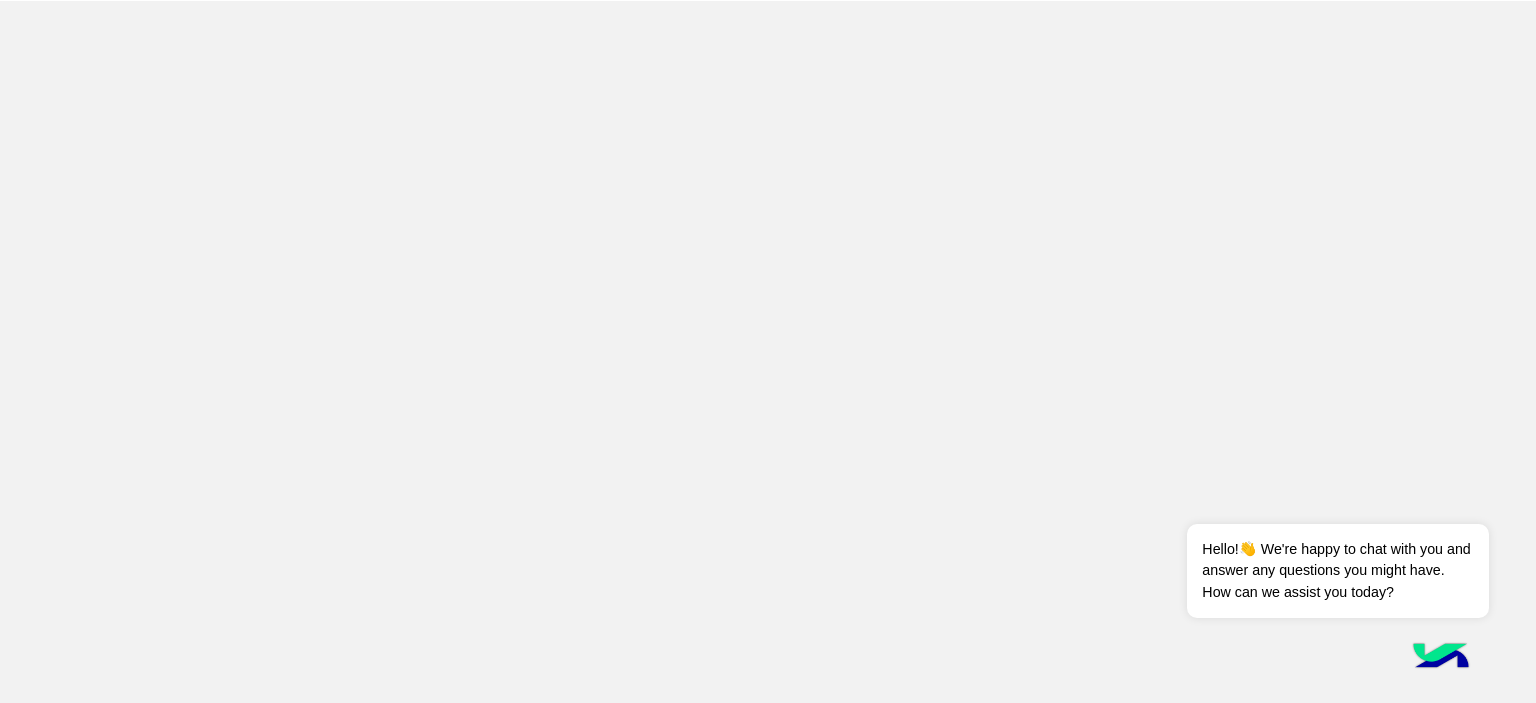 scroll, scrollTop: 0, scrollLeft: 0, axis: both 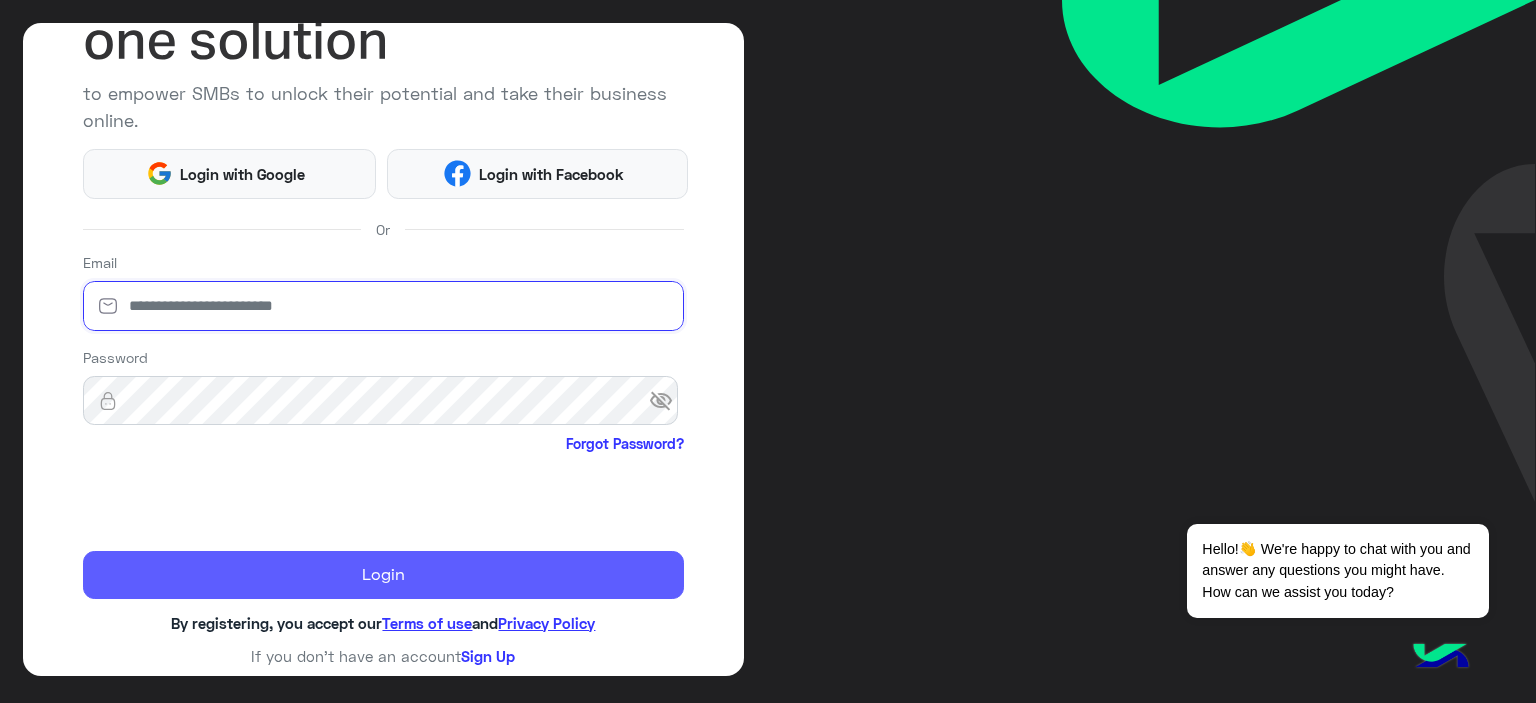 type on "**********" 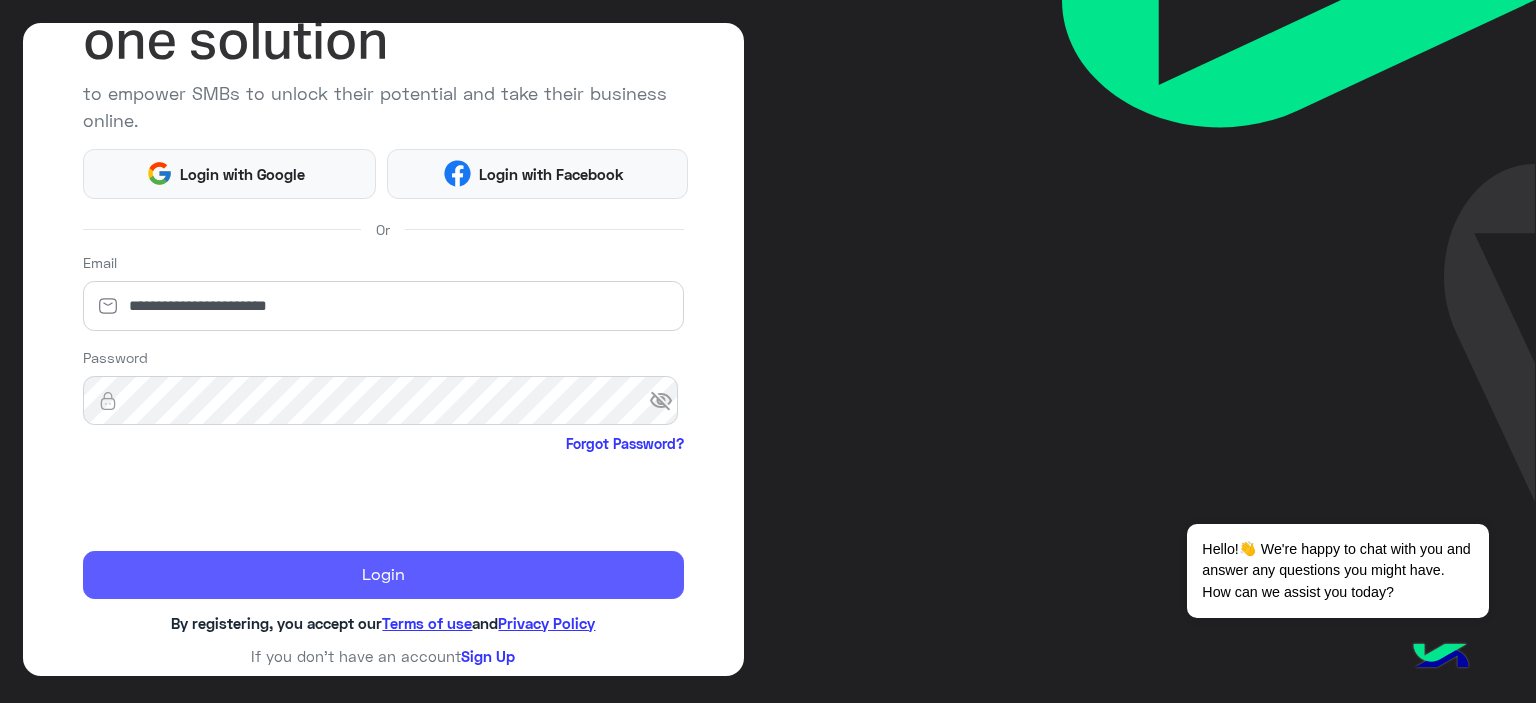 click on "Login" 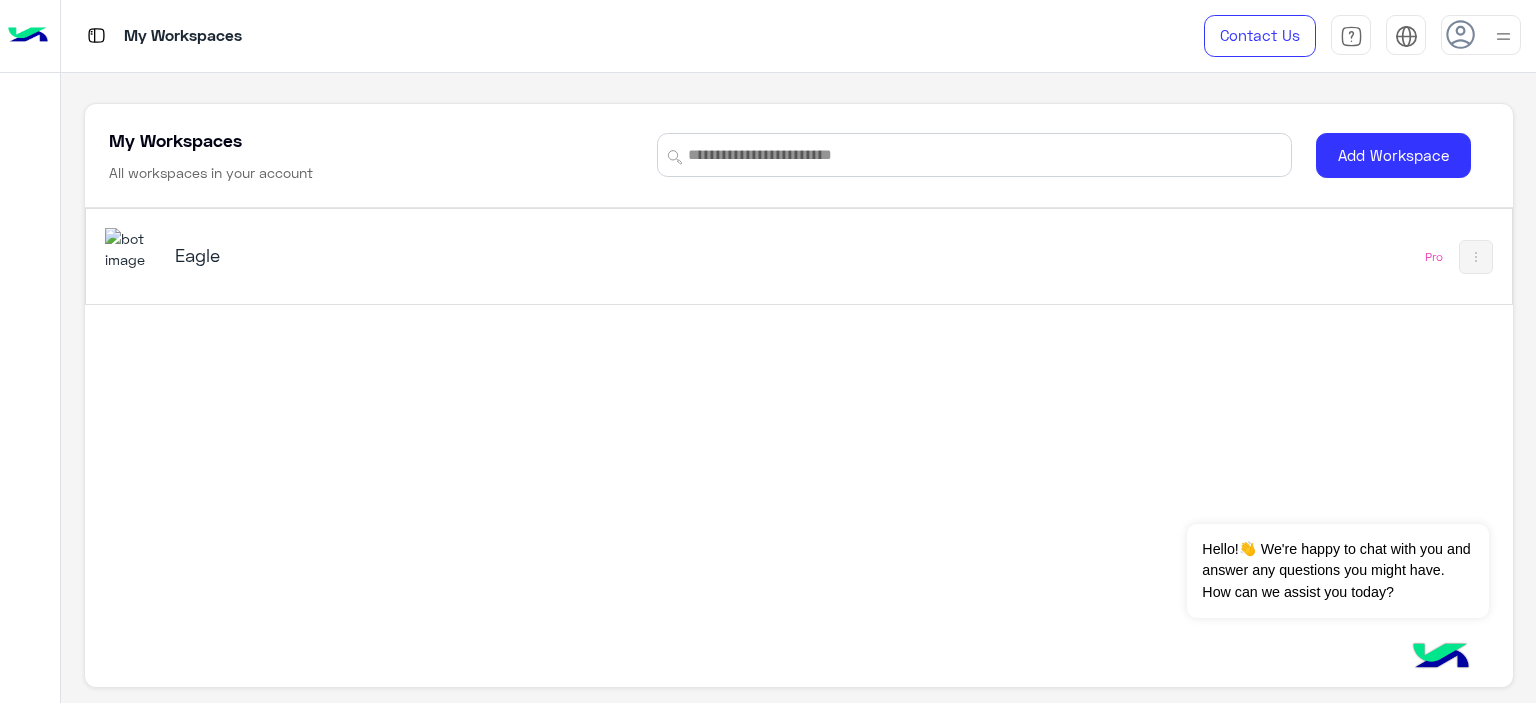 click at bounding box center (132, 249) 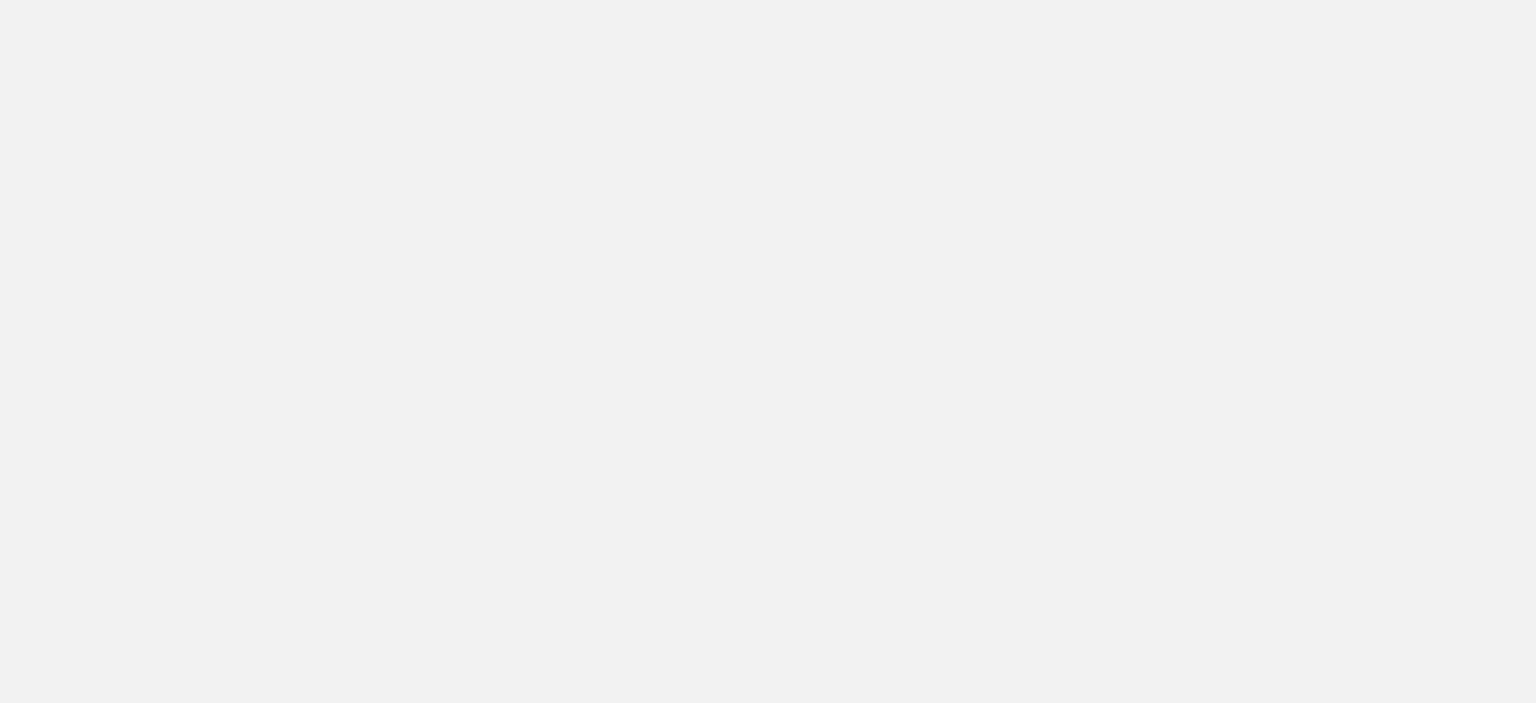 scroll, scrollTop: 0, scrollLeft: 0, axis: both 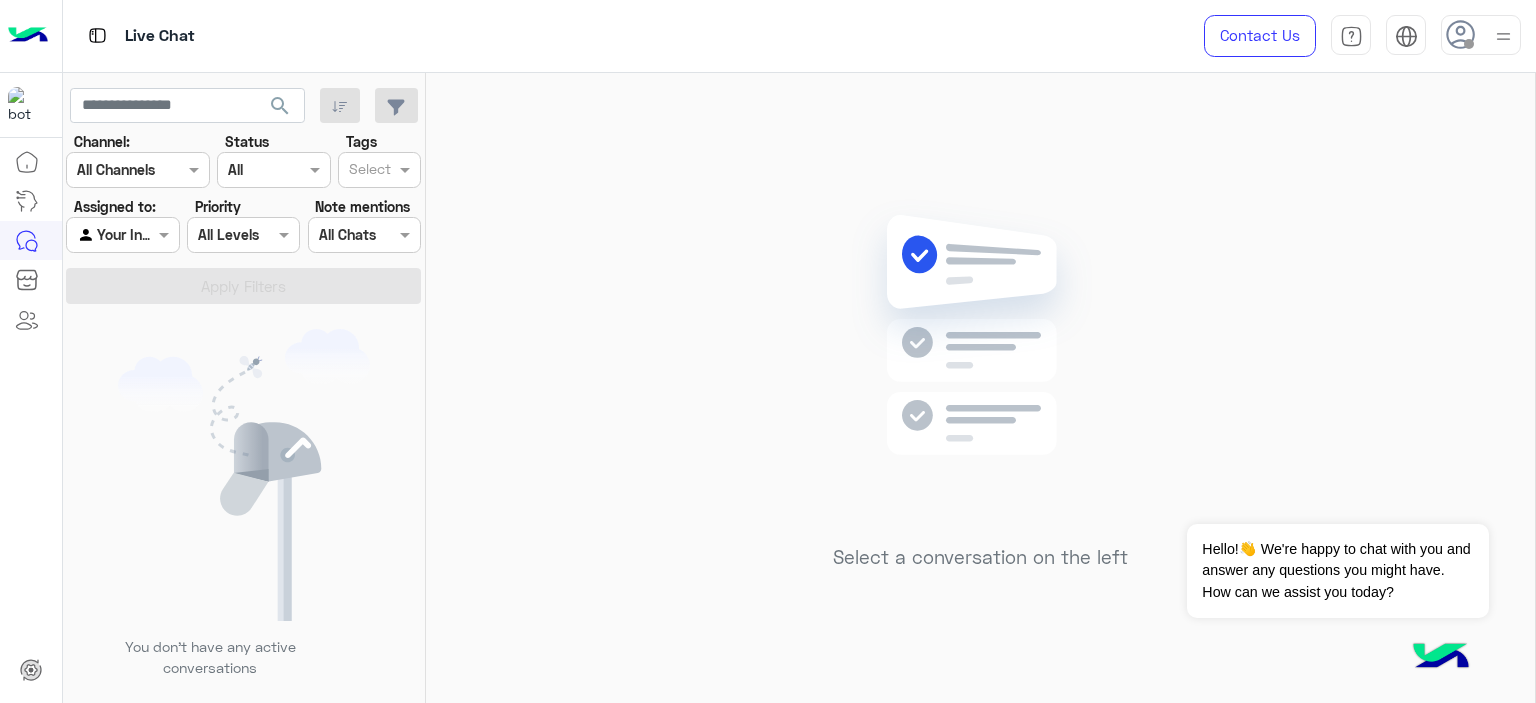 click at bounding box center [1503, 35] 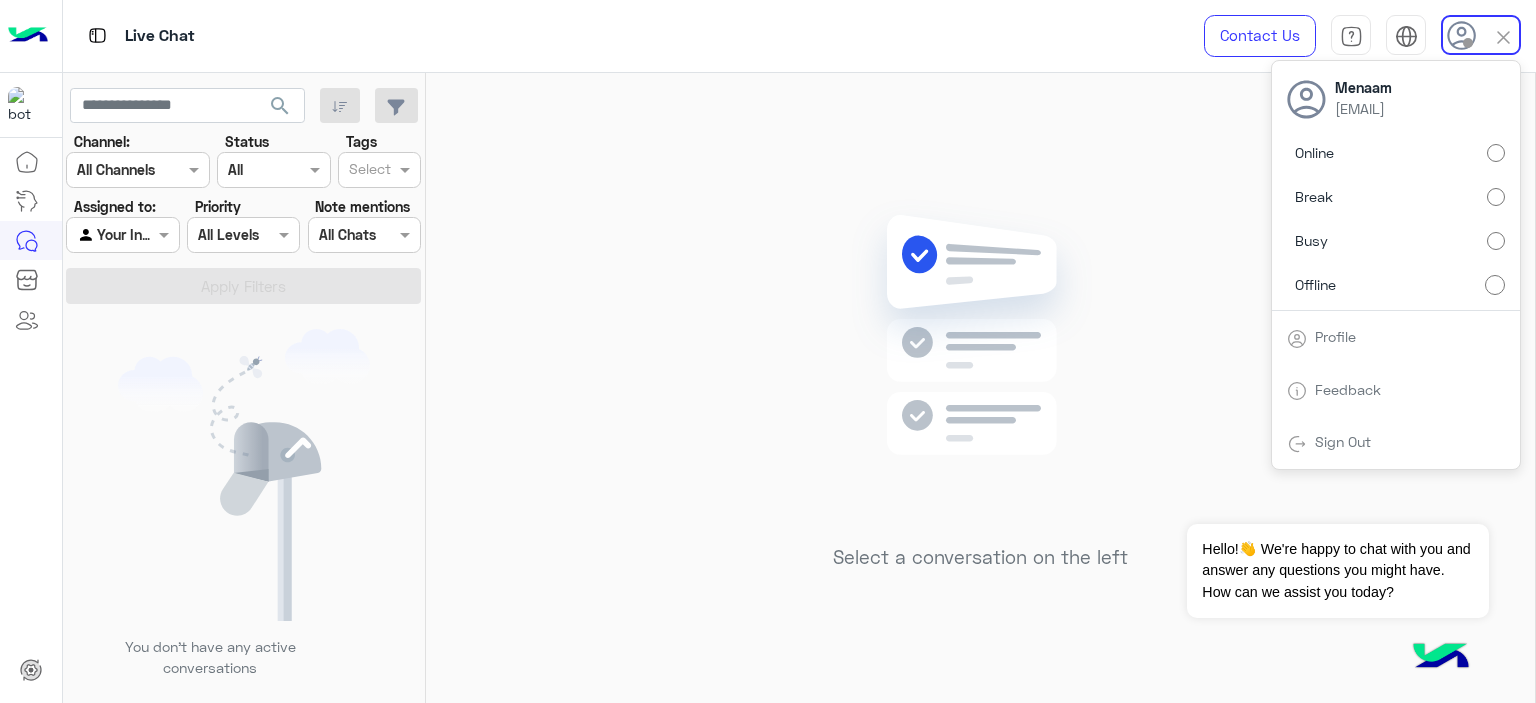 click on "Online" at bounding box center [1396, 153] 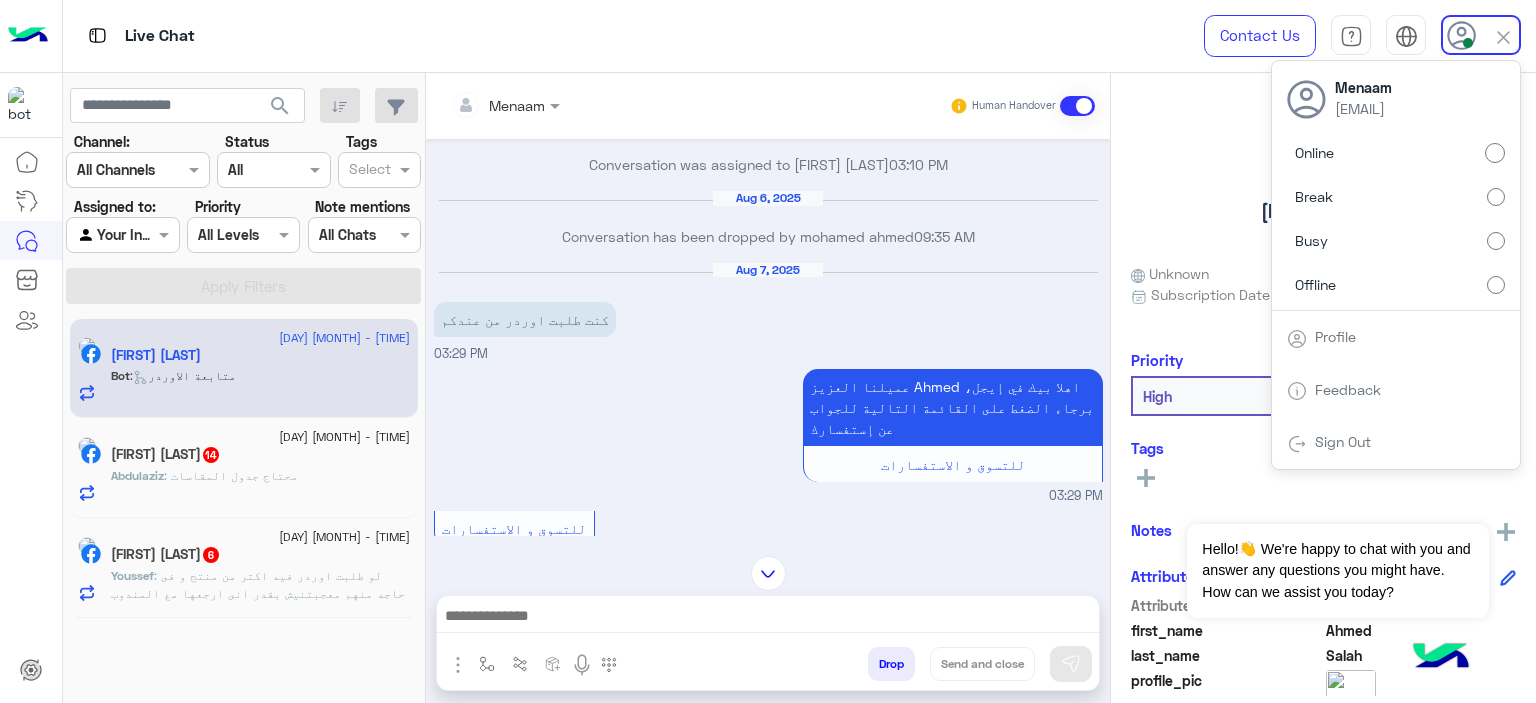 scroll, scrollTop: 1228, scrollLeft: 0, axis: vertical 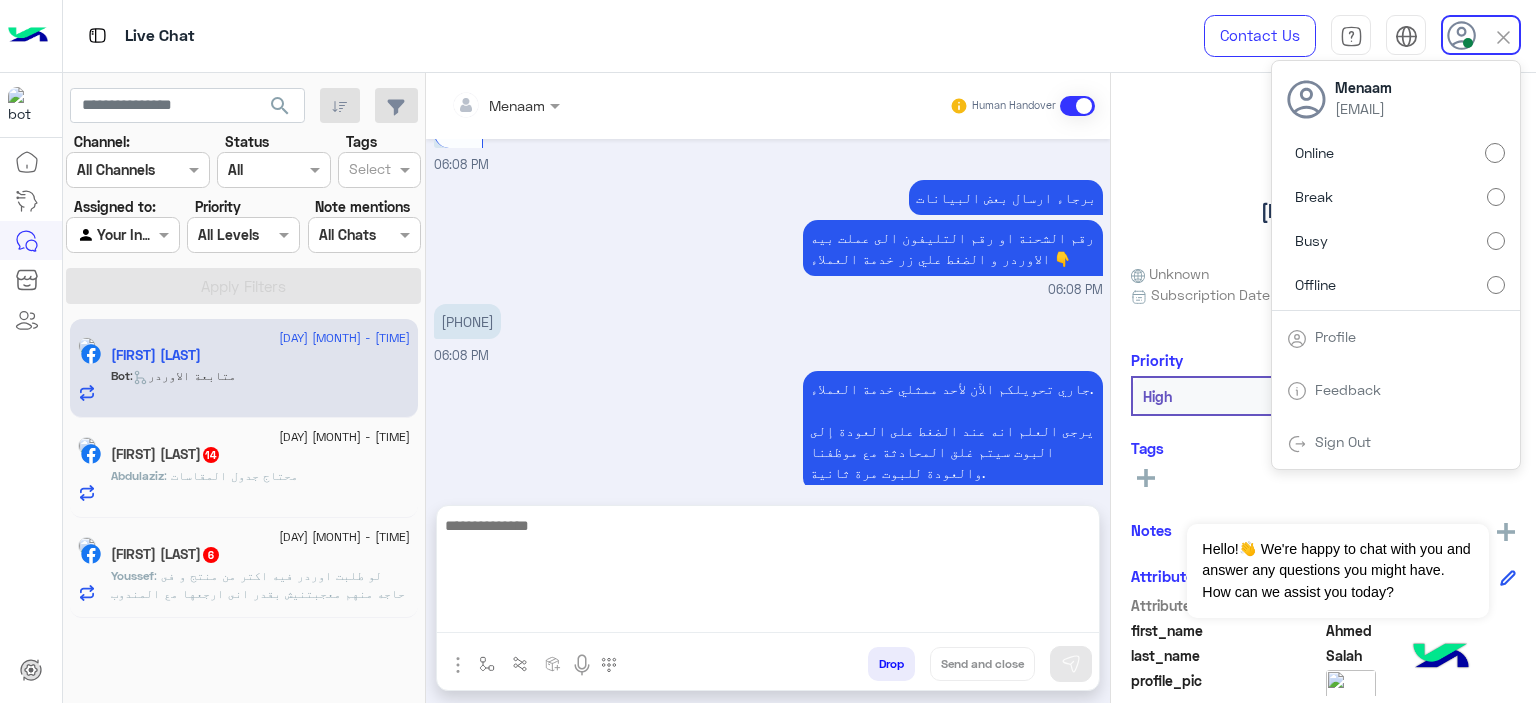 click at bounding box center (768, 573) 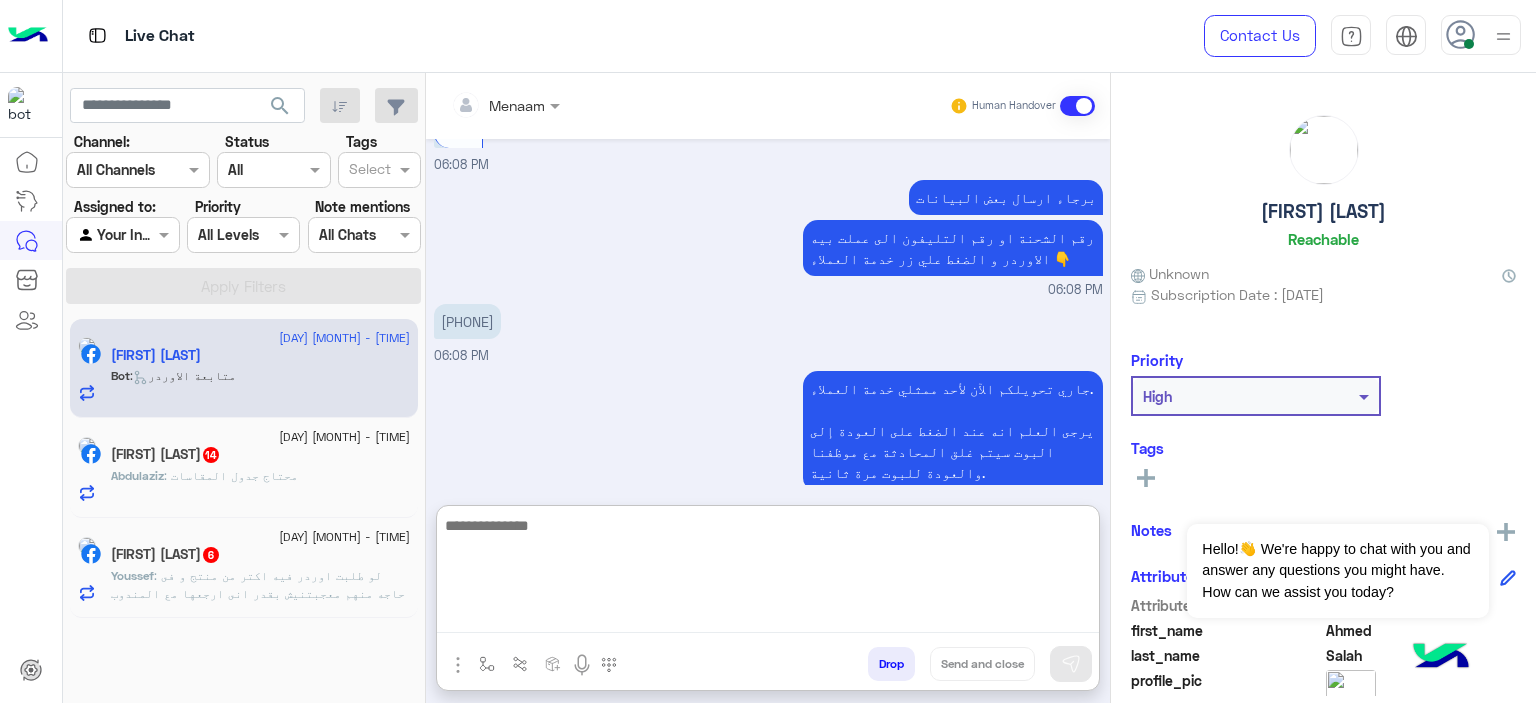 scroll, scrollTop: 1719, scrollLeft: 0, axis: vertical 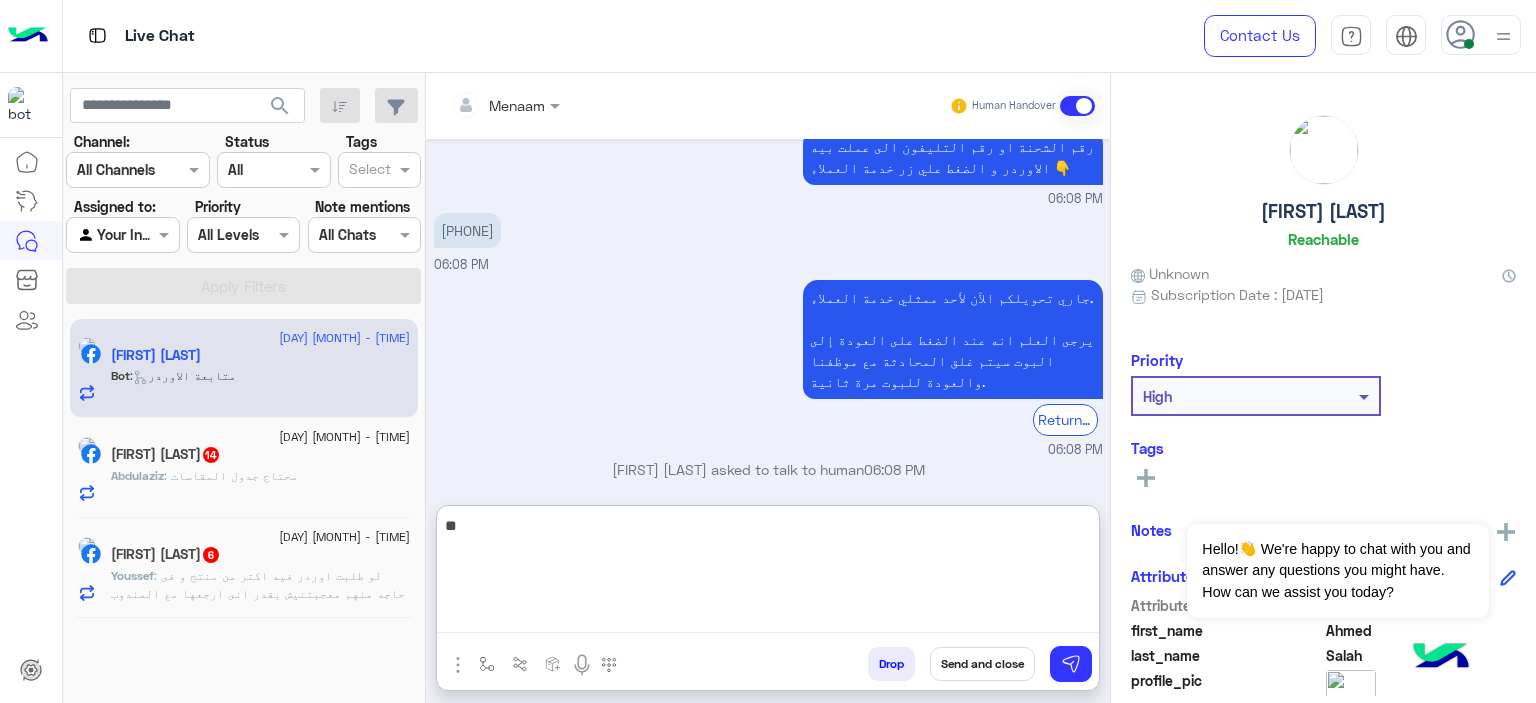 type on "*" 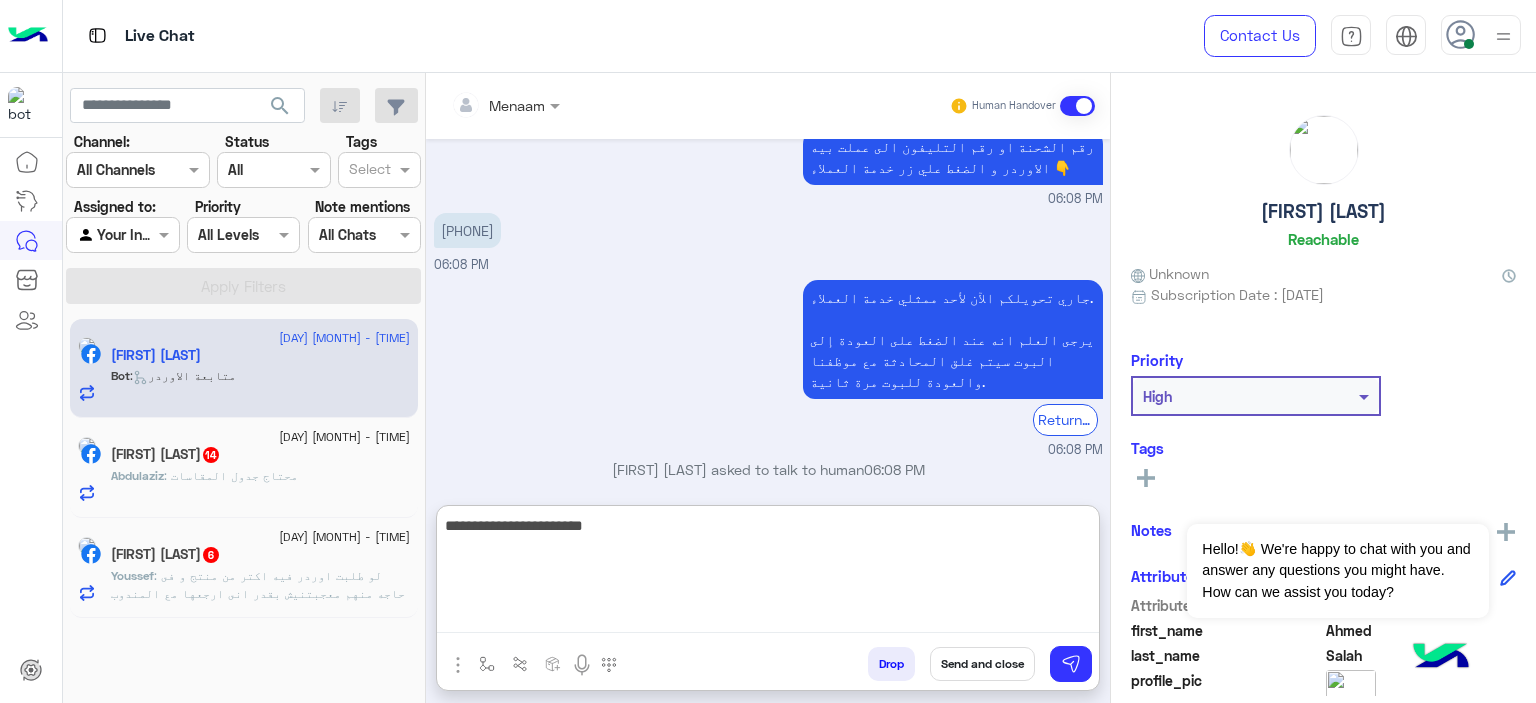 type on "**********" 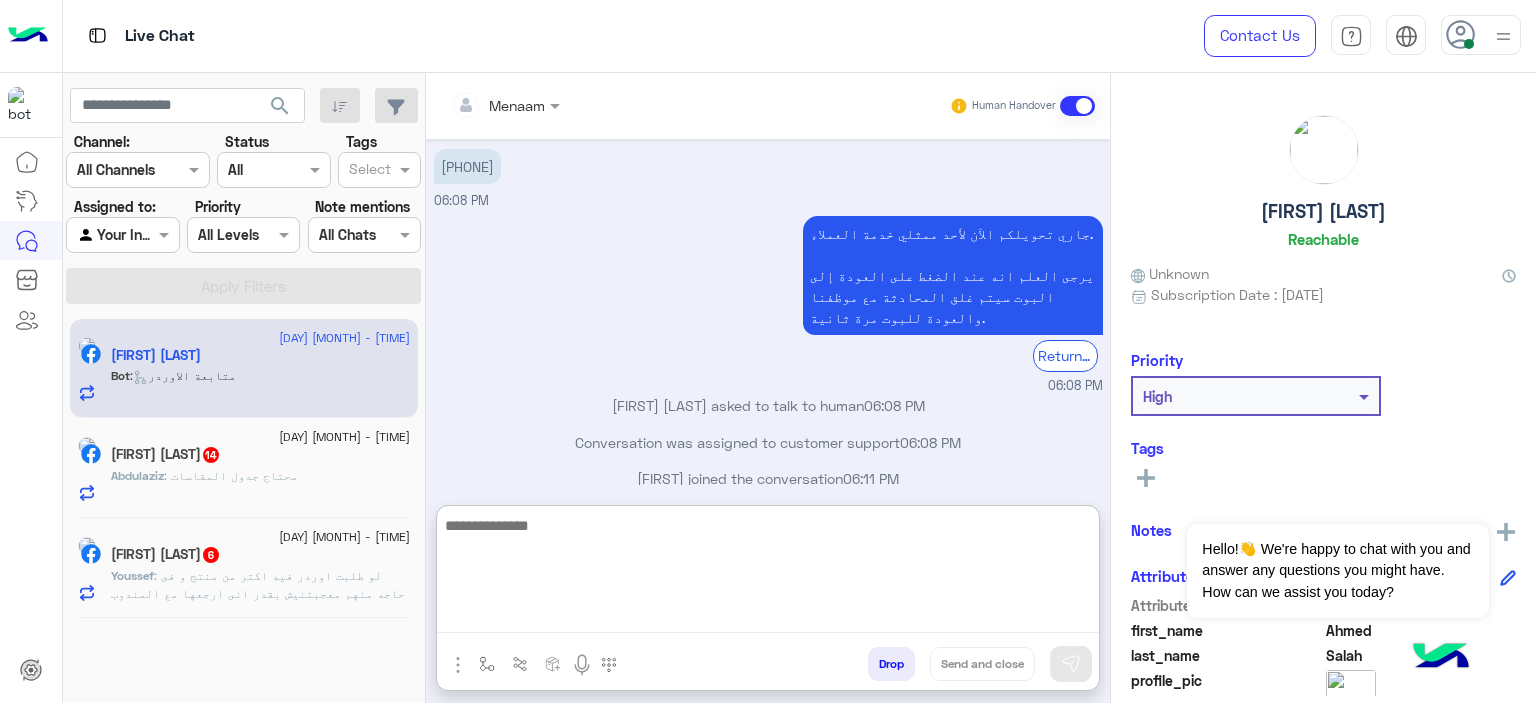 scroll, scrollTop: 1819, scrollLeft: 0, axis: vertical 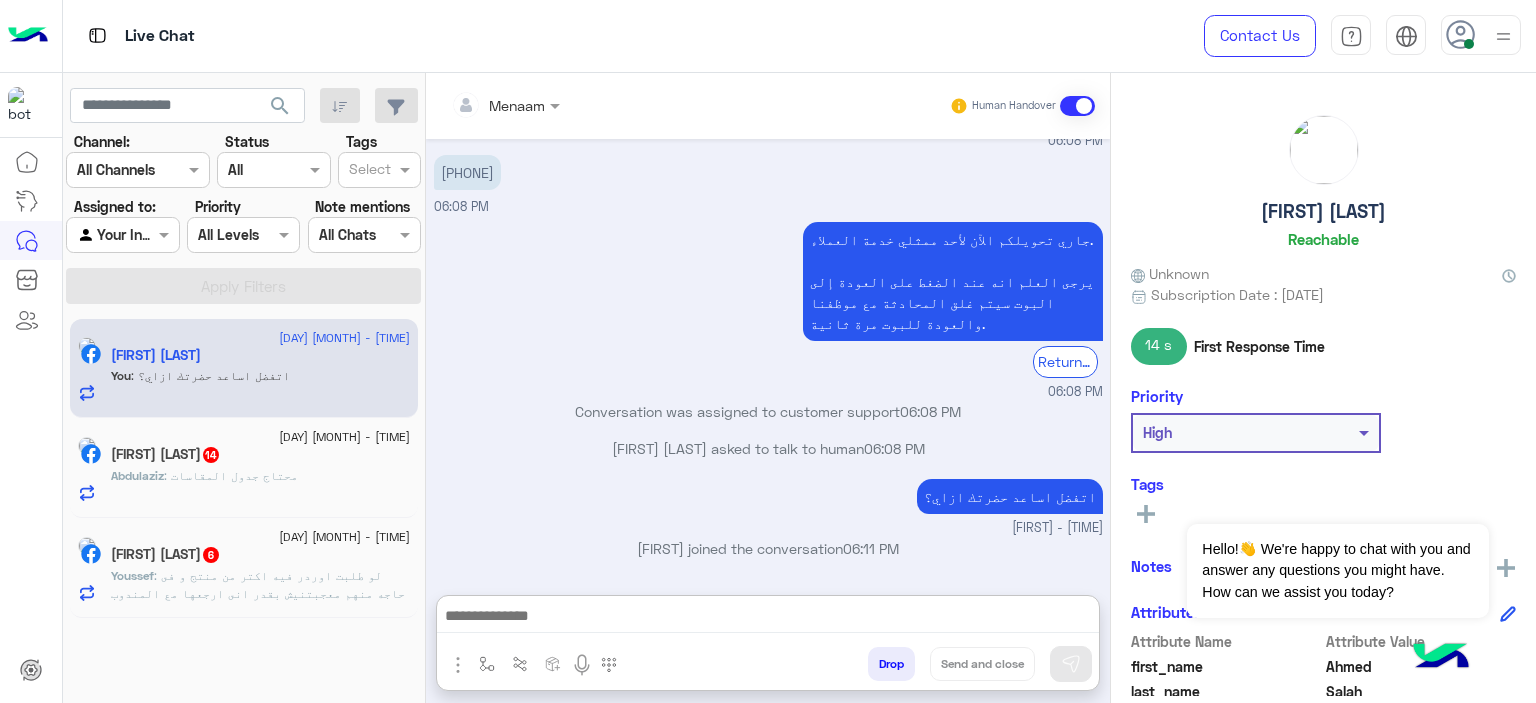 click on "Abdulaziz : محتاج جدول المقاسات" 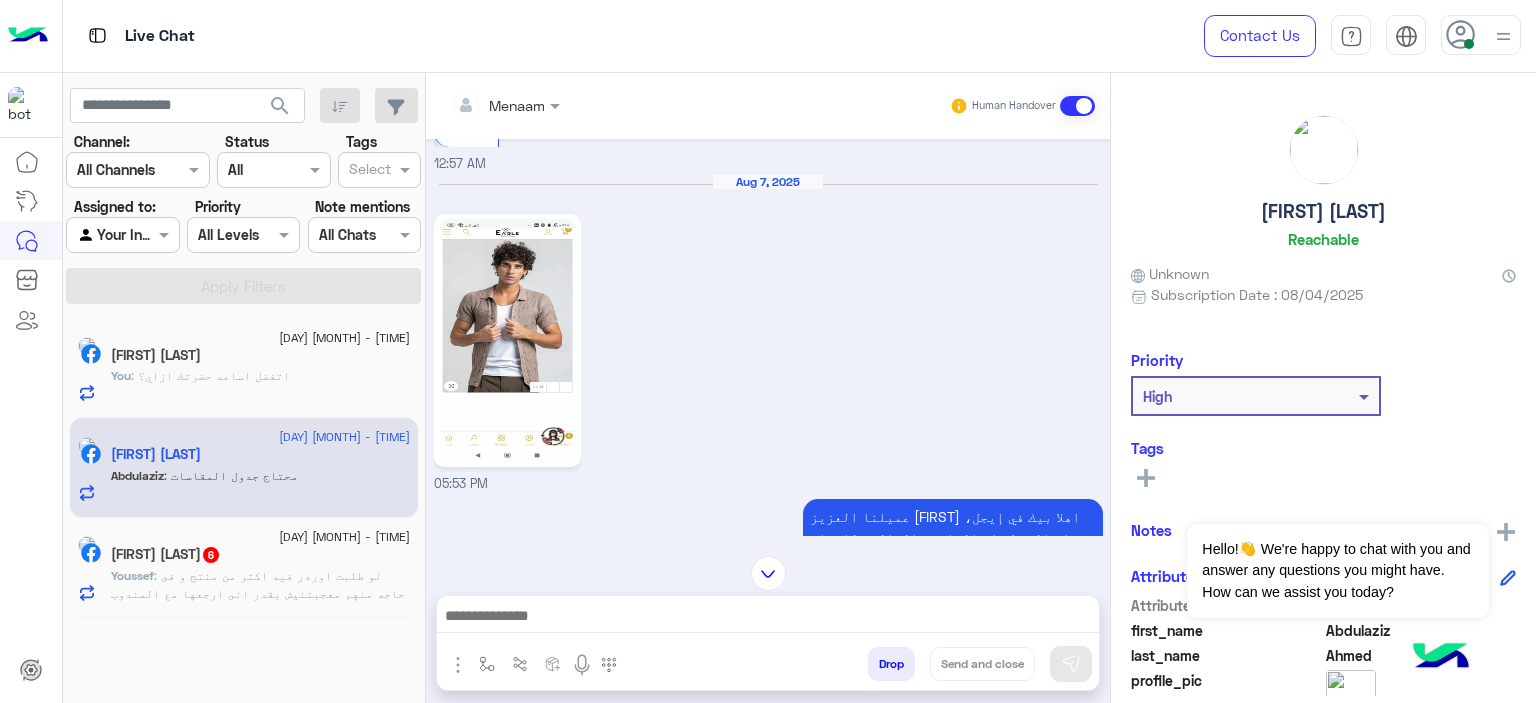 scroll, scrollTop: 957, scrollLeft: 0, axis: vertical 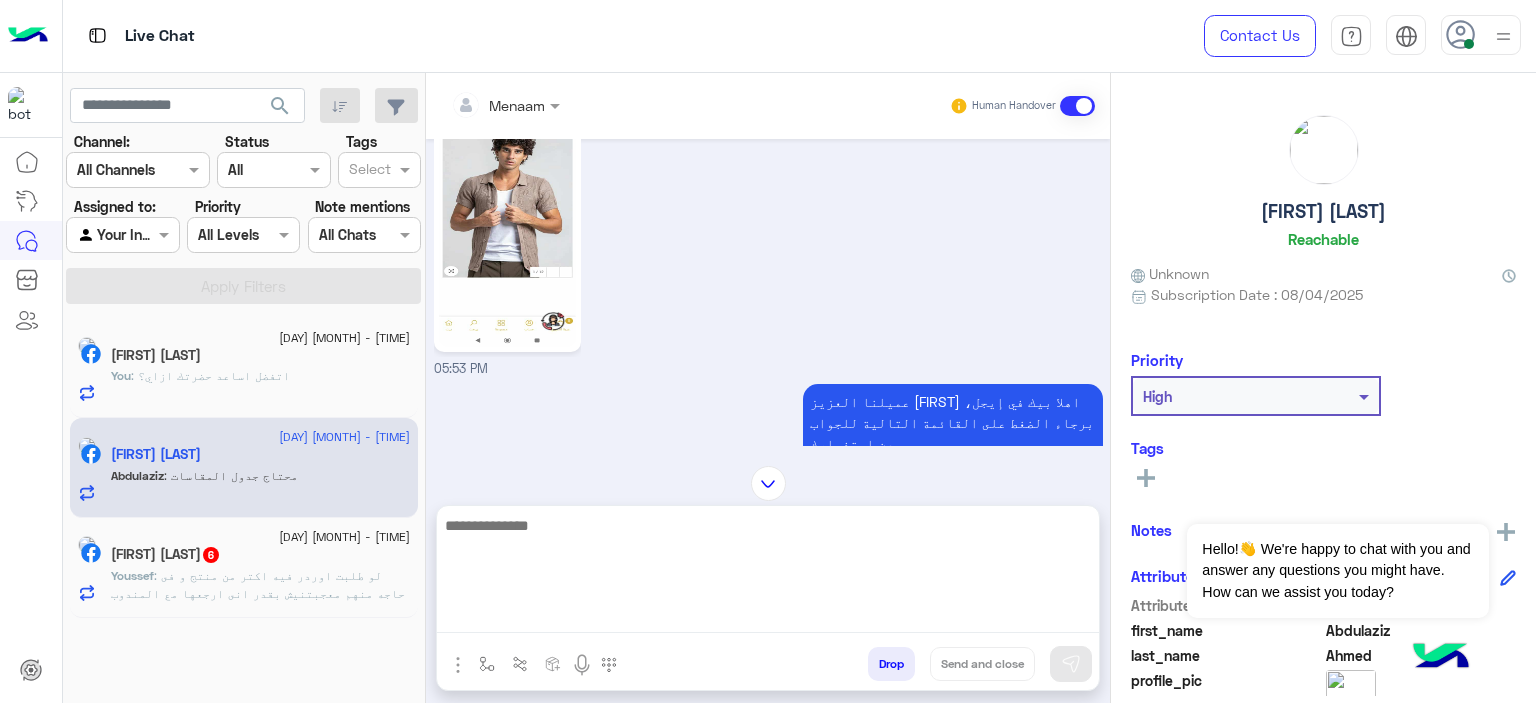 click at bounding box center (768, 573) 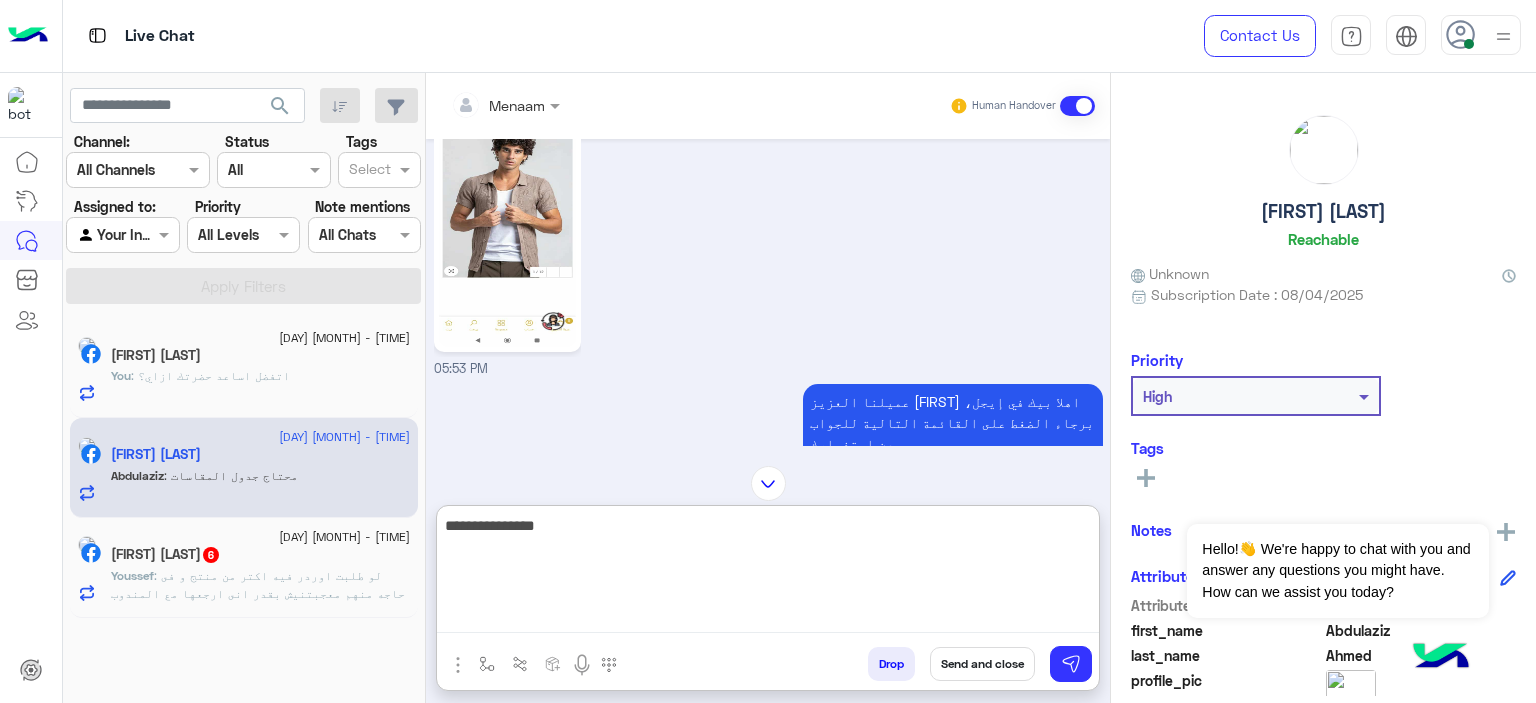 scroll, scrollTop: 857, scrollLeft: 0, axis: vertical 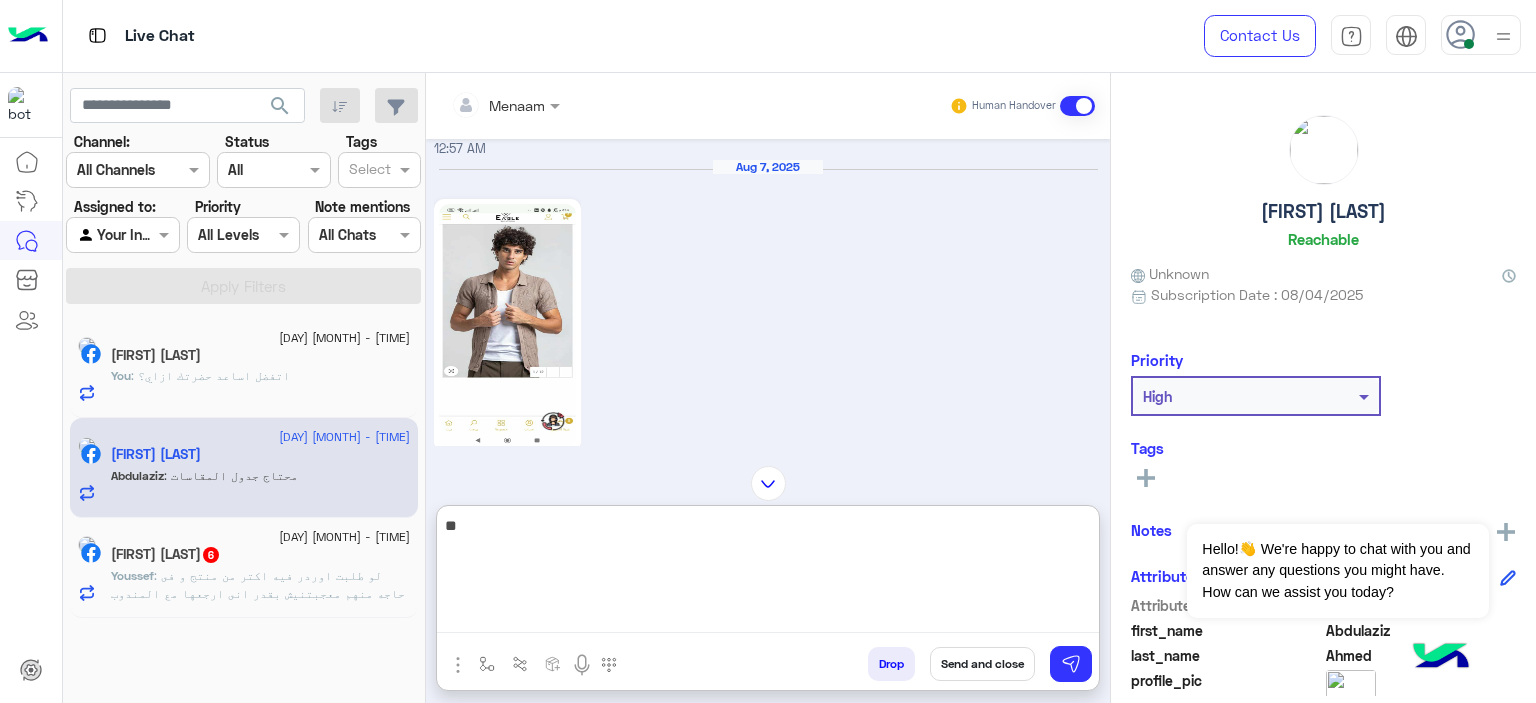 type on "*" 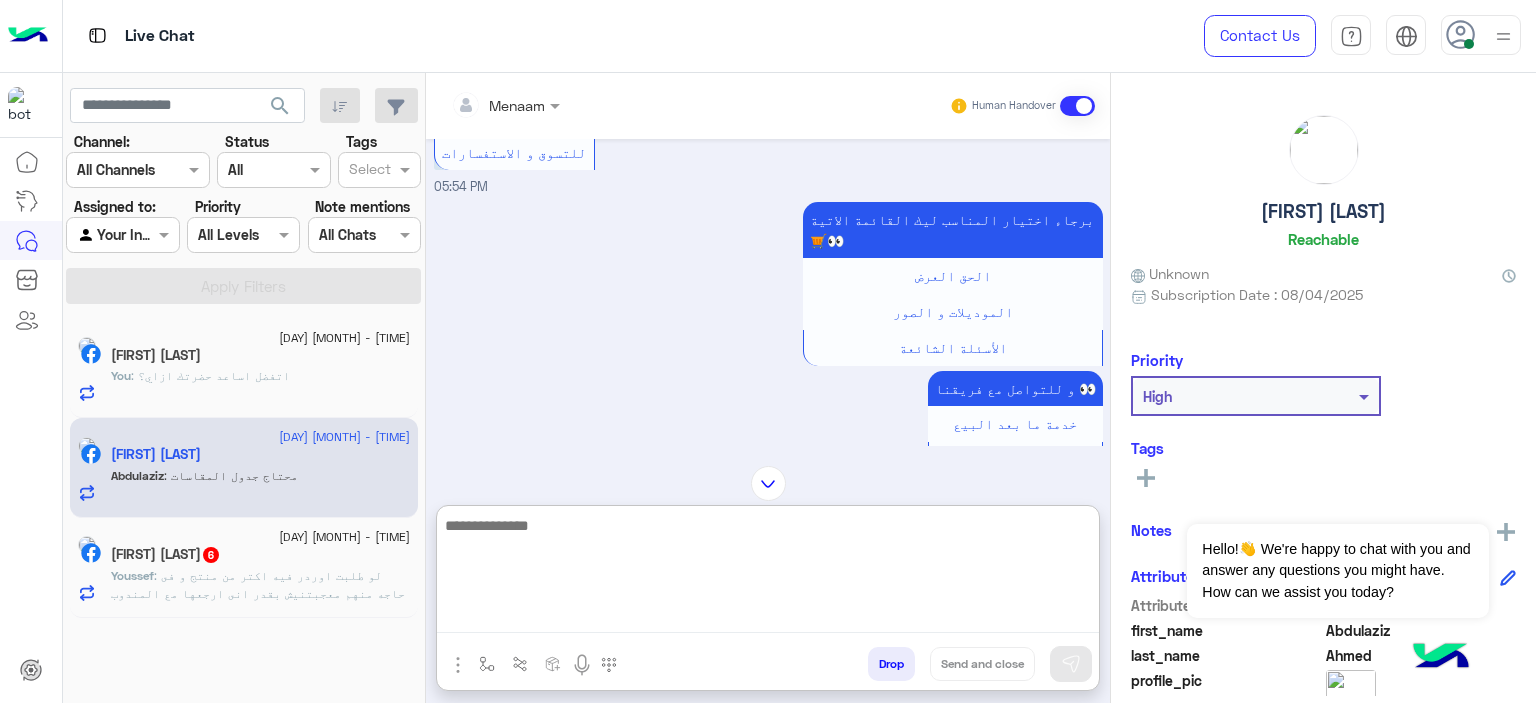 scroll, scrollTop: 2148, scrollLeft: 0, axis: vertical 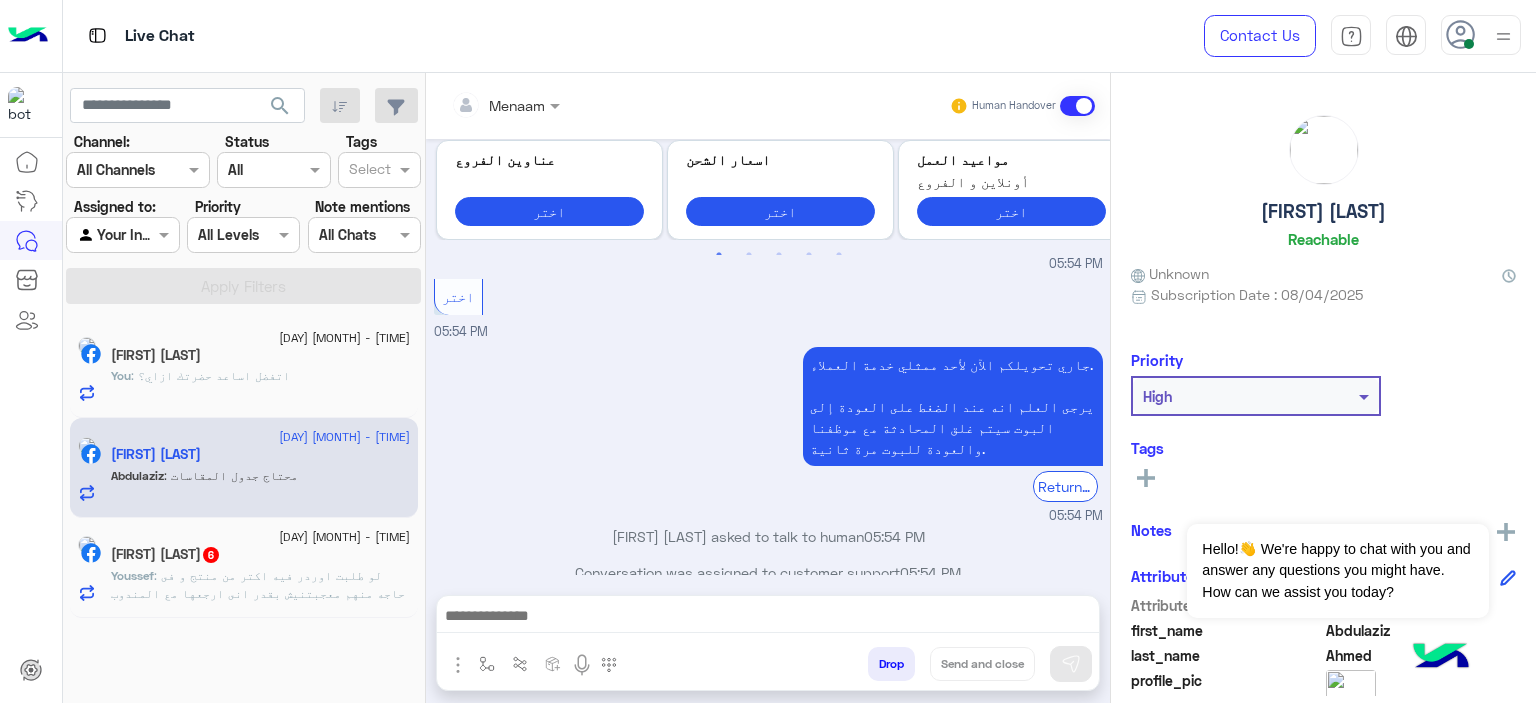 click at bounding box center [458, 665] 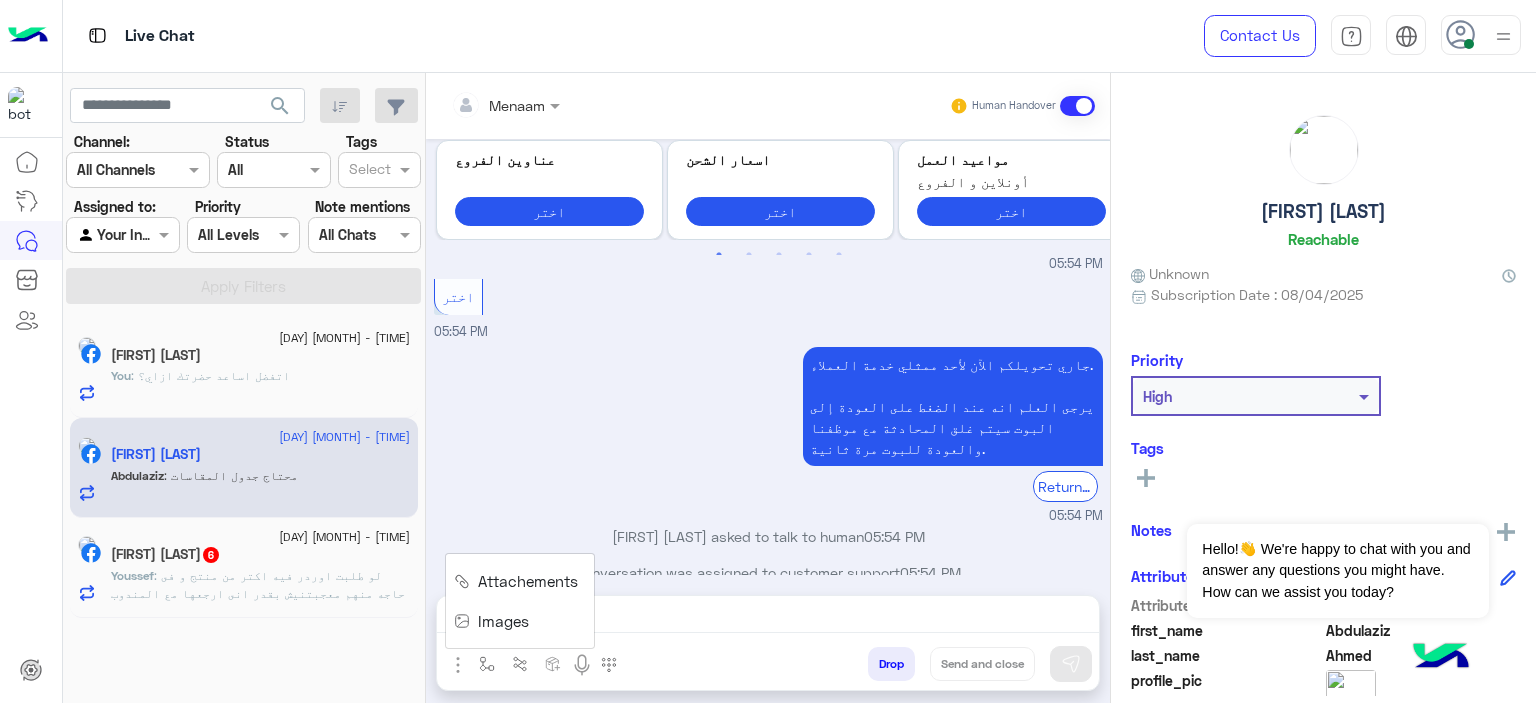 click on "05:54 PM" at bounding box center [768, 516] 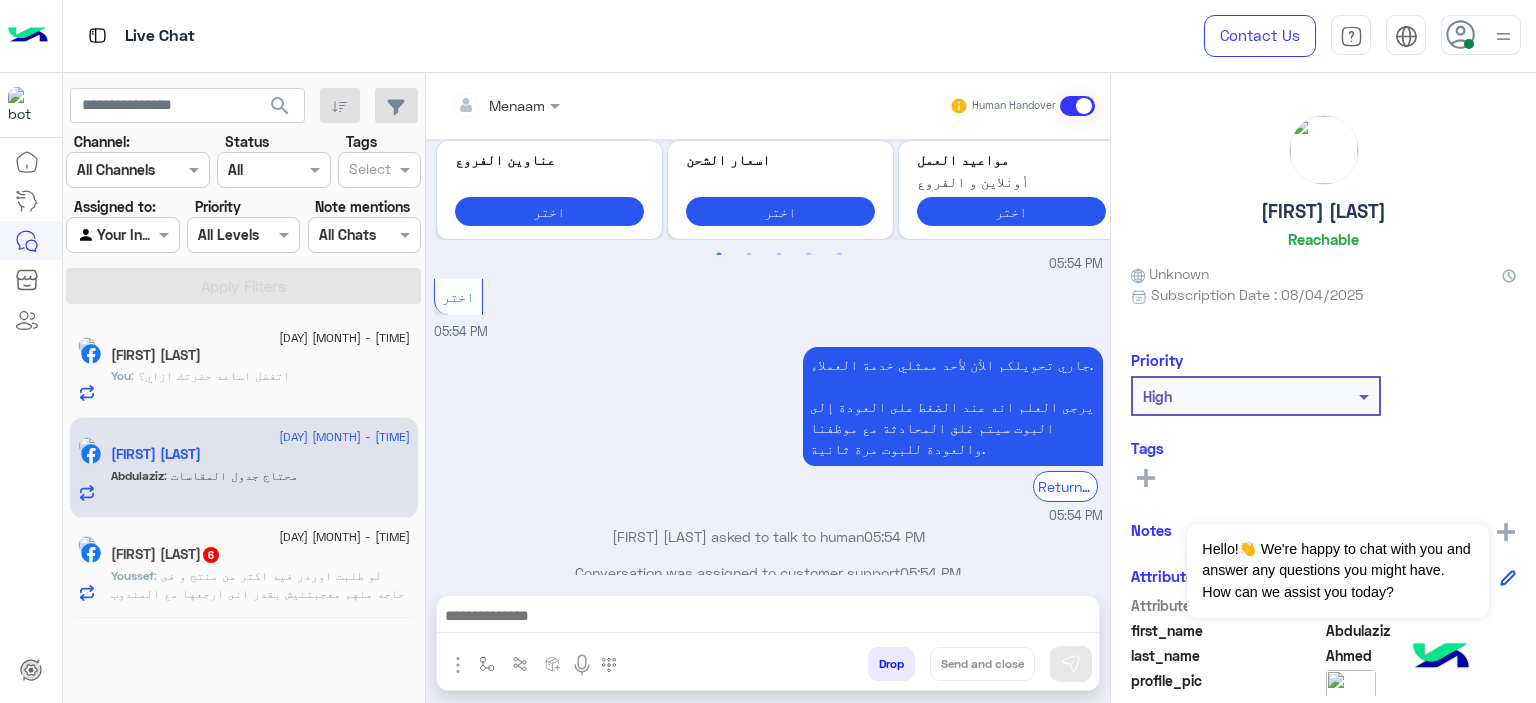 click at bounding box center [768, 621] 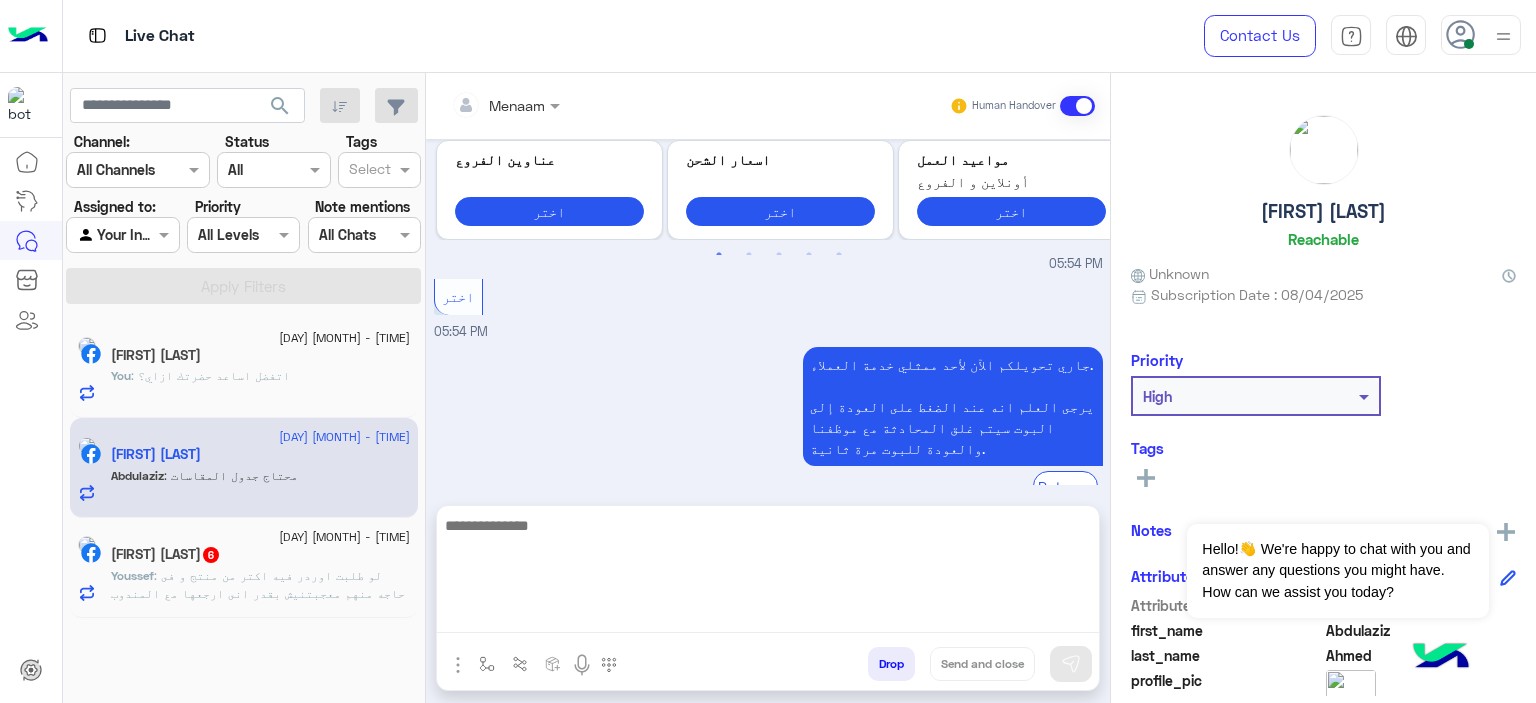 click at bounding box center [768, 573] 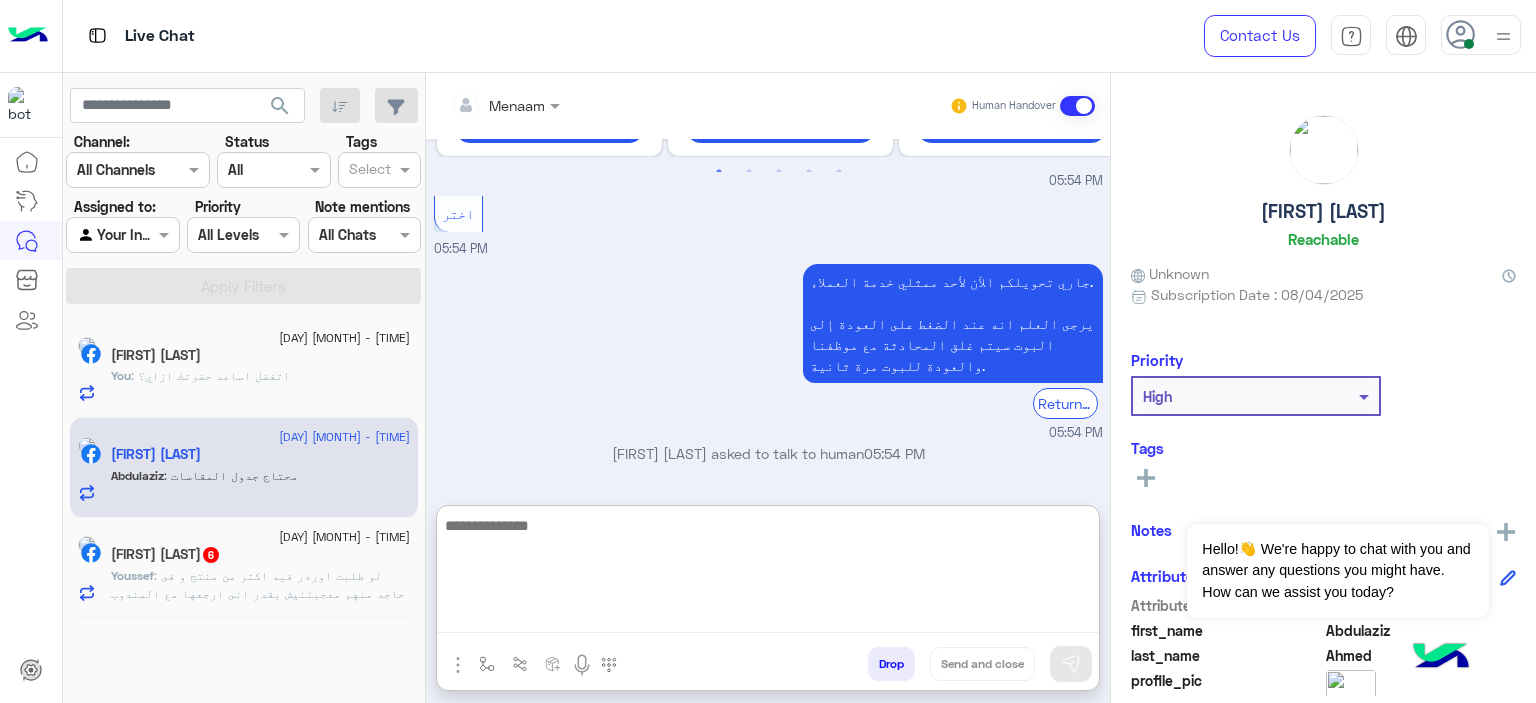 scroll, scrollTop: 2148, scrollLeft: 0, axis: vertical 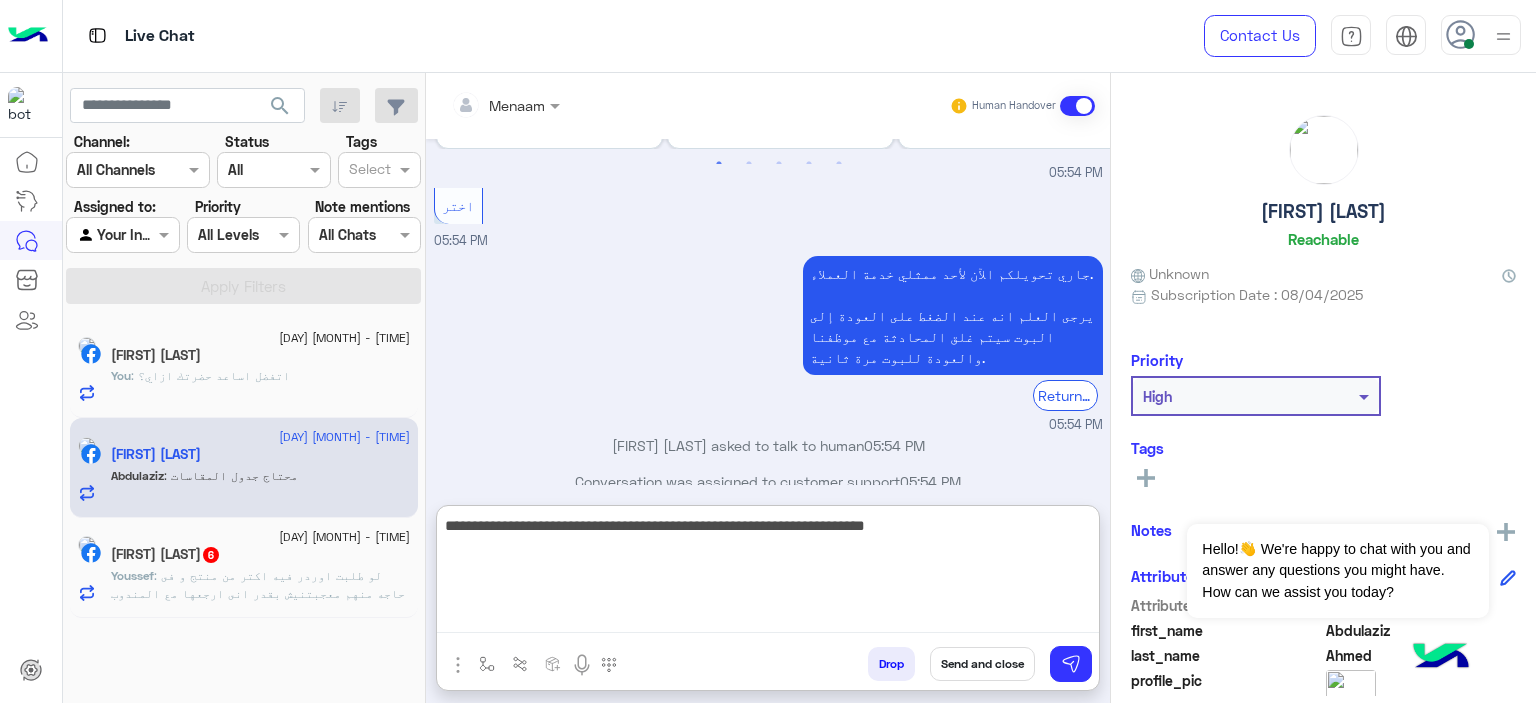 type on "**********" 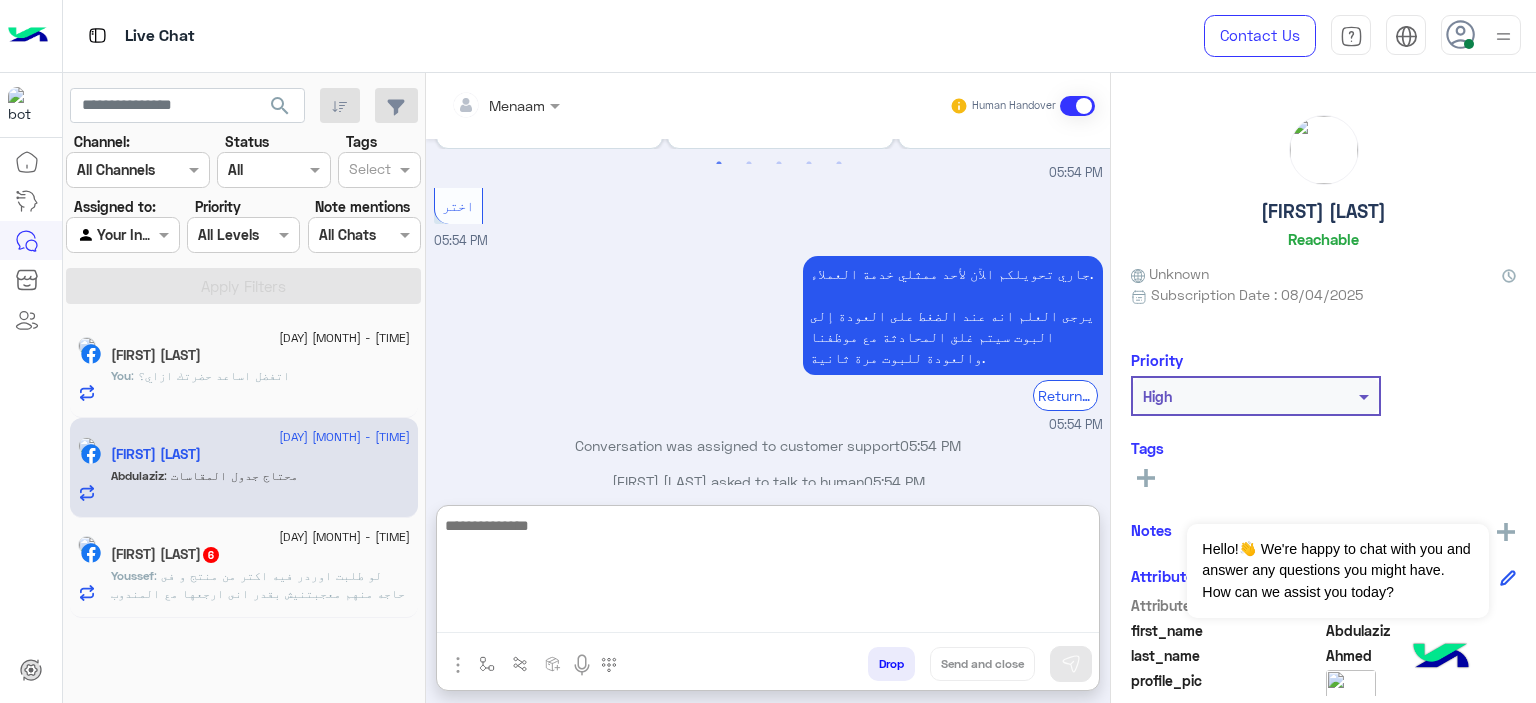 scroll, scrollTop: 2232, scrollLeft: 0, axis: vertical 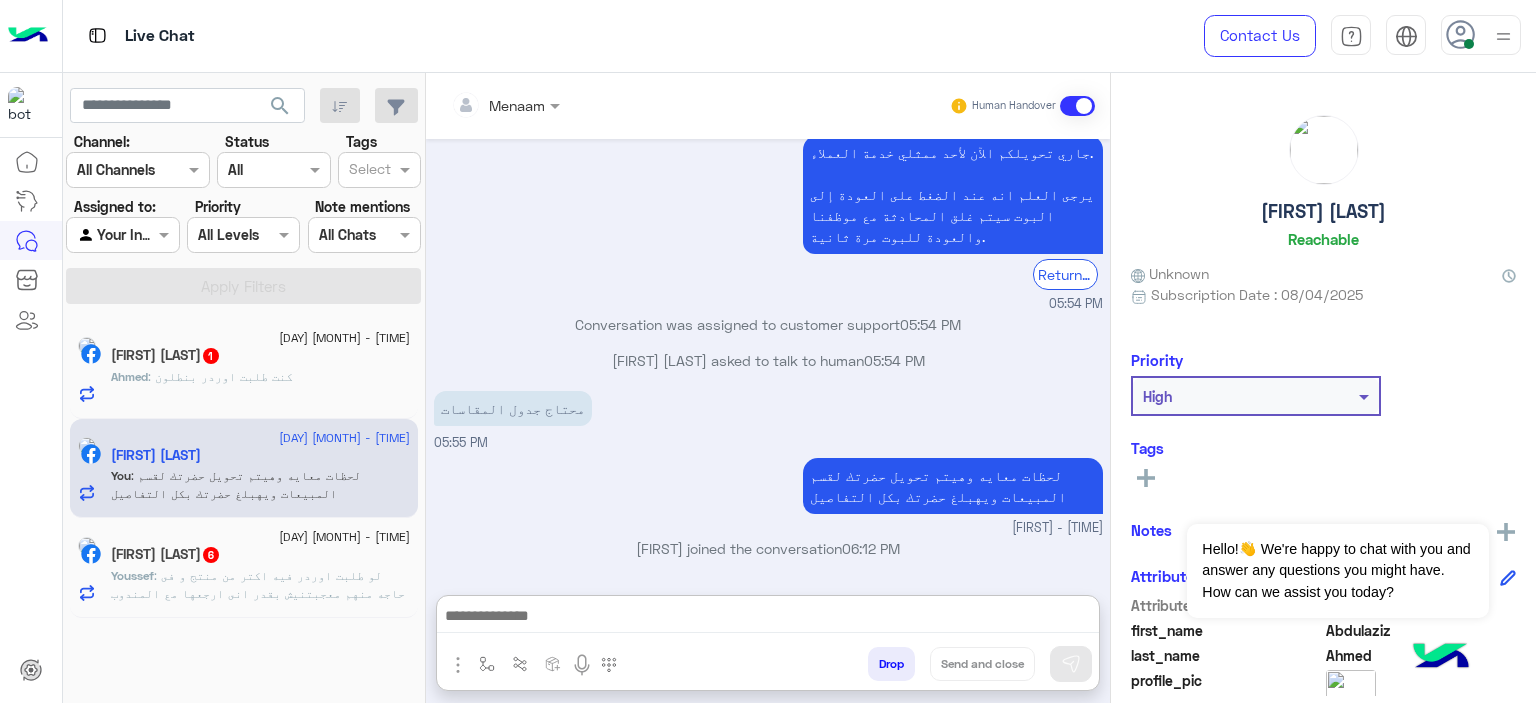click on "Abdulaziz Ahmed" 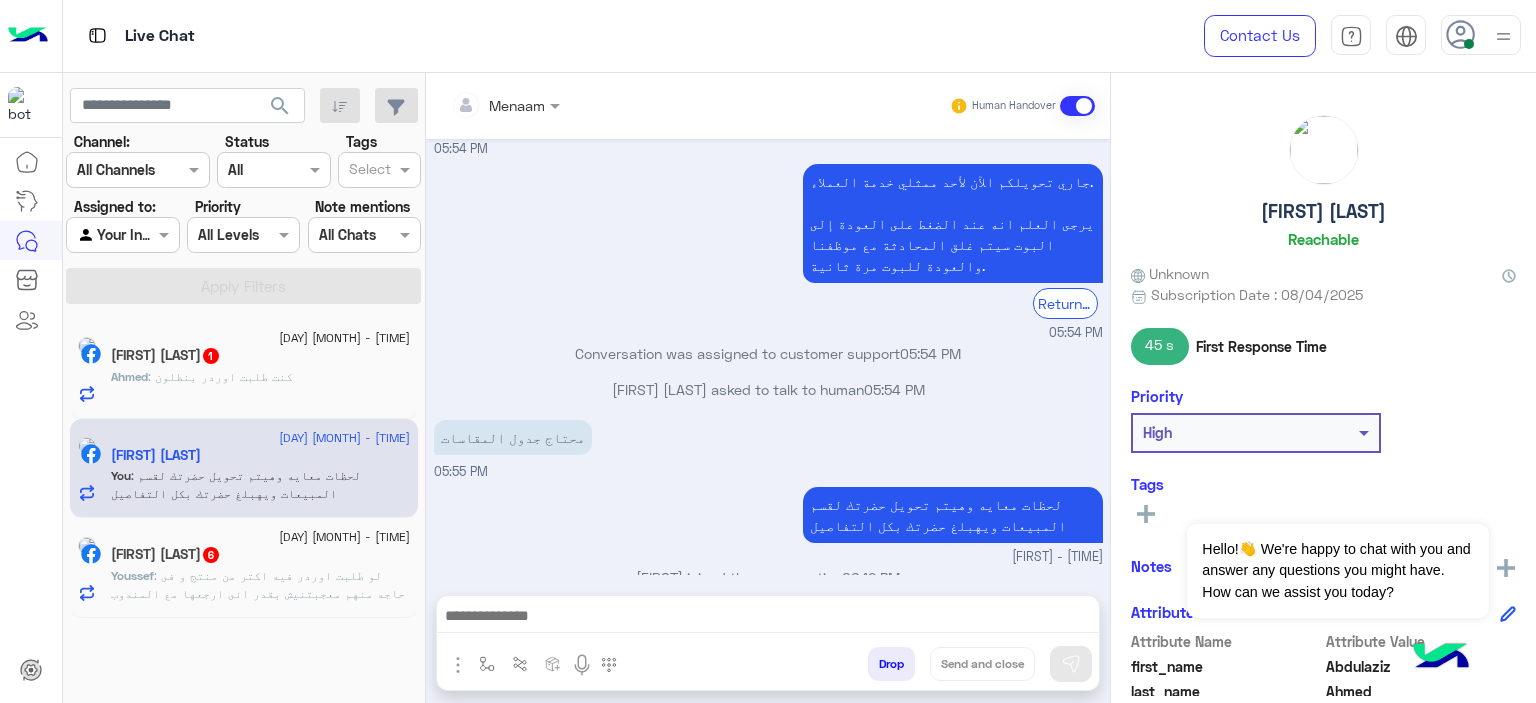 scroll, scrollTop: 2179, scrollLeft: 0, axis: vertical 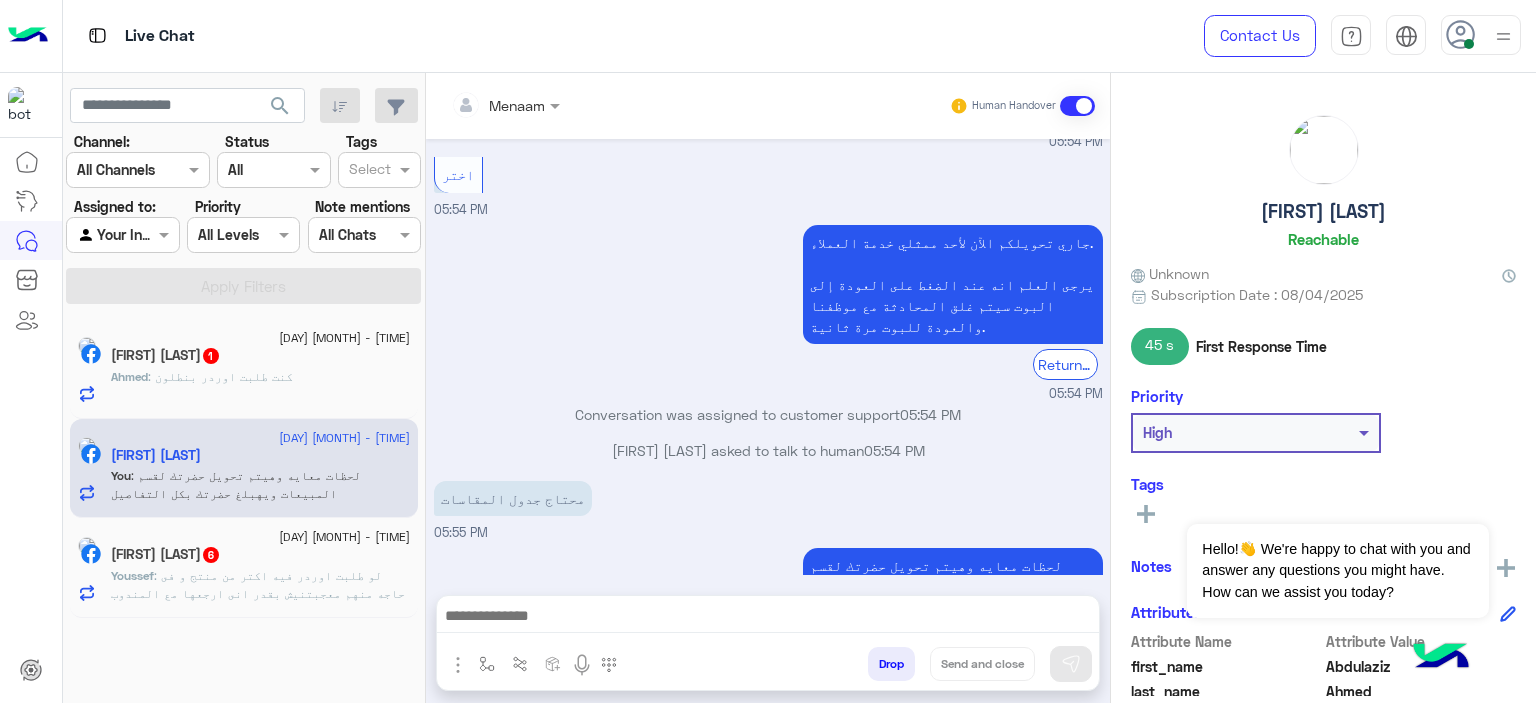 click on "Abdulaziz Ahmed" 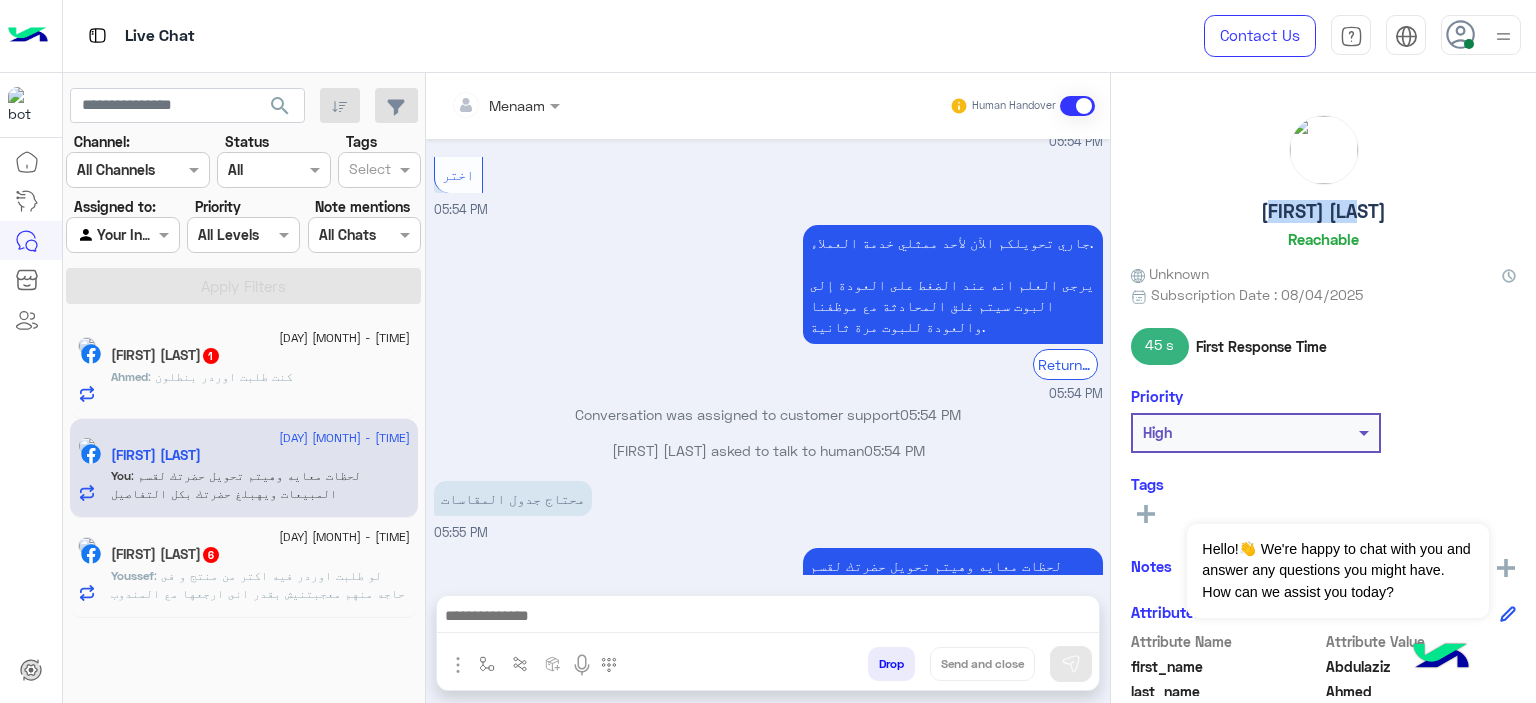 click on "Abdulaziz Ahmed" 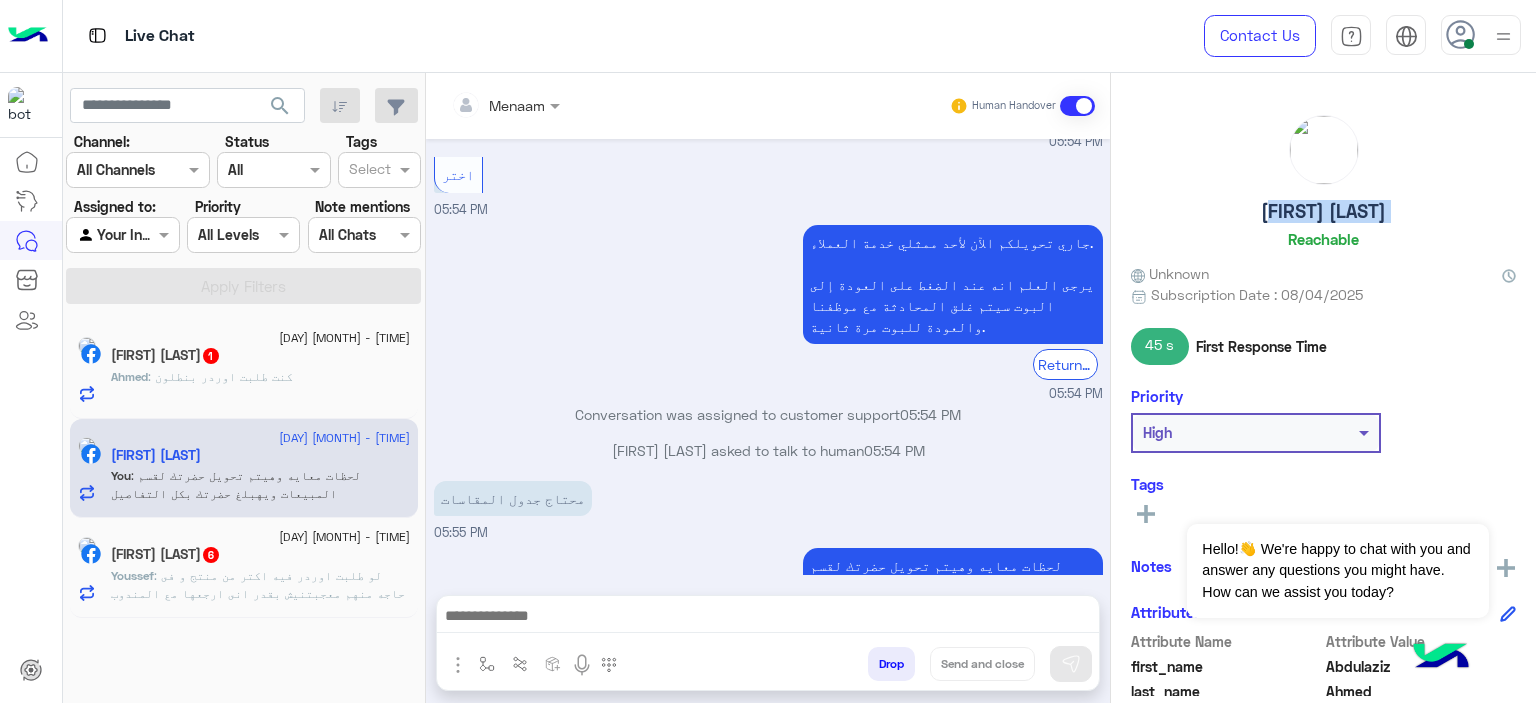 click on "Abdulaziz Ahmed" 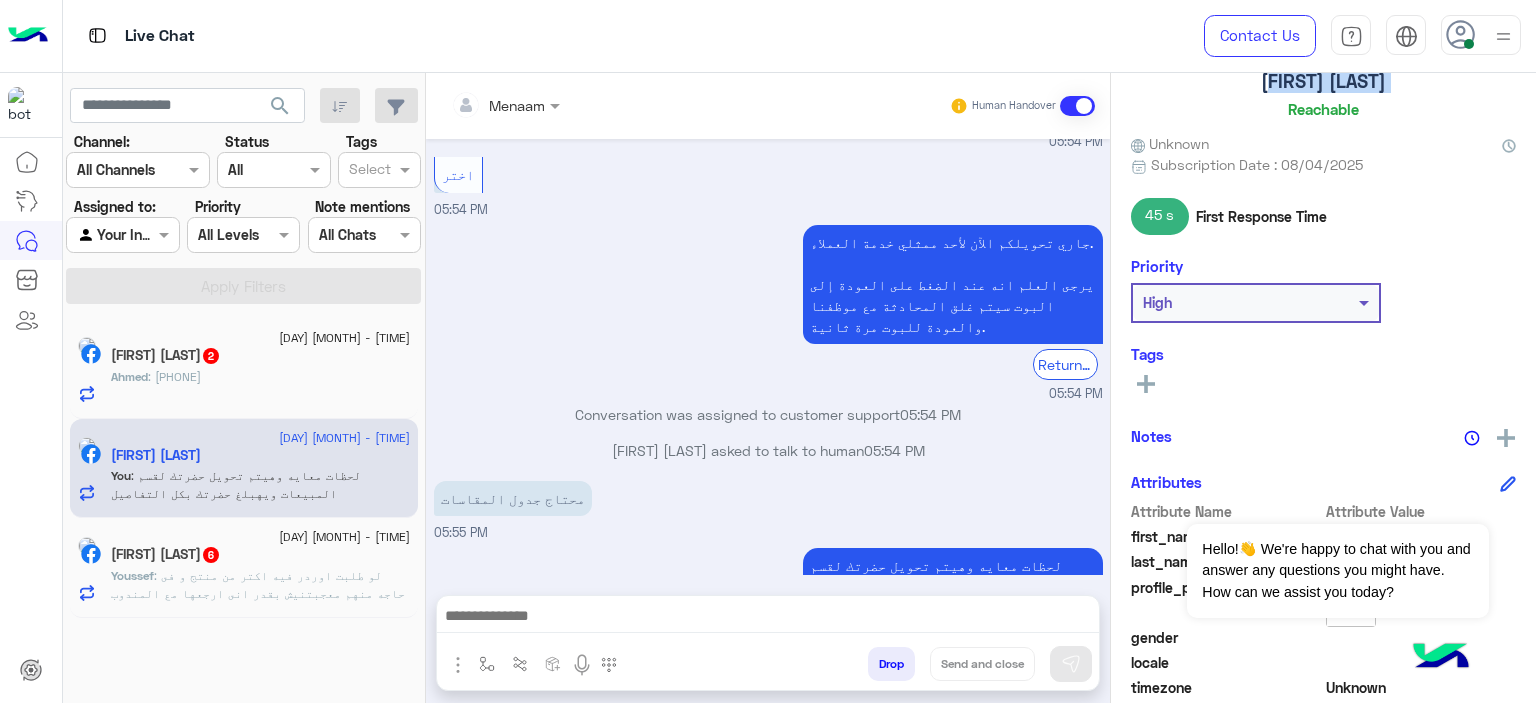 scroll, scrollTop: 456, scrollLeft: 0, axis: vertical 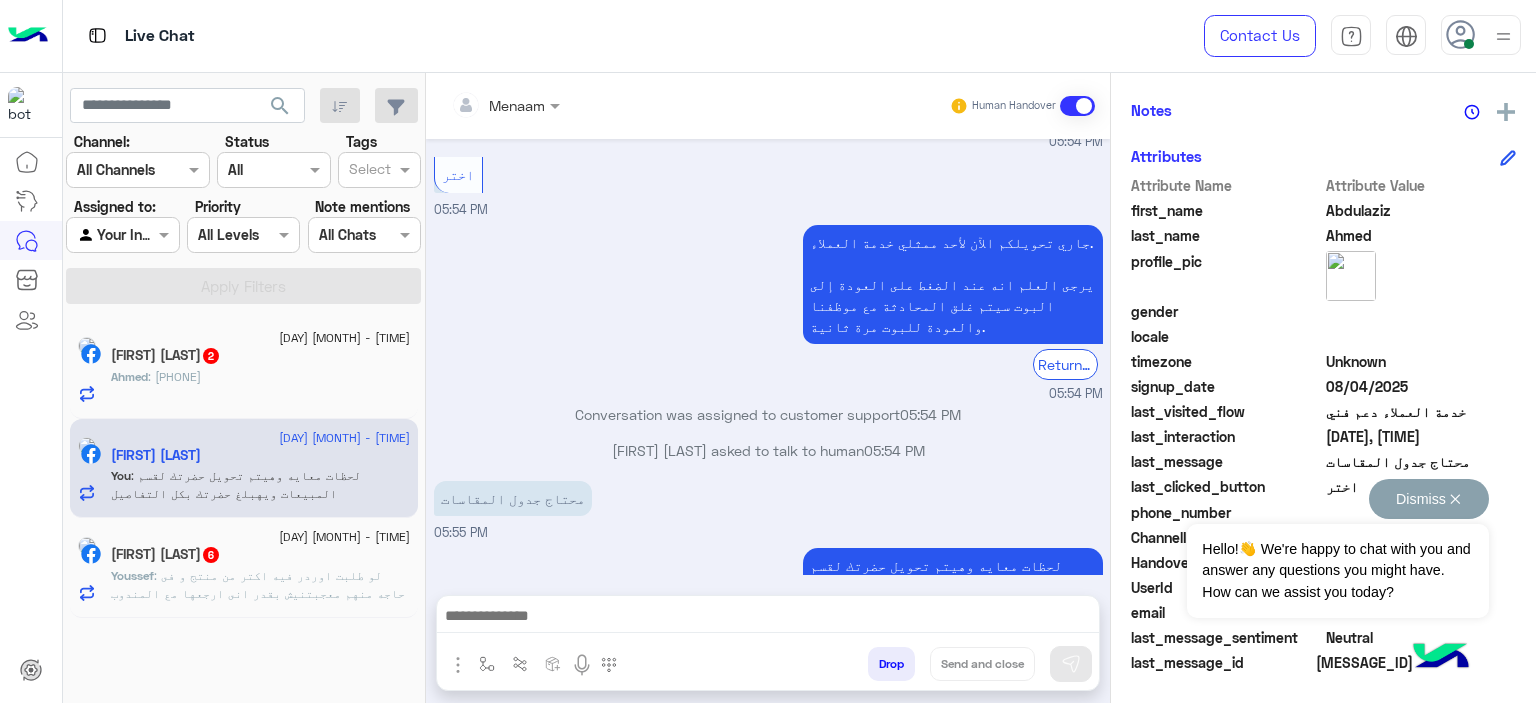 click on "Dismiss ✕" at bounding box center (1429, 499) 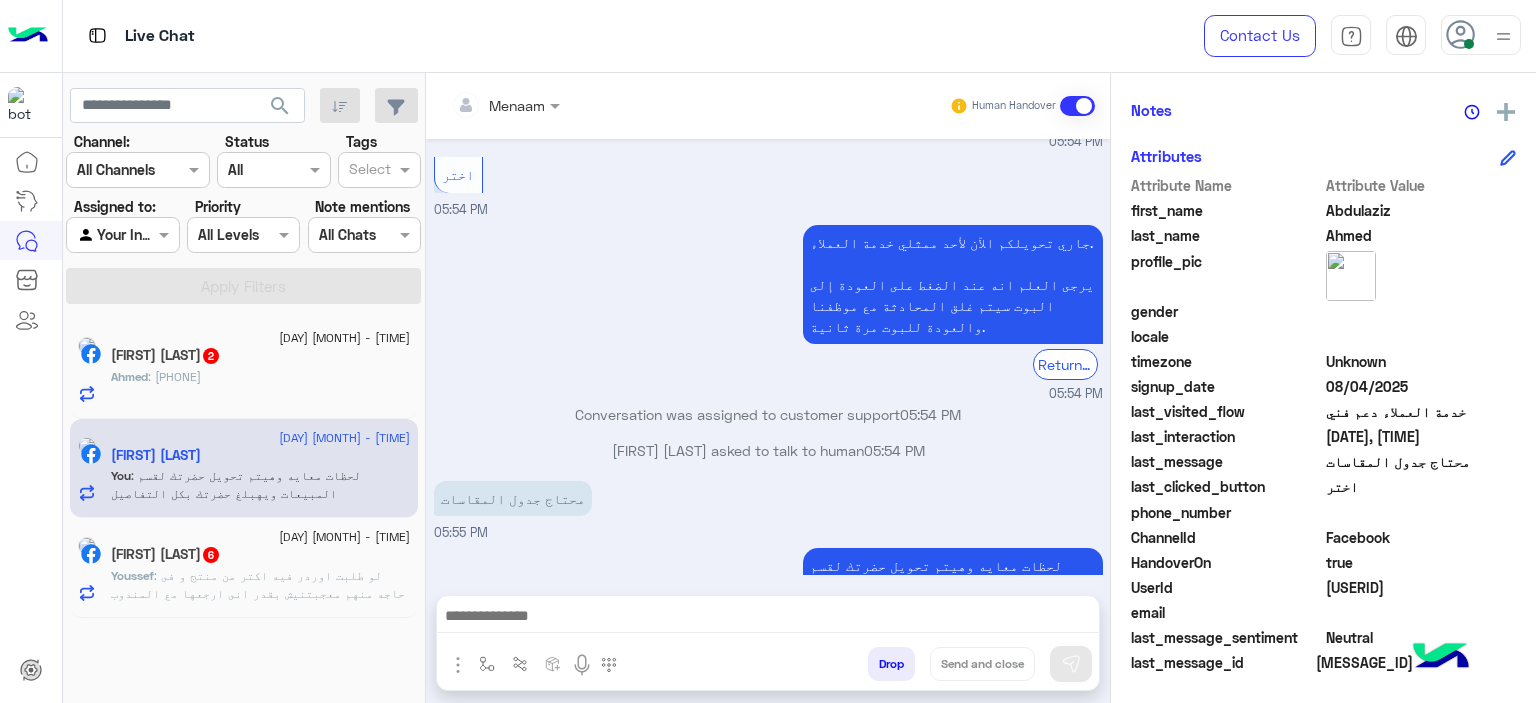 click on "23897631983271651" 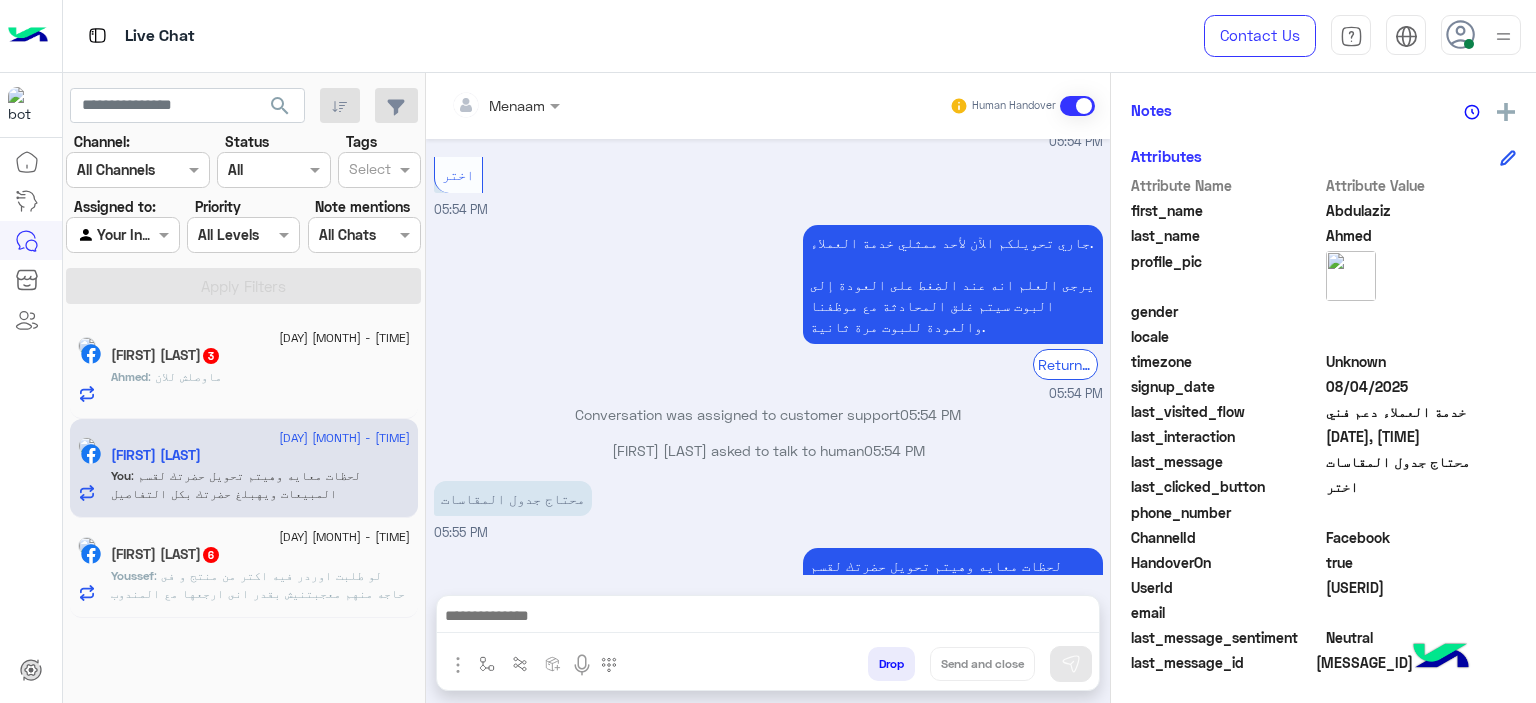 click at bounding box center (482, 105) 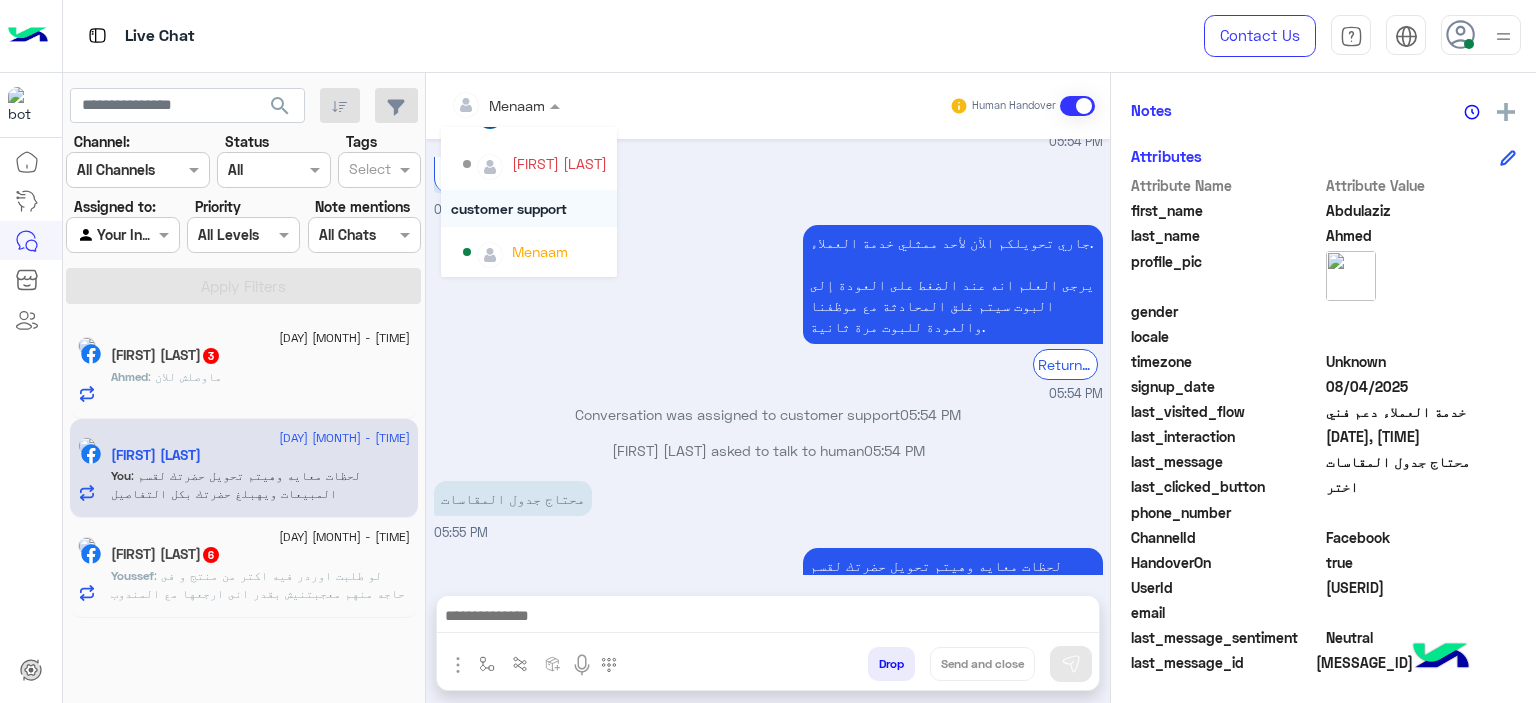 scroll, scrollTop: 78, scrollLeft: 0, axis: vertical 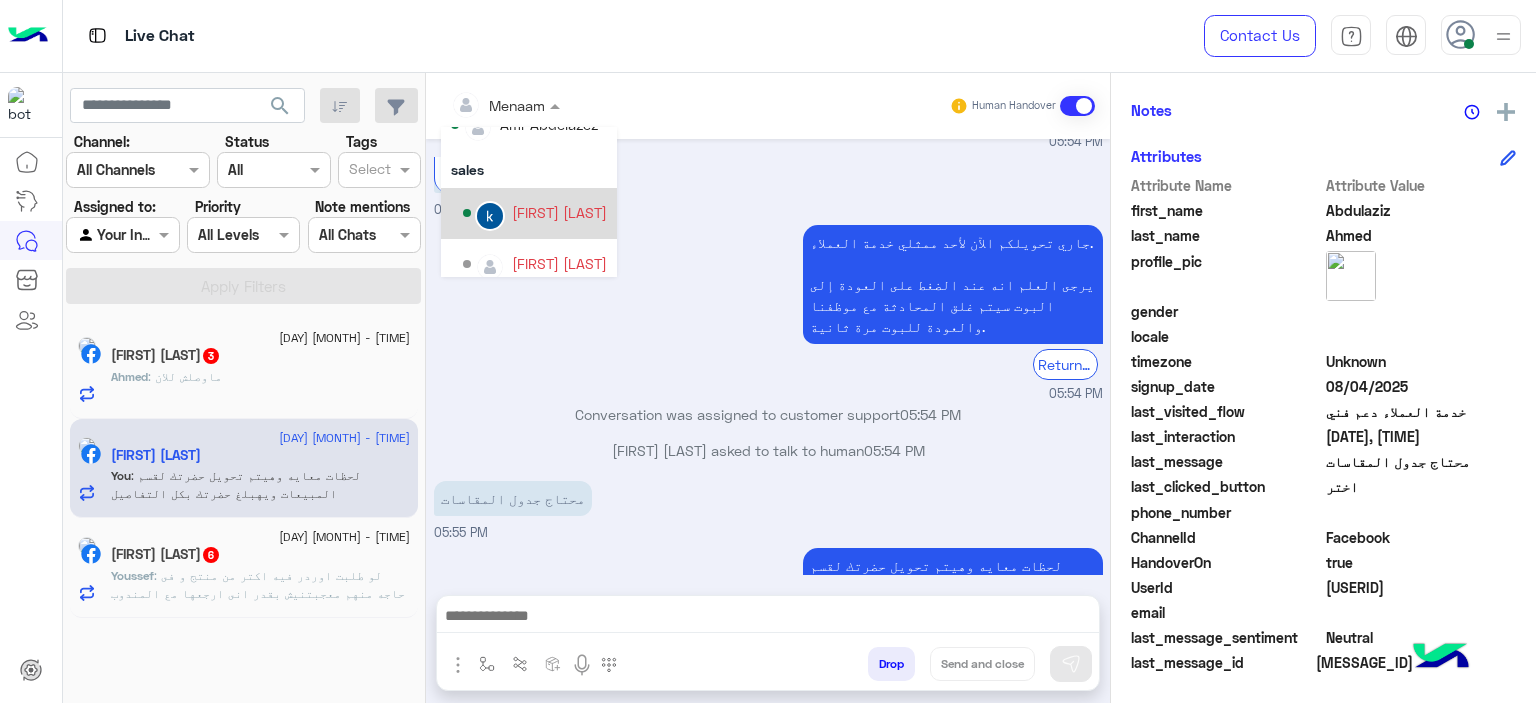 click on "khaled mohamed" at bounding box center (559, 212) 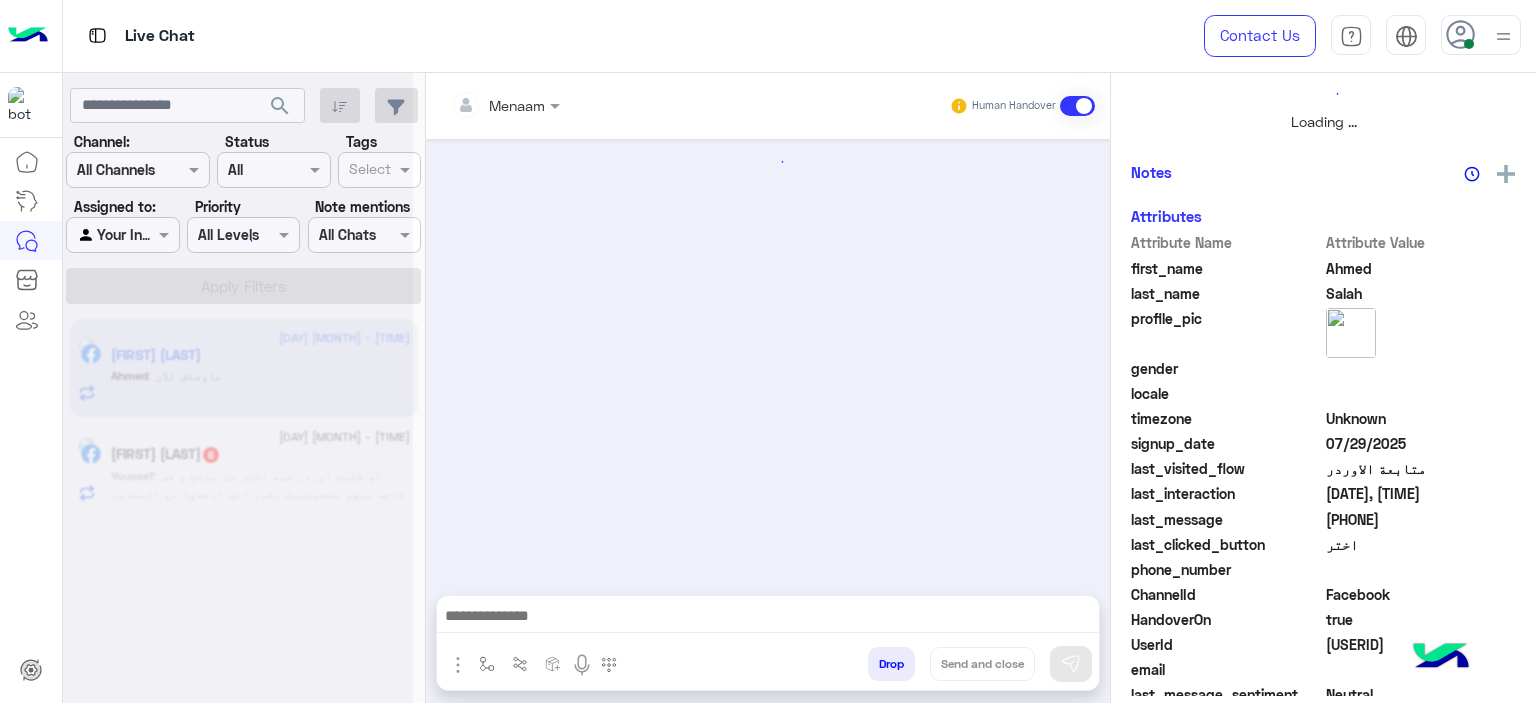 scroll, scrollTop: 514, scrollLeft: 0, axis: vertical 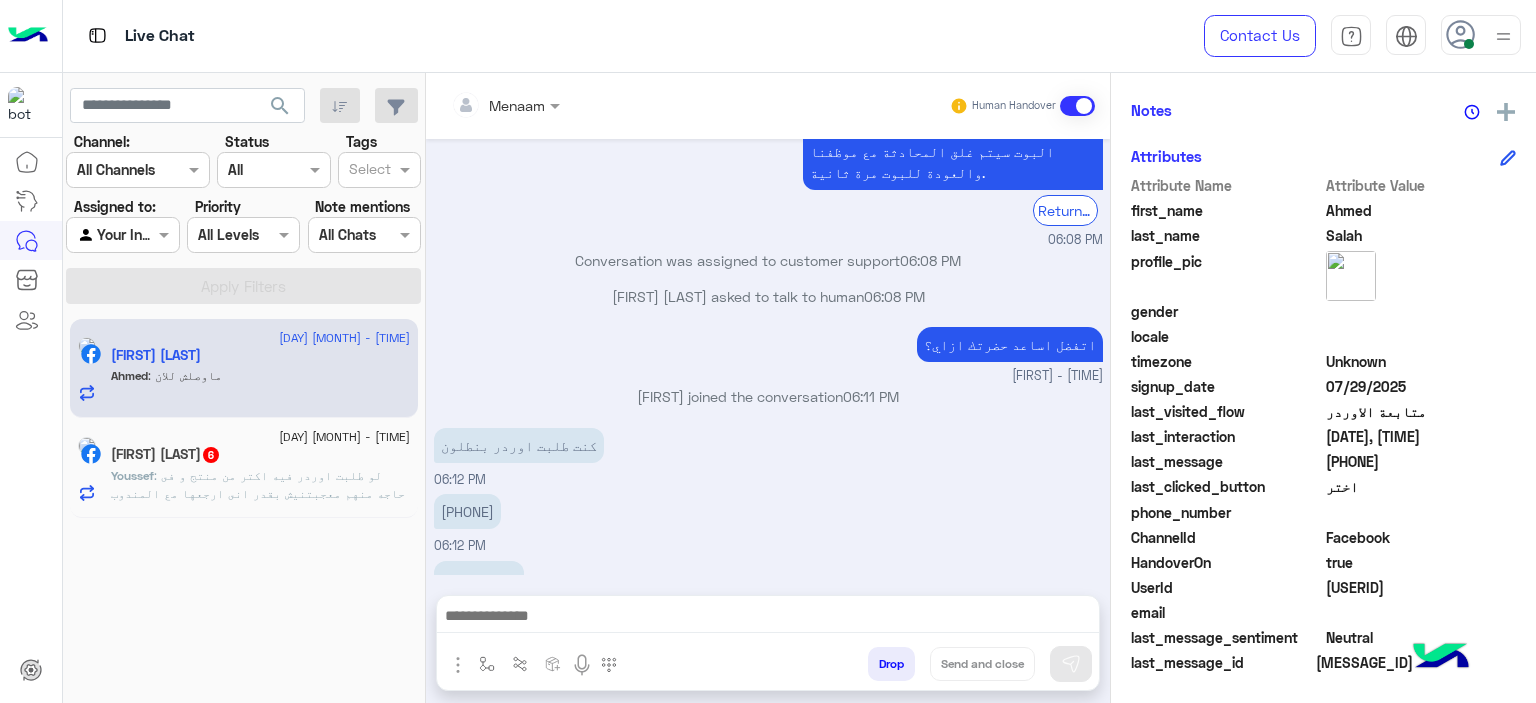 click at bounding box center [768, 621] 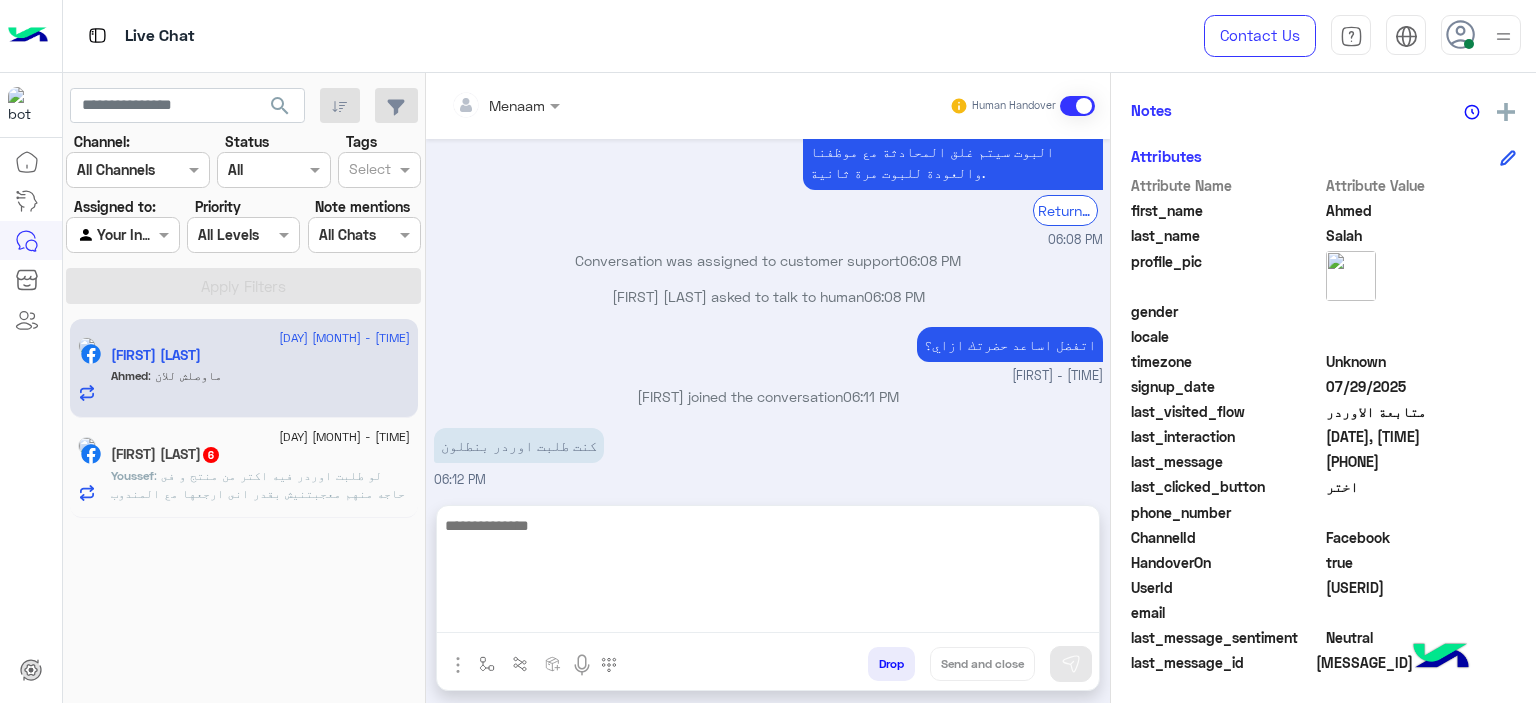 click at bounding box center [768, 573] 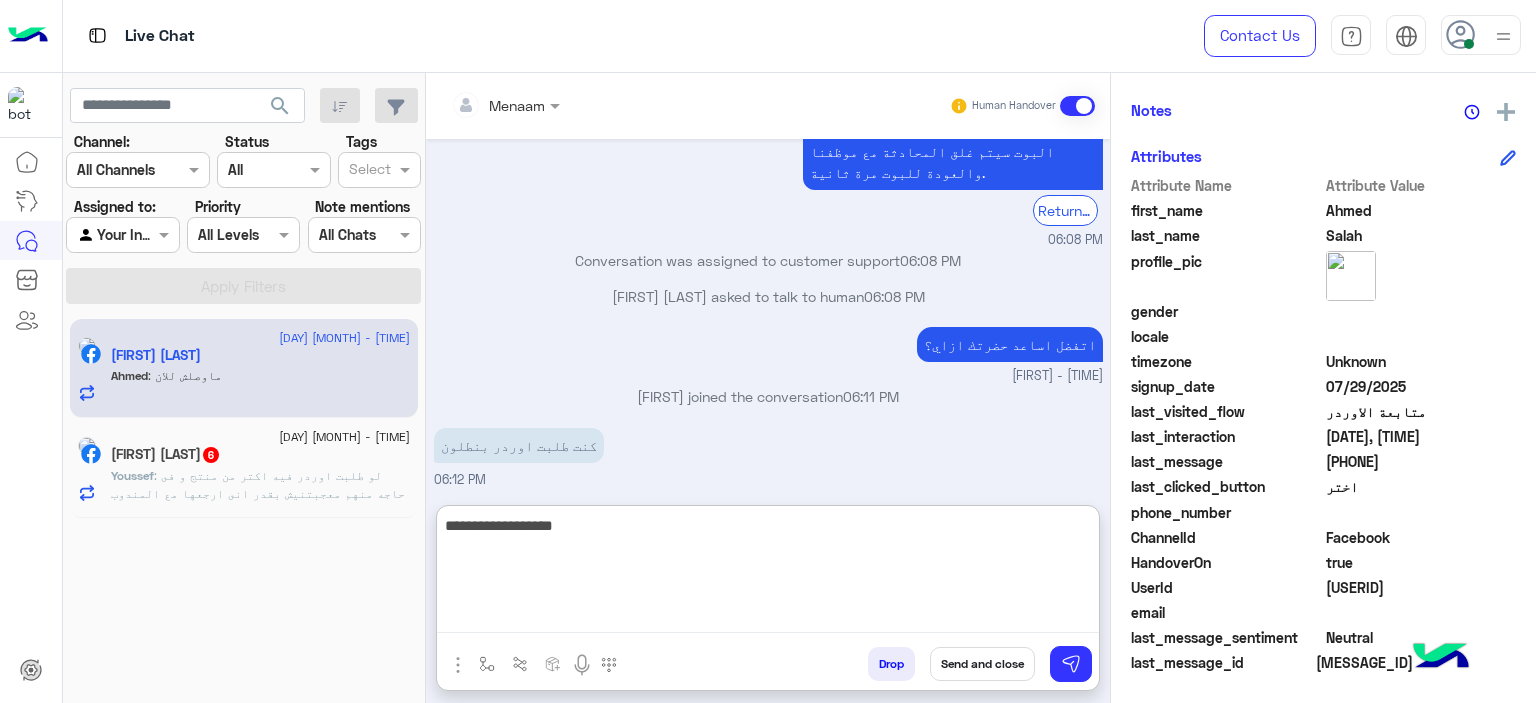 type on "**********" 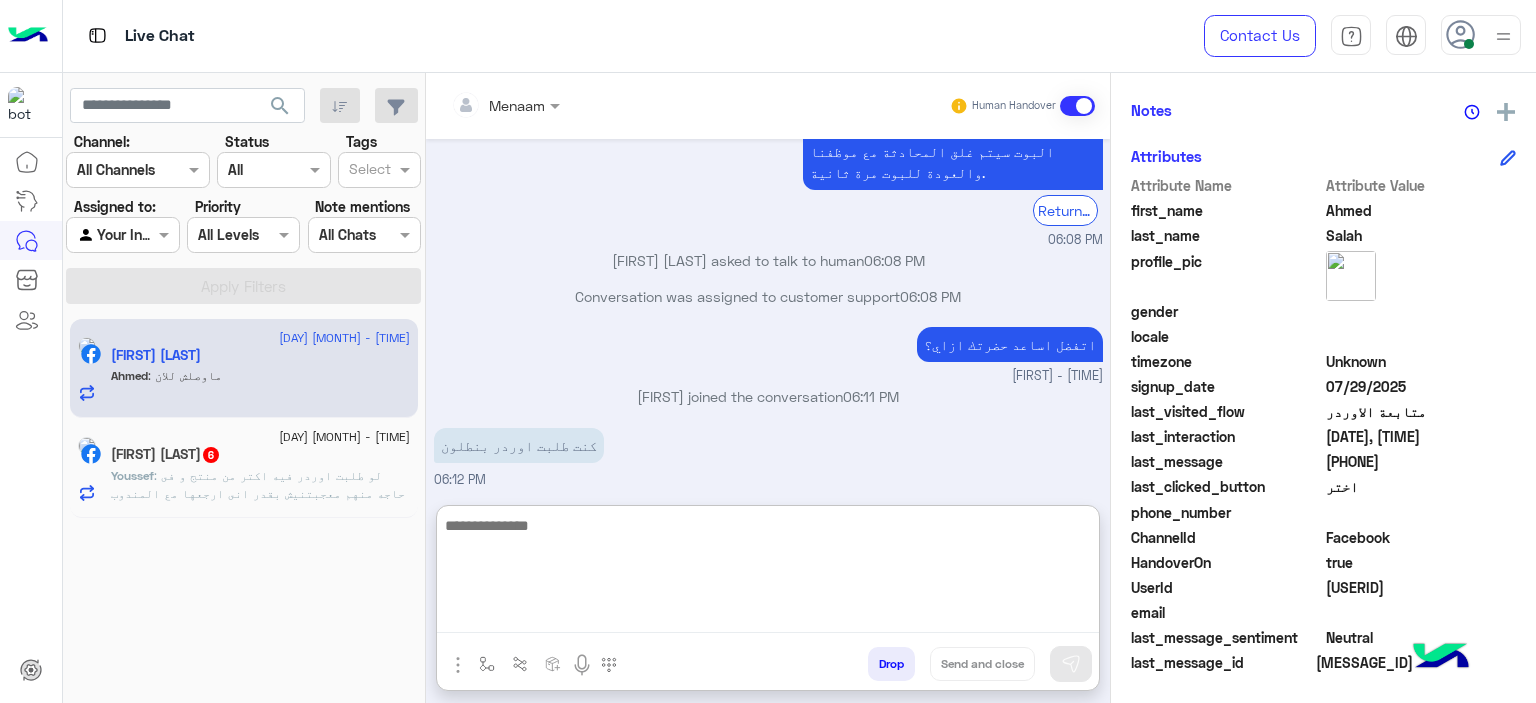 scroll, scrollTop: 1528, scrollLeft: 0, axis: vertical 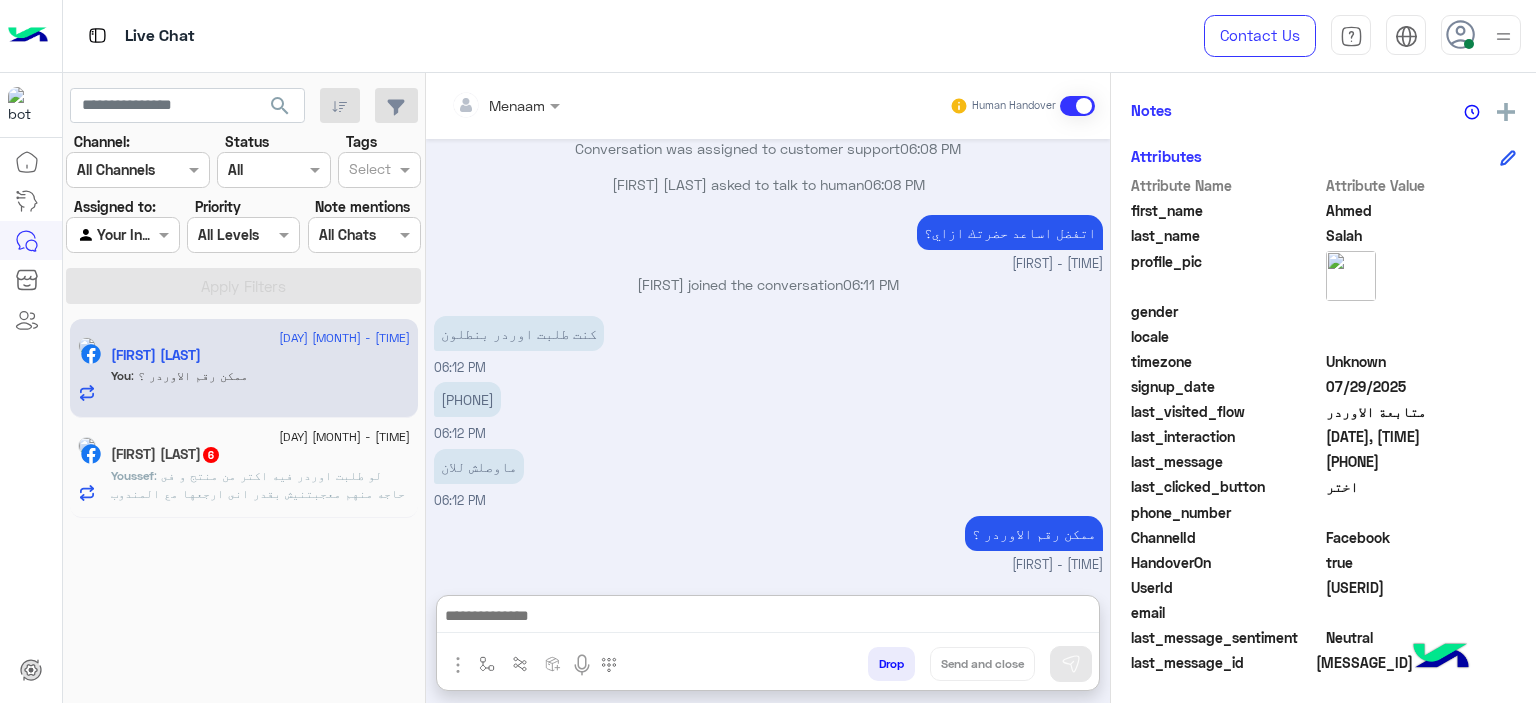 click on ": لو طلبت اوردر فيه اكتر من منتج و فى حاجه منهم معجبتنيش بقدر انى ارجعها مع المندوب فى وقتها؟" 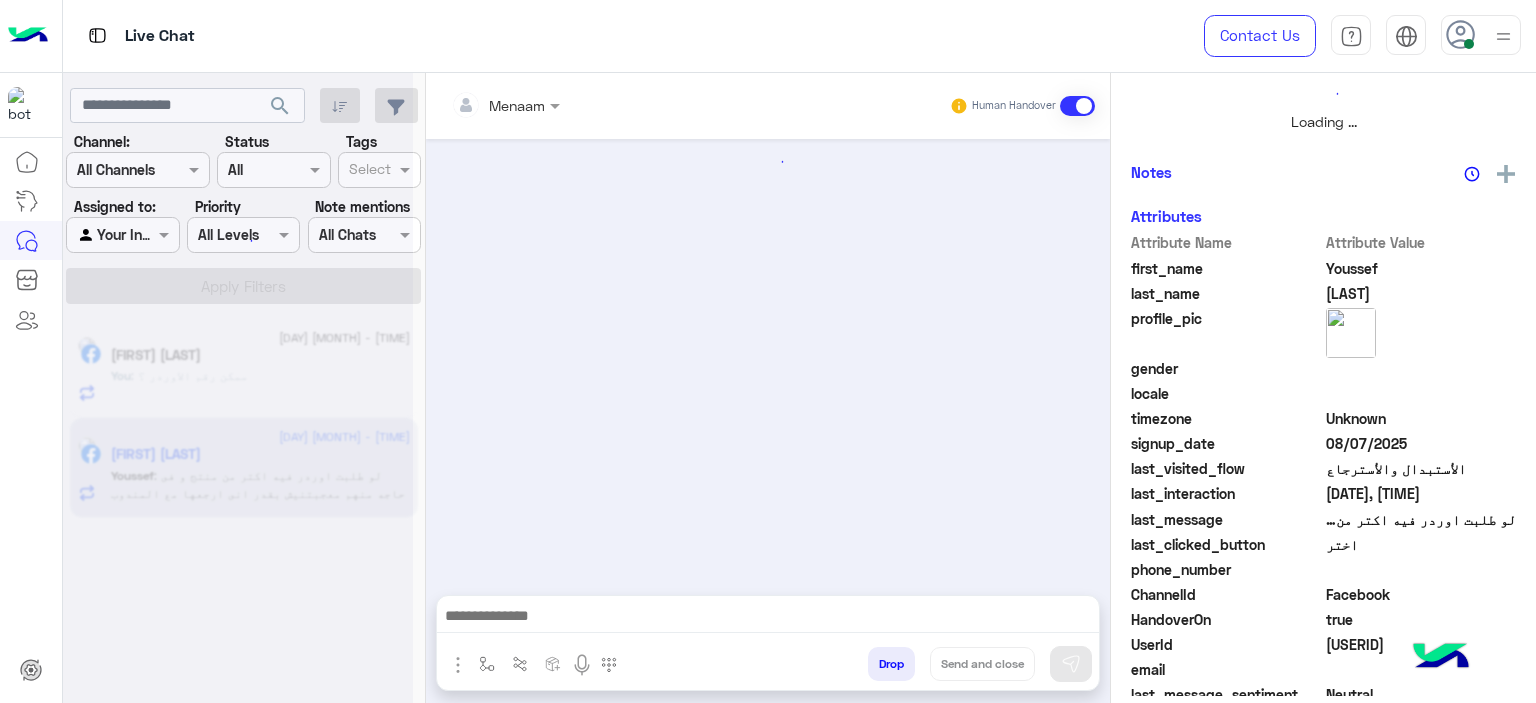 scroll, scrollTop: 0, scrollLeft: 0, axis: both 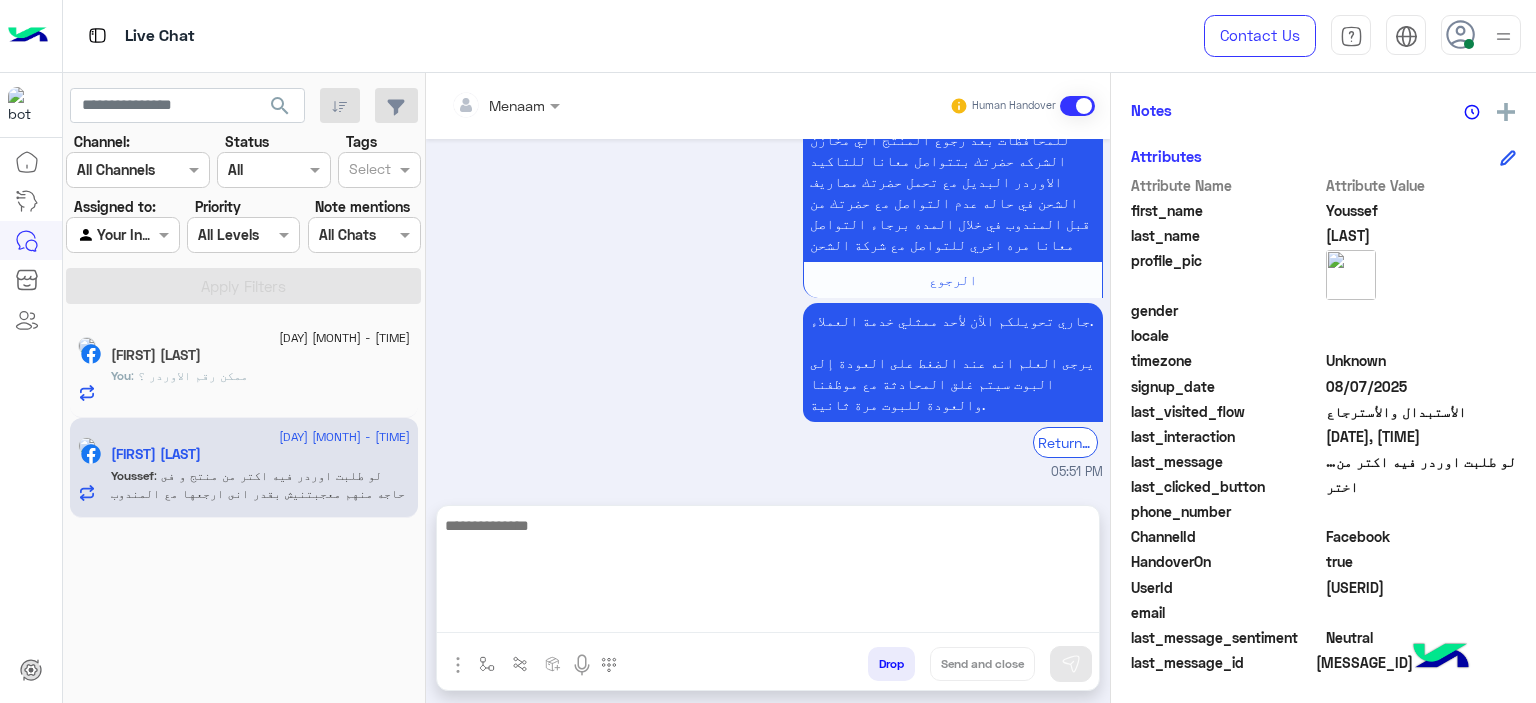 click at bounding box center (768, 573) 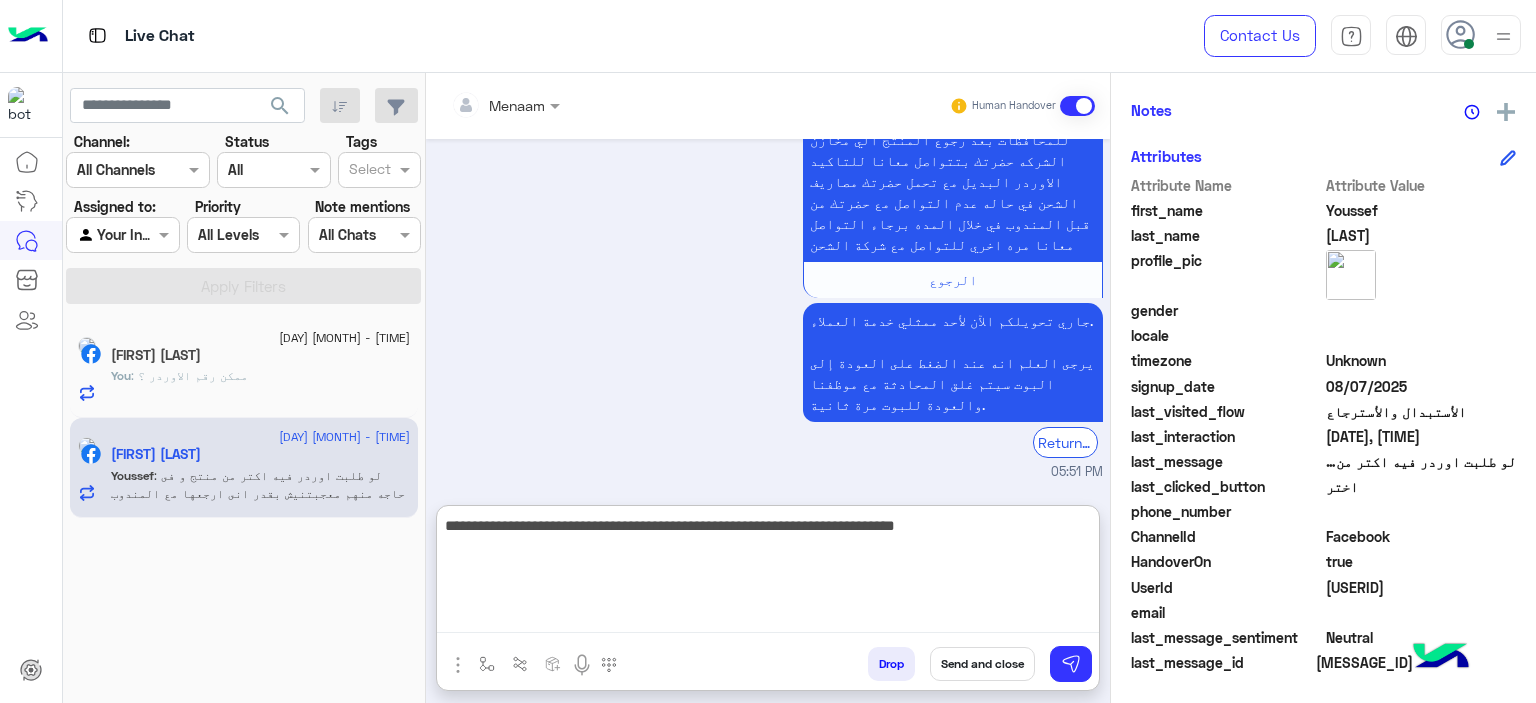 type on "**********" 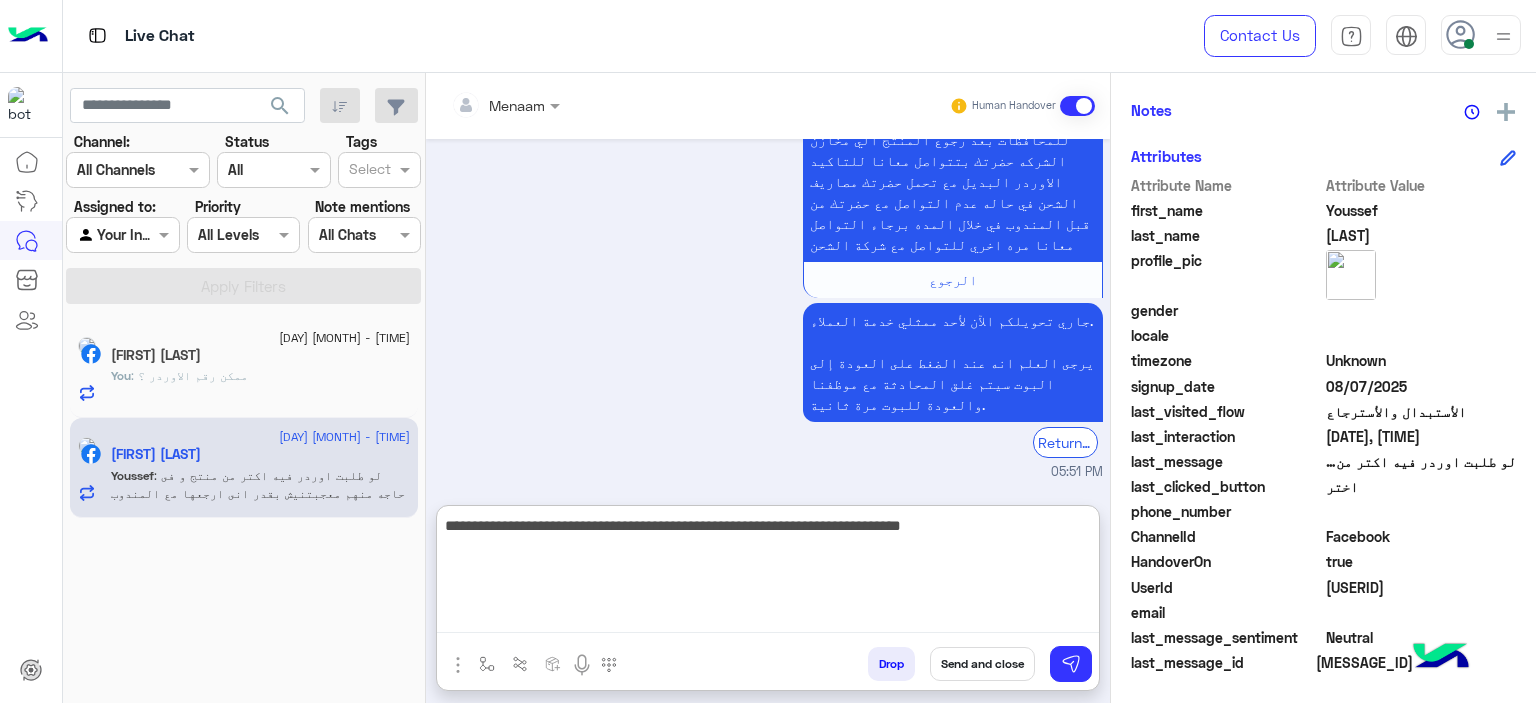 type 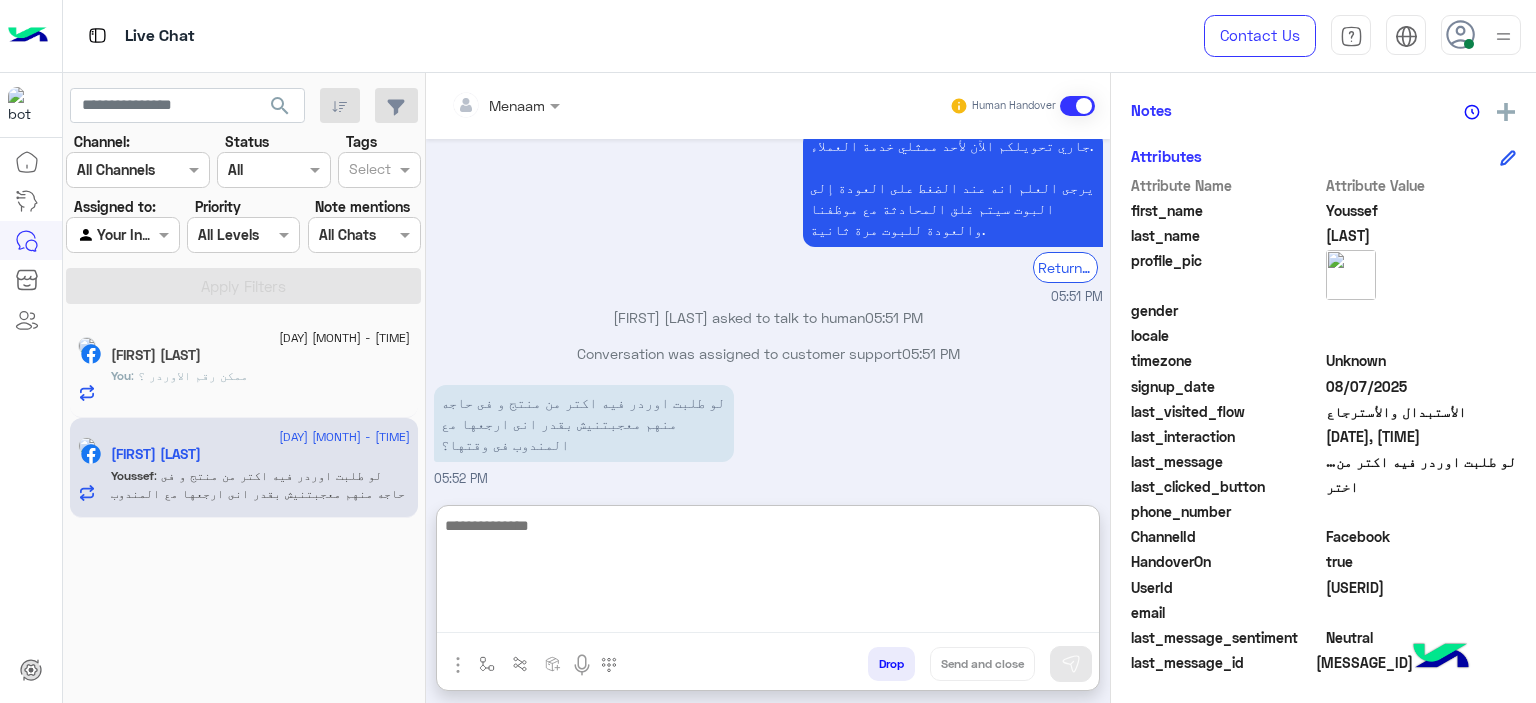 scroll, scrollTop: 1724, scrollLeft: 0, axis: vertical 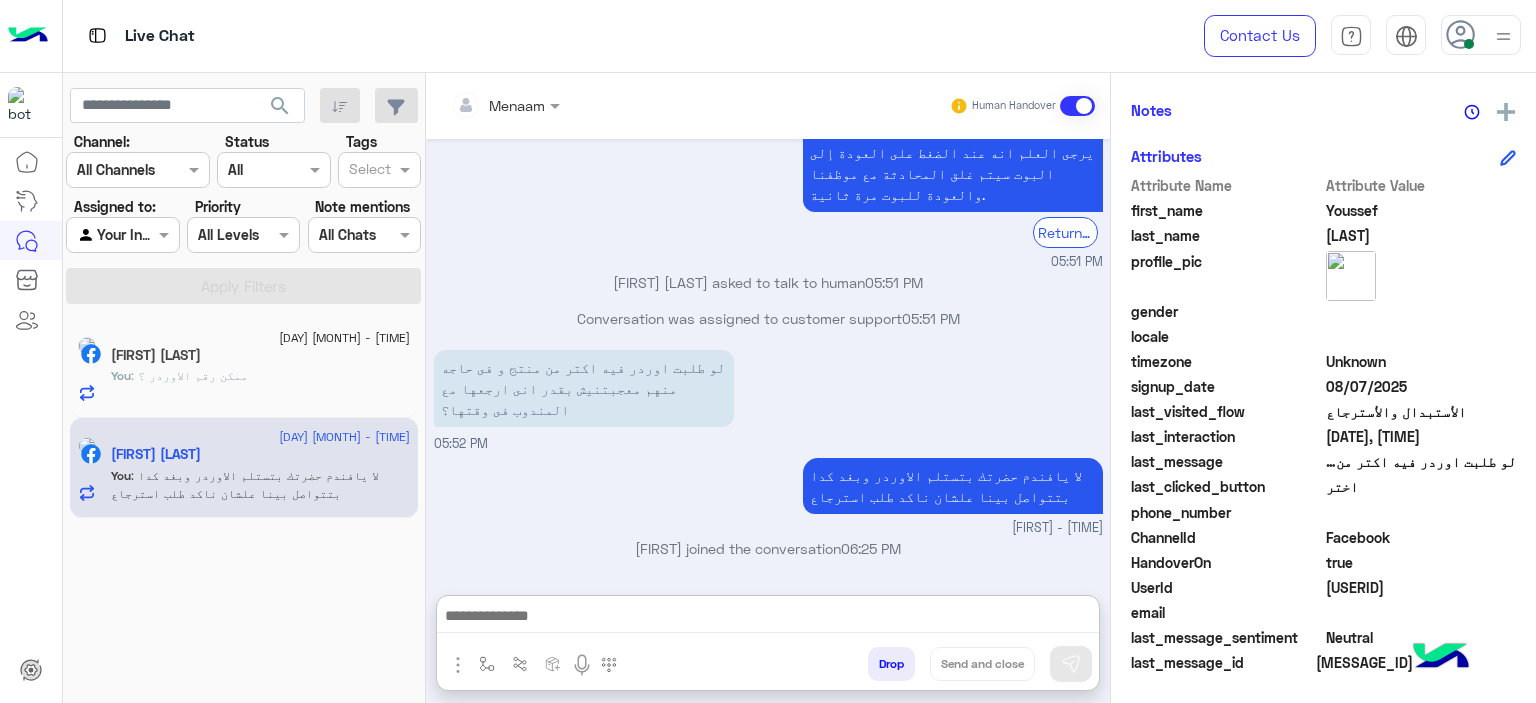 click on "24426970653594271" 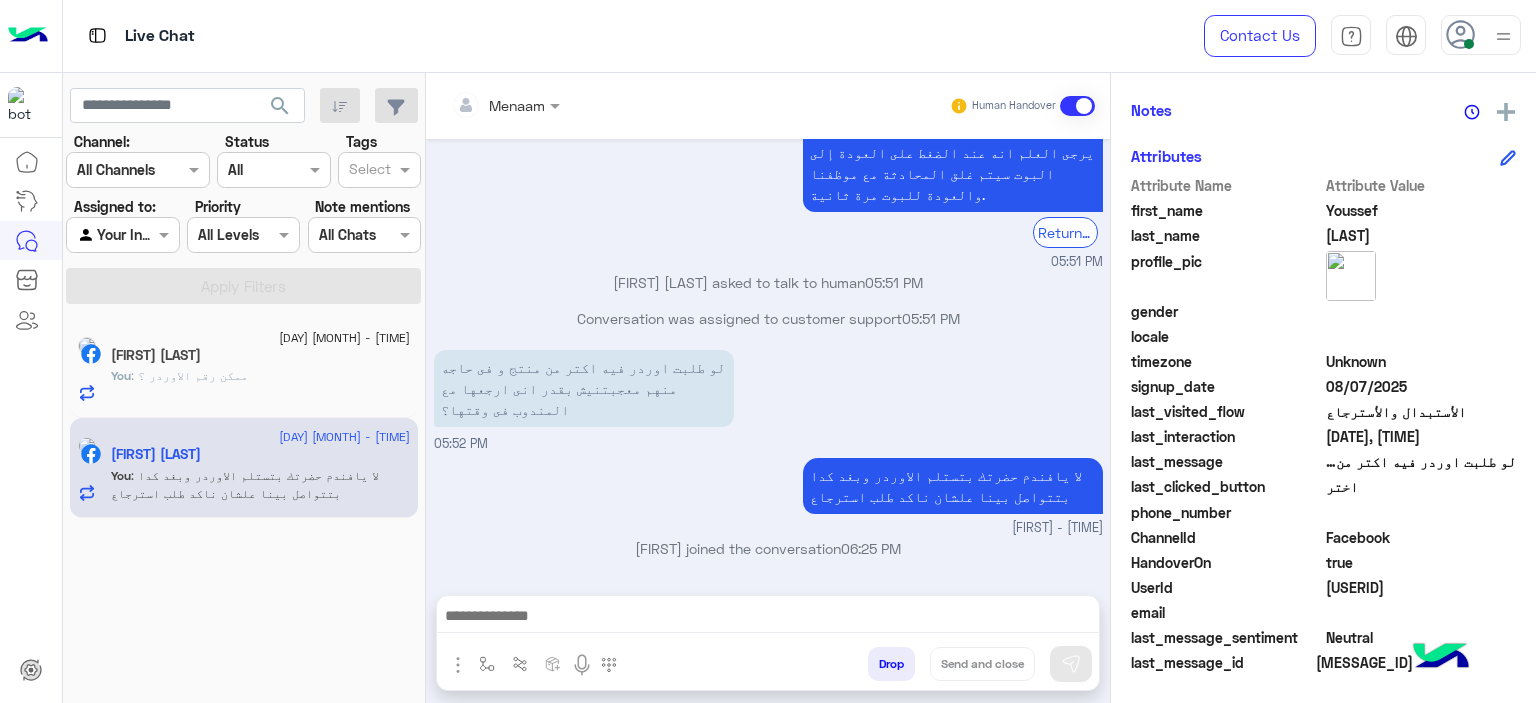 scroll, scrollTop: 1633, scrollLeft: 0, axis: vertical 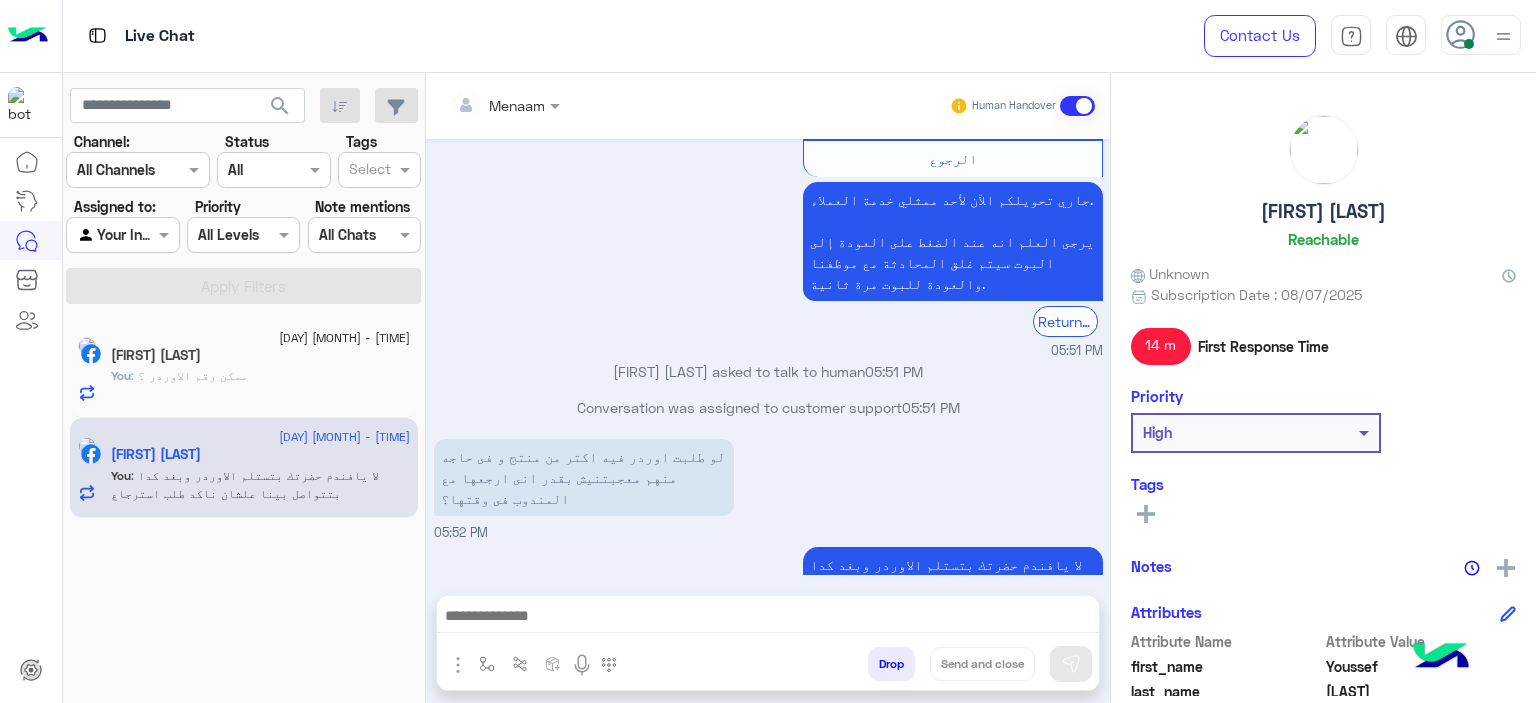 click on "Youssef Elbarody" 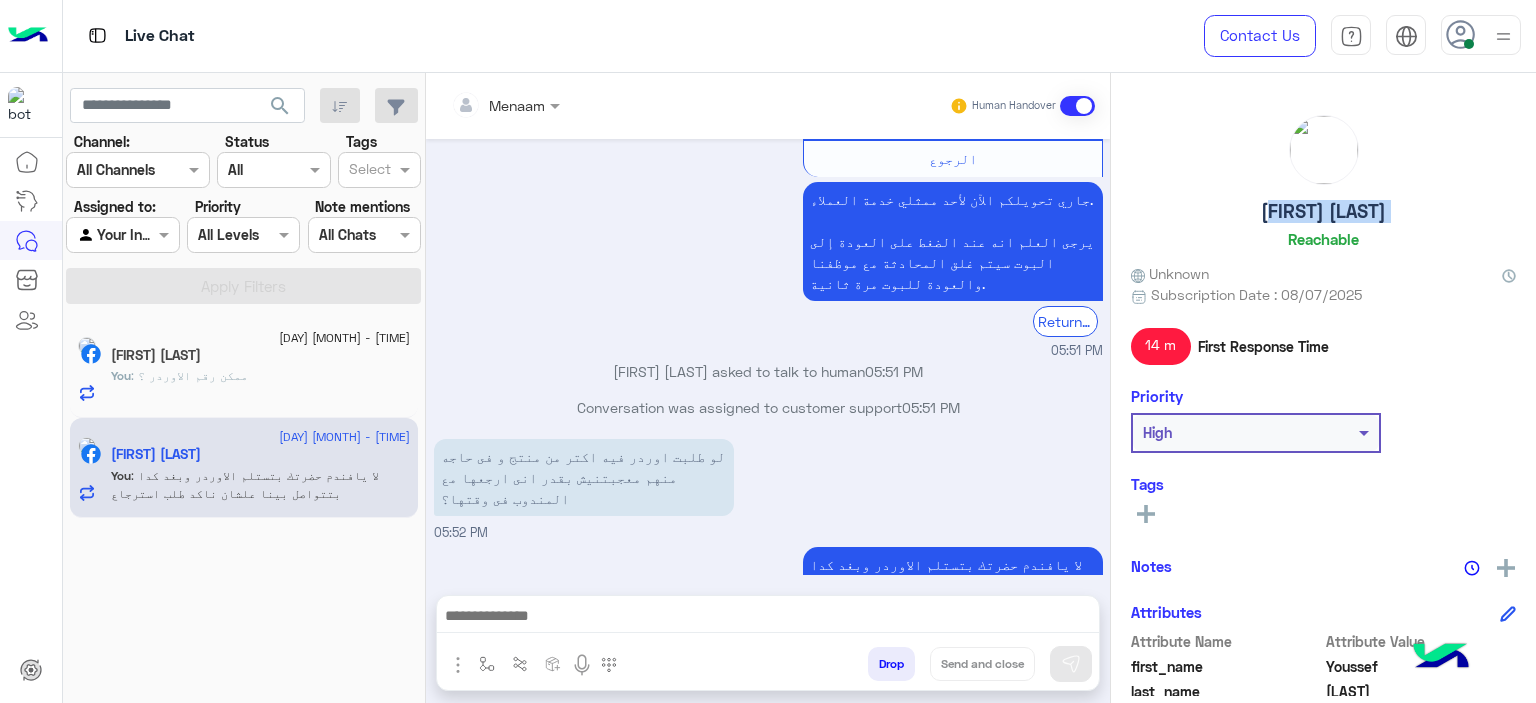 click on "Youssef Elbarody" 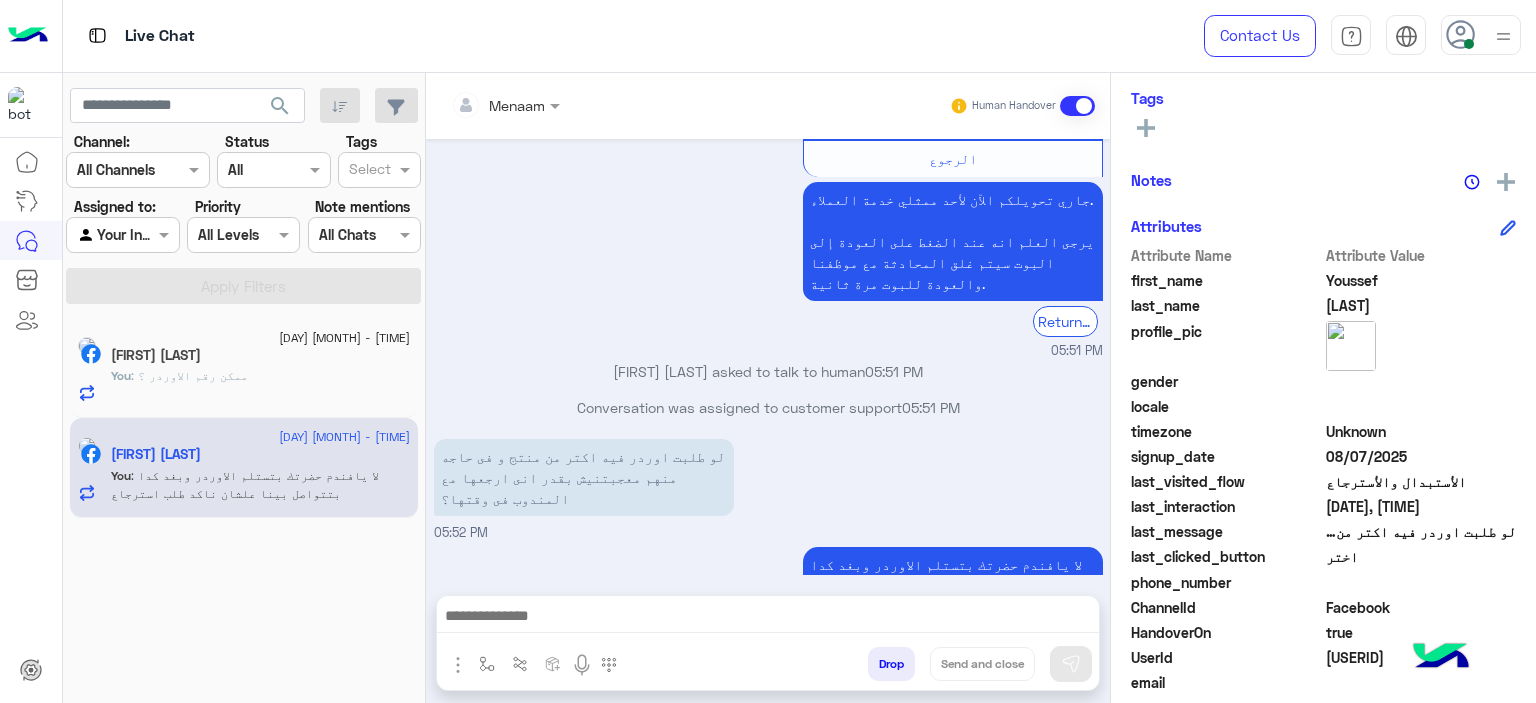 scroll, scrollTop: 456, scrollLeft: 0, axis: vertical 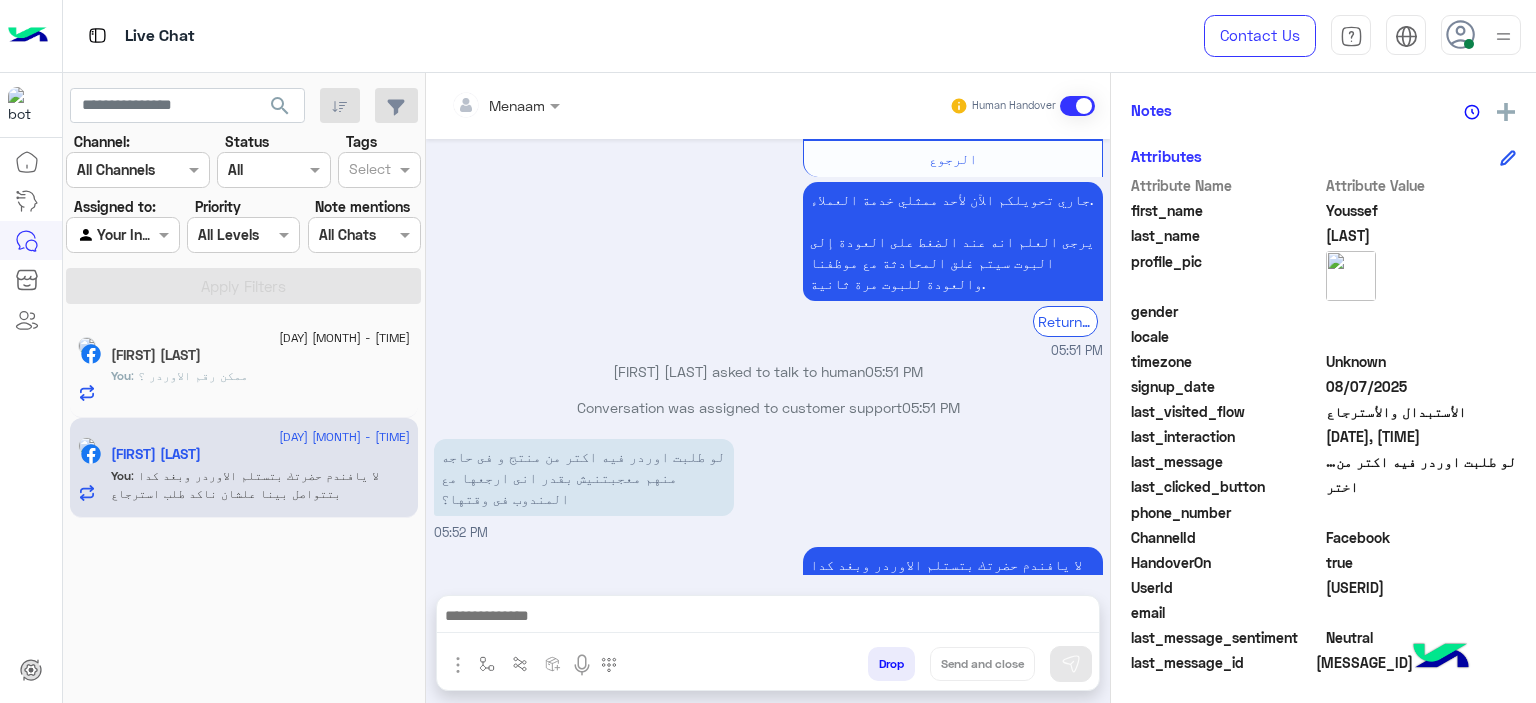 click on "24426970653594271" 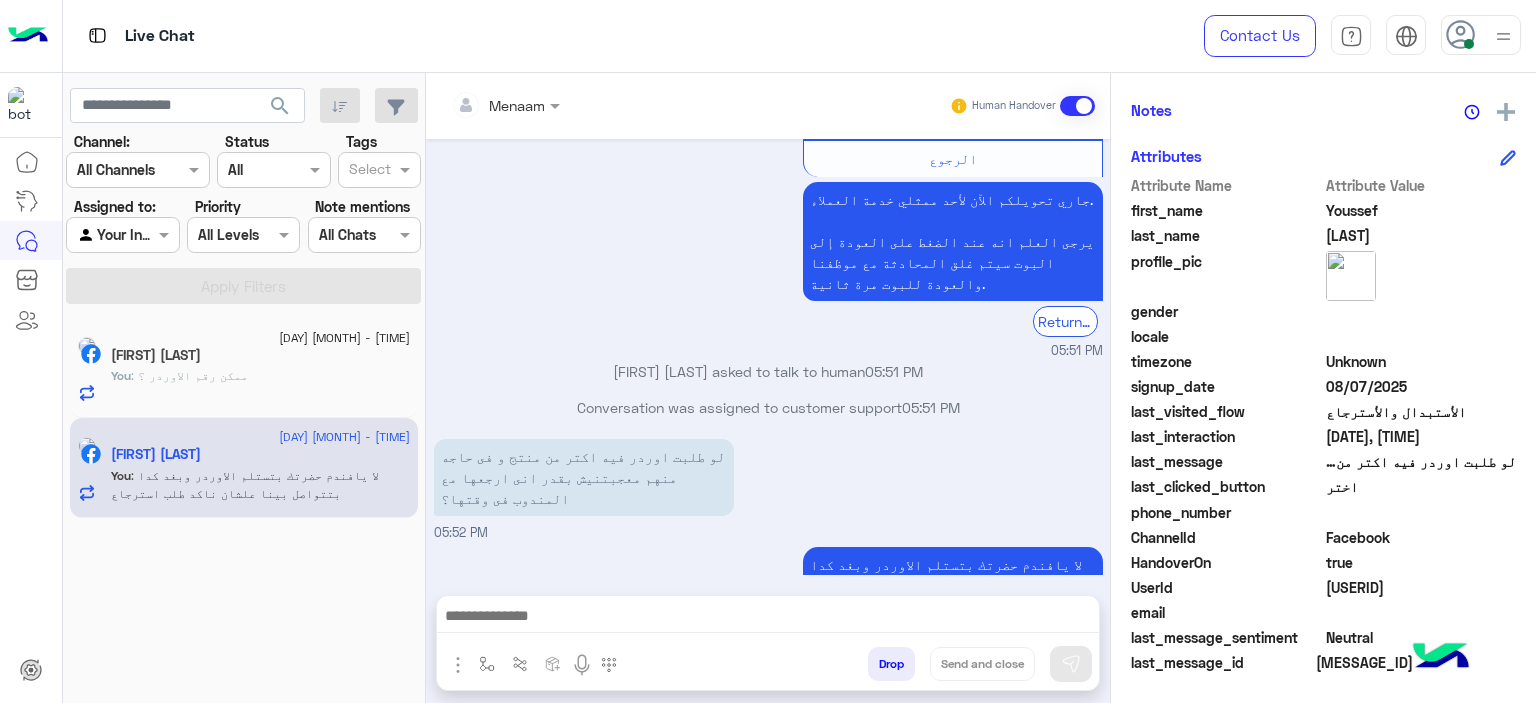 click on "لو طلبت اوردر فيه اكتر من منتج و فى حاجه منهم معجبتنيش بقدر انى ارجعها مع المندوب فى وقتها؟" at bounding box center [584, 477] 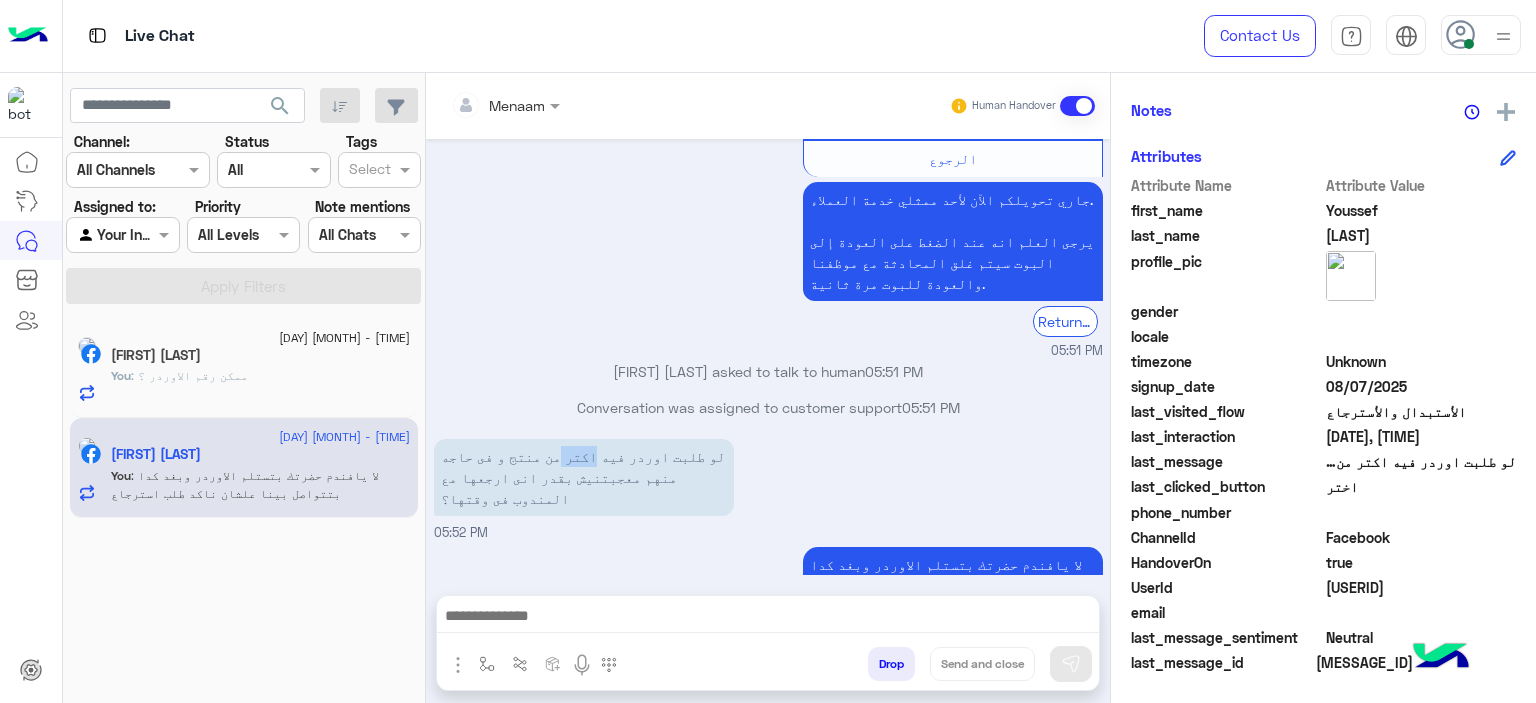 click on "لو طلبت اوردر فيه اكتر من منتج و فى حاجه منهم معجبتنيش بقدر انى ارجعها مع المندوب فى وقتها؟" at bounding box center [584, 477] 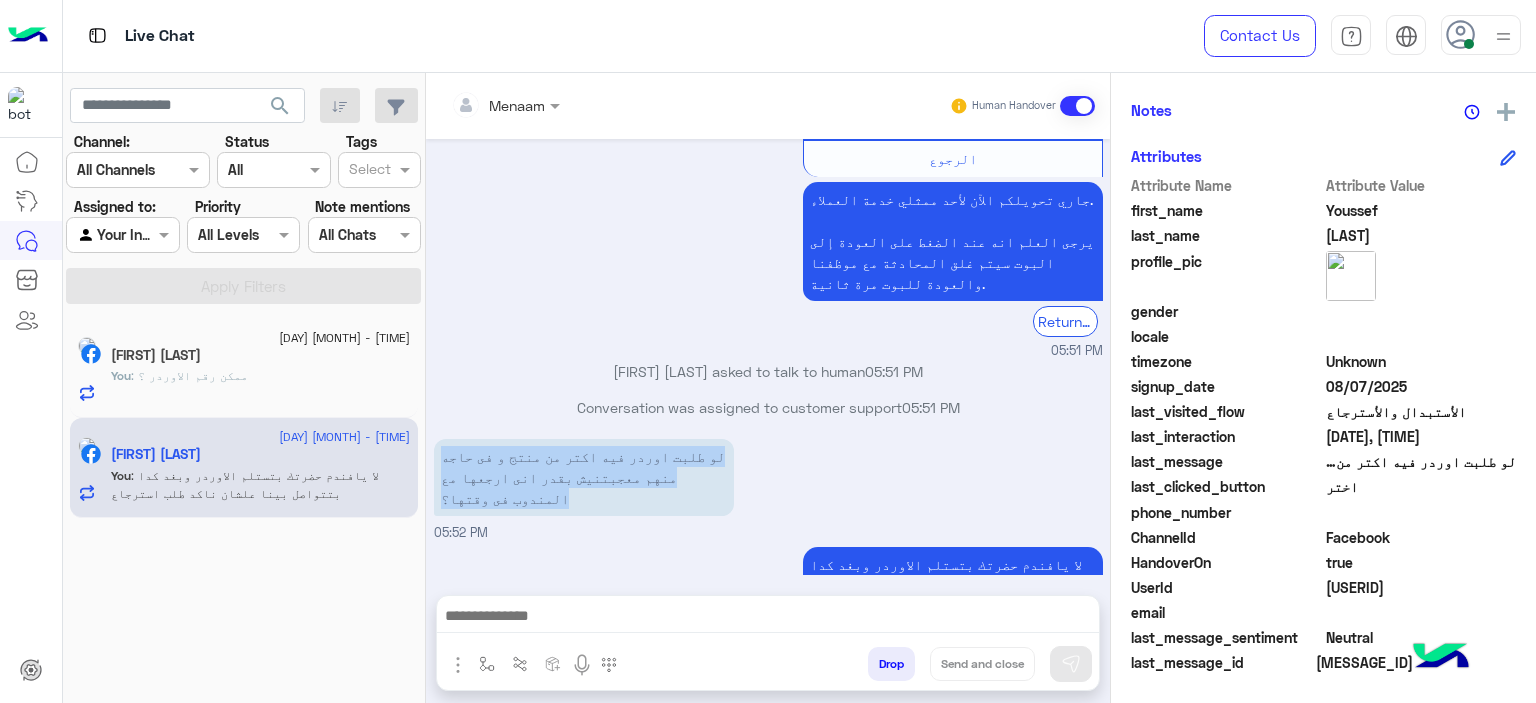 drag, startPoint x: 612, startPoint y: 374, endPoint x: 612, endPoint y: 391, distance: 17 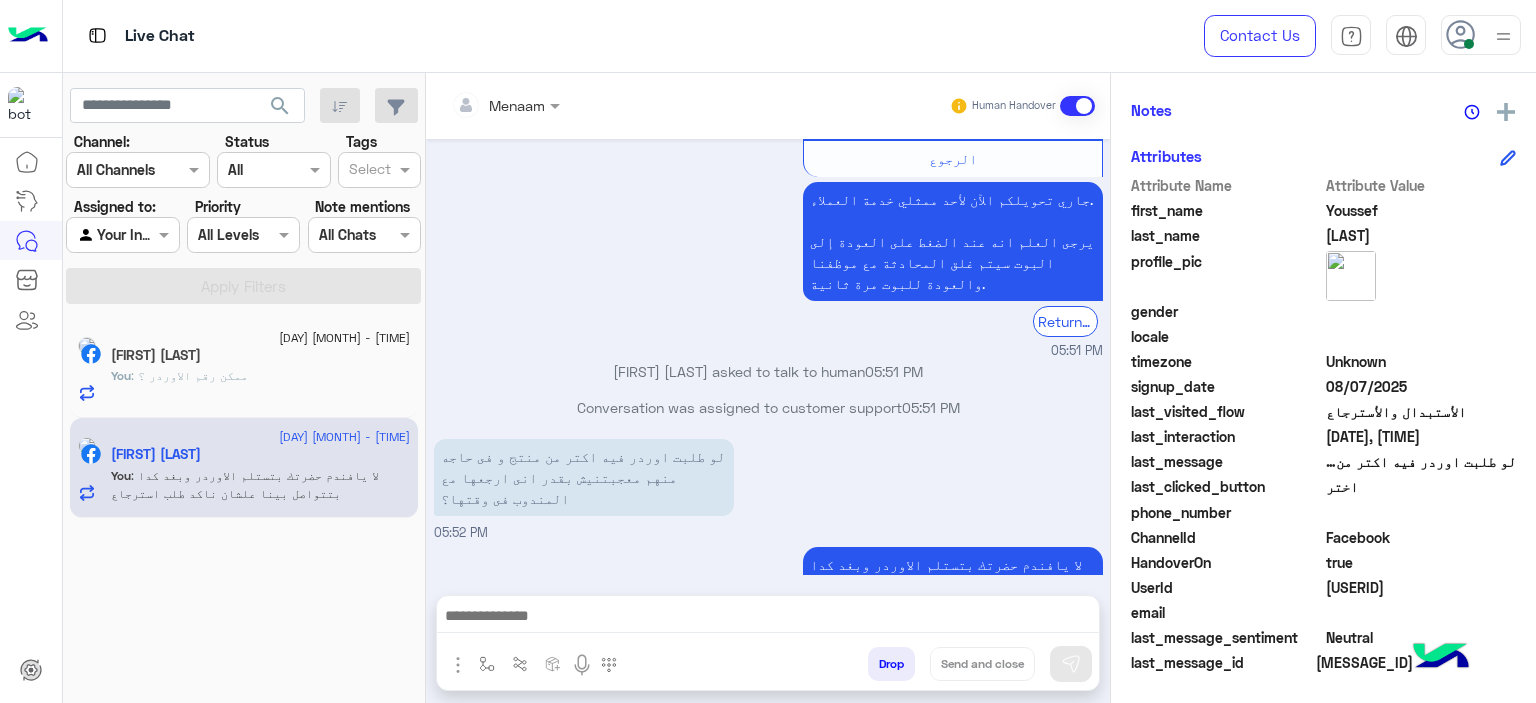 click on ": ممكن رقم الاوردر ؟" 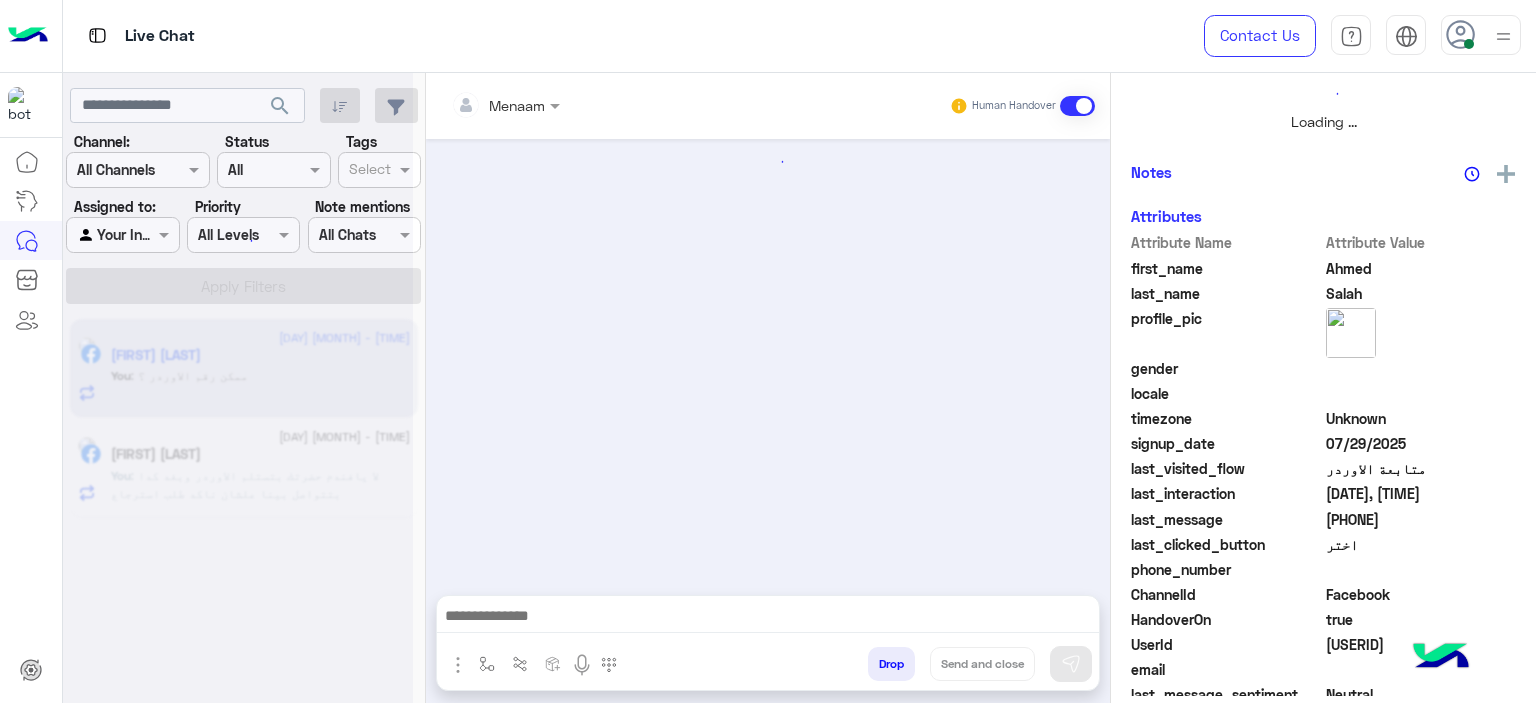 scroll, scrollTop: 514, scrollLeft: 0, axis: vertical 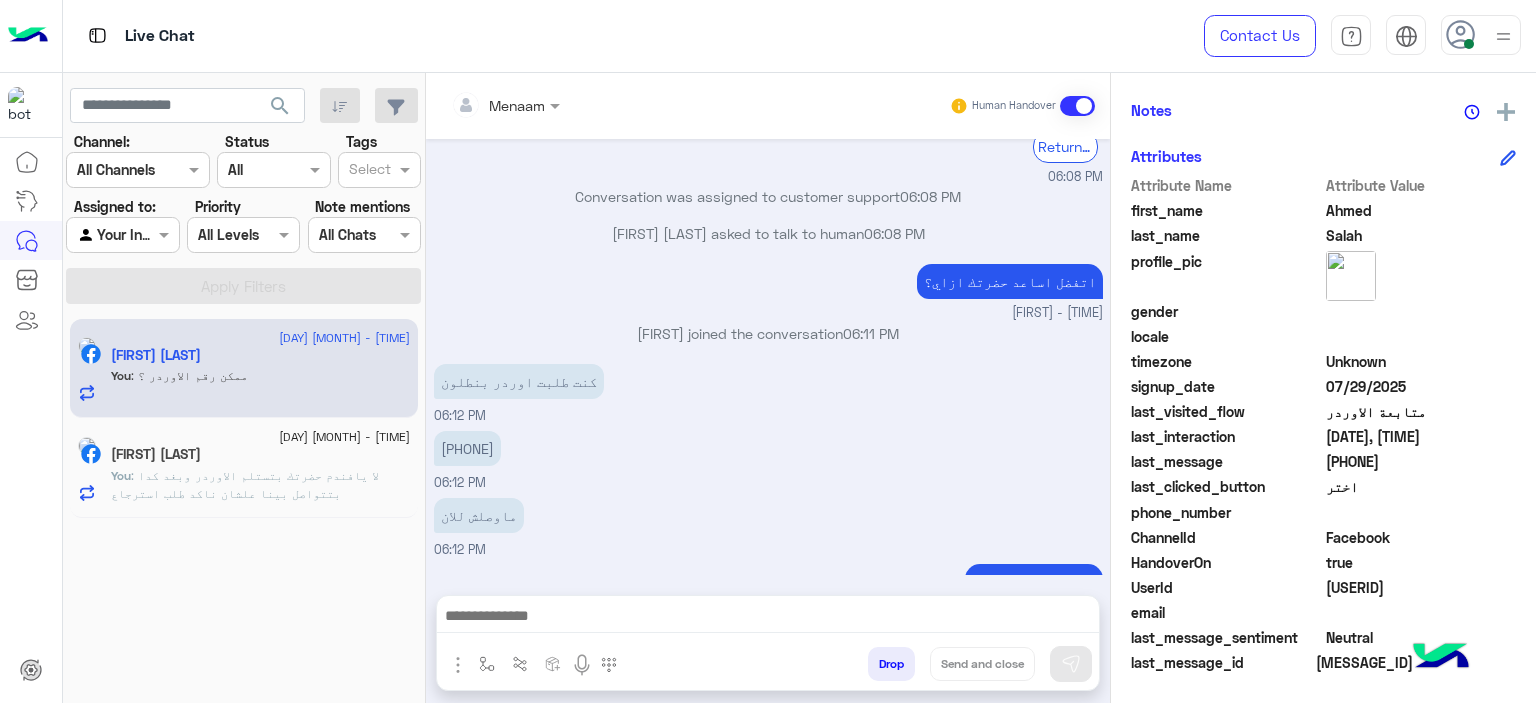click on ": لا يافندم حضرتك بتستلم الاوردر وبغد كدا بتتواصل بينا علشان ناكد طلب استرجاع" 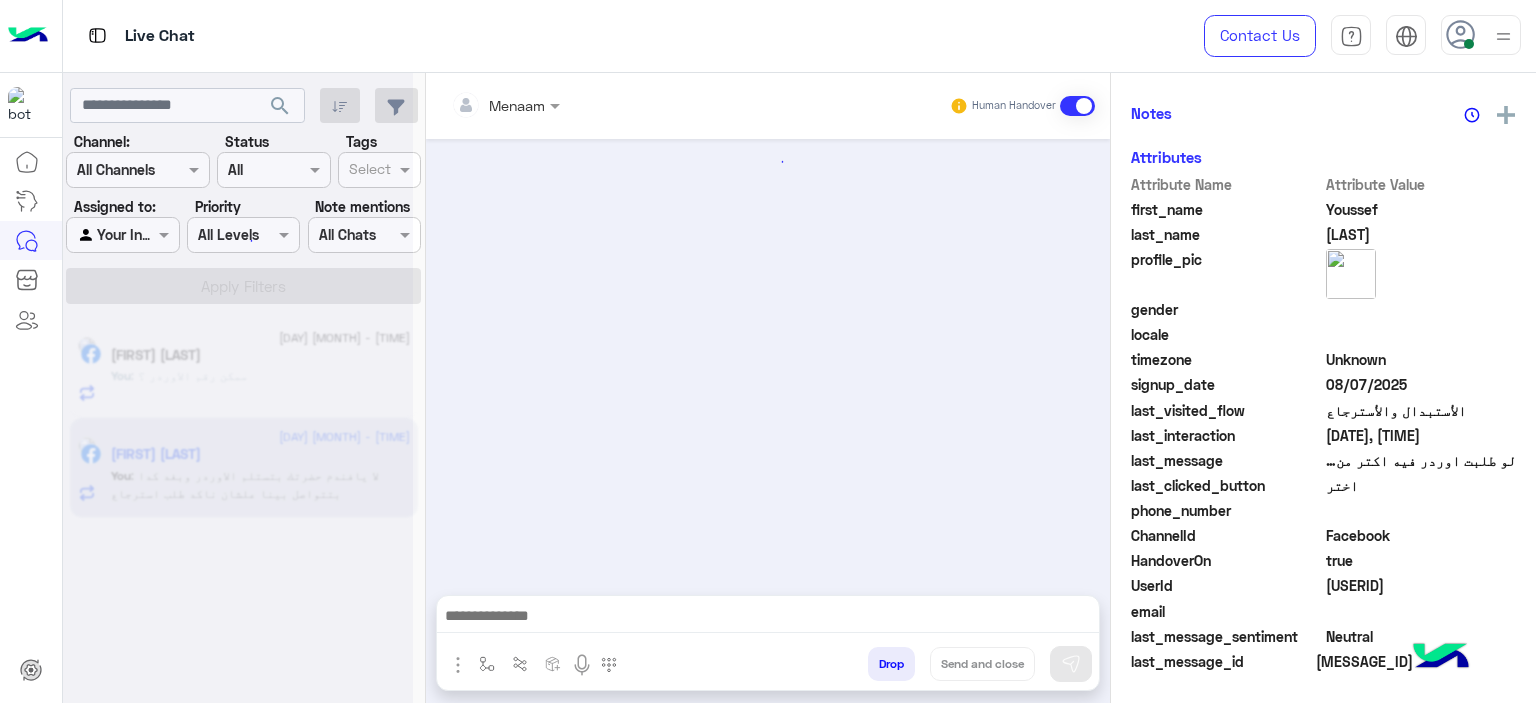 scroll, scrollTop: 452, scrollLeft: 0, axis: vertical 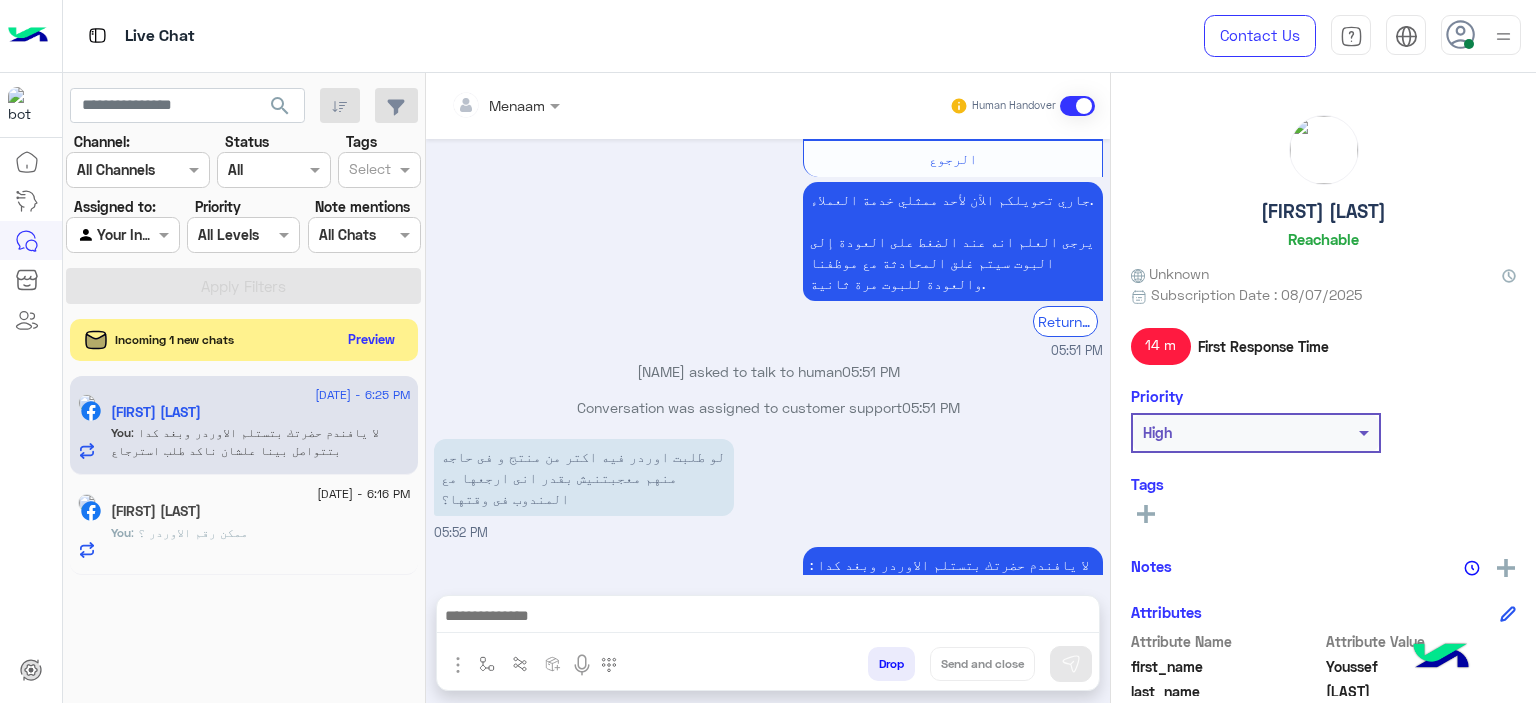 click on "Preview" 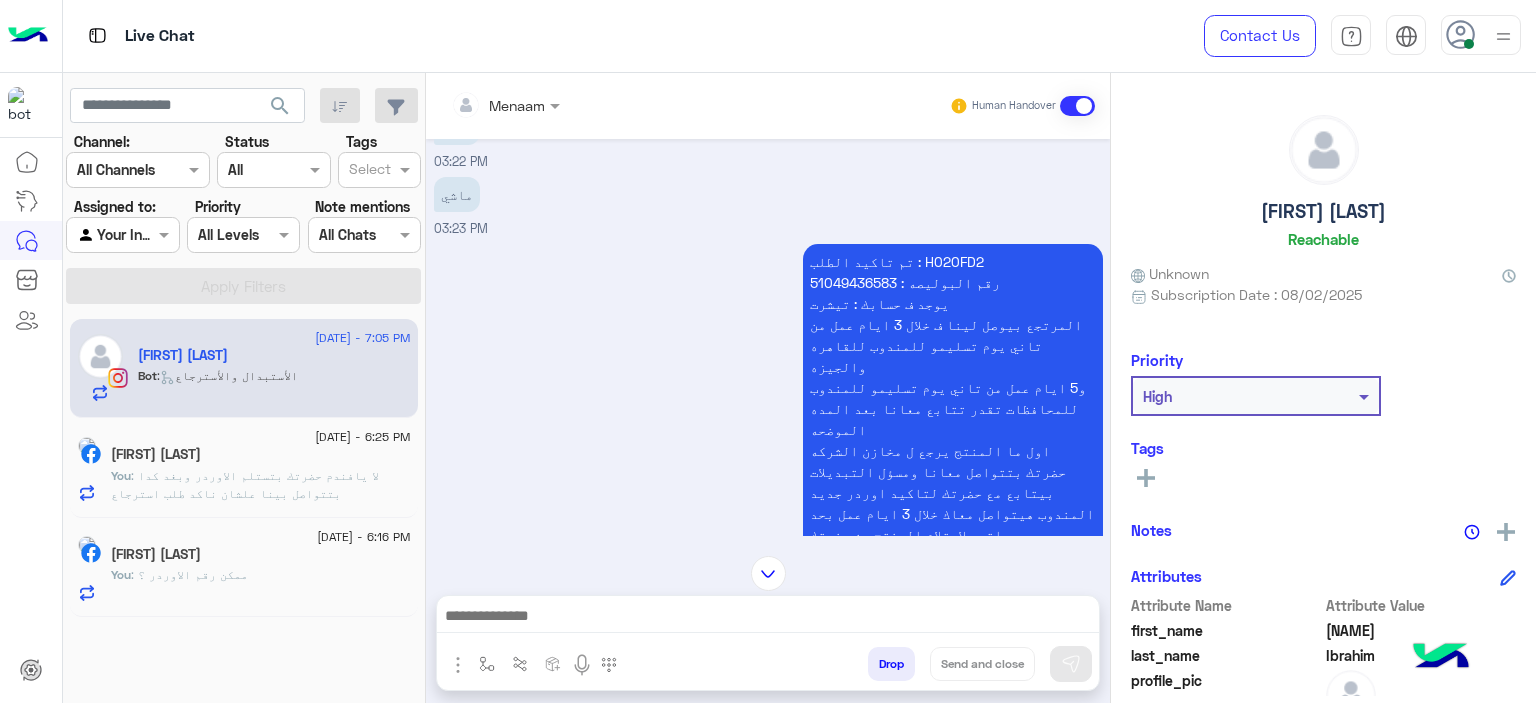 scroll, scrollTop: 904, scrollLeft: 0, axis: vertical 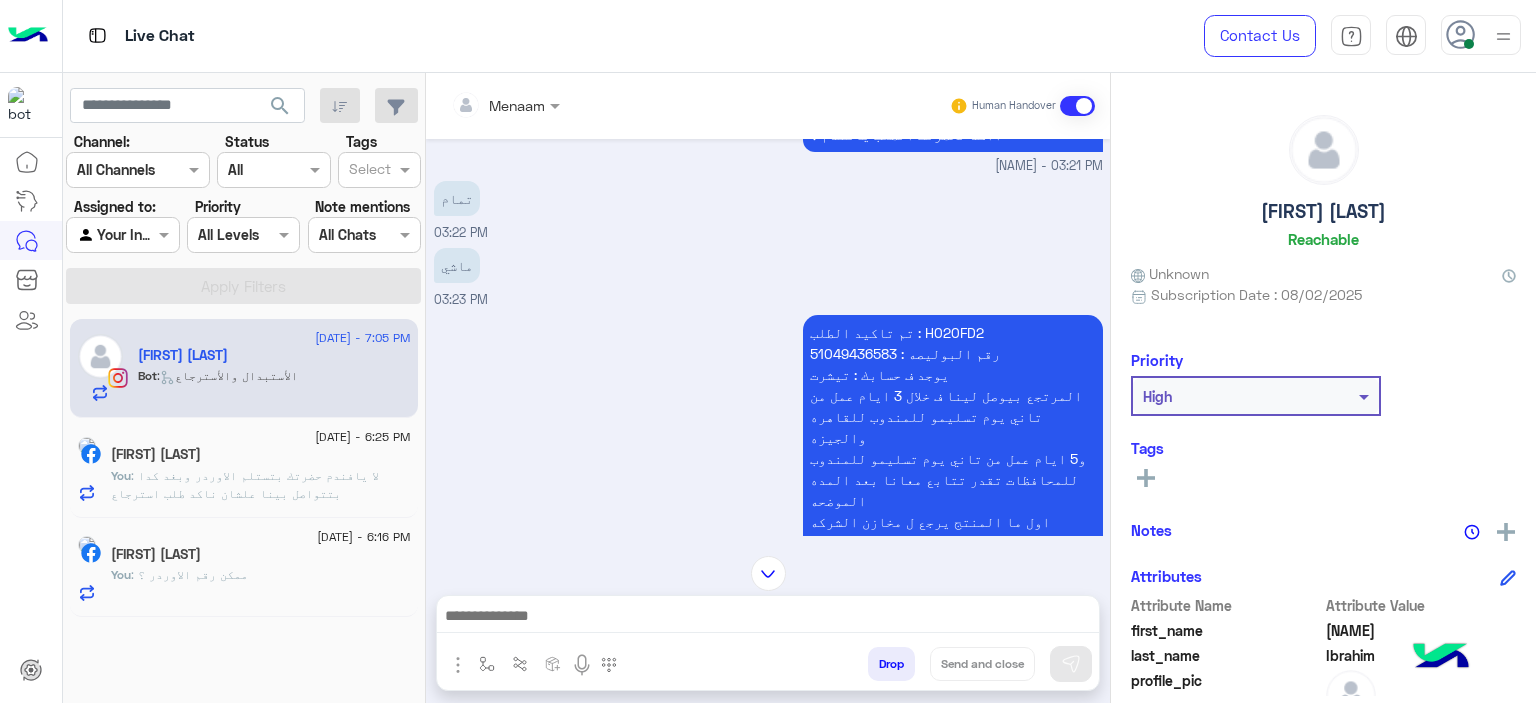 click on "تم تاكيد الطلب : H020FD2 رقم البوليصه : 51049436583 يوجد ف حسابك : تيشرت المرتجع بيوصل لينا ف خلال 3 ايام عمل من تاني يوم تسليمو للمندوب للقاهره والجيزه و5 ايام عمل من تاني يوم تسليمو للمندوب للمحافظات تقدر تتابع معانا بعد المده الموضحه اول ما المنتج يرجع ل مخازن الشركه حضرتك بتتواصل معانا ومسؤل التبديلات بيتابع مع حضرتك لتاكيد اوردر جديد المندوب هيتواصل معاك خلال 3 ايام عمل بحد اقصي لاستلام المنتج من حضرتك تنبيه❌ ف حاله عدم التواصل مع حضرتك من قبل المندوب ف خلال المده برجاء التواصل معانا مره اخري للتواصل مع شركه الشحن" at bounding box center [953, 500] 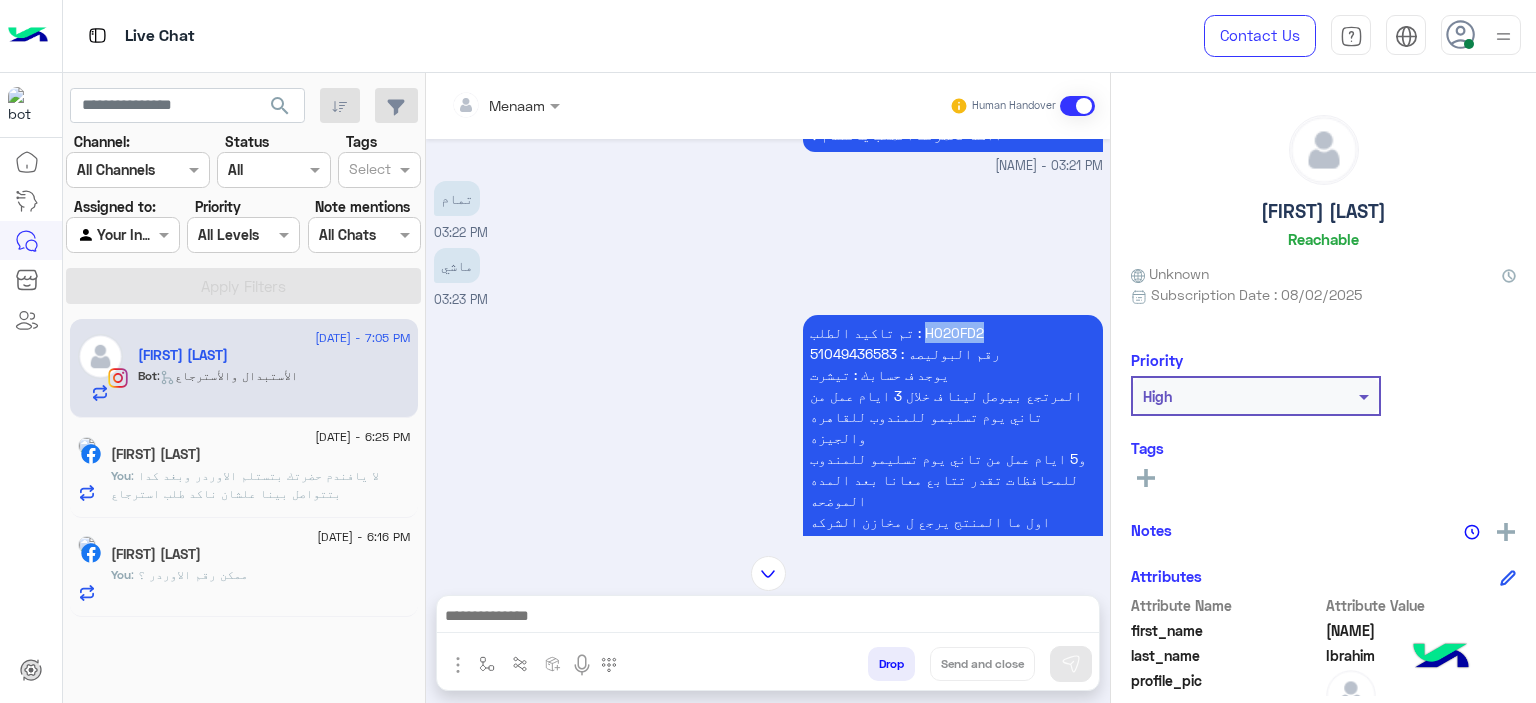 click on "تم تاكيد الطلب : H020FD2 رقم البوليصه : 51049436583 يوجد ف حسابك : تيشرت المرتجع بيوصل لينا ف خلال 3 ايام عمل من تاني يوم تسليمو للمندوب للقاهره والجيزه و5 ايام عمل من تاني يوم تسليمو للمندوب للمحافظات تقدر تتابع معانا بعد المده الموضحه اول ما المنتج يرجع ل مخازن الشركه حضرتك بتتواصل معانا ومسؤل التبديلات بيتابع مع حضرتك لتاكيد اوردر جديد المندوب هيتواصل معاك خلال 3 ايام عمل بحد اقصي لاستلام المنتج من حضرتك تنبيه❌ ف حاله عدم التواصل مع حضرتك من قبل المندوب ف خلال المده برجاء التواصل معانا مره اخري للتواصل مع شركه الشحن" at bounding box center [953, 500] 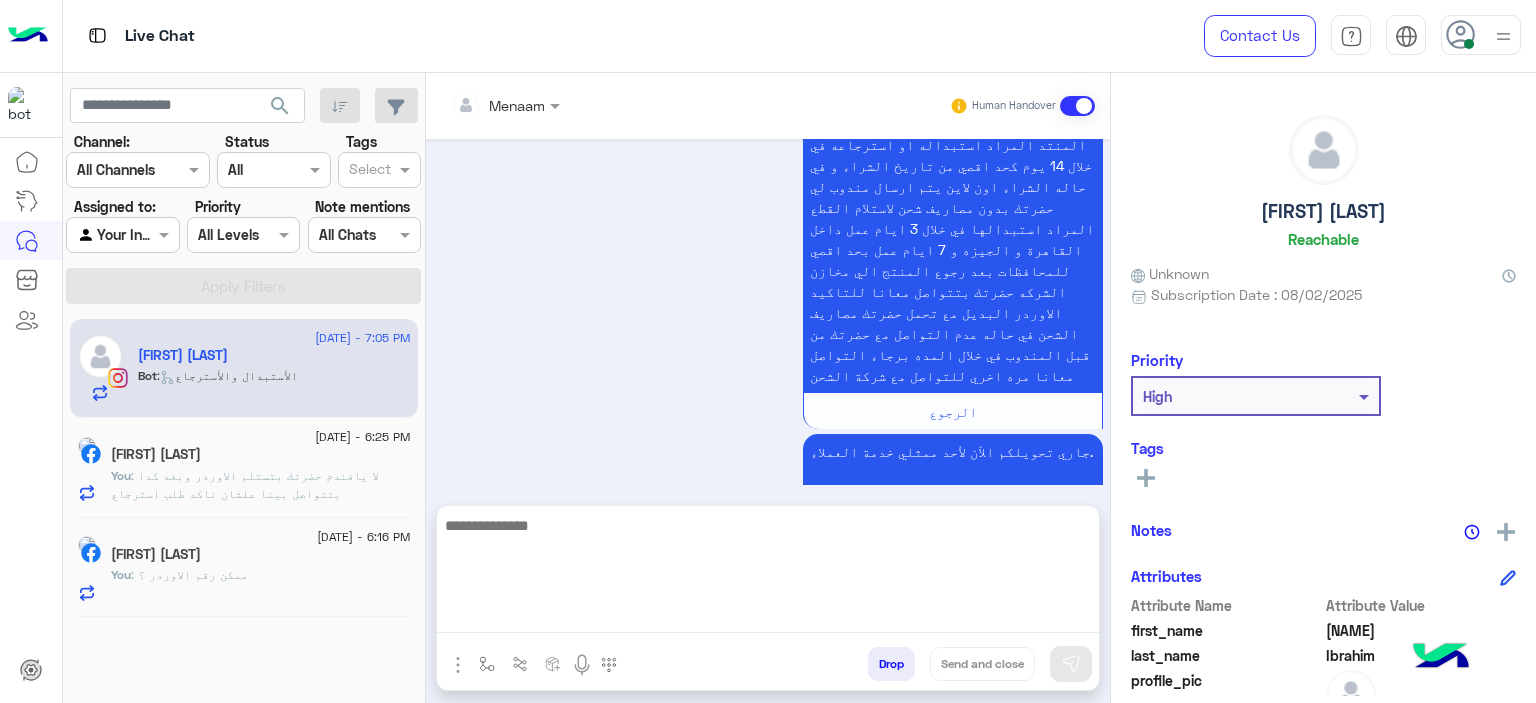 click at bounding box center [768, 573] 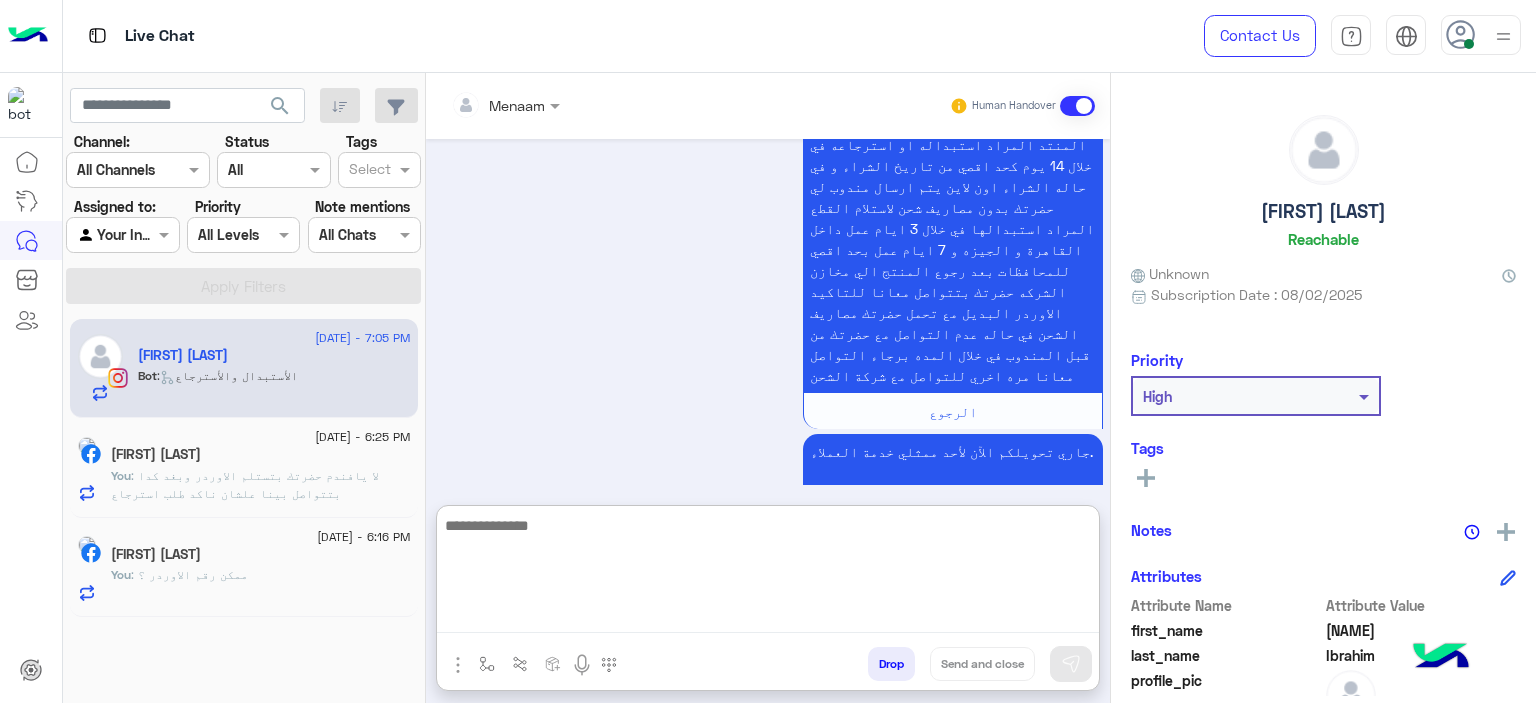 paste on "**********" 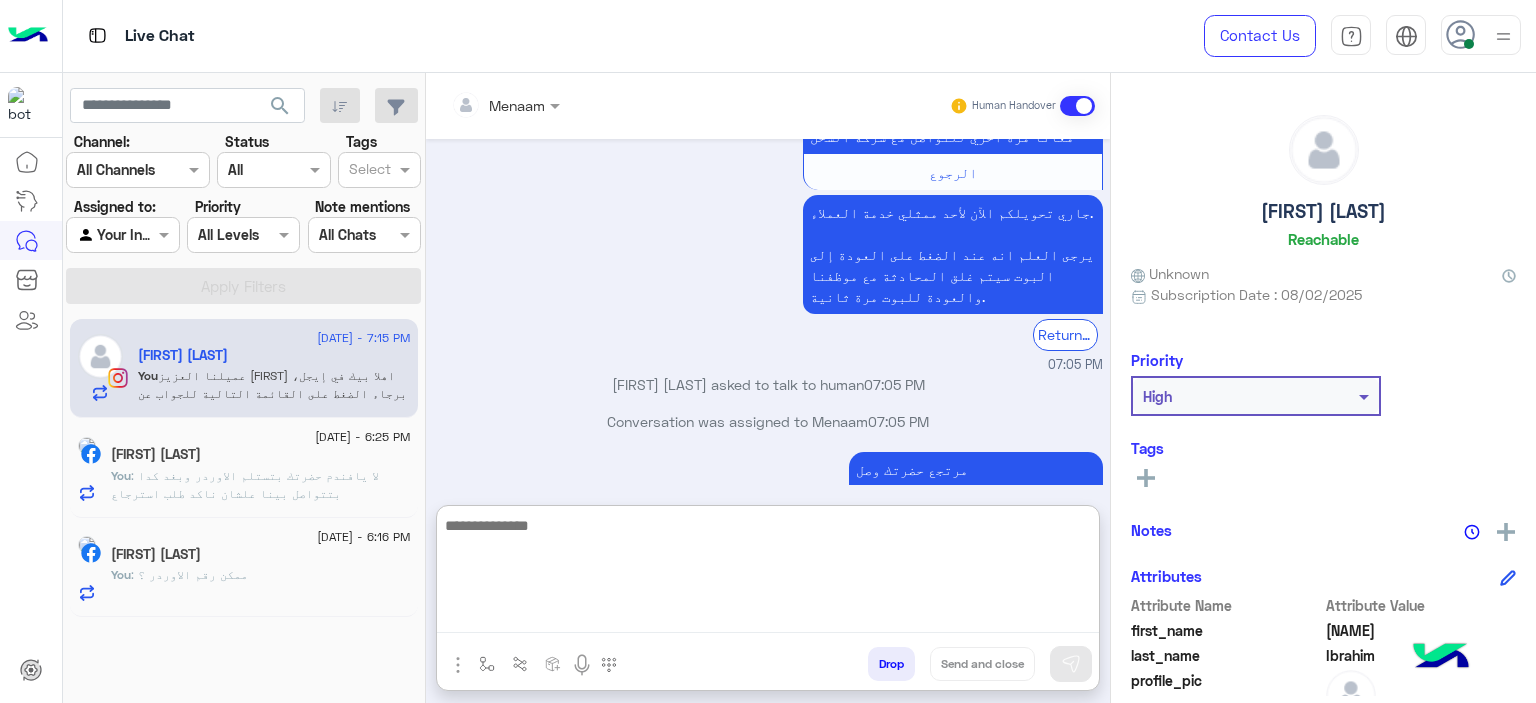 scroll, scrollTop: 2879, scrollLeft: 0, axis: vertical 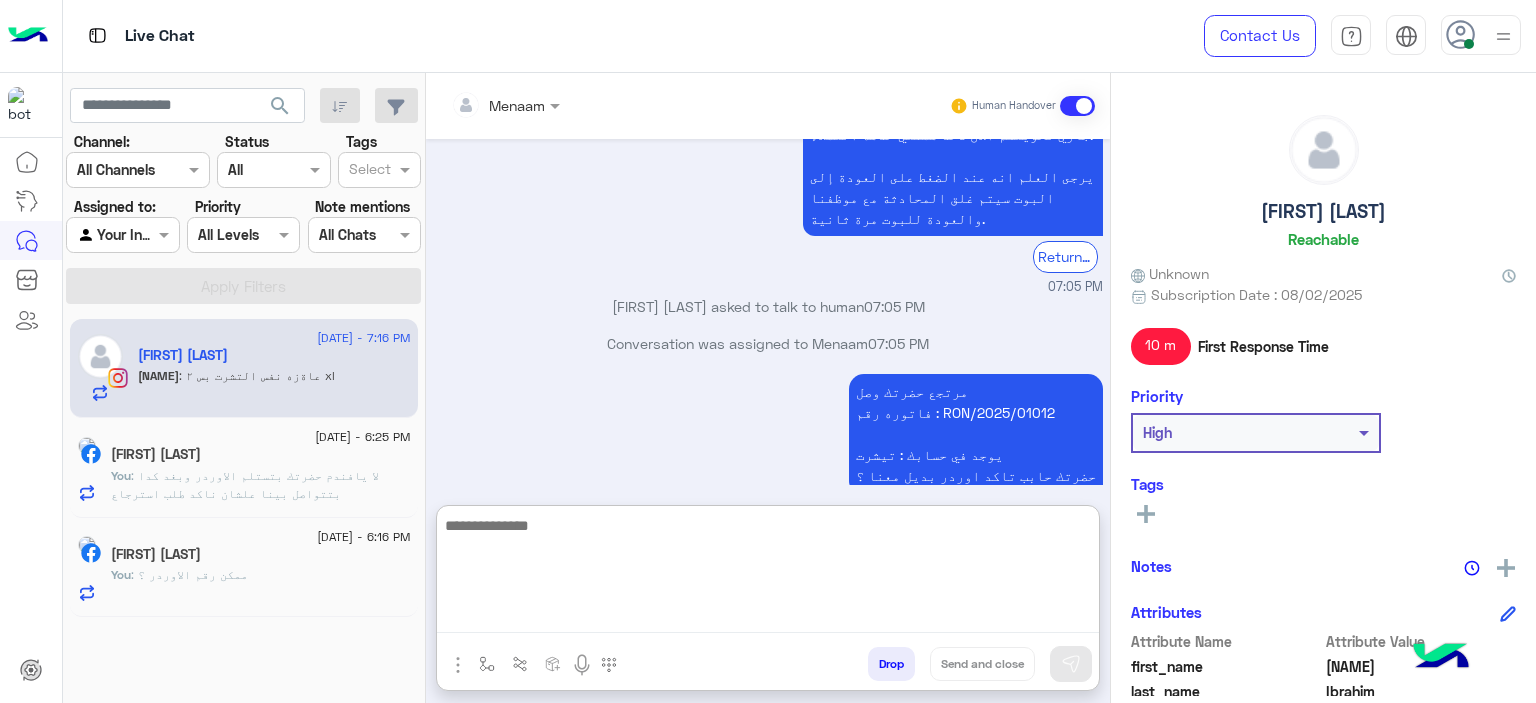 click at bounding box center (768, 573) 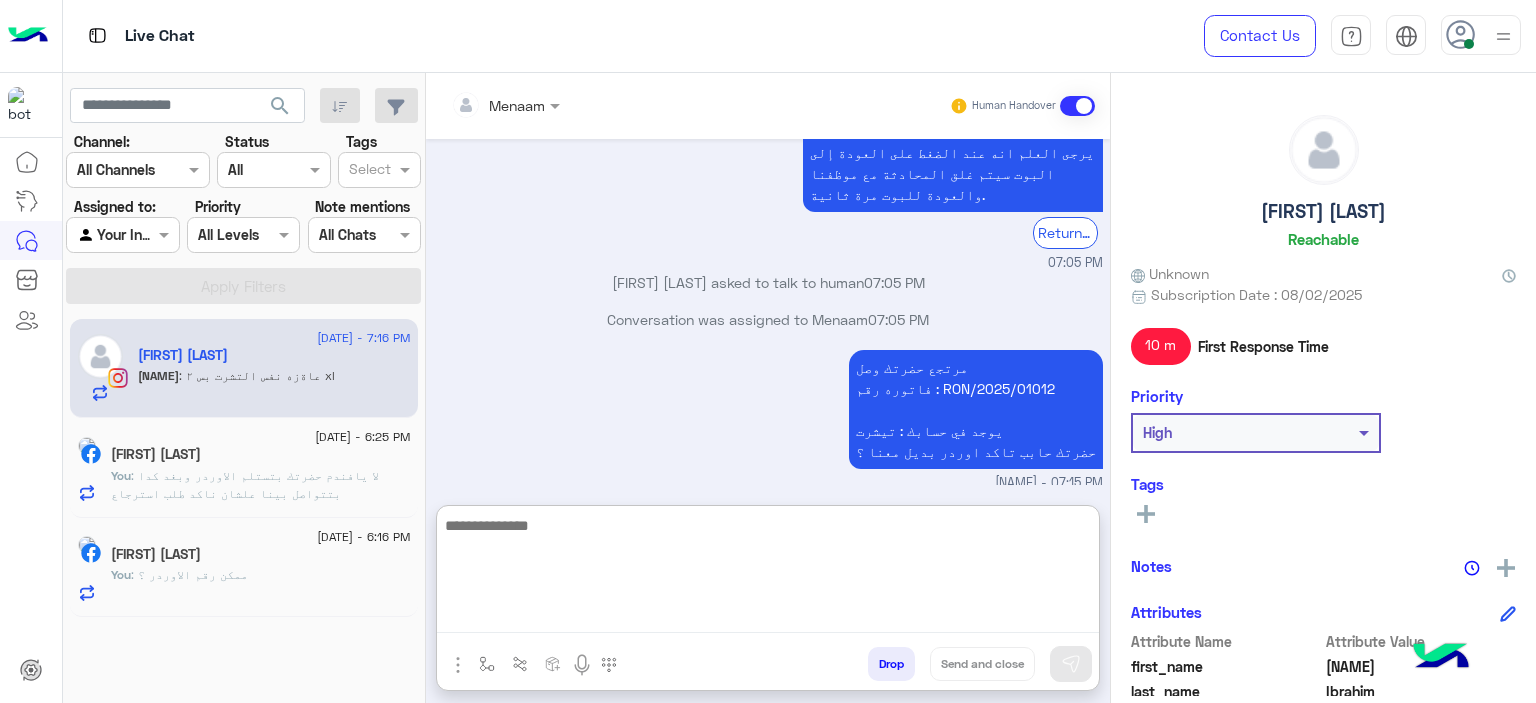 paste on "**********" 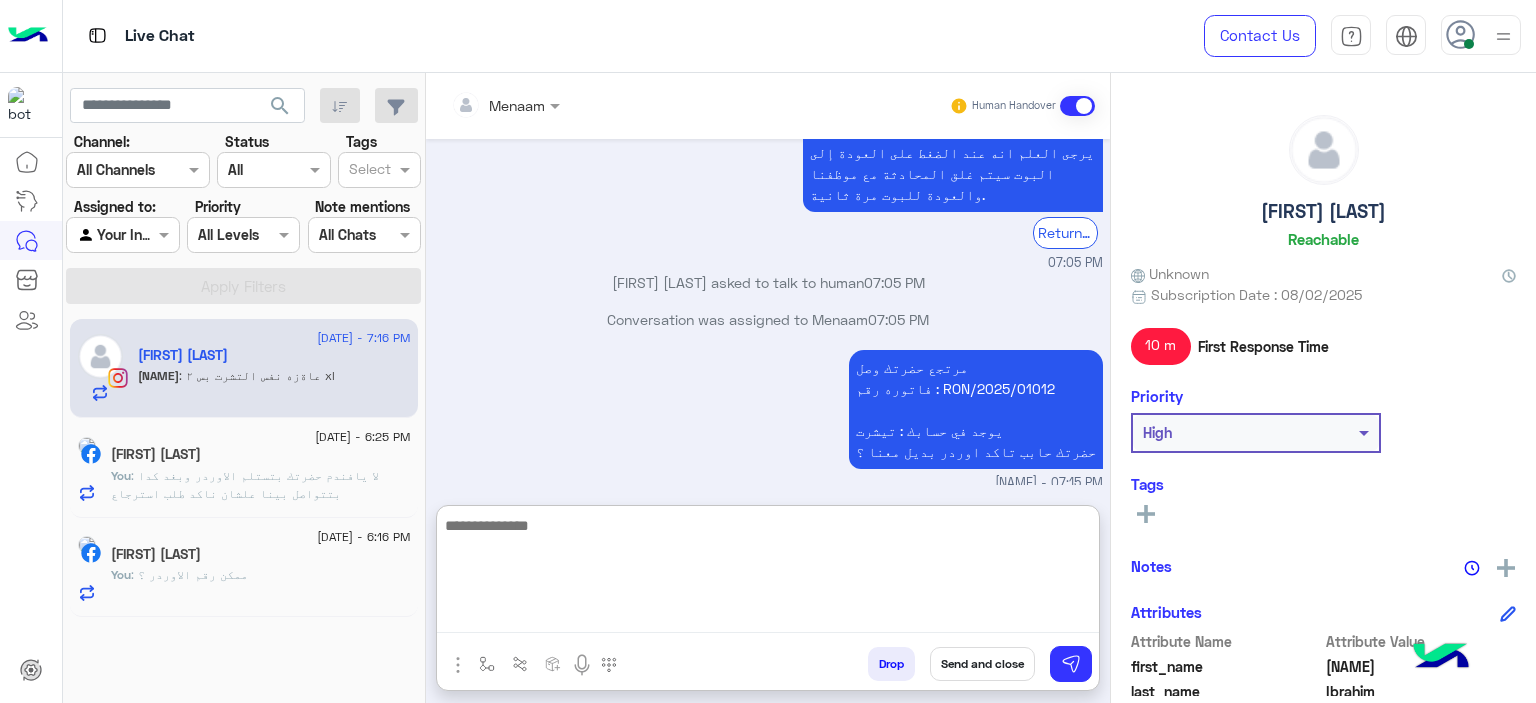 scroll, scrollTop: 3160, scrollLeft: 0, axis: vertical 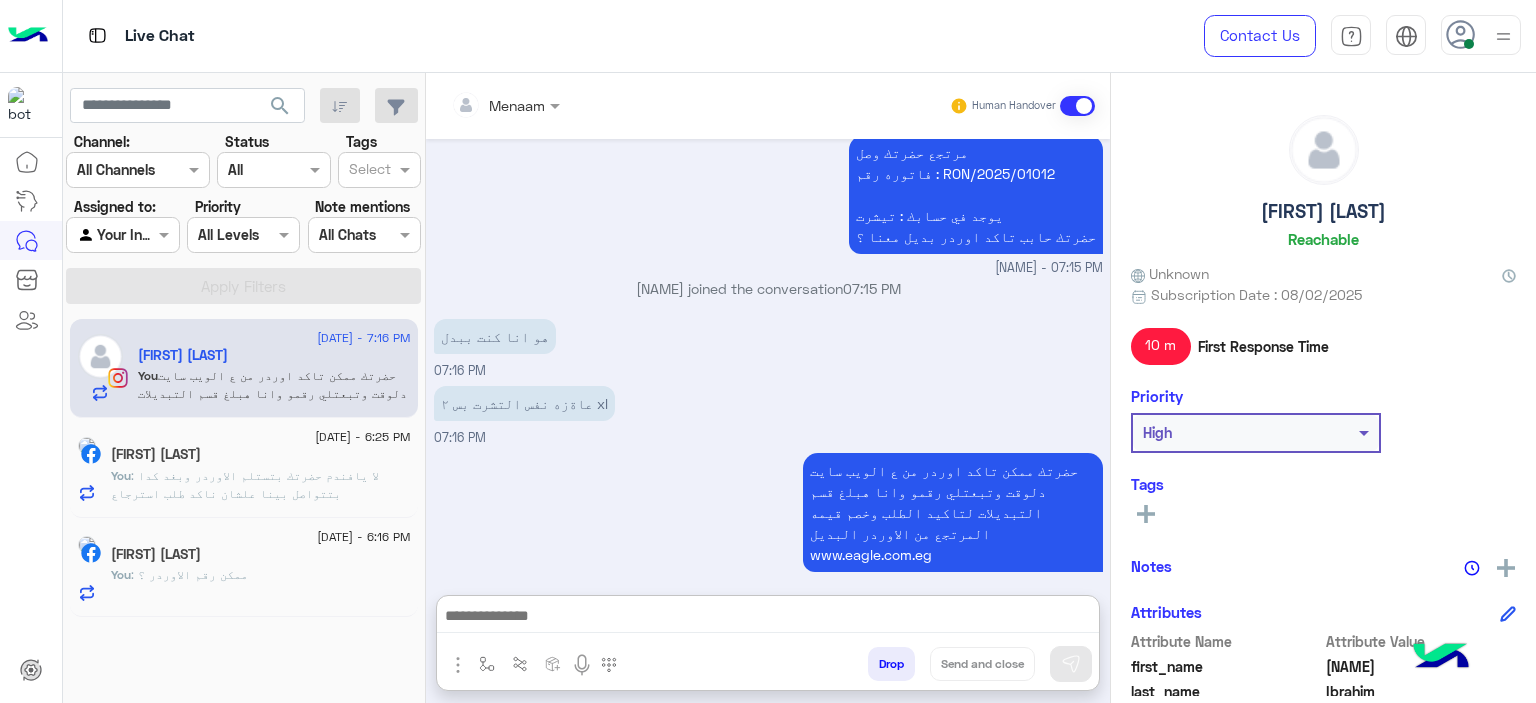 click on "Youssef Elbarody" 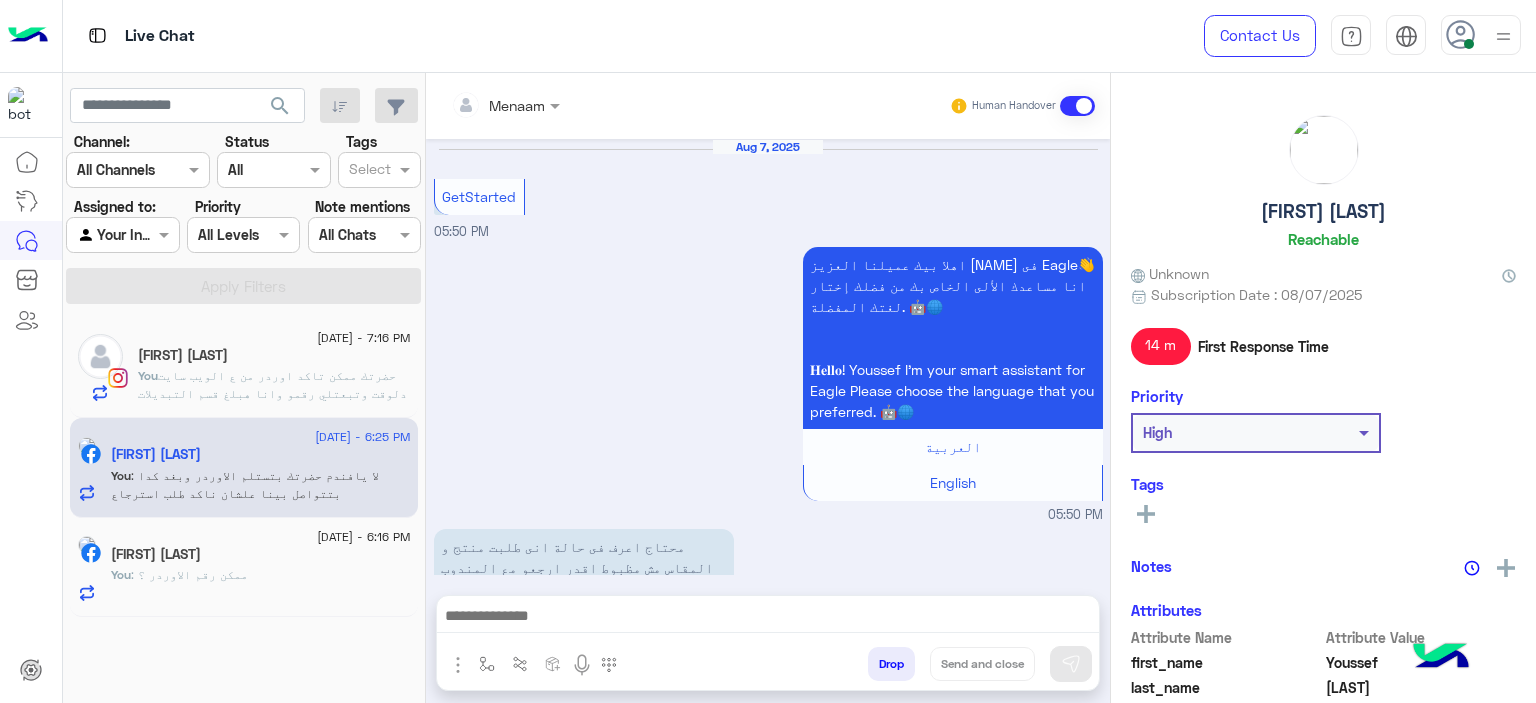 scroll, scrollTop: 1633, scrollLeft: 0, axis: vertical 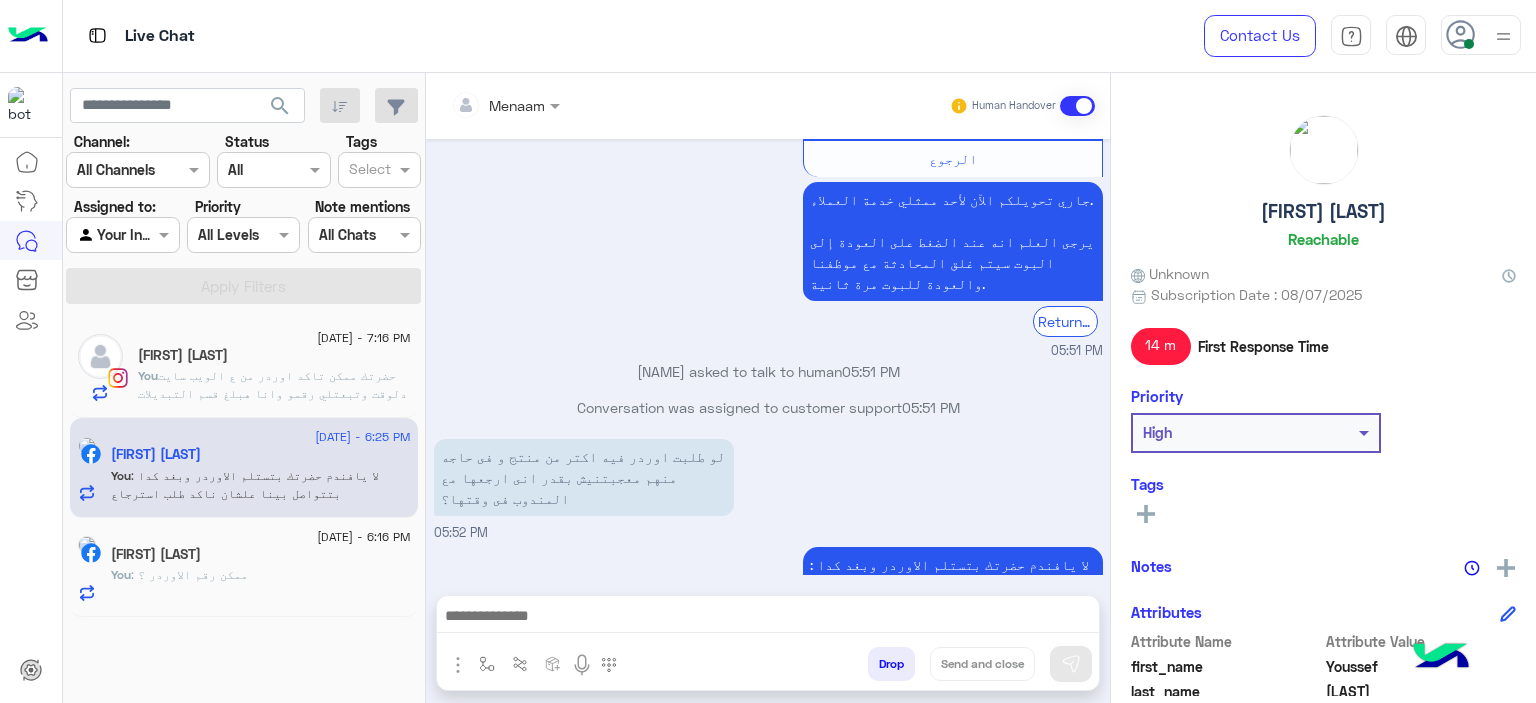 click on "You  : ممكن رقم الاوردر ؟" 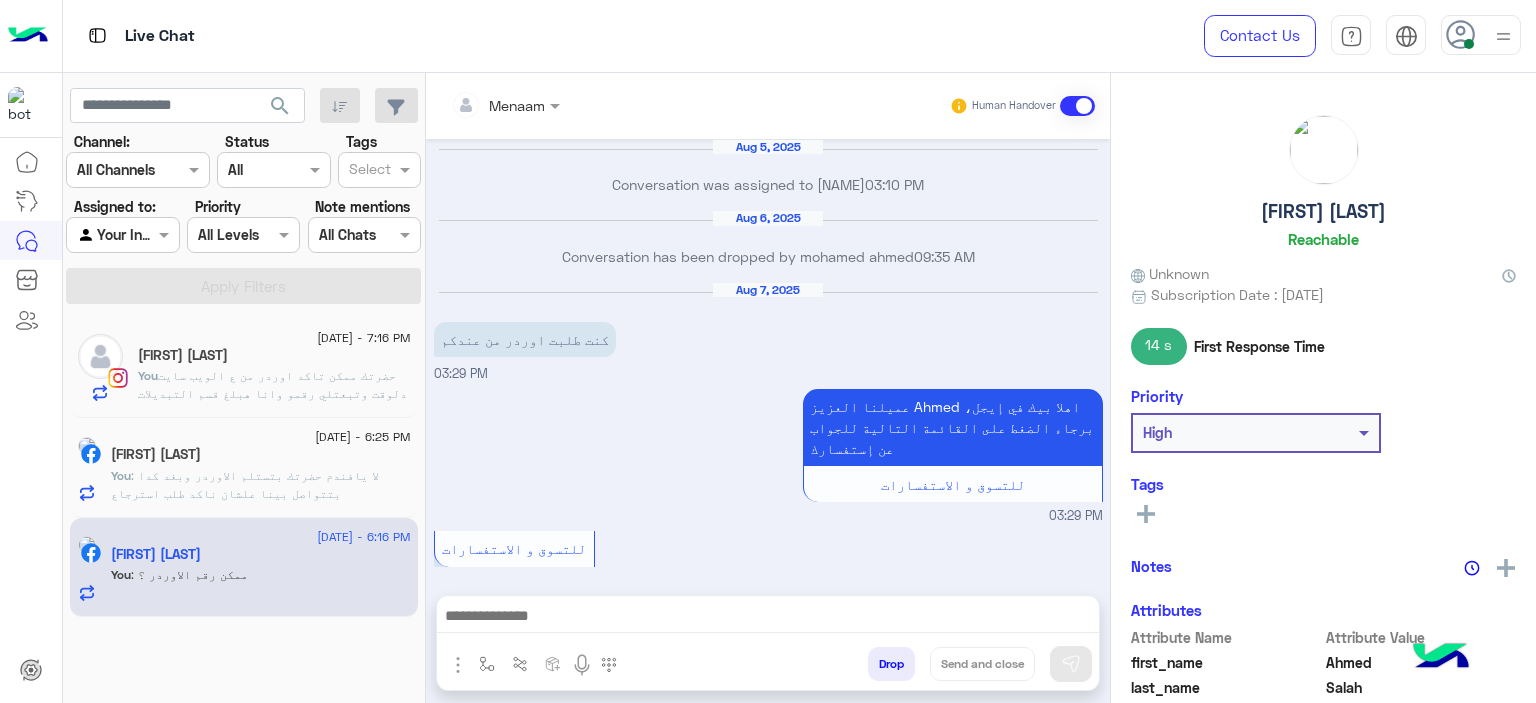scroll, scrollTop: 1401, scrollLeft: 0, axis: vertical 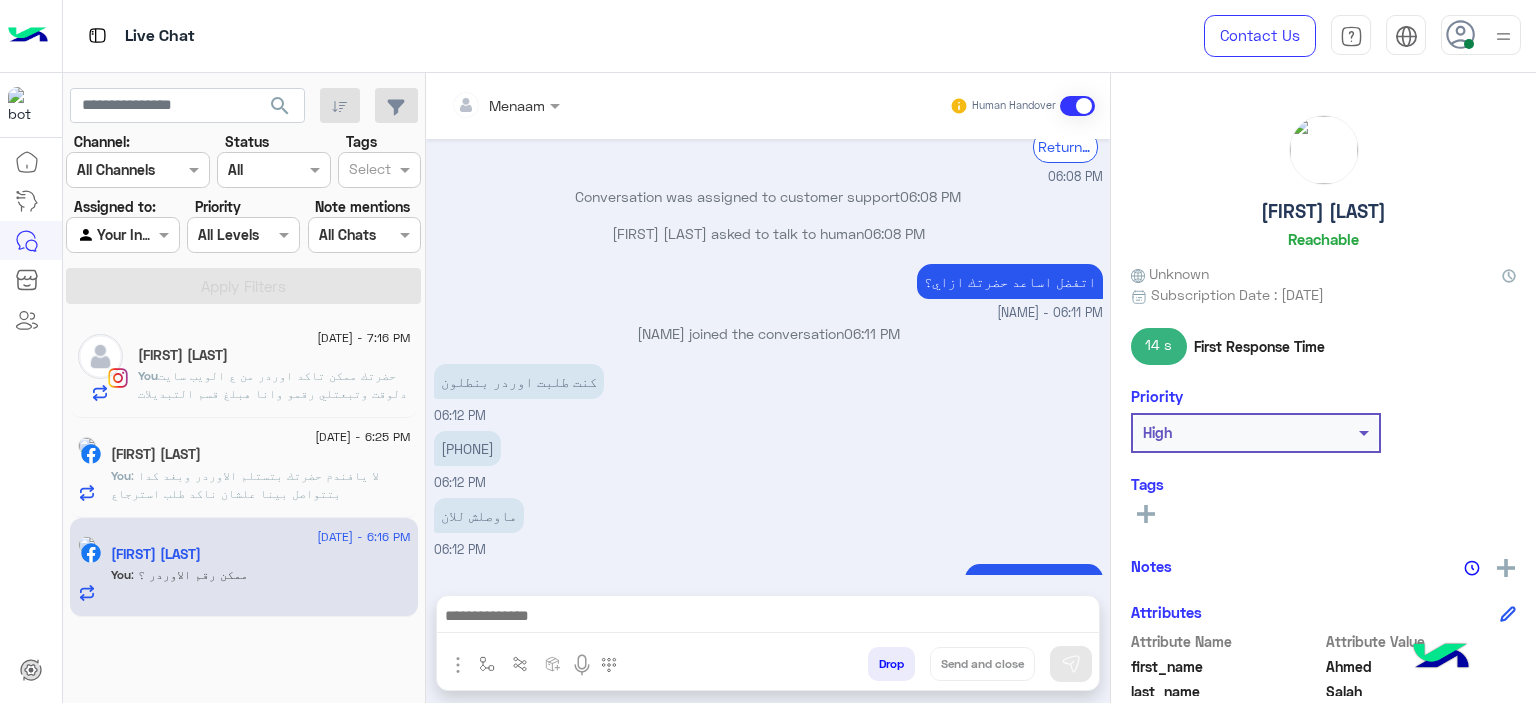 click on "7 August - 7:16 PM  Israa Ibrahim   You  : حضرتك ممكن تاكد اوردر من ع الويب سايت دلوقت وتبعتلي رقمو وانا هبلغ قسم التبديلات لتاكيد الطلب وخصم قيمه المرتجع من الاوردر البديل
www.eagle.com.eg" 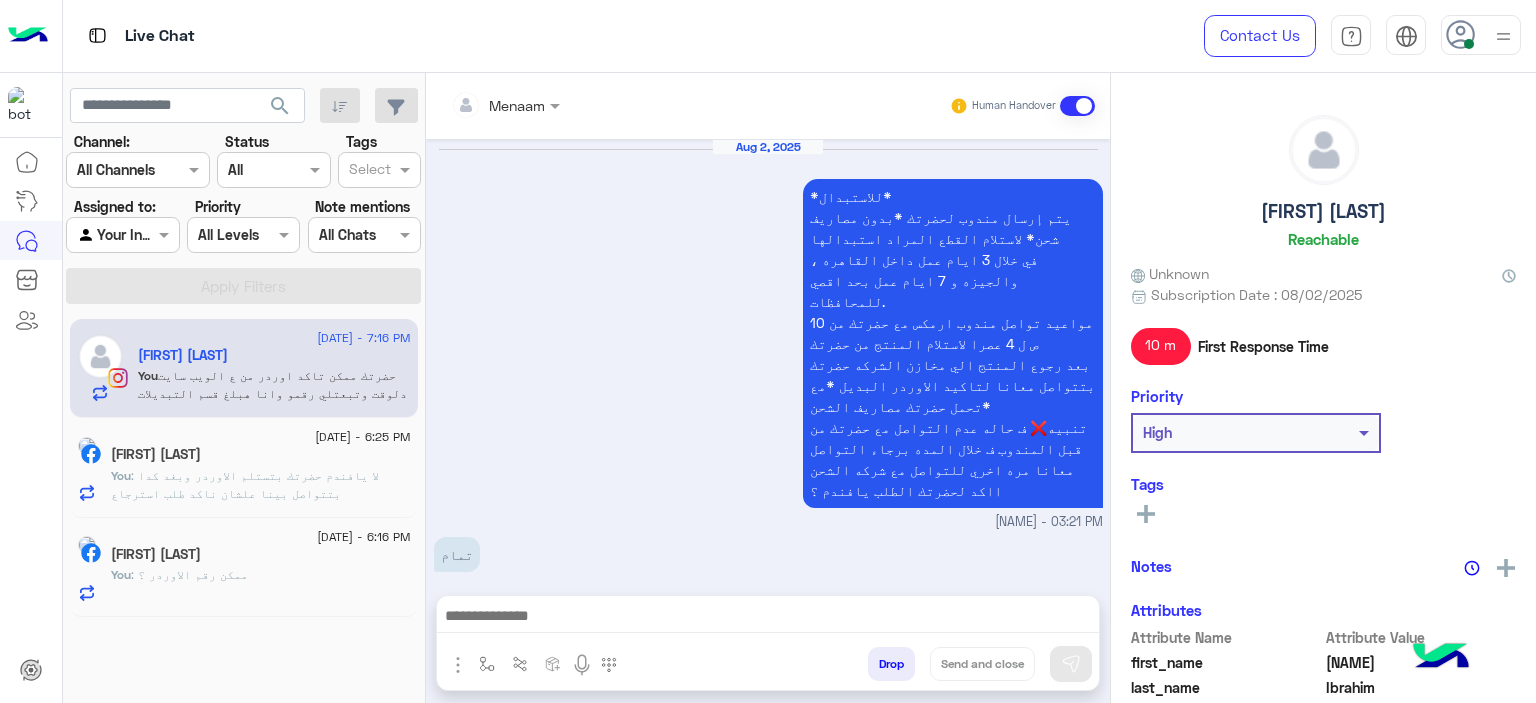 scroll, scrollTop: 2522, scrollLeft: 0, axis: vertical 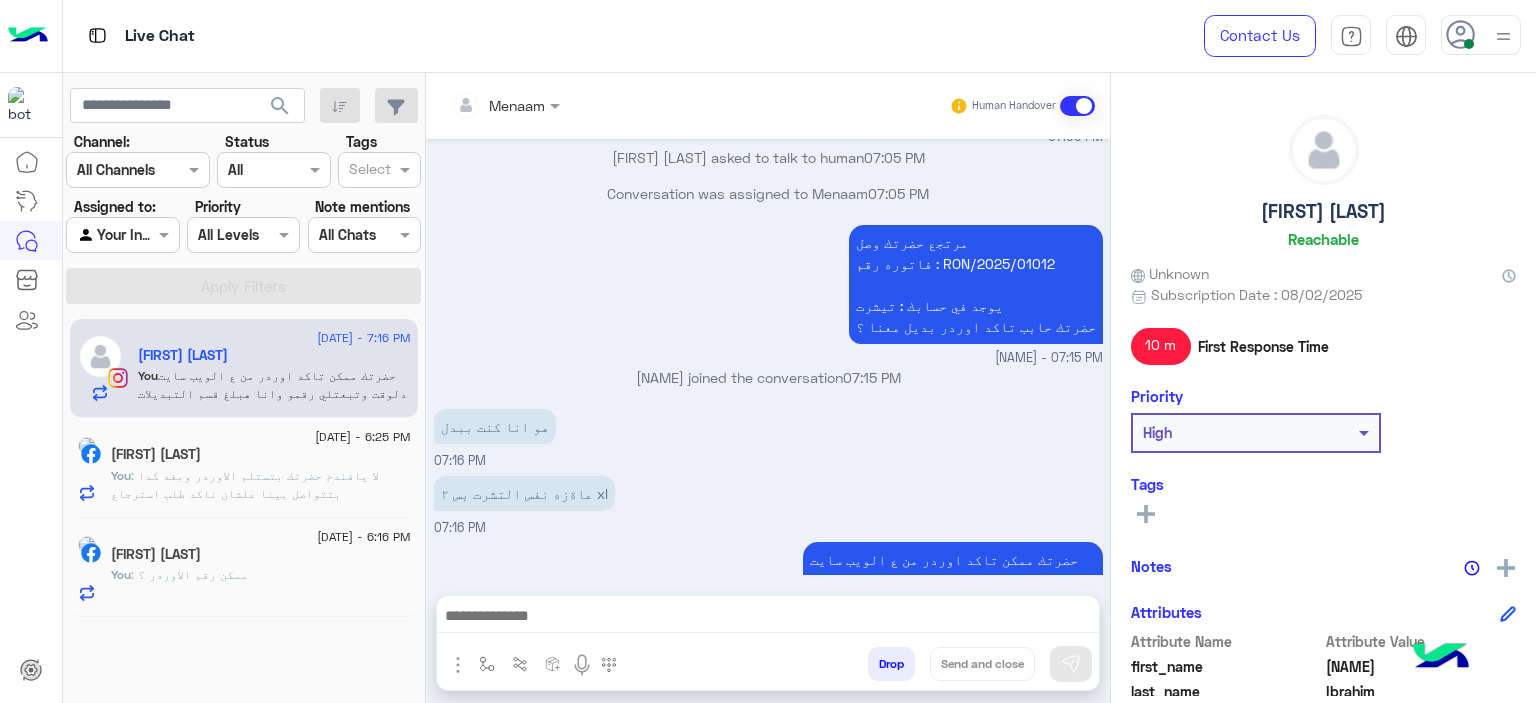 click on "Youssef Elbarody" 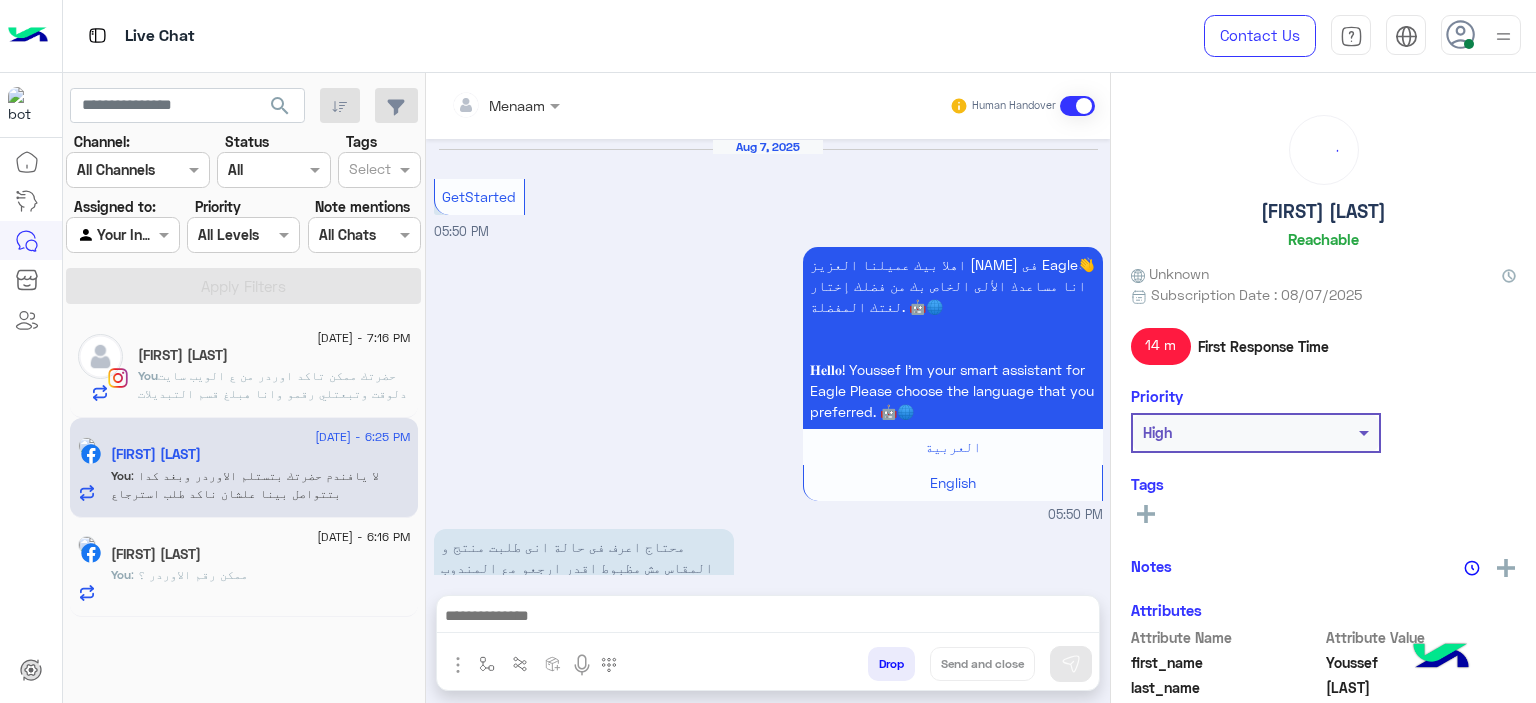 scroll, scrollTop: 1633, scrollLeft: 0, axis: vertical 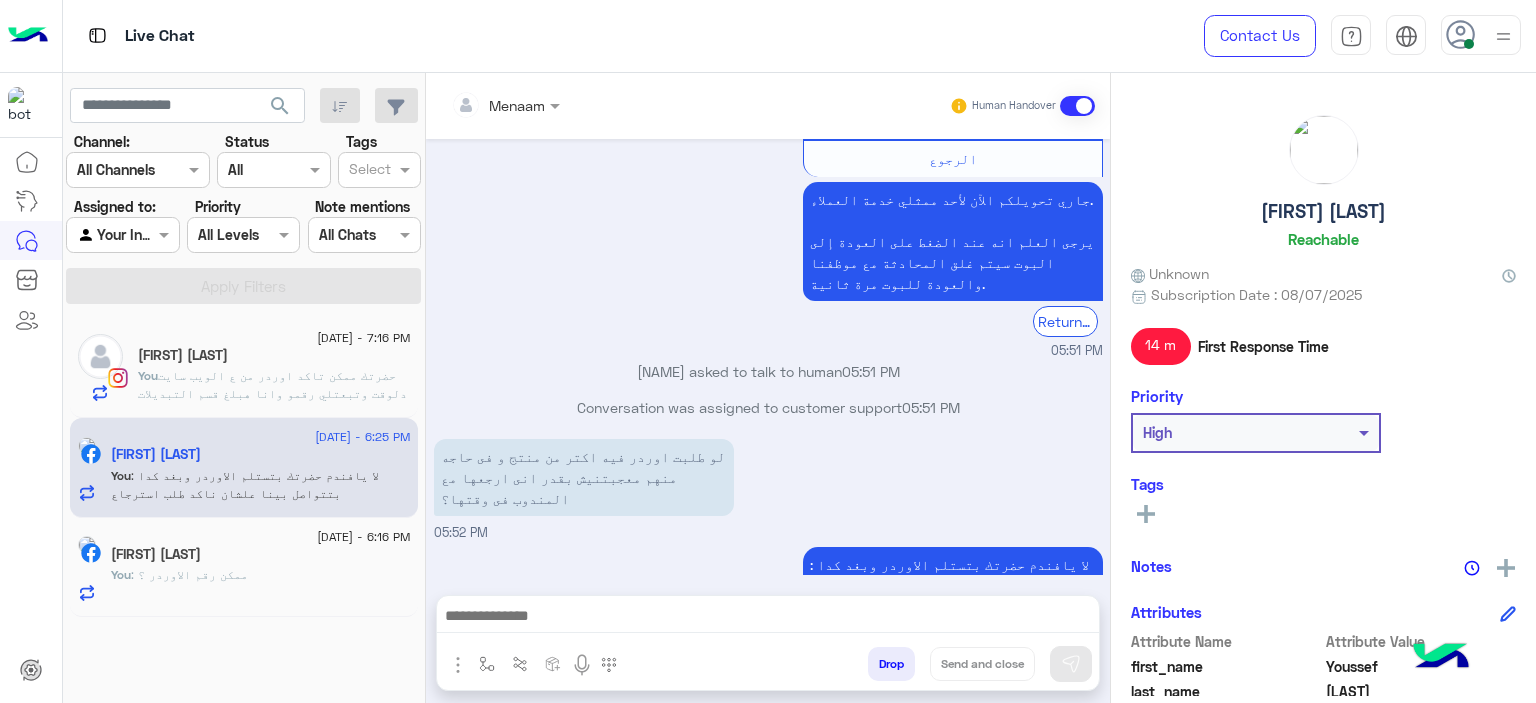 click on "Drop" at bounding box center (891, 664) 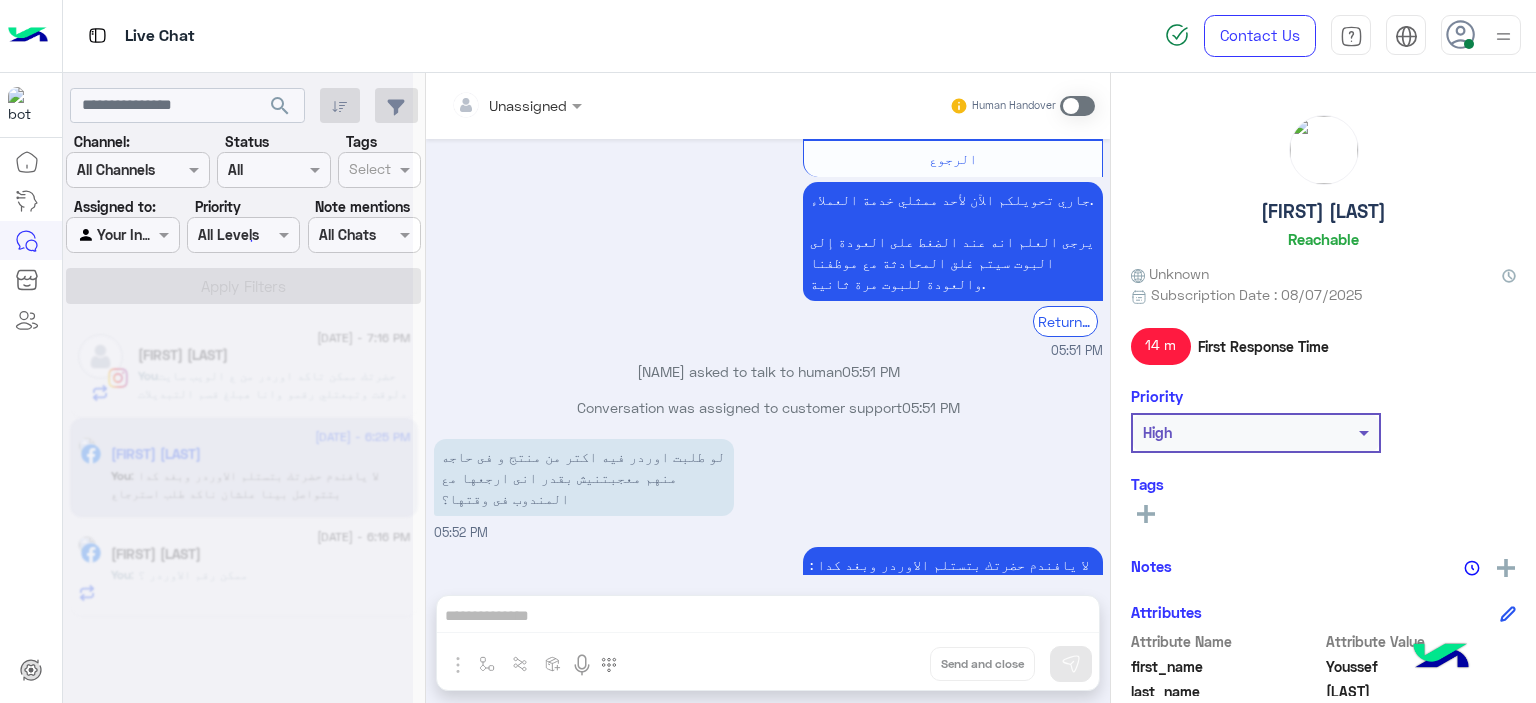 scroll, scrollTop: 1669, scrollLeft: 0, axis: vertical 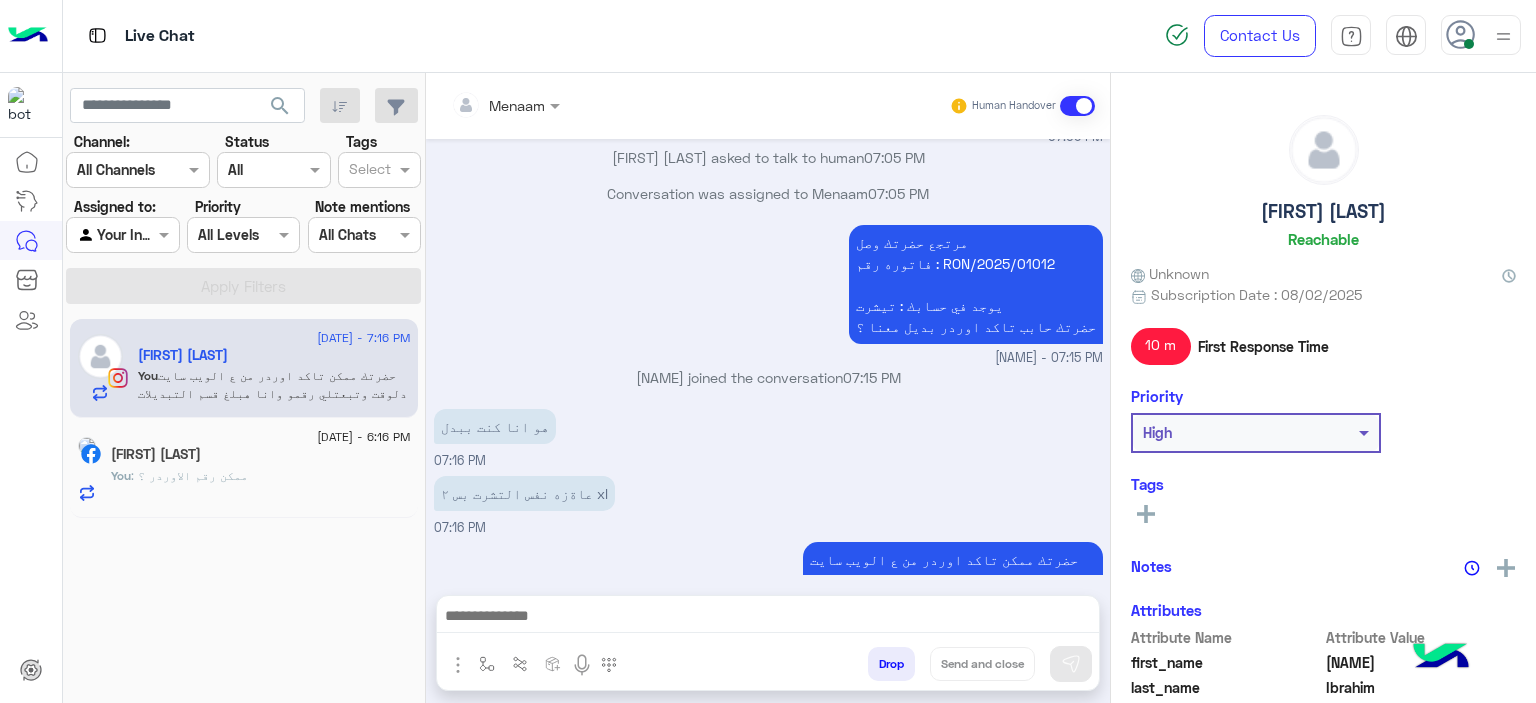 click on "Ahmed Salah" 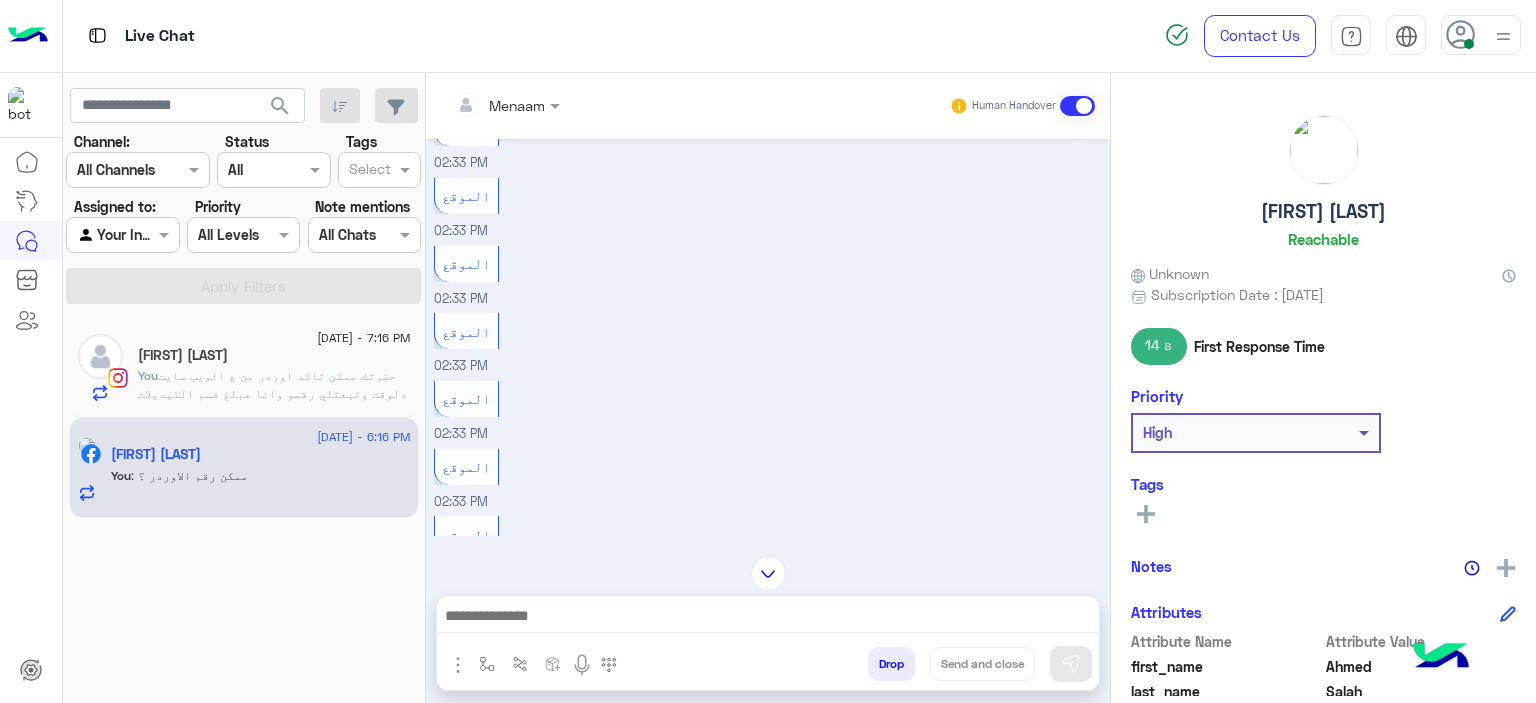 scroll, scrollTop: 2743, scrollLeft: 0, axis: vertical 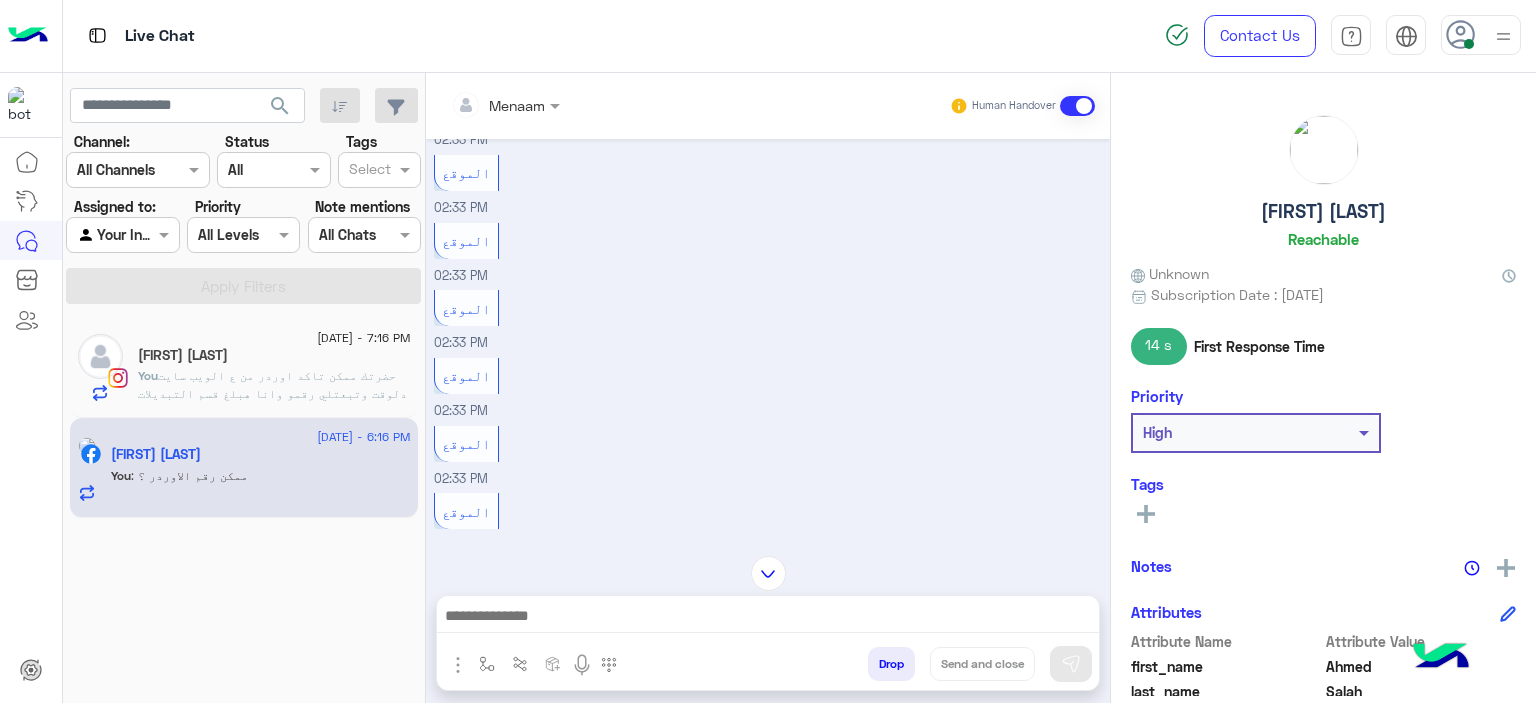 click on "Israa Ibrahim" 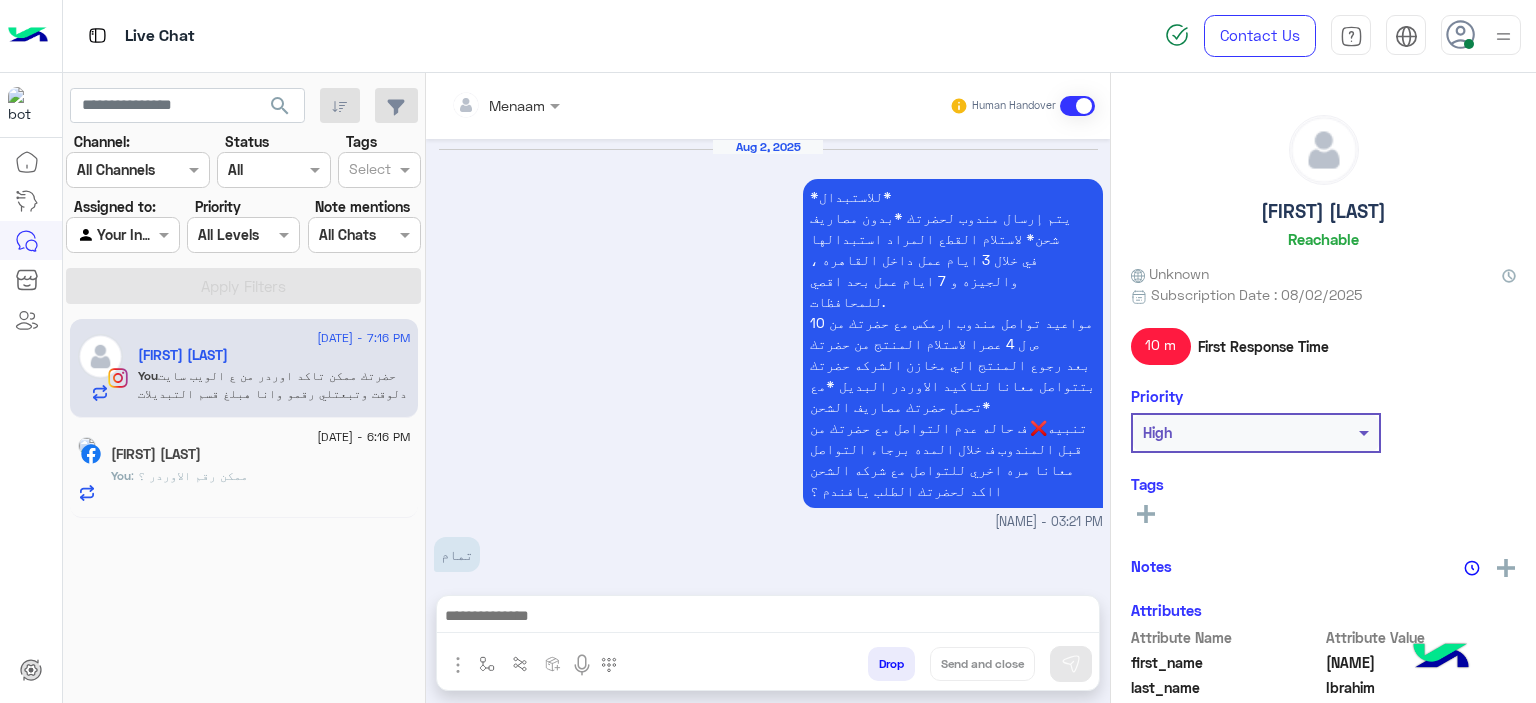 scroll, scrollTop: 2522, scrollLeft: 0, axis: vertical 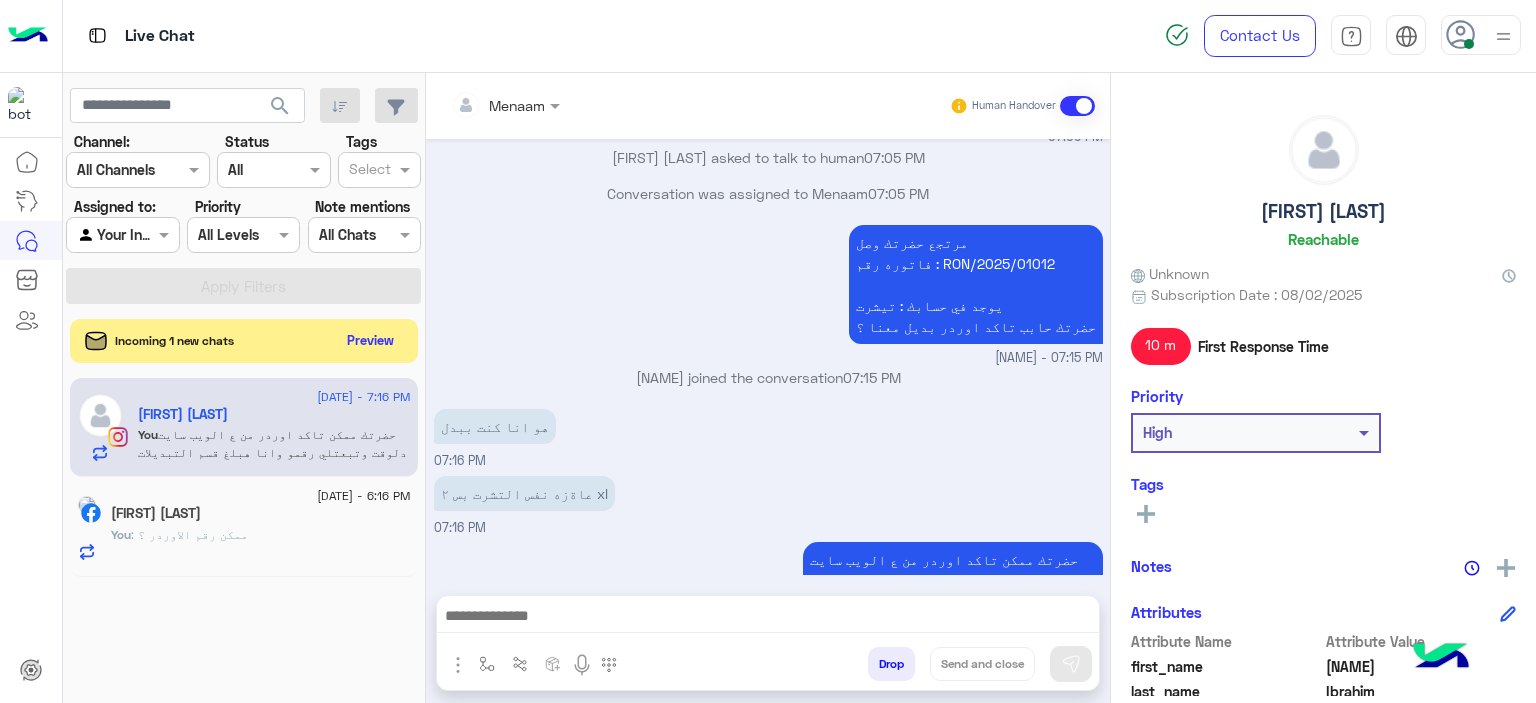 click on "Incoming 1 new chats    Preview" 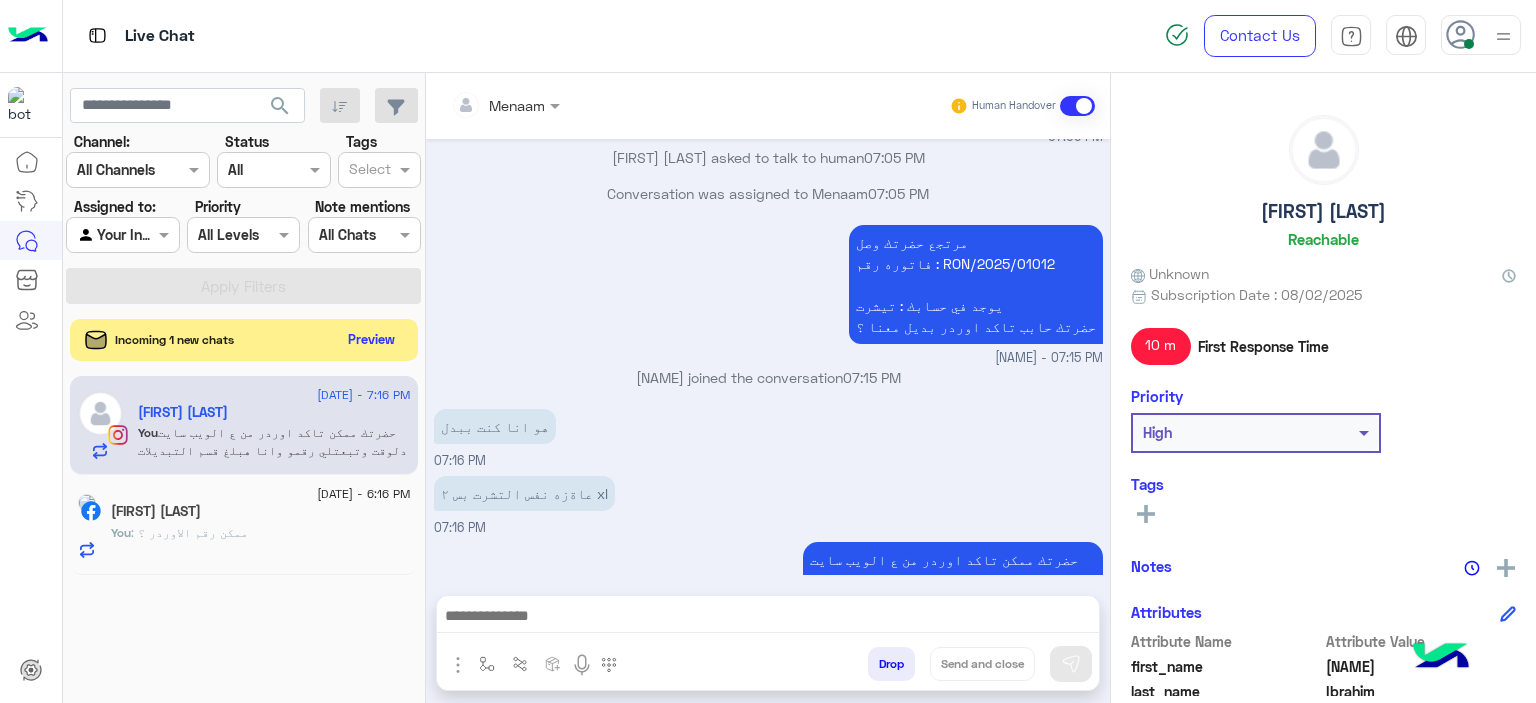 click on "Preview" 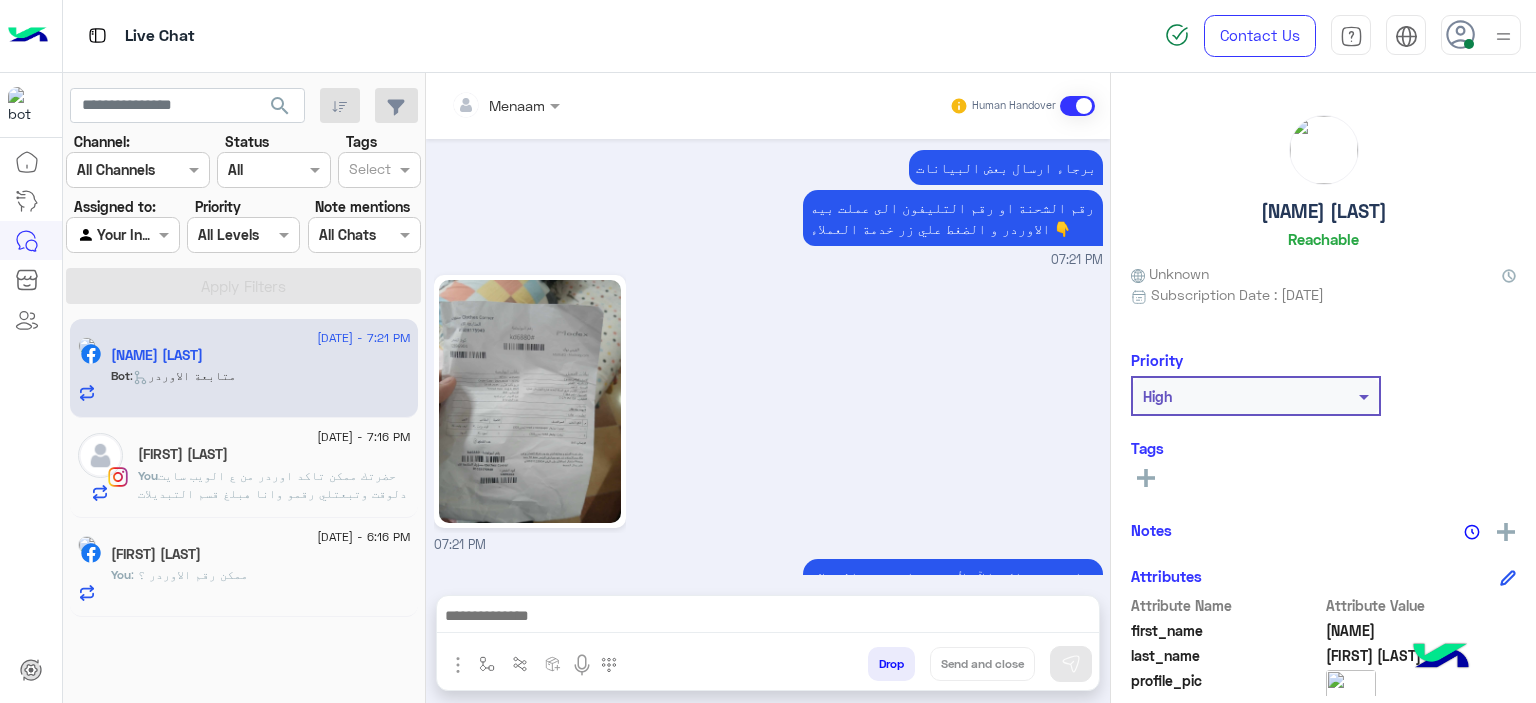 scroll, scrollTop: 2187, scrollLeft: 0, axis: vertical 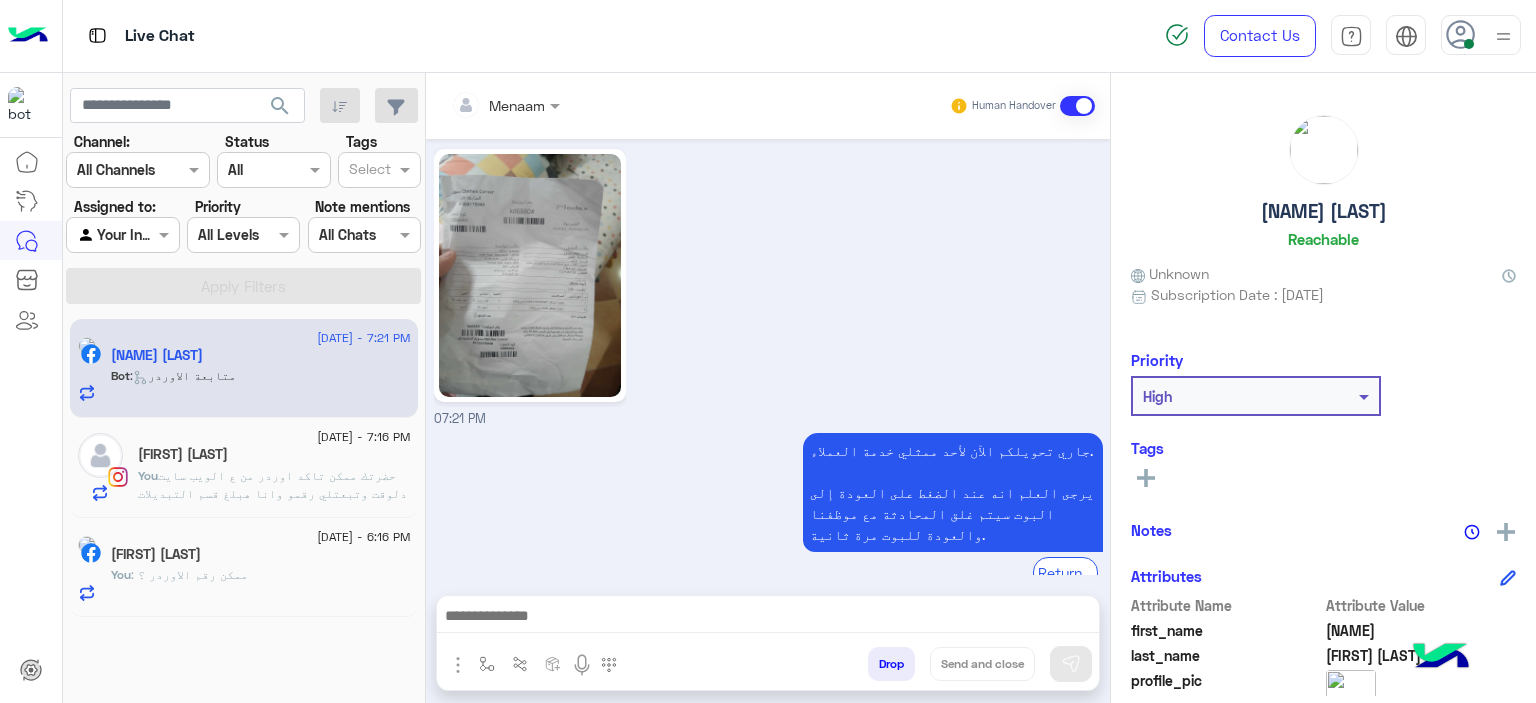 click on "Menaam  Human Handover     Apr 17, 2025  ممكن نراجعه سياسه الاستبدال الي تم ارسالها لحضترك    09:46 PM  لحضرتك *    09:46 PM  مش فاهم   09:52 PM  اوكي ابعتوا مندوب   09:54 PM  تم تاكيد الطلب :   D17C823 رقم البوليصه :  51185689262 يوجد ف حسابك :  قميص  المرتجع بيوصل لينا ف خلال 3 ايام عمل من تاني يوم تسليمو للمندوب للقاهره والجيزه  و5 ايام عمل من تاني يوم تسليمو للمندوب للمحافظات تقدر تتابع معانا بعد المده الموضحه اول ما المنتج يرجع ل مخازن الشركه    حضرتك بتتواصل معانا  ومسؤل التبديلات بيتابع مع حضرتك لتاكيد اوردر جديد  المندوب هيتواصل معاك خلال 3 ايام عمل بحد اقصي لاستلام المنتج من حضرتك    09:57 PM   10:00 PM       Aug 7, 2025  Next" at bounding box center (768, 392) 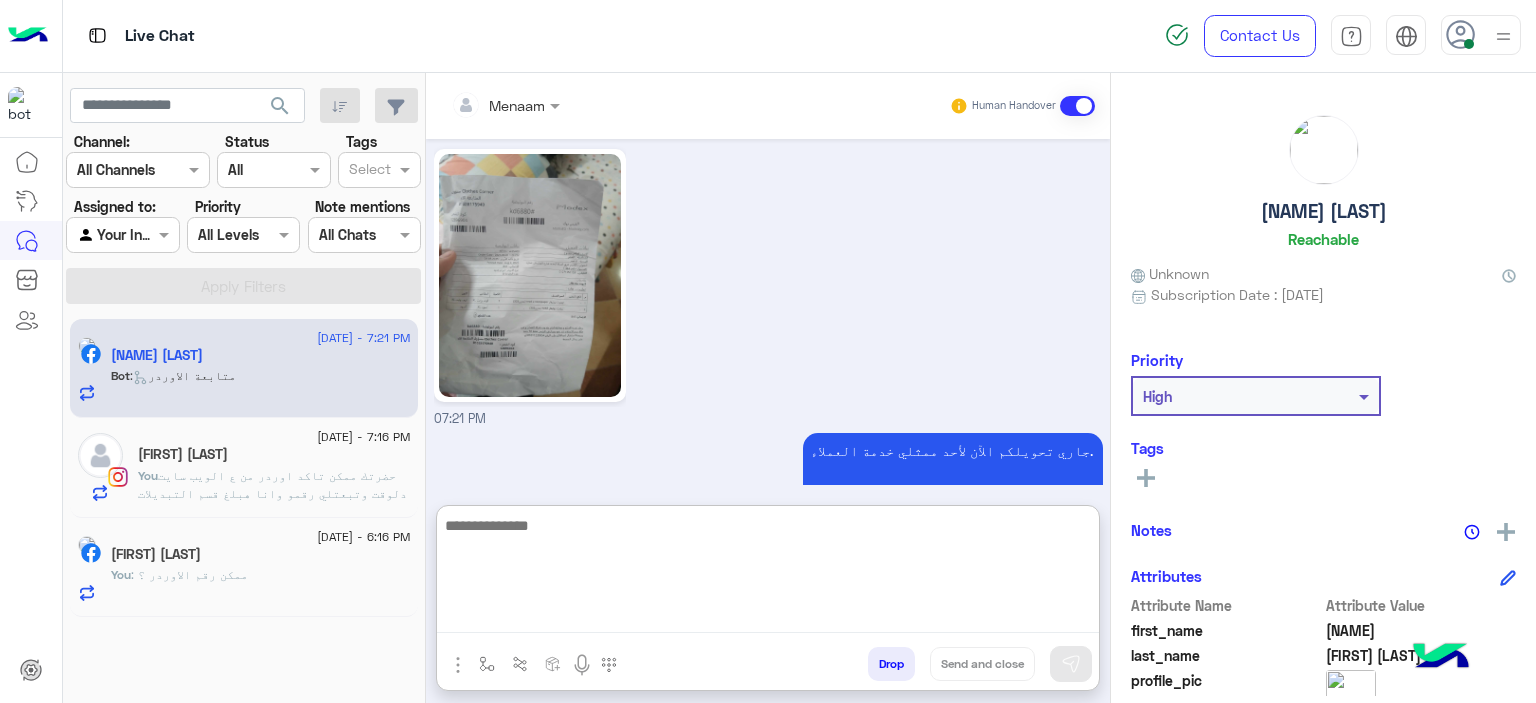 click at bounding box center (768, 573) 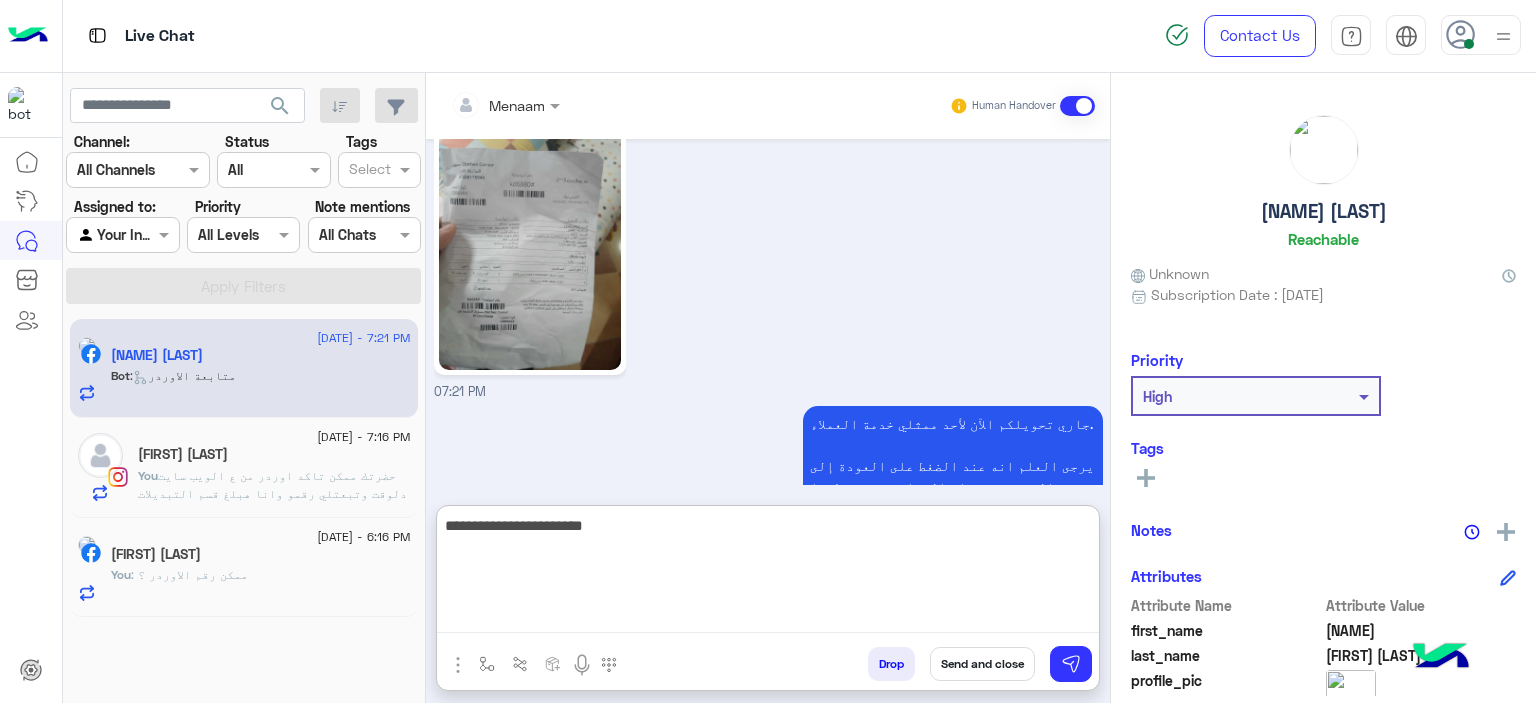 type on "**********" 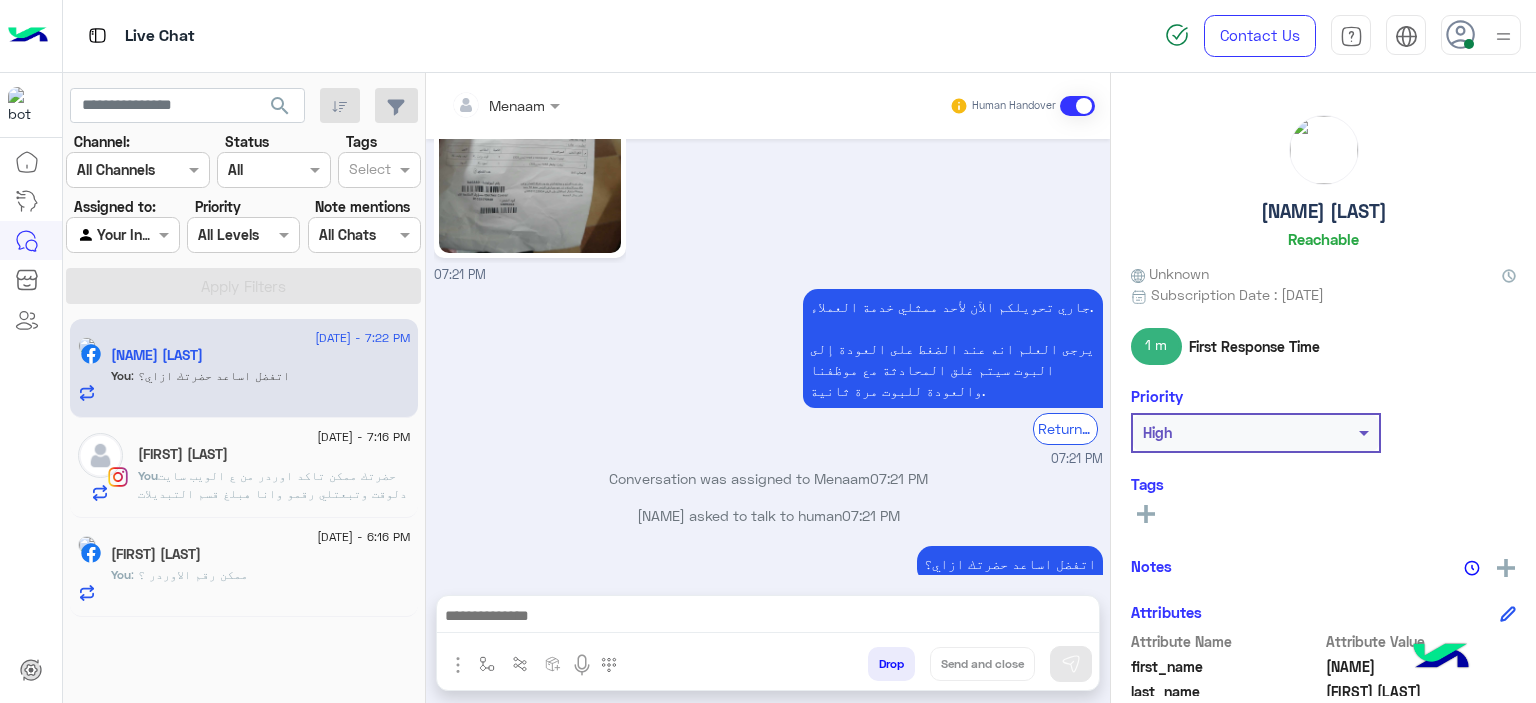scroll, scrollTop: 2287, scrollLeft: 0, axis: vertical 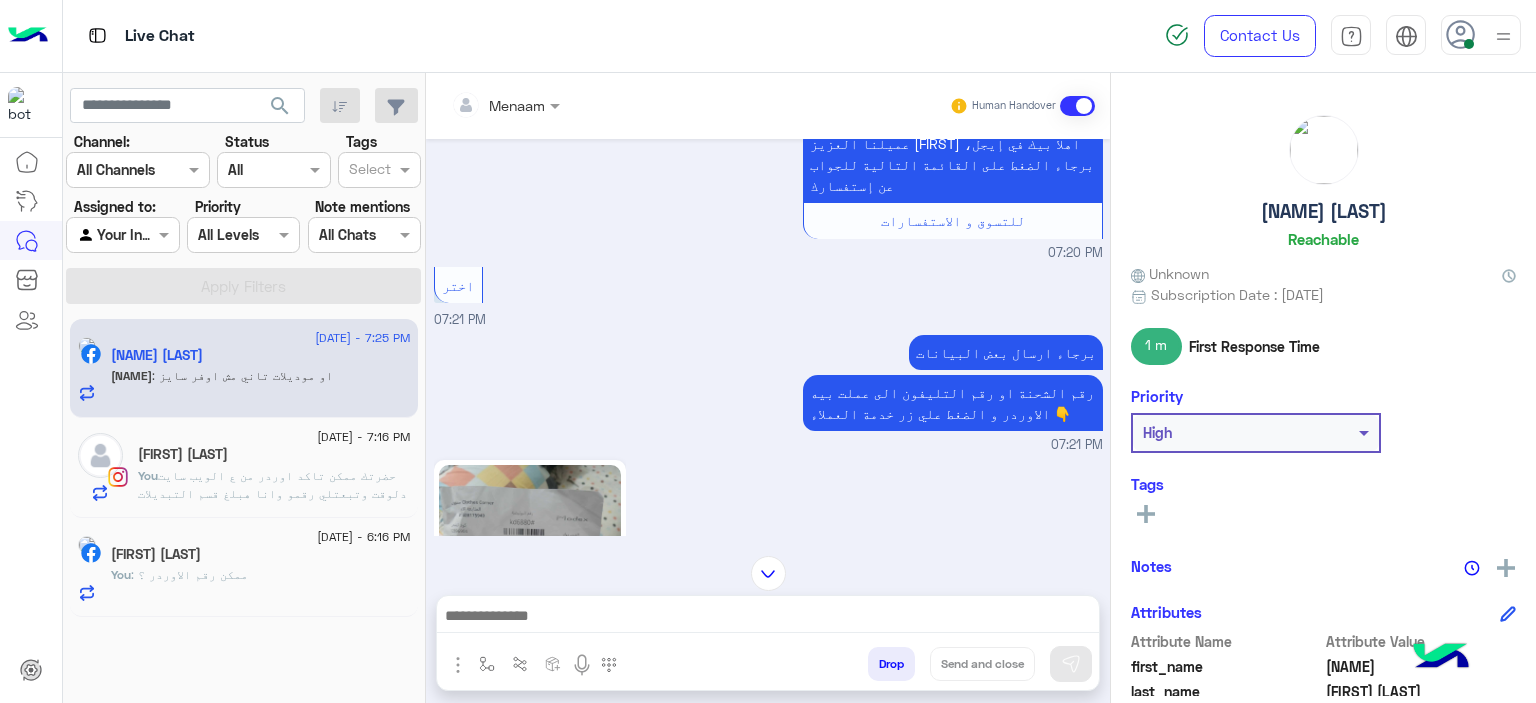 click 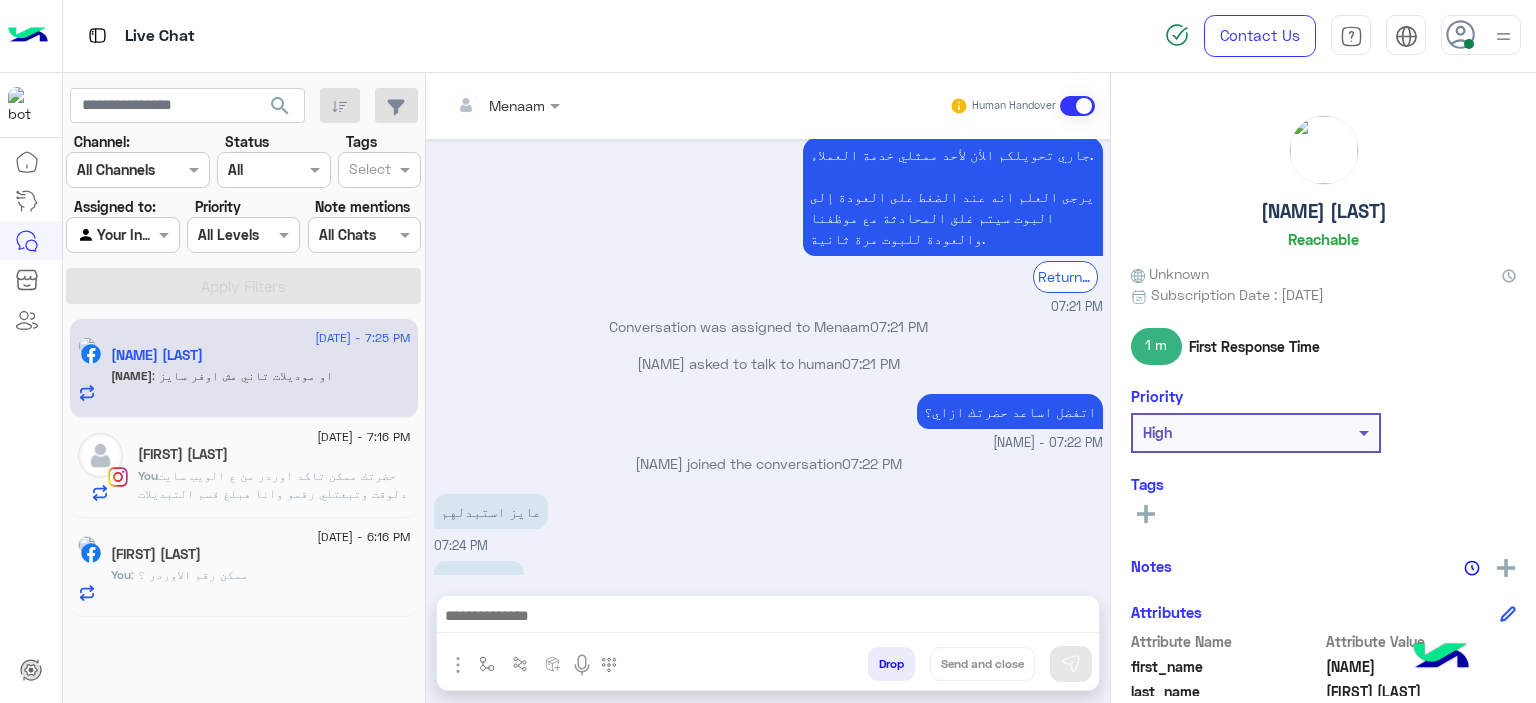 scroll, scrollTop: 2486, scrollLeft: 0, axis: vertical 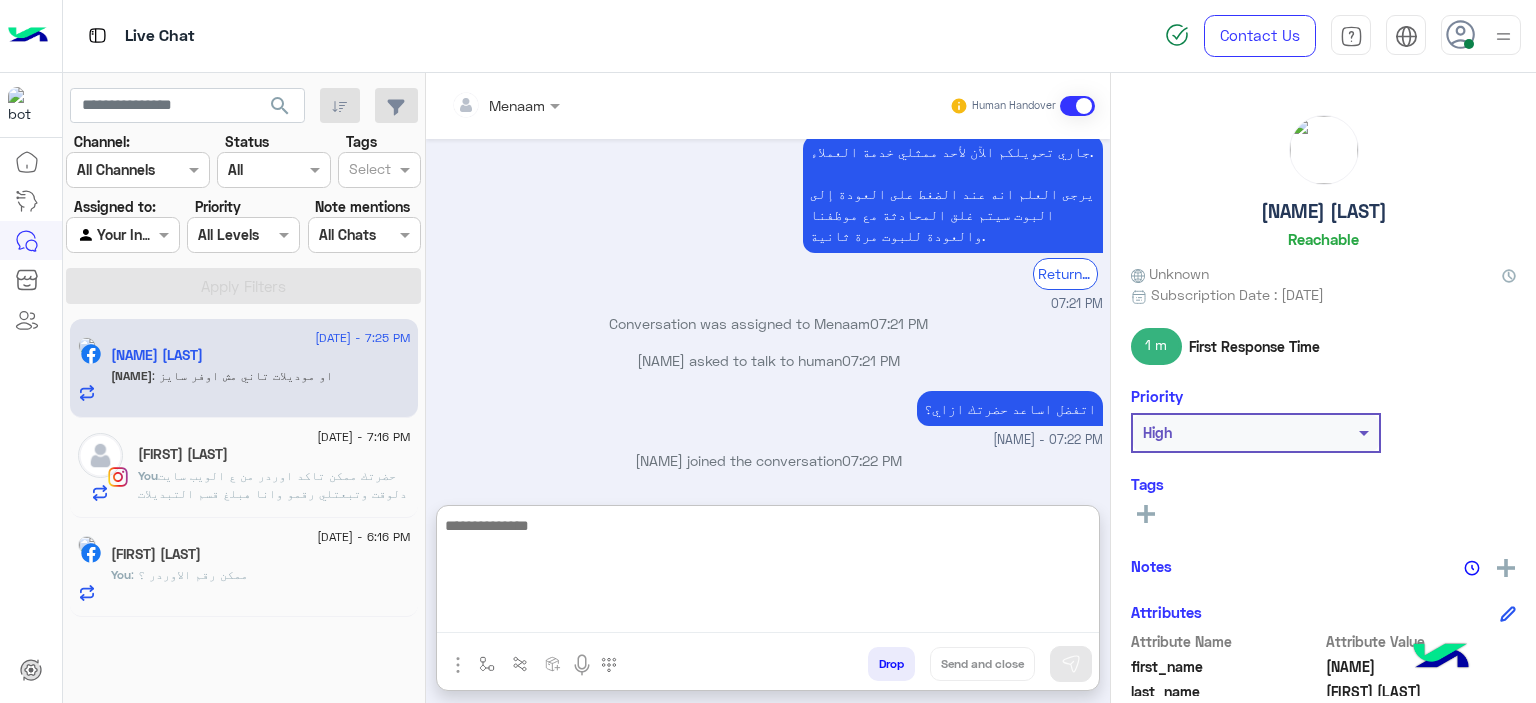 click at bounding box center [768, 573] 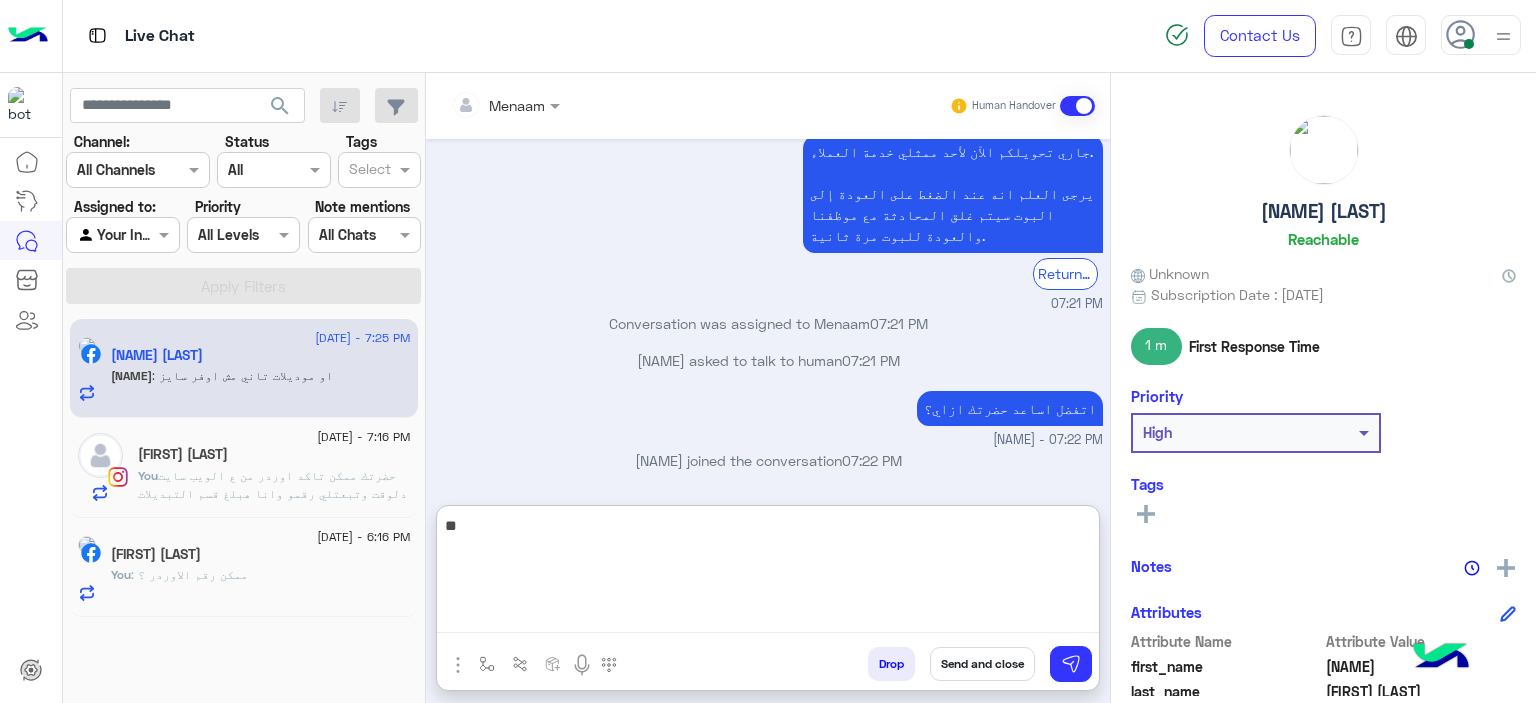 type on "*" 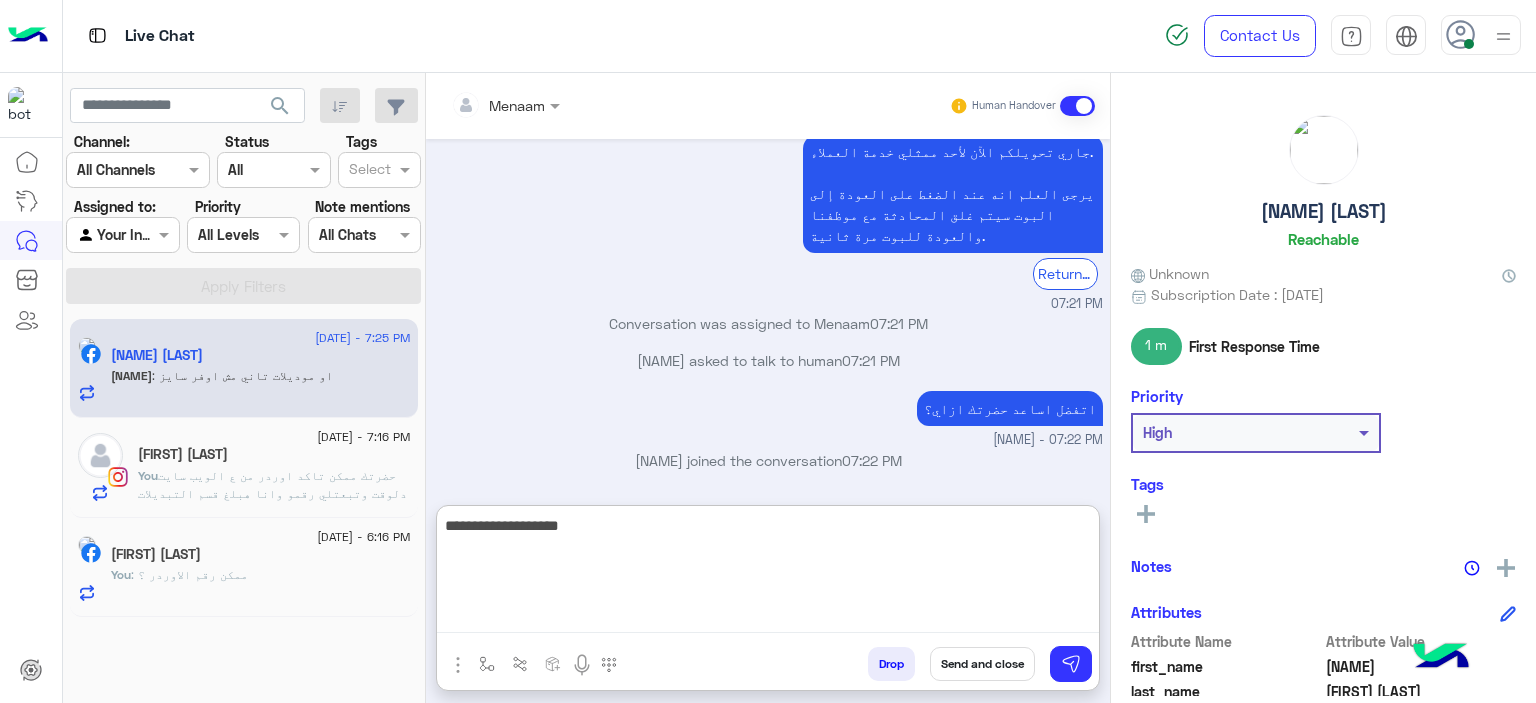 type on "**********" 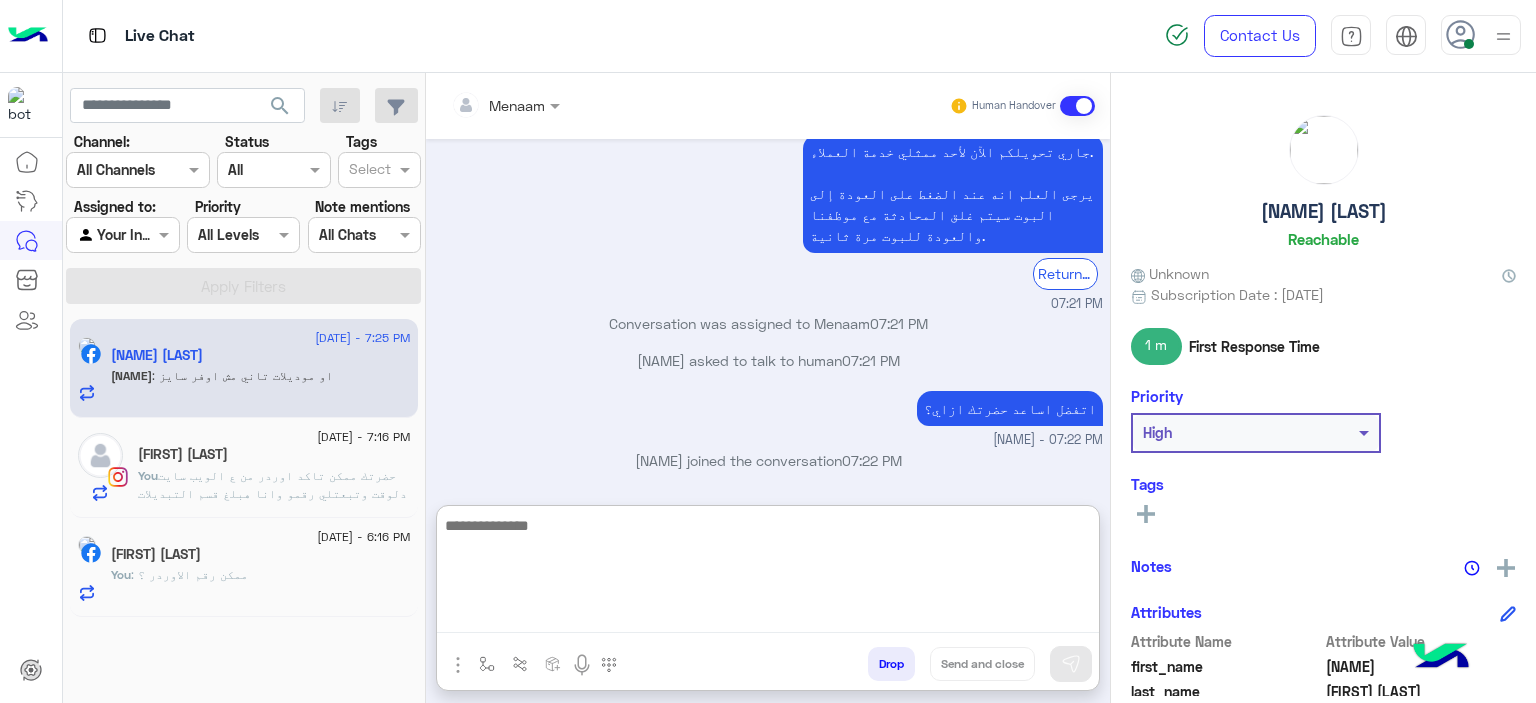 scroll, scrollTop: 2640, scrollLeft: 0, axis: vertical 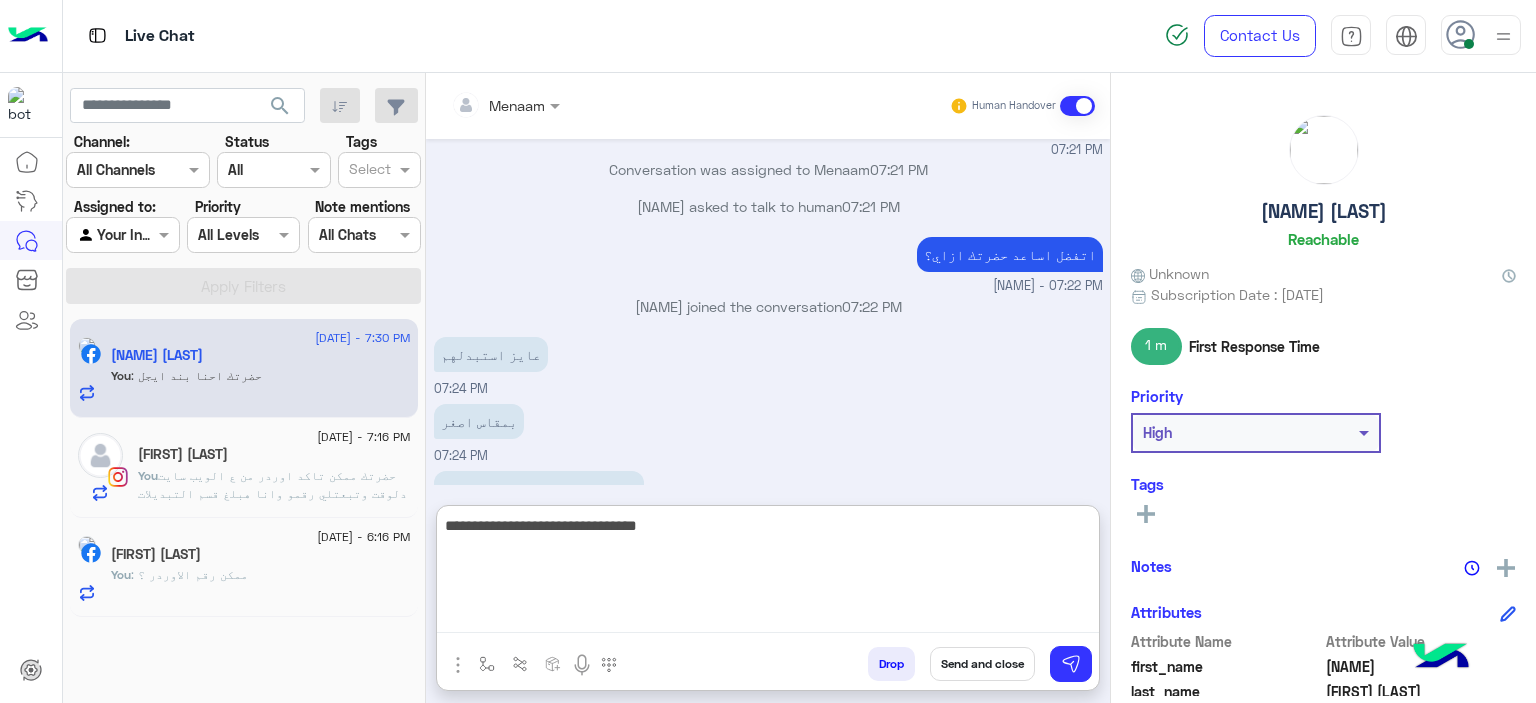 type on "**********" 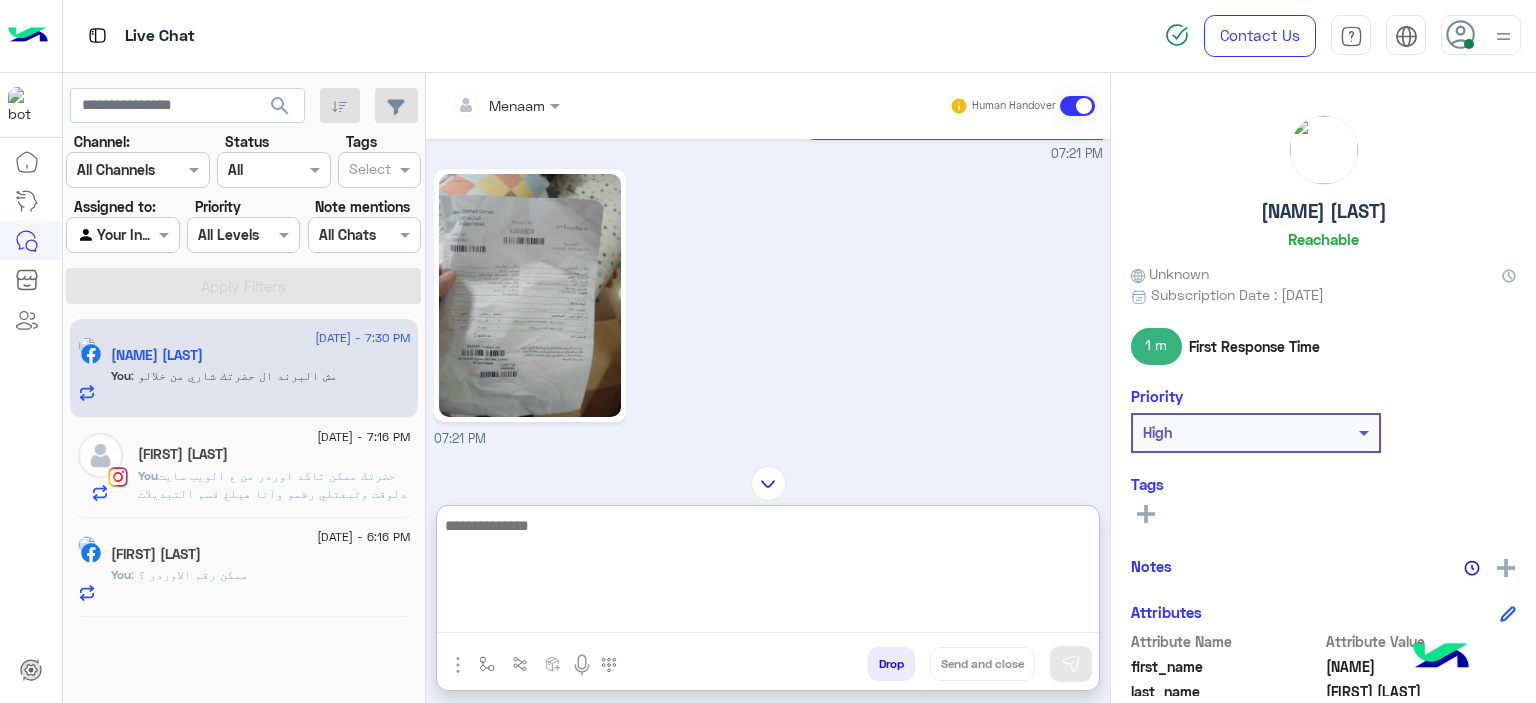 scroll, scrollTop: 2104, scrollLeft: 0, axis: vertical 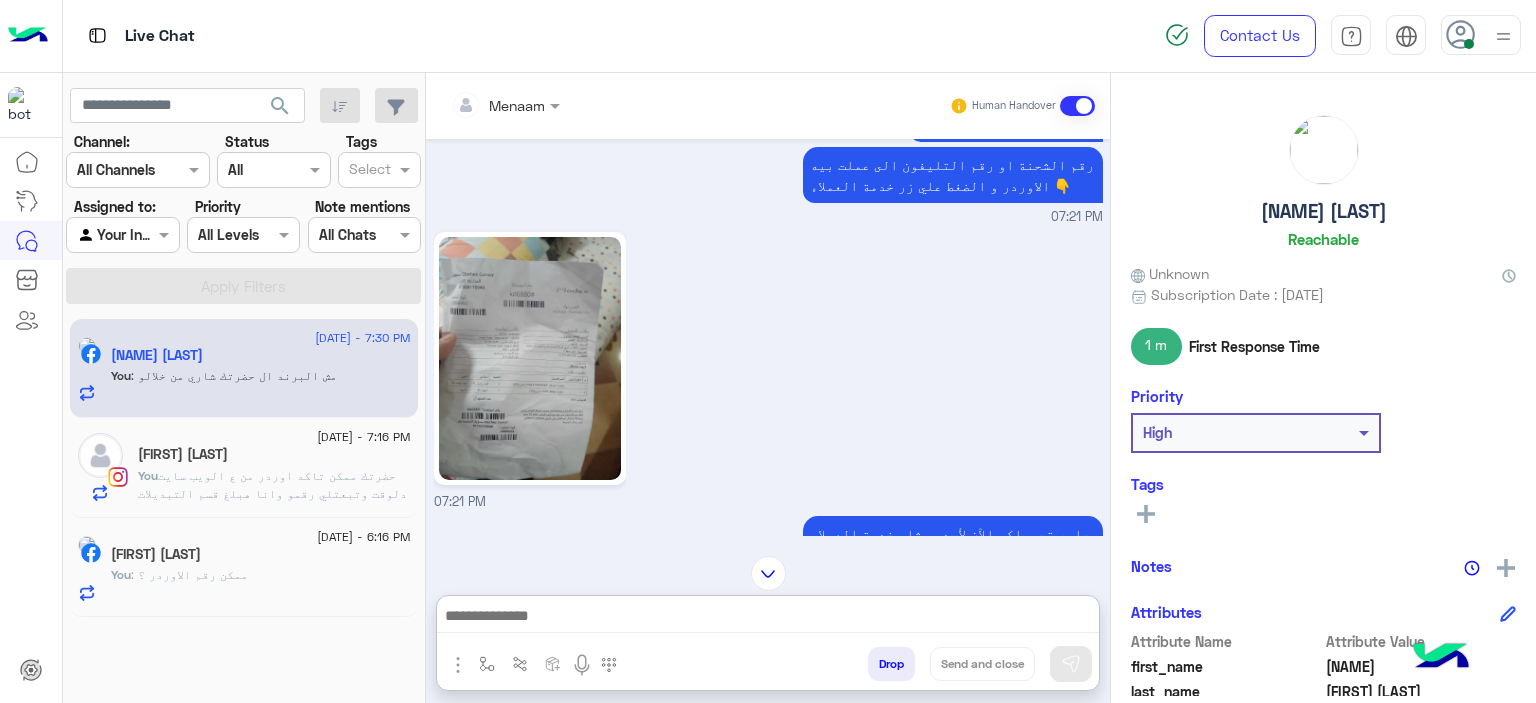 click 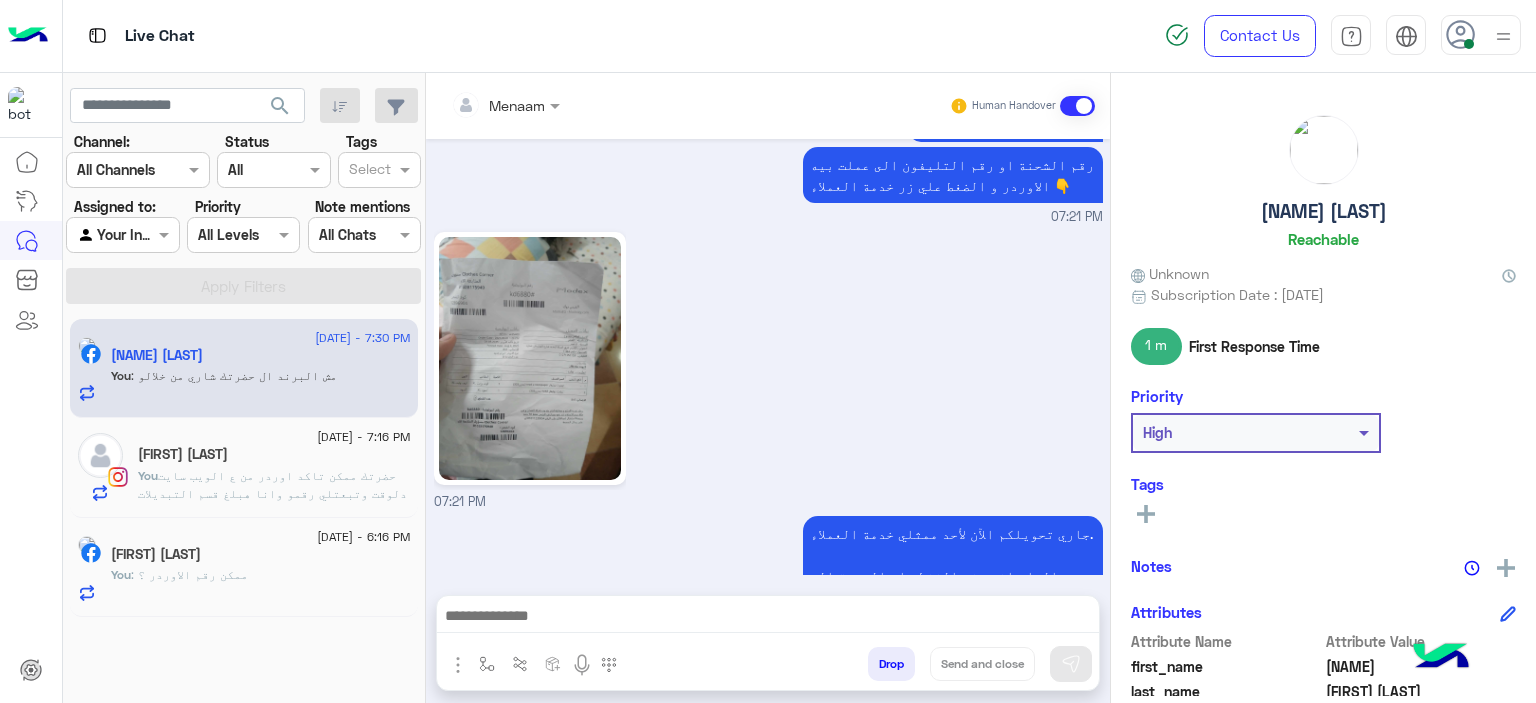 scroll, scrollTop: 2614, scrollLeft: 0, axis: vertical 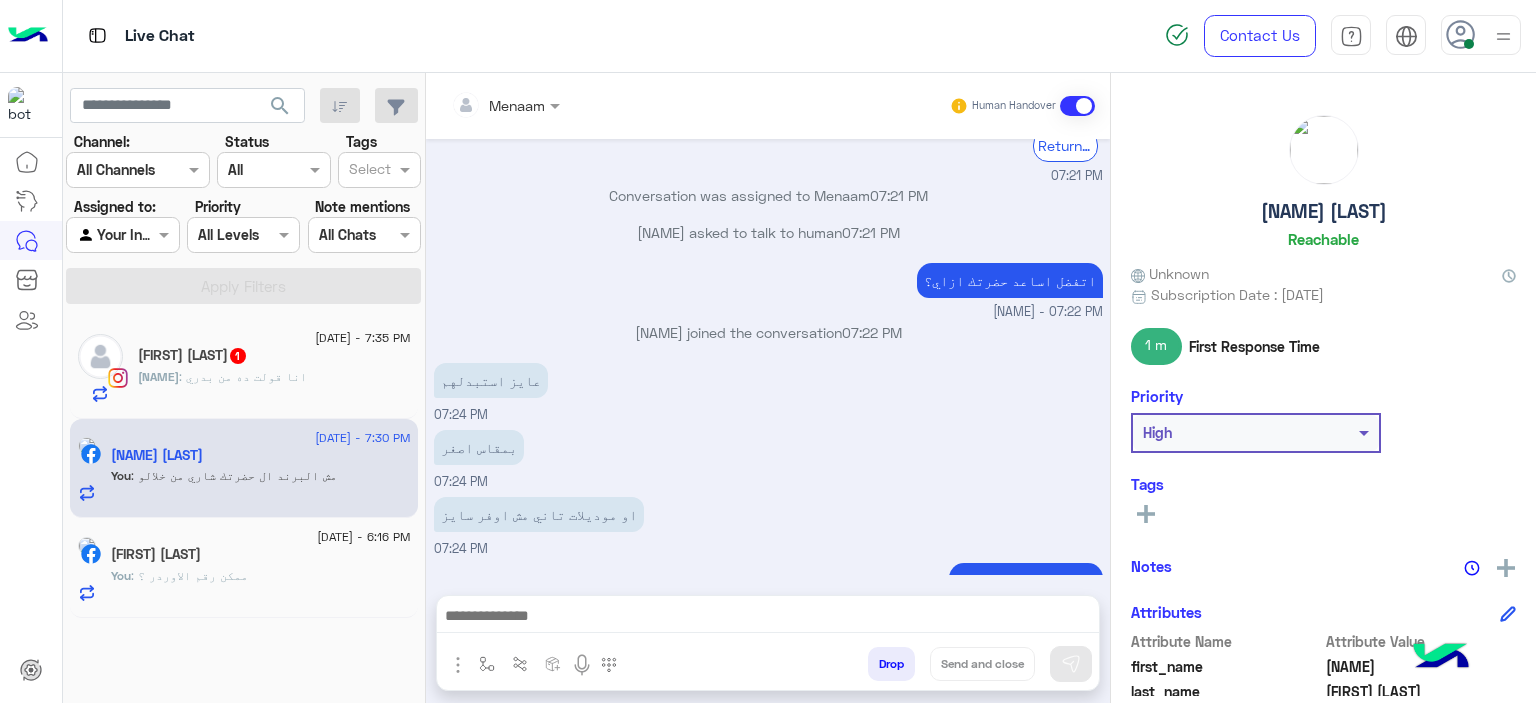 click on "Israa : انا قولت ده من بدري" 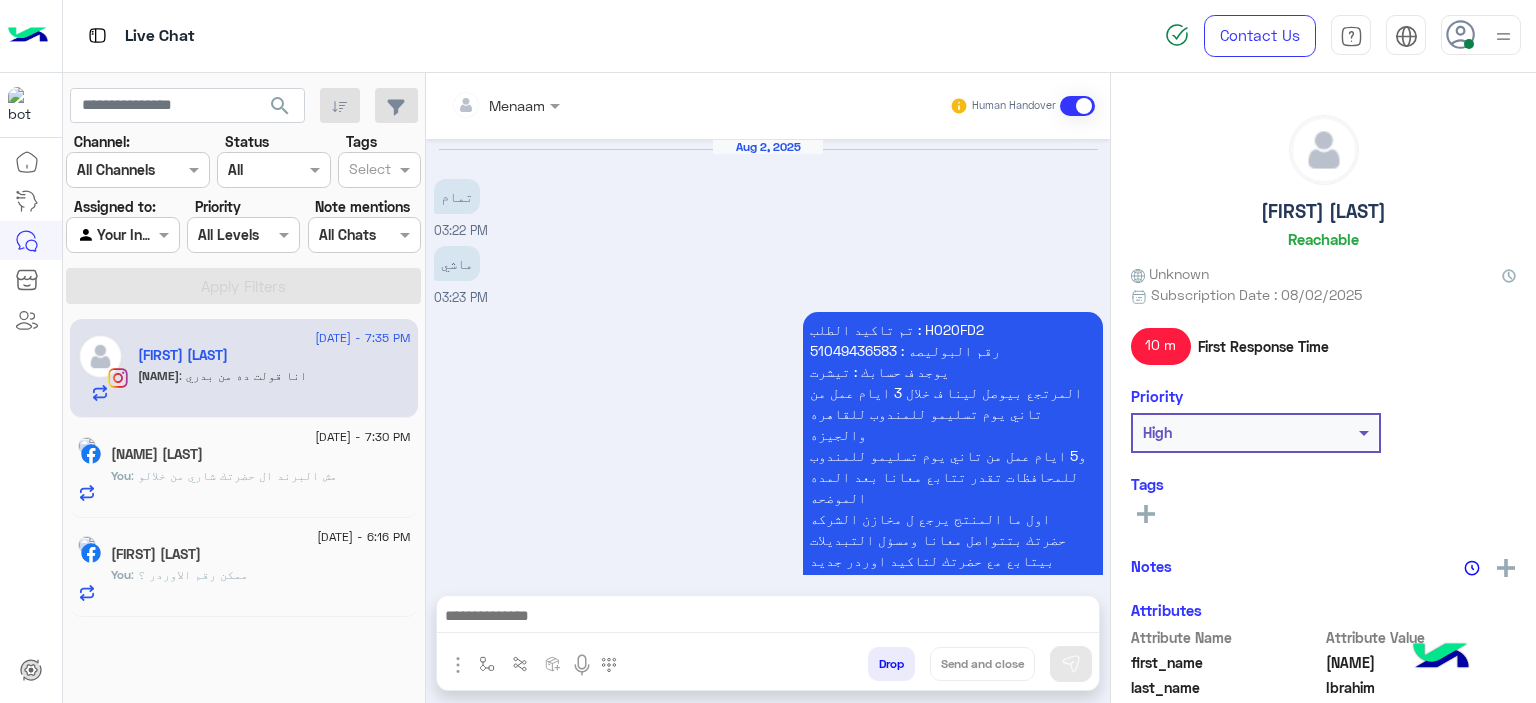 scroll, scrollTop: 2286, scrollLeft: 0, axis: vertical 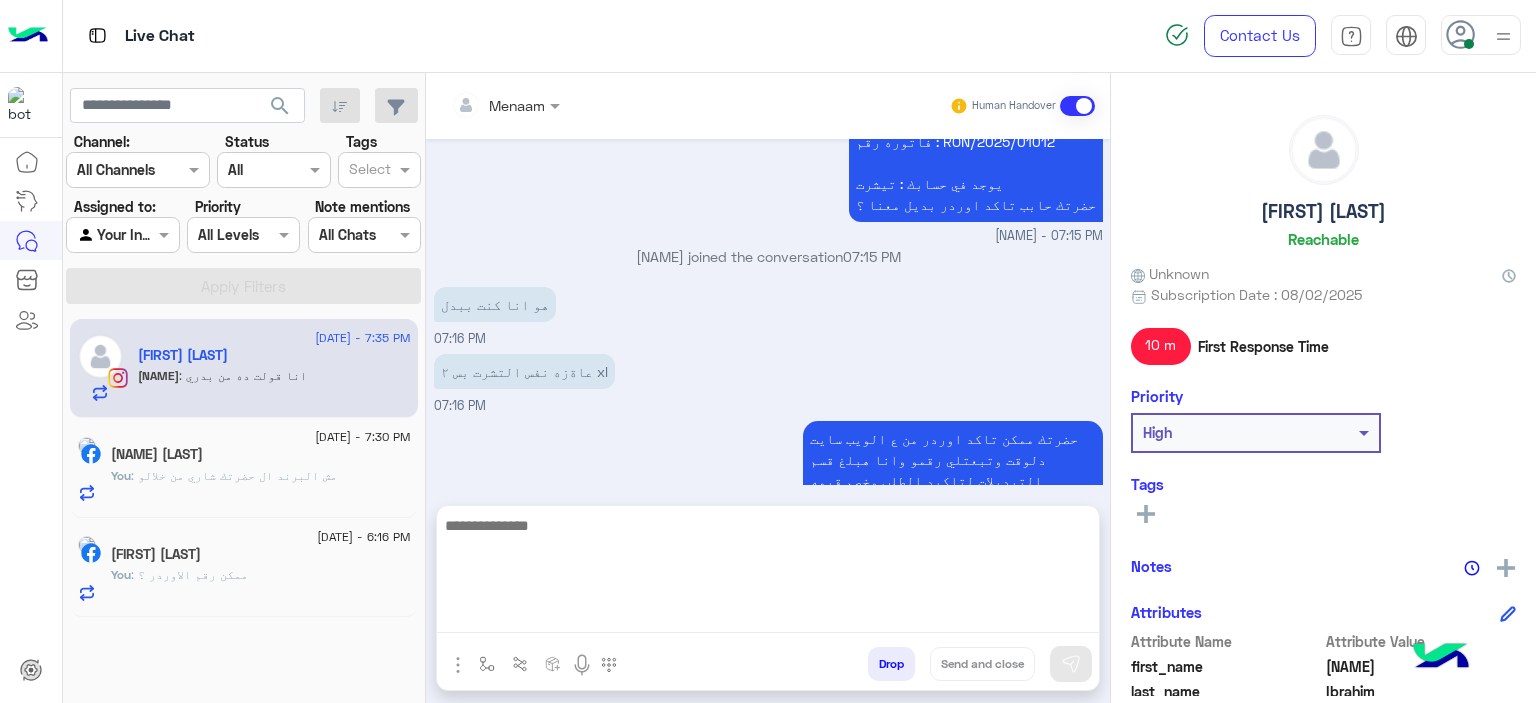click at bounding box center (768, 573) 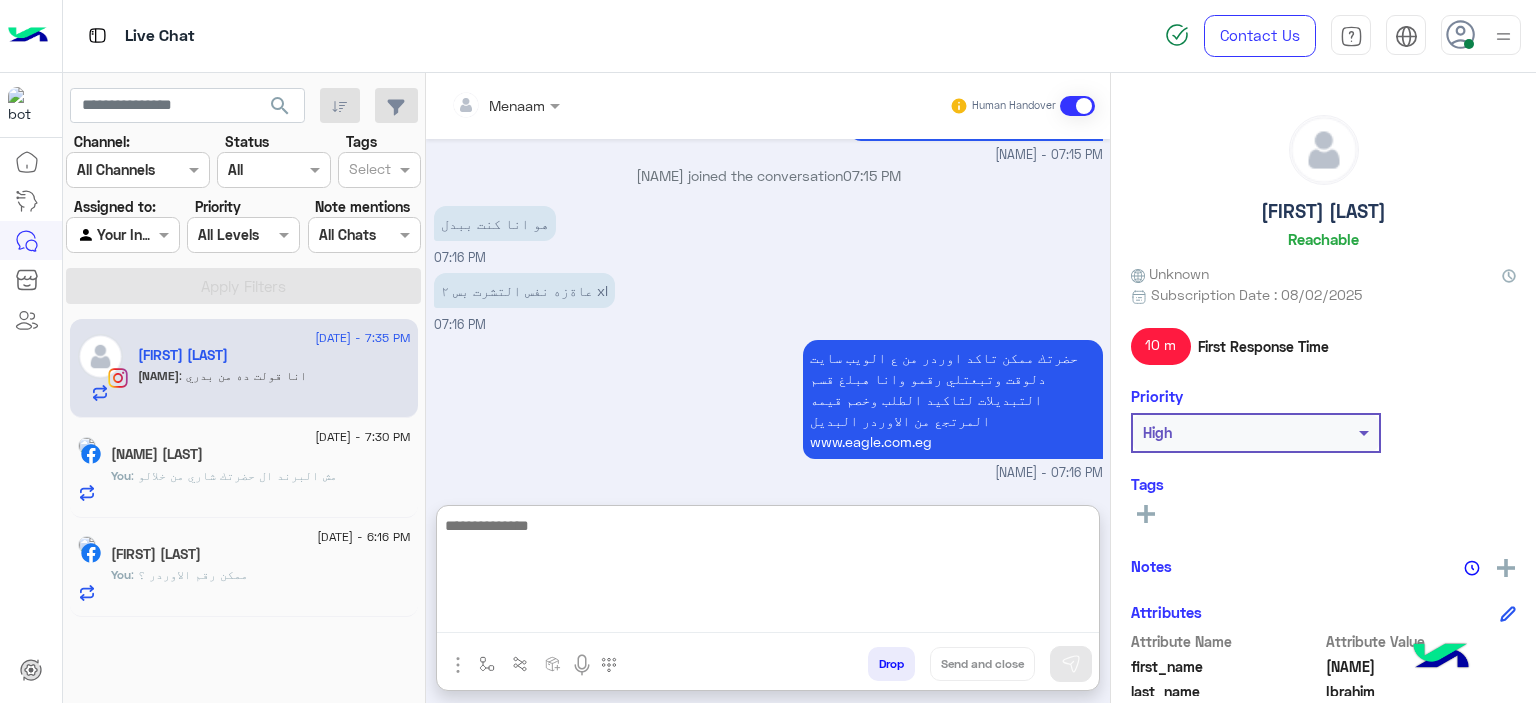 scroll, scrollTop: 2376, scrollLeft: 0, axis: vertical 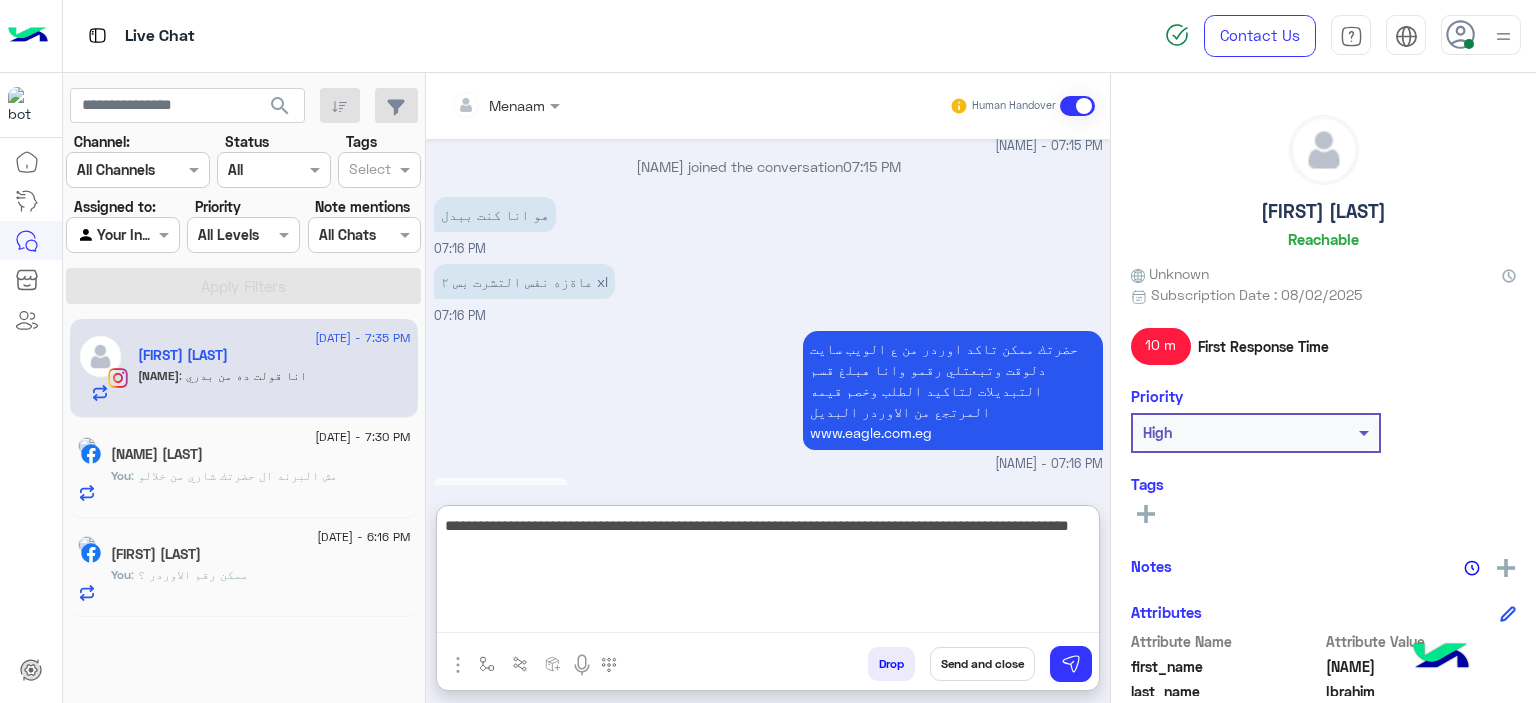 type on "**********" 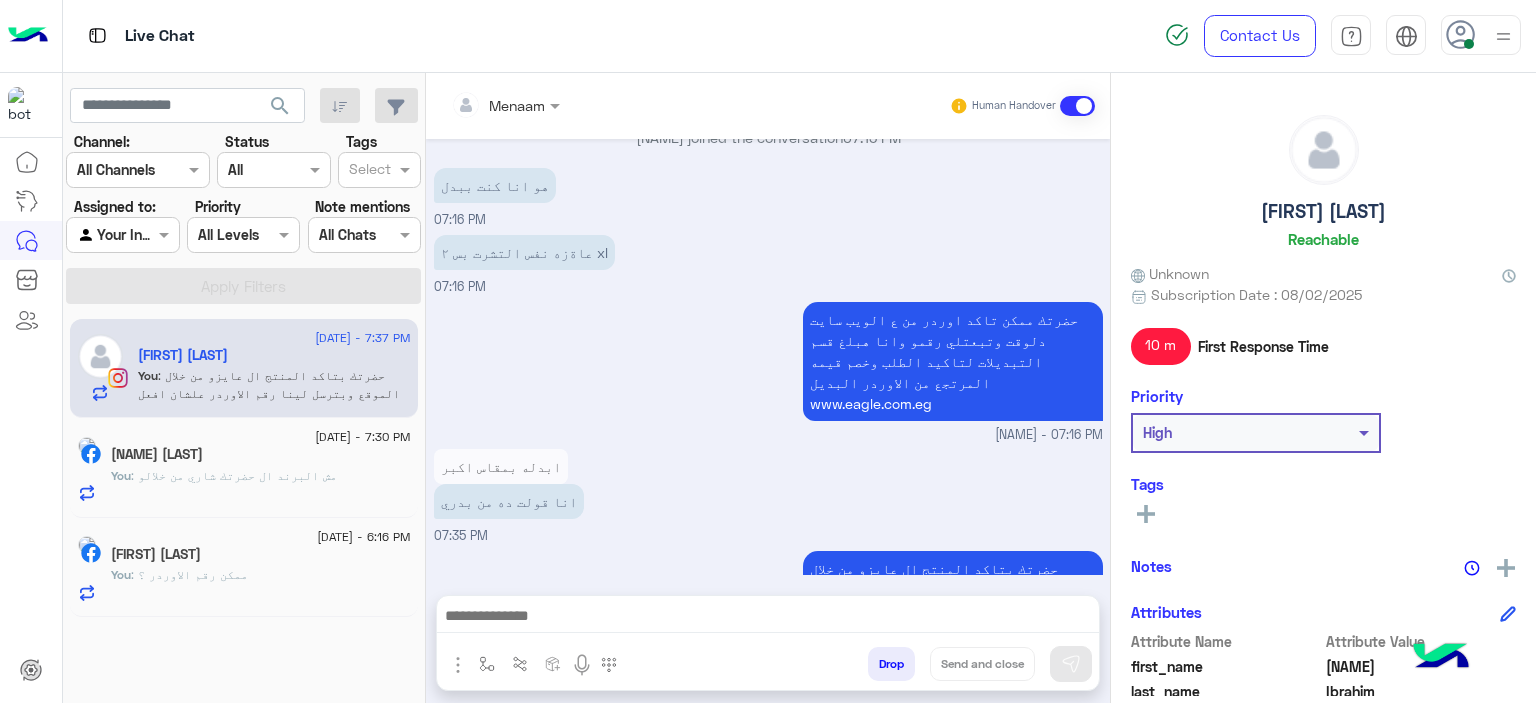 scroll, scrollTop: 2392, scrollLeft: 0, axis: vertical 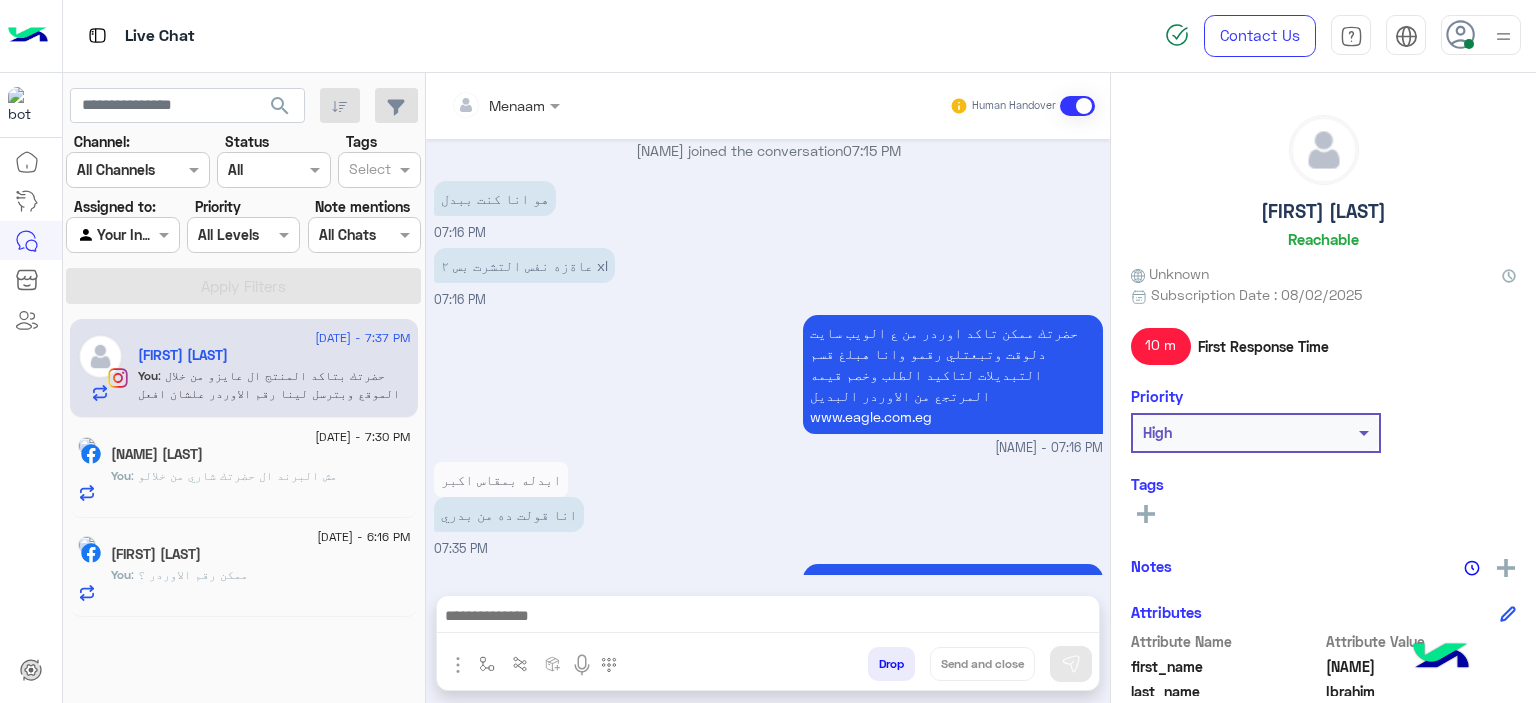 click on "حضرتك ممكن تاكد اوردر من ع الويب سايت دلوقت وتبعتلي رقمو وانا هبلغ قسم التبديلات لتاكيد الطلب وخصم قيمه المرتجع من الاوردر البديل   www.eagle.com.eg  Menaam  -  07:16 PM" at bounding box center [768, 384] 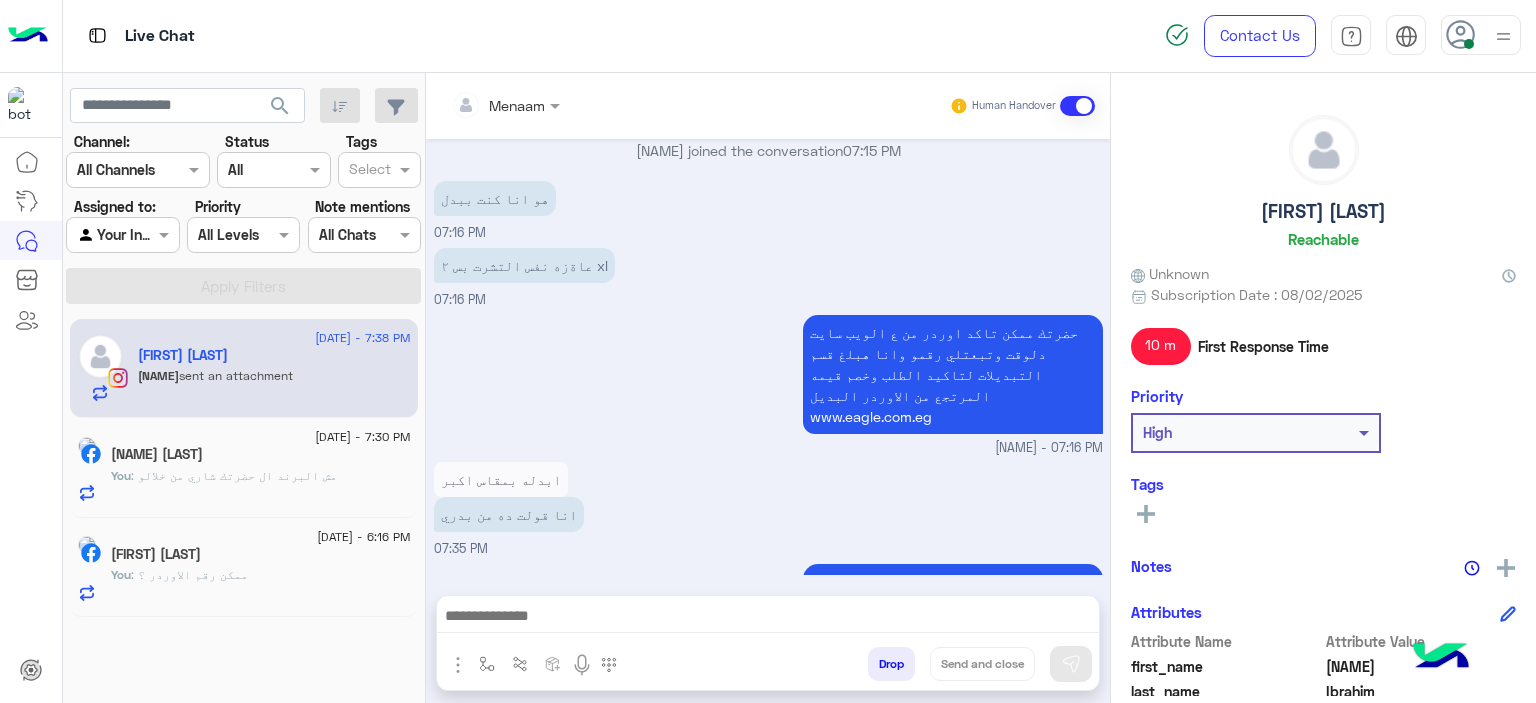 scroll, scrollTop: 2676, scrollLeft: 0, axis: vertical 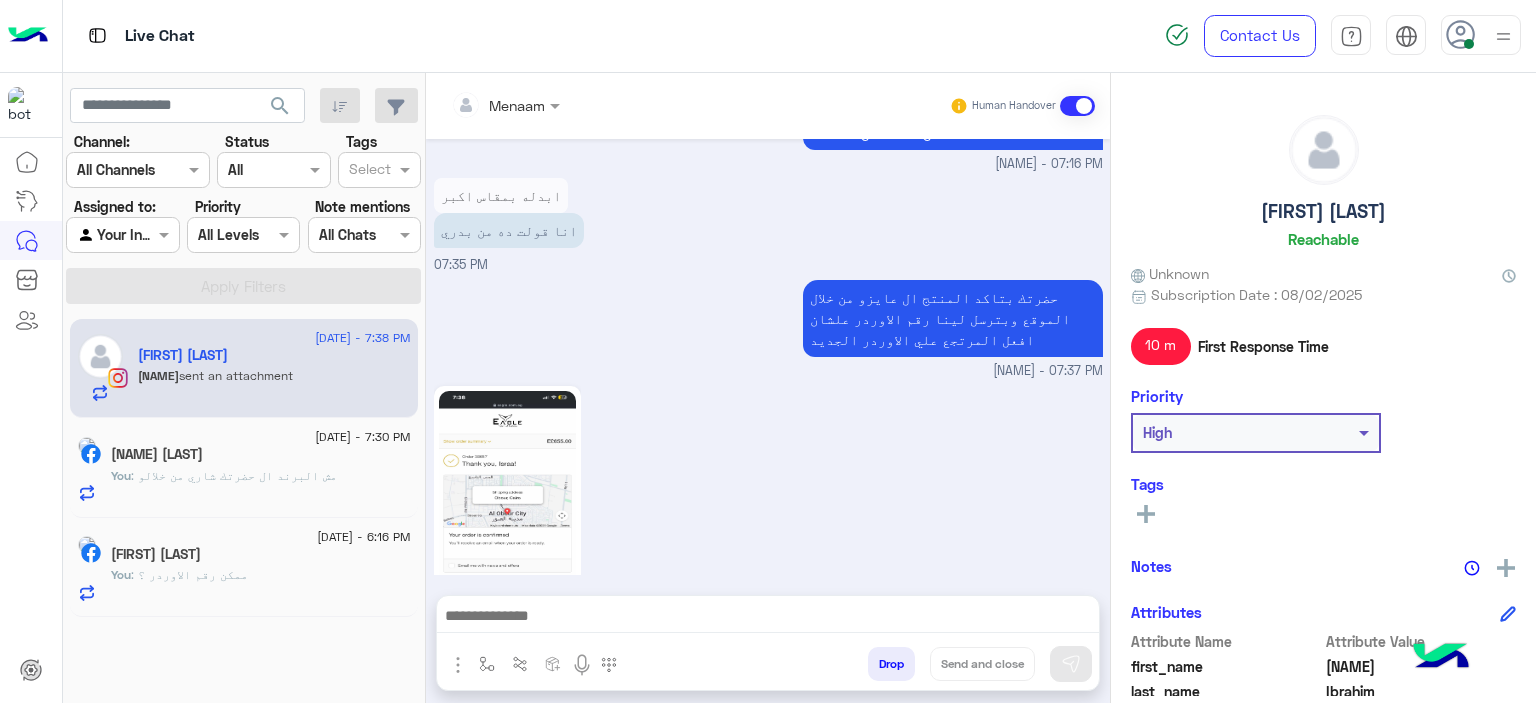 click 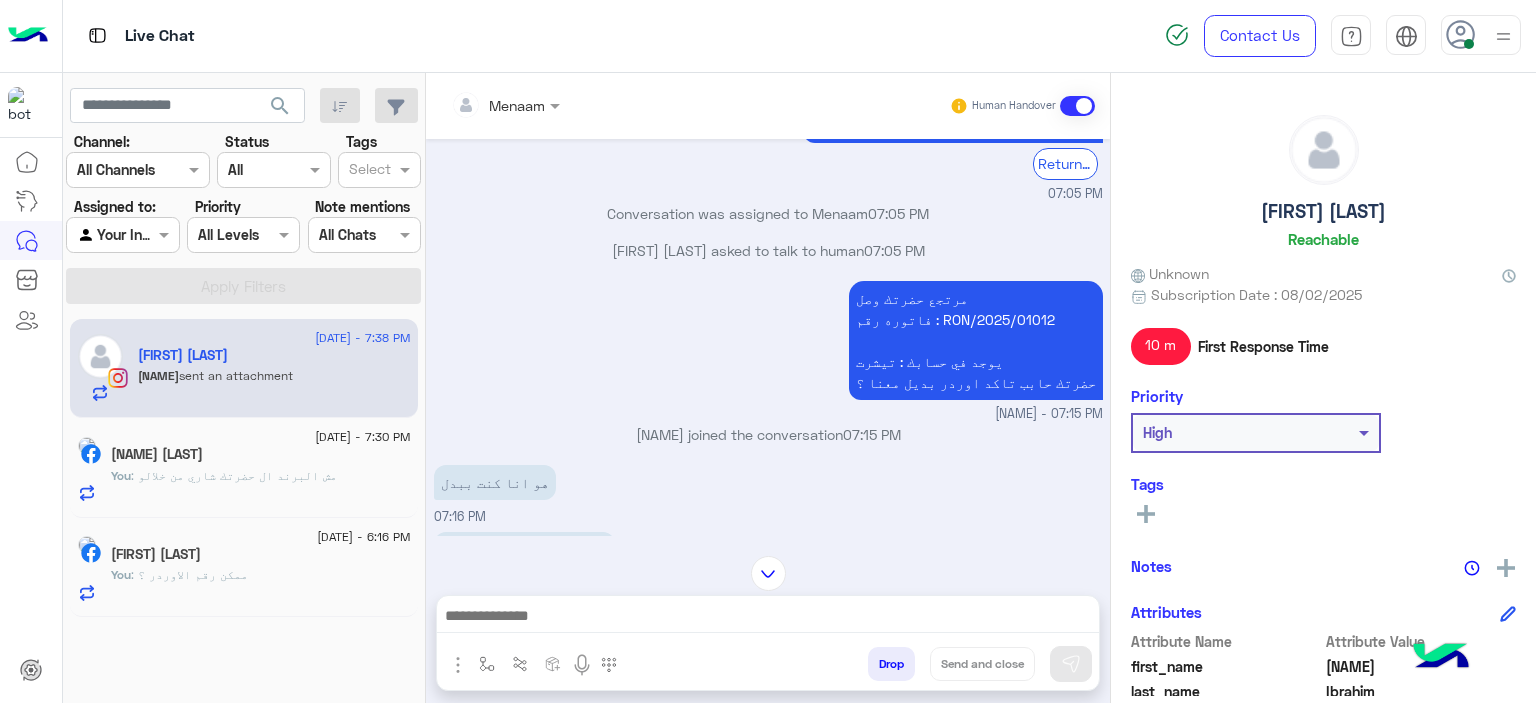 scroll, scrollTop: 2076, scrollLeft: 0, axis: vertical 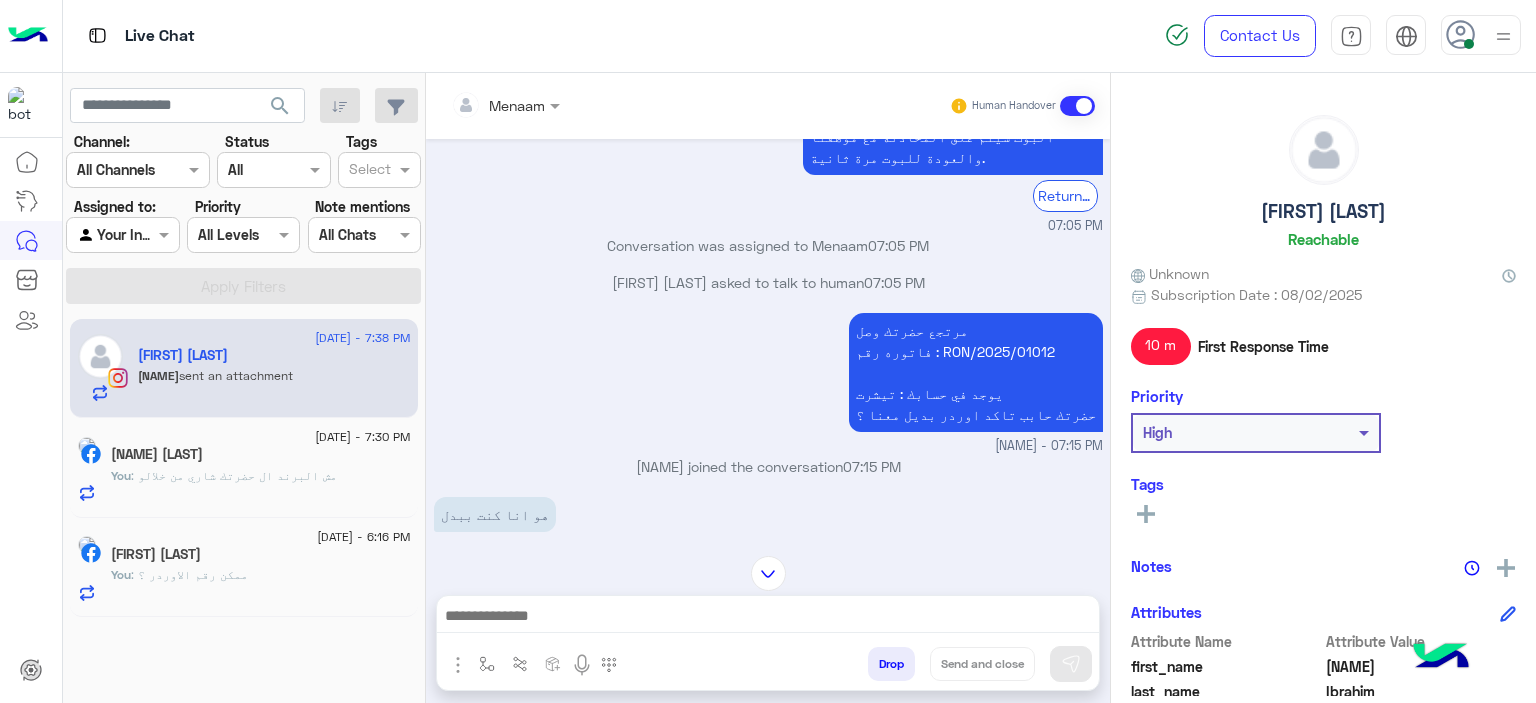 drag, startPoint x: 966, startPoint y: 267, endPoint x: 1093, endPoint y: 266, distance: 127.00394 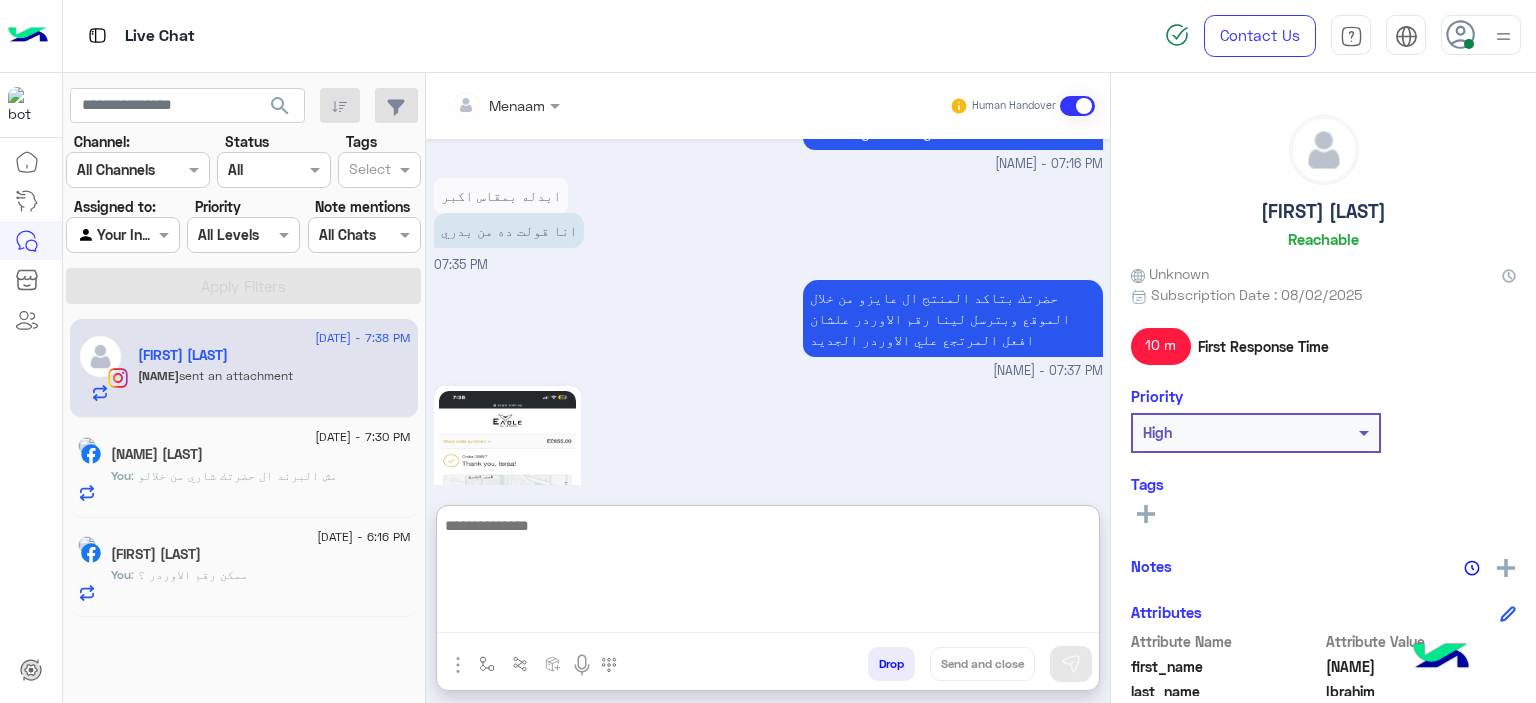 click at bounding box center (768, 573) 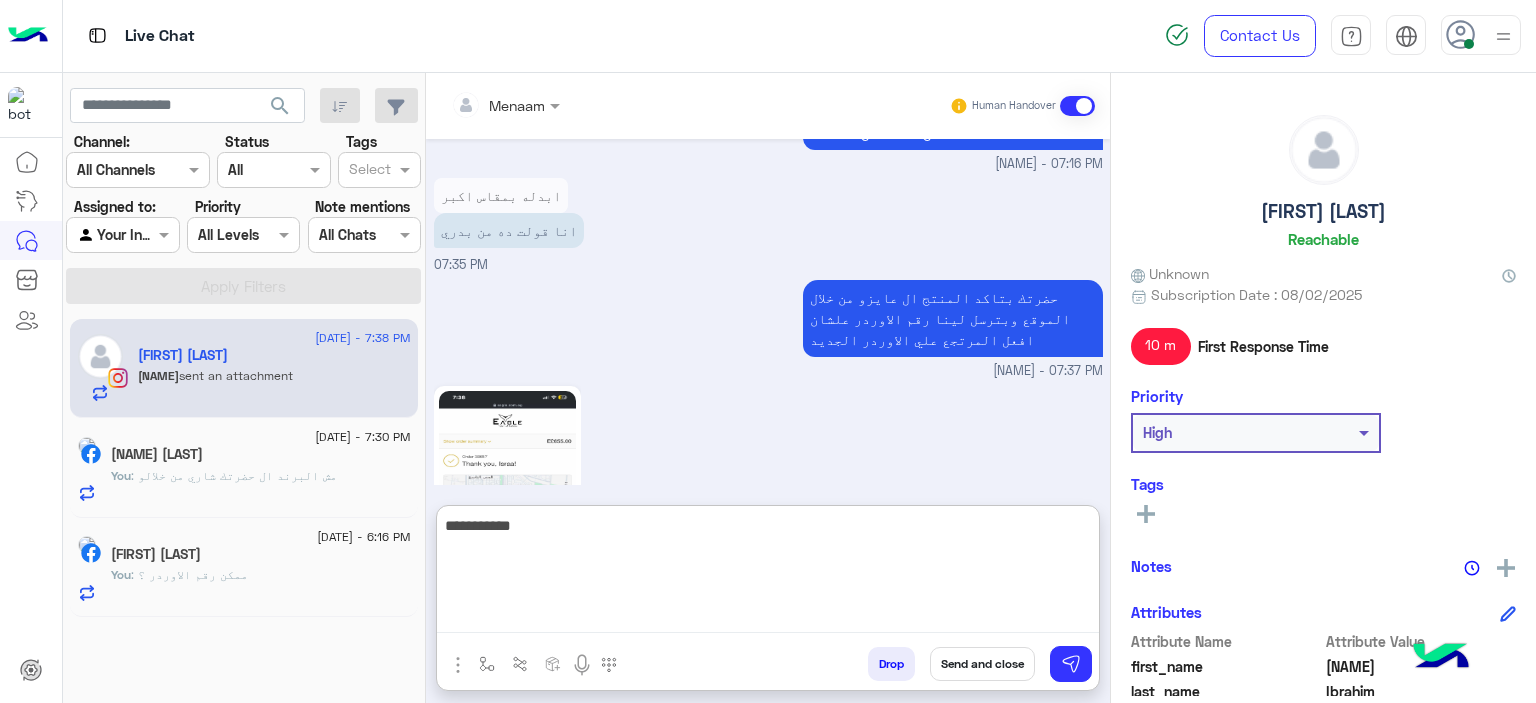 type on "**********" 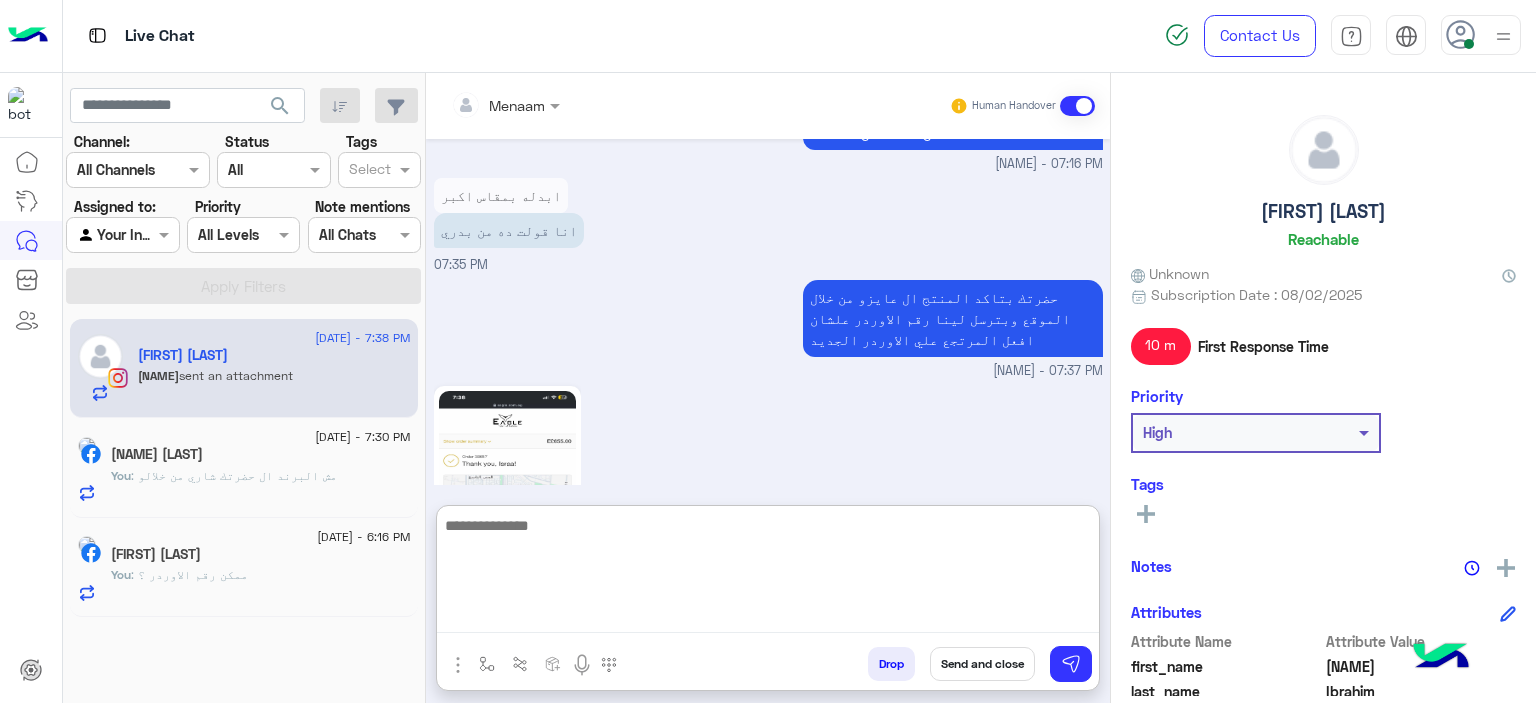 scroll, scrollTop: 2831, scrollLeft: 0, axis: vertical 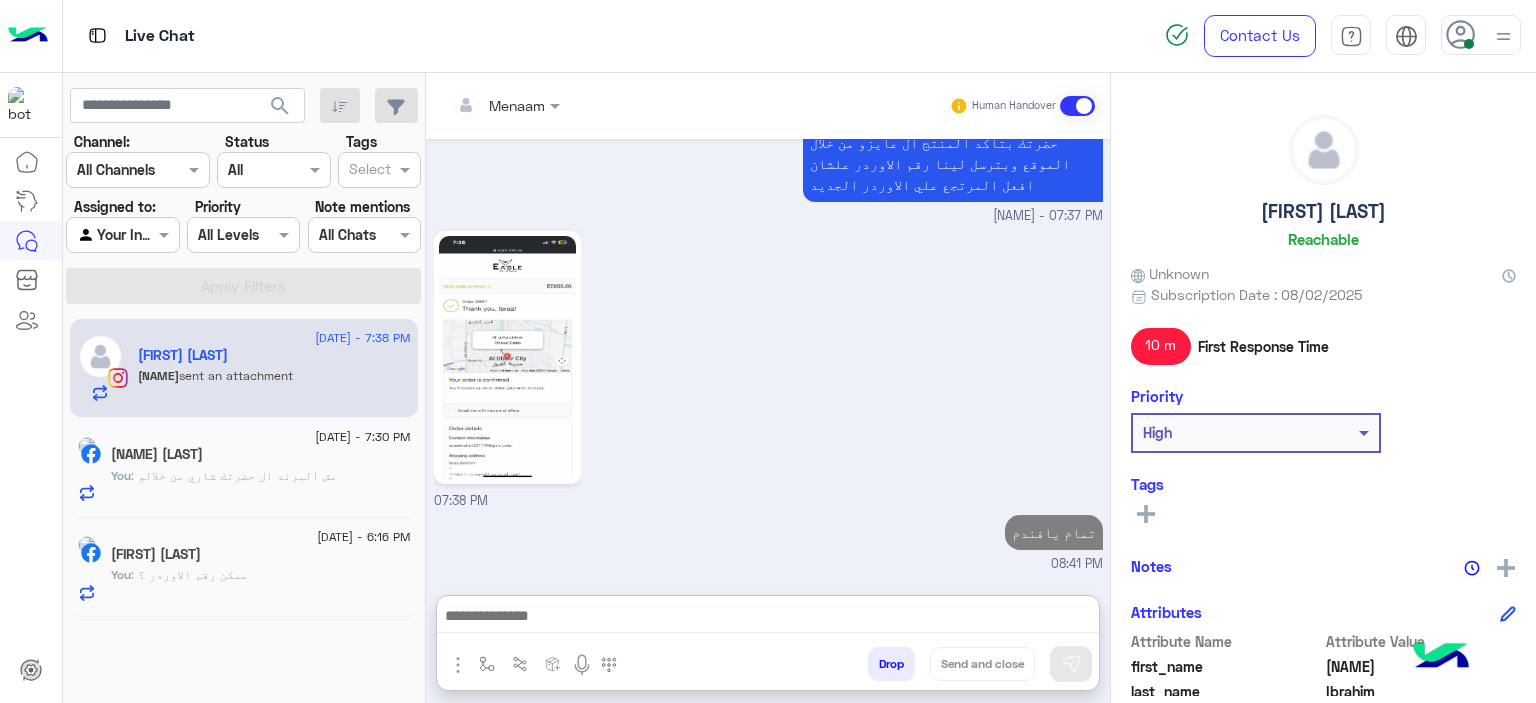 click at bounding box center (505, 104) 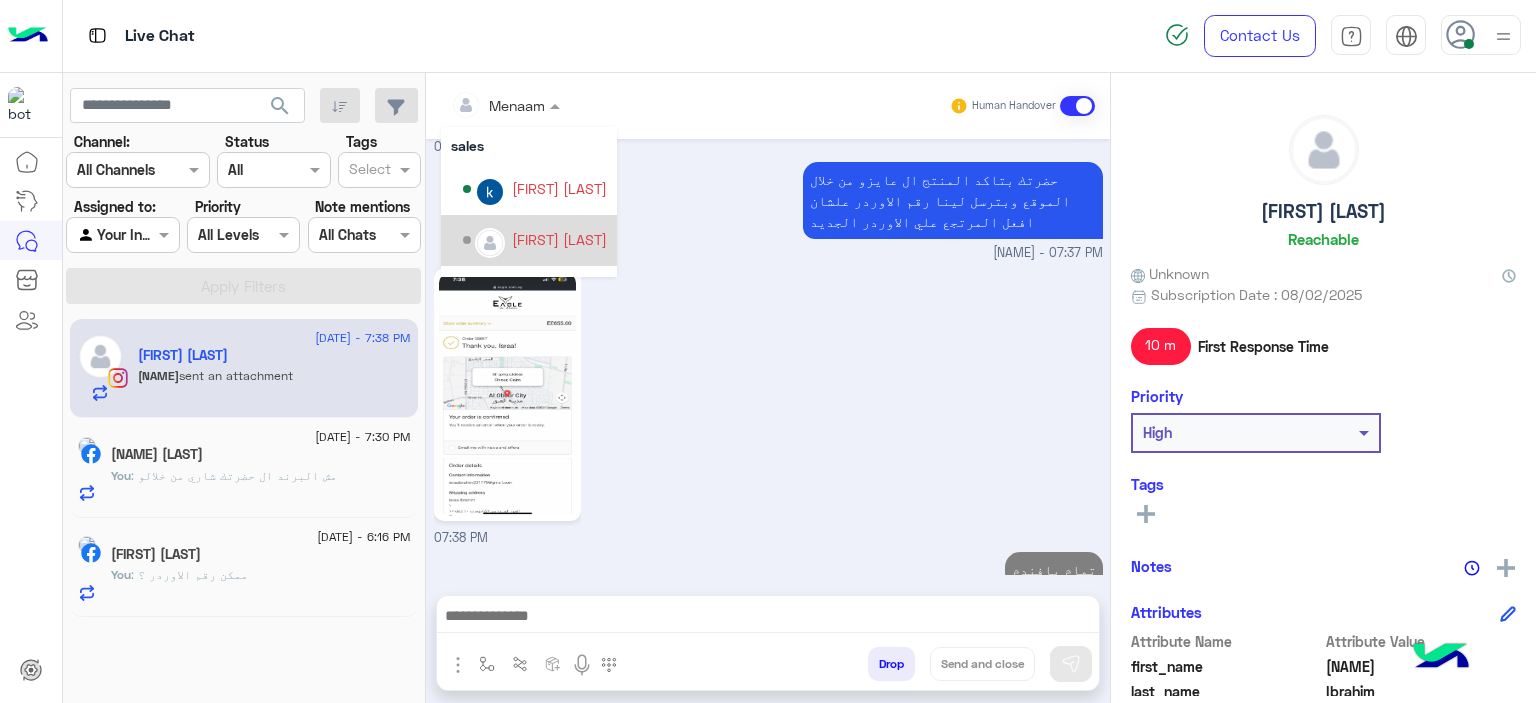 scroll, scrollTop: 2740, scrollLeft: 0, axis: vertical 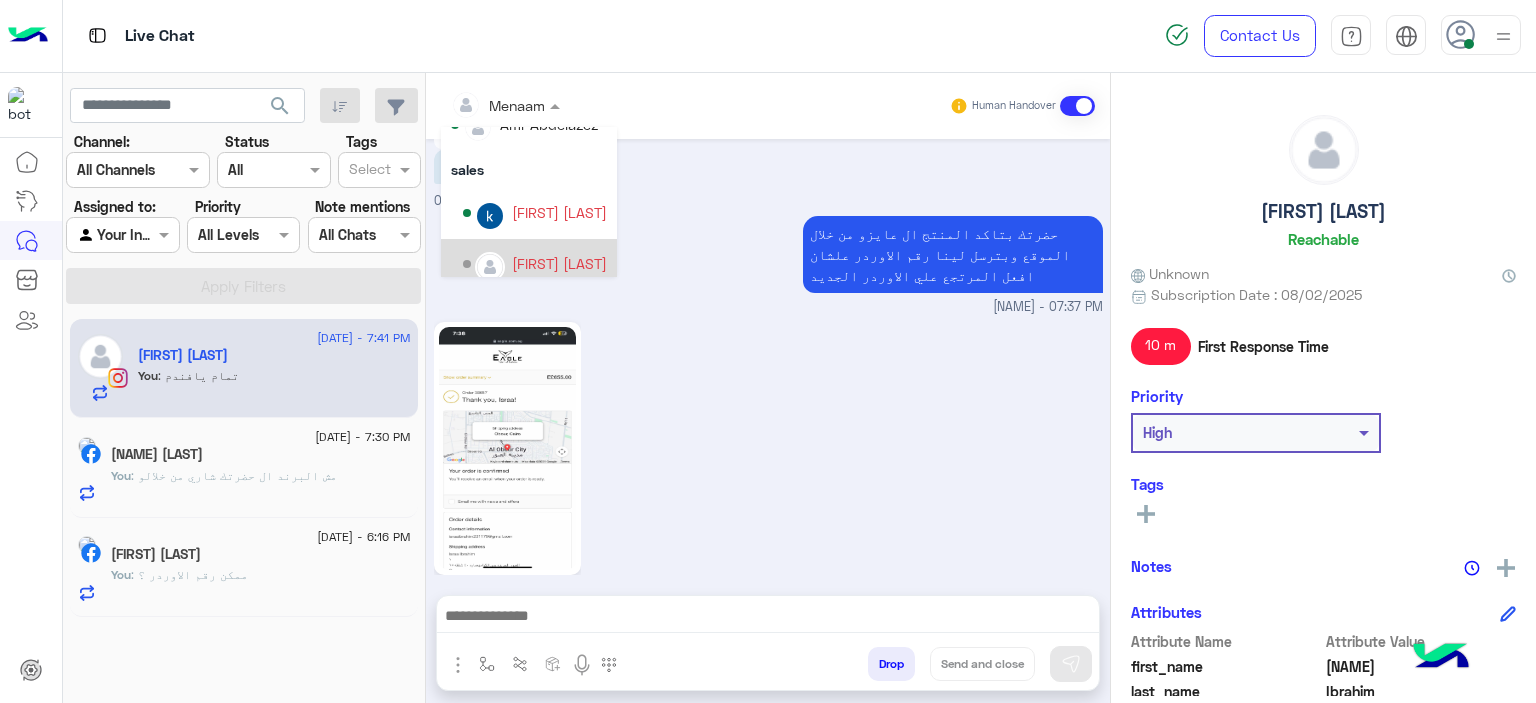click on "[FIRST] [LAST]" at bounding box center [559, 263] 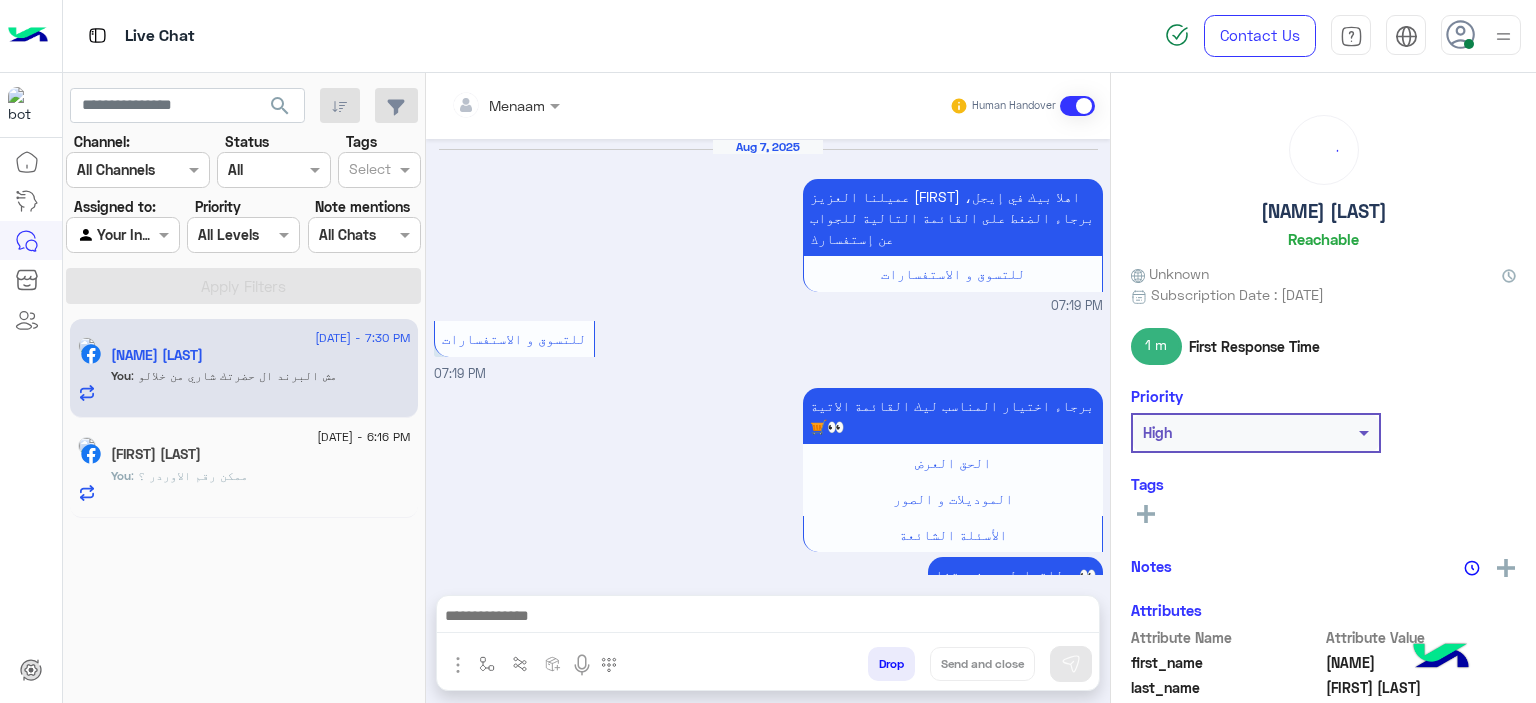 scroll, scrollTop: 1879, scrollLeft: 0, axis: vertical 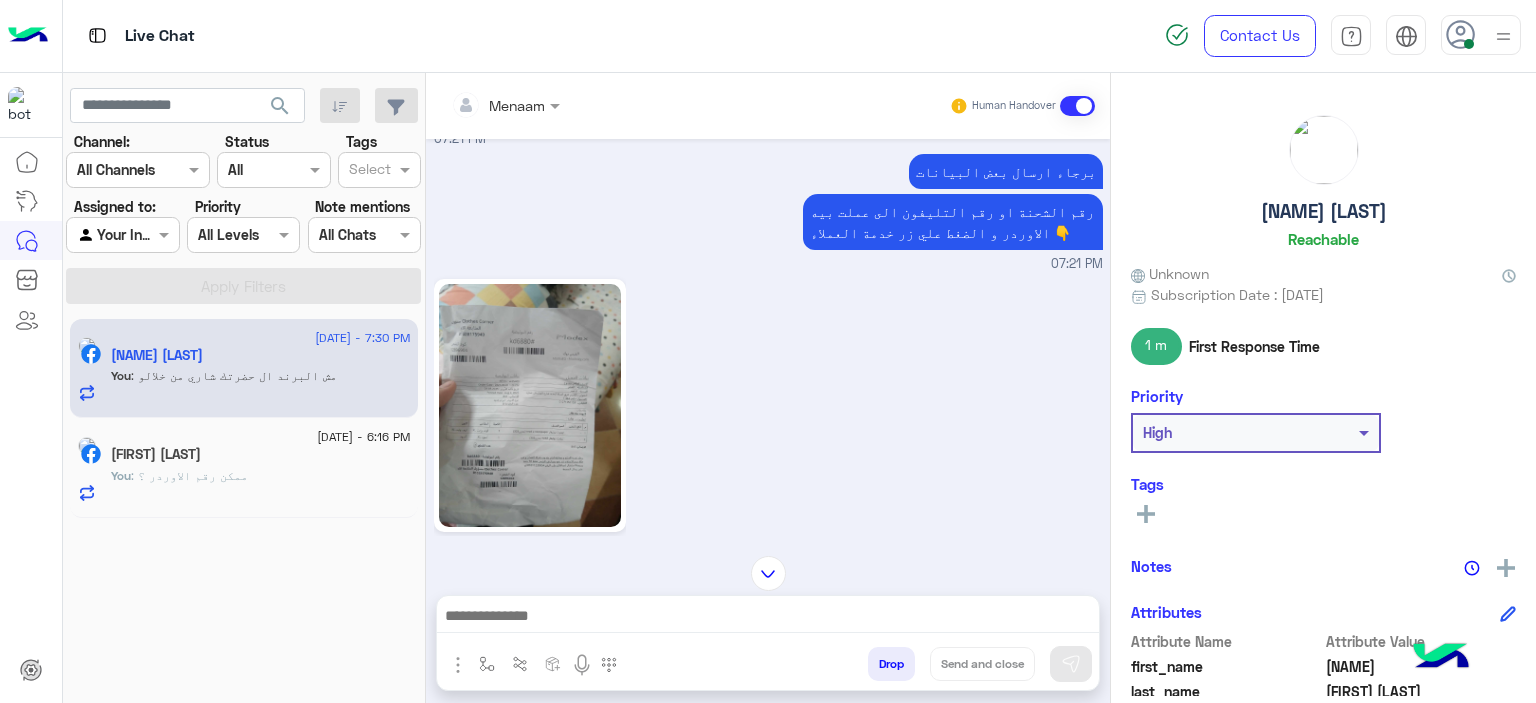click 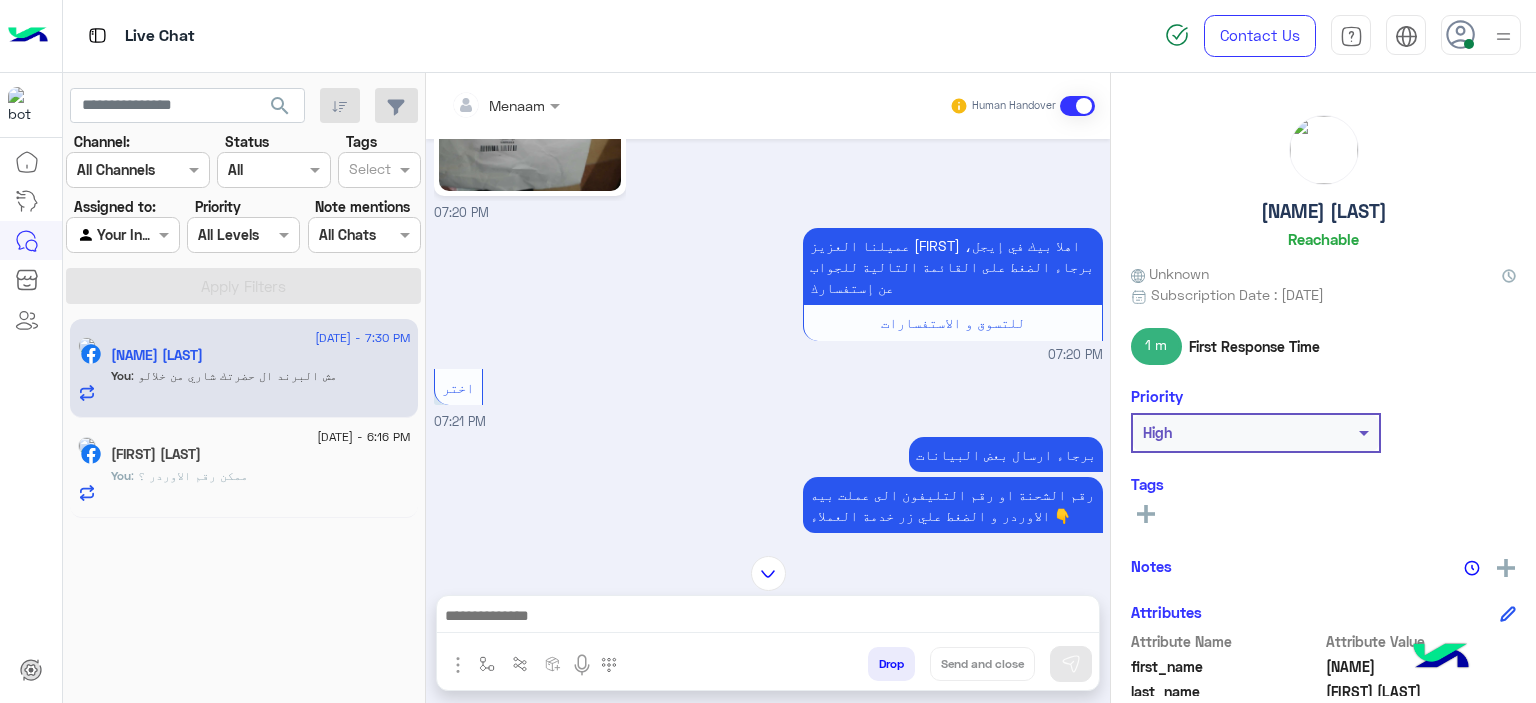 scroll, scrollTop: 879, scrollLeft: 0, axis: vertical 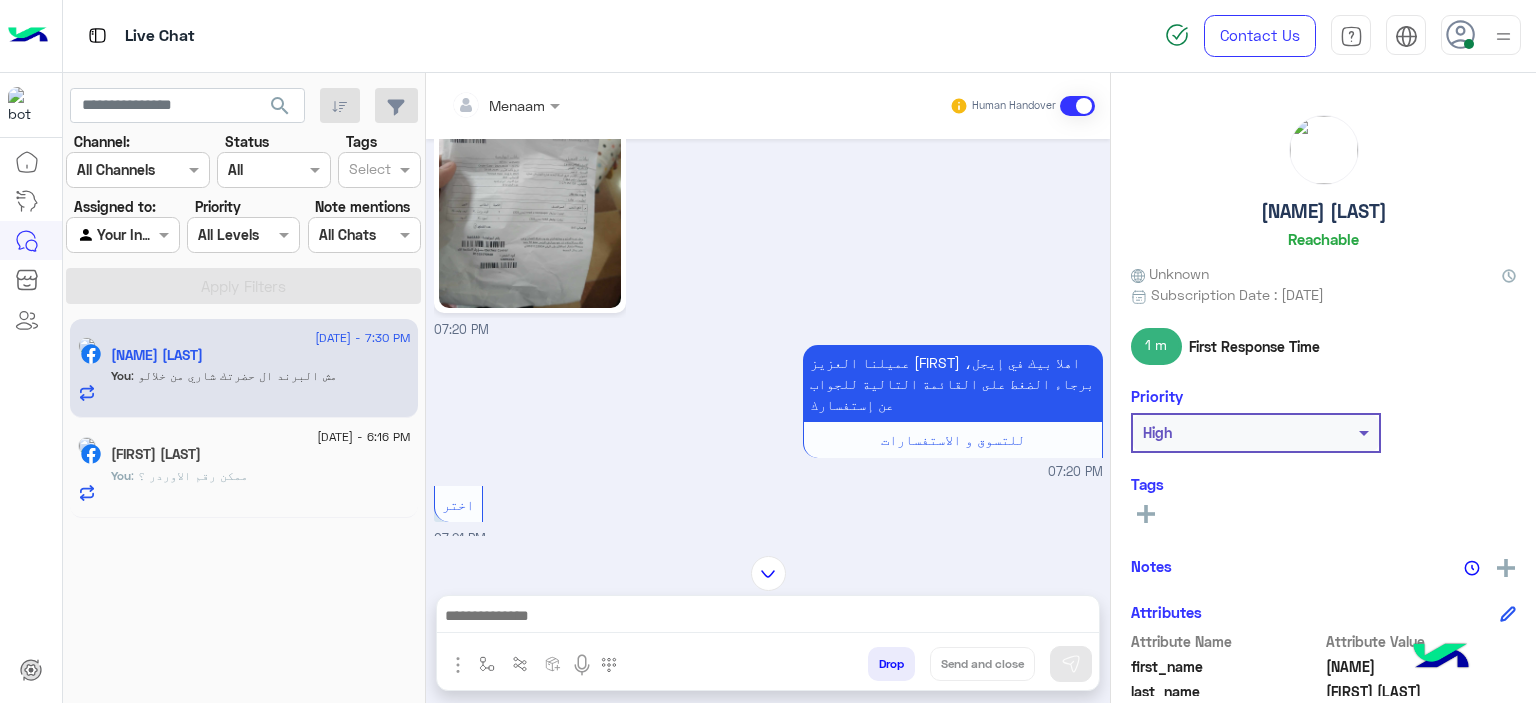click on "Kerlos Mamdouh Hakem" 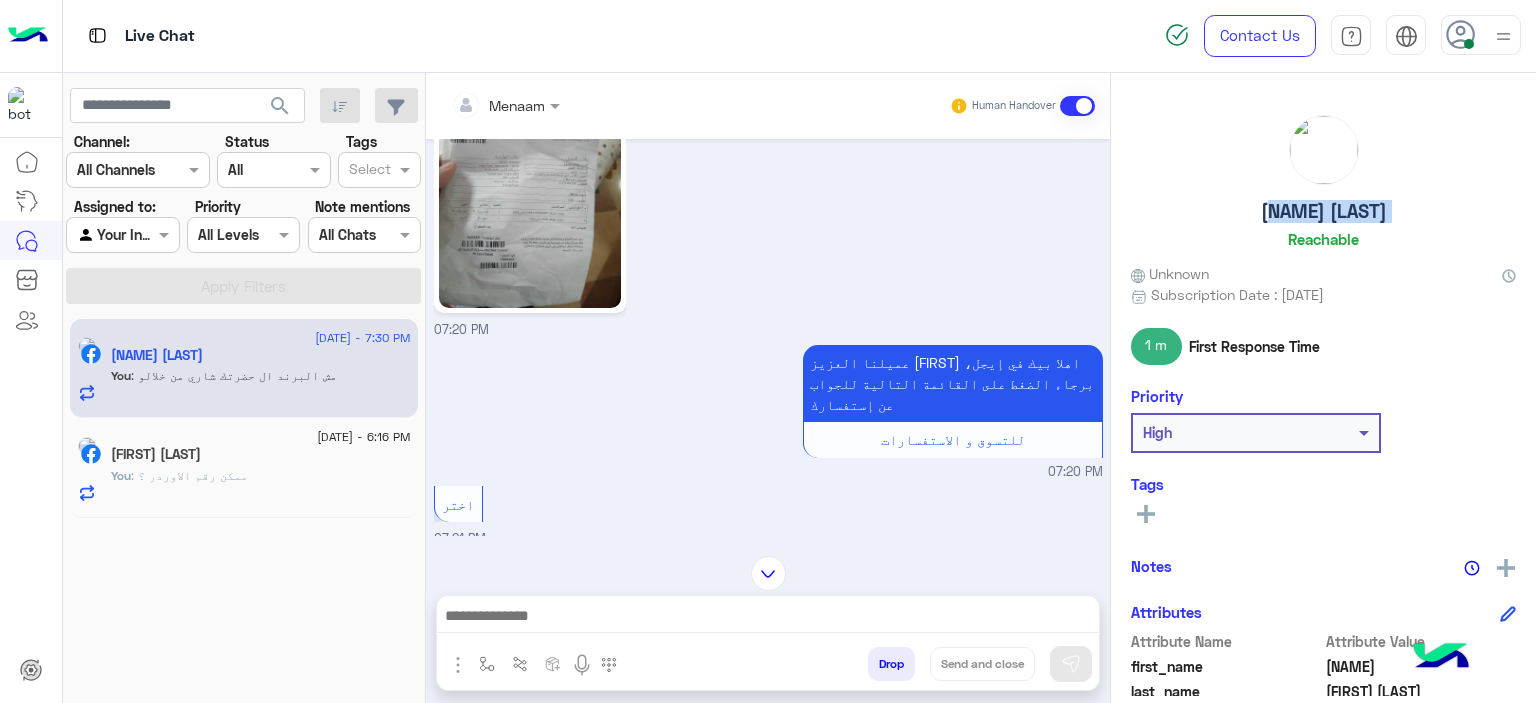 click on "Kerlos Mamdouh Hakem" 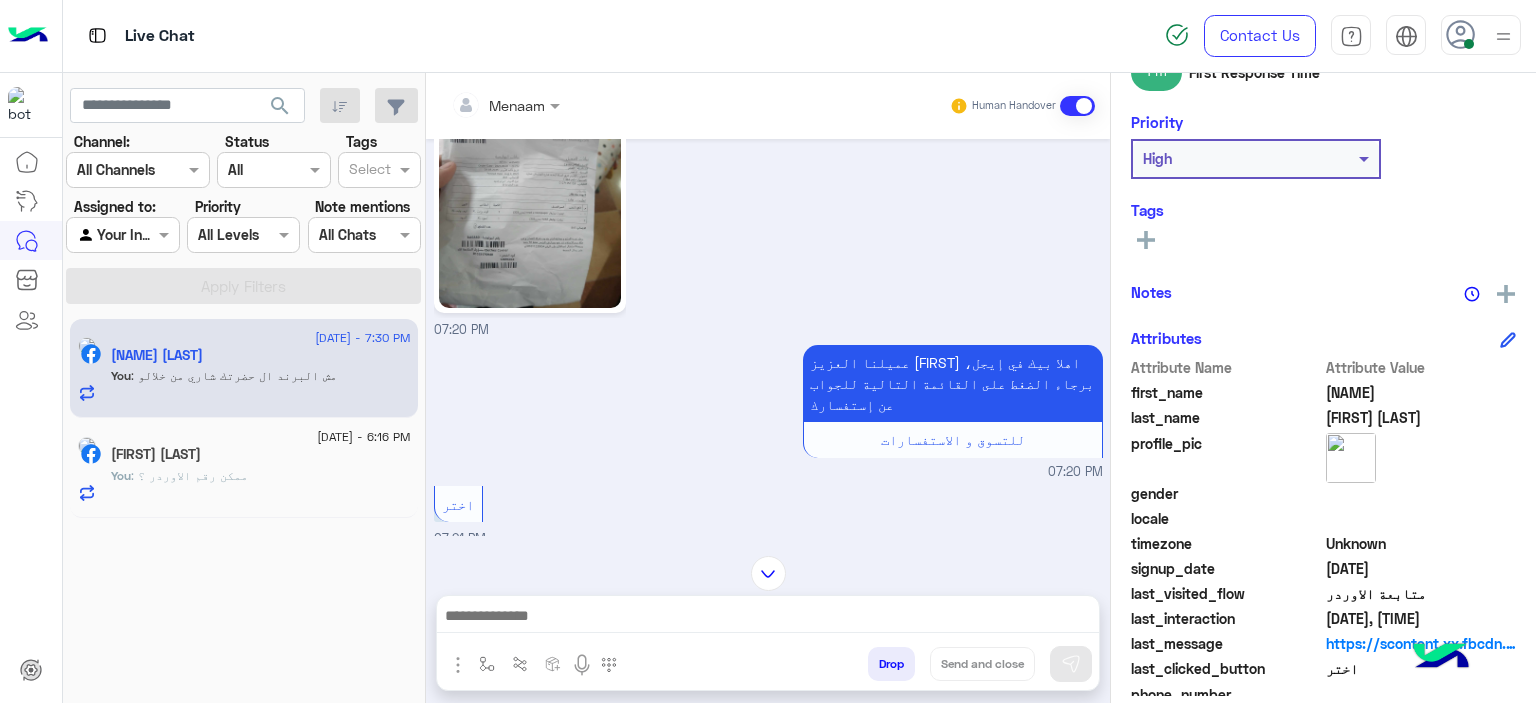 scroll, scrollTop: 456, scrollLeft: 0, axis: vertical 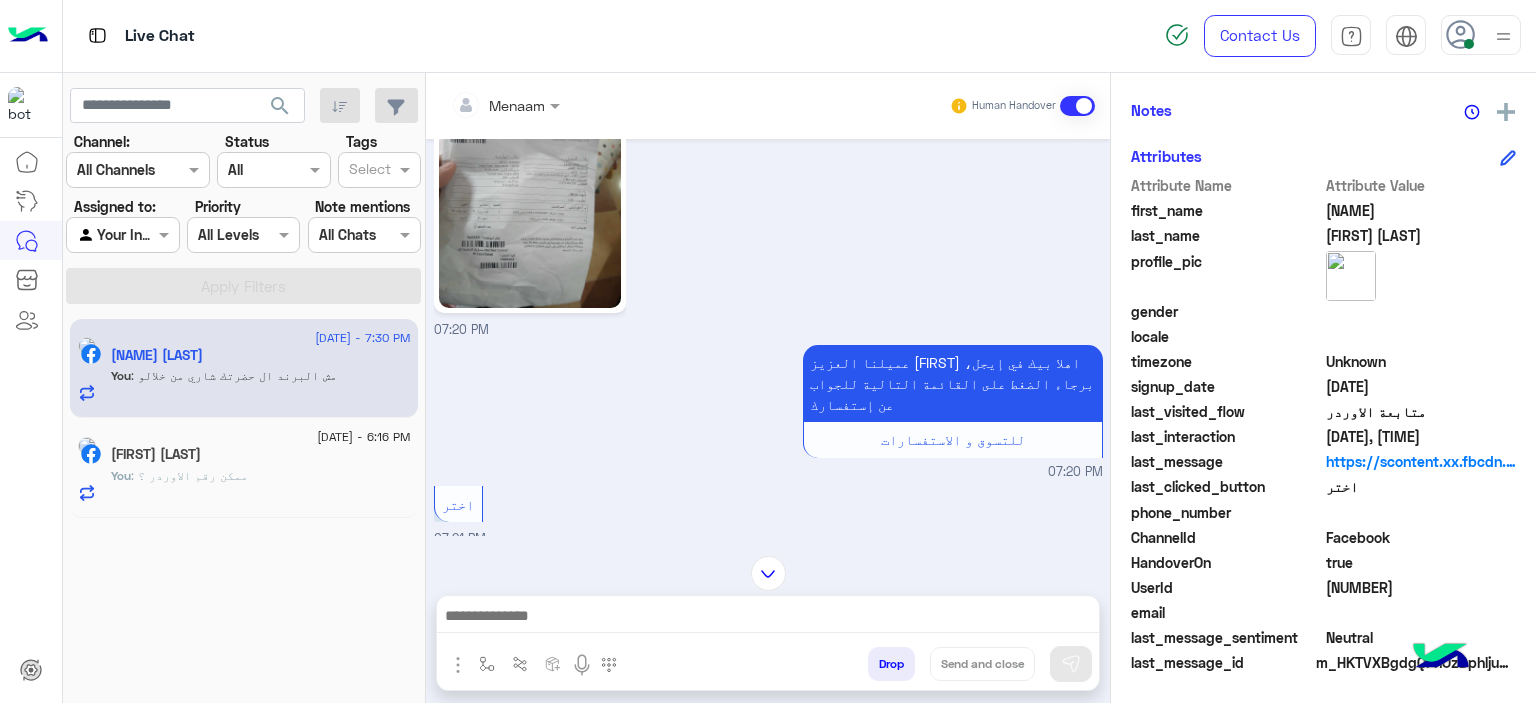 click on "9282179705237337" 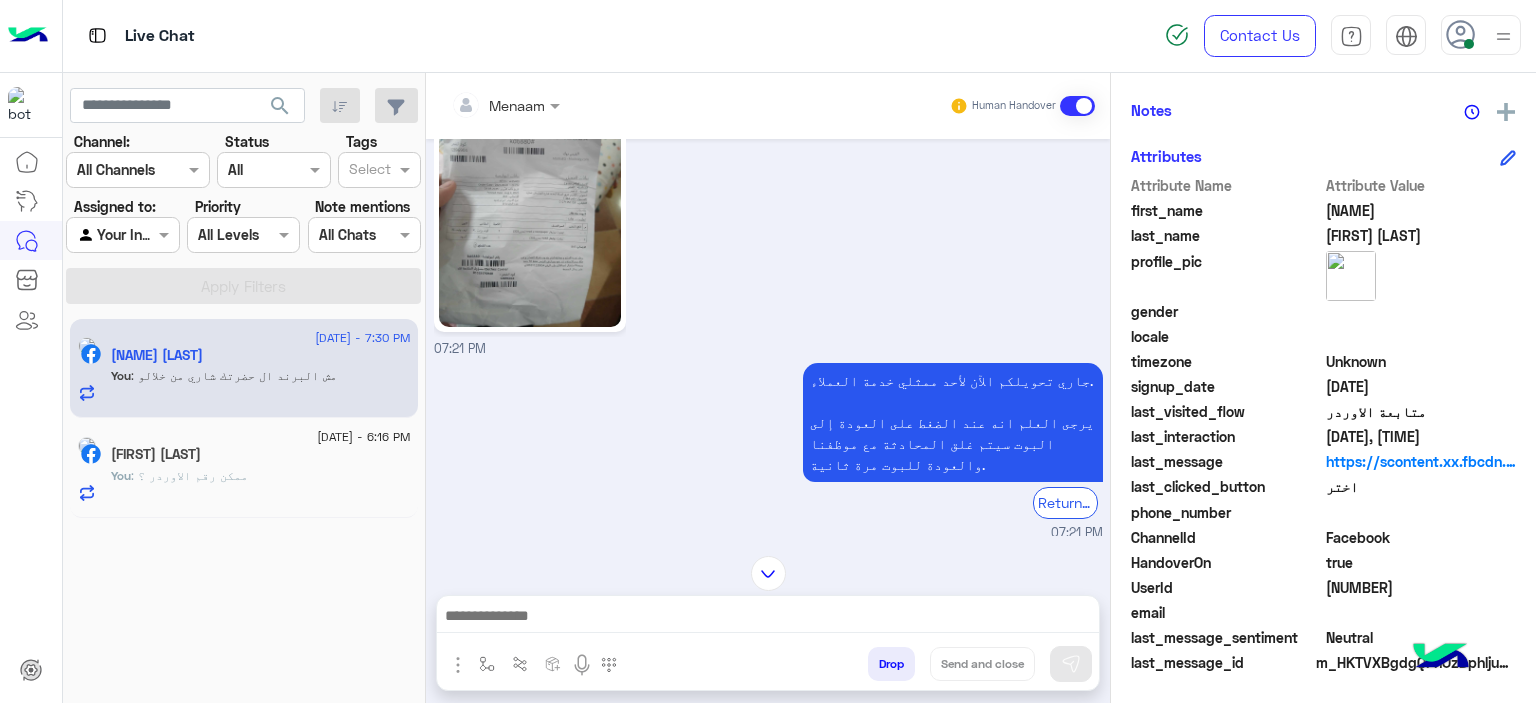 scroll, scrollTop: 1879, scrollLeft: 0, axis: vertical 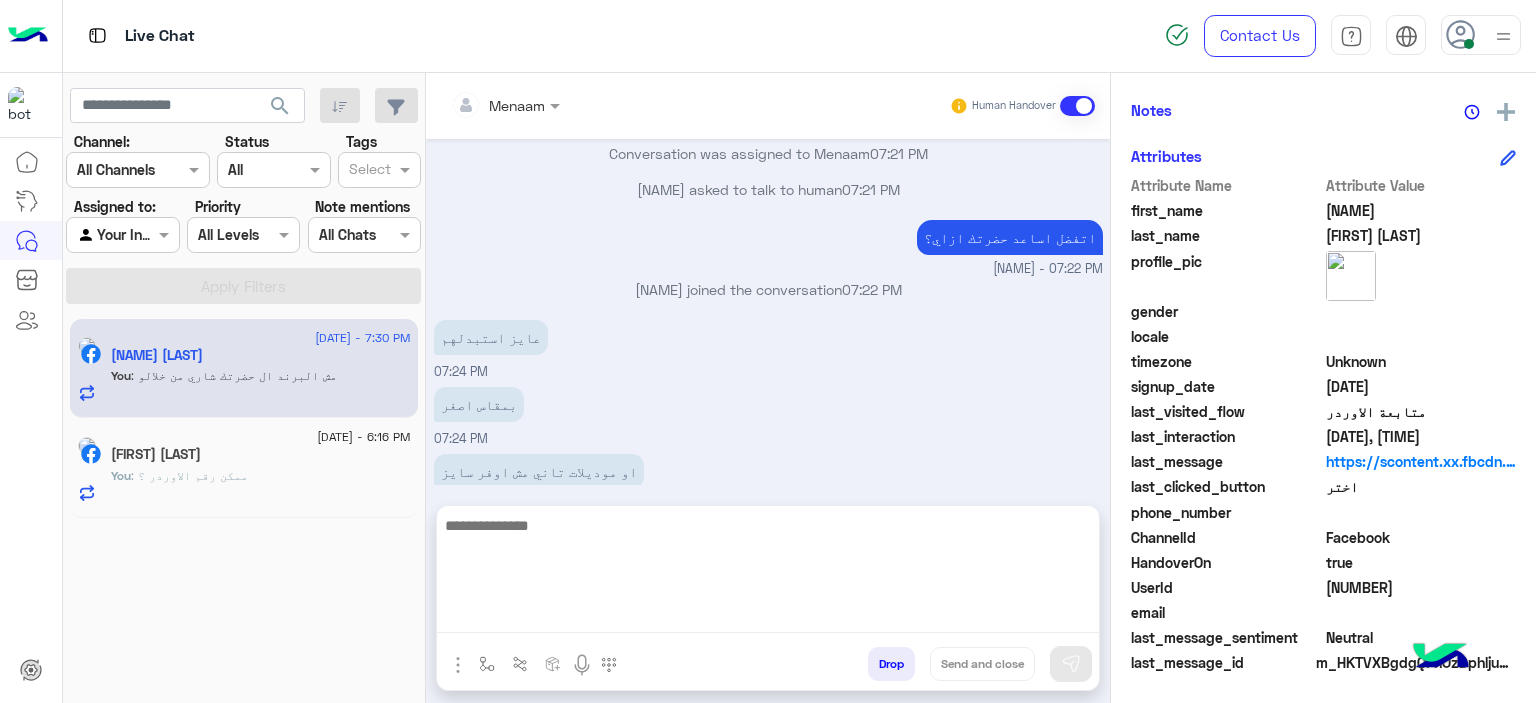 click at bounding box center [768, 573] 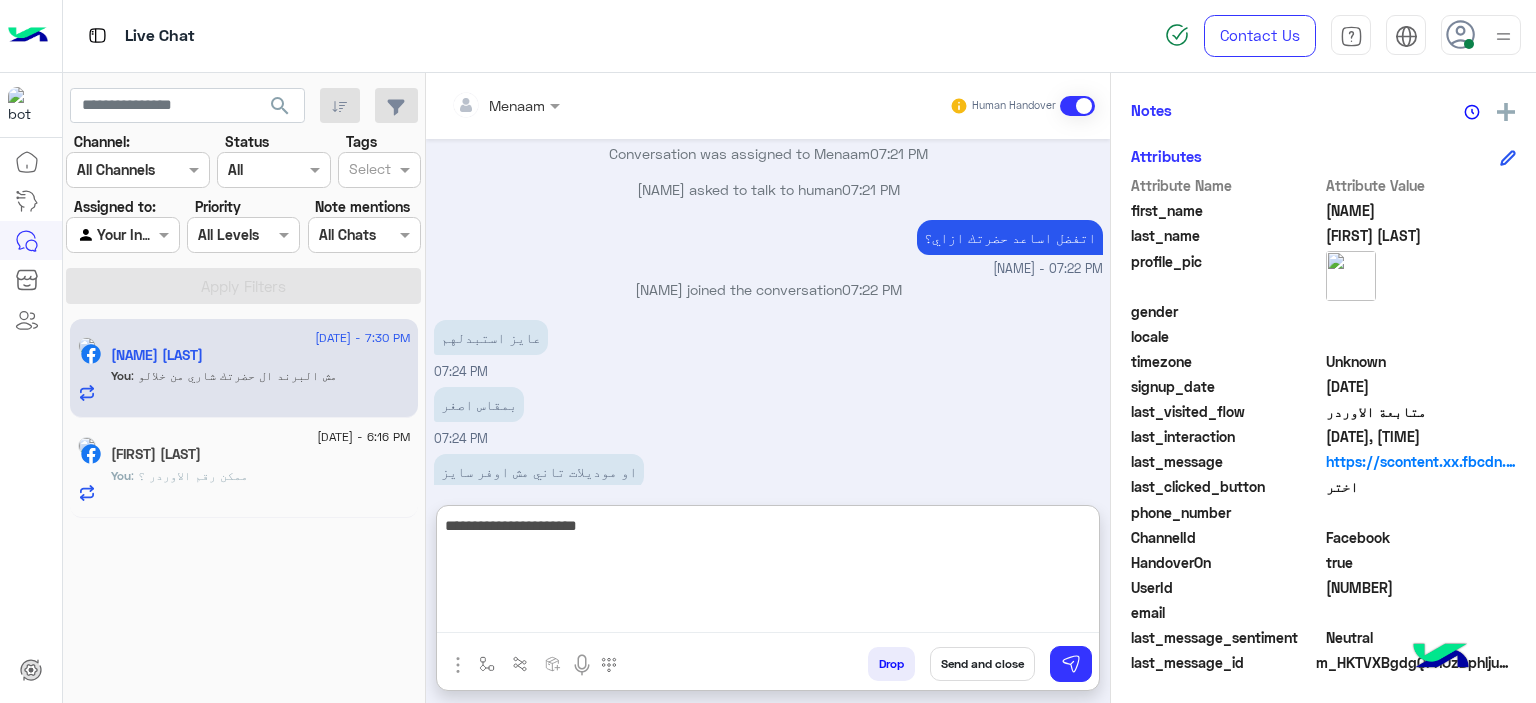 type on "**********" 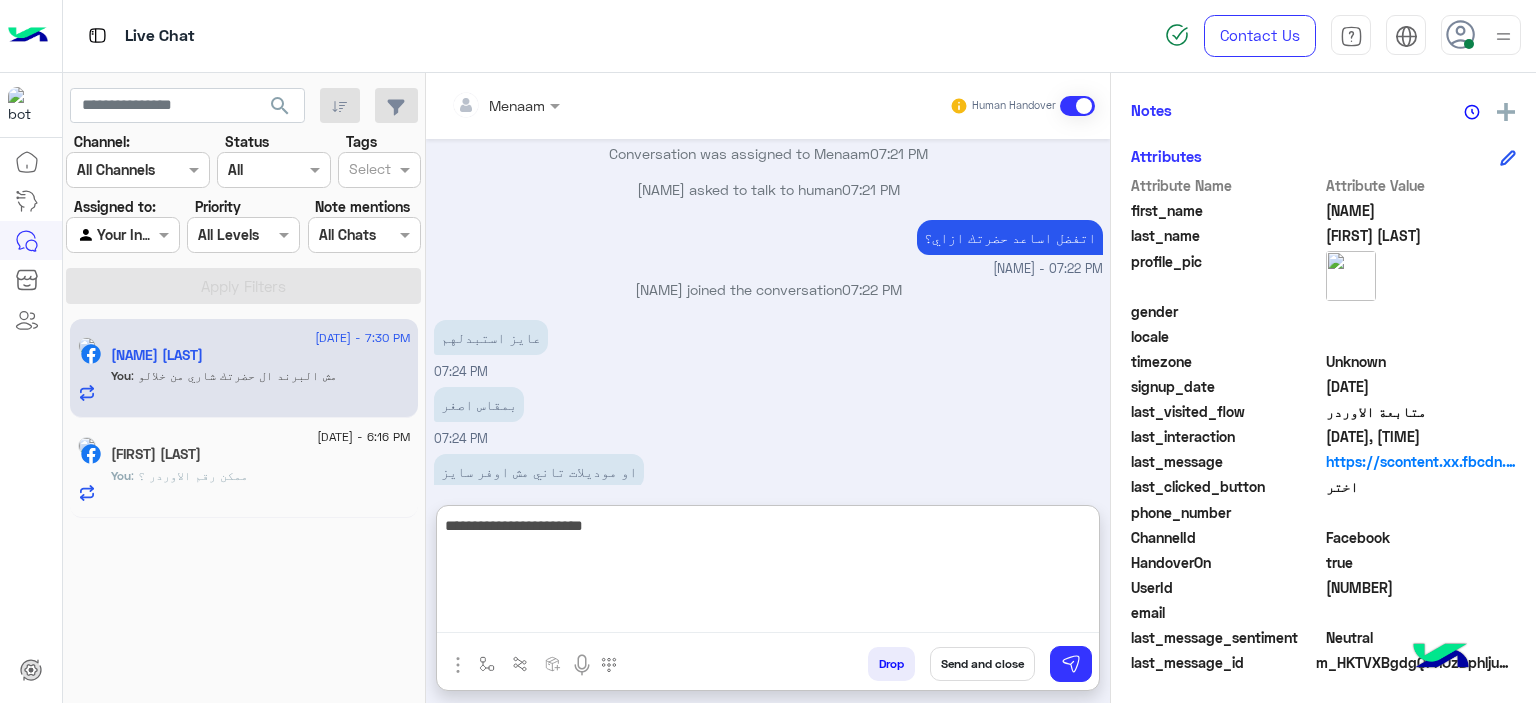 type 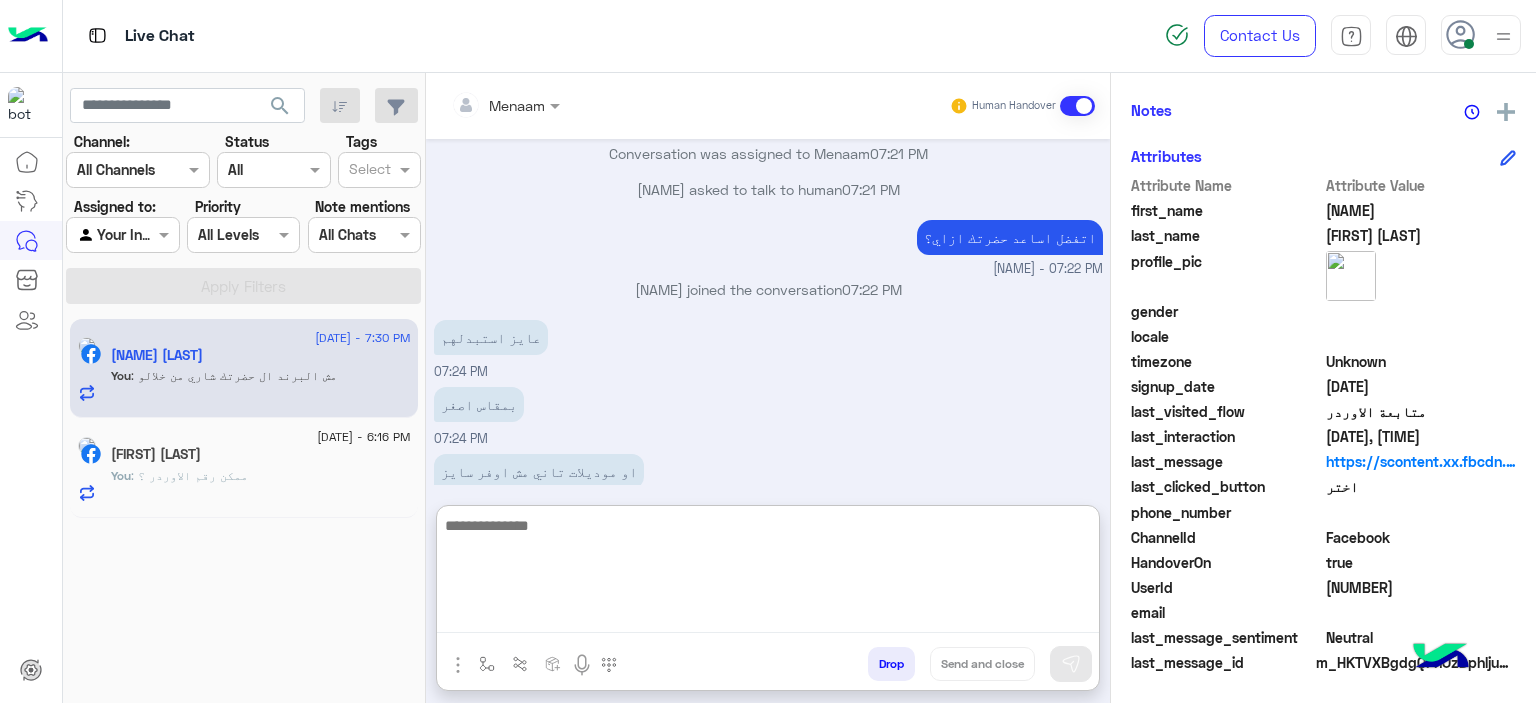 scroll, scrollTop: 2033, scrollLeft: 0, axis: vertical 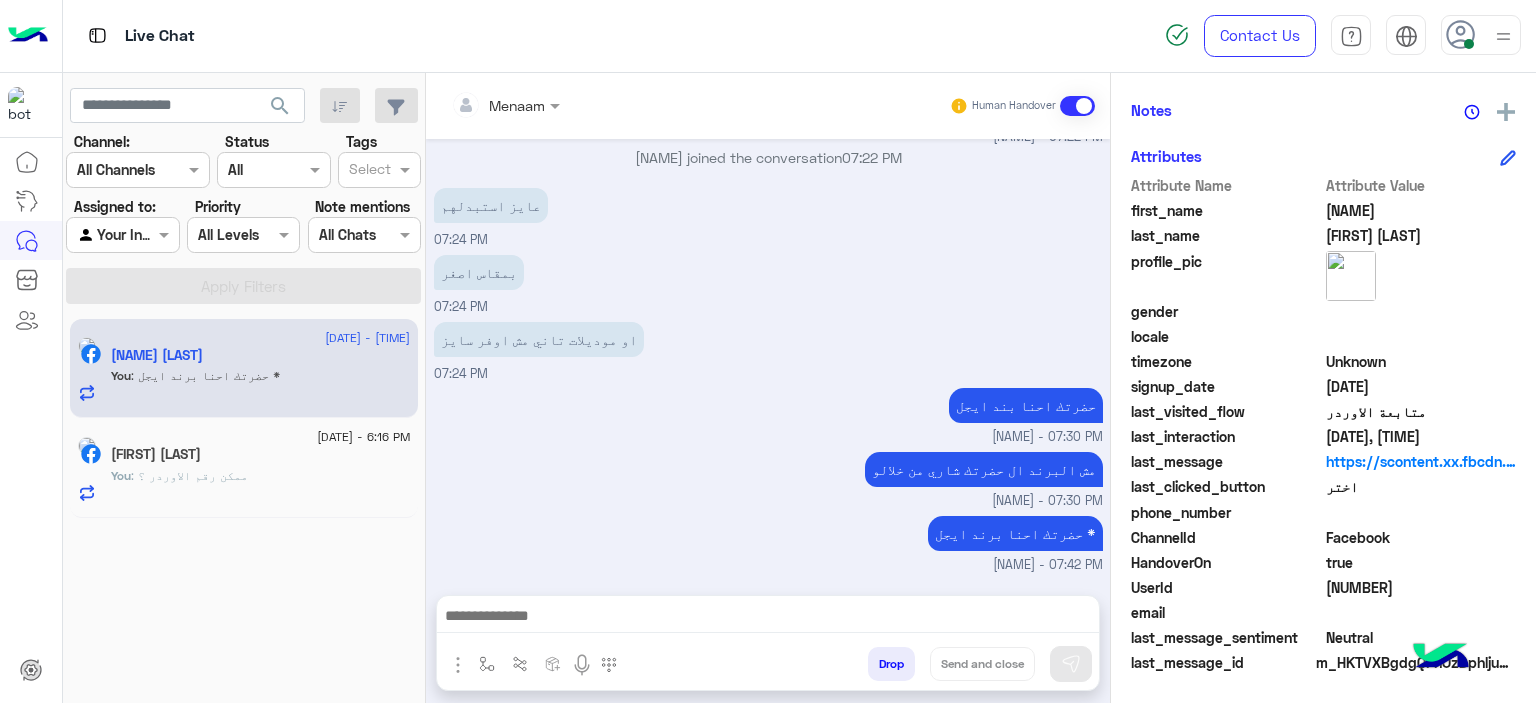 click on "Drop" at bounding box center [891, 664] 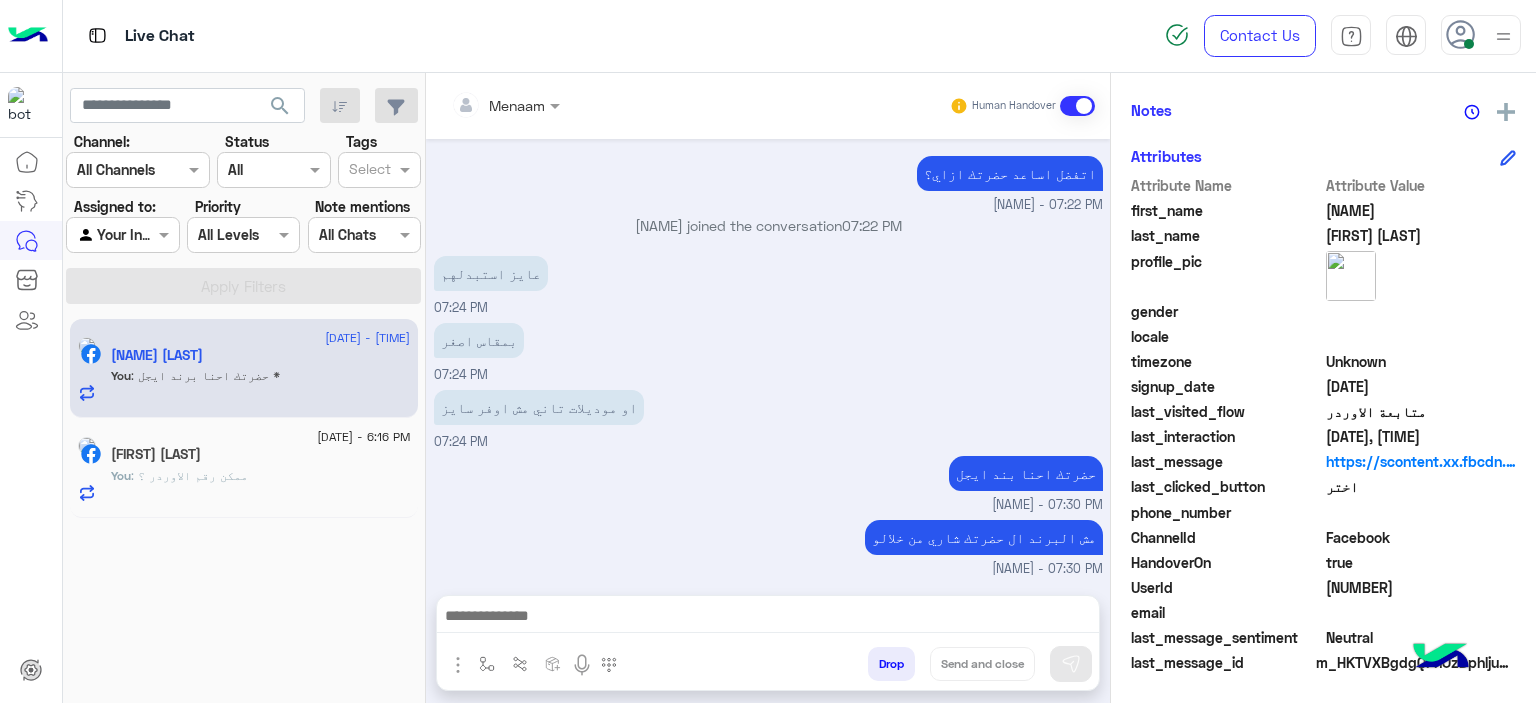scroll, scrollTop: 1979, scrollLeft: 0, axis: vertical 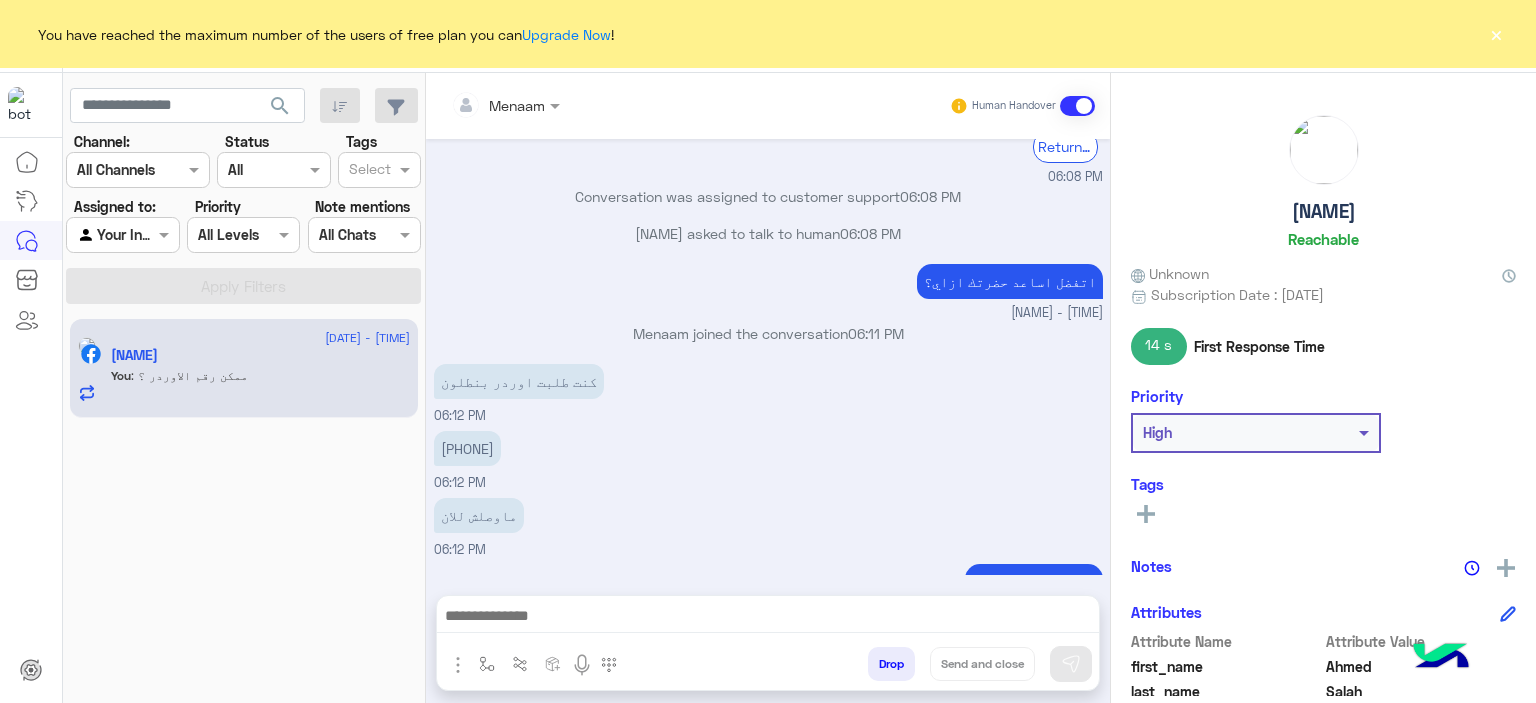 click on "×" 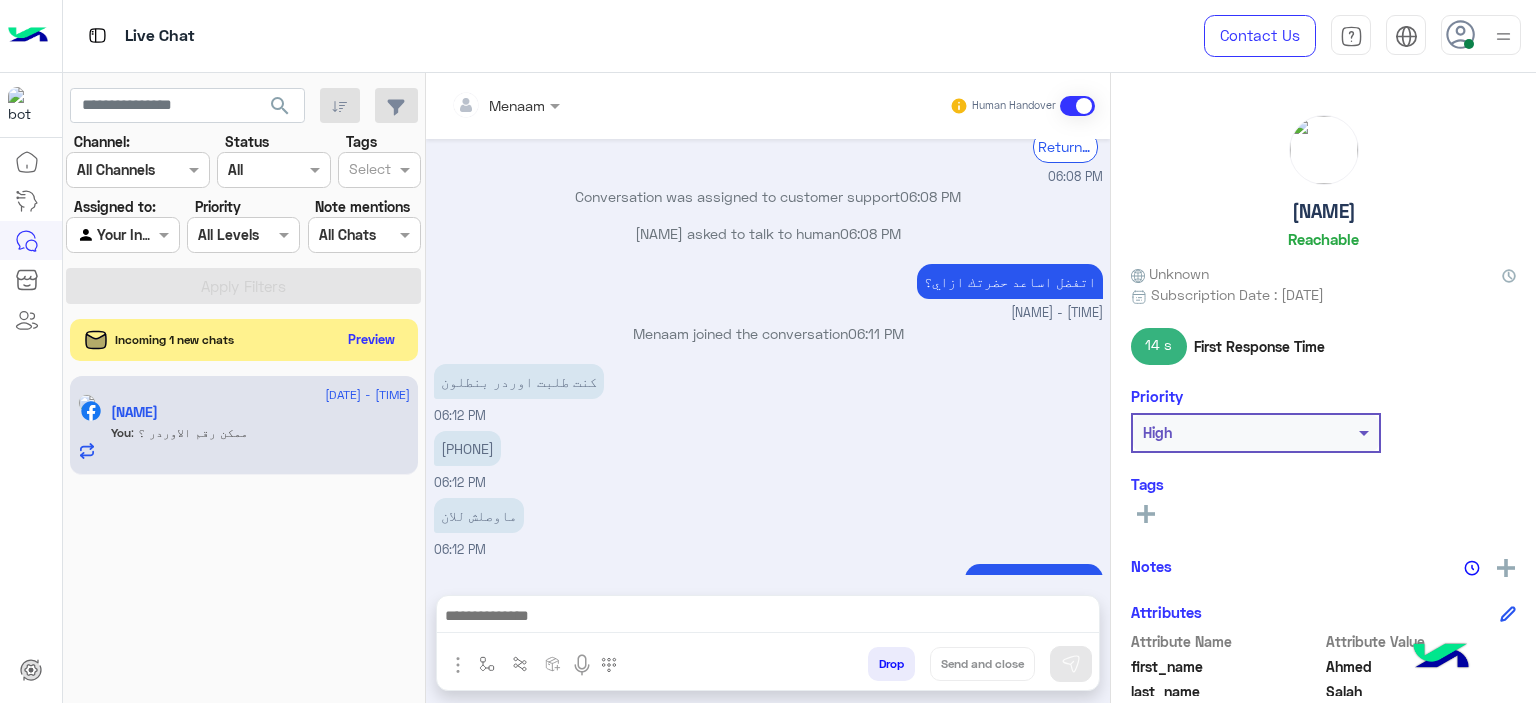 click on "Preview" 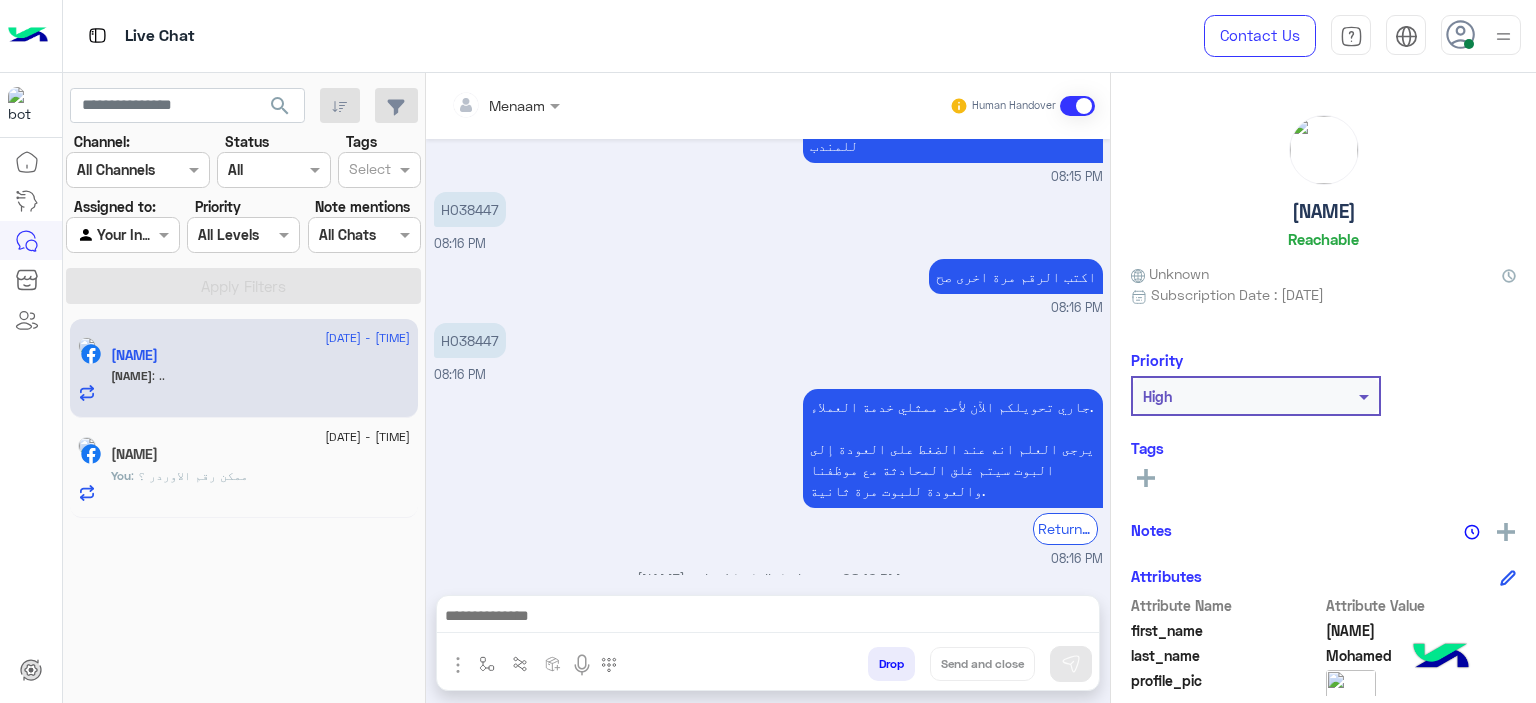 scroll, scrollTop: 4609, scrollLeft: 0, axis: vertical 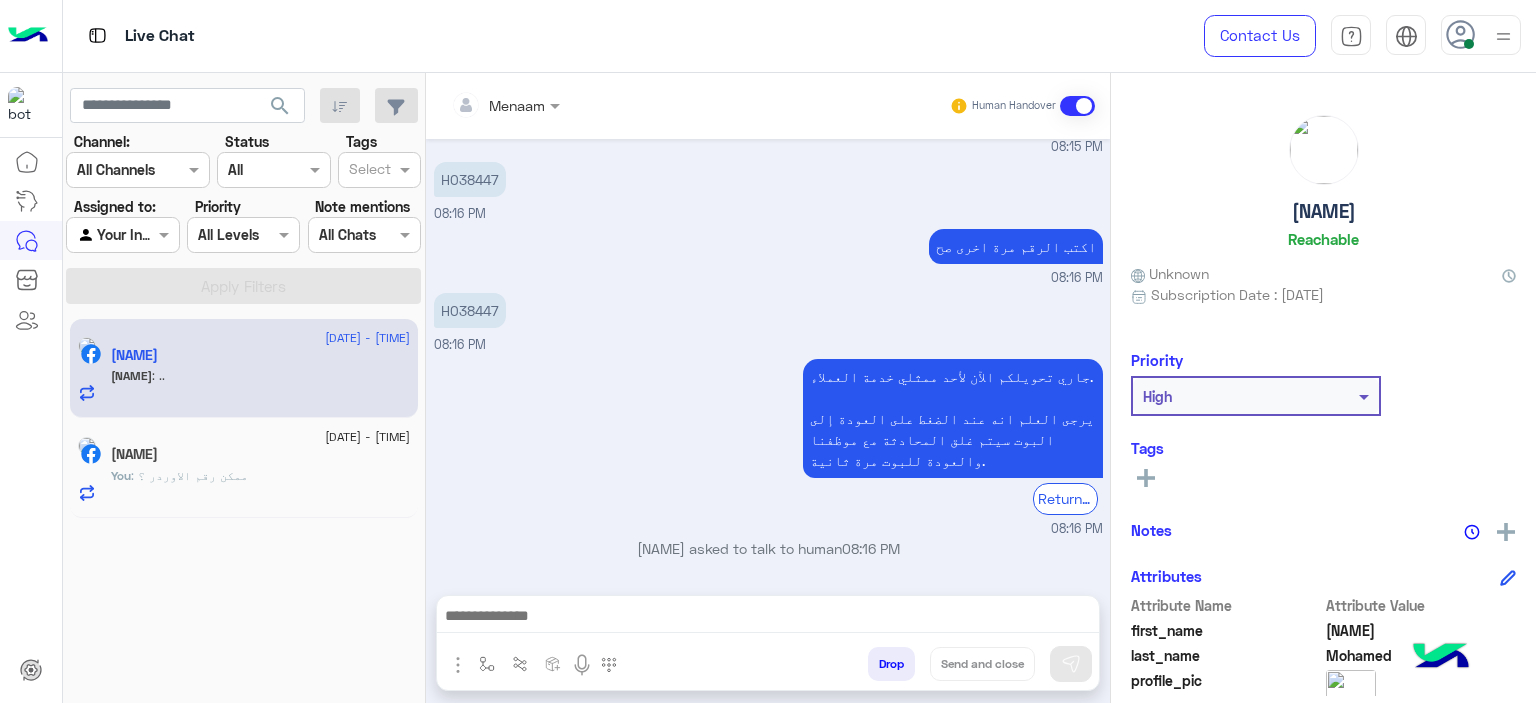 click on "تم تاكيد الطلب :   H038447 رقم البوليصه :  51267406610 يوجد ف حسابك :  2تيشرت  المرتجع بيوصل لينا ف خلال 3 ايام عمل من تاني يوم تسليمو للمندوب للقاهره والجيزه  و5 ايام عمل من تاني يوم تسليمو للمندوب للمحافظات تقدر تتابع معانا بعد المده الموضحه اول ما المنتج يرجع ل مخازن الشركه    حضرتك  بتتواصل معانا لارسال رقم عليه فودافون كاش لتحويل المبلغ * المندوب هيتواصل معاك خلال 3 ايام عمل بحد اقصي لاستلام المنتج من حضرتك  تنبيه❌  ف حاله عدم التواصل مع حضرتك من قبل المندوب ف خلال المده برجاء التواصل معانا مره اخري للتواصل مع شركه الشحن" at bounding box center [621, 780] 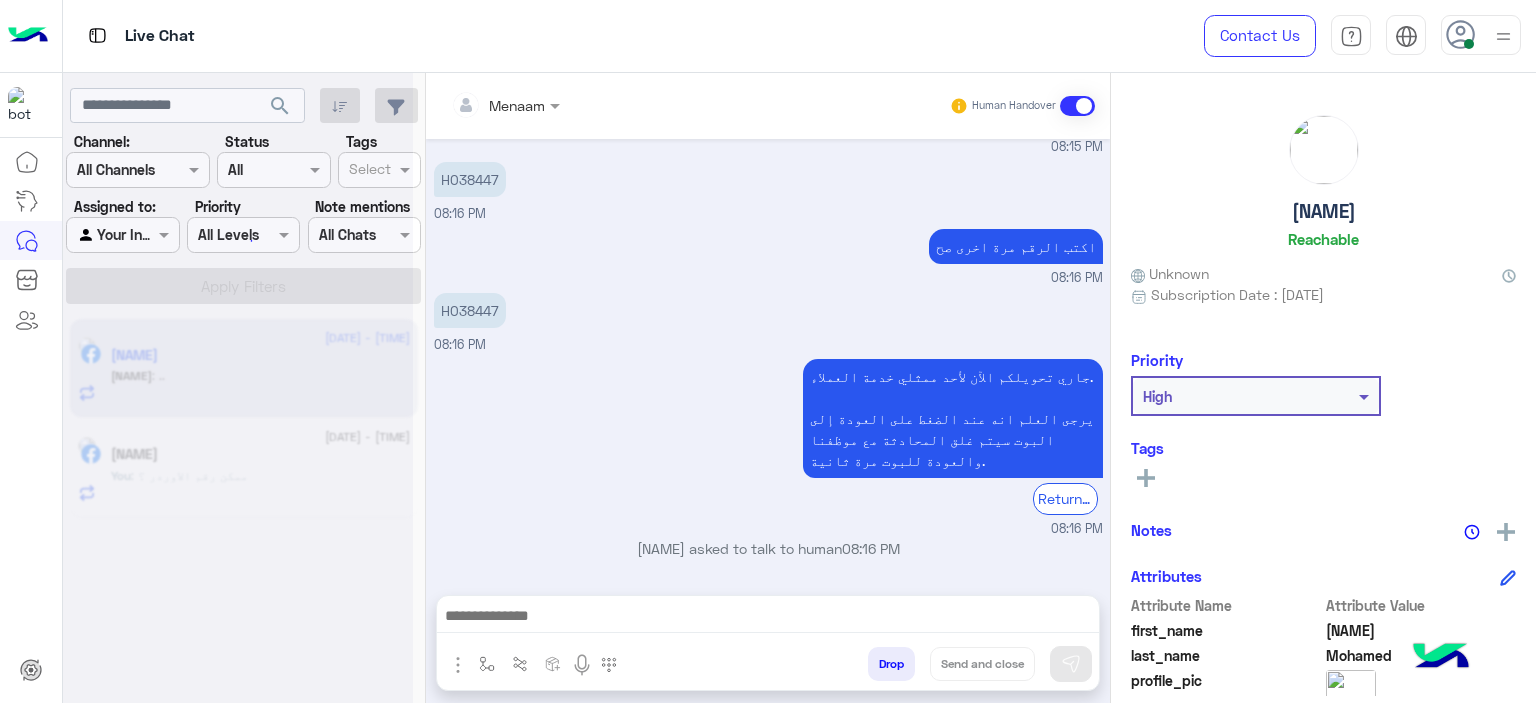copy on "H038447" 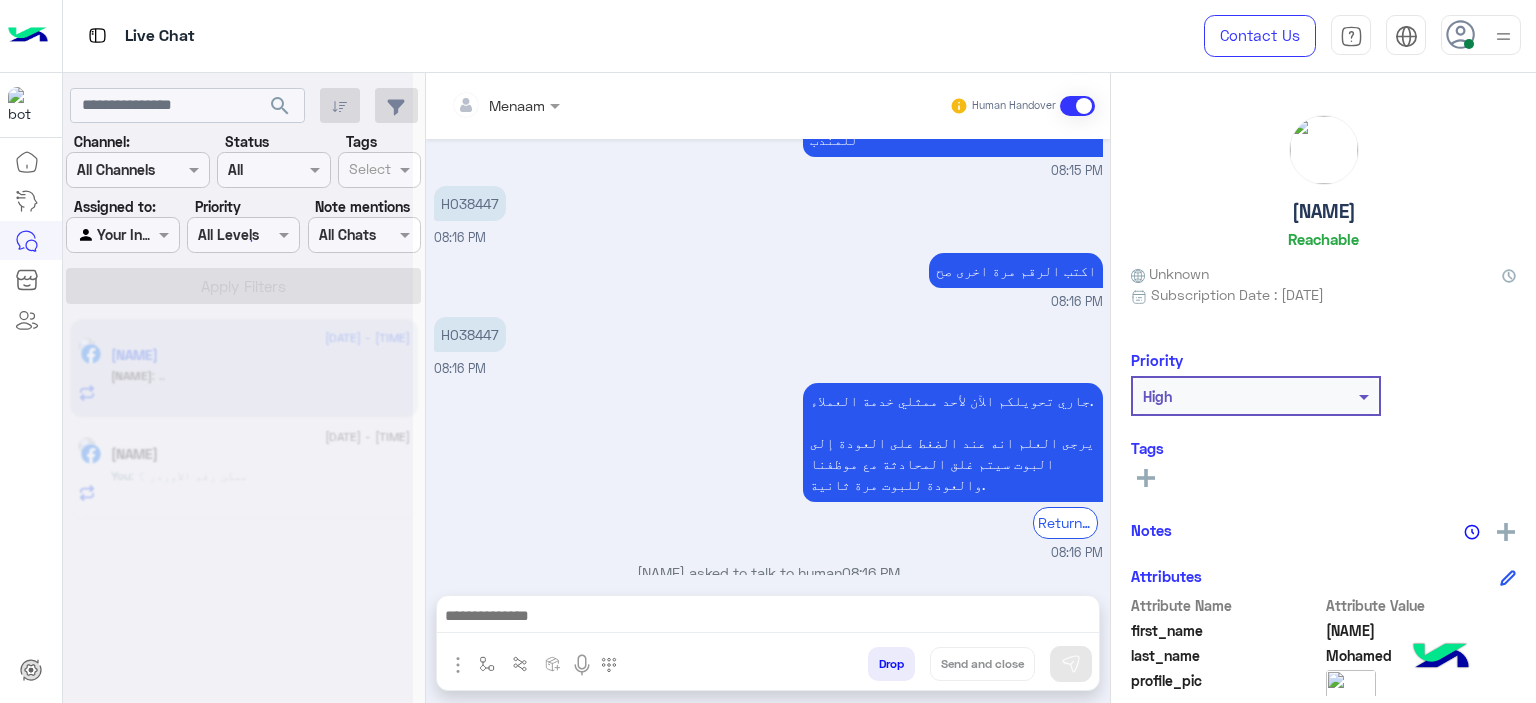 scroll, scrollTop: 1984, scrollLeft: 0, axis: vertical 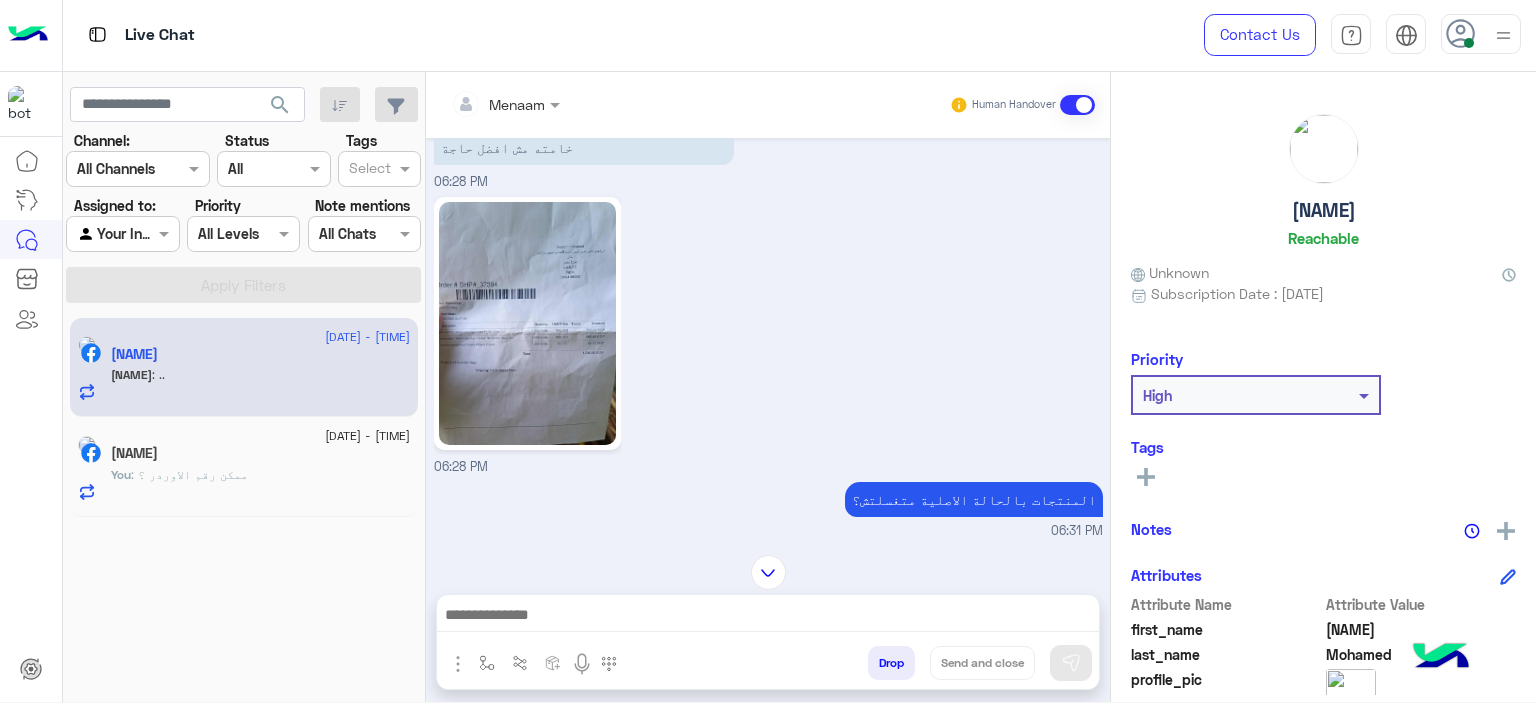 click 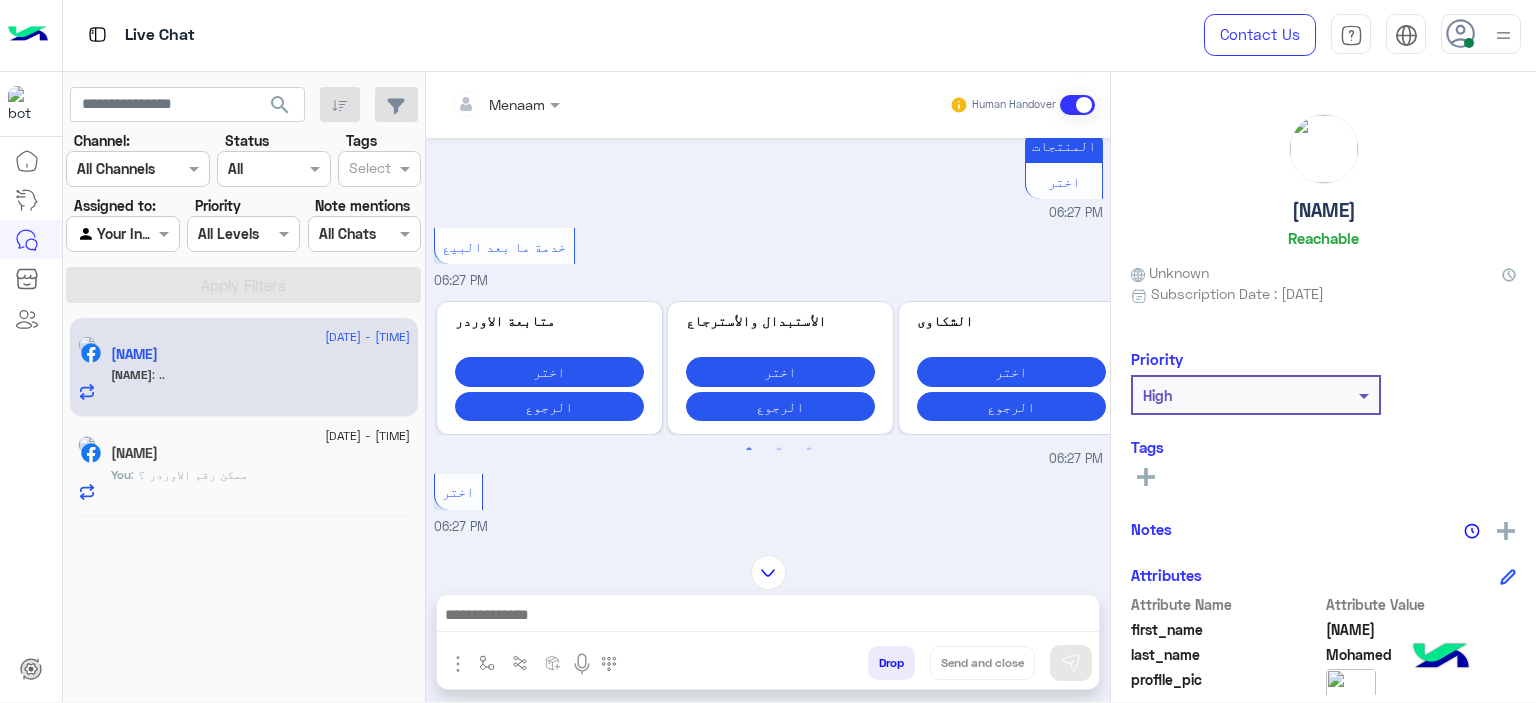 scroll, scrollTop: 2515, scrollLeft: 0, axis: vertical 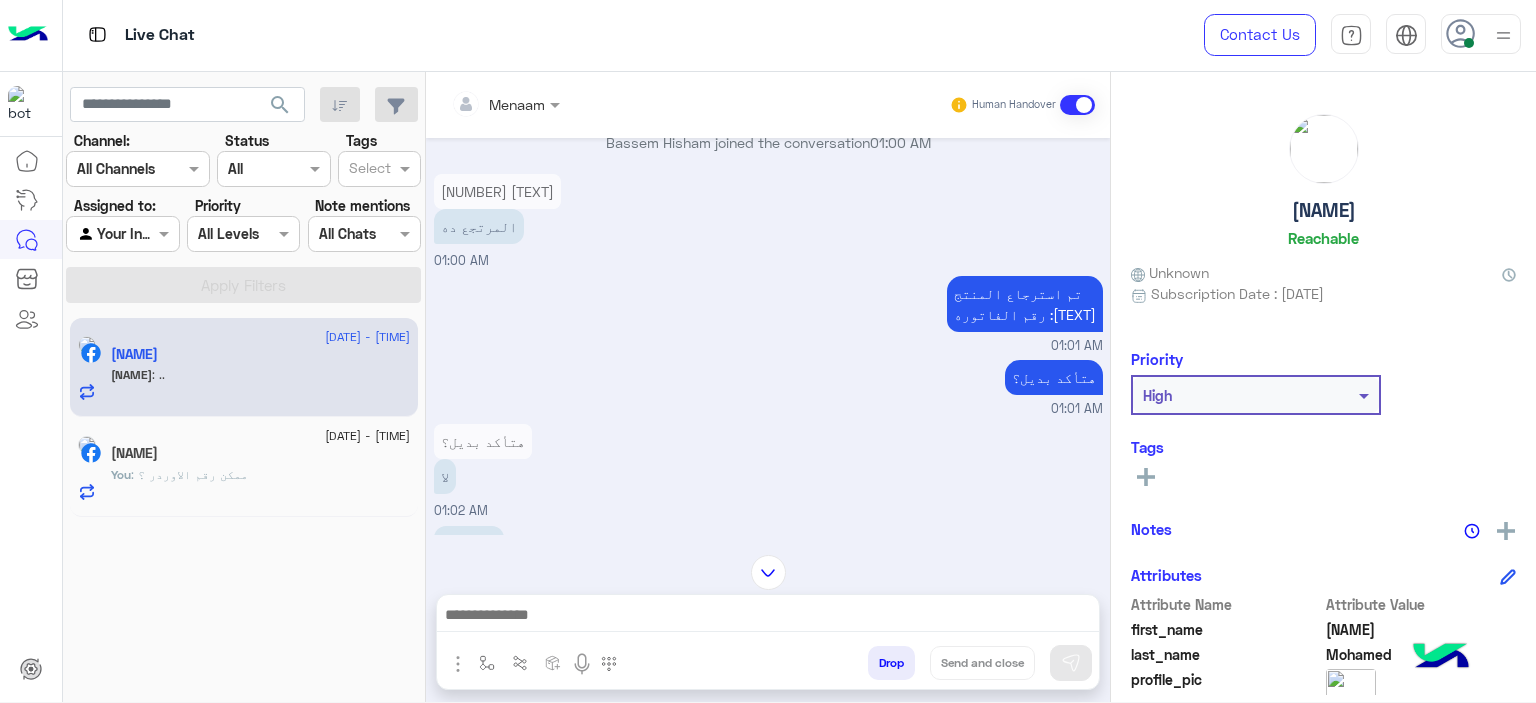drag, startPoint x: 973, startPoint y: 291, endPoint x: 1080, endPoint y: 290, distance: 107.00467 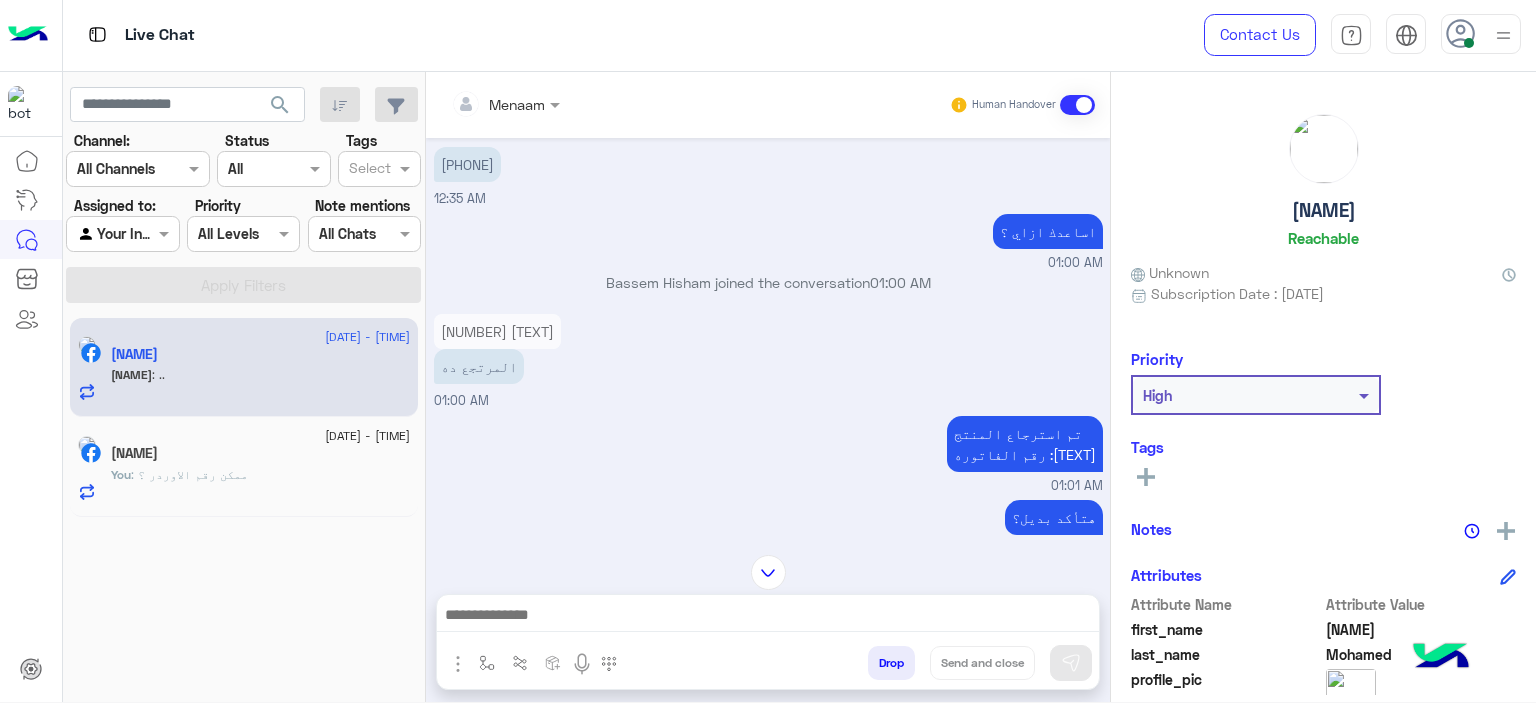 scroll, scrollTop: 915, scrollLeft: 0, axis: vertical 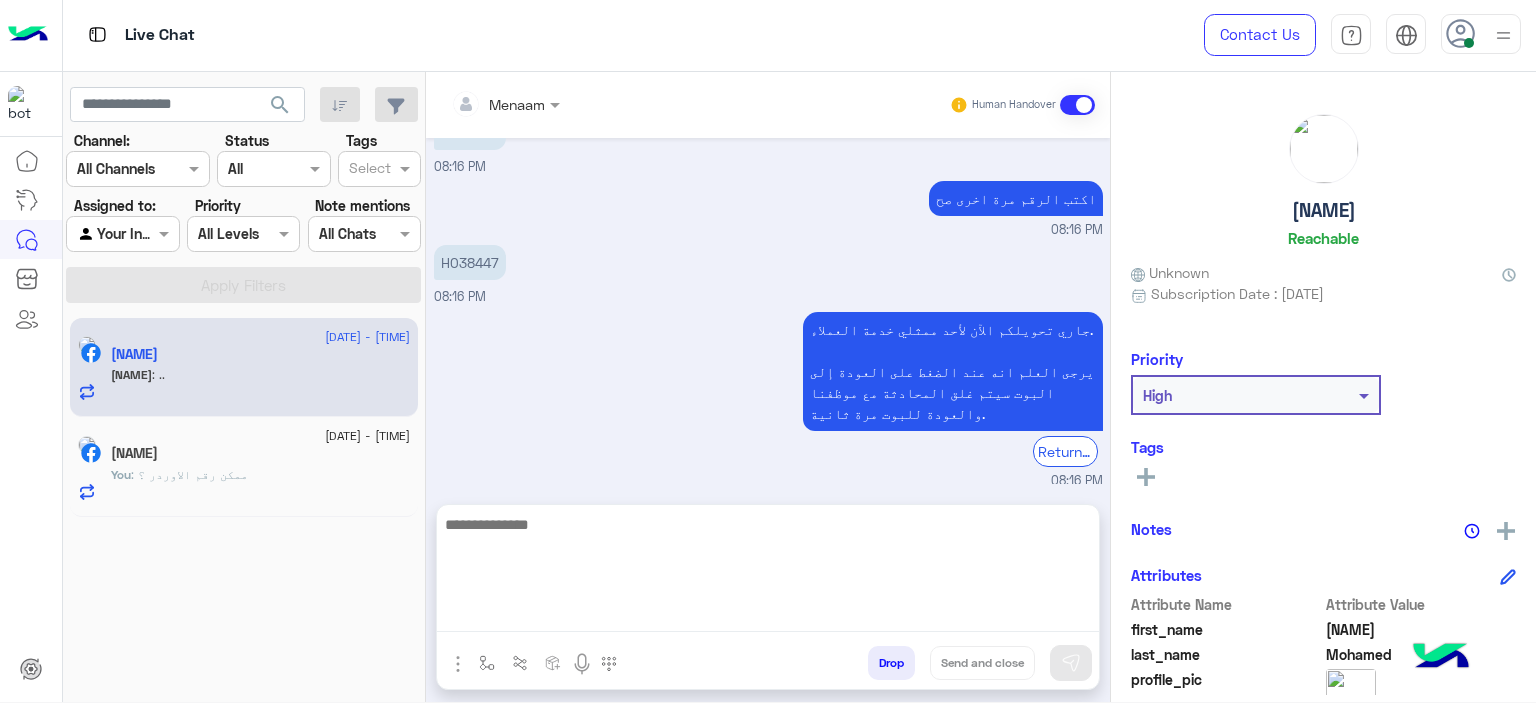 click at bounding box center (768, 572) 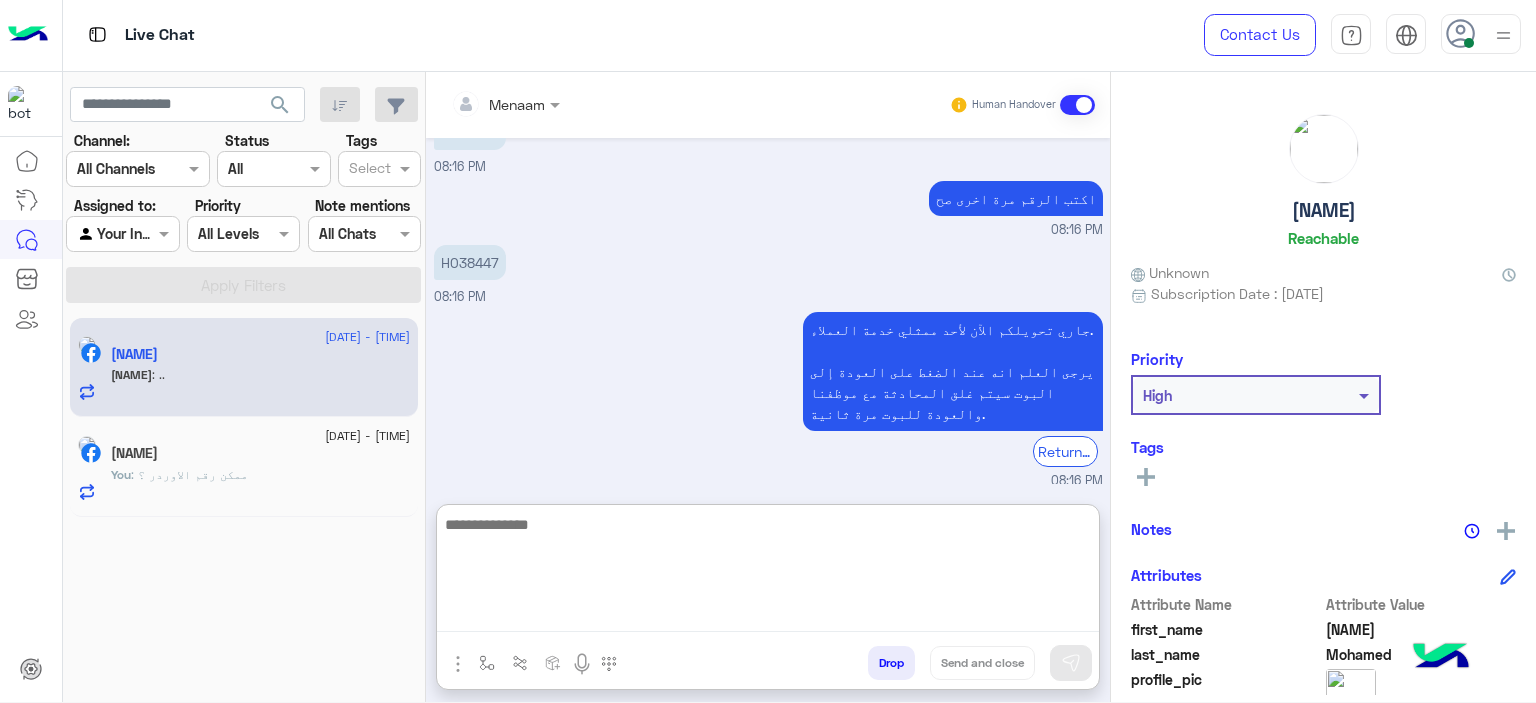 paste on "**********" 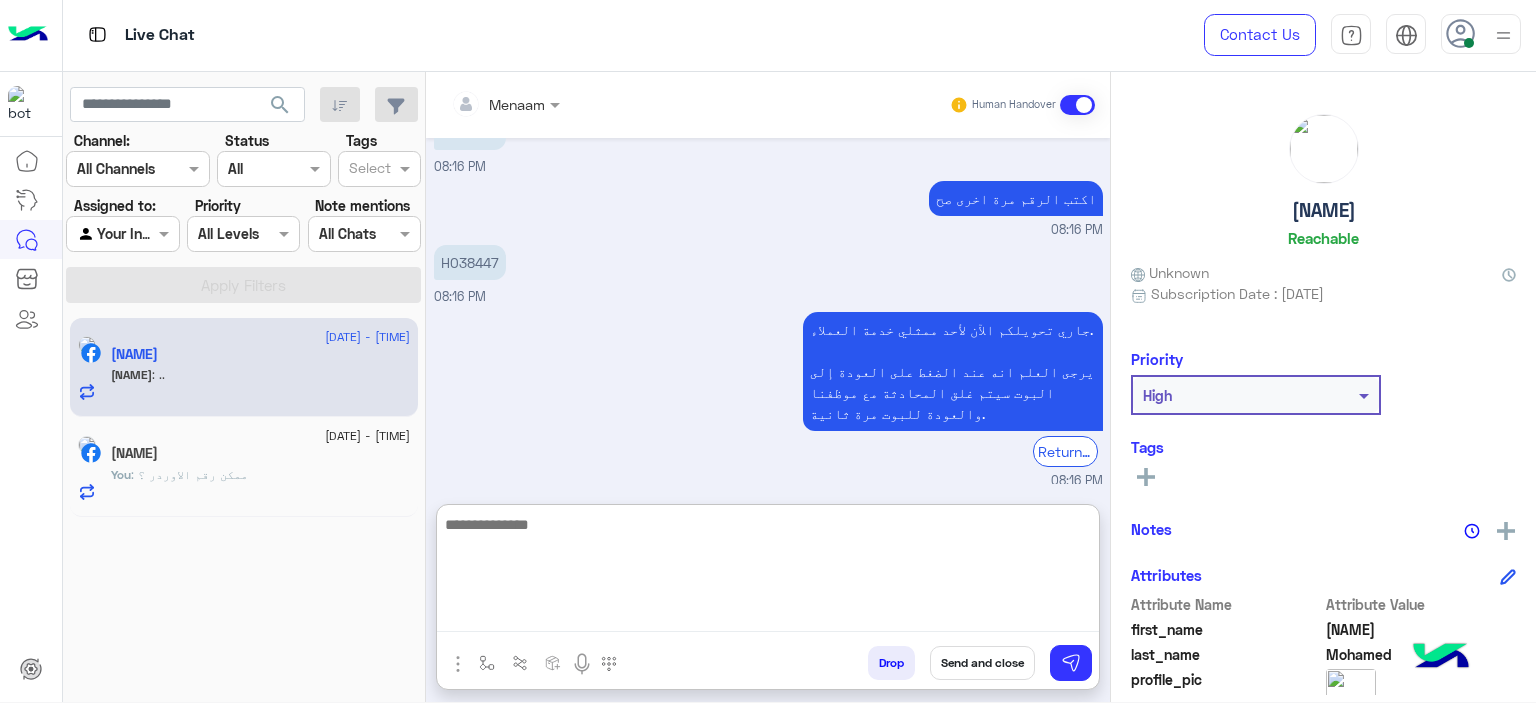 scroll, scrollTop: 2201, scrollLeft: 0, axis: vertical 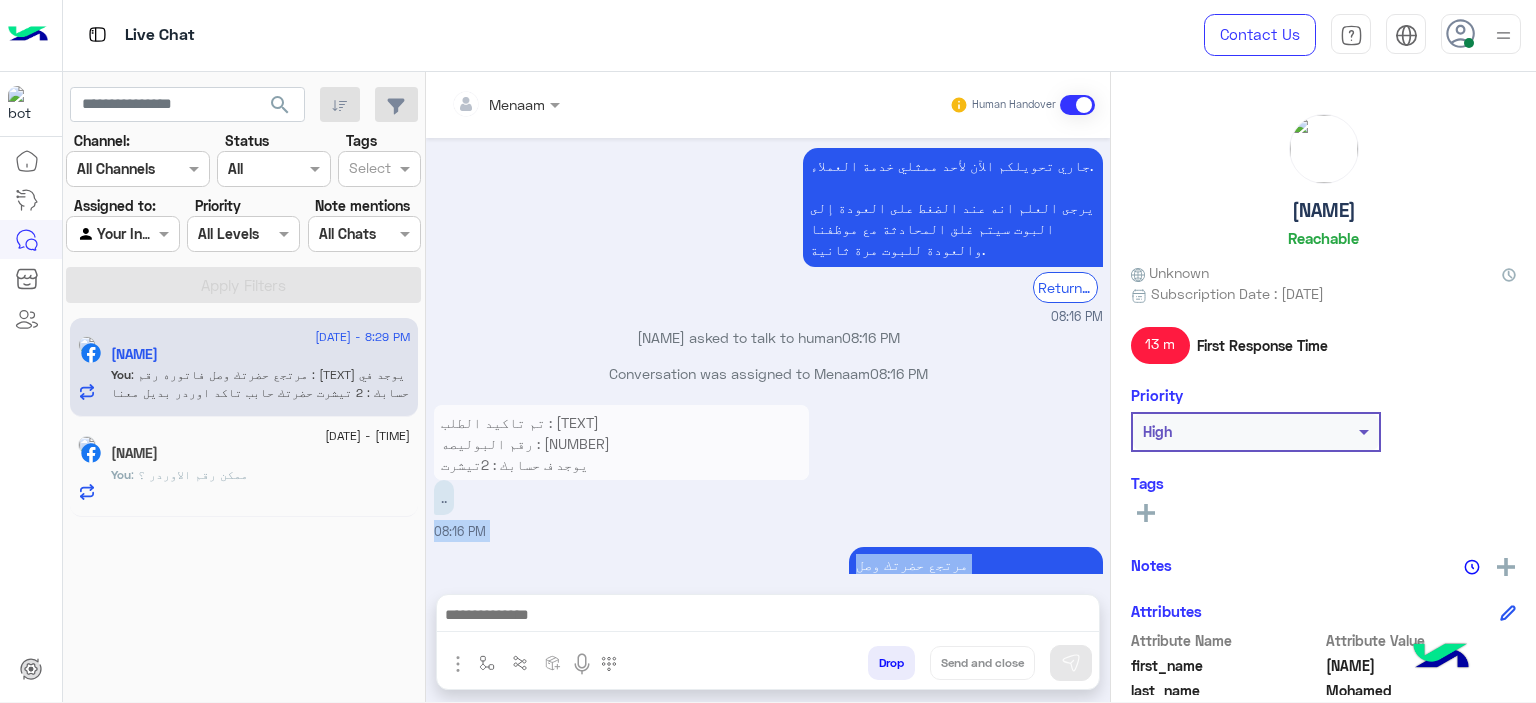 drag, startPoint x: 965, startPoint y: 360, endPoint x: 1084, endPoint y: 457, distance: 153.52524 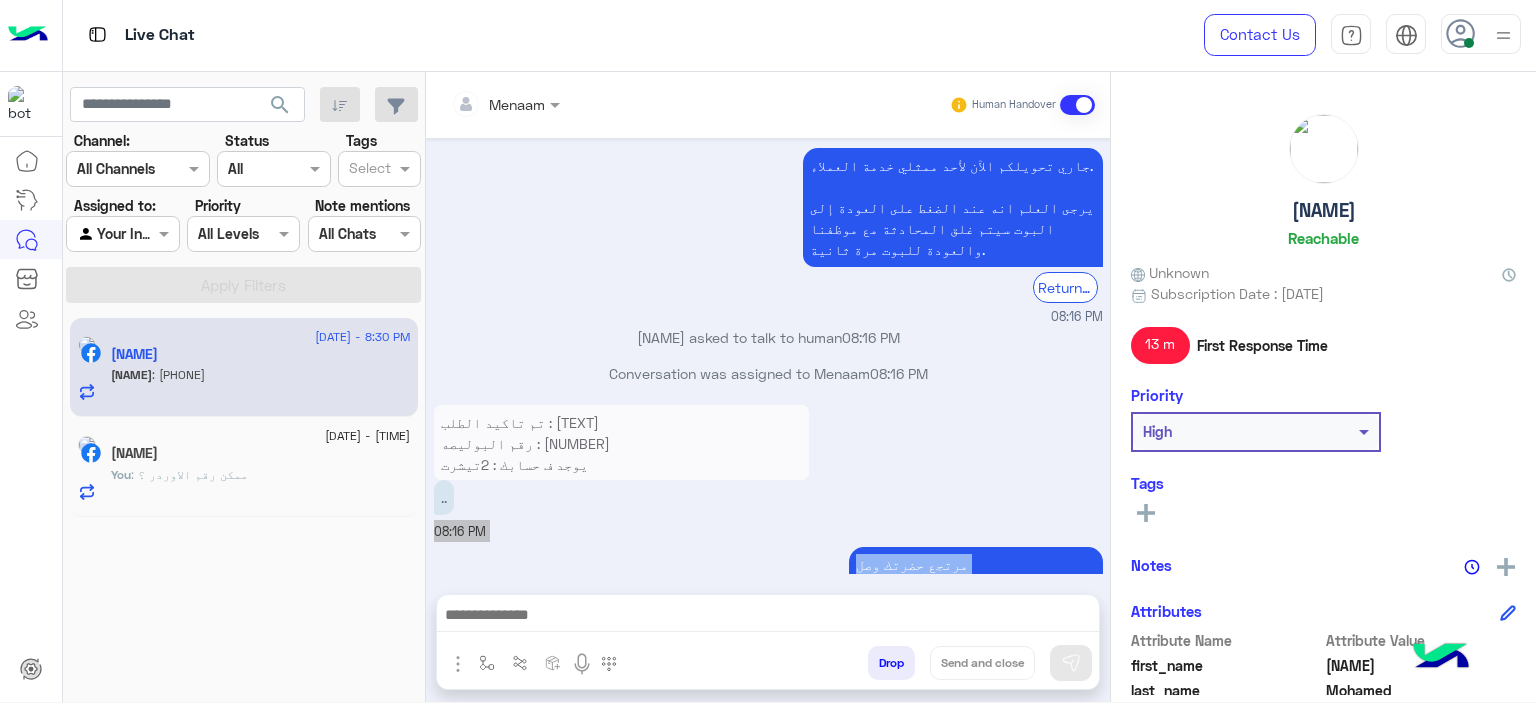 scroll, scrollTop: 2280, scrollLeft: 0, axis: vertical 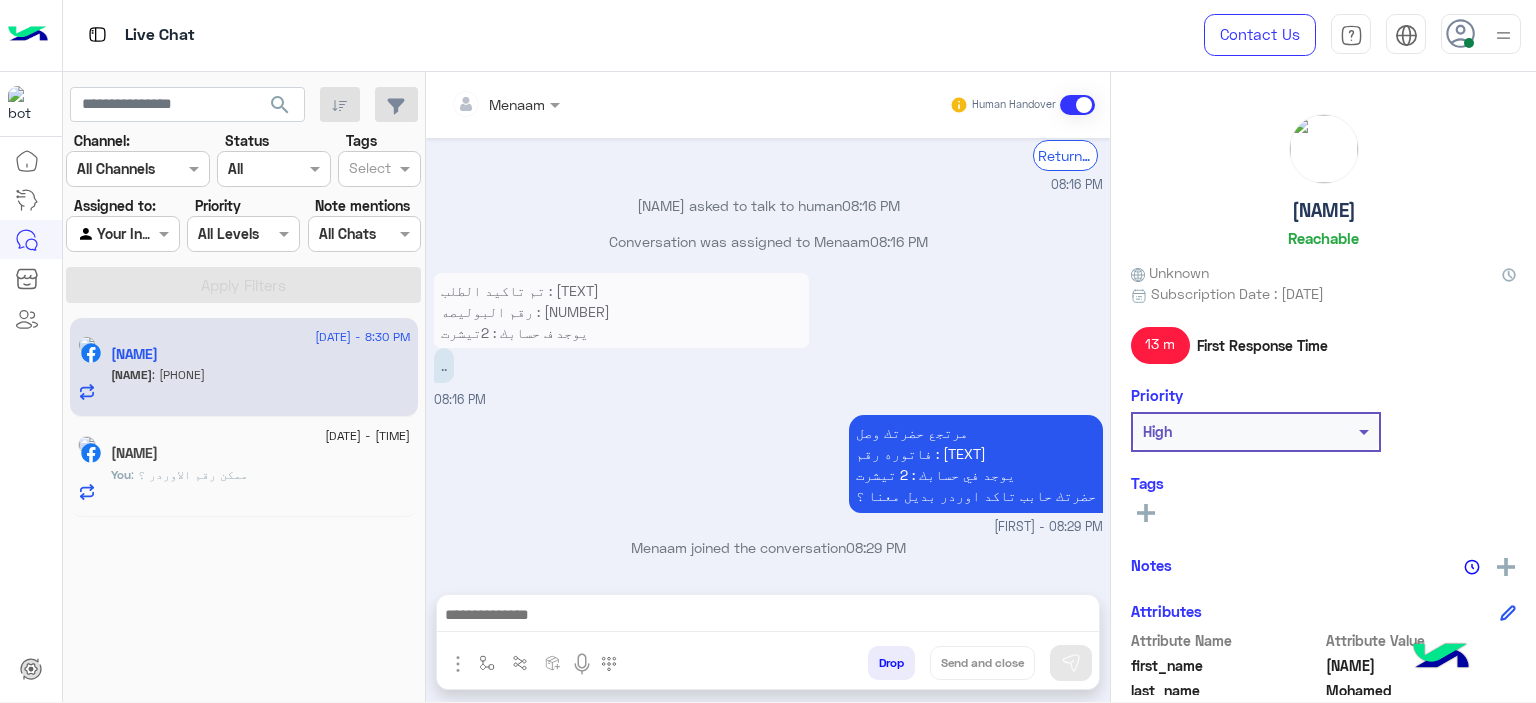 click on "مرتجع   08:30 PM" at bounding box center (768, 606) 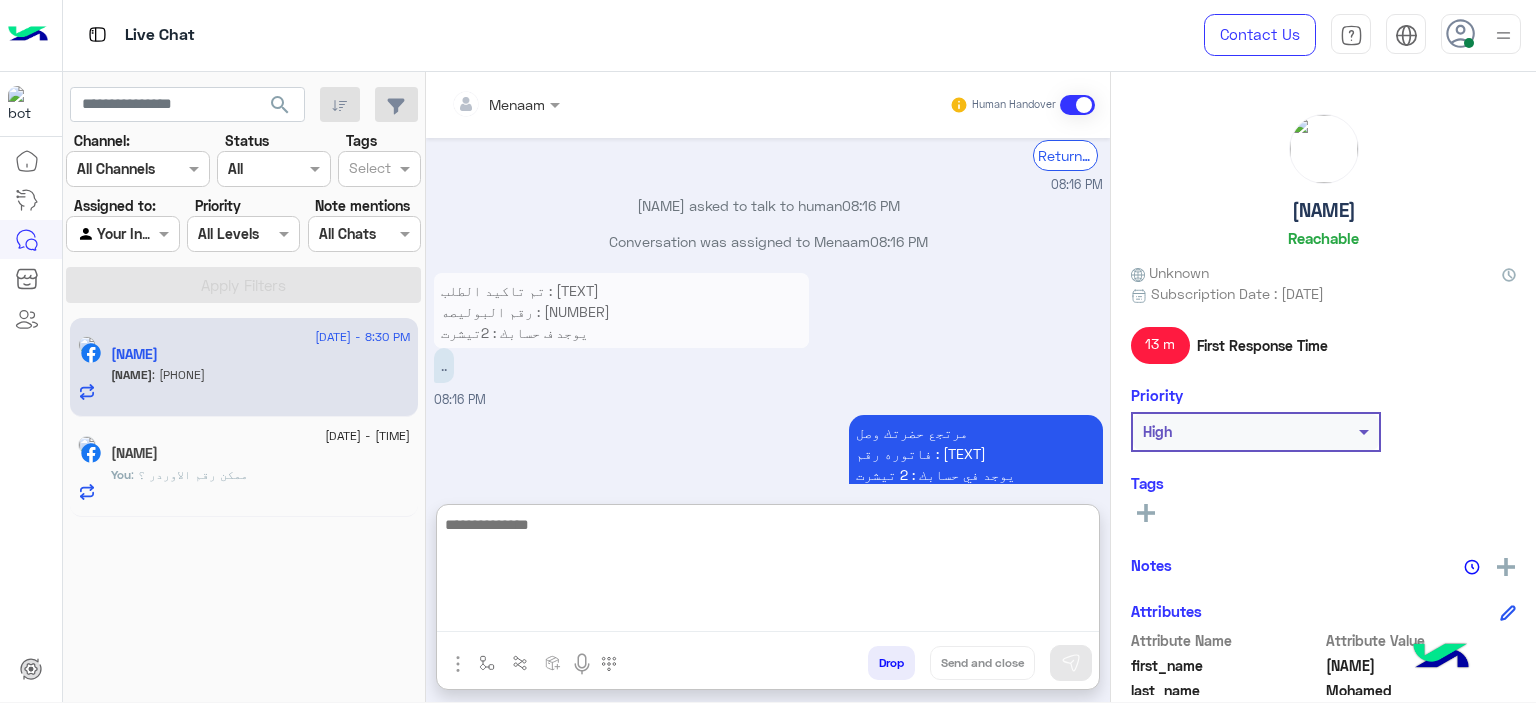 click at bounding box center [768, 572] 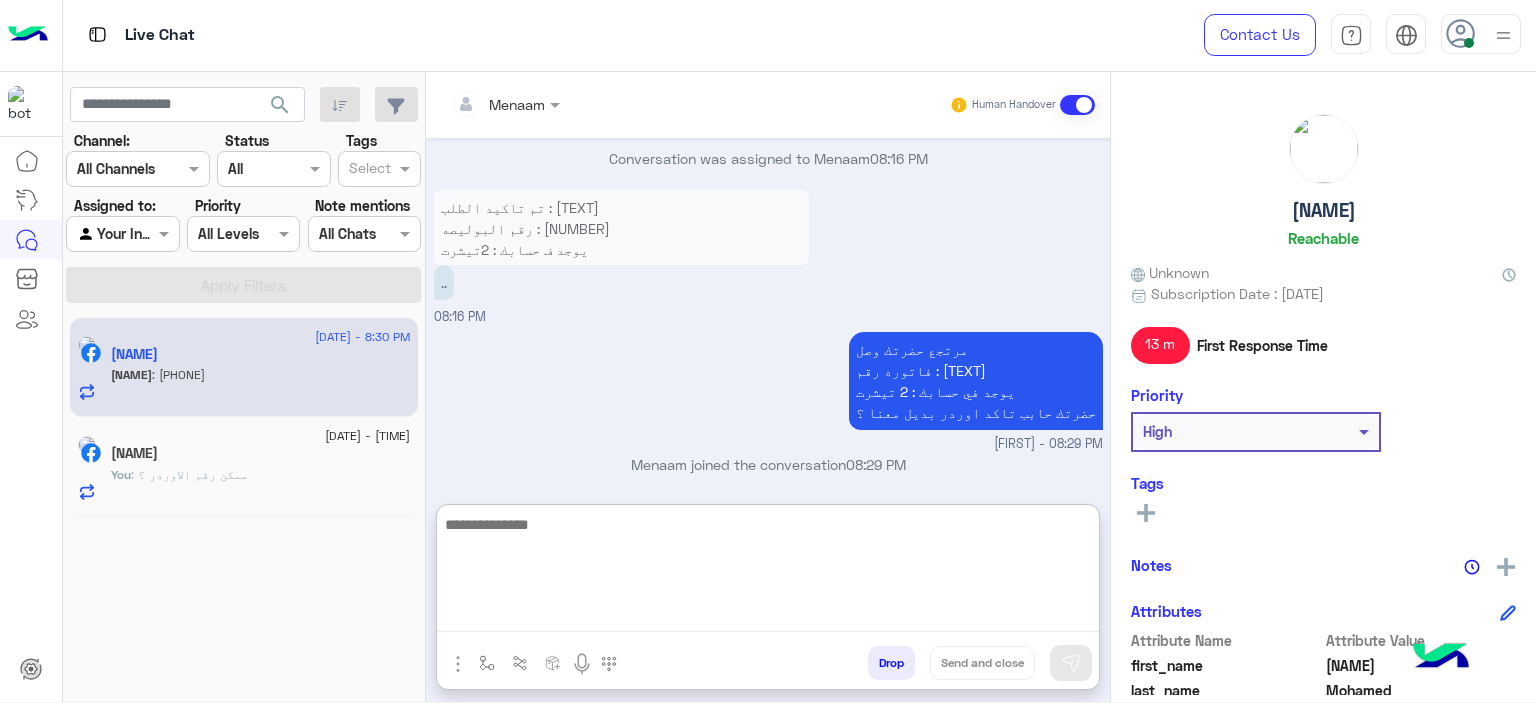 scroll, scrollTop: 2371, scrollLeft: 0, axis: vertical 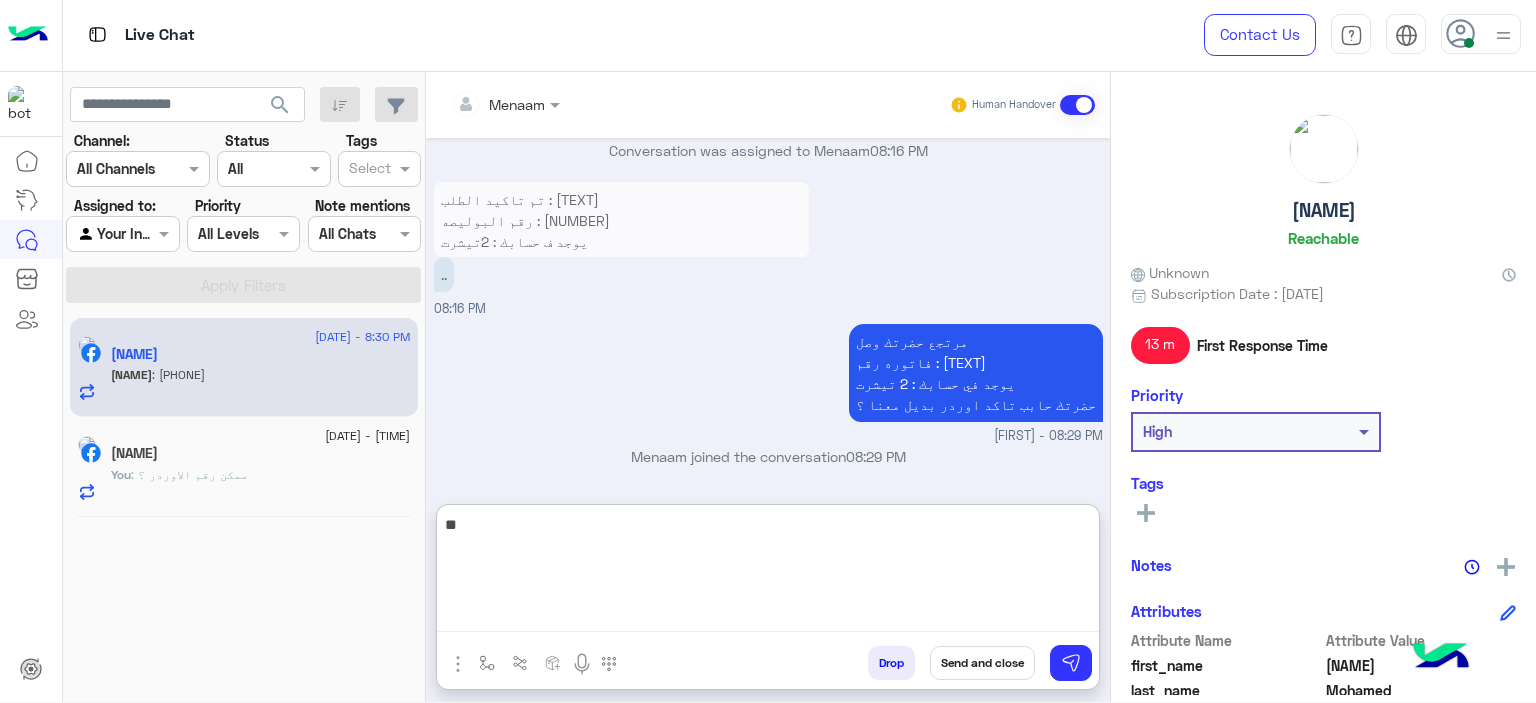 type on "*" 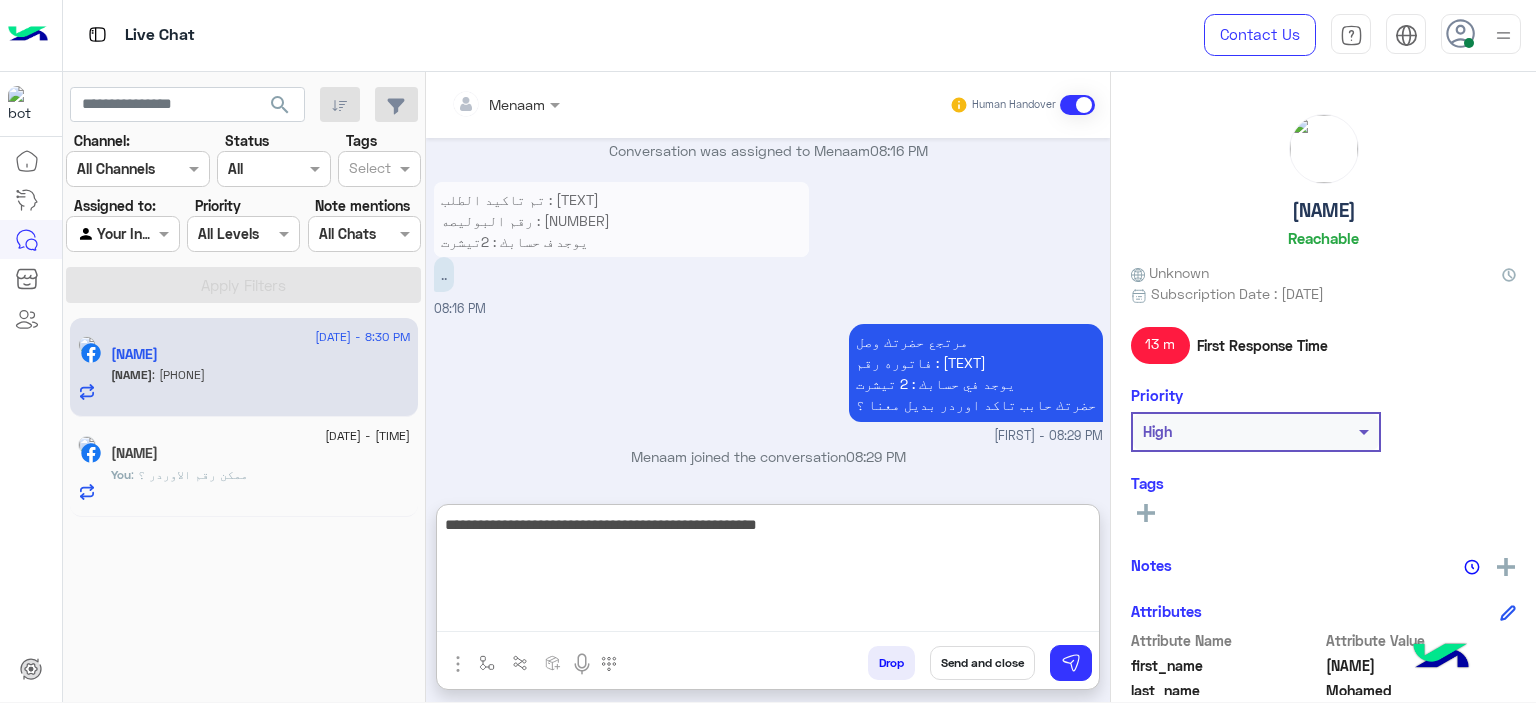 type on "**********" 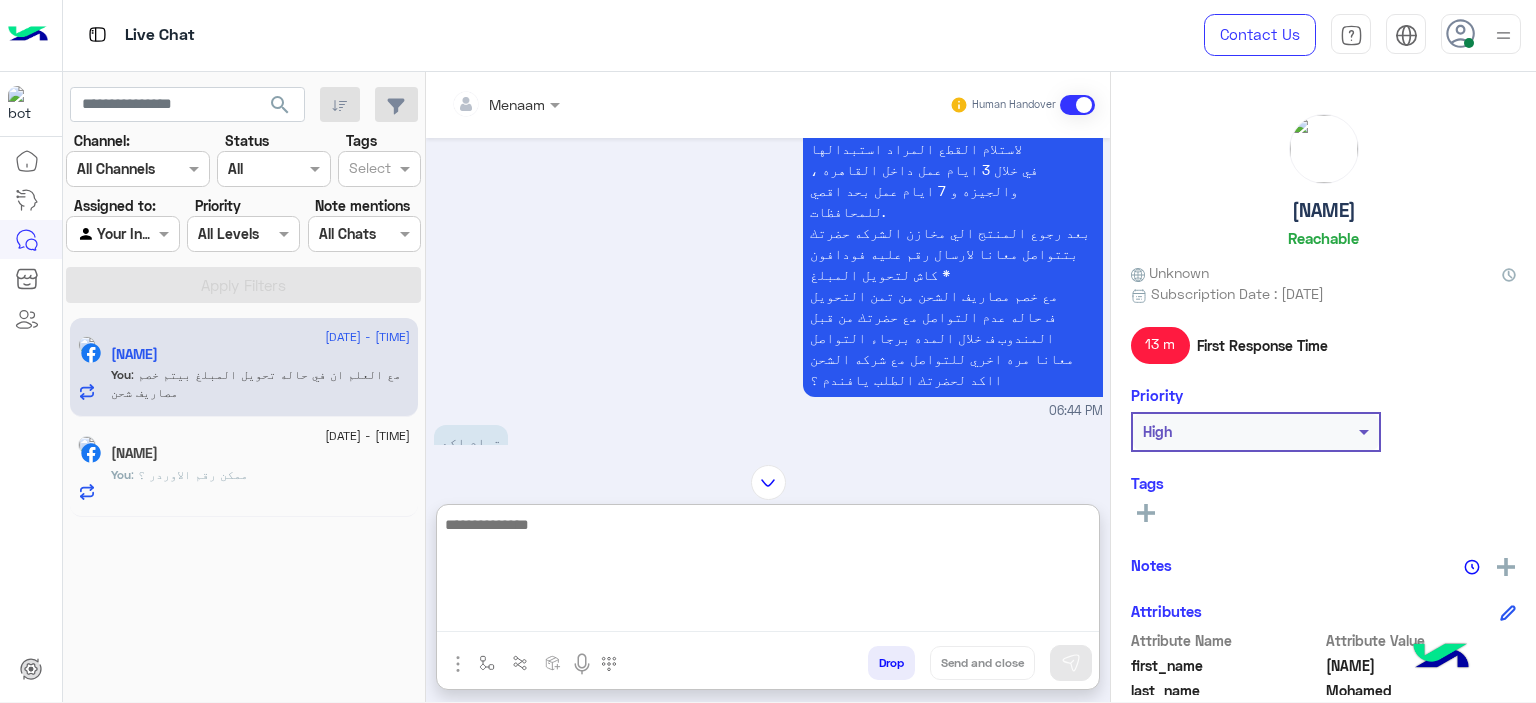 scroll, scrollTop: 0, scrollLeft: 0, axis: both 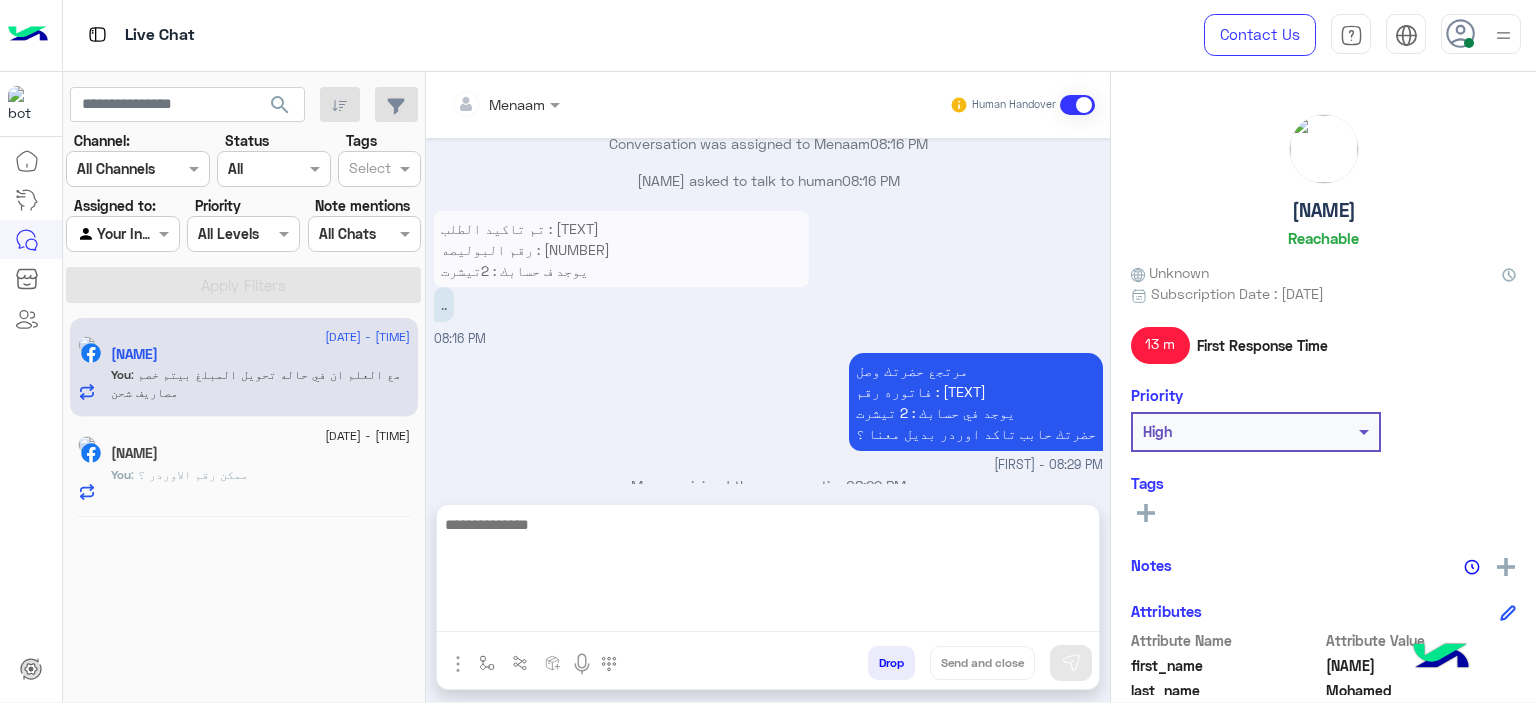 click at bounding box center (768, 572) 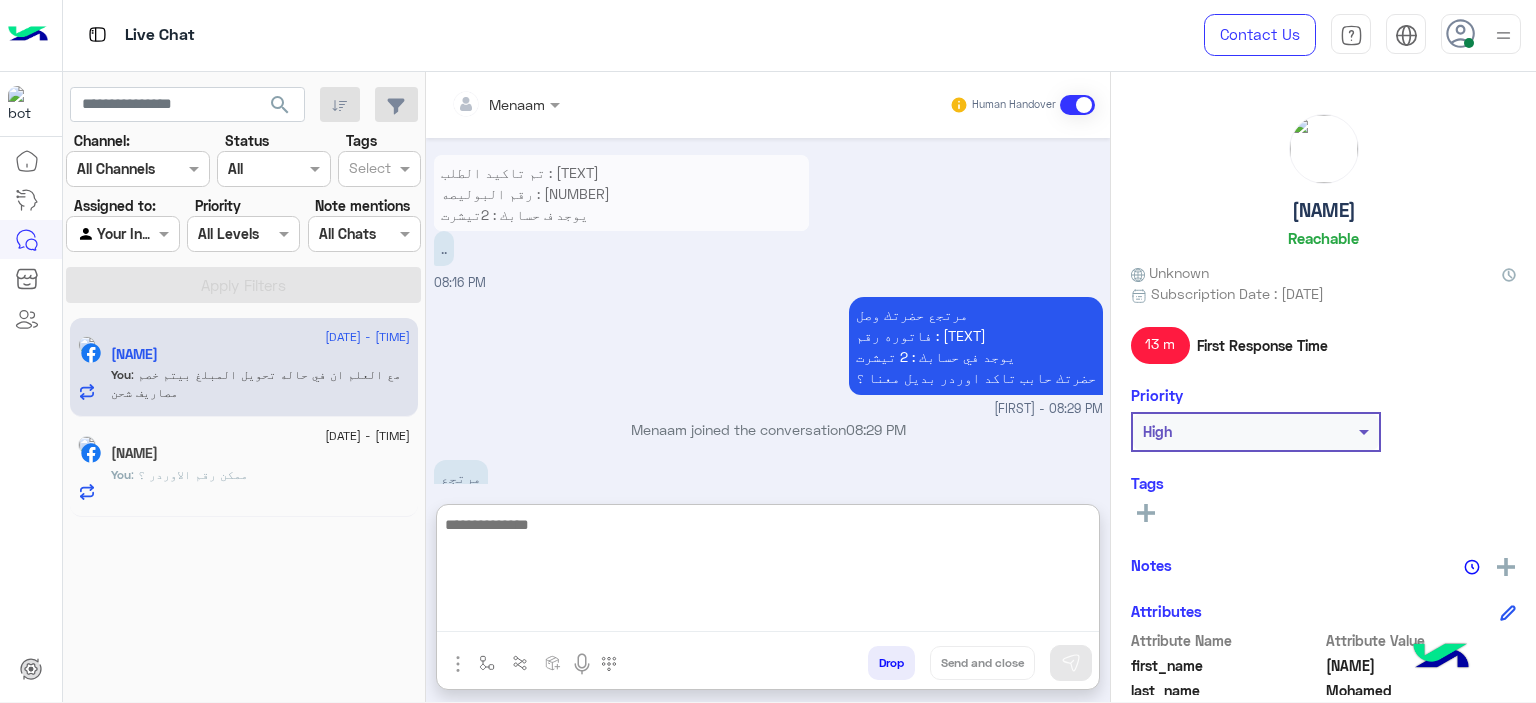 paste on "**********" 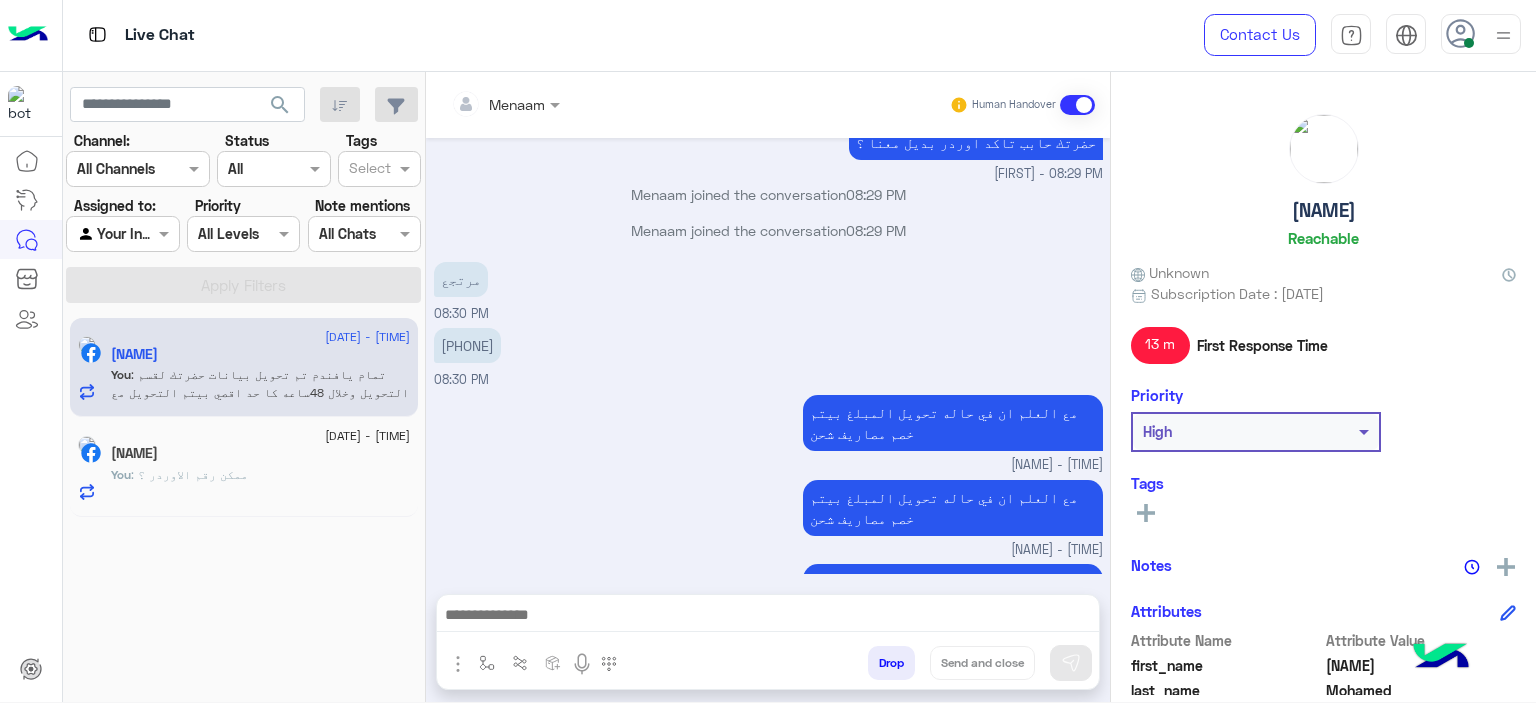 scroll, scrollTop: 4522, scrollLeft: 0, axis: vertical 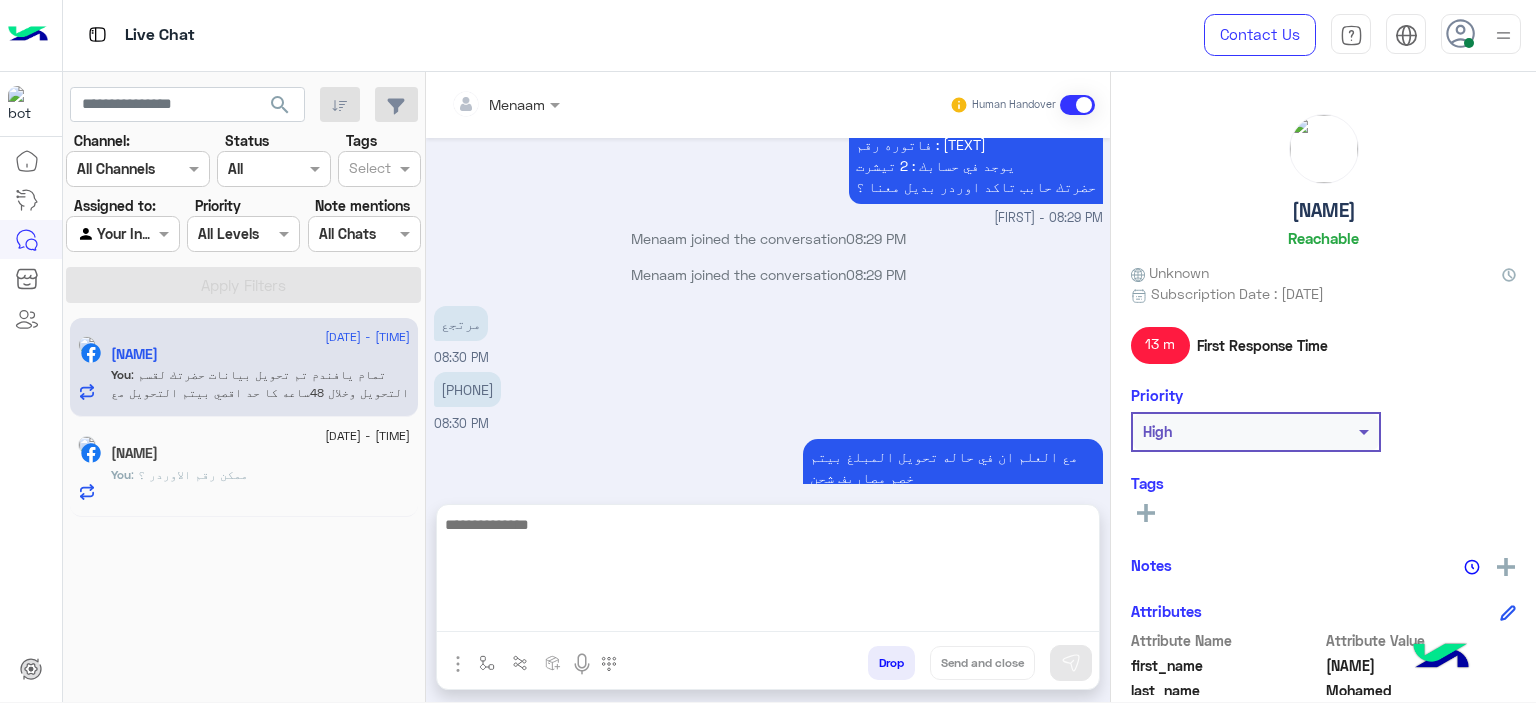 click at bounding box center [768, 572] 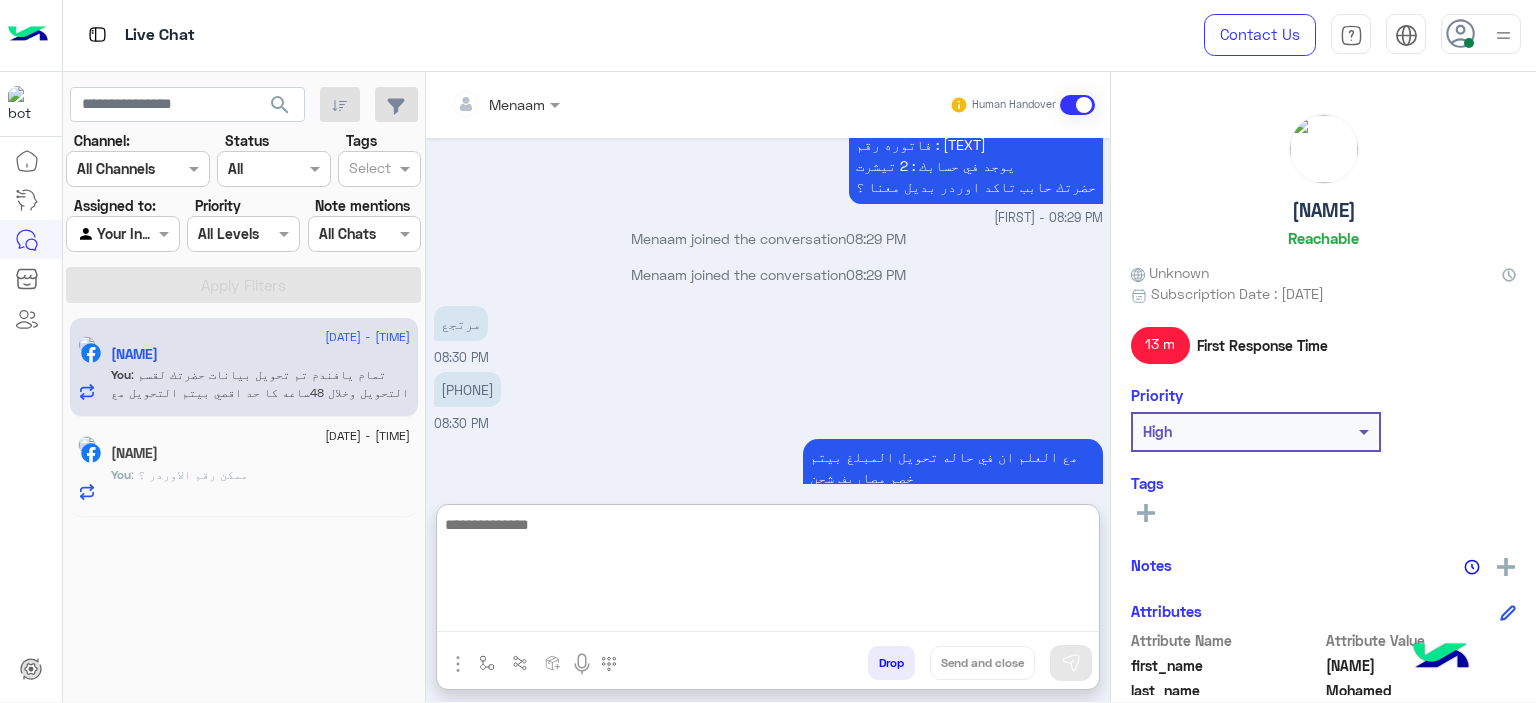paste on "**********" 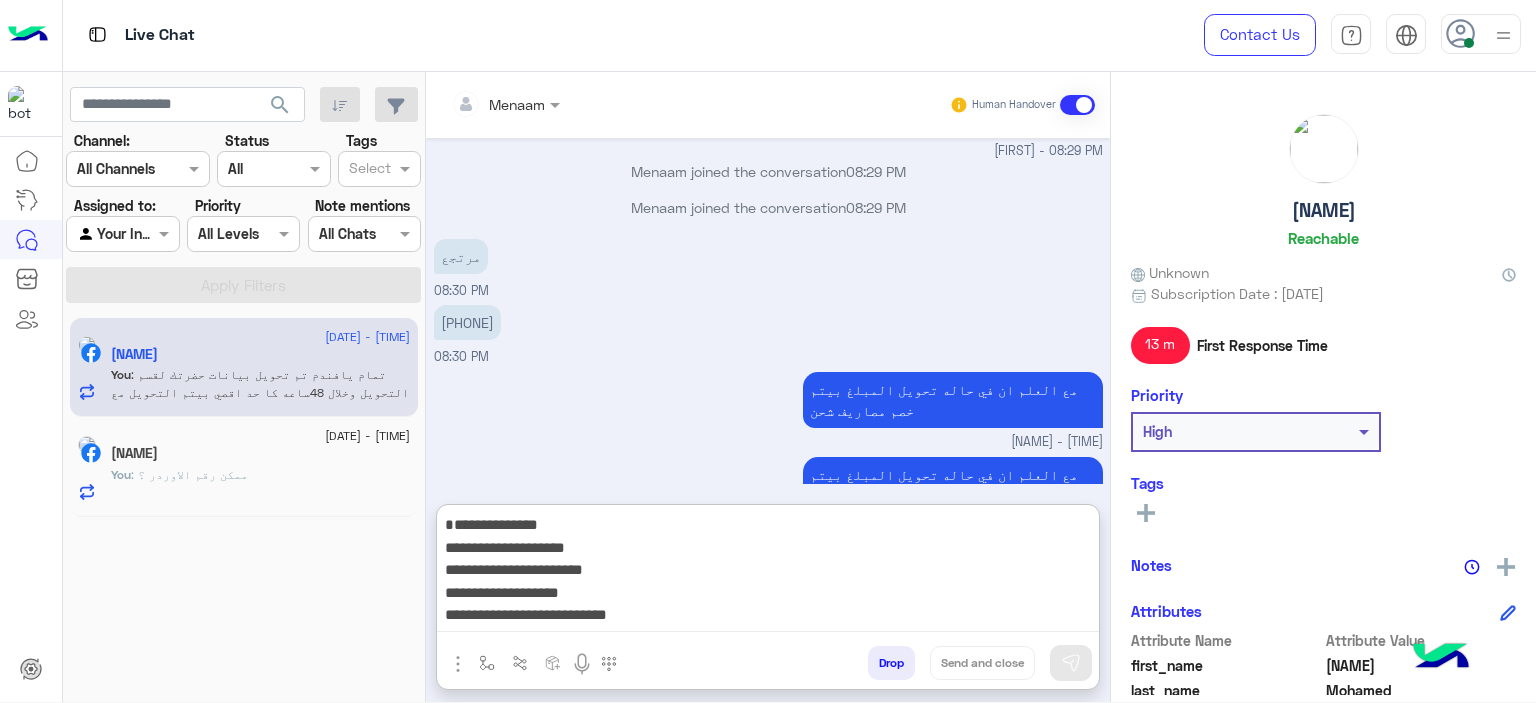 scroll, scrollTop: 109, scrollLeft: 0, axis: vertical 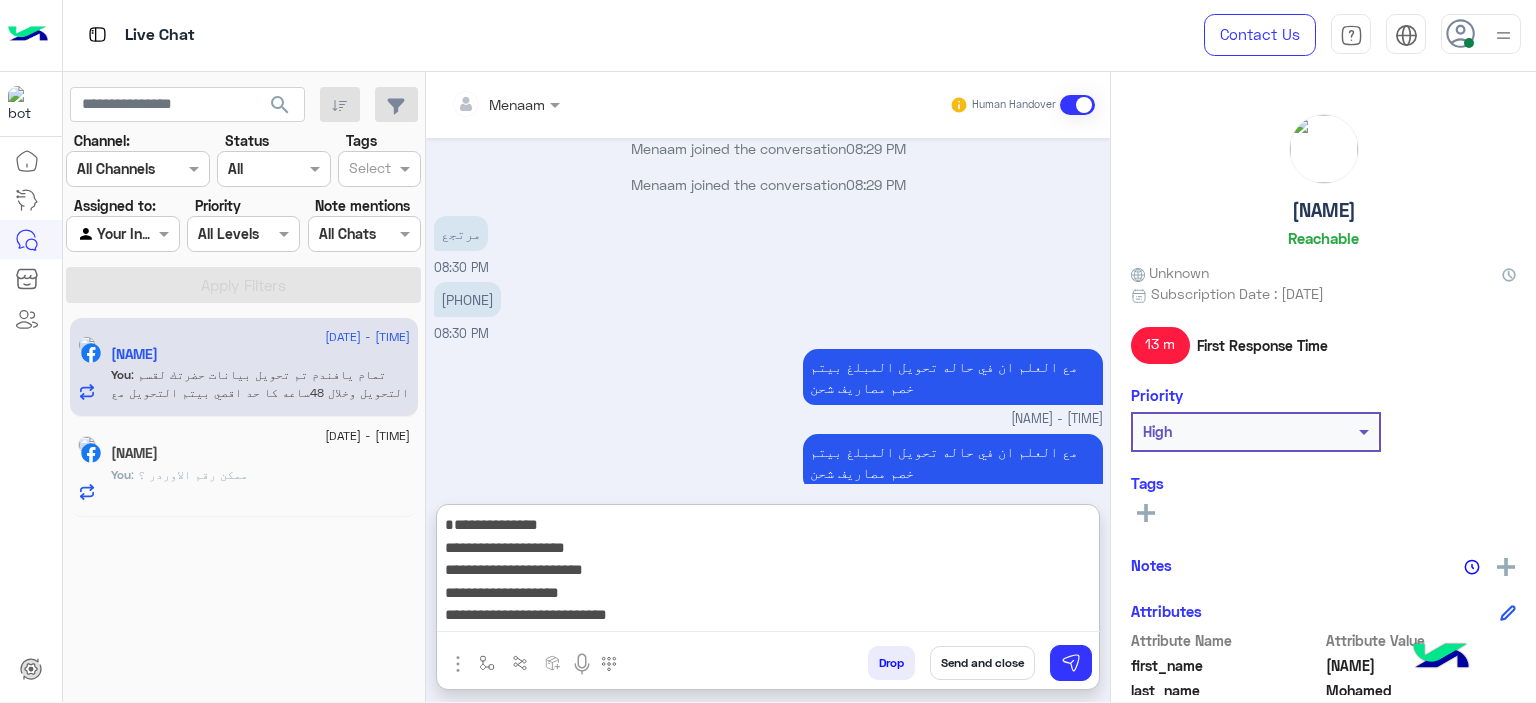 click on "**********" at bounding box center (768, 572) 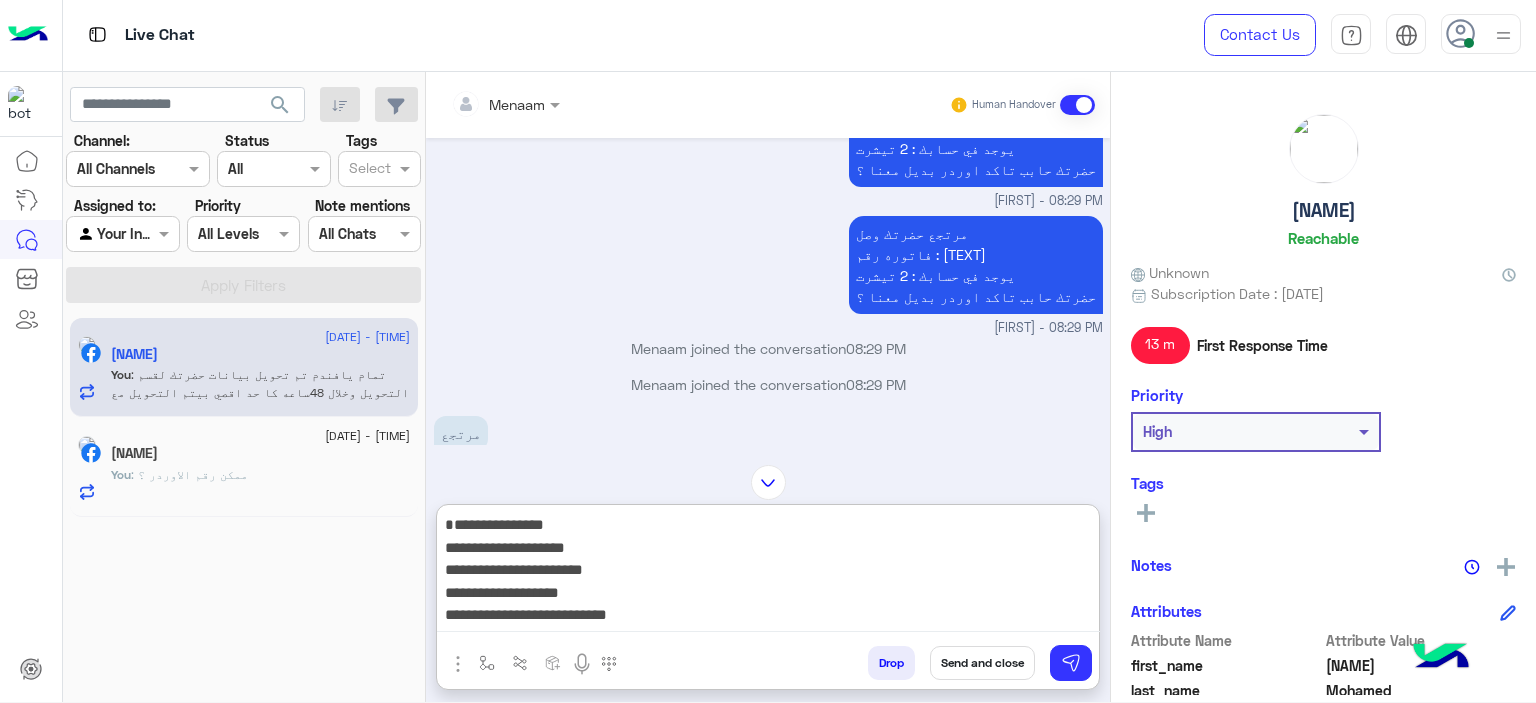 scroll, scrollTop: 4312, scrollLeft: 0, axis: vertical 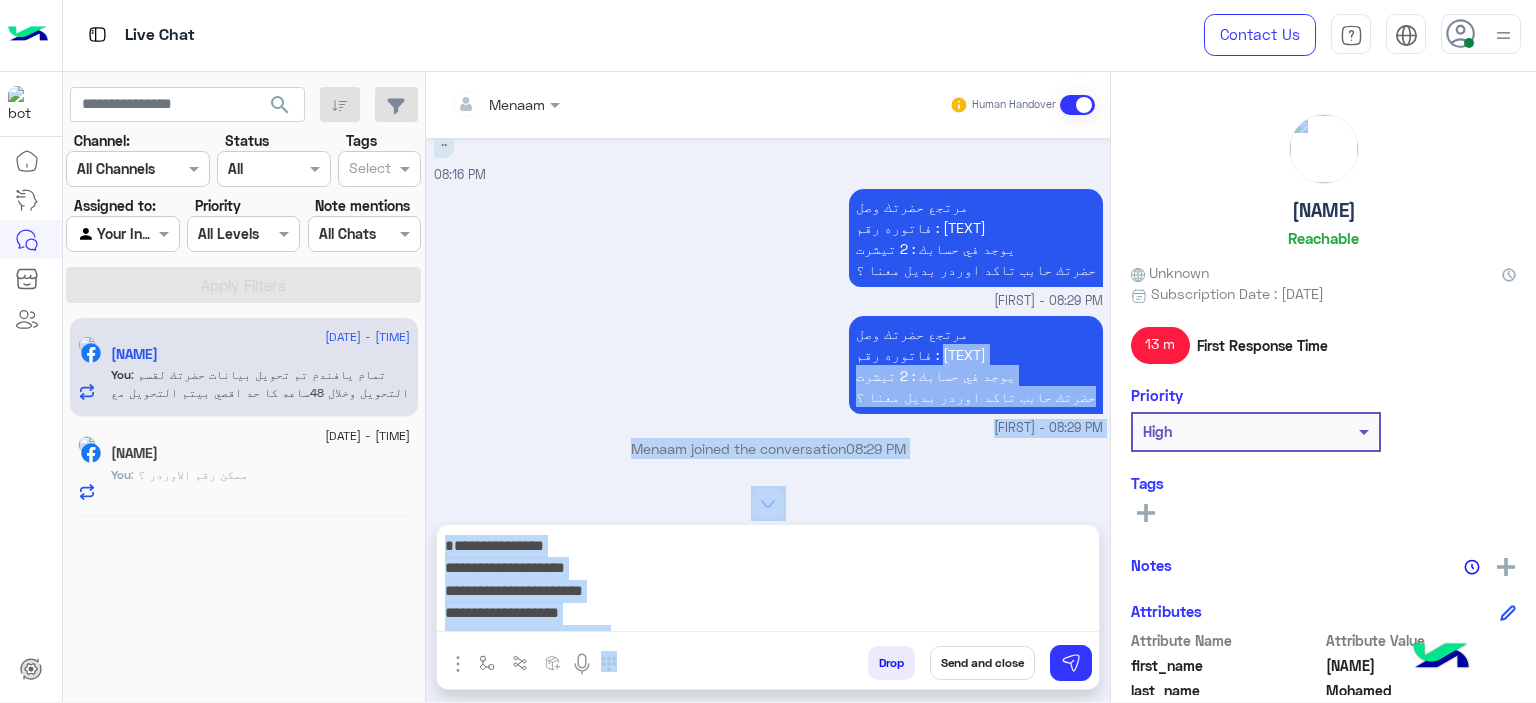 drag, startPoint x: 982, startPoint y: 204, endPoint x: 1119, endPoint y: 207, distance: 137.03284 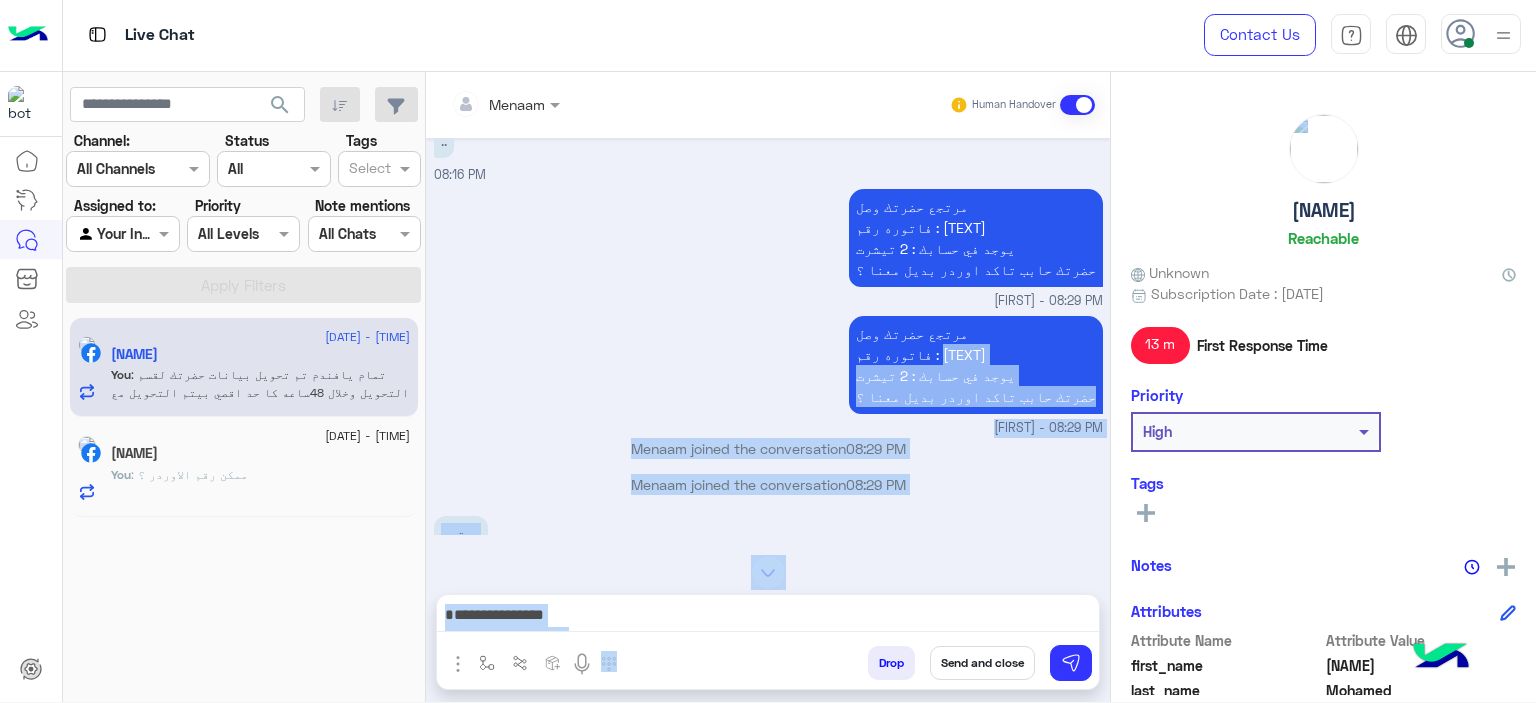 copy on "RON/2025/01018 يوجد في حسابك :  2 تيشرت  حضرتك حابب تاكد اوردر بديل معنا ؟  Menaam  -  08:29 PM   Menaam  joined the conversation   08:29 PM       Menaam  joined the conversation   08:29 PM      مرتجع   08:30 PM  01094186338   08:30 PM  مع العلم ان في حاله تحويل المبلغ بيتم خصم مصاريف شحن  Menaam  -  08:33 PM  مع العلم ان في حاله تحويل المبلغ بيتم خصم مصاريف شحن  Menaam  -  08:33 PM  تمام يافندم تم تحويل بيانات حضرتك لقسم التحويل وخلال 48ساعه كا حد اقصي بيتم التحويل  مع ارفاق اسكرين شوت ب تحويل المبلغ  في خدمتك ديما يافندم ♥  Menaam  -  08:34 PM   Drop   Send and close" 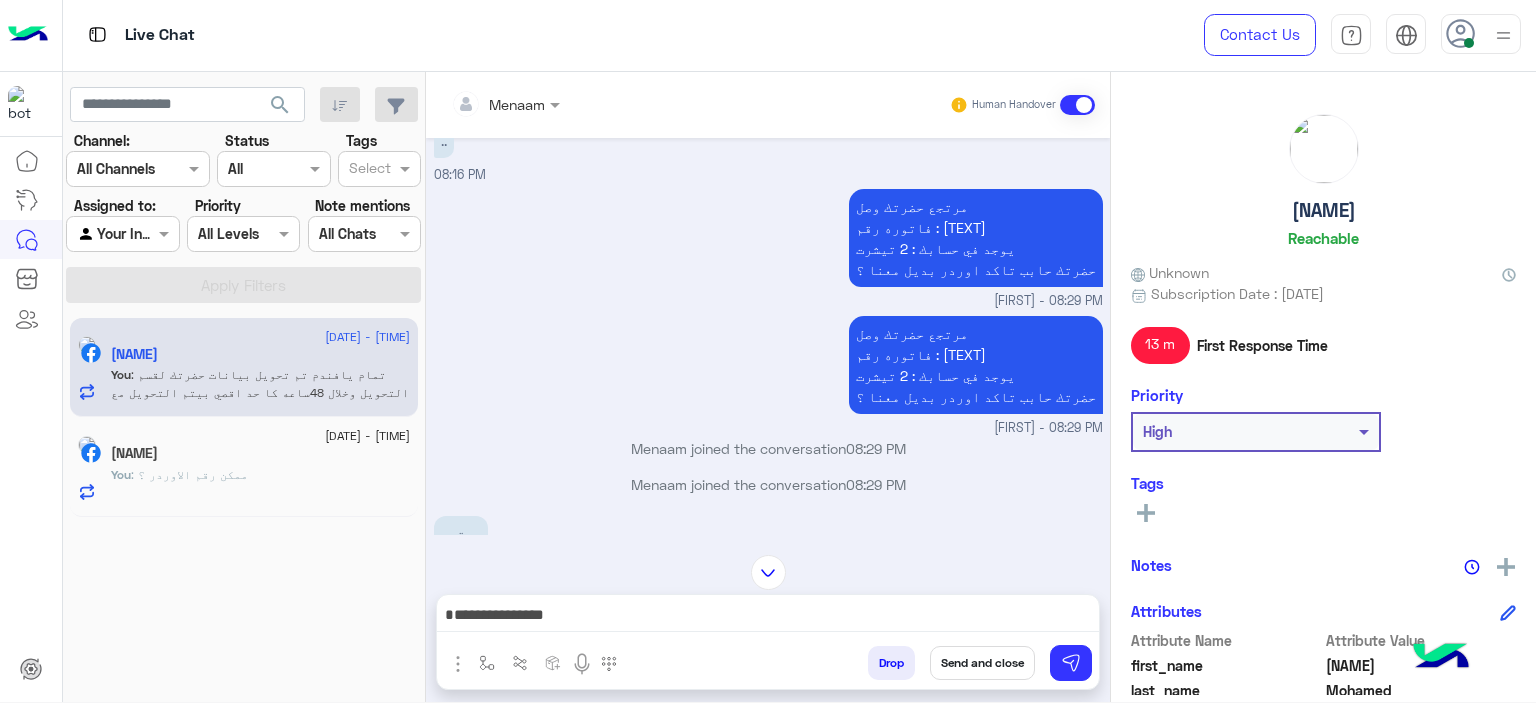 drag, startPoint x: 964, startPoint y: 195, endPoint x: 1072, endPoint y: 208, distance: 108.779594 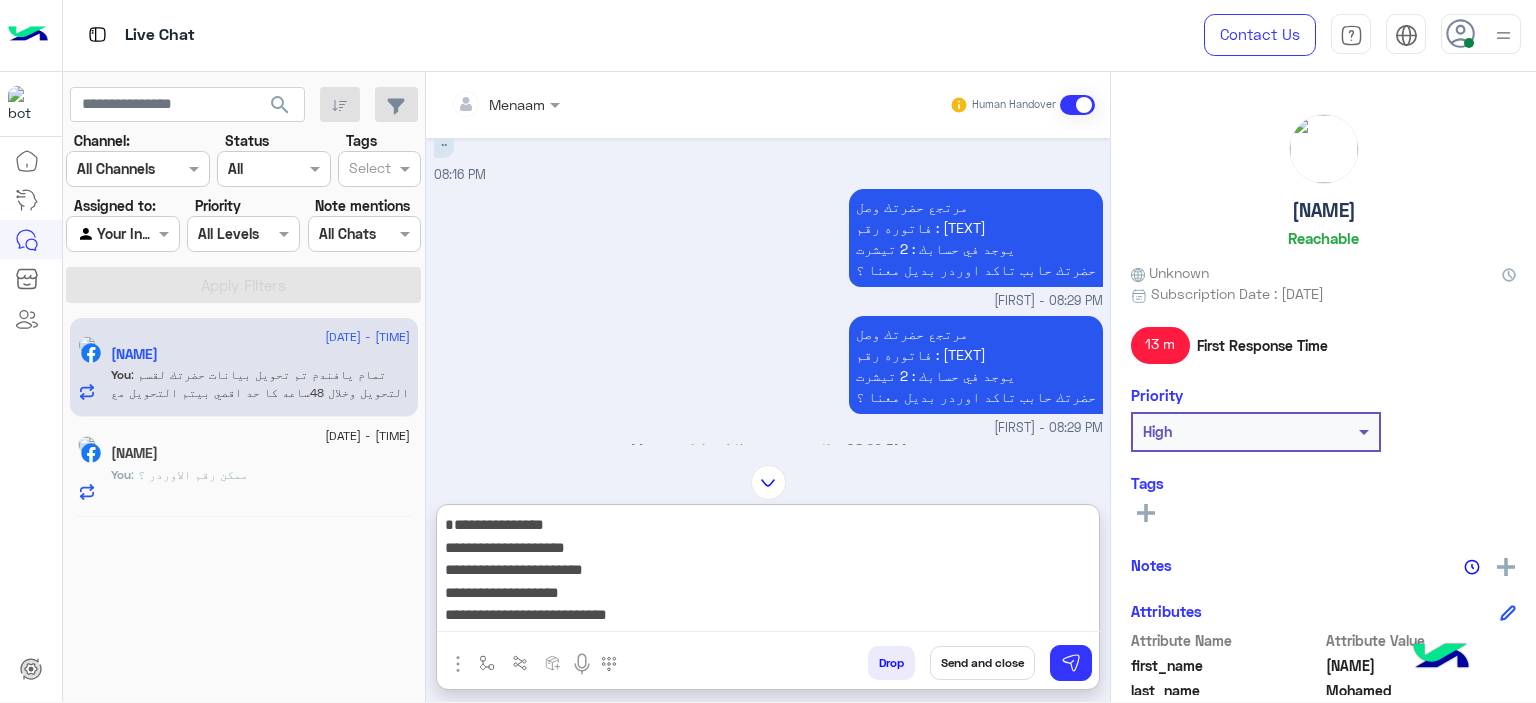 paste on "**********" 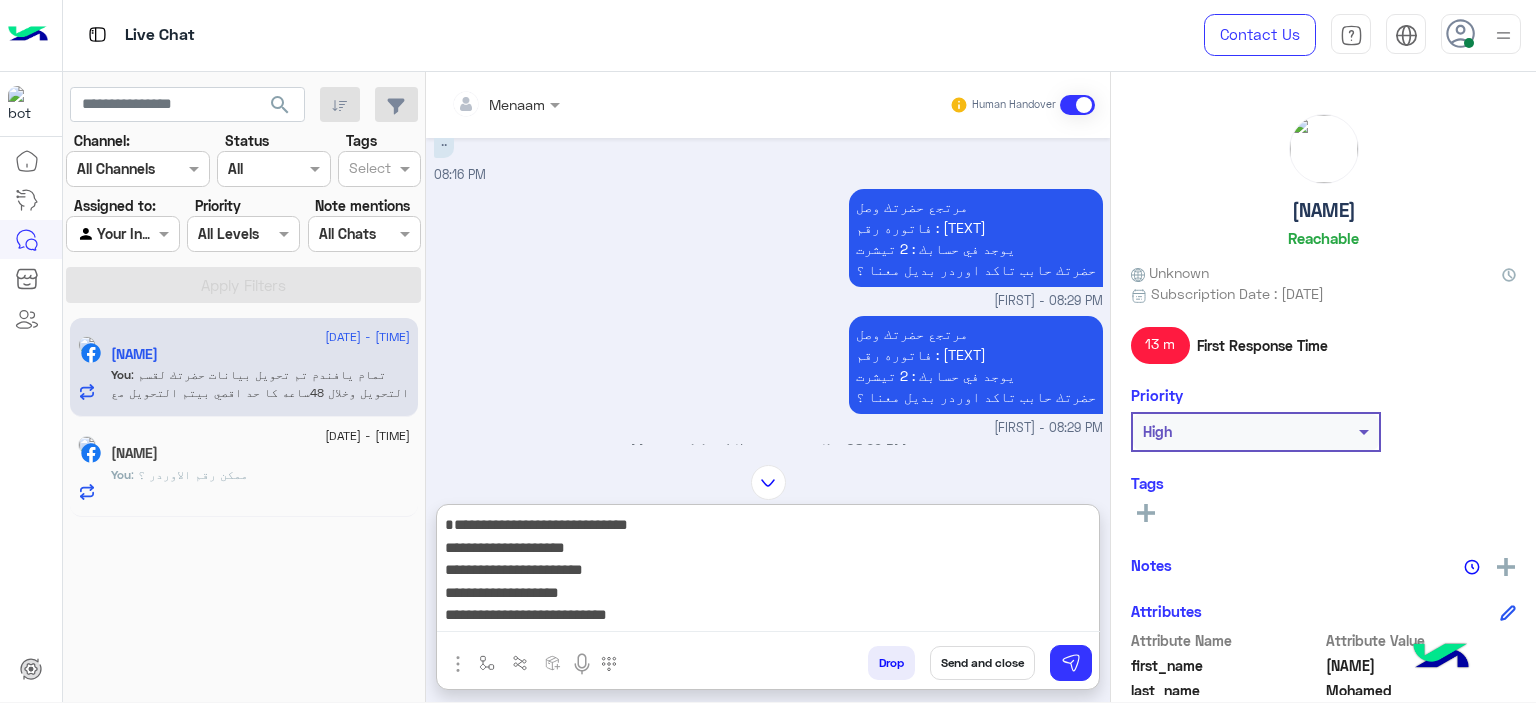 click on "**********" at bounding box center [768, 572] 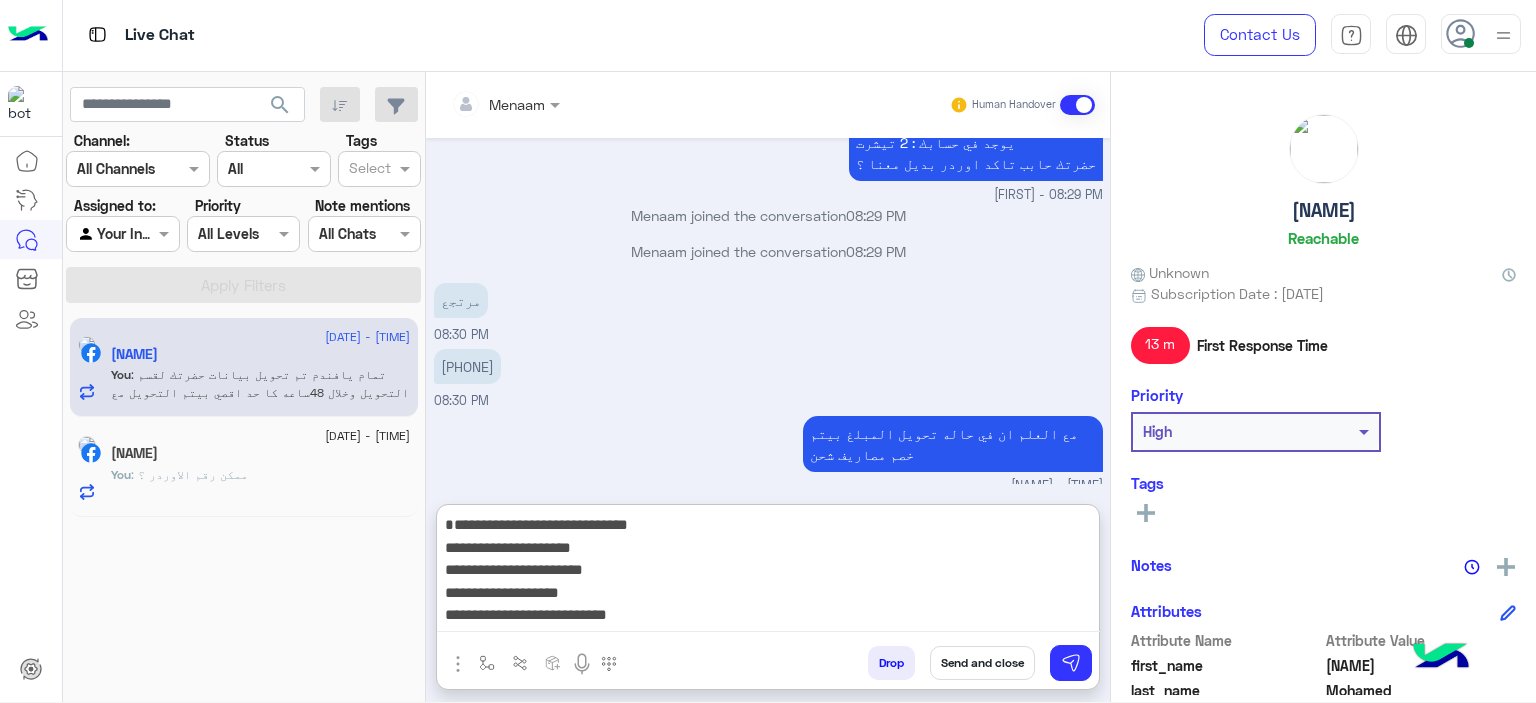 scroll, scrollTop: 4512, scrollLeft: 0, axis: vertical 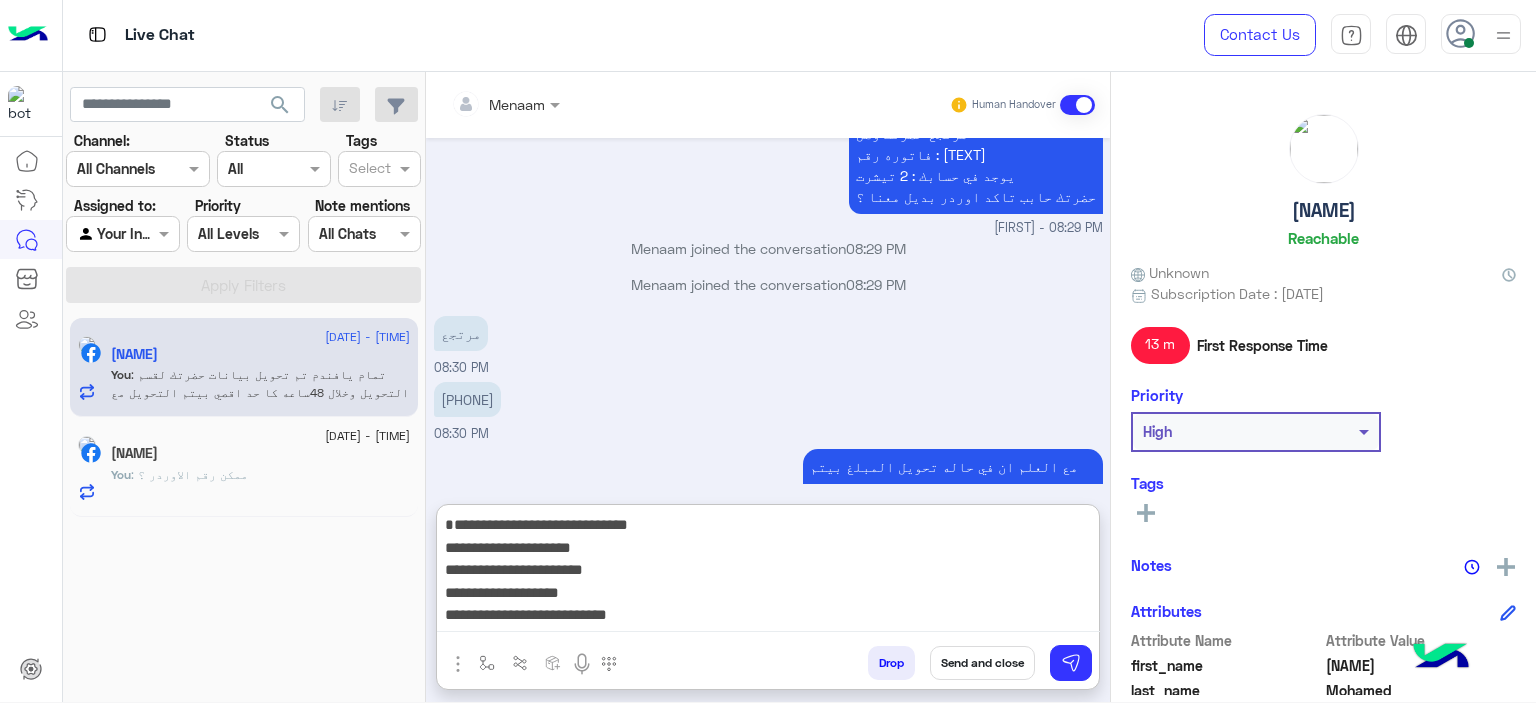 click on "01094186338" at bounding box center [467, 399] 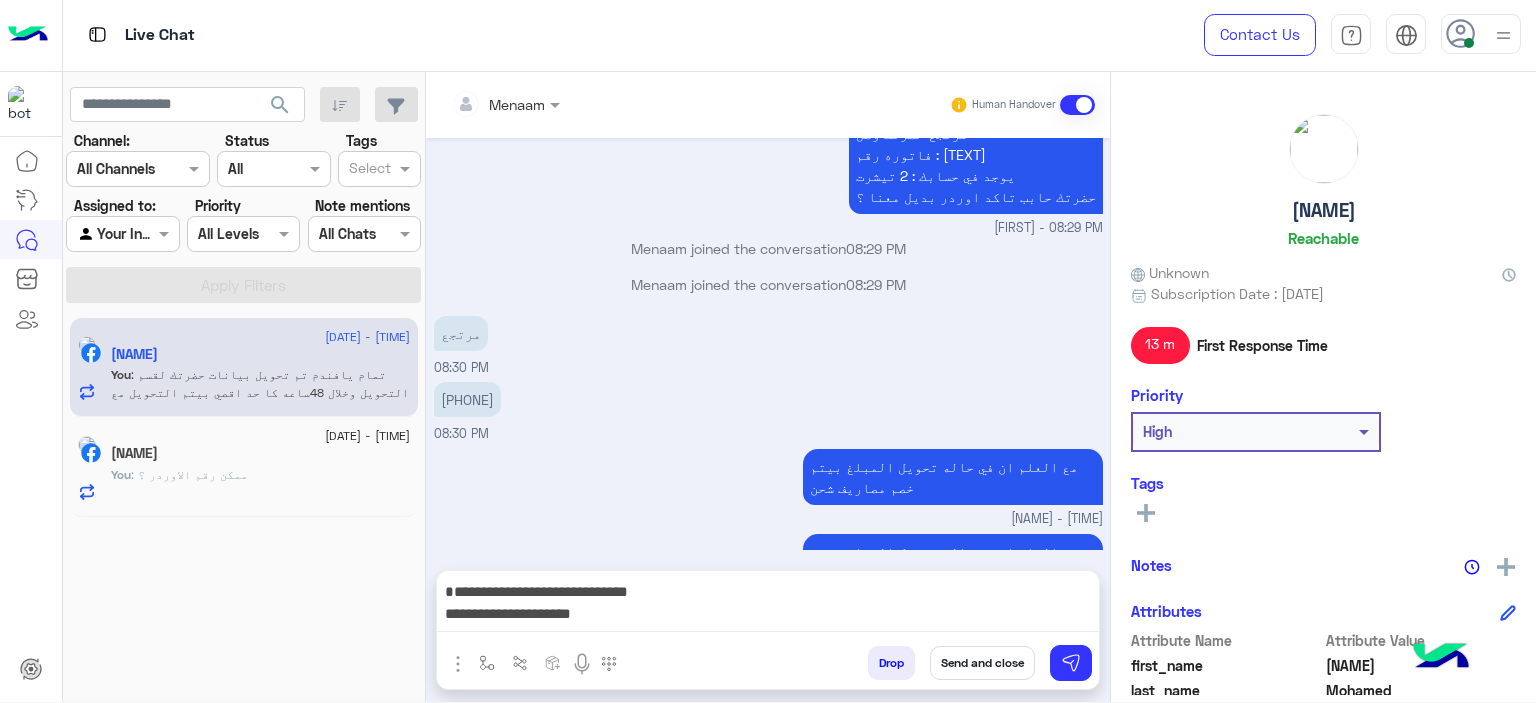 click on "01094186338" at bounding box center [467, 399] 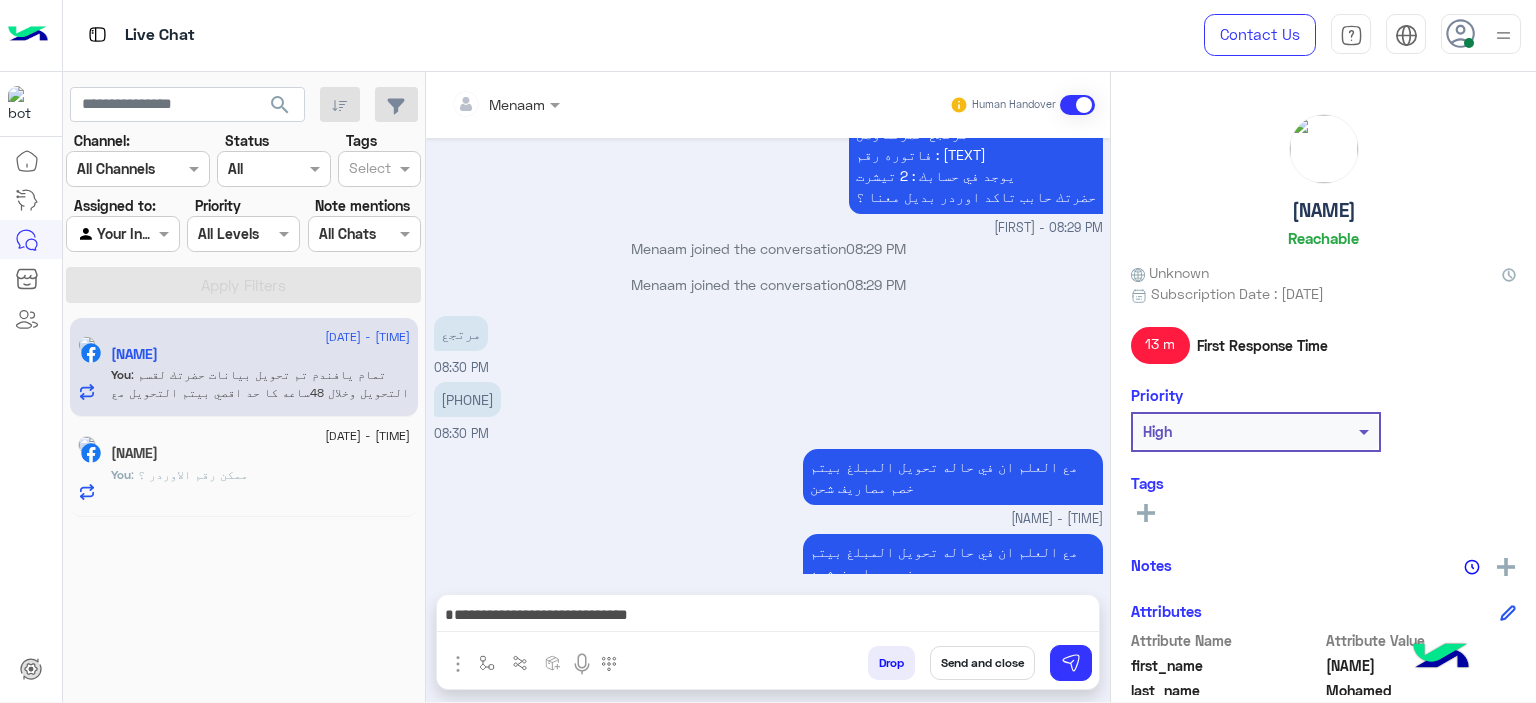 drag, startPoint x: 842, startPoint y: 599, endPoint x: 884, endPoint y: 612, distance: 43.965897 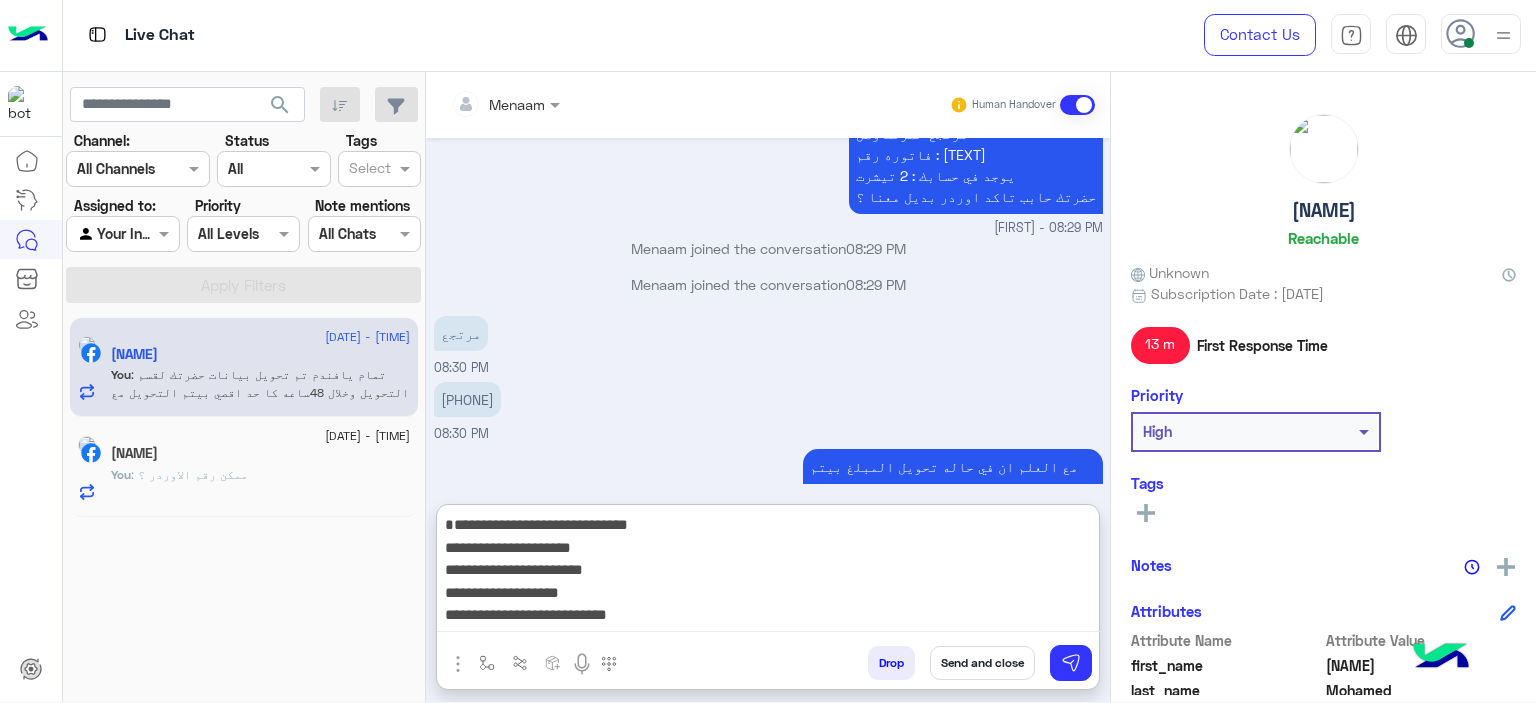 click on "**********" at bounding box center [768, 572] 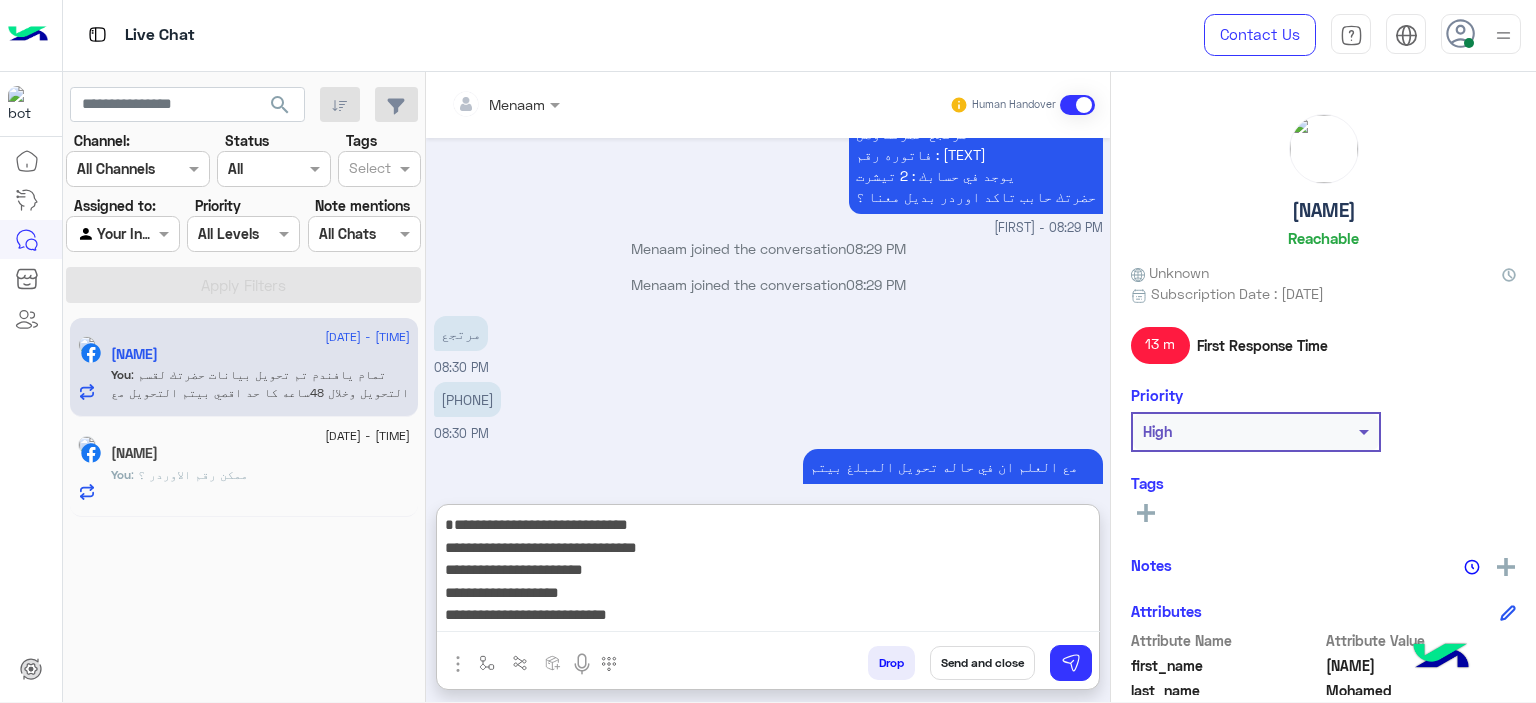 click on "**********" at bounding box center (768, 572) 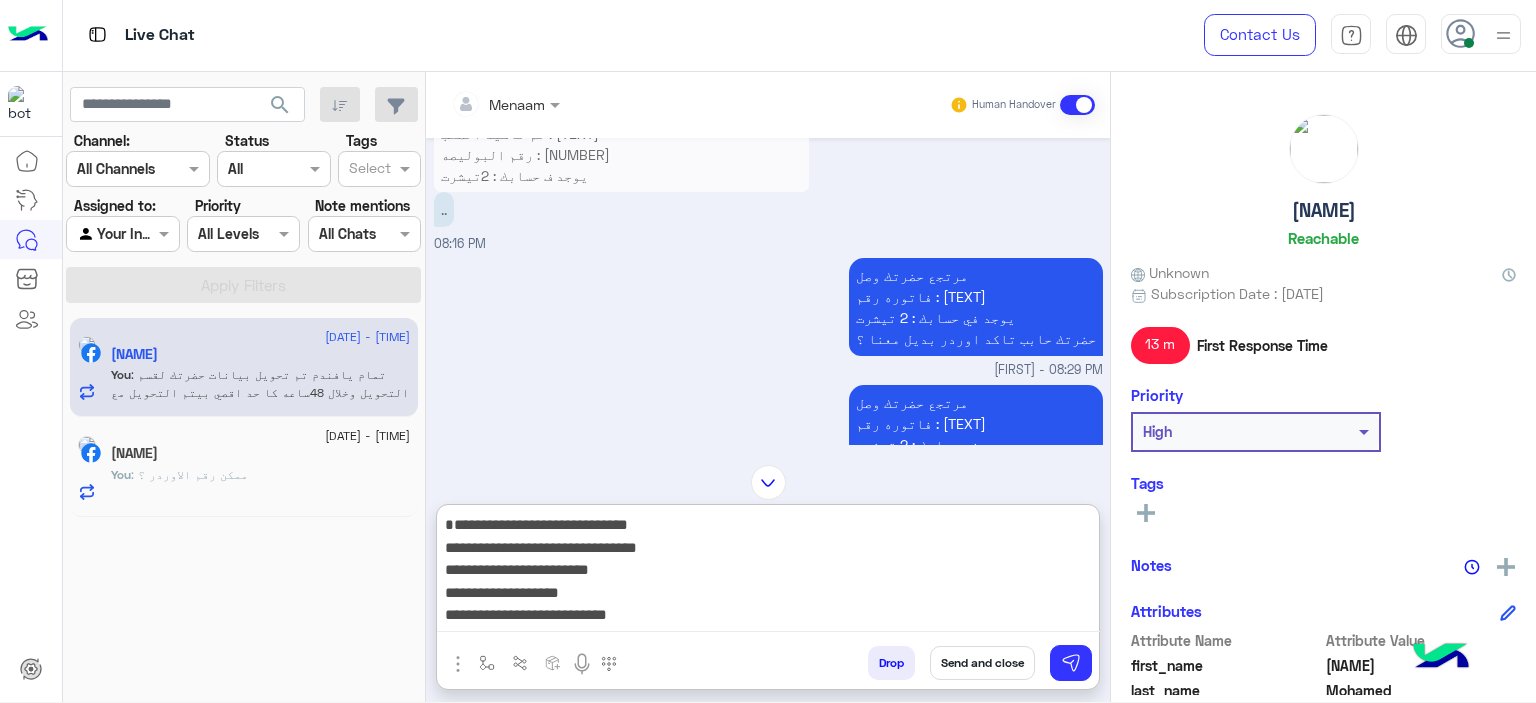 scroll, scrollTop: 4212, scrollLeft: 0, axis: vertical 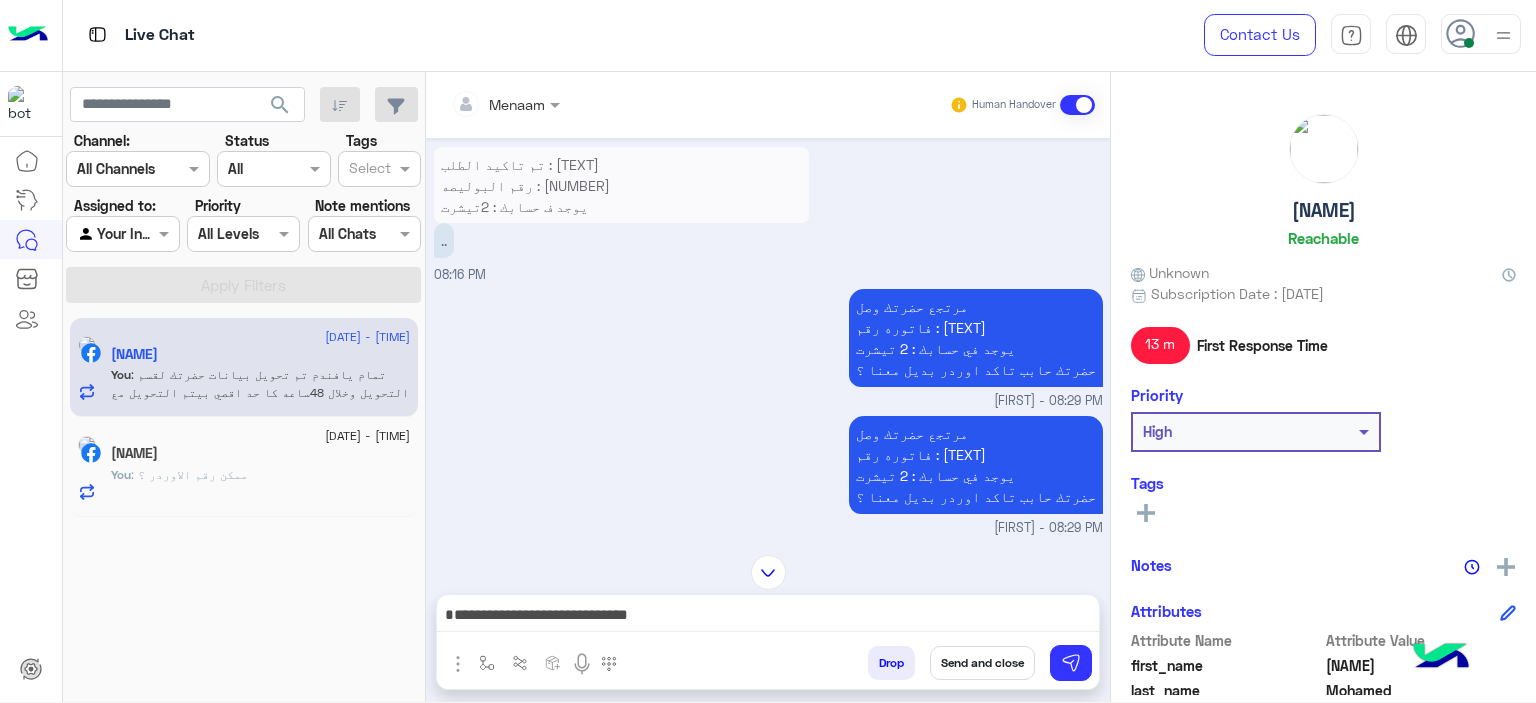 drag, startPoint x: 966, startPoint y: 300, endPoint x: 1073, endPoint y: 303, distance: 107.042046 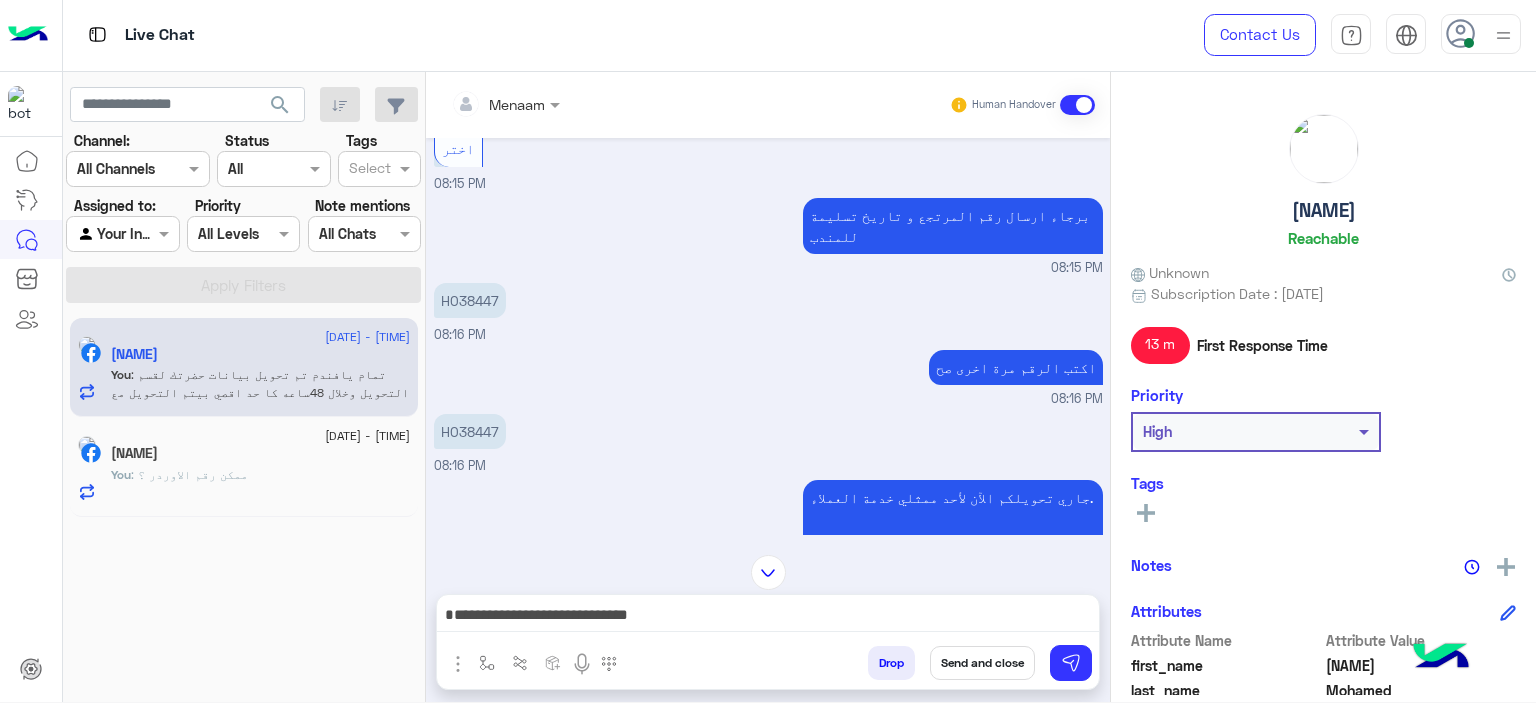 scroll, scrollTop: 3222, scrollLeft: 0, axis: vertical 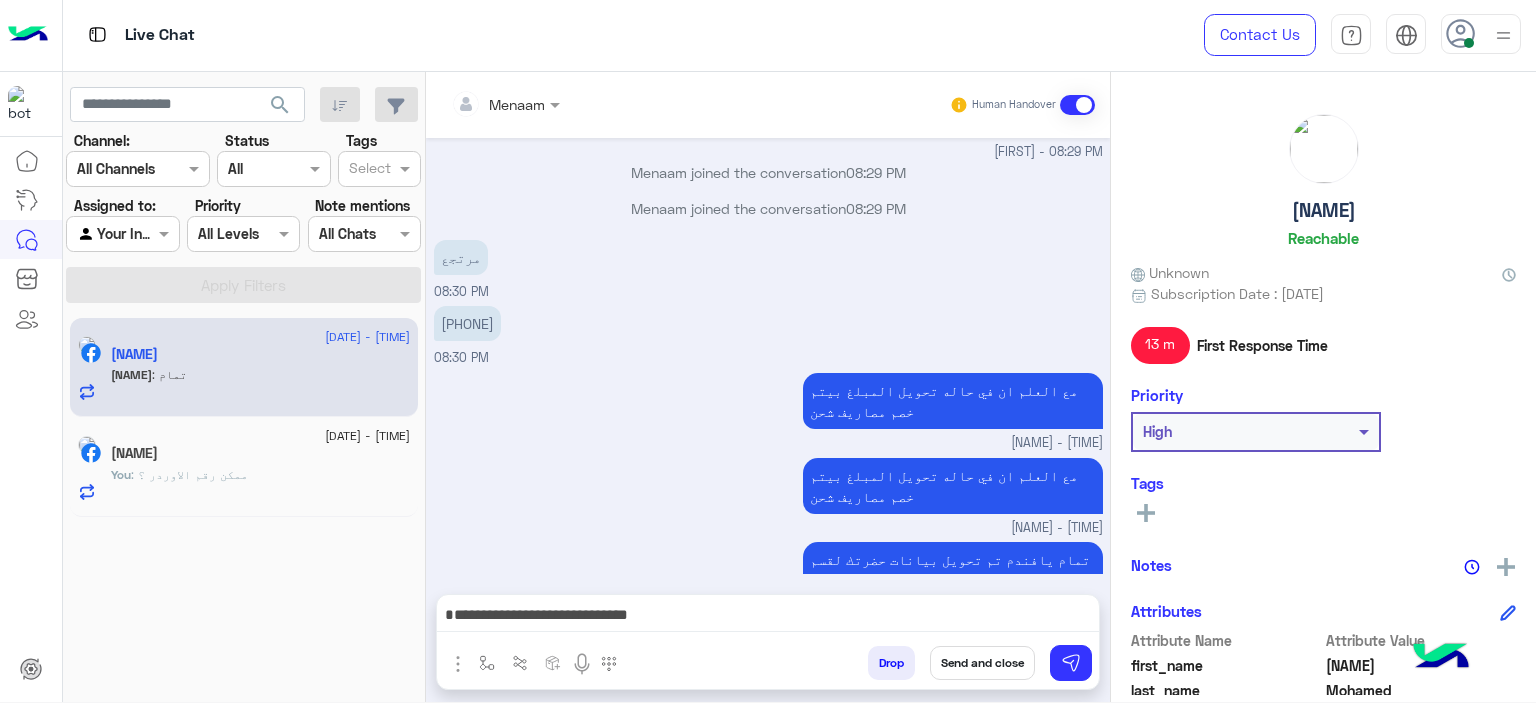 click on "**********" at bounding box center (768, 617) 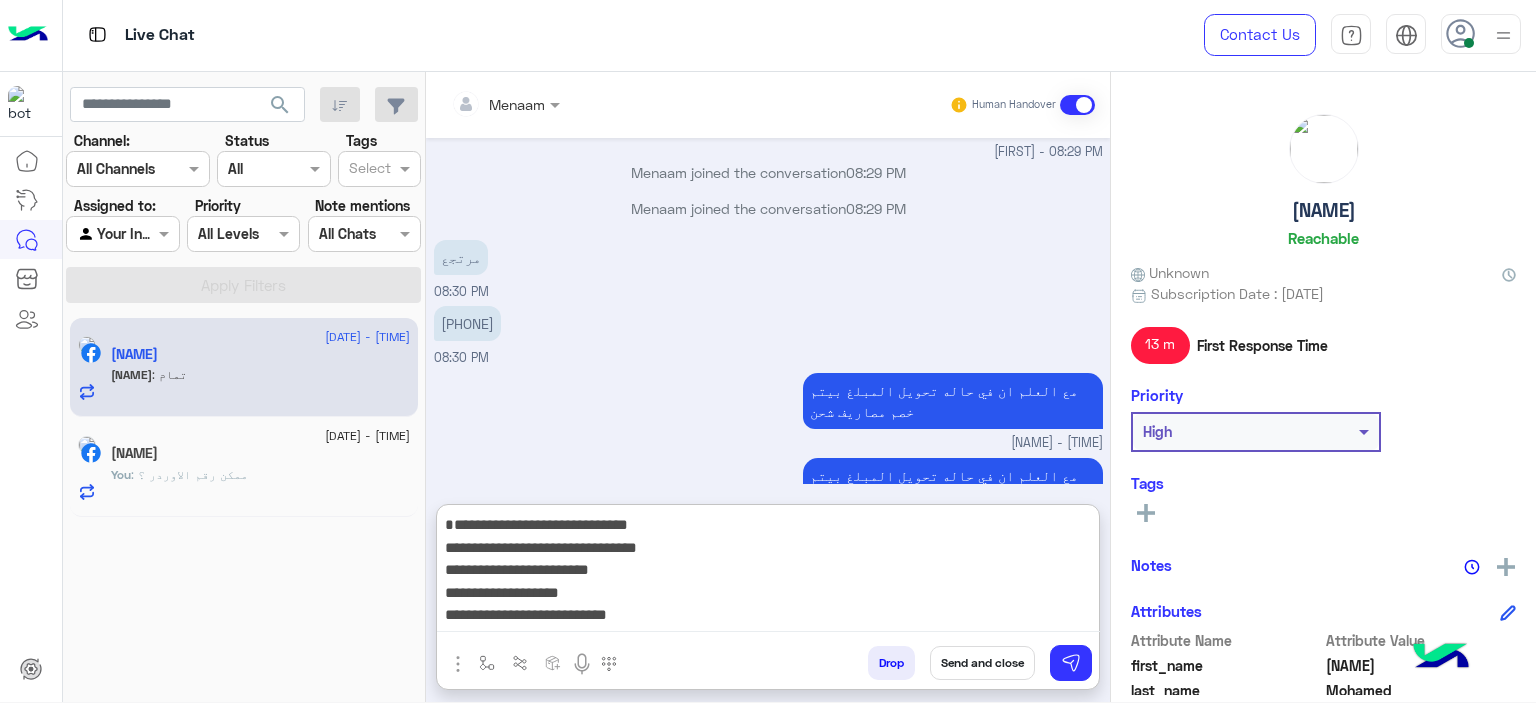 click on "**********" at bounding box center (768, 572) 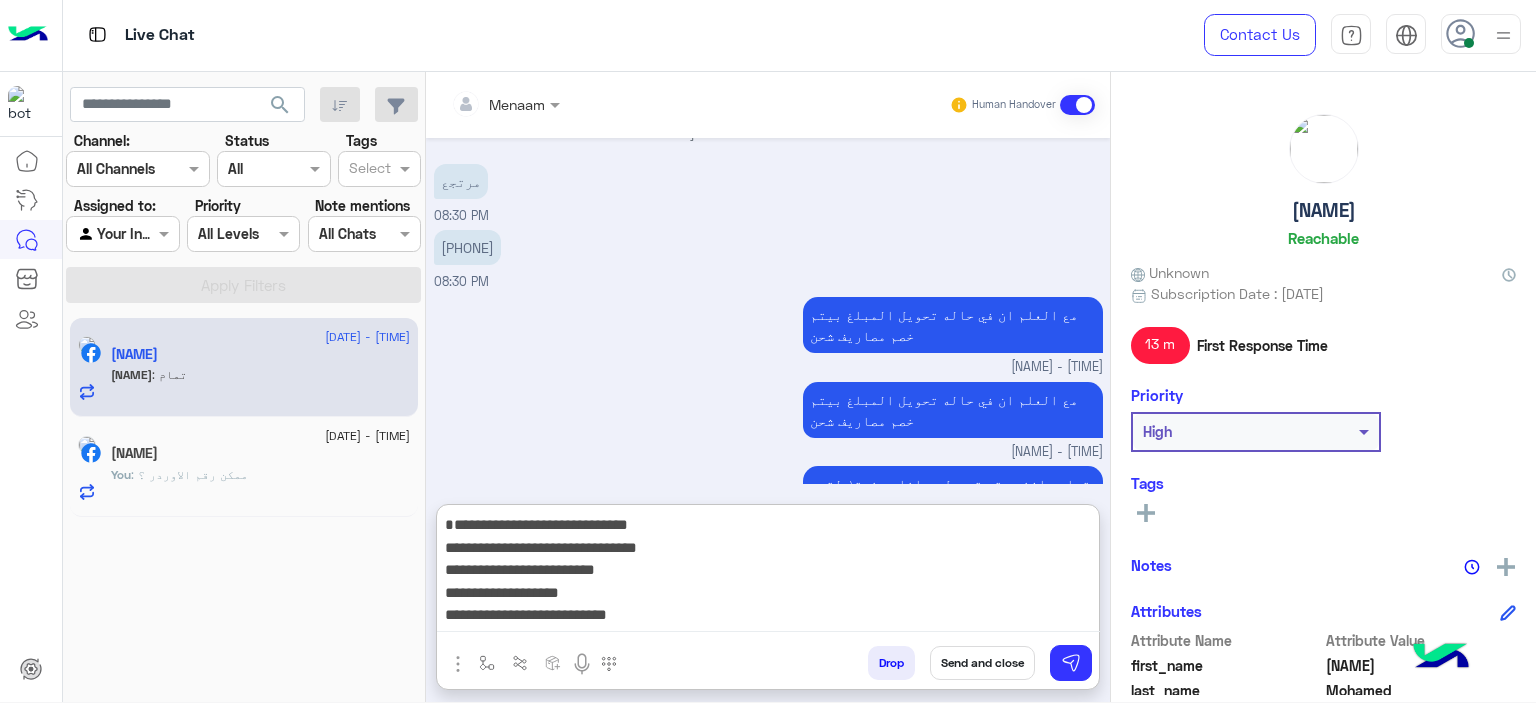 scroll, scrollTop: 4679, scrollLeft: 0, axis: vertical 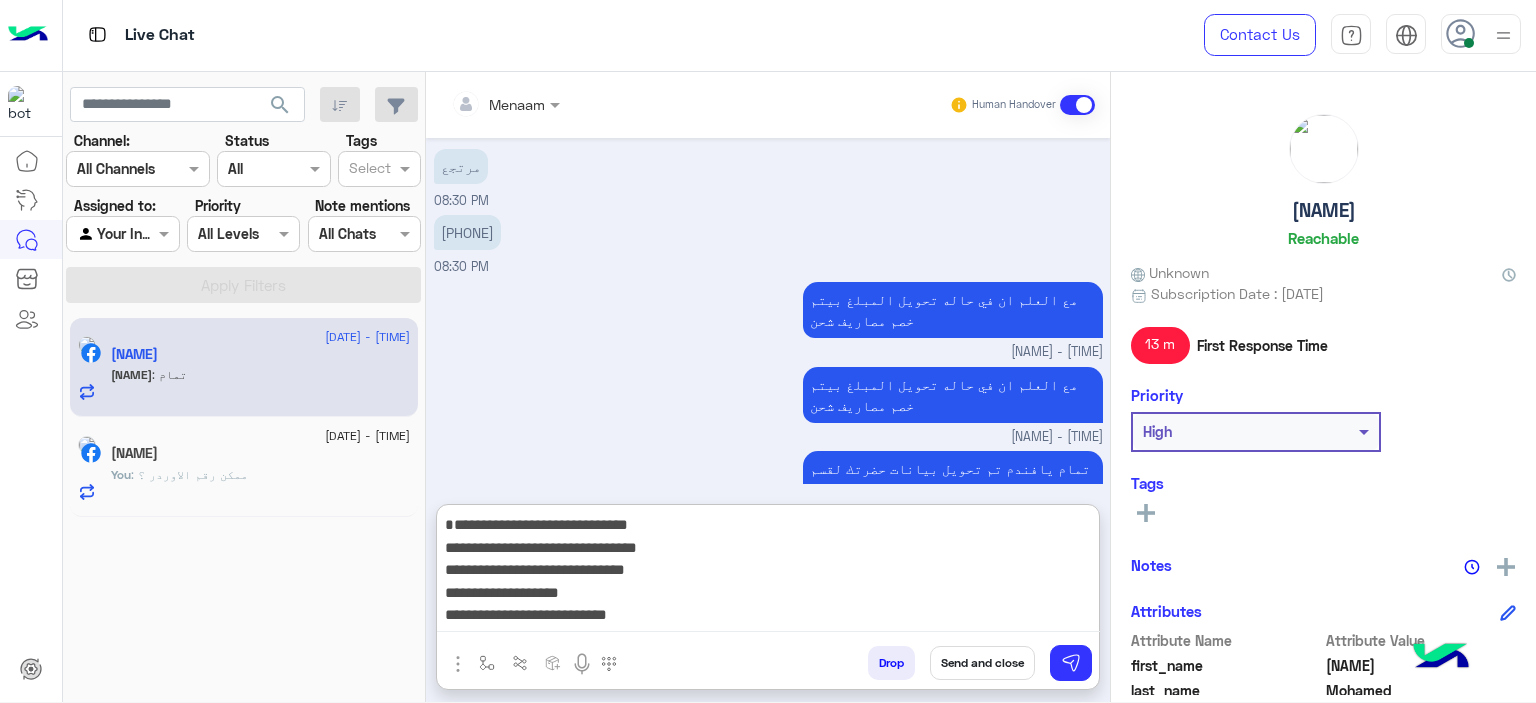click on "**********" at bounding box center [768, 572] 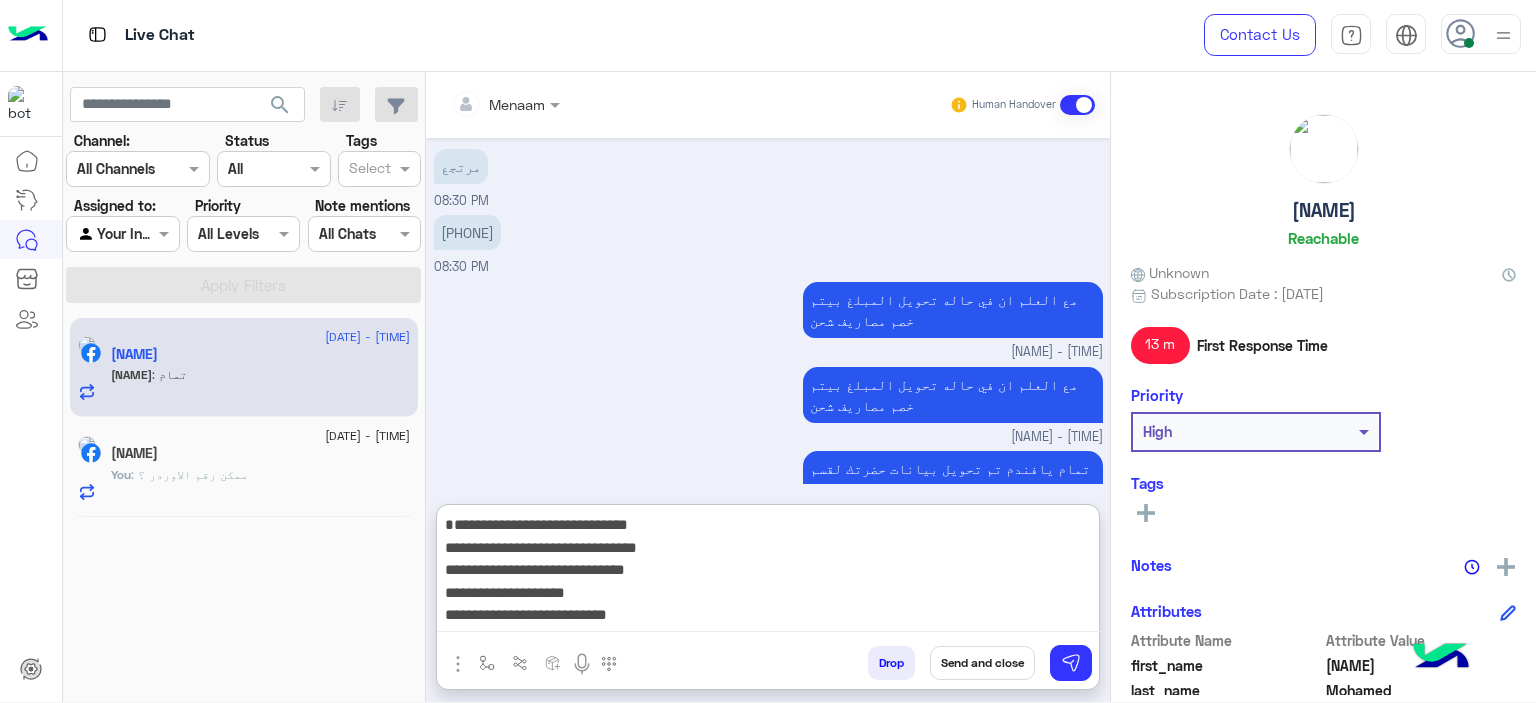 click on "**********" at bounding box center (768, 572) 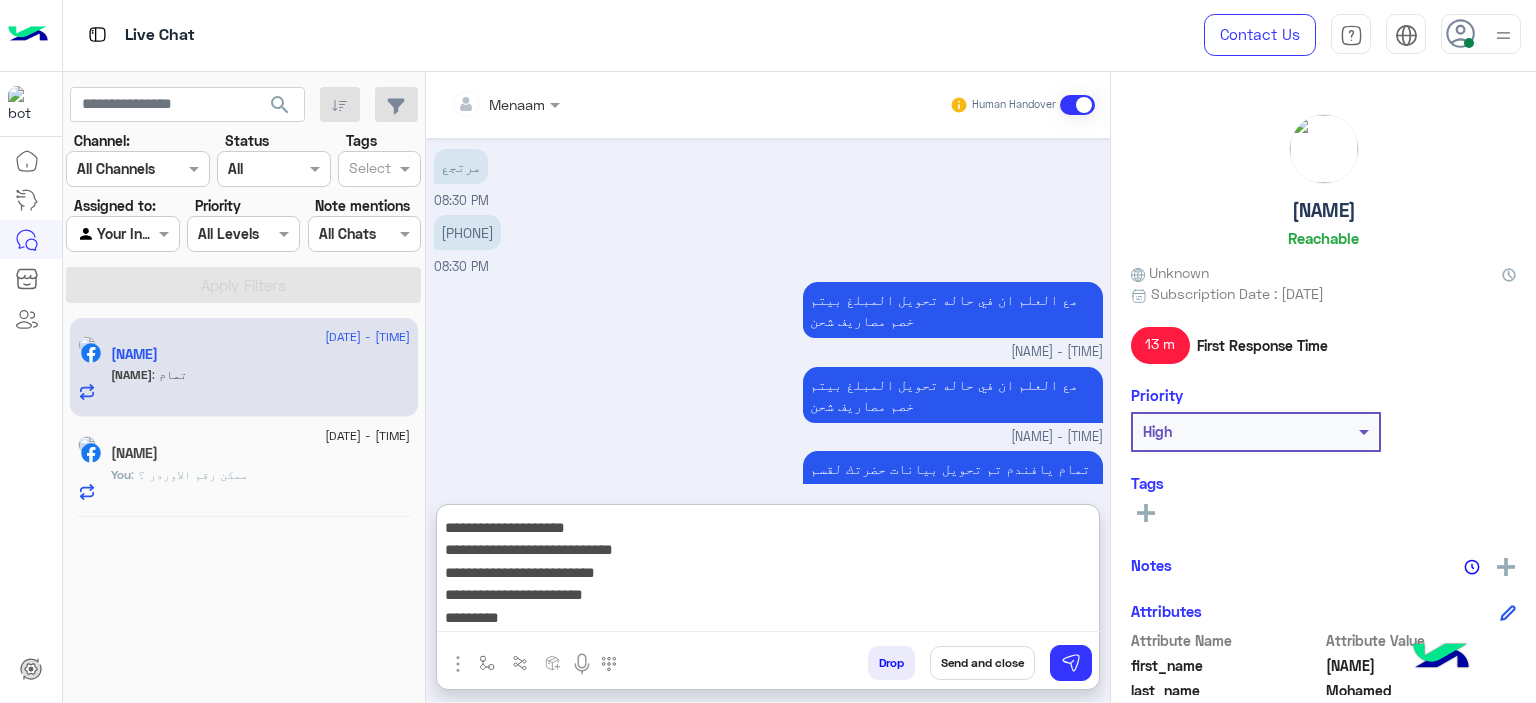 scroll, scrollTop: 100, scrollLeft: 0, axis: vertical 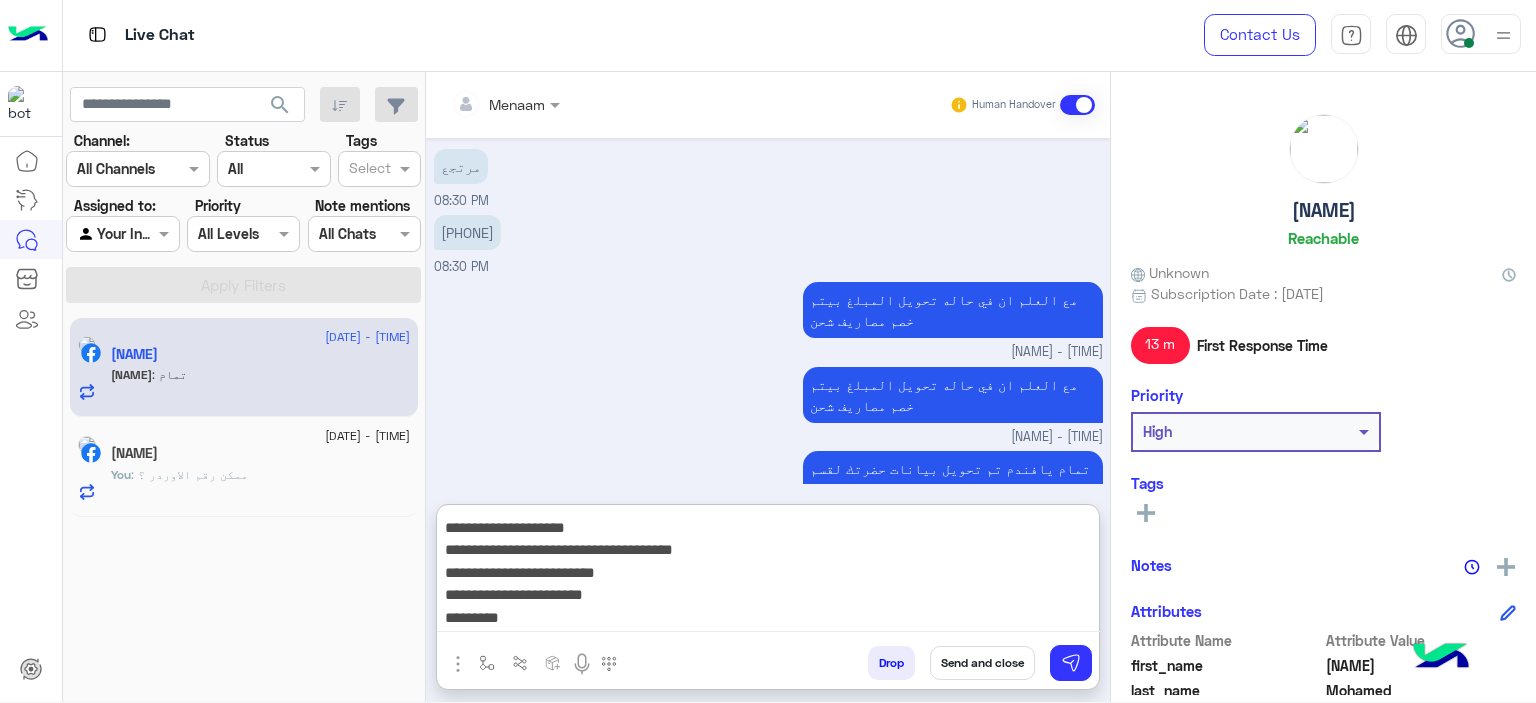 click on "**********" at bounding box center [768, 572] 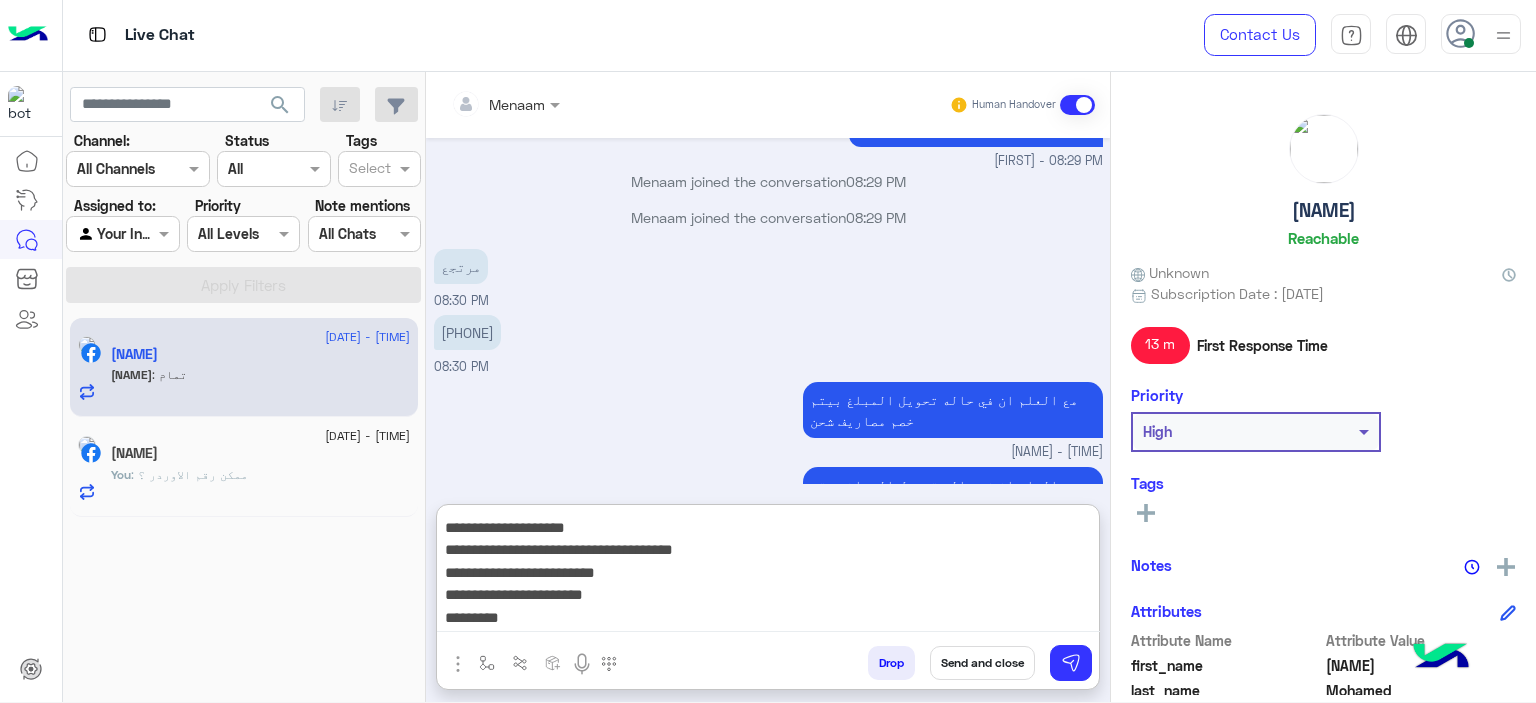 scroll, scrollTop: 109, scrollLeft: 0, axis: vertical 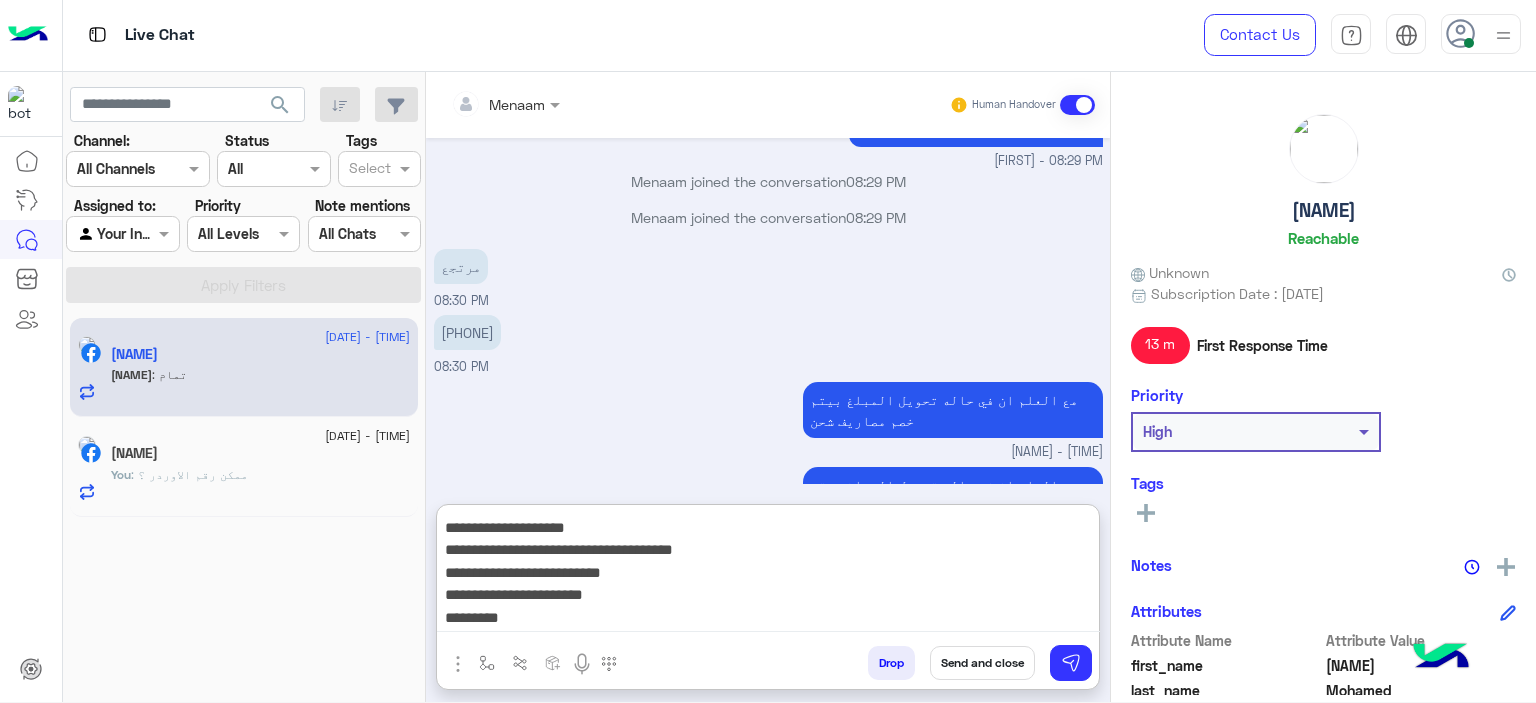 click on "**********" at bounding box center [768, 572] 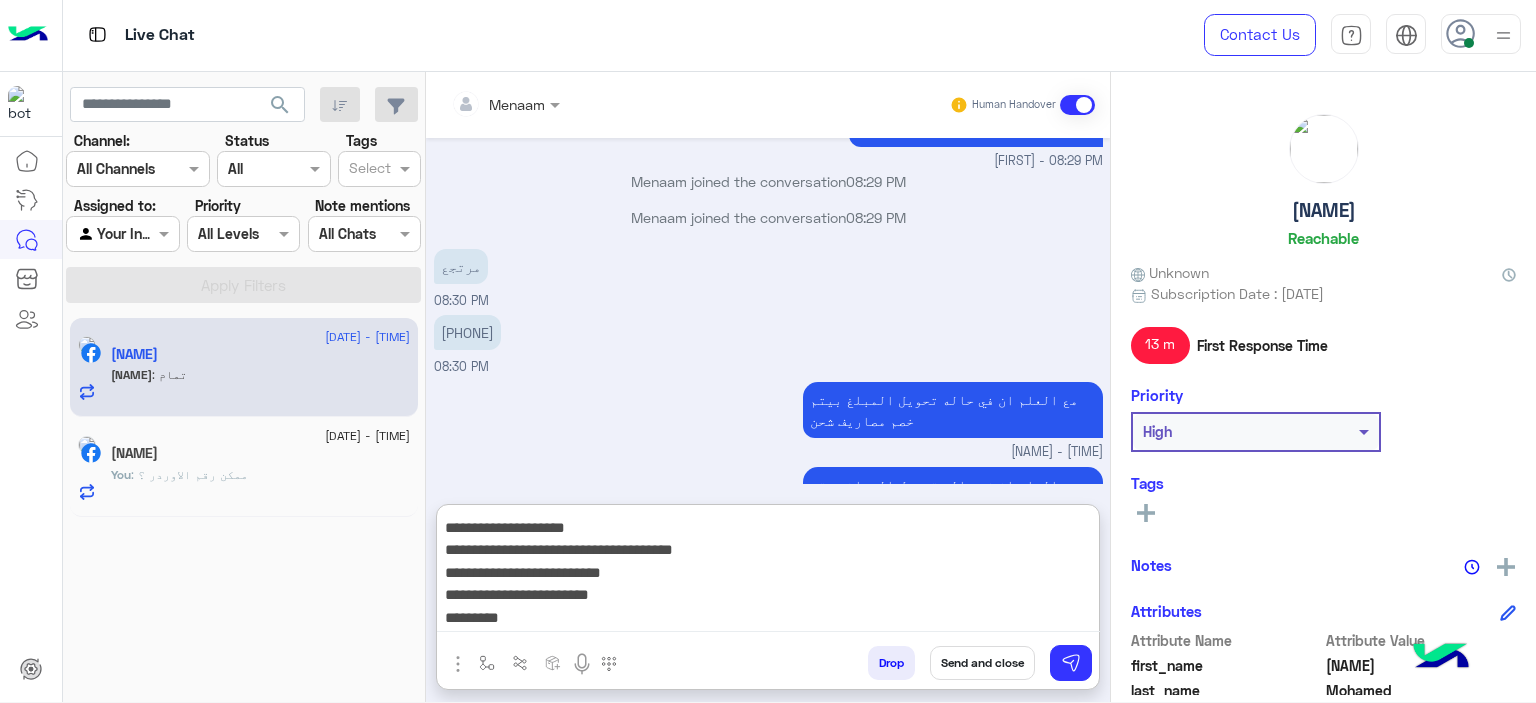 paste on "*****" 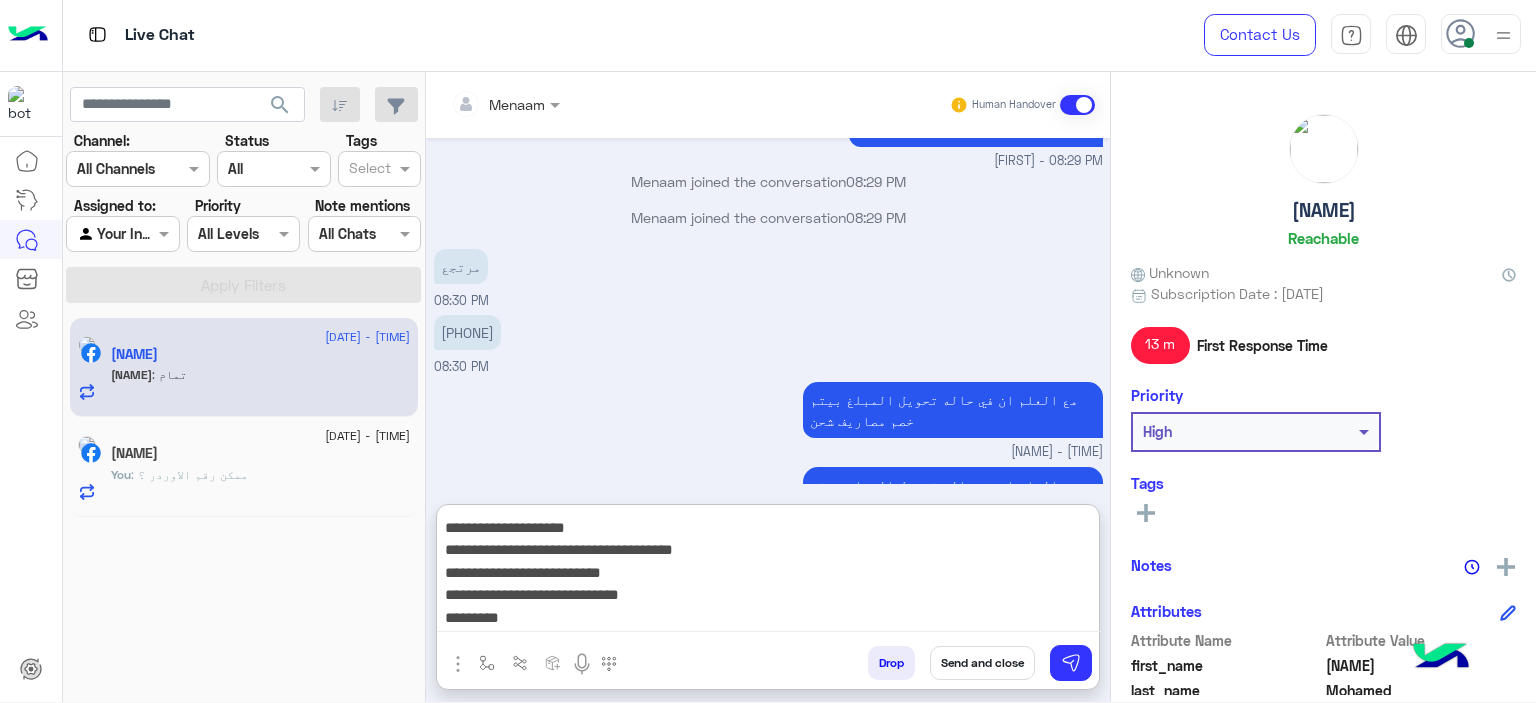 click on "**********" at bounding box center (768, 572) 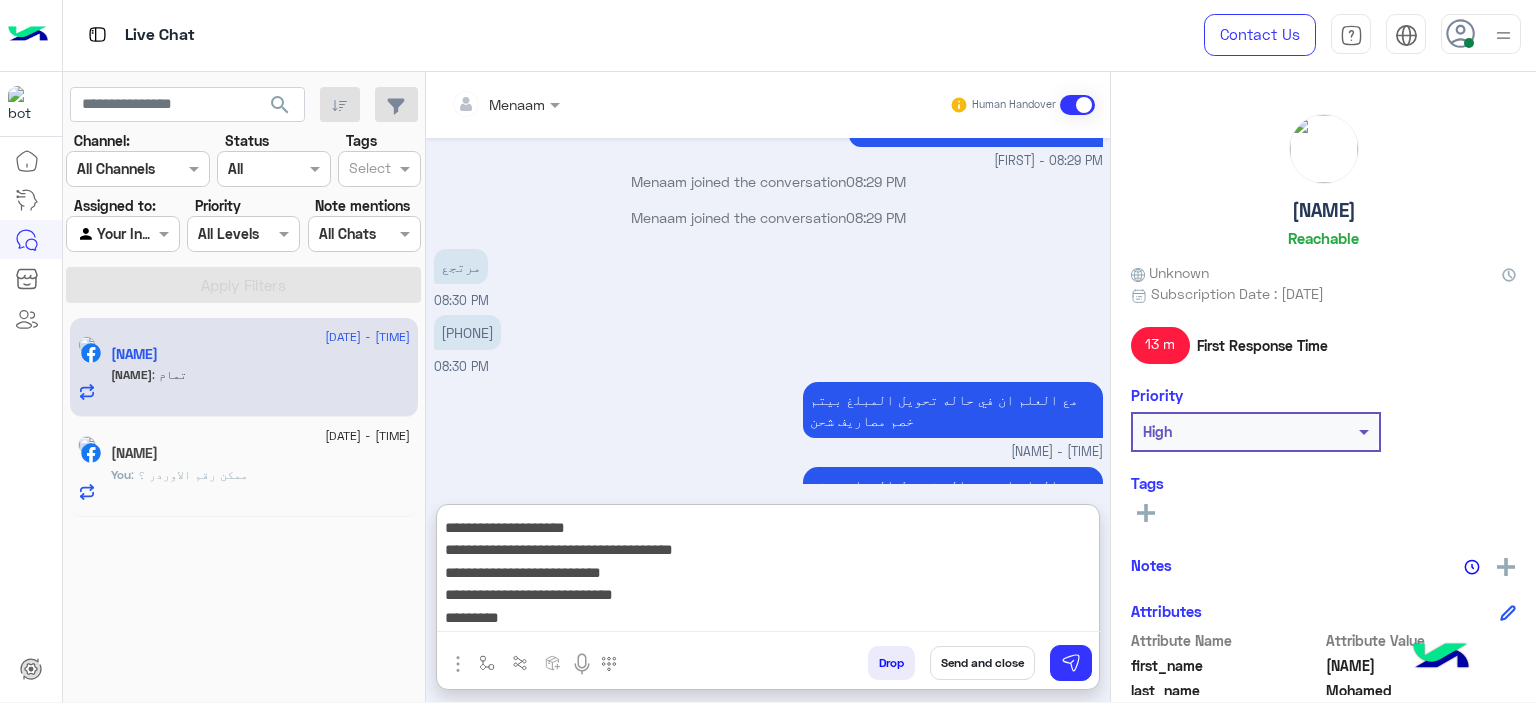 click on "**********" at bounding box center (768, 572) 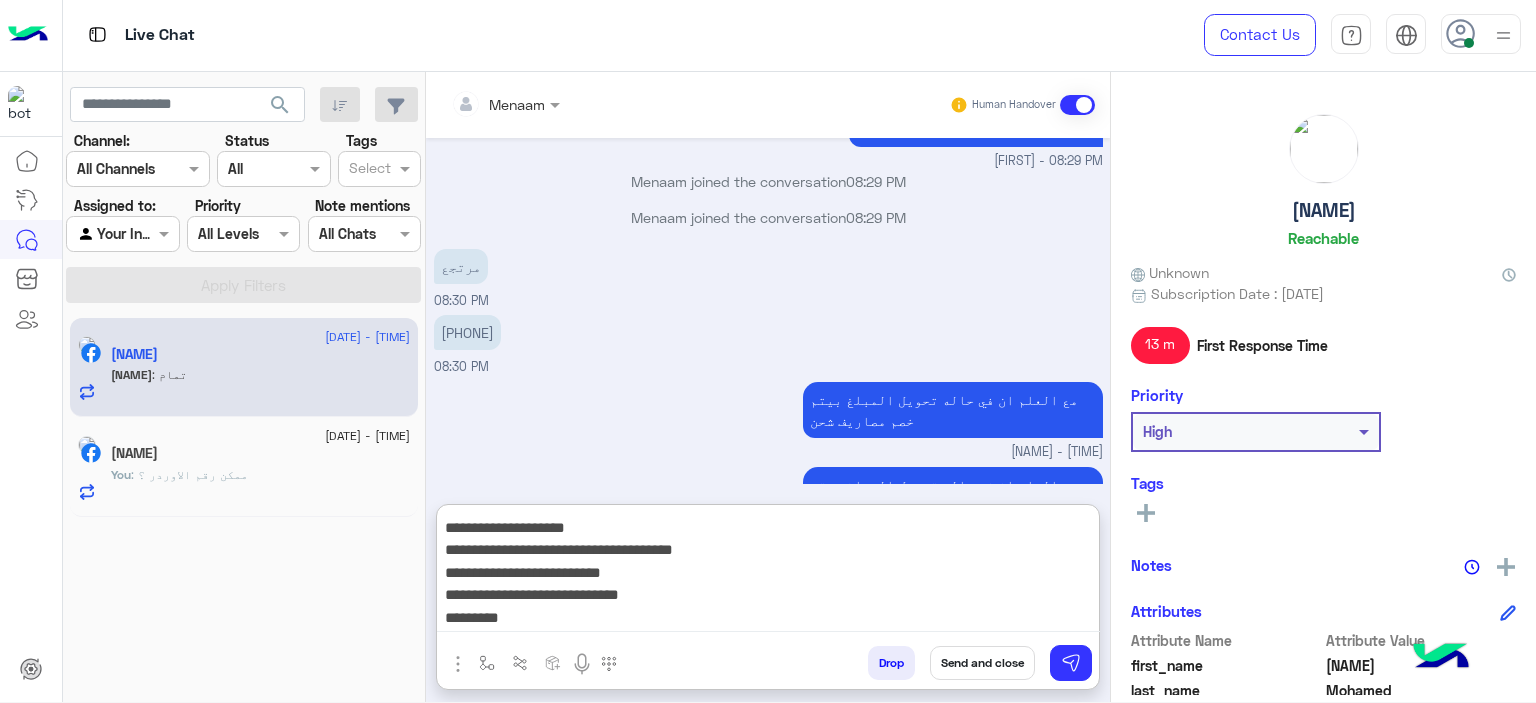 click on "**********" at bounding box center (768, 572) 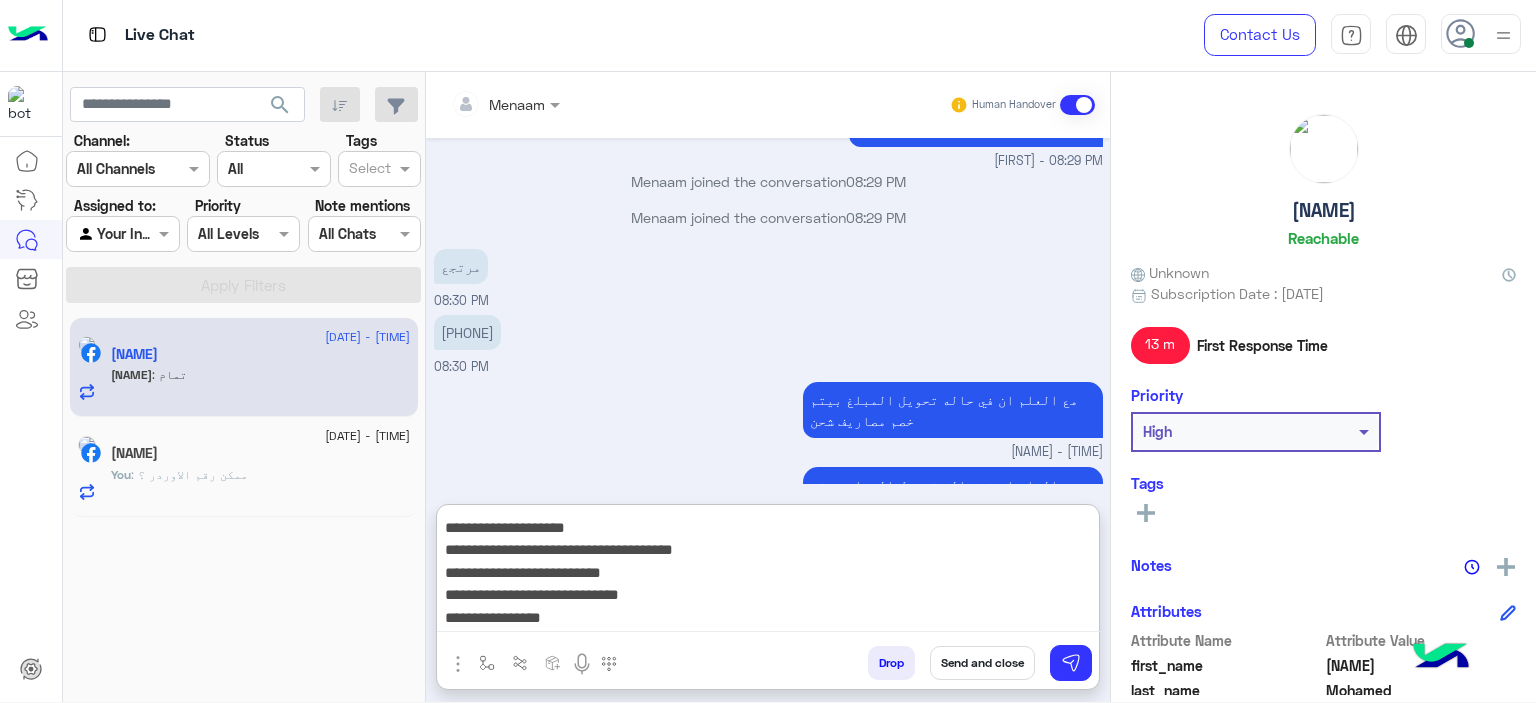 scroll, scrollTop: 456, scrollLeft: 0, axis: vertical 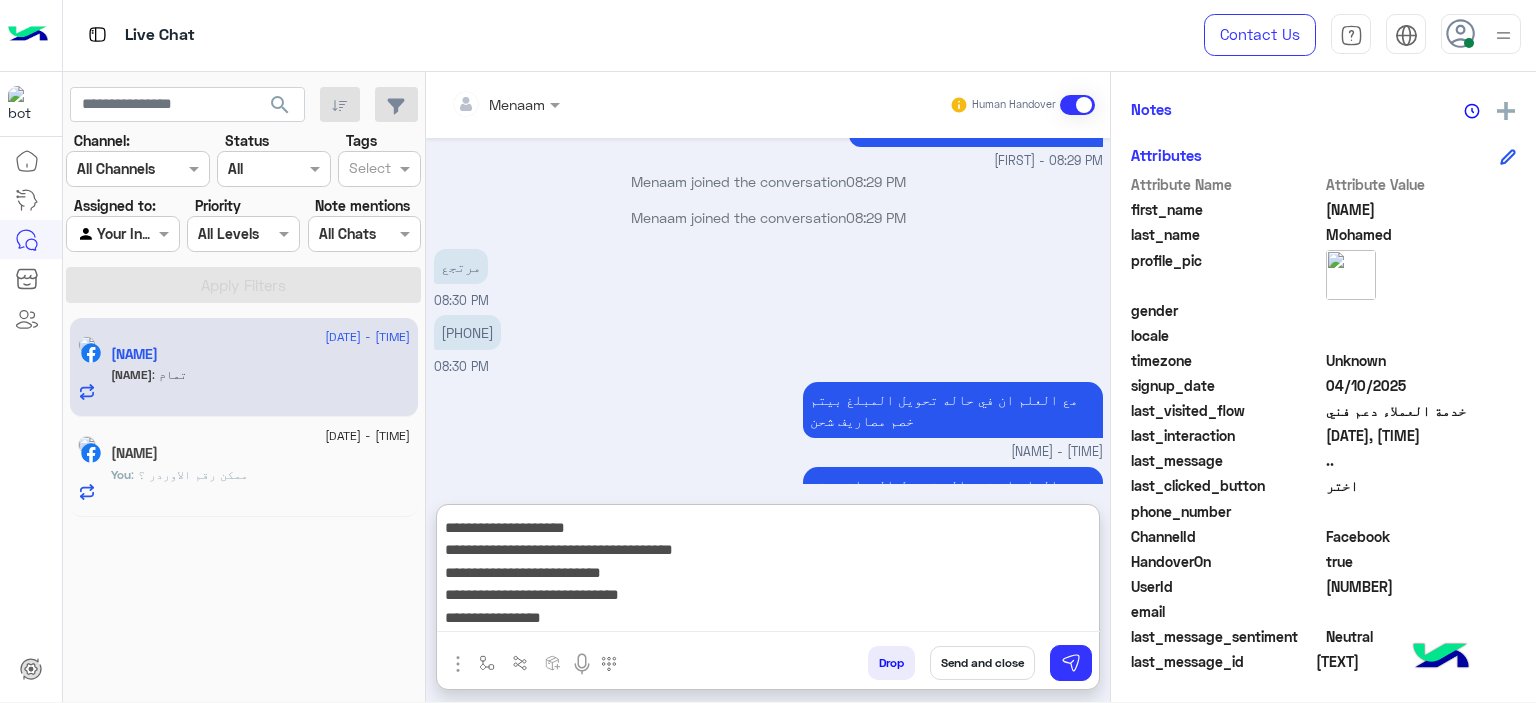 click on "5995926433816350" 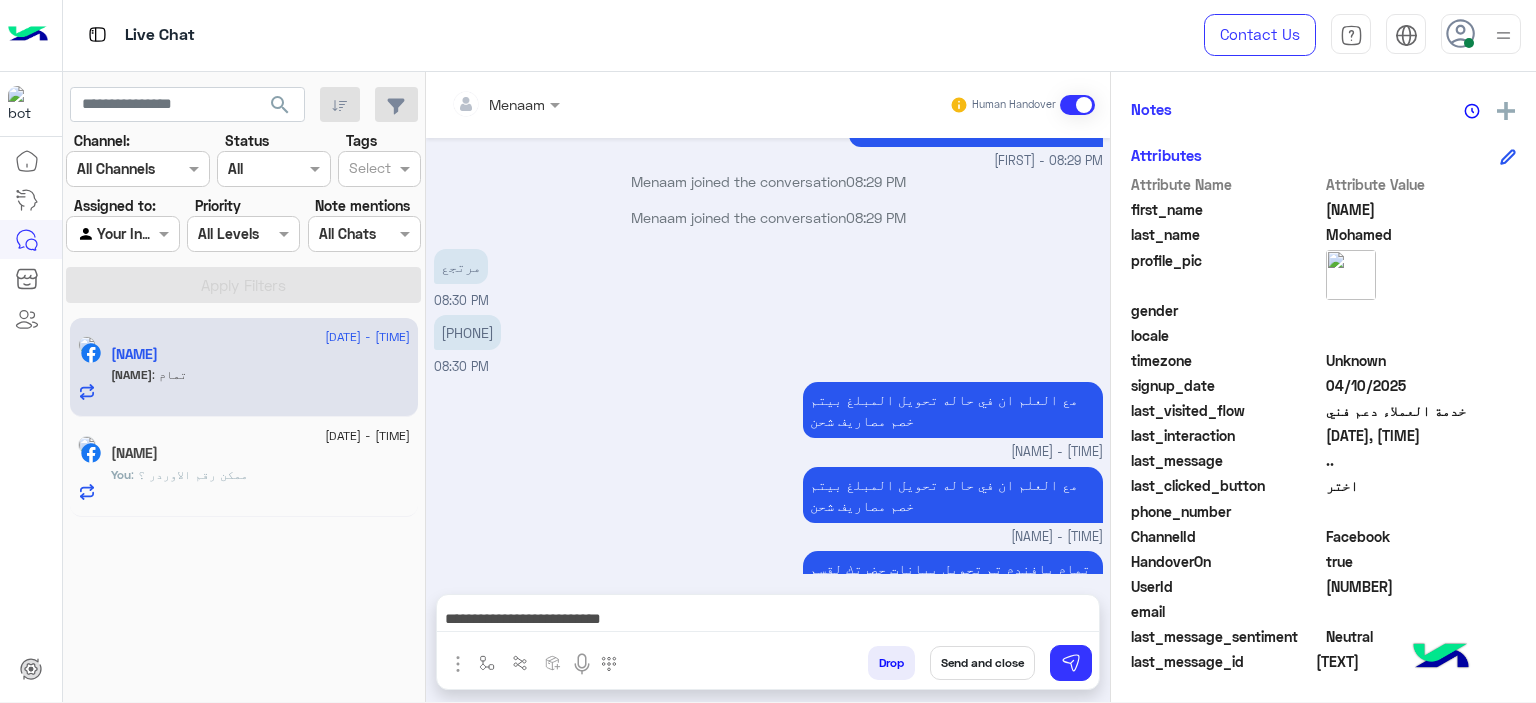 click on "5995926433816350" 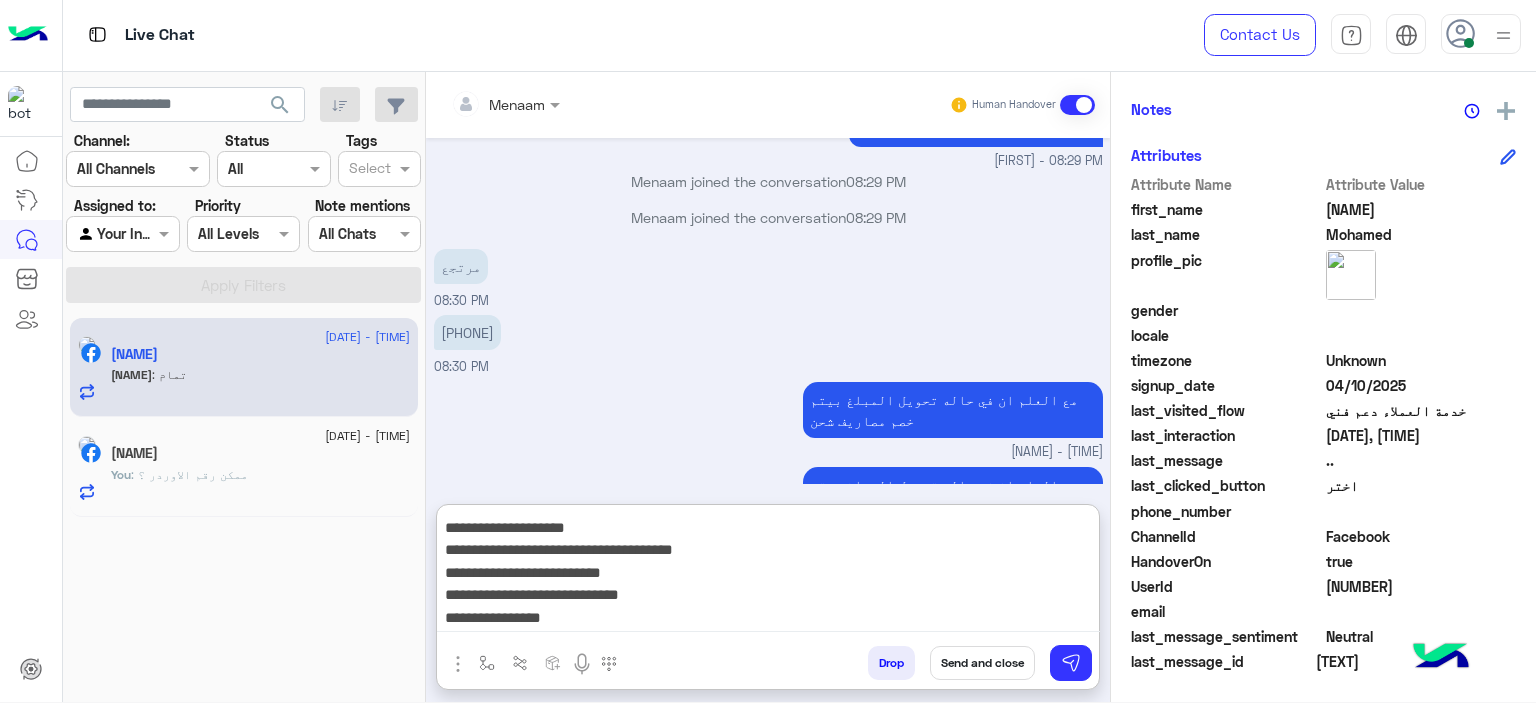 click on "**********" at bounding box center [768, 572] 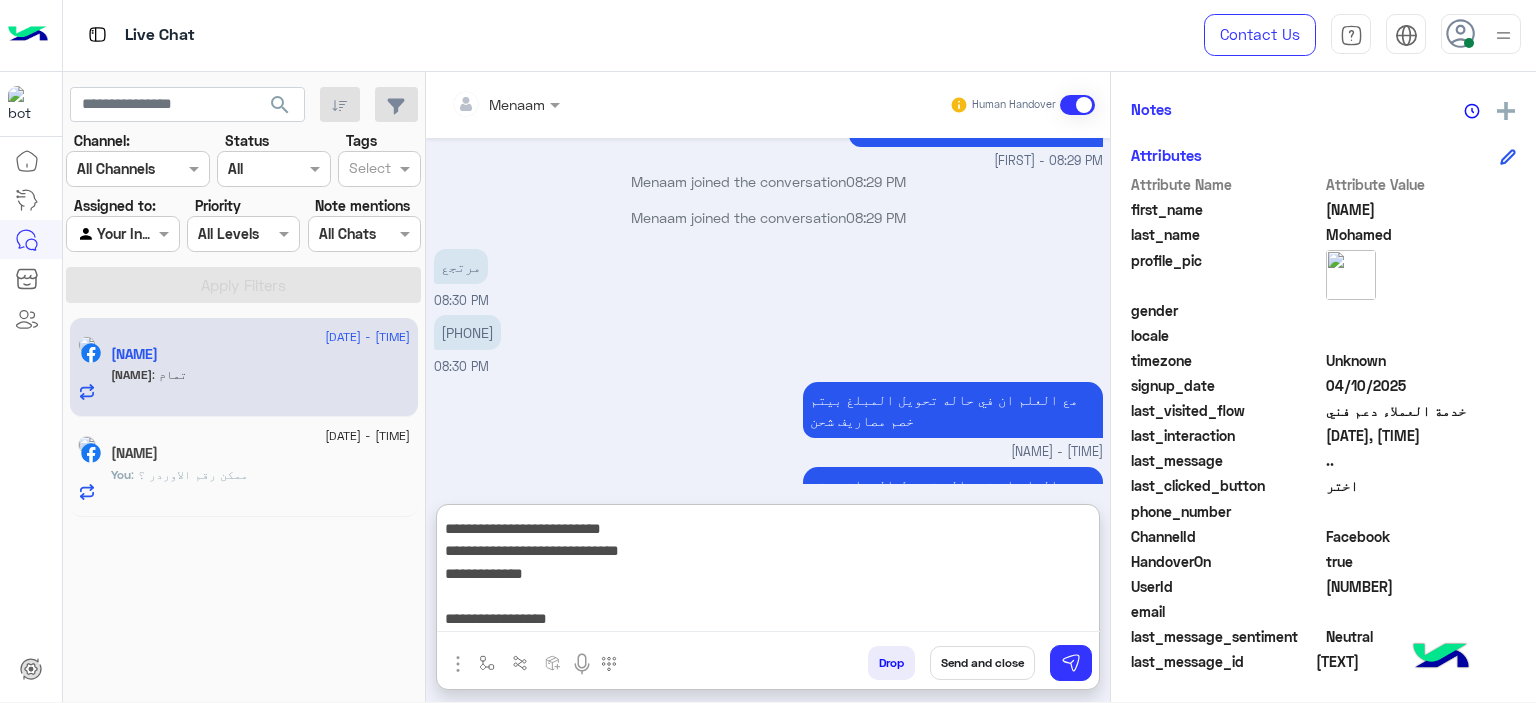 type on "**********" 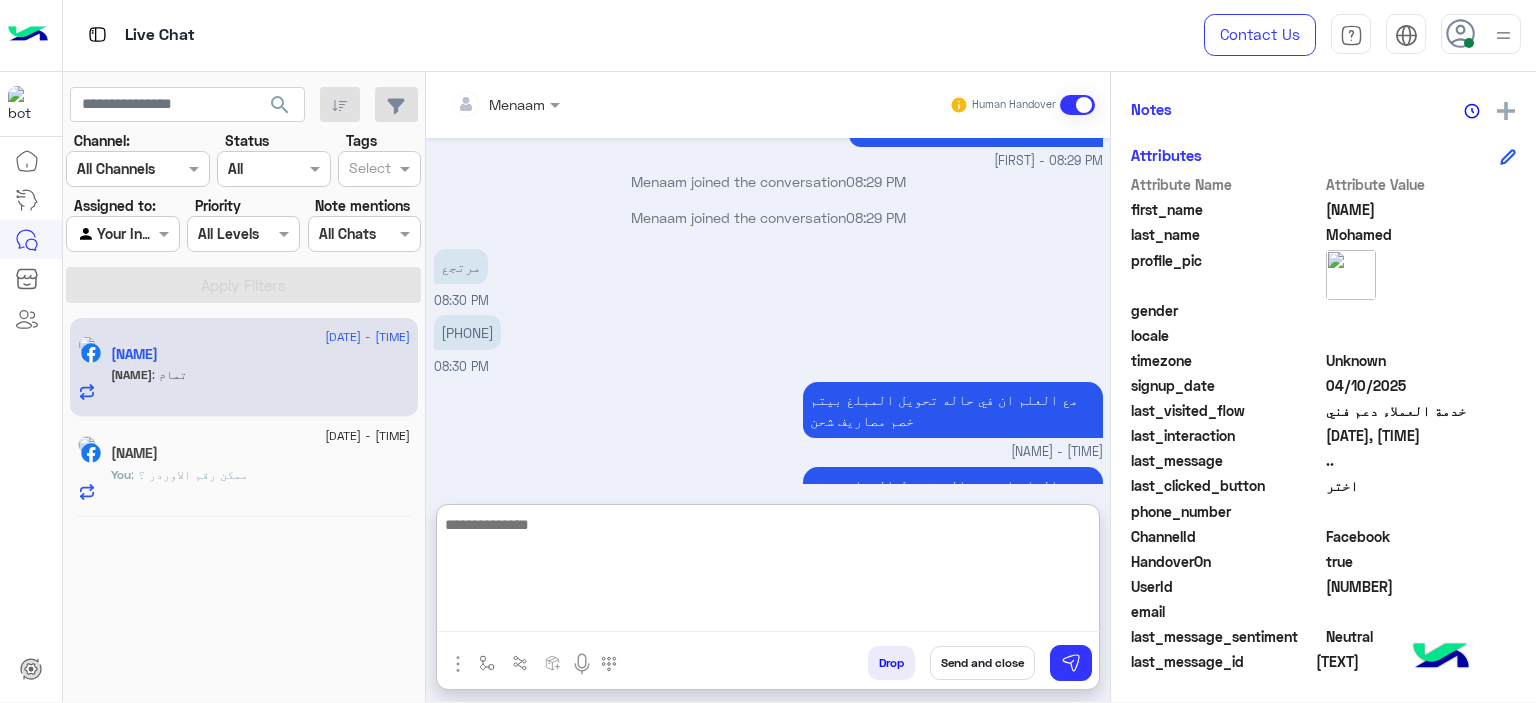 scroll, scrollTop: 0, scrollLeft: 0, axis: both 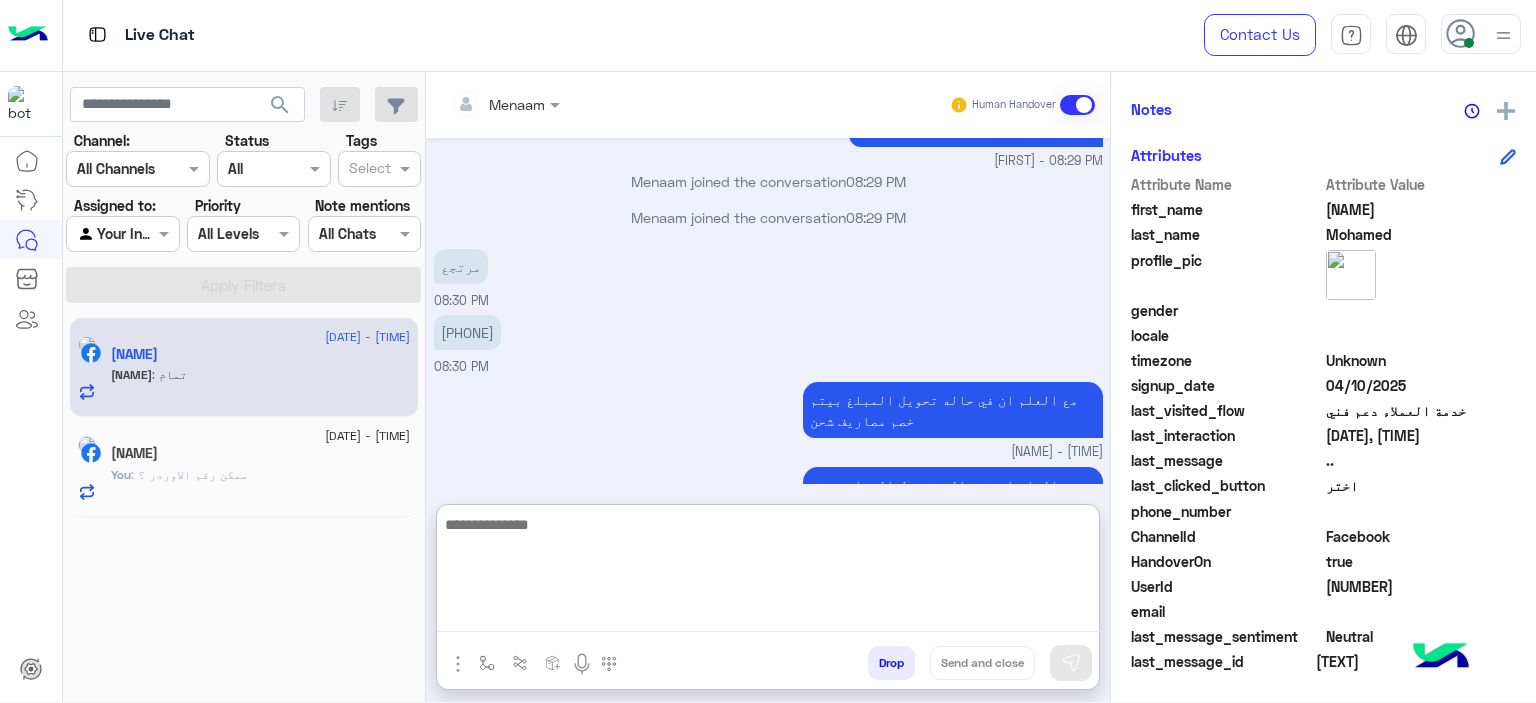 type 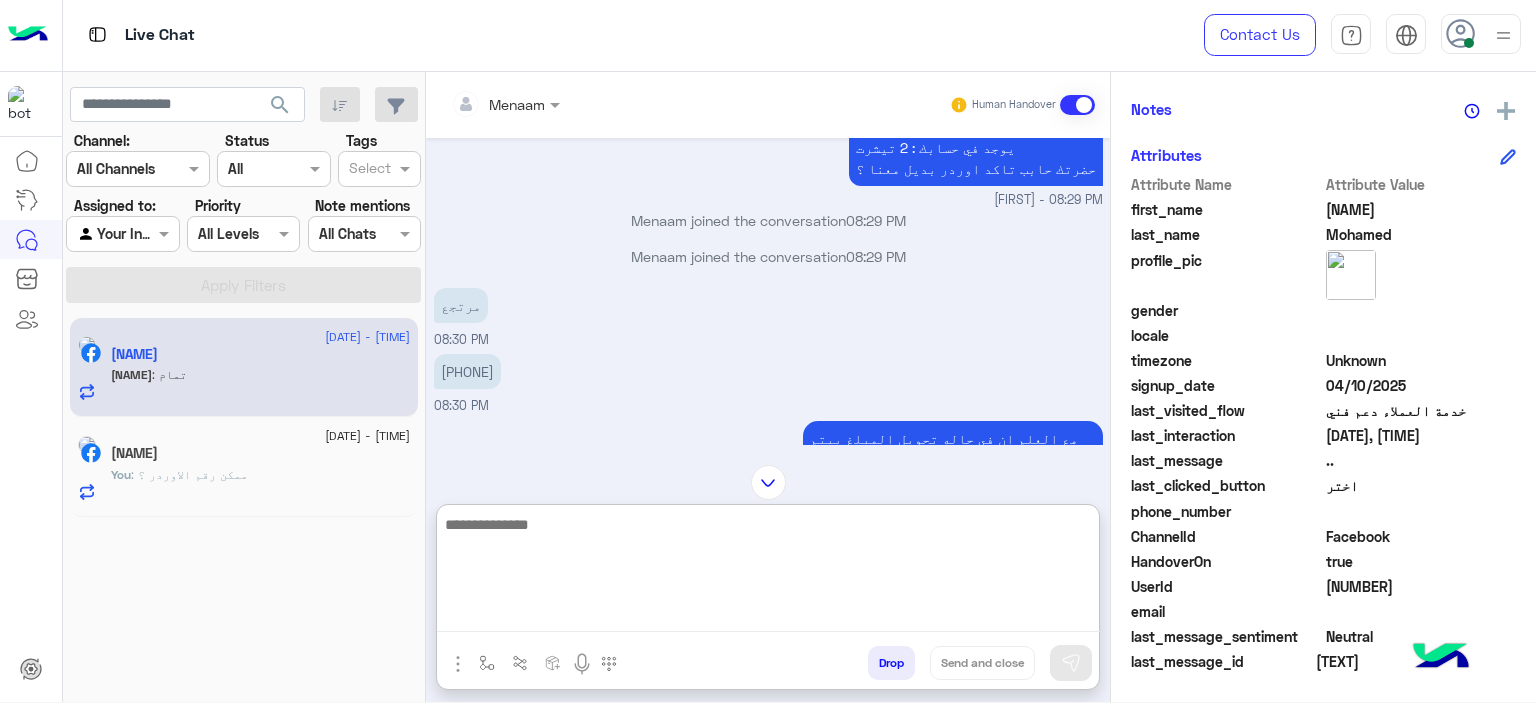 scroll, scrollTop: 4479, scrollLeft: 0, axis: vertical 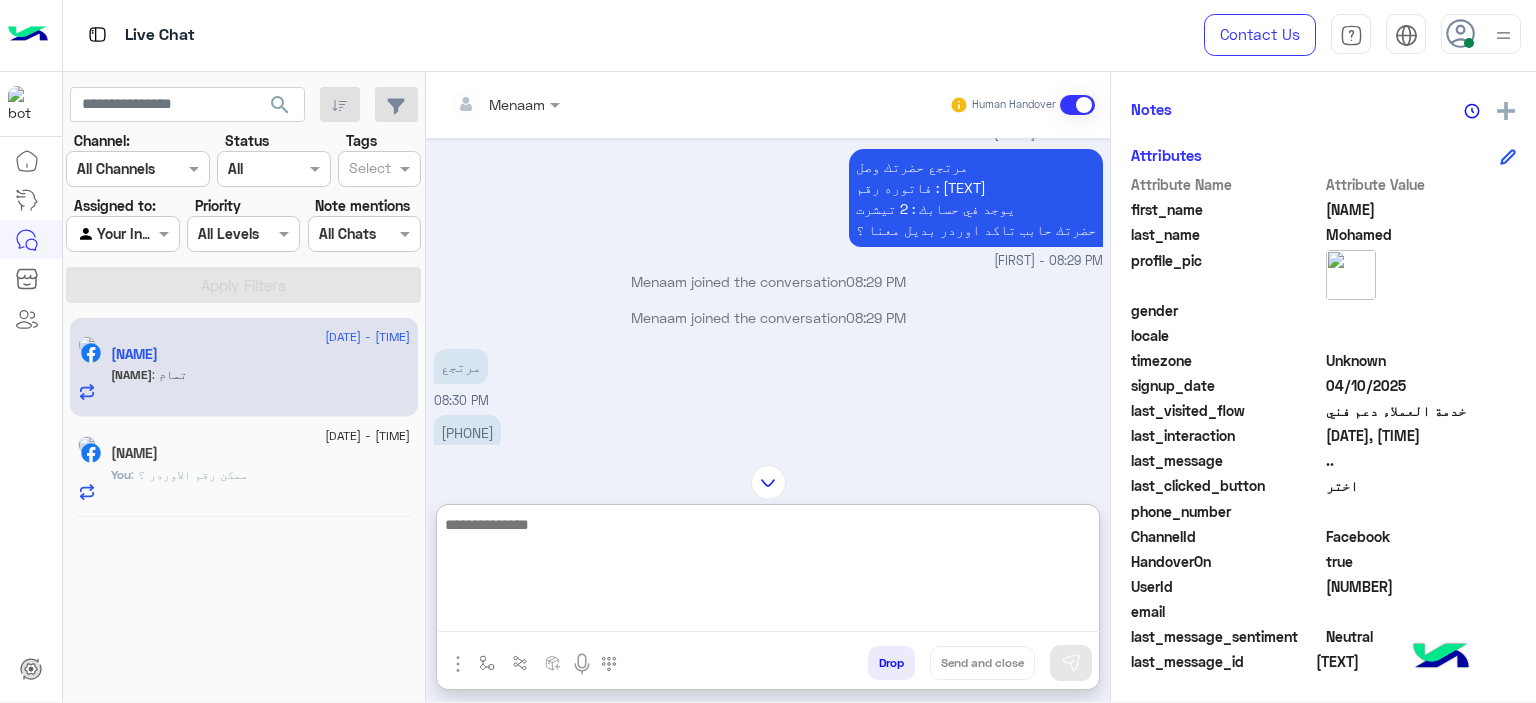 click on "01094186338" at bounding box center [467, 432] 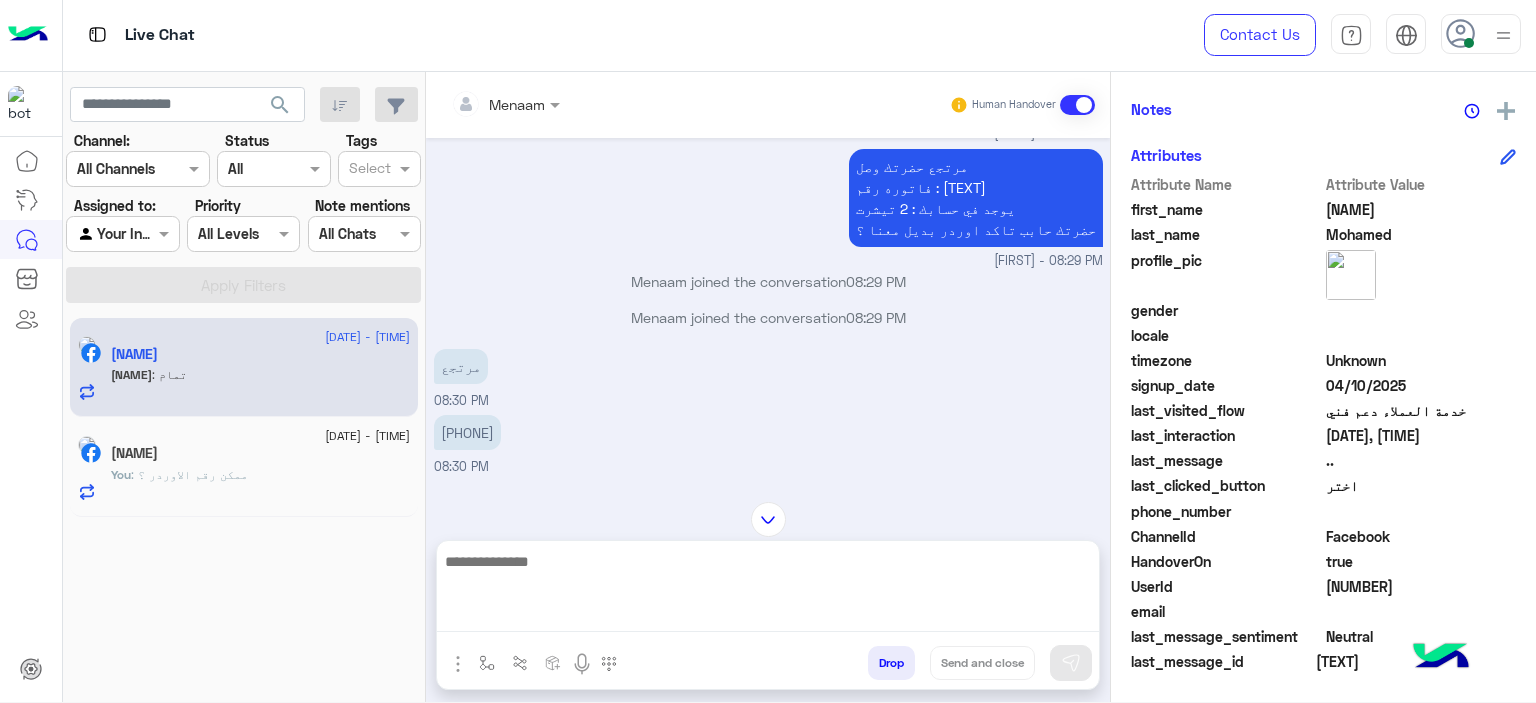 click on "01094186338" at bounding box center (467, 432) 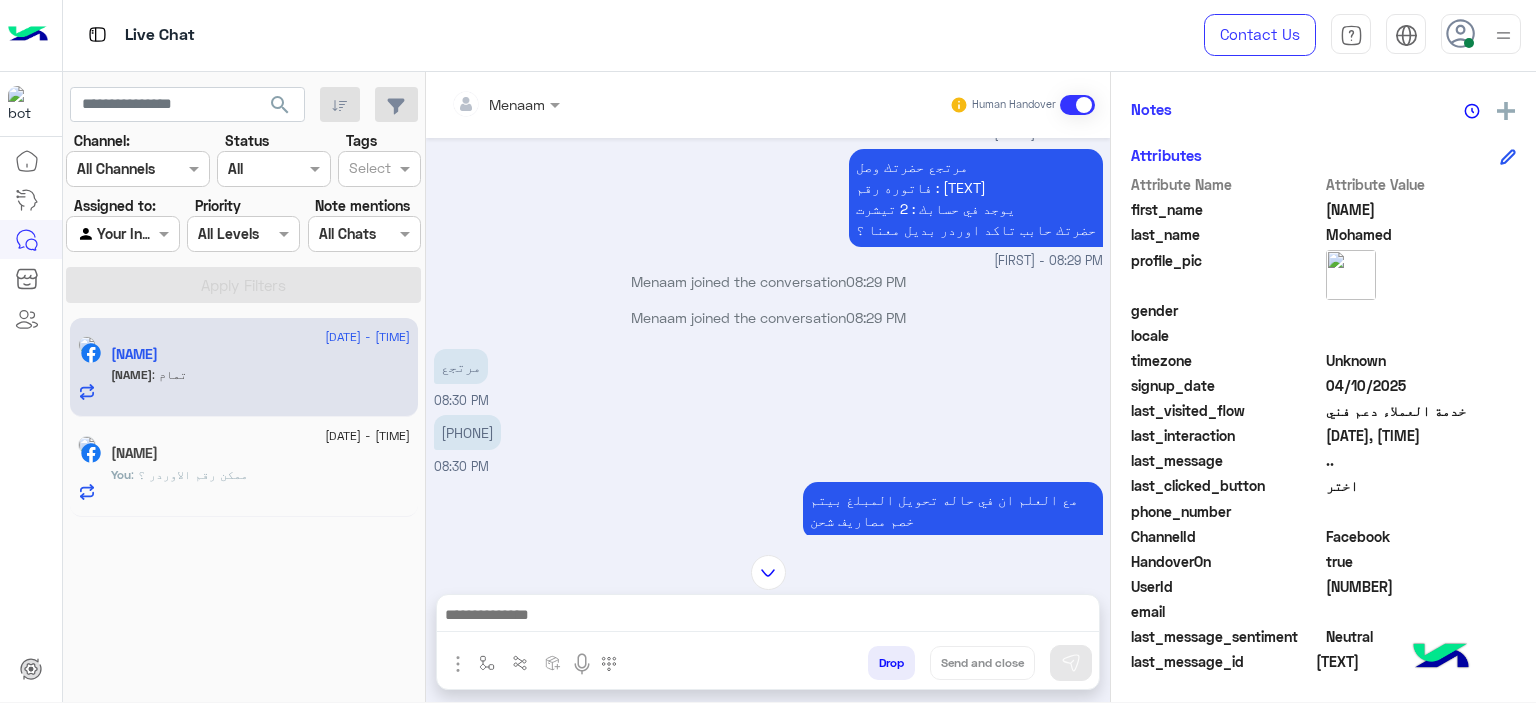 scroll, scrollTop: 4588, scrollLeft: 0, axis: vertical 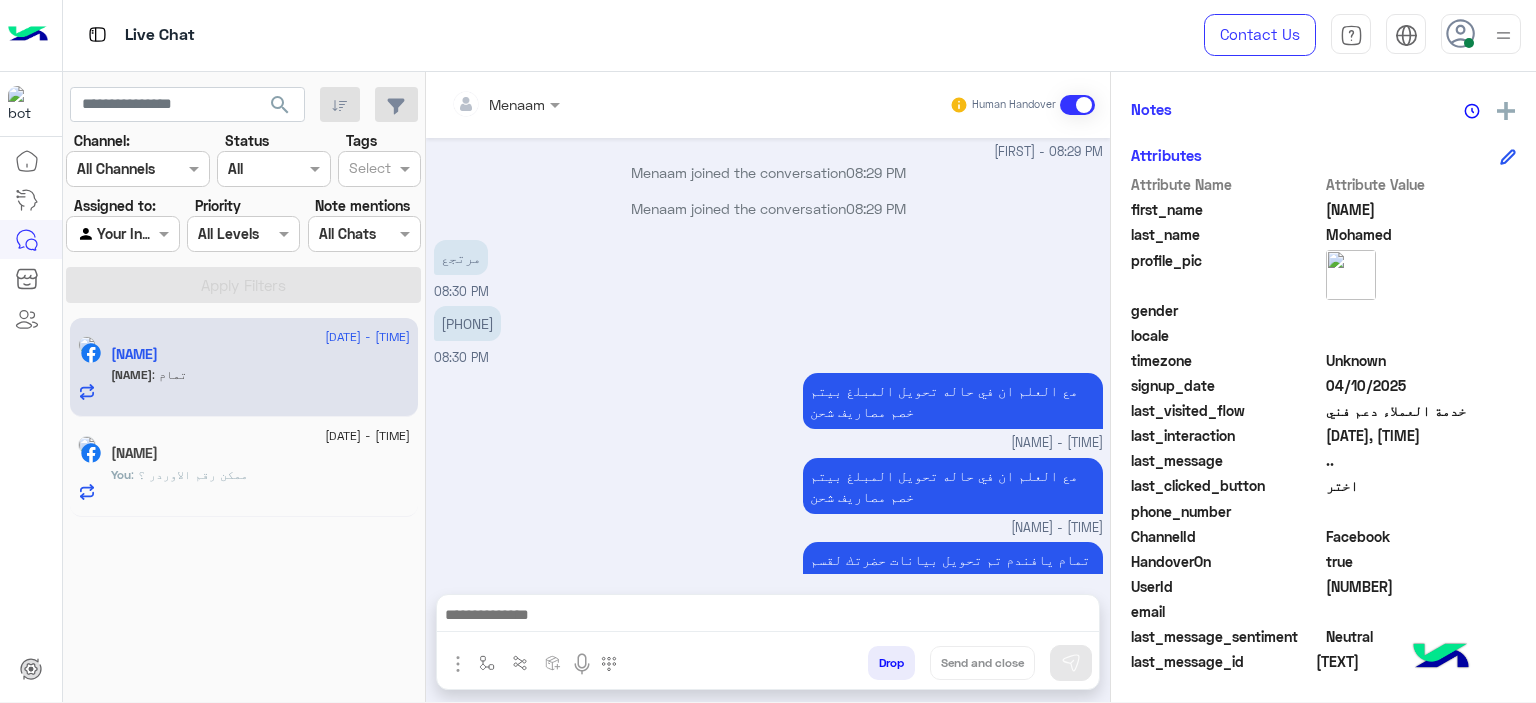 click at bounding box center [768, 617] 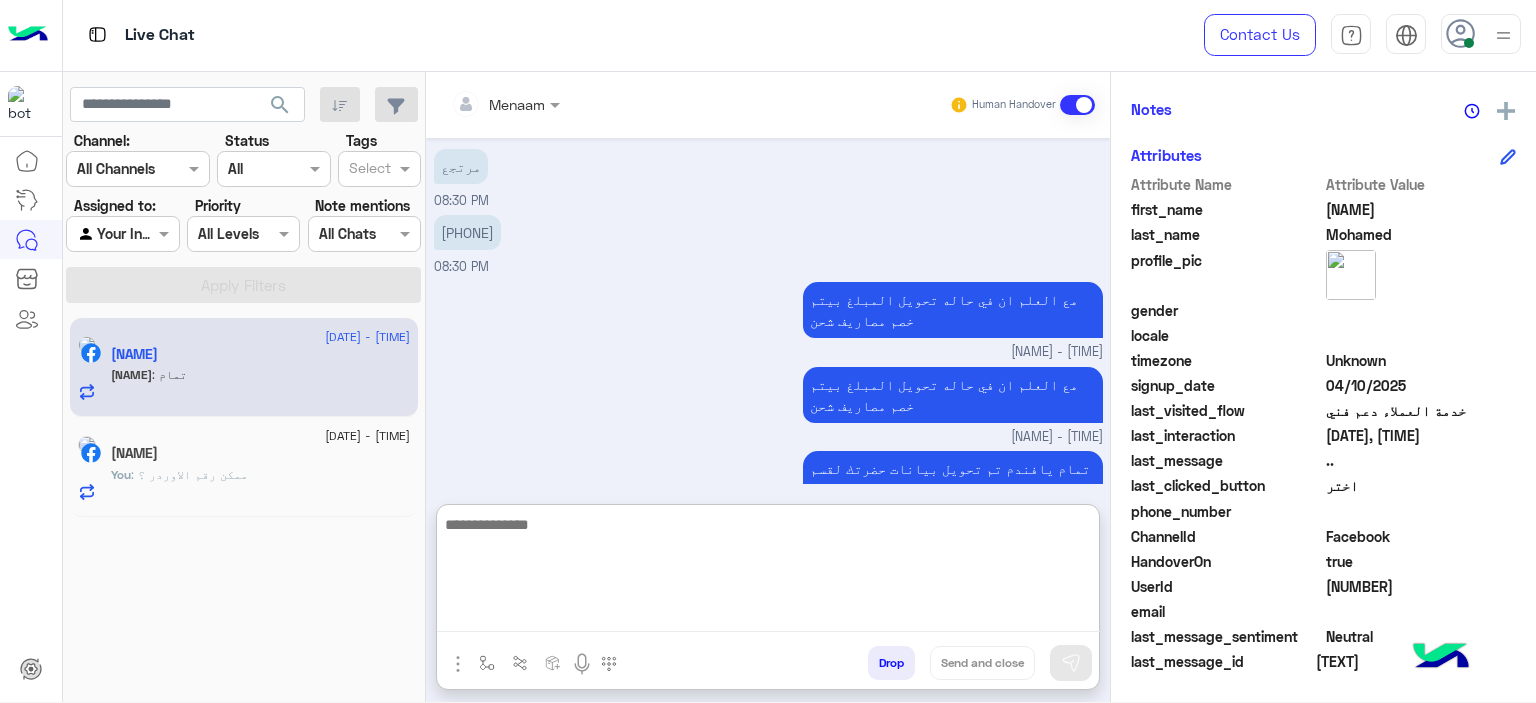 click on "Drop" at bounding box center (891, 663) 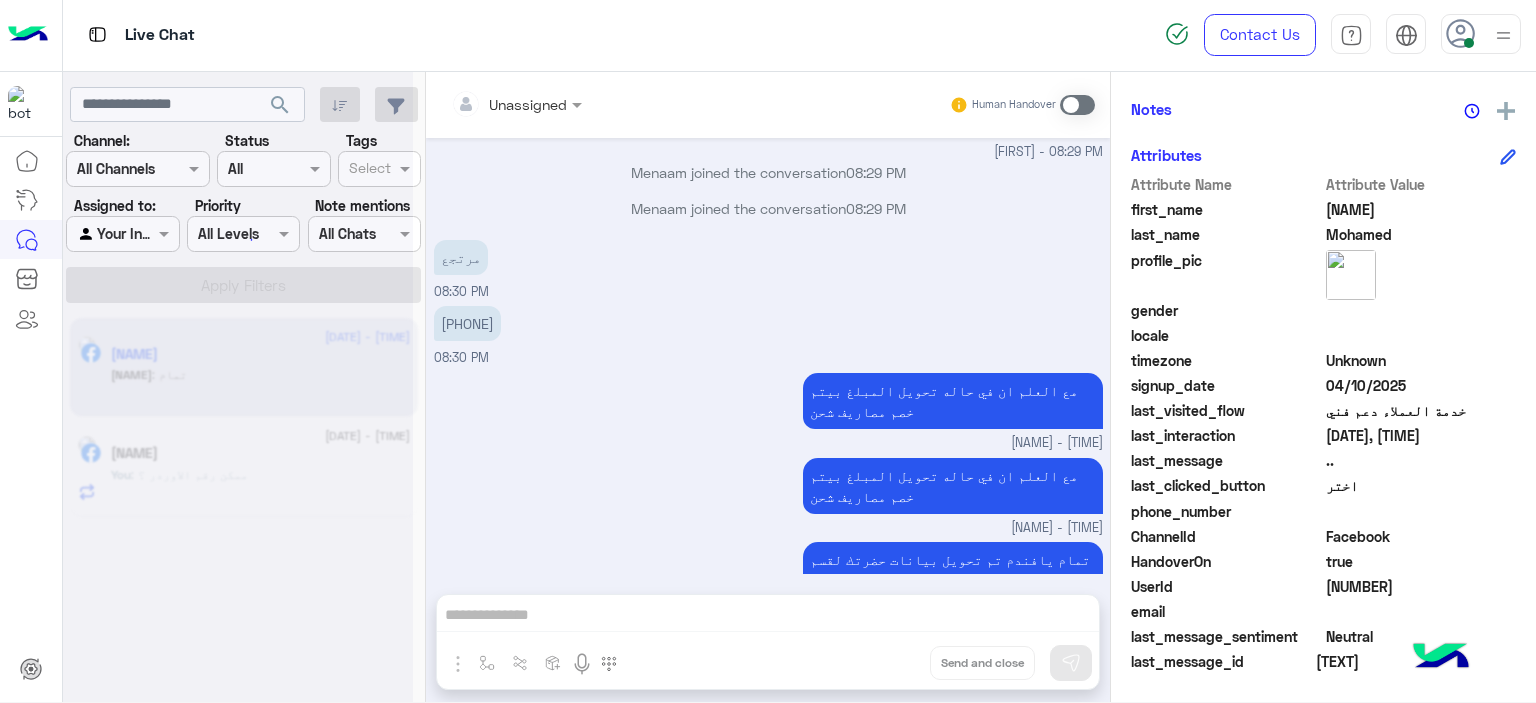 scroll, scrollTop: 4625, scrollLeft: 0, axis: vertical 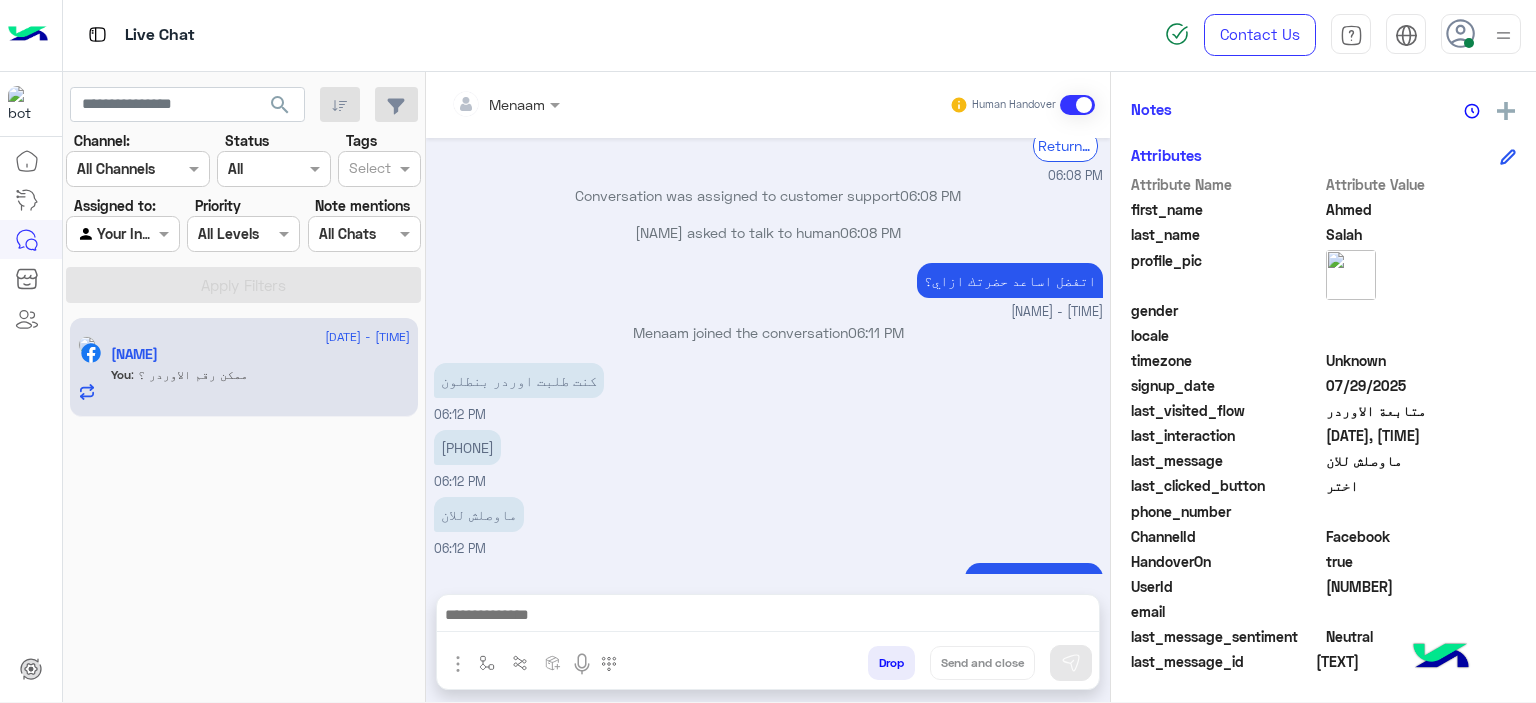 click on "Drop" at bounding box center (891, 663) 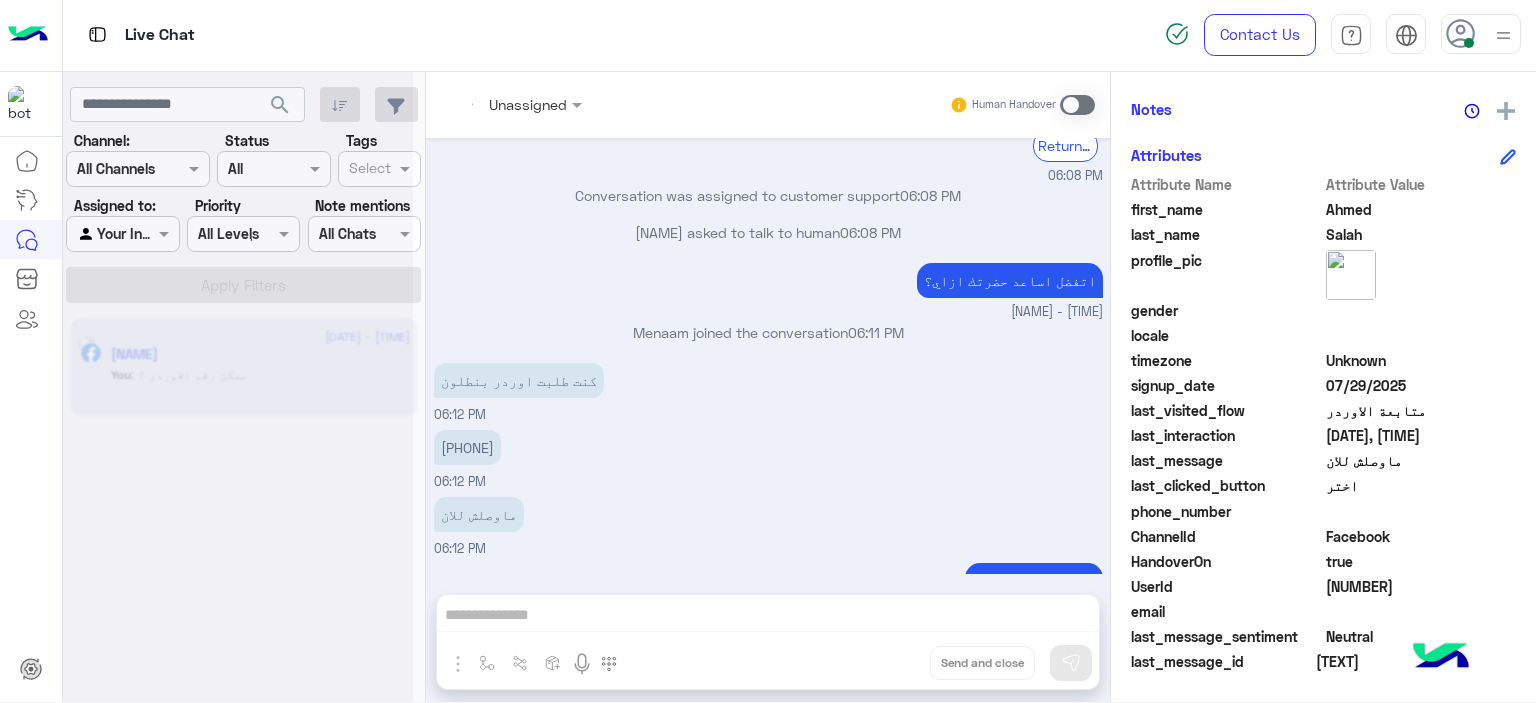 scroll, scrollTop: 0, scrollLeft: 0, axis: both 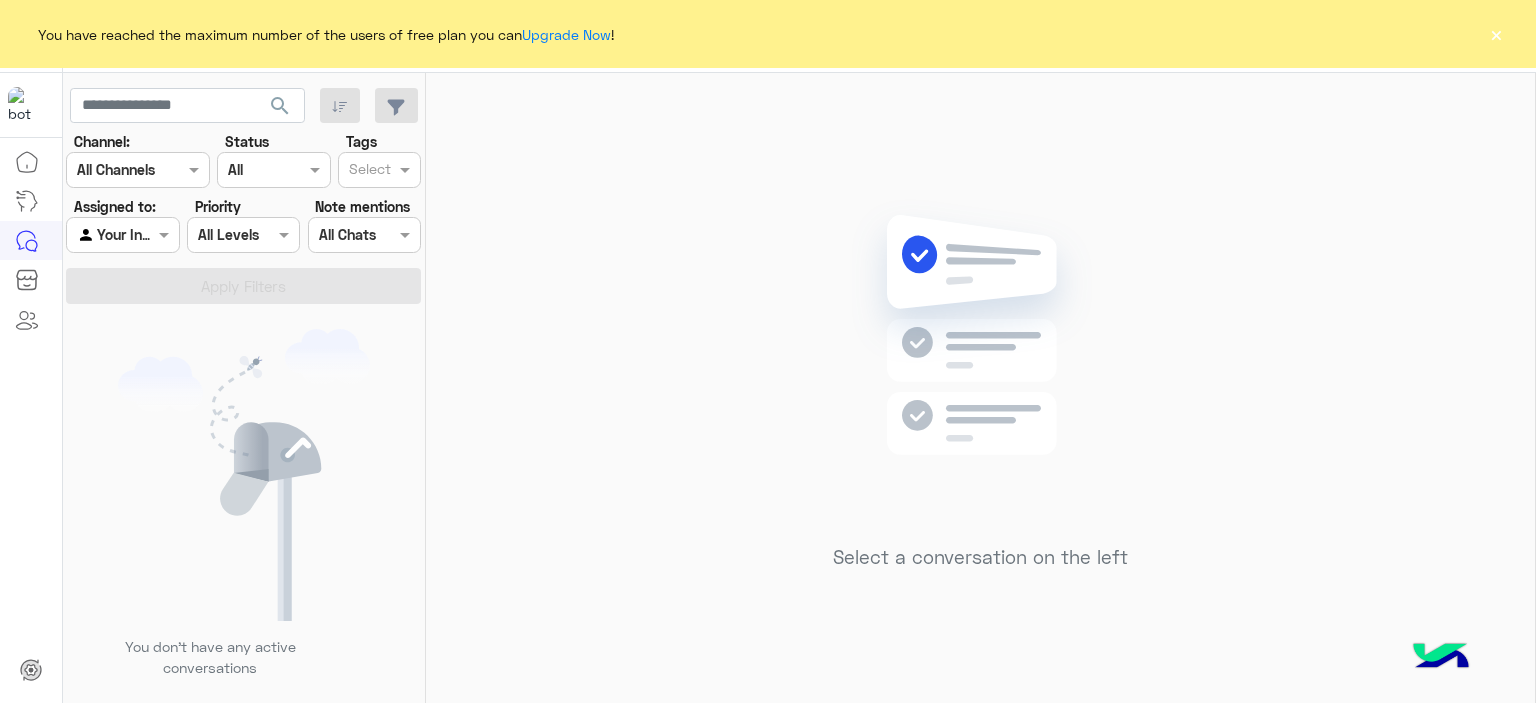 click on "You have reached the maximum number of the users of free plan you can  Upgrade Now ! ×" 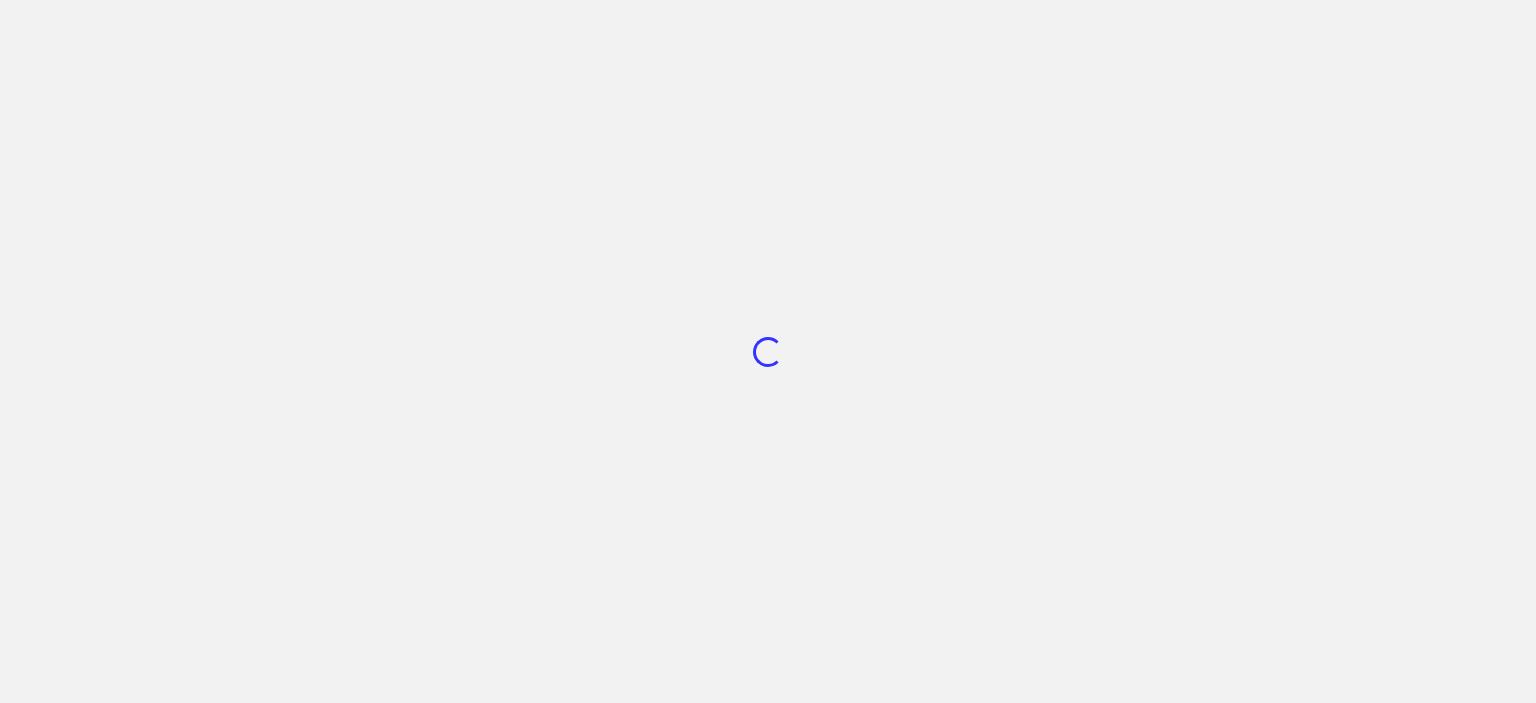 scroll, scrollTop: 0, scrollLeft: 0, axis: both 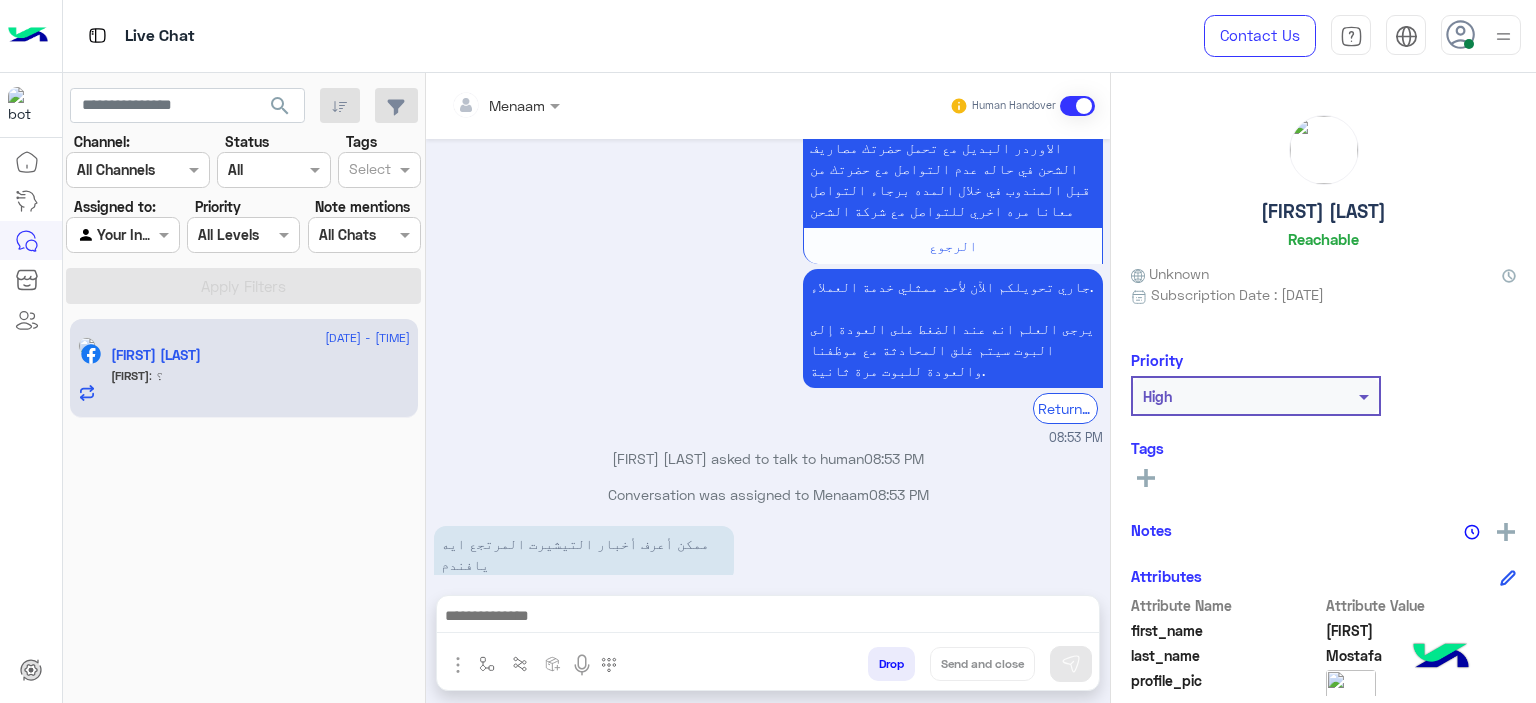 click on "تم تاكيد الطلب : [ALPHANUMERIC] رقم البوليصه : [PHONE] يوجد ف حسابك : تيشرت المرتجع بيوصل لينا ف خلال 3 ايام عمل من تاني يوم تسليمو للمندوب للقاهره والجيزه وخ 5 ايام عمل من تاني يوم تسليمو للمندوب للمحافظات تقدر تتابع معانا بعد المده الموضحه اول ما المنتج يرجع ل مخازن الشركه حضرتك بتتواصل معانا ومسؤل التبديلات بيتابع مع حضرتك لتاكيد اوردر جديد المندوب هيتواصل معاك خلال 3 ايام عمل بحد اقصي لاستلام المنتج من حضرتك تنبيه❌ ف حاله عدم التواصل مع حضرتك من قبل المندوب ف خلال المده برجاء التواصل معانا مره اخري للتواصل مع شركه الشحن" at bounding box center (621, 777) 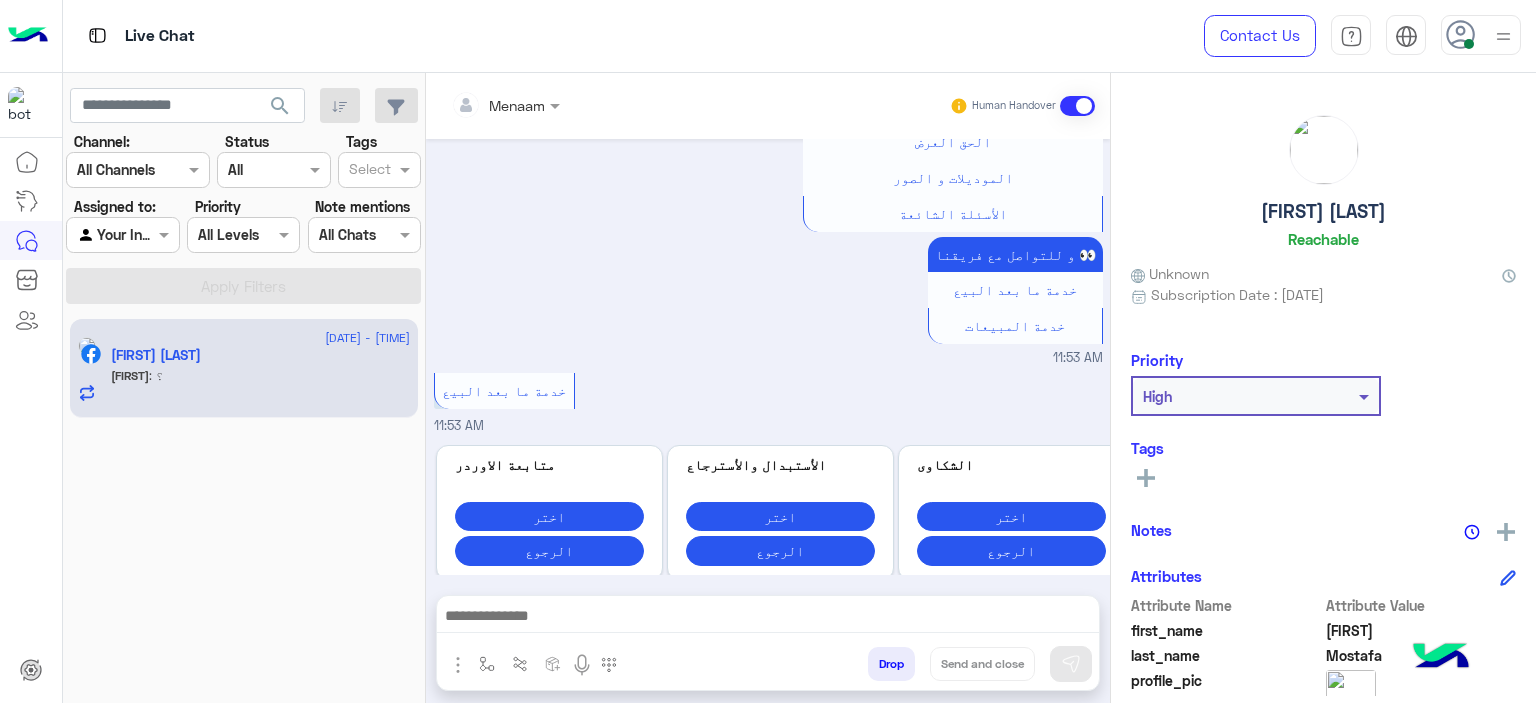 click on "الرجوع" at bounding box center (549, 550) 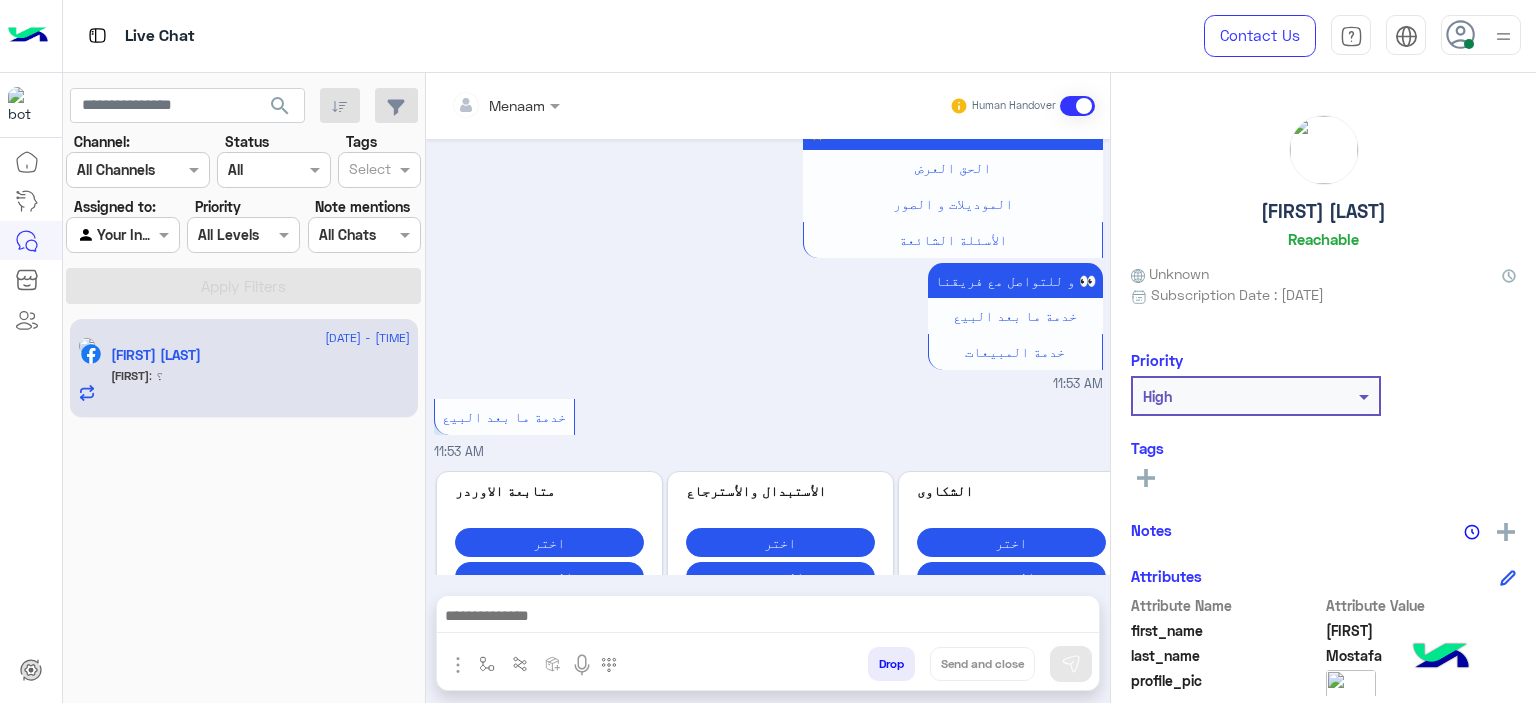 click on "الرجوع" at bounding box center (549, 576) 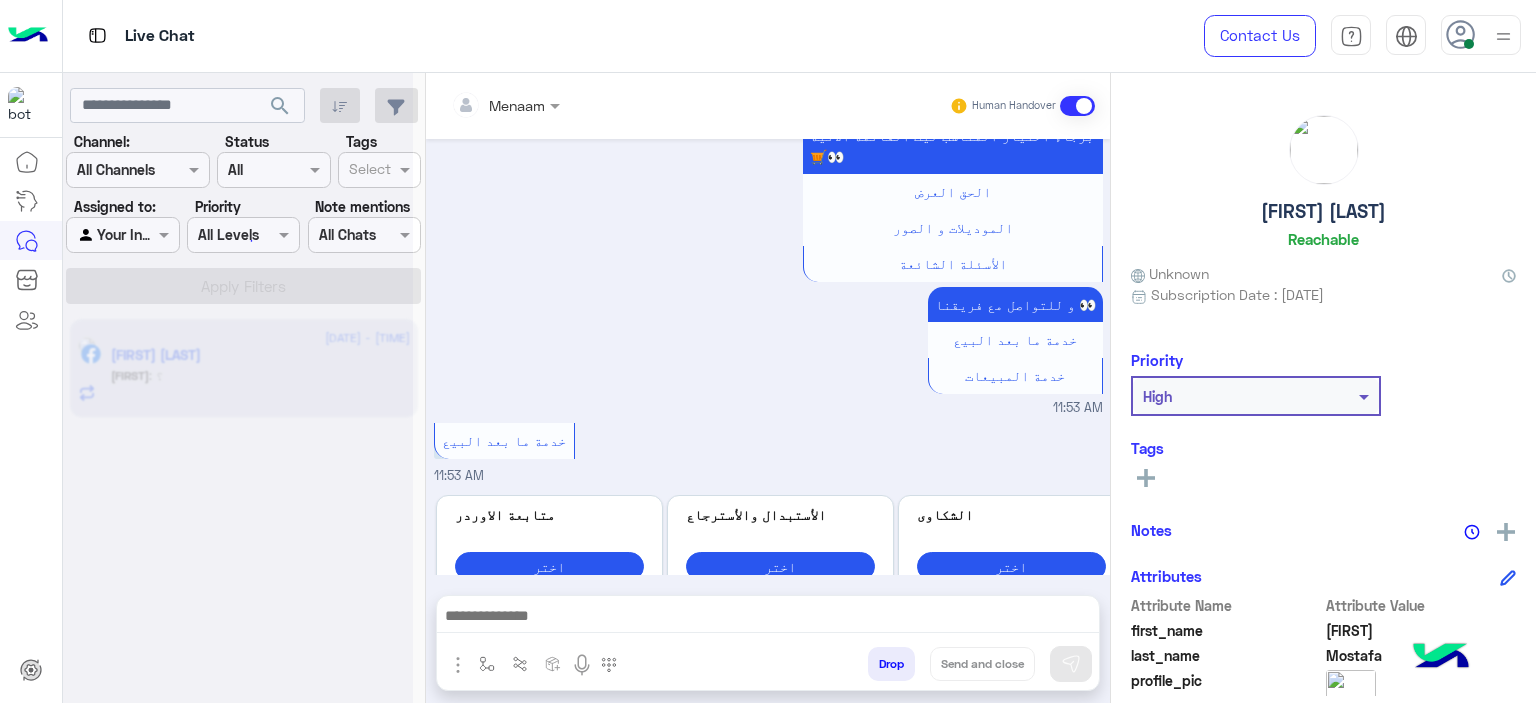 scroll, scrollTop: 2270, scrollLeft: 0, axis: vertical 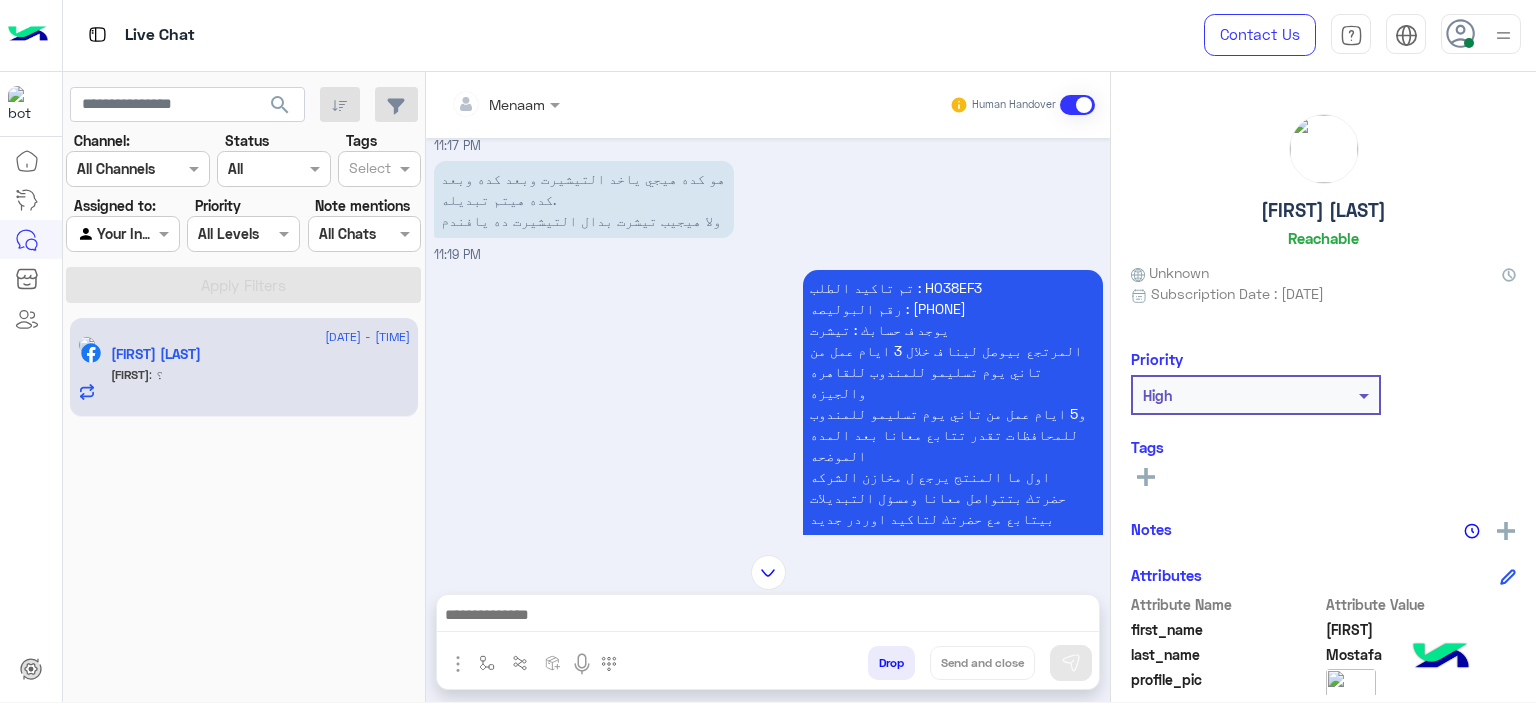 click on "تم تاكيد الطلب : [ALPHANUMERIC] رقم البوليصه : [PHONE] يوجد ف حسابك : تيشرت المرتجع بيوصل لينا ف خلال 3 ايام عمل من تاني يوم تسليمو للمندوب للقاهره والجيزه وخ 5 ايام عمل من تاني يوم تسليمو للمندوب للمحافظات تقدر تتابع معانا بعد المده الموضحه اول ما المنتج يرجع ل مخازن الشركه حضرتك بتتواصل معانا ومسؤل التبديلات بيتابع مع حضرتك لتاكيد اوردر جديد المندوب هيتواصل معاك خلال 3 ايام عمل بحد اقصي لاستلام المنتج من حضرتك تنبيه❌ ف حاله عدم التواصل مع حضرتك من قبل المندوب ف خلال المده برجاء التواصل معانا مره اخري للتواصل مع شركه الشحن" at bounding box center (953, 455) 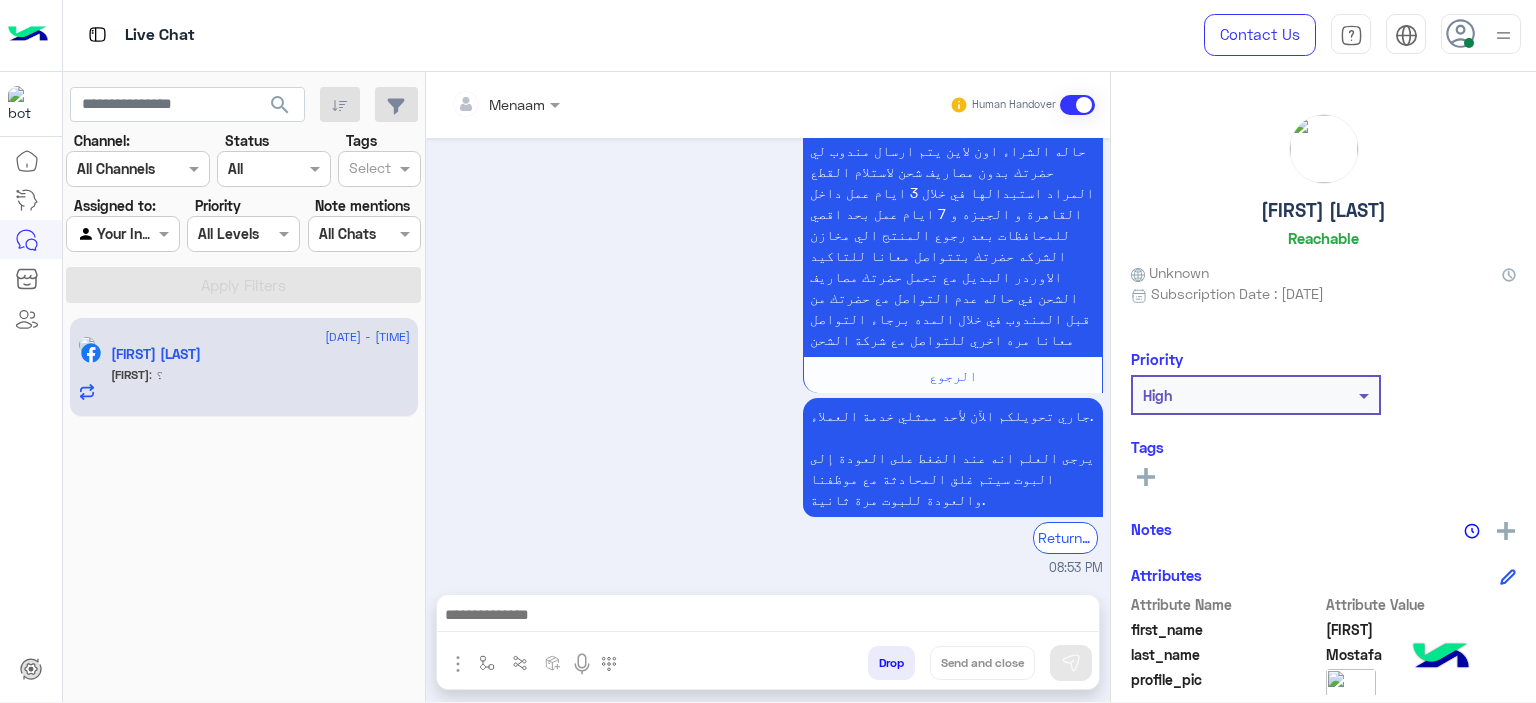 scroll, scrollTop: 5156, scrollLeft: 0, axis: vertical 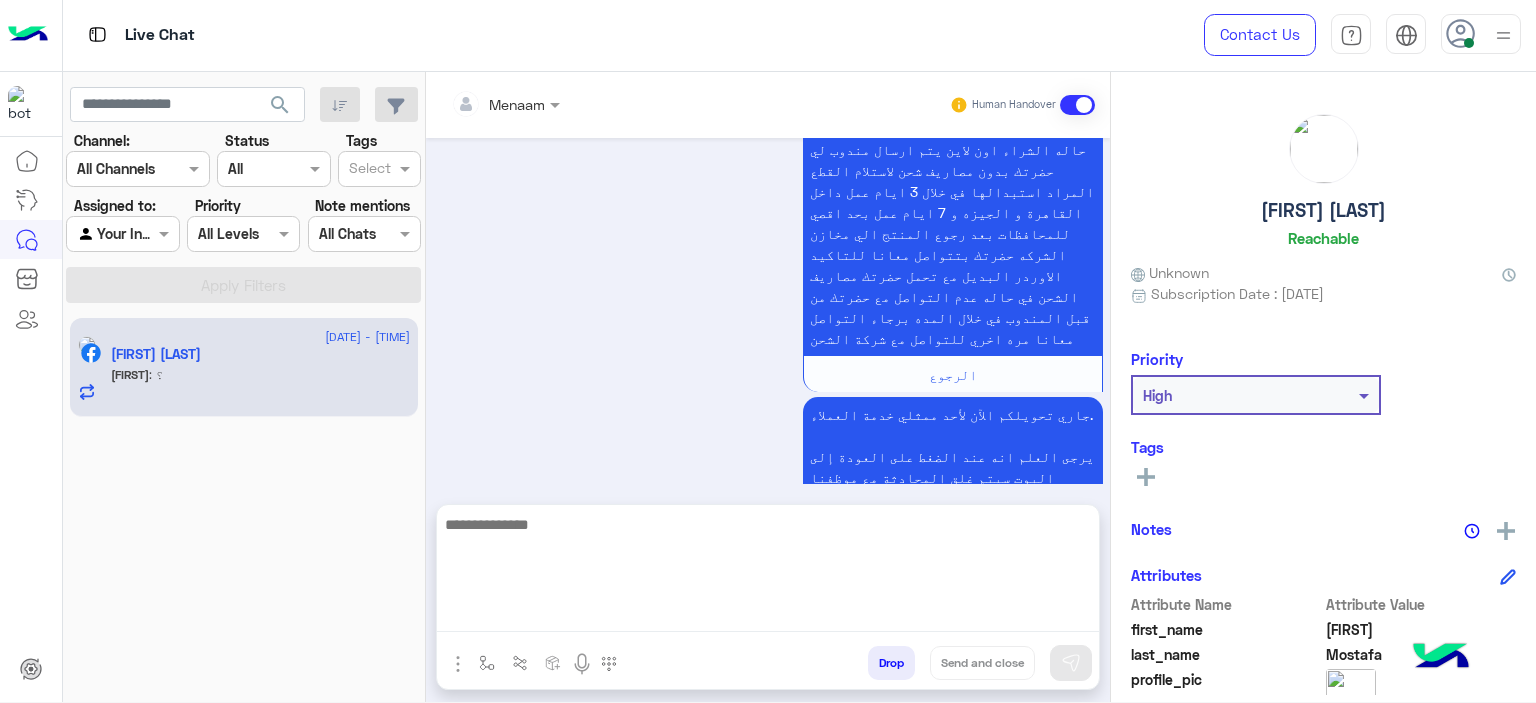 click at bounding box center (768, 572) 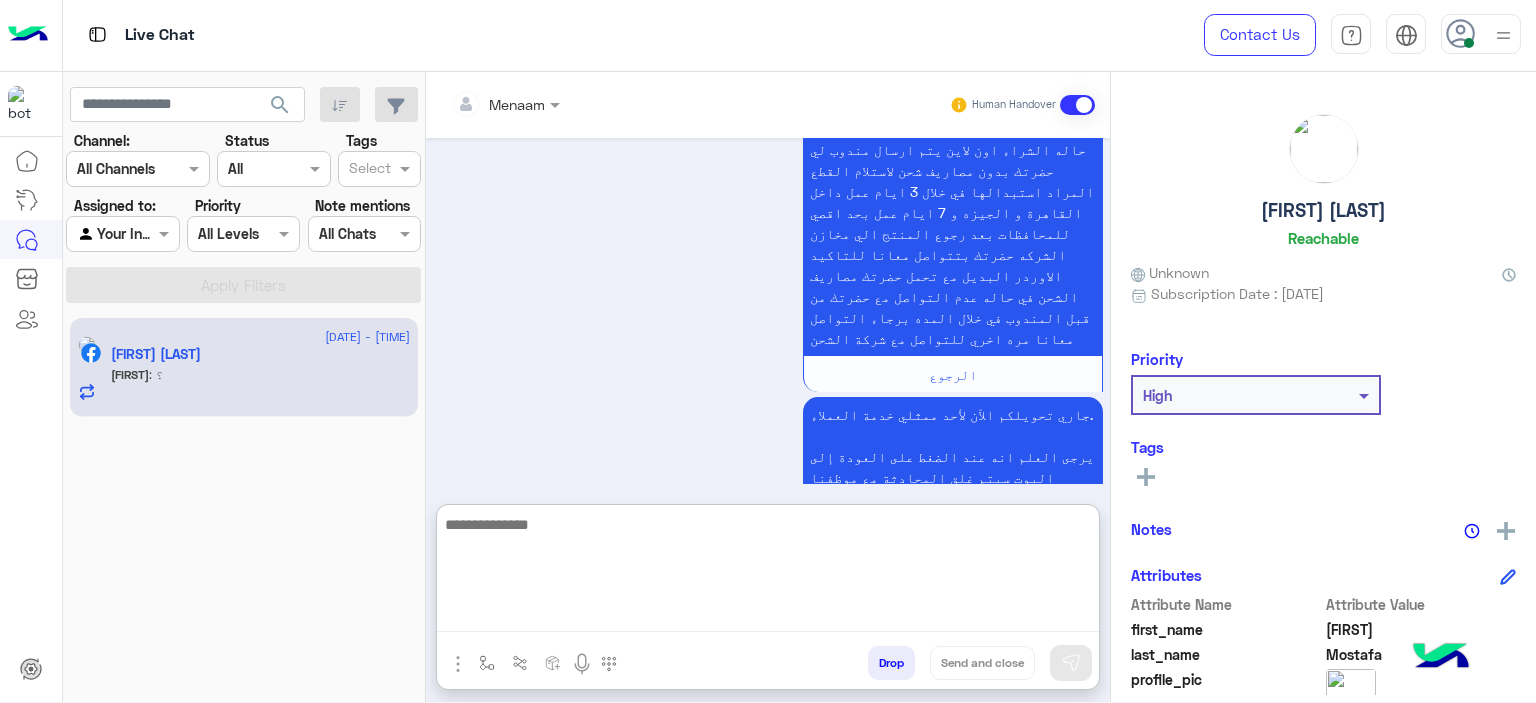 paste on "**********" 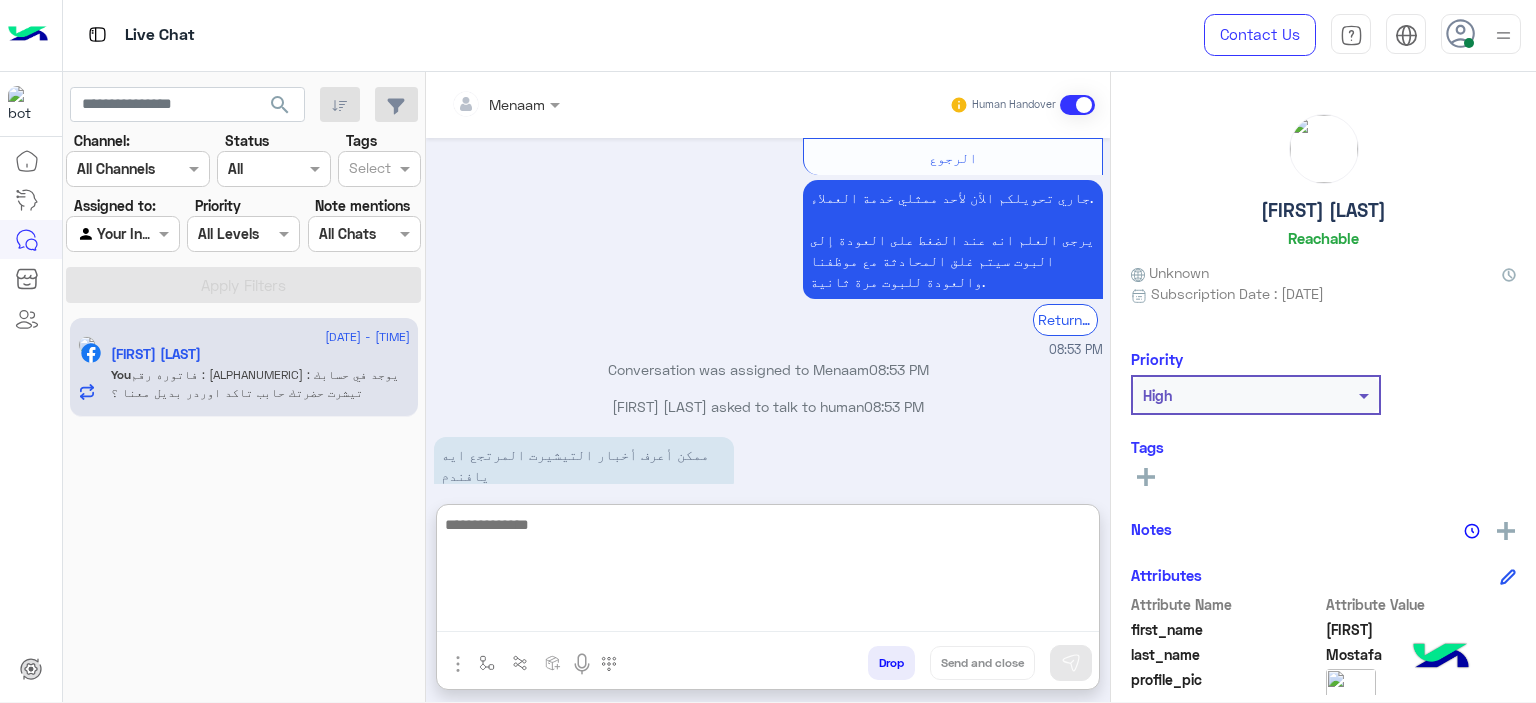scroll, scrollTop: 5410, scrollLeft: 0, axis: vertical 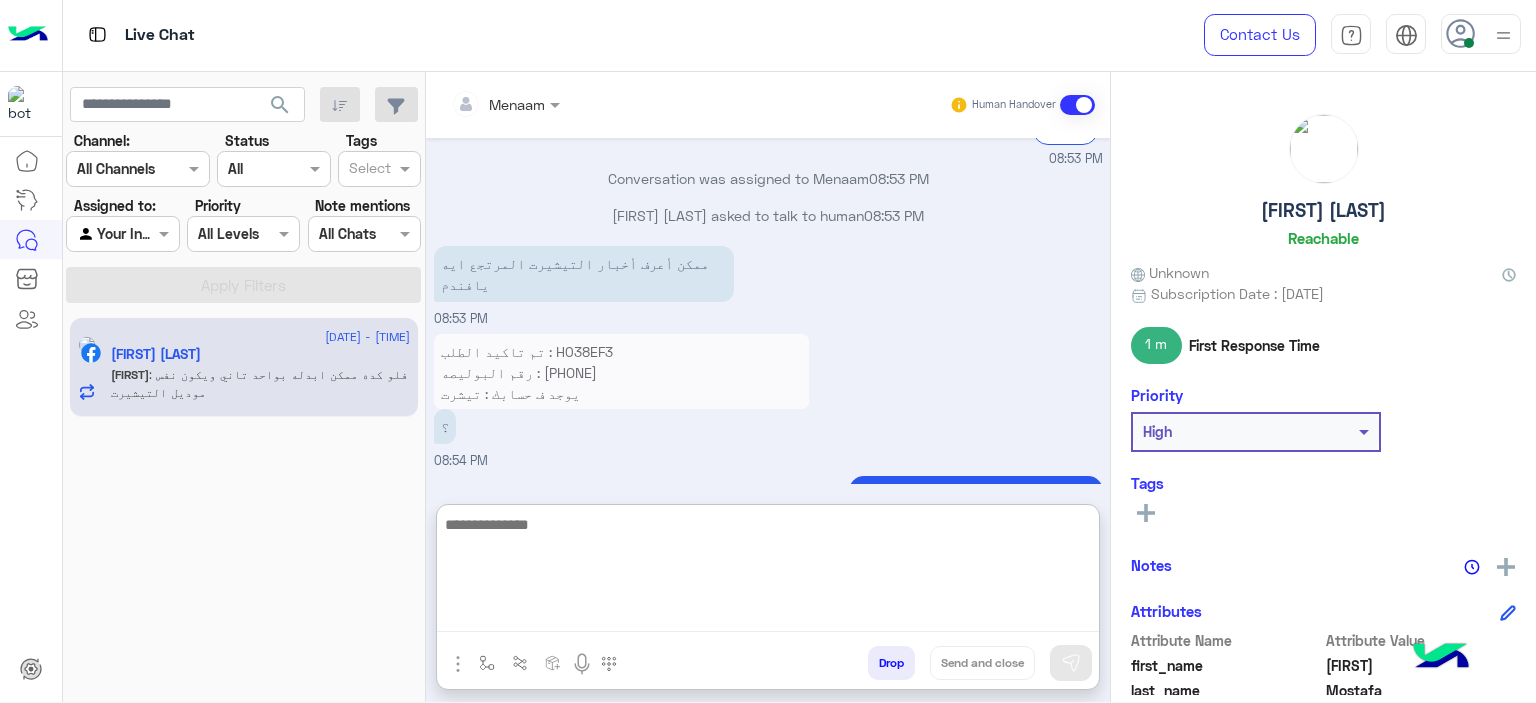 click at bounding box center [768, 572] 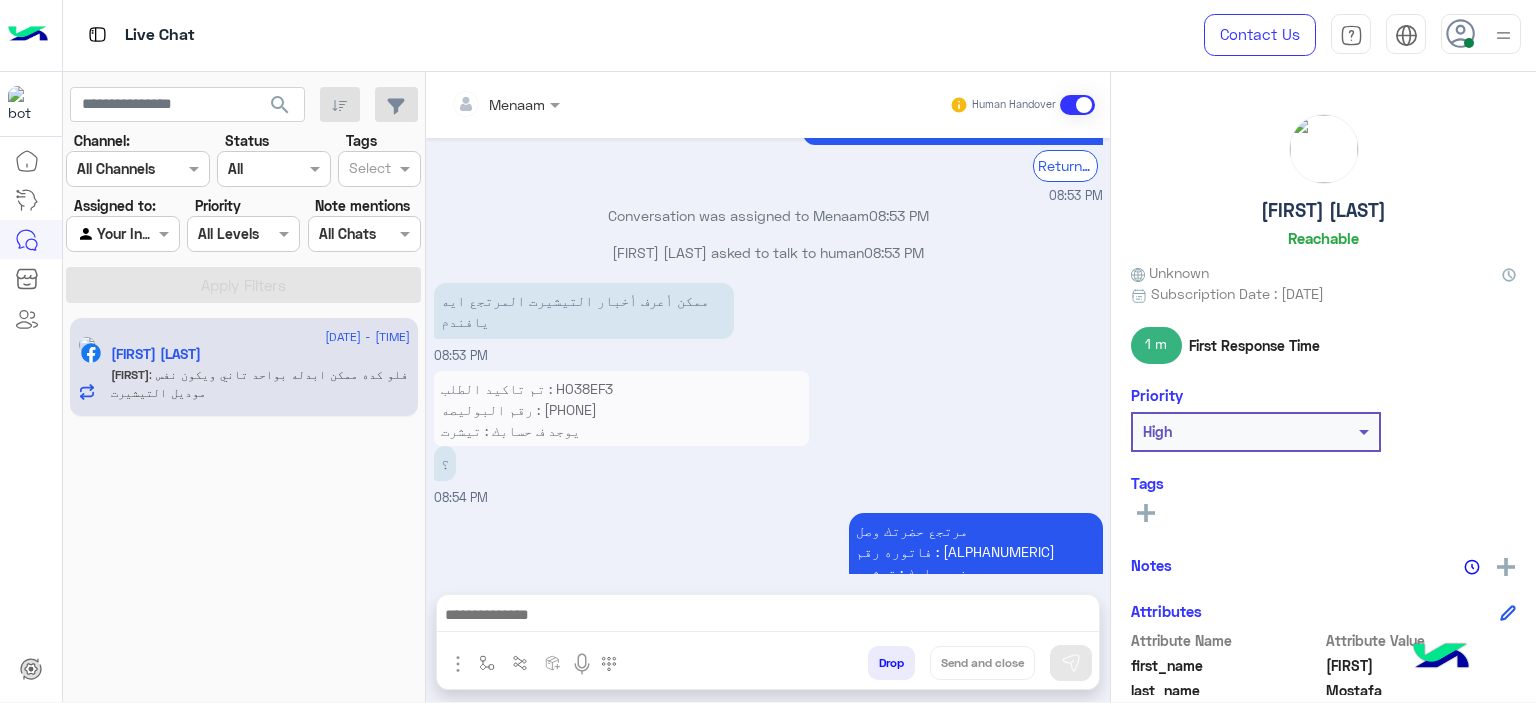 scroll, scrollTop: 5473, scrollLeft: 0, axis: vertical 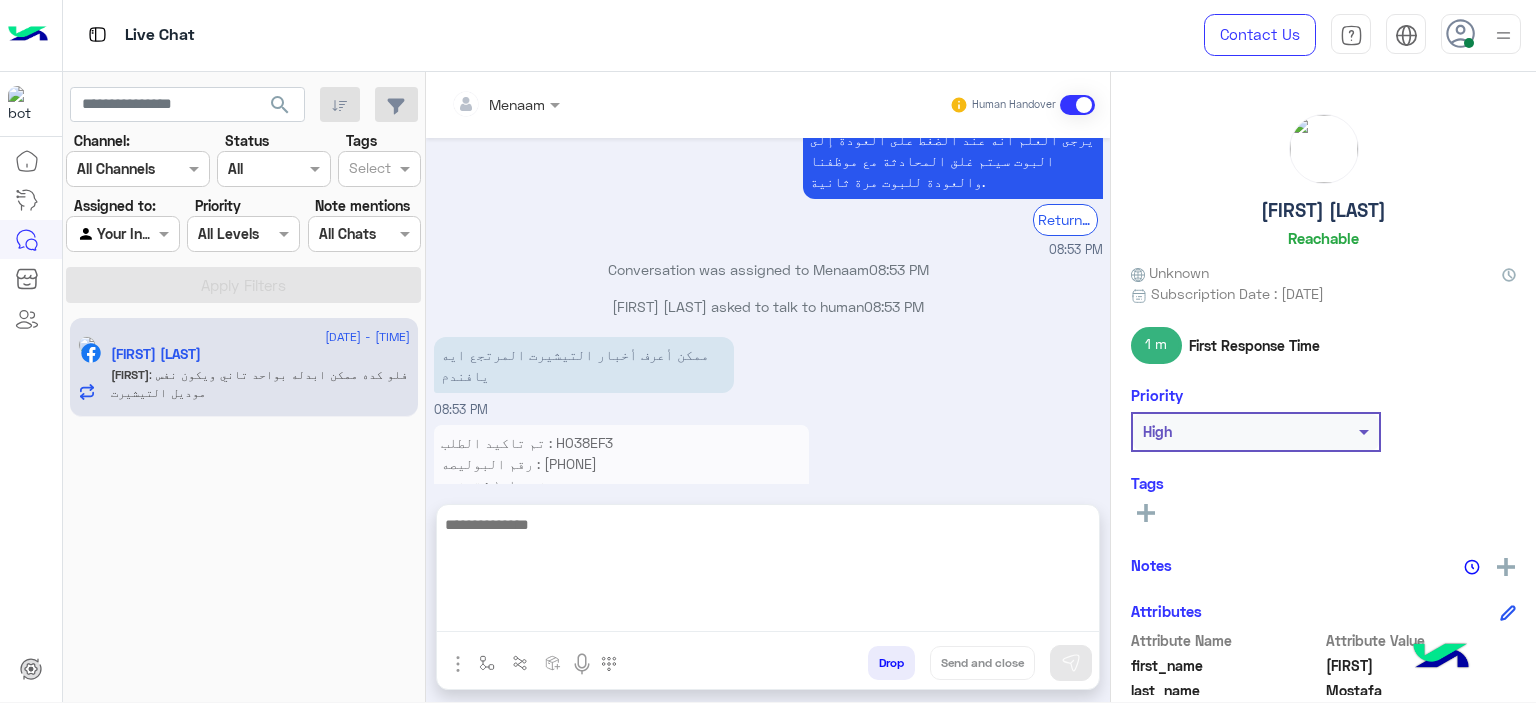 click at bounding box center (768, 572) 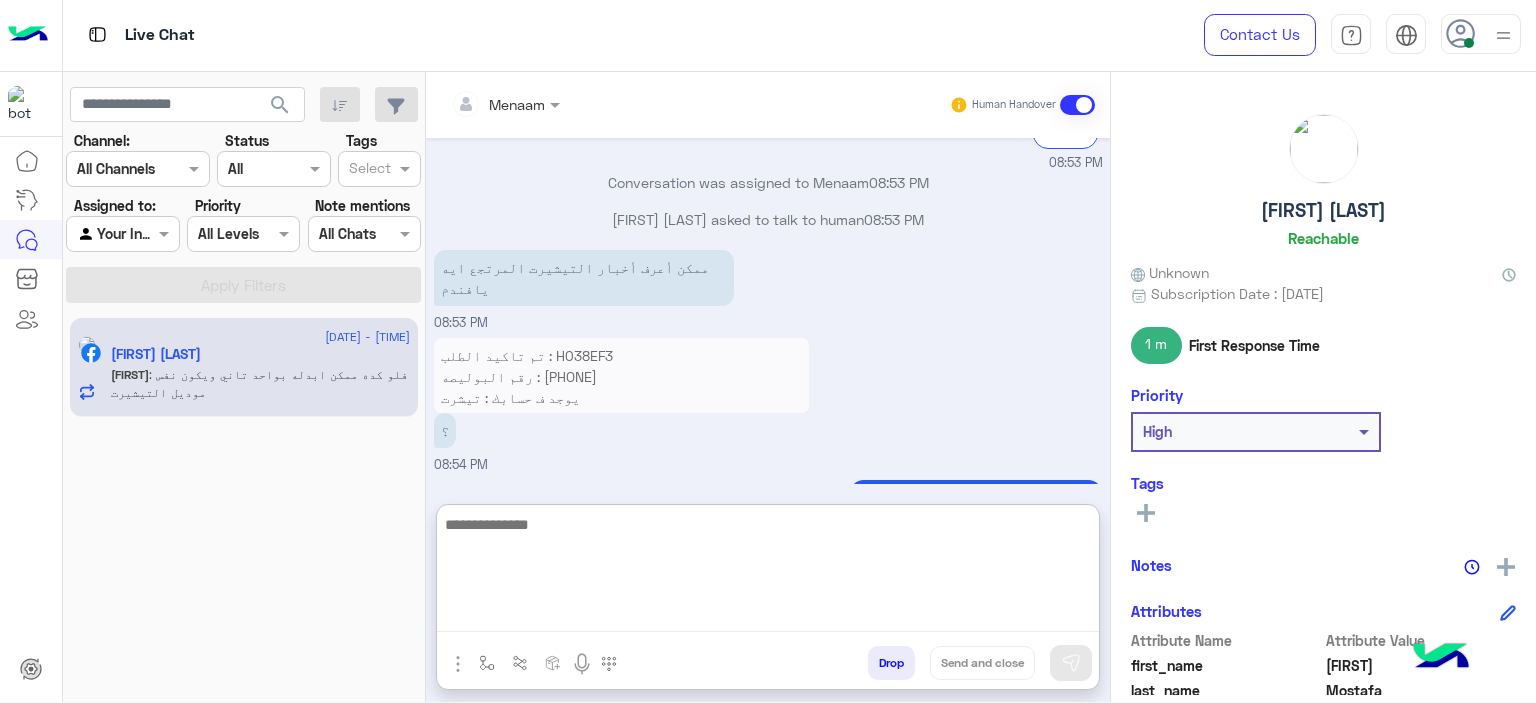 paste on "**********" 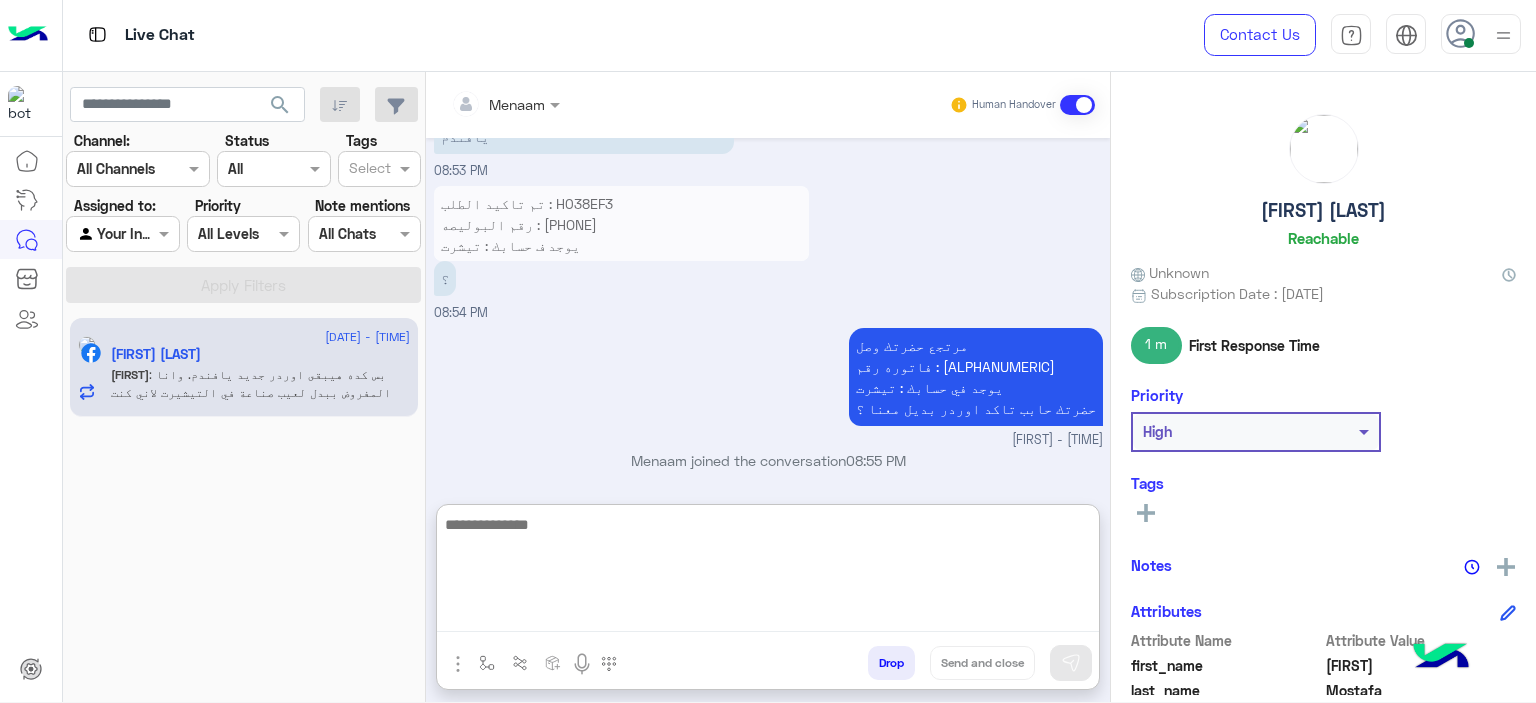 scroll, scrollTop: 5841, scrollLeft: 0, axis: vertical 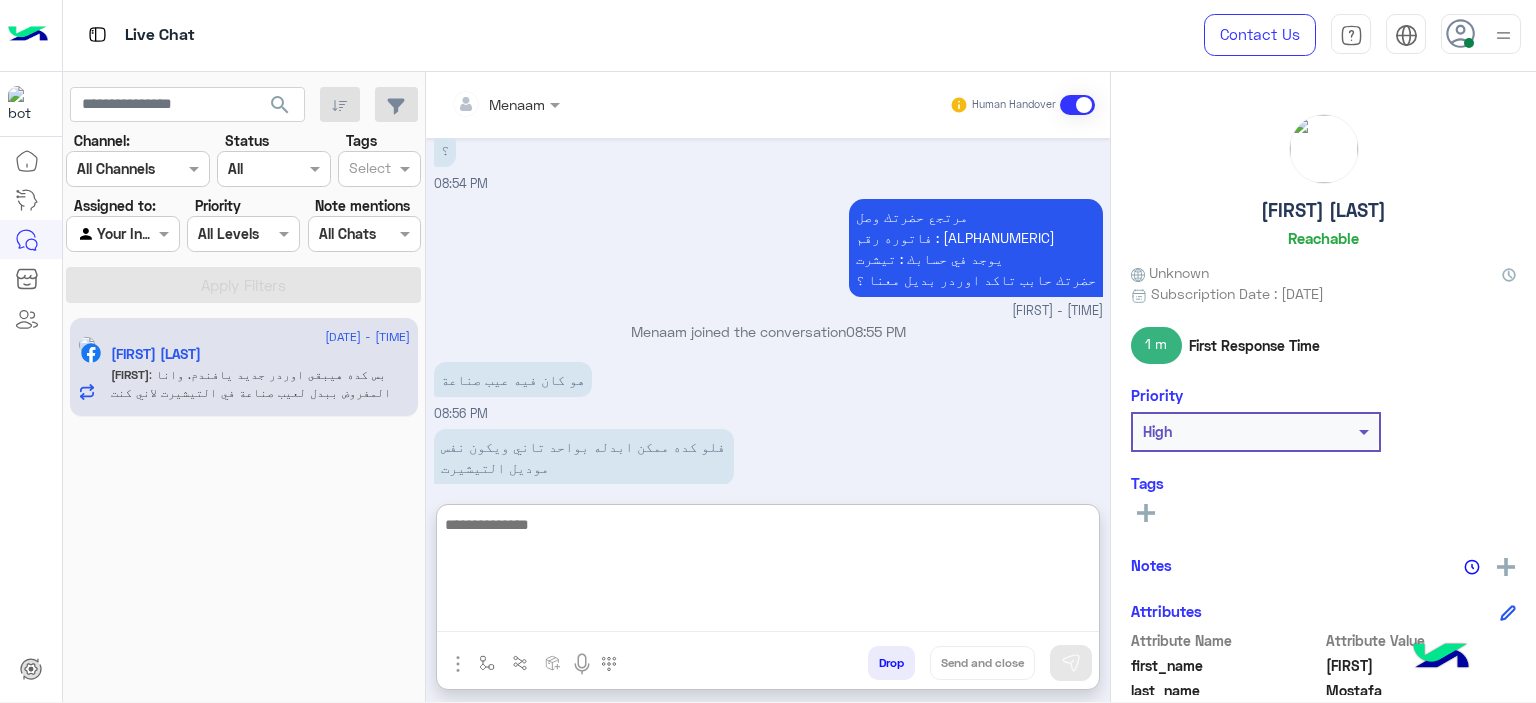 click at bounding box center (768, 572) 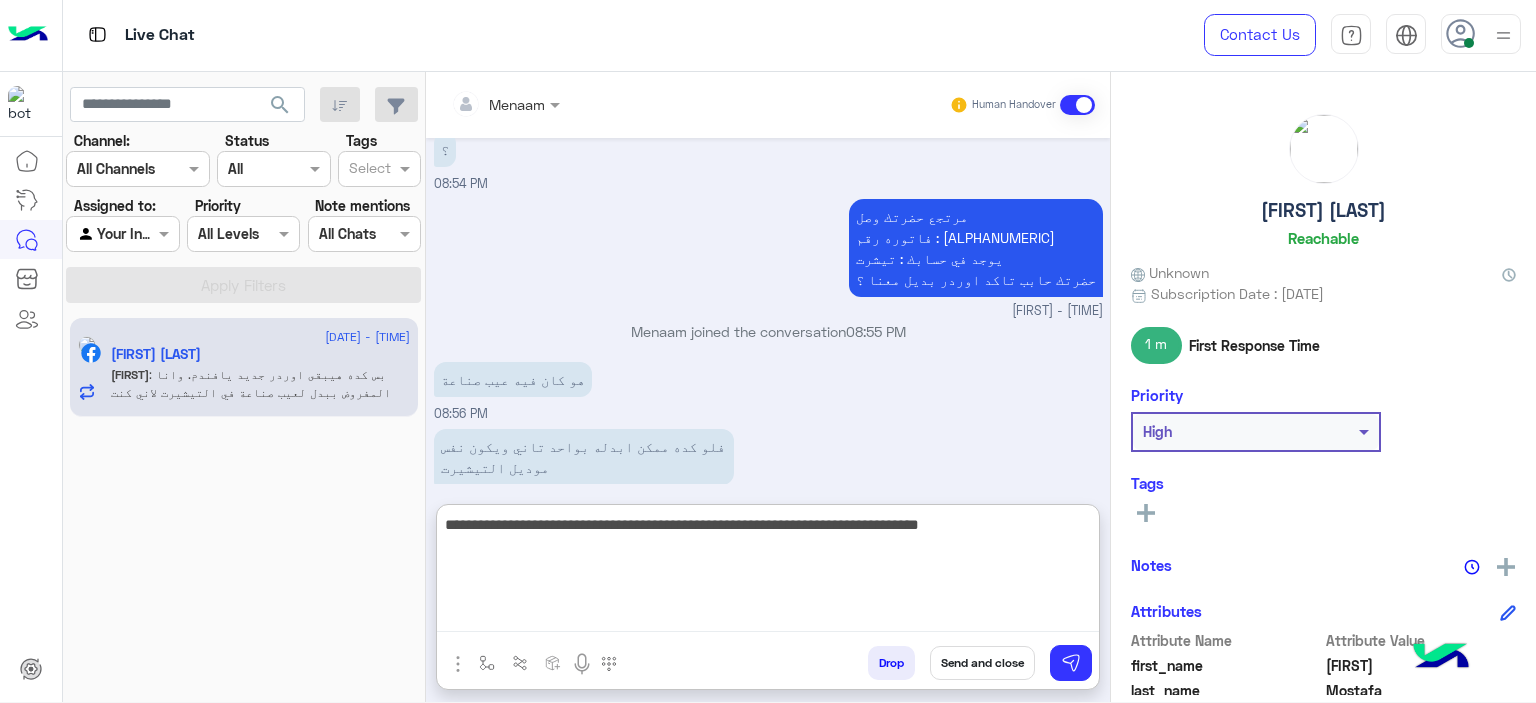 type on "**********" 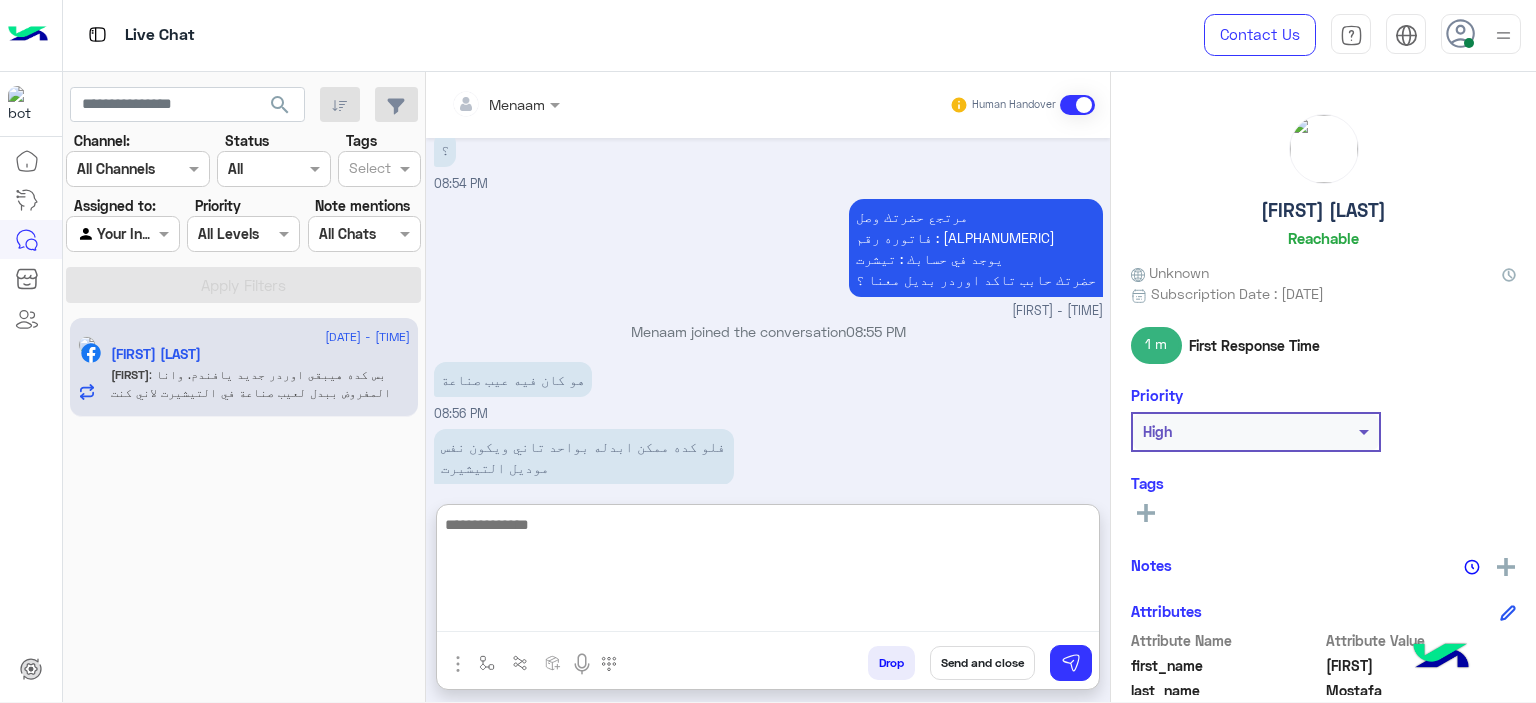 scroll, scrollTop: 5925, scrollLeft: 0, axis: vertical 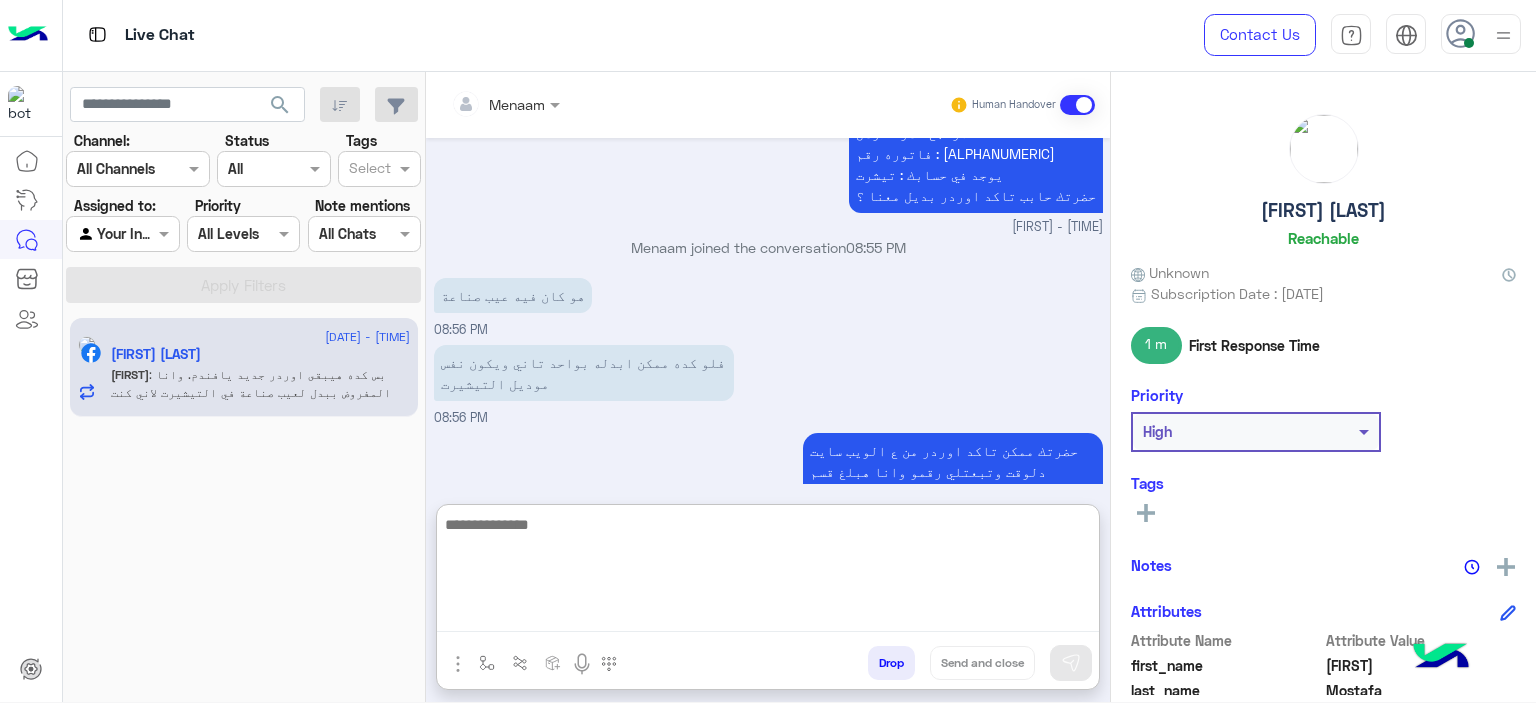 type on "*" 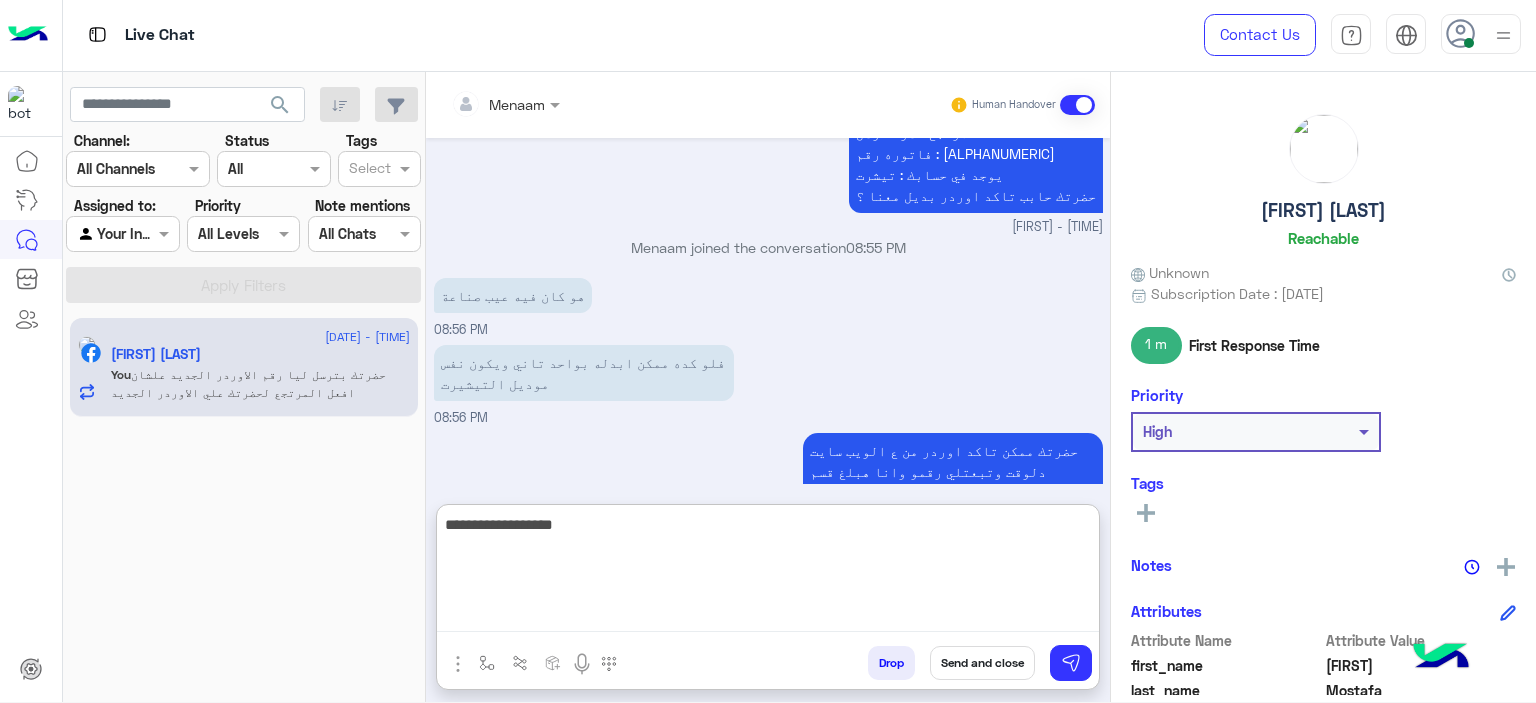 type on "**********" 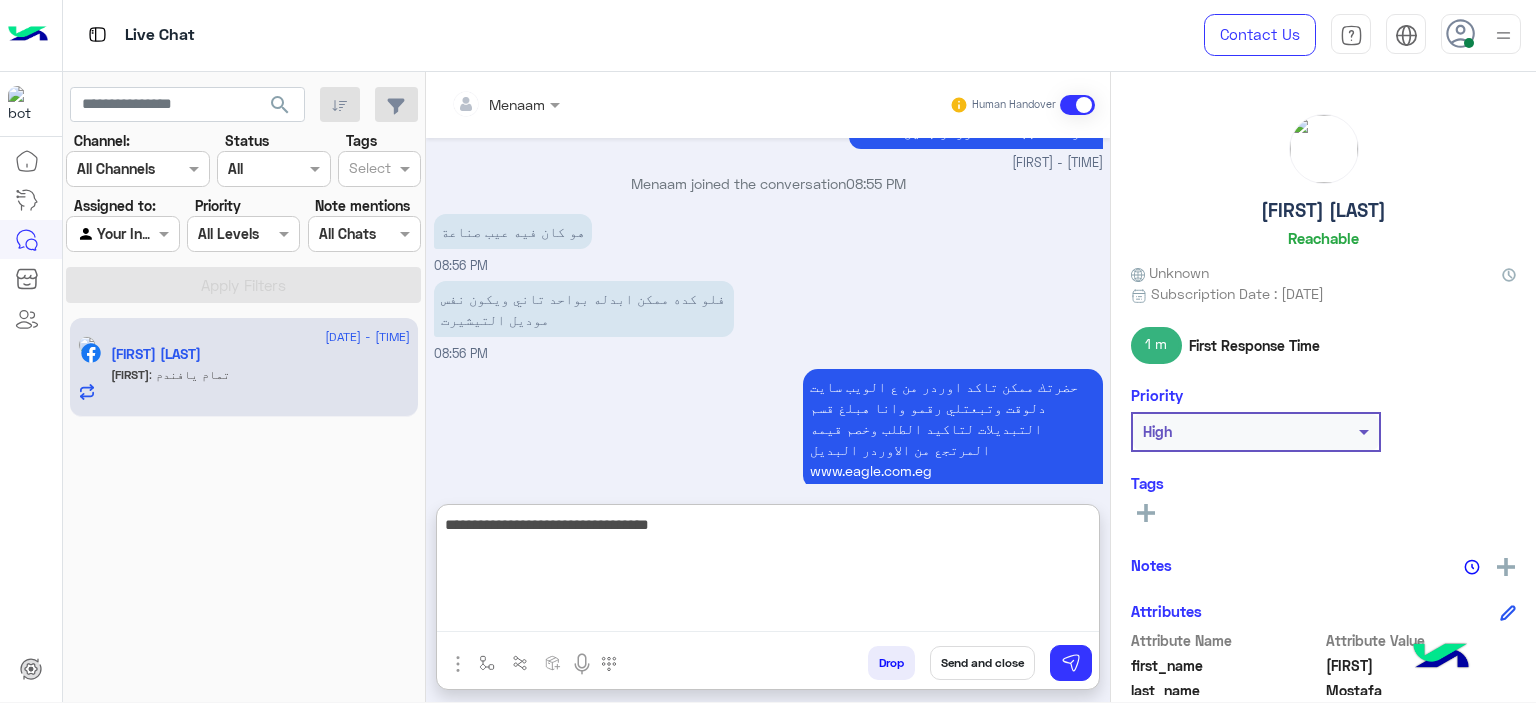 scroll, scrollTop: 6056, scrollLeft: 0, axis: vertical 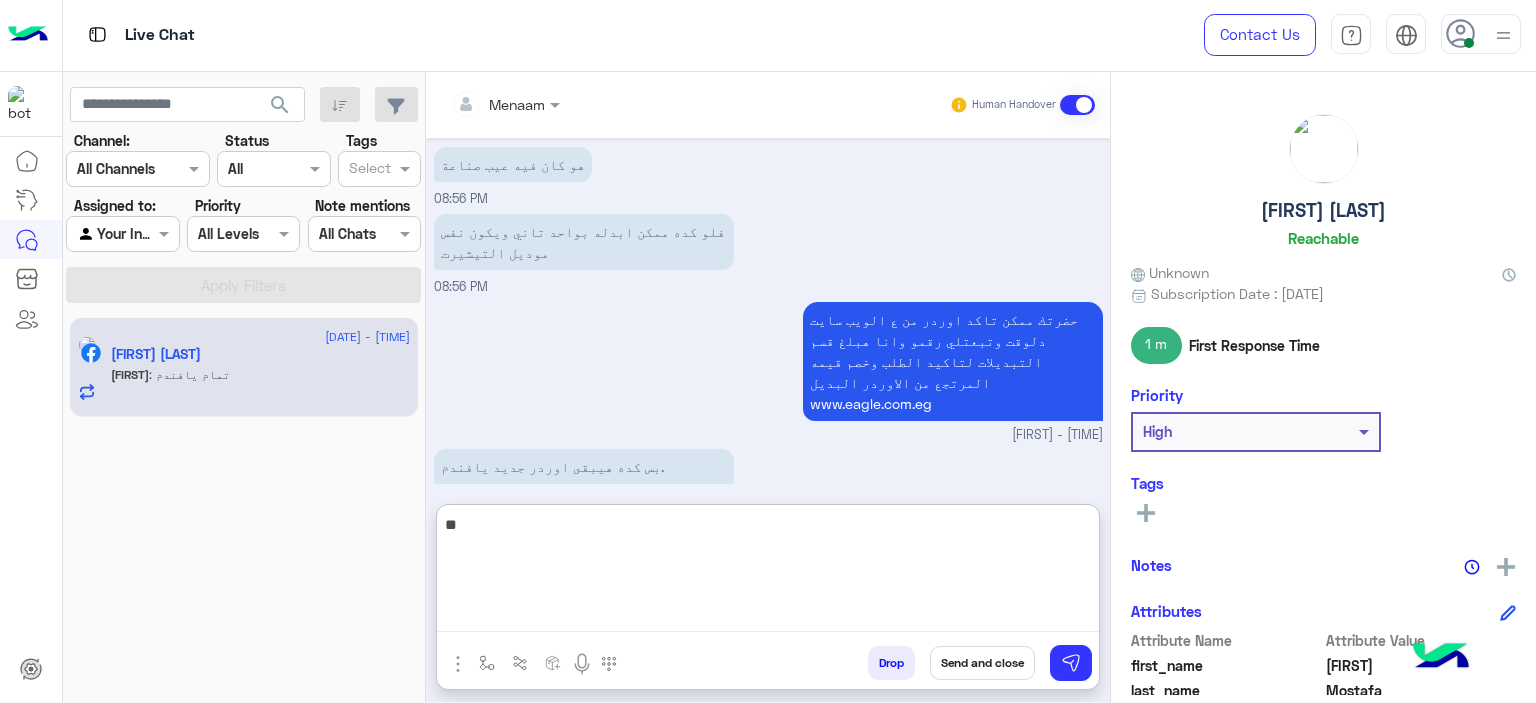 type on "*" 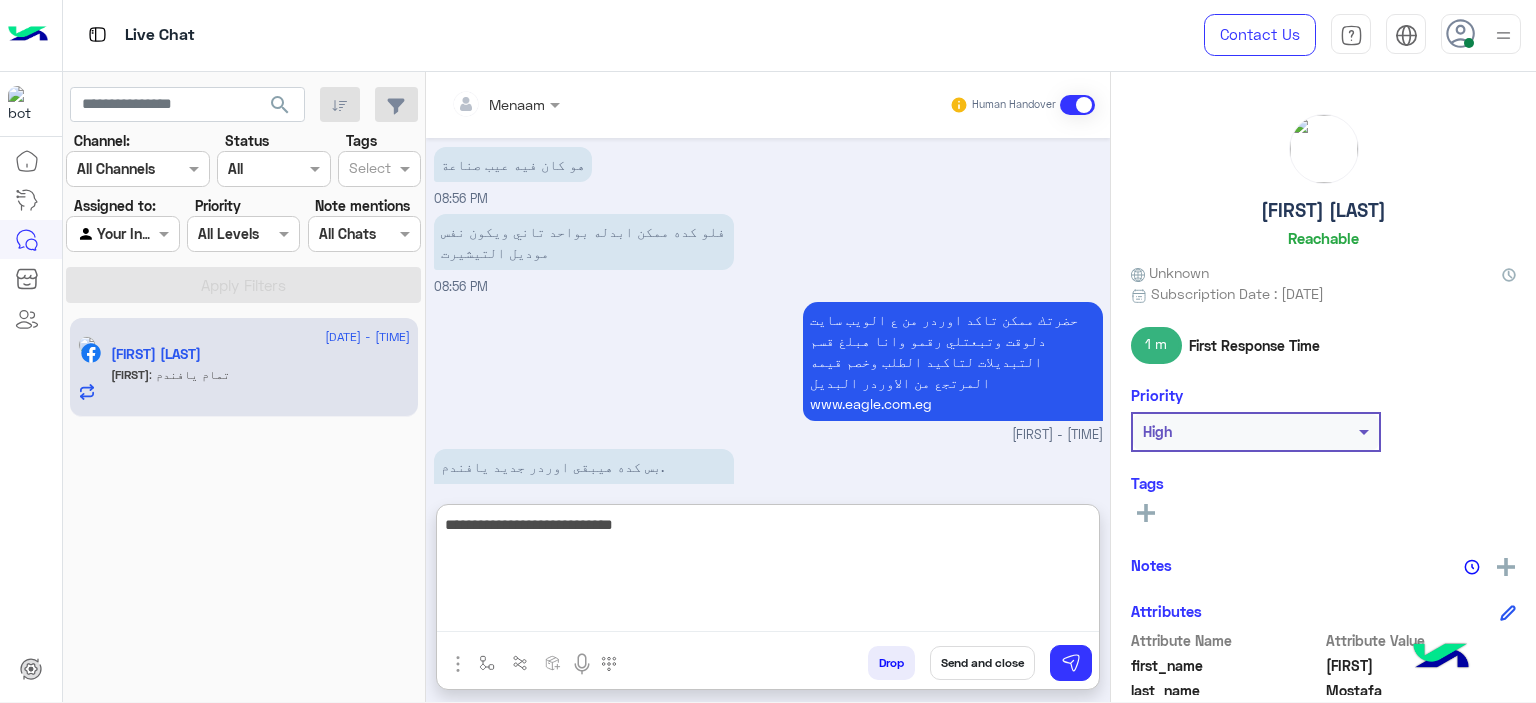 type on "**********" 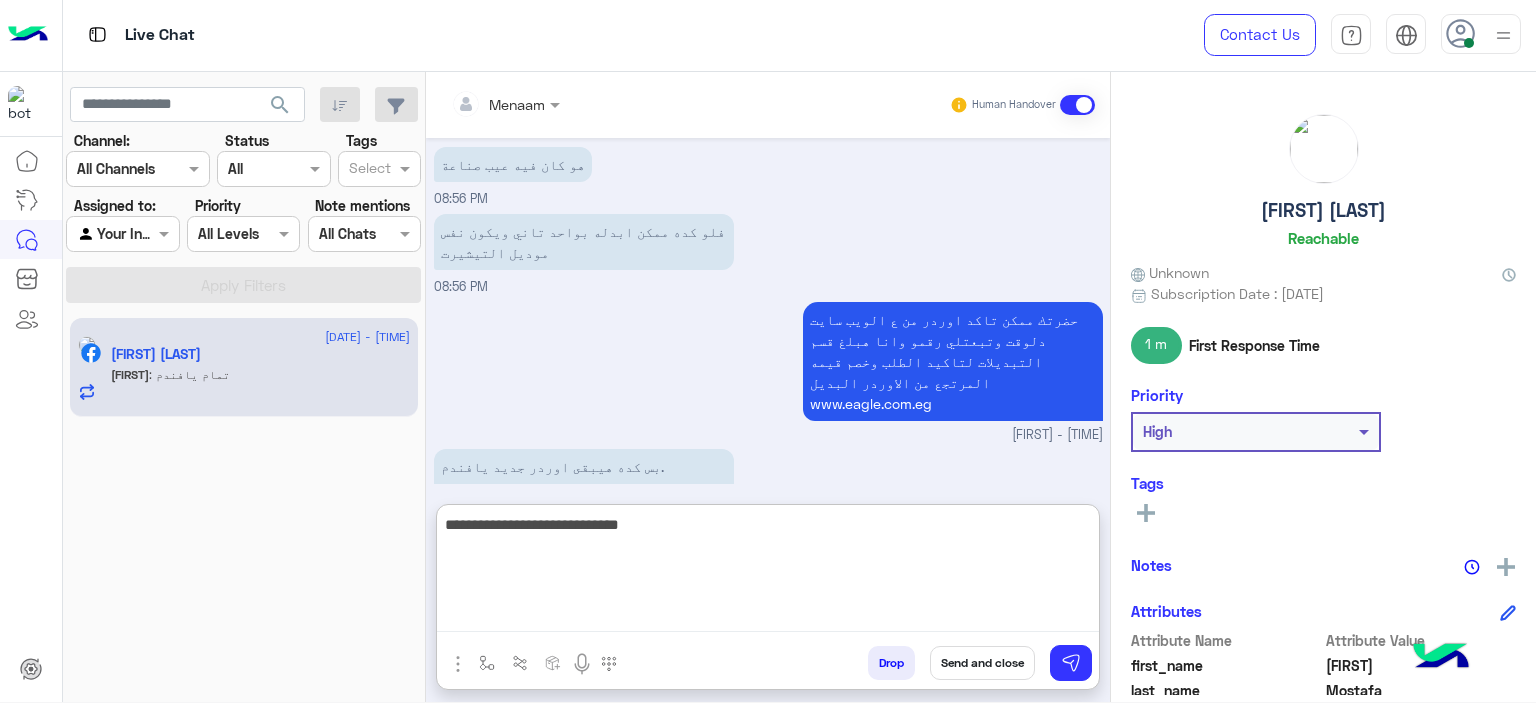 type 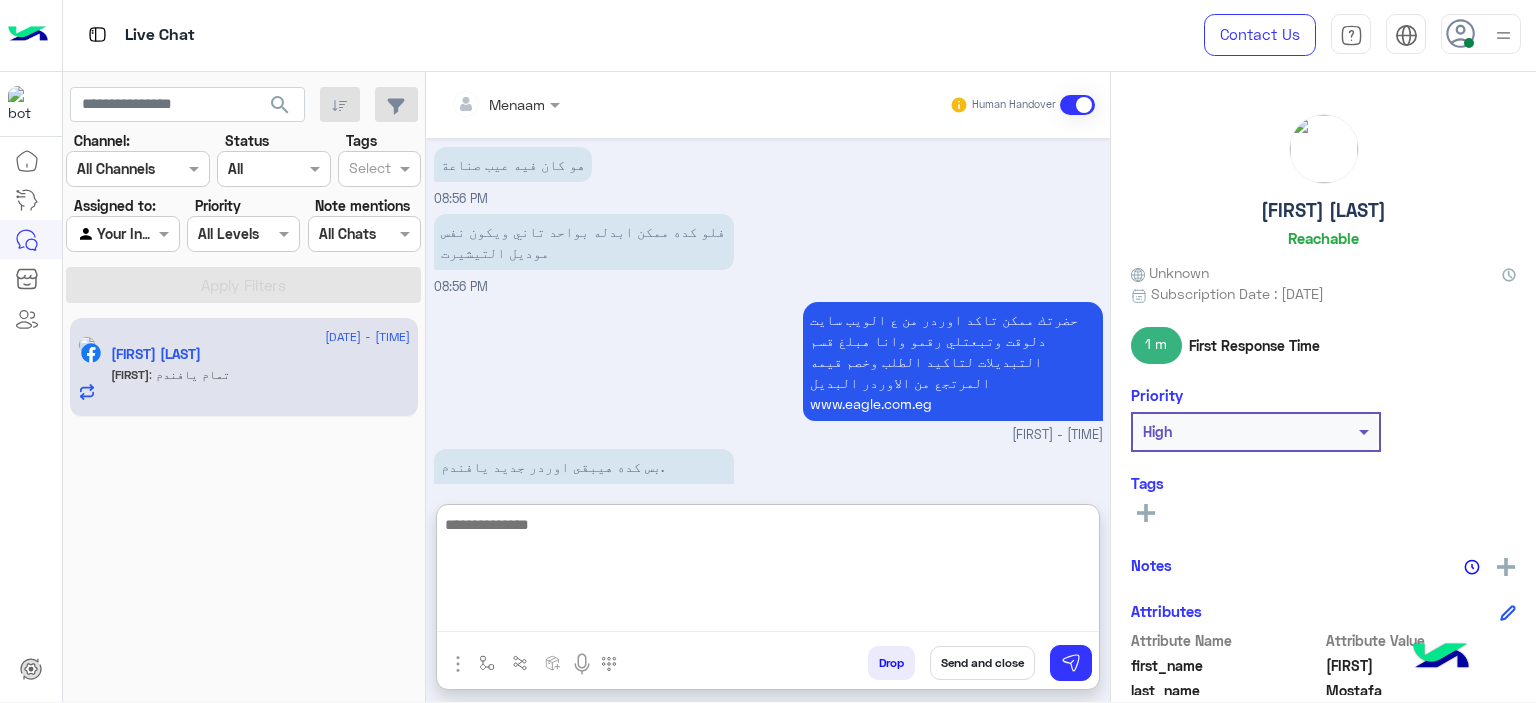 scroll, scrollTop: 6120, scrollLeft: 0, axis: vertical 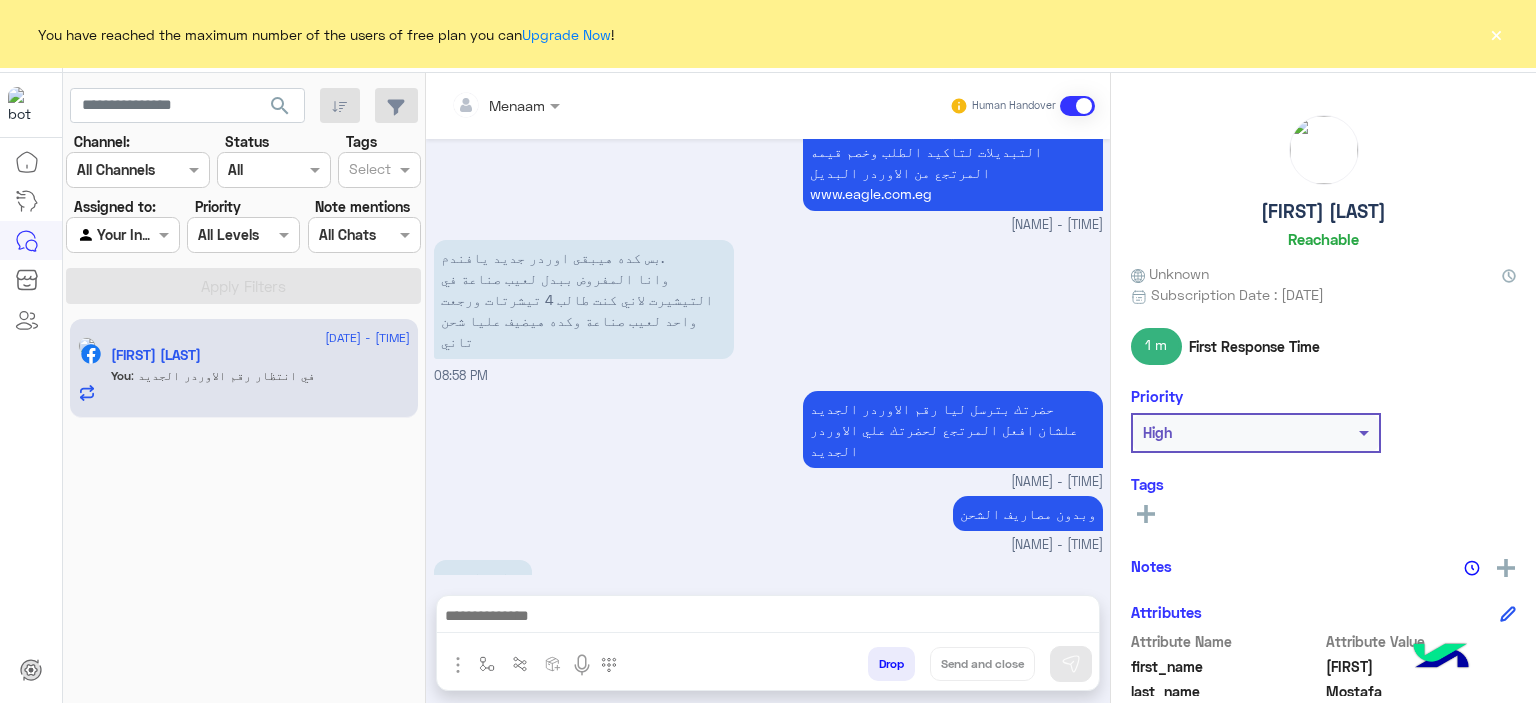 click on "×" 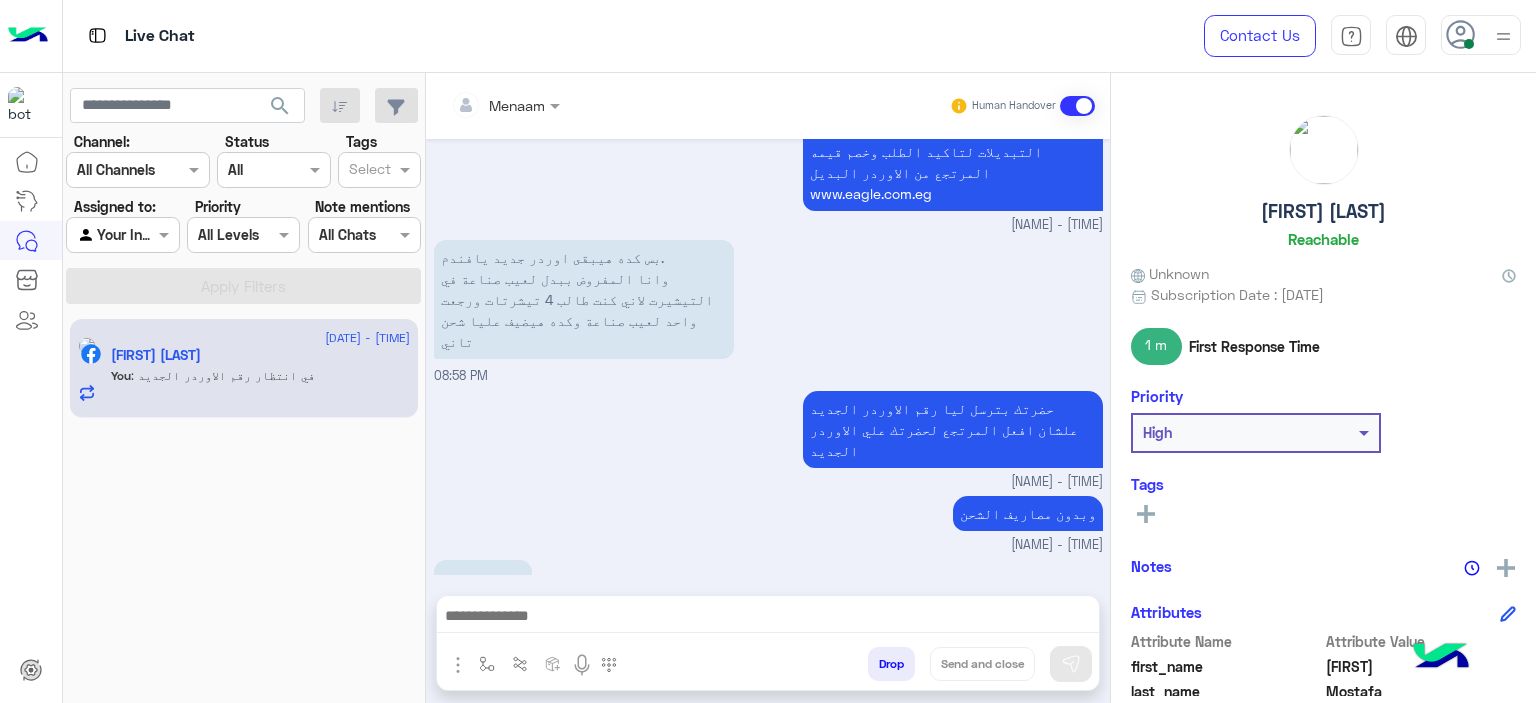 drag, startPoint x: 1468, startPoint y: 10, endPoint x: 1154, endPoint y: 9, distance: 314.0016 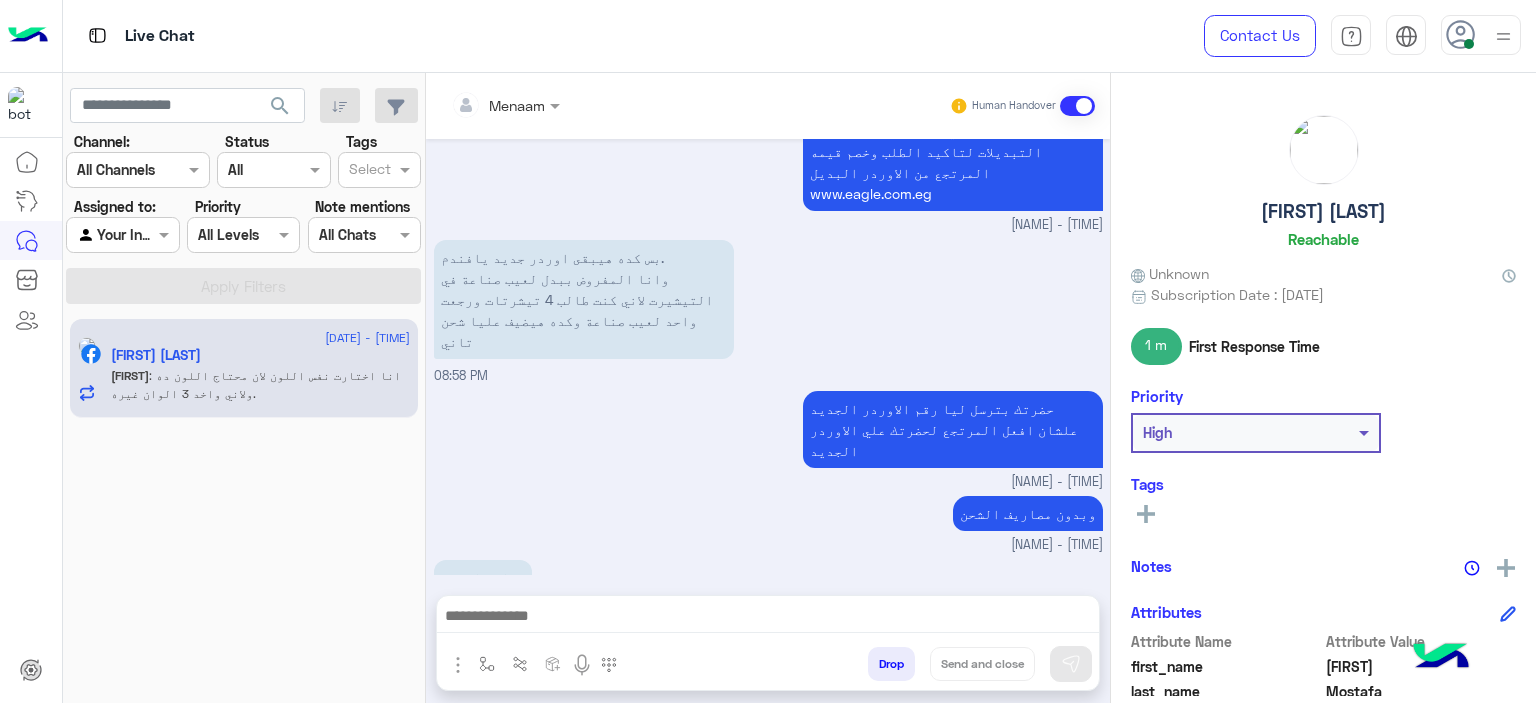 scroll, scrollTop: 2232, scrollLeft: 0, axis: vertical 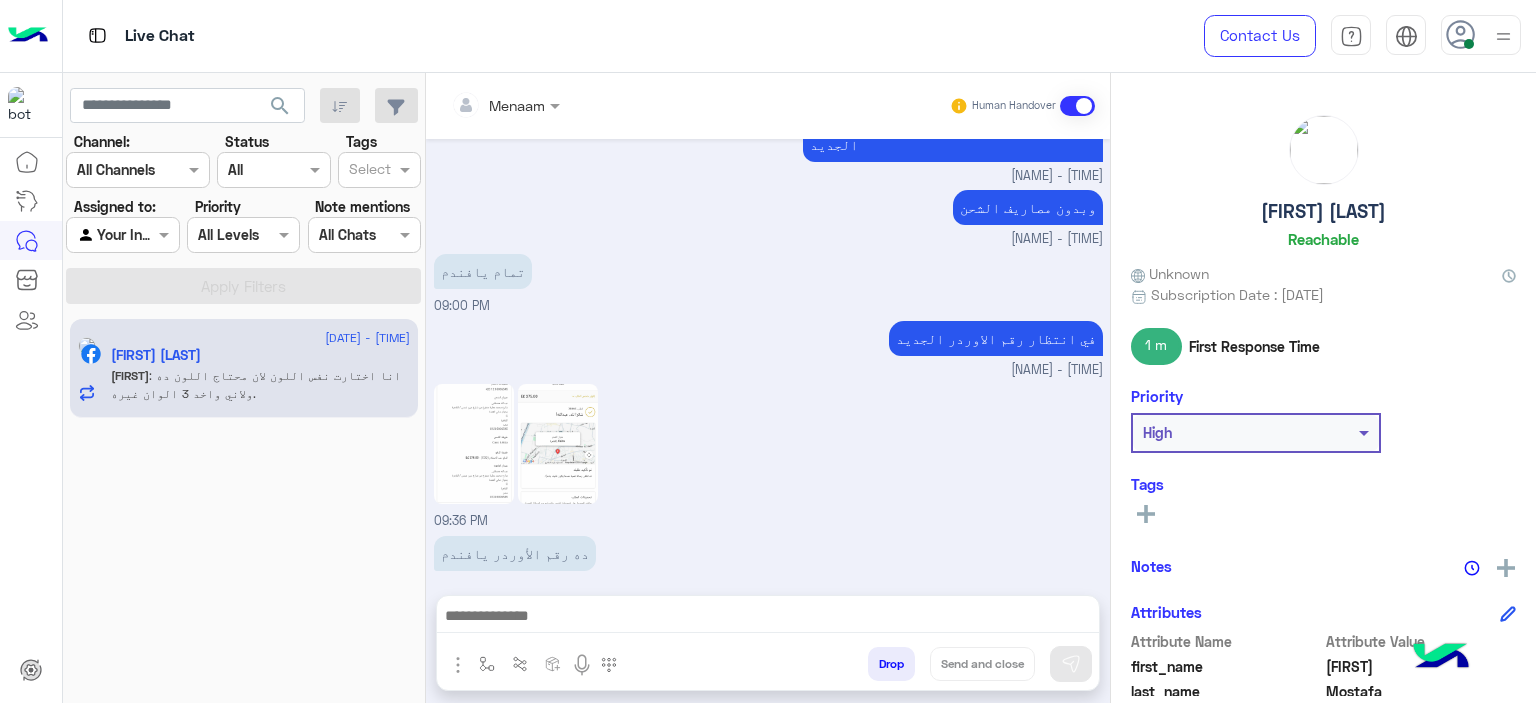 click 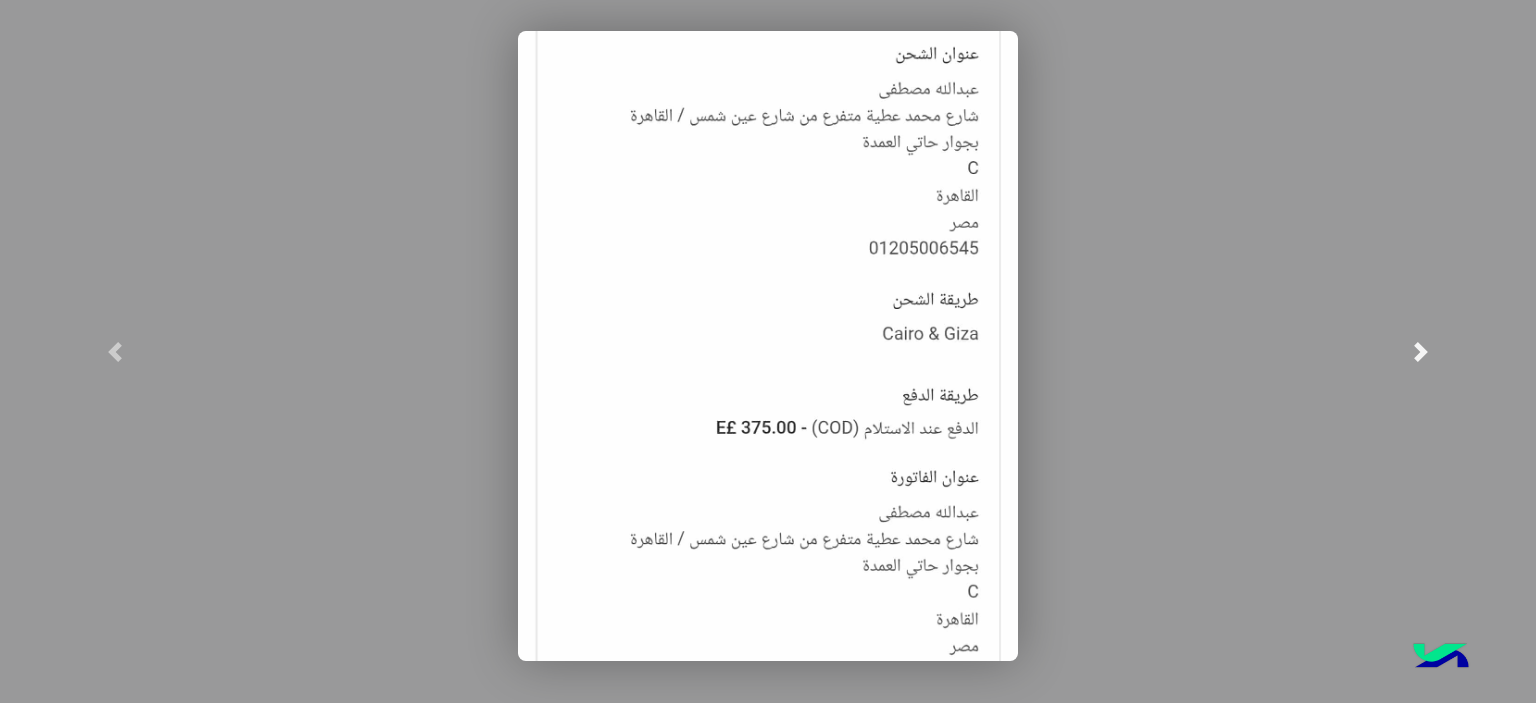 click at bounding box center [1421, 351] 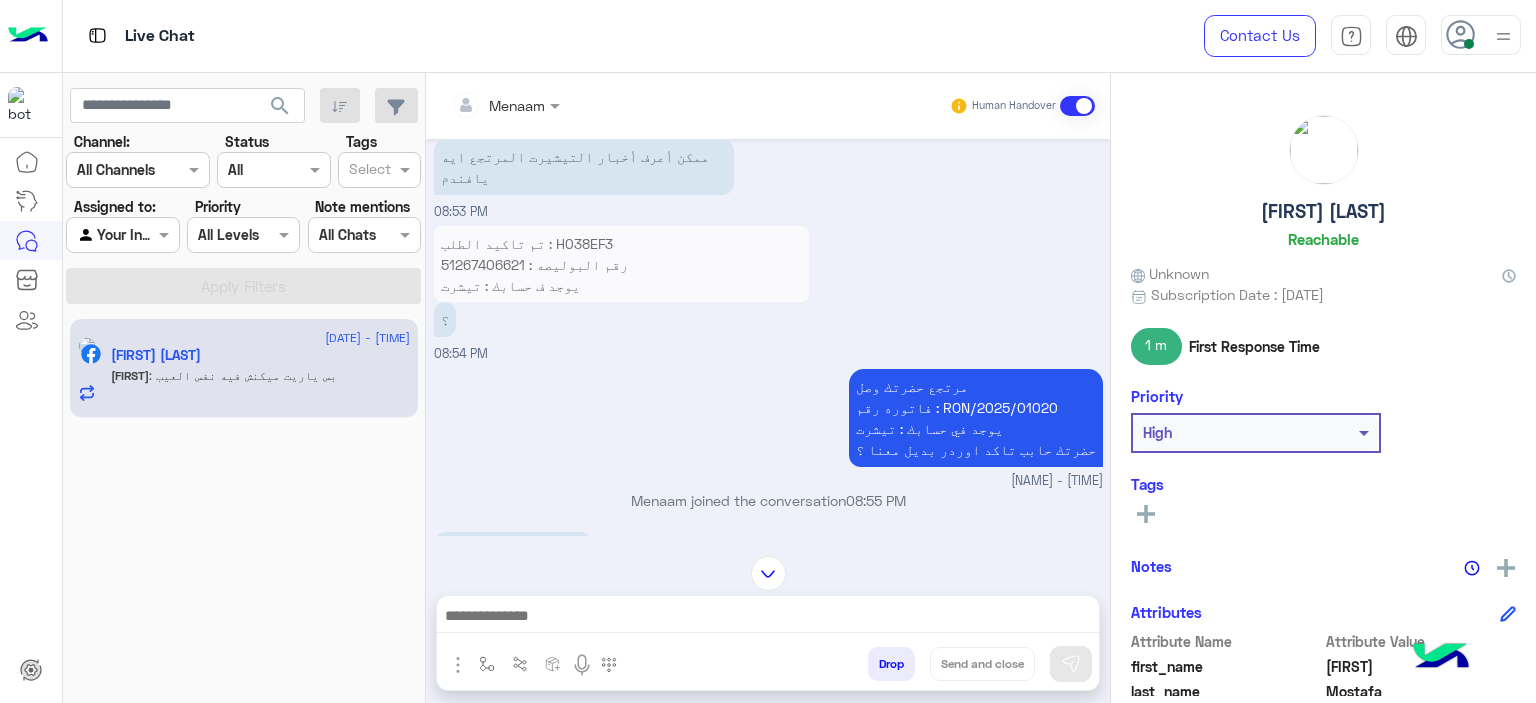 scroll, scrollTop: 1297, scrollLeft: 0, axis: vertical 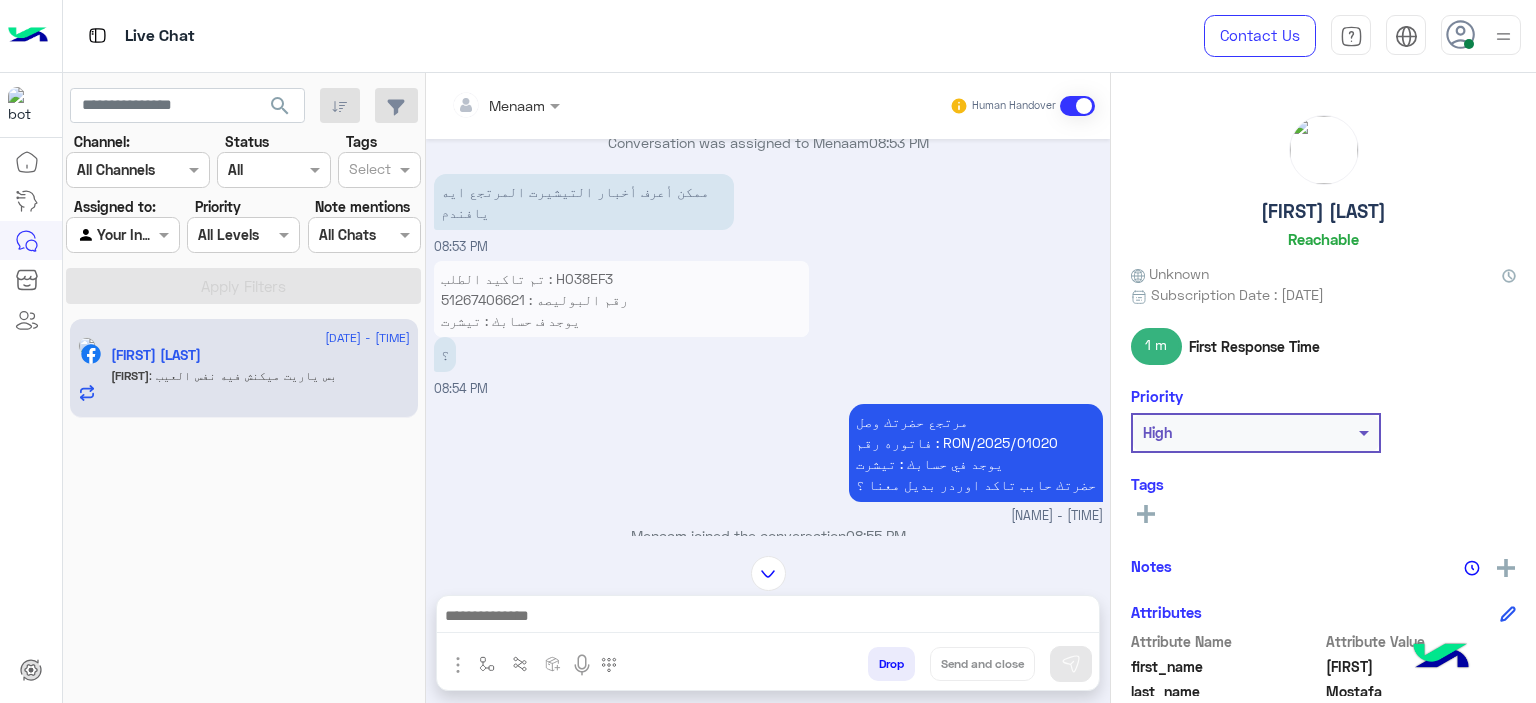 drag, startPoint x: 963, startPoint y: 375, endPoint x: 1084, endPoint y: 383, distance: 121.264175 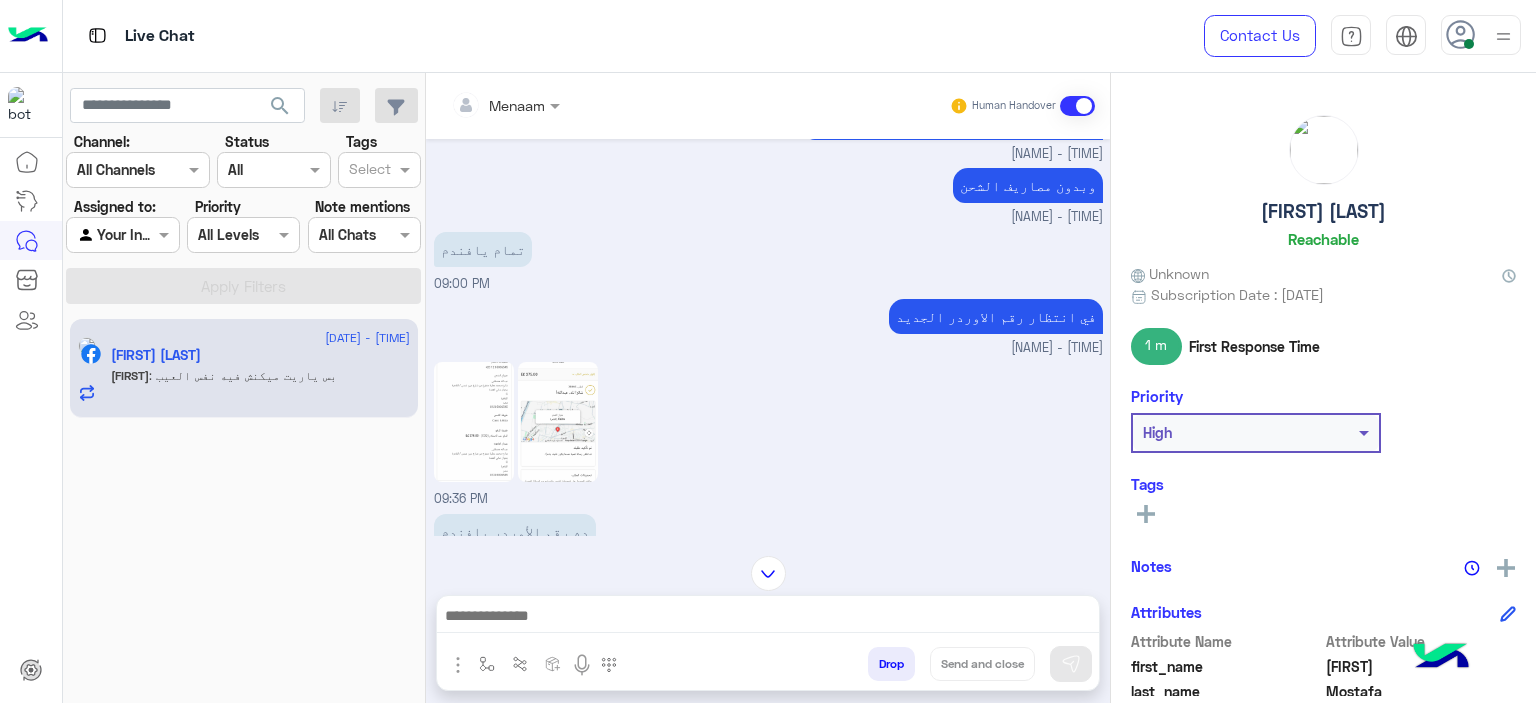 scroll, scrollTop: 2297, scrollLeft: 0, axis: vertical 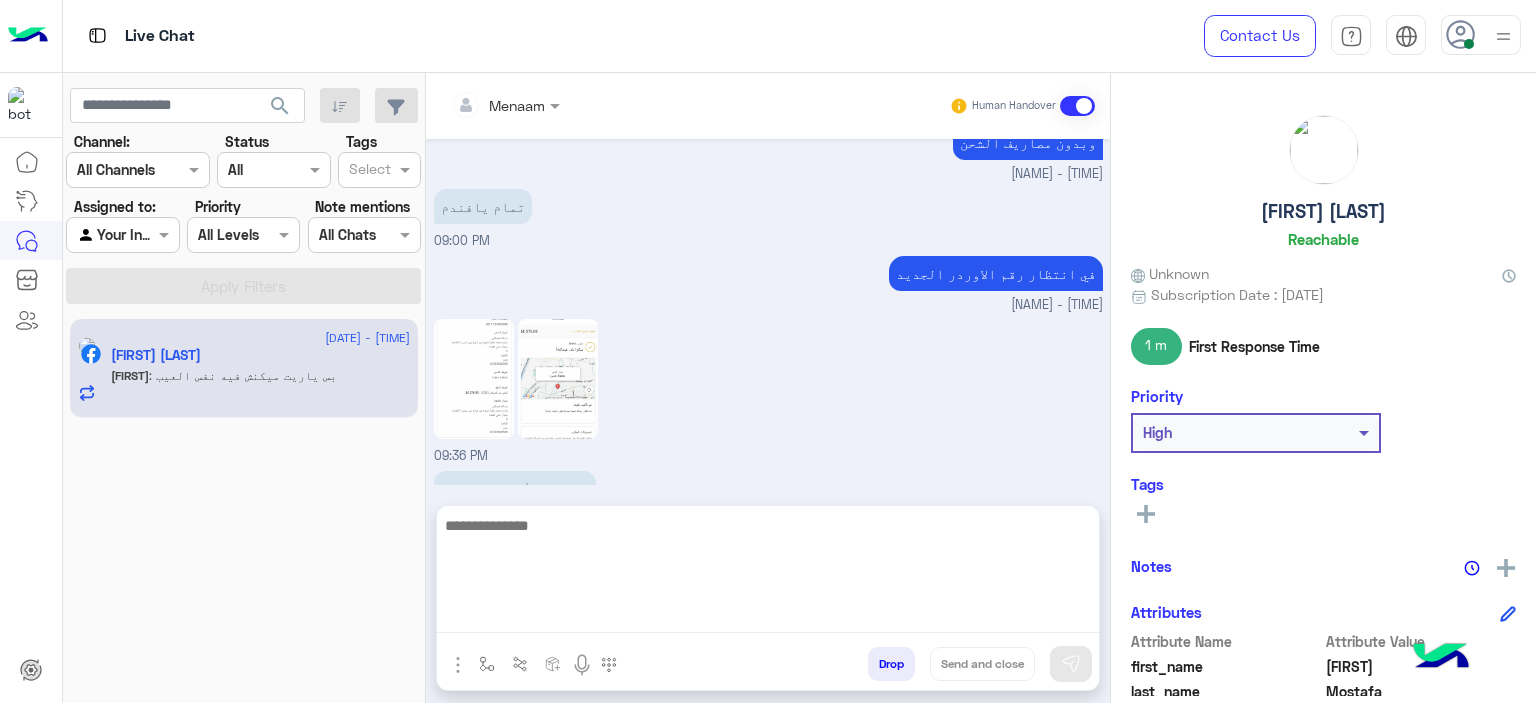 click at bounding box center (768, 573) 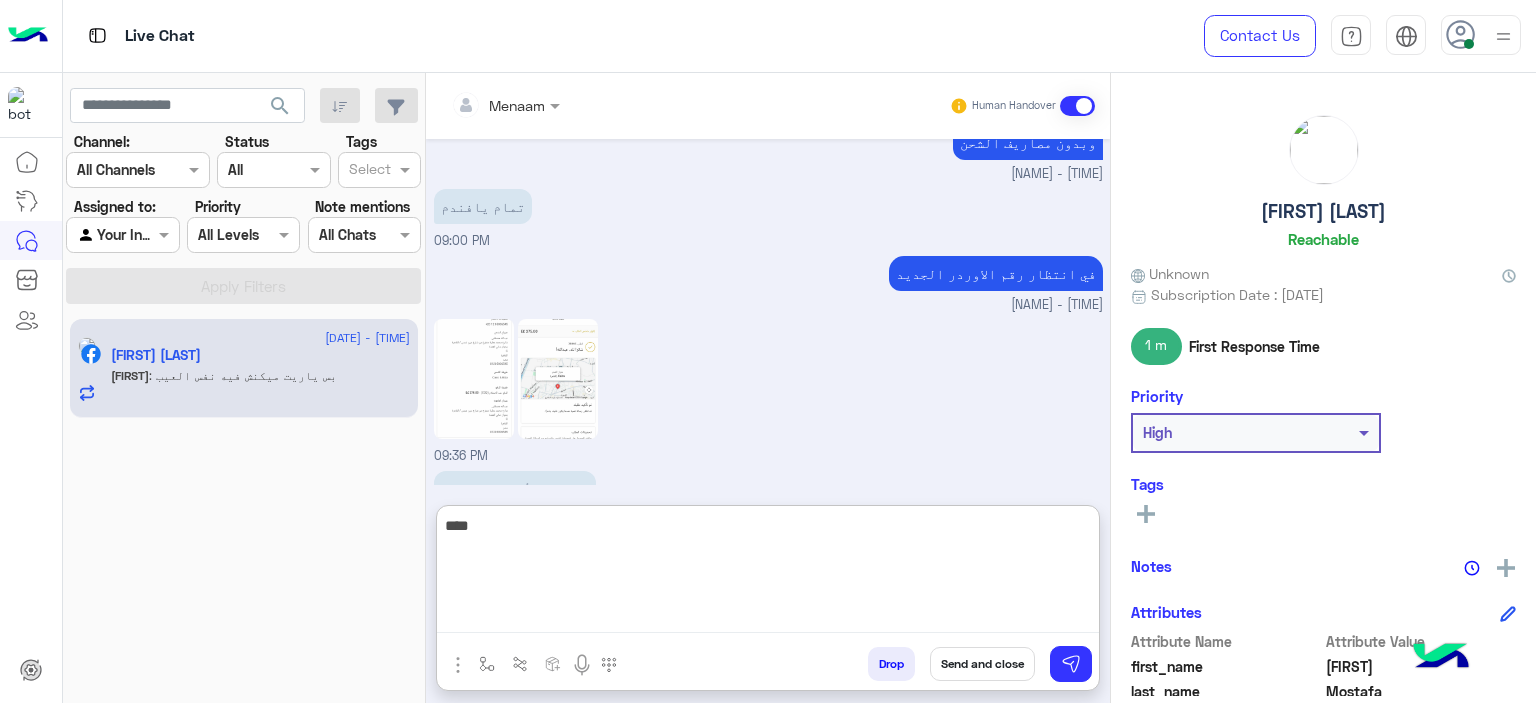 type on "****" 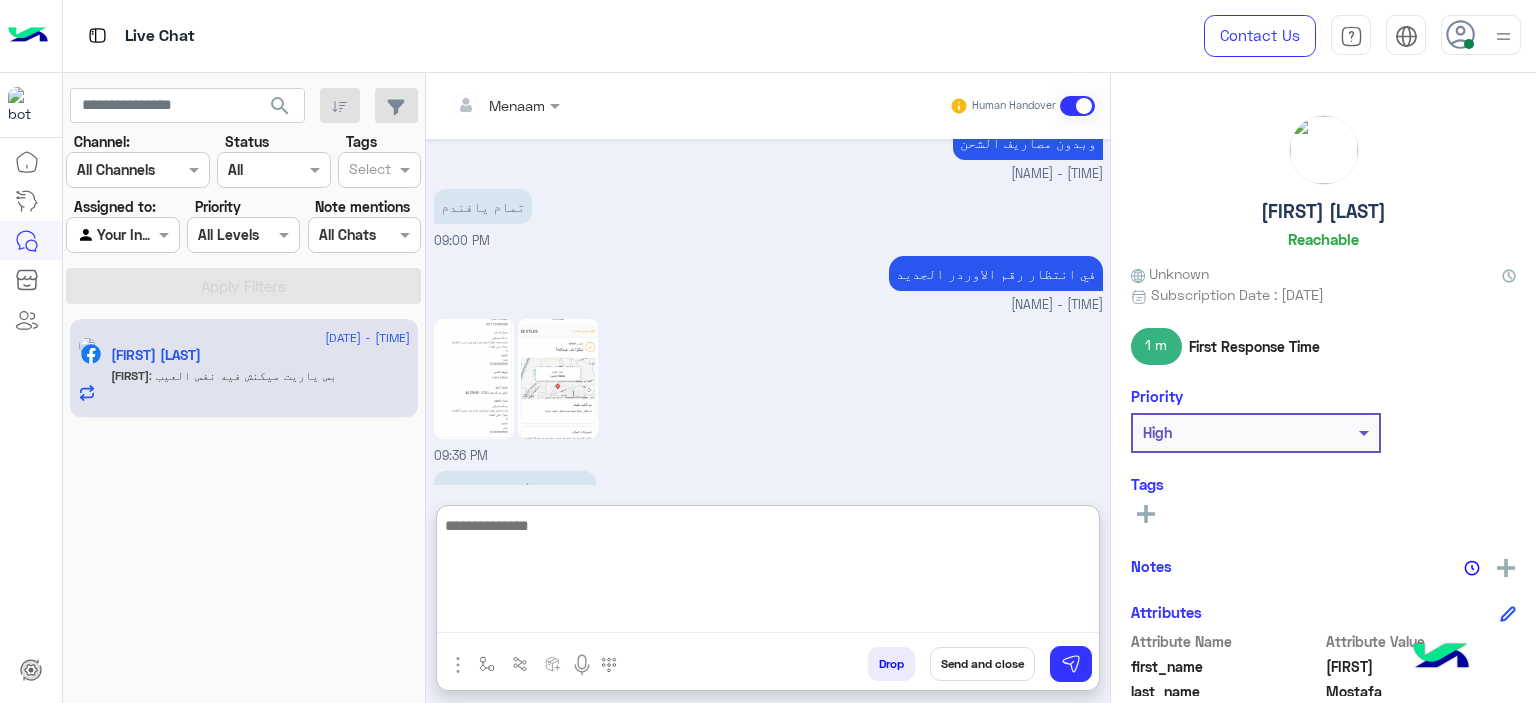 scroll, scrollTop: 2452, scrollLeft: 0, axis: vertical 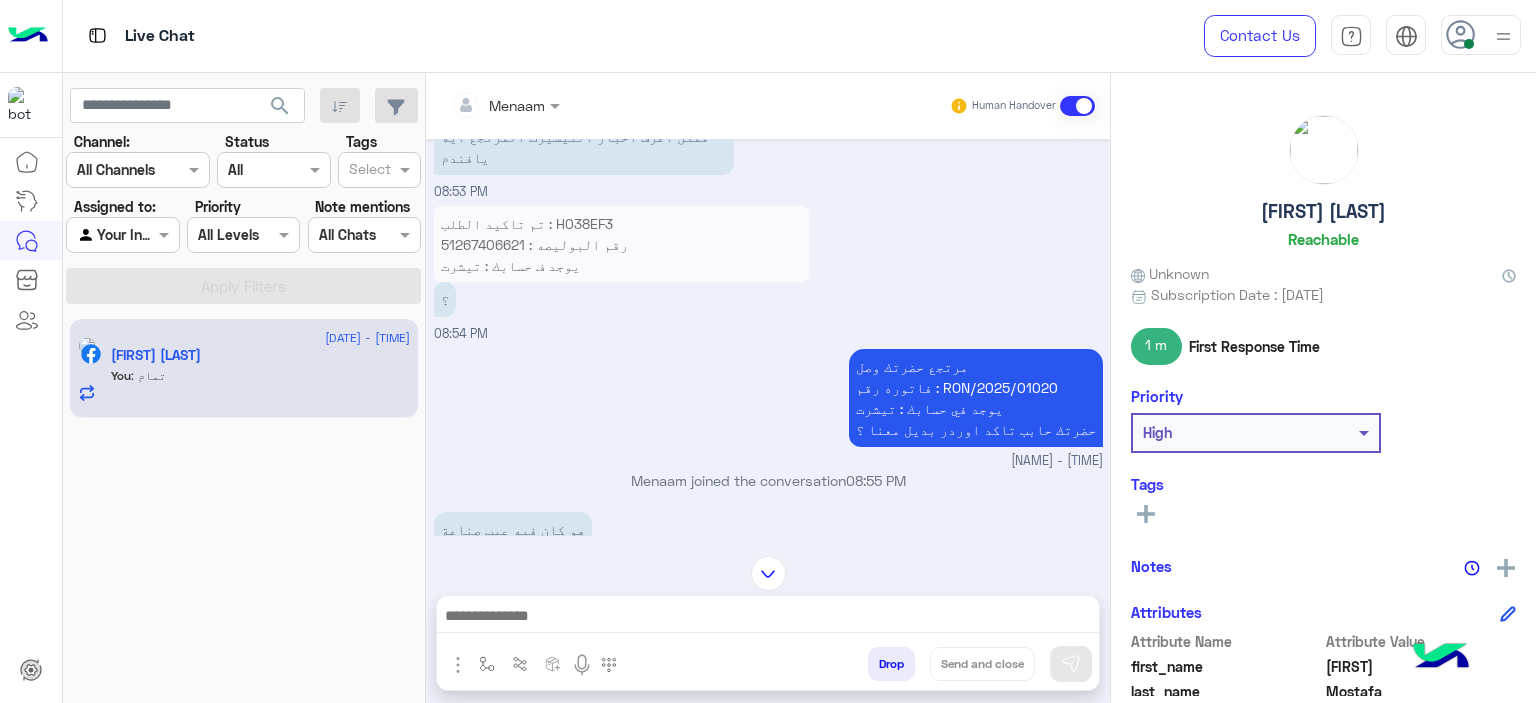 drag, startPoint x: 964, startPoint y: 319, endPoint x: 1090, endPoint y: 320, distance: 126.00397 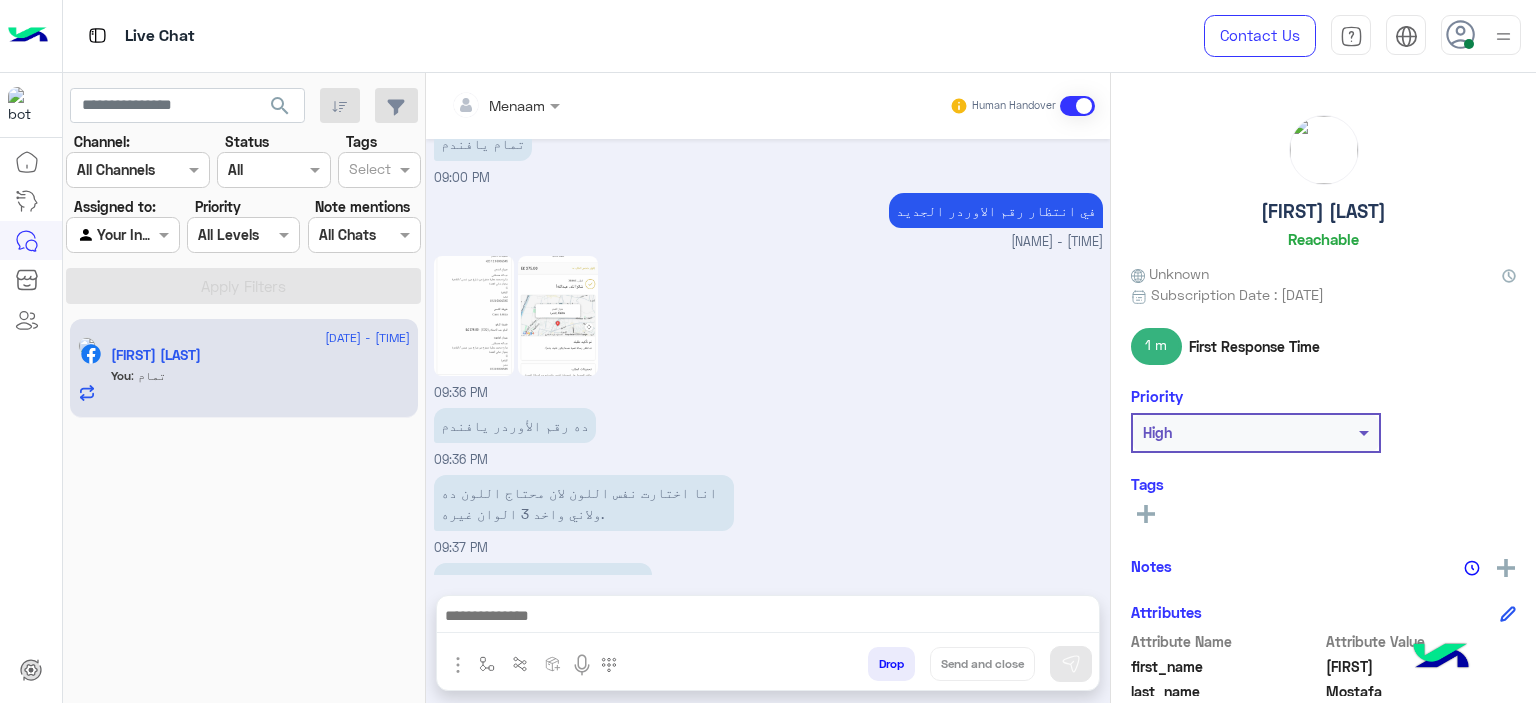 scroll, scrollTop: 2361, scrollLeft: 0, axis: vertical 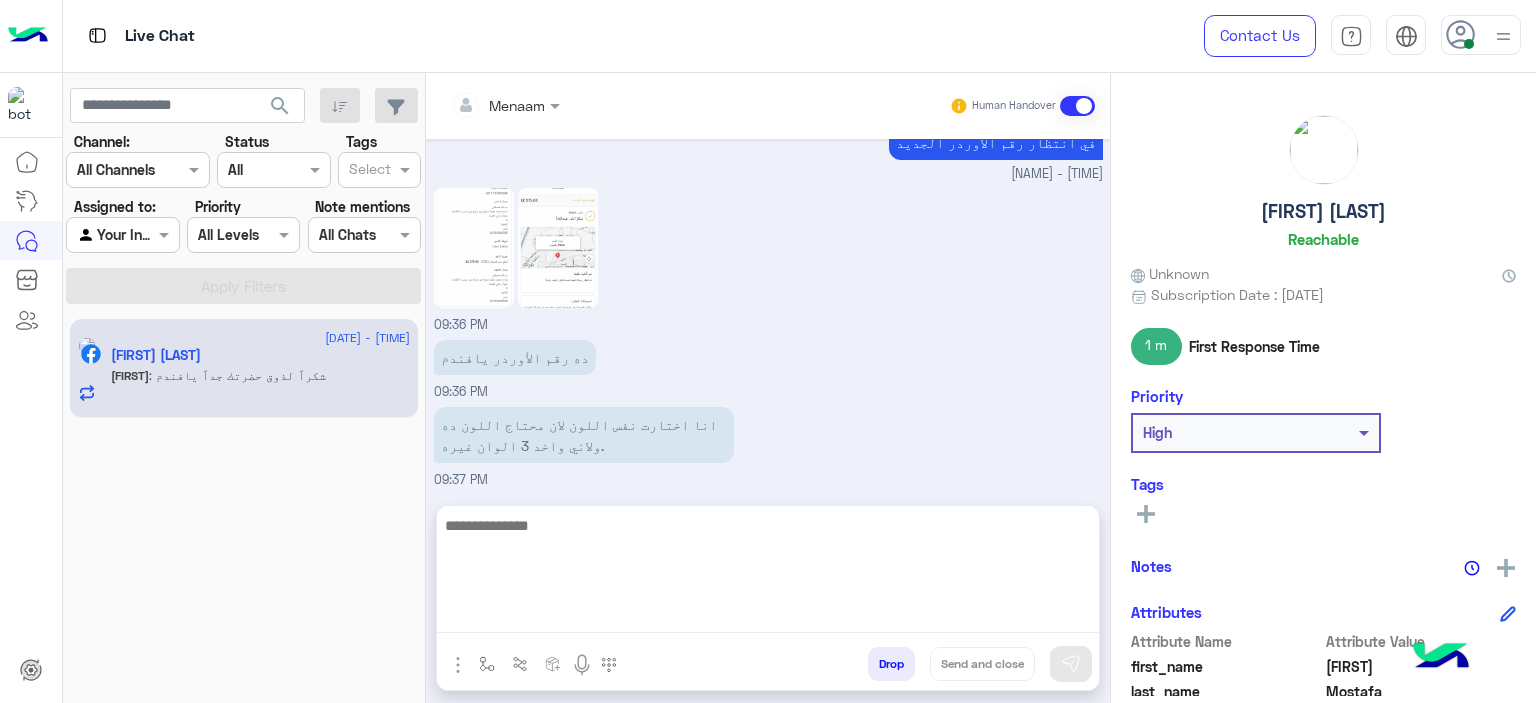 click at bounding box center [768, 573] 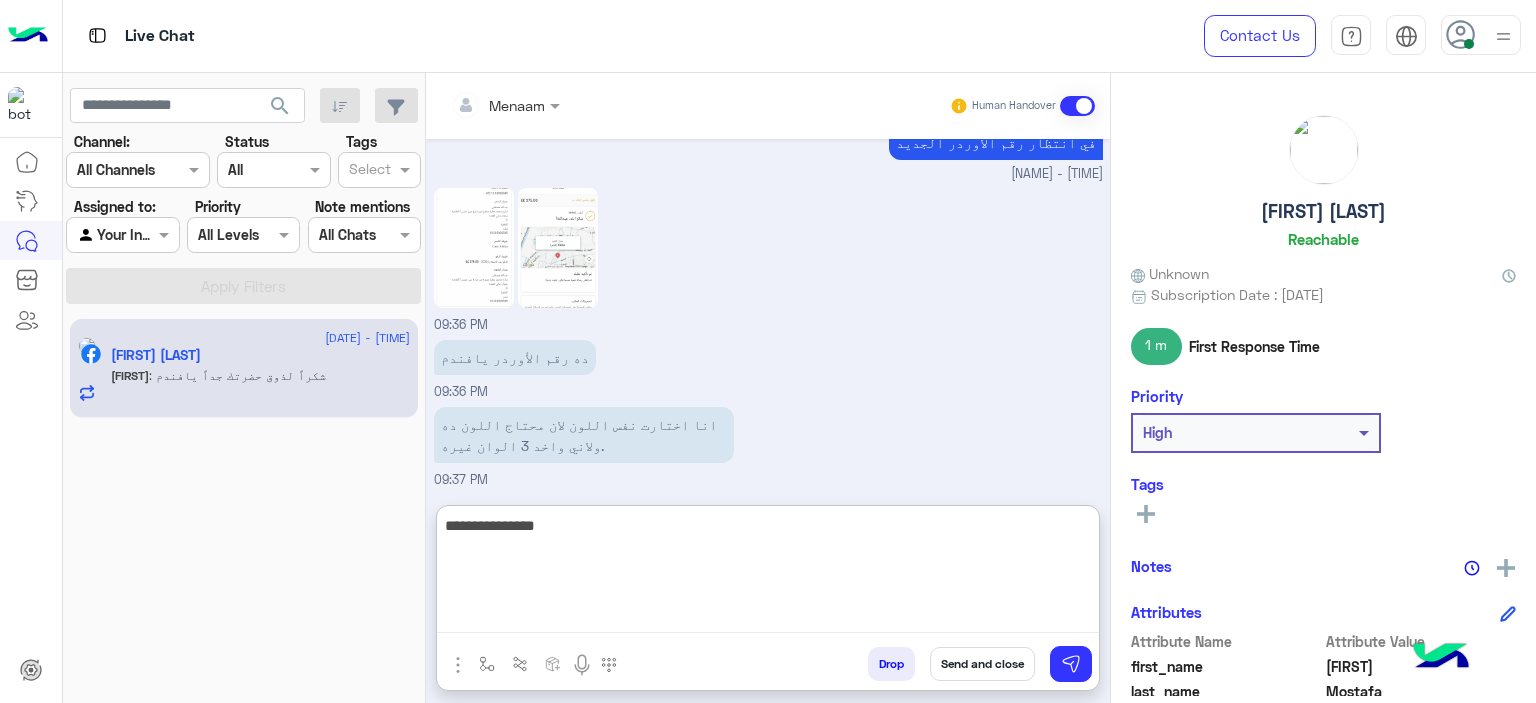 type on "**********" 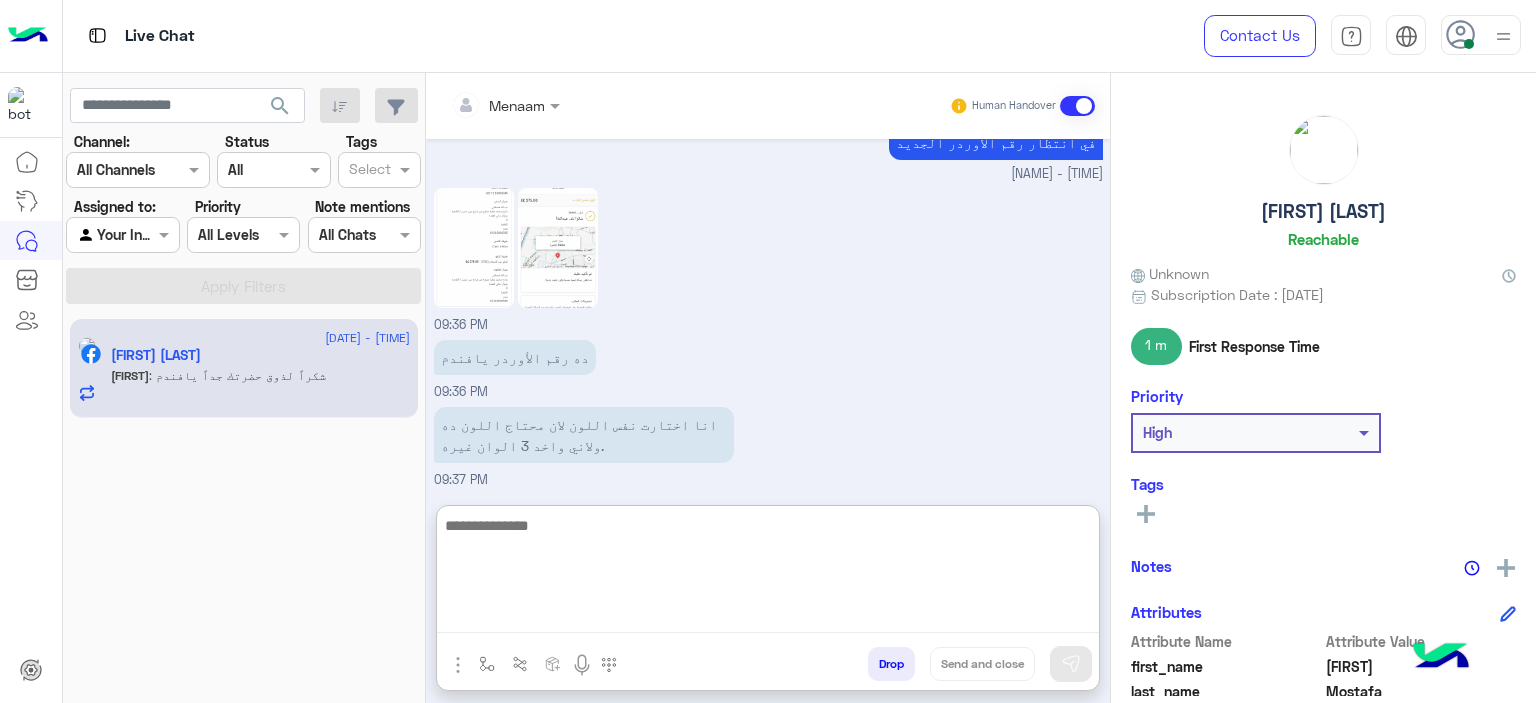 scroll, scrollTop: 2582, scrollLeft: 0, axis: vertical 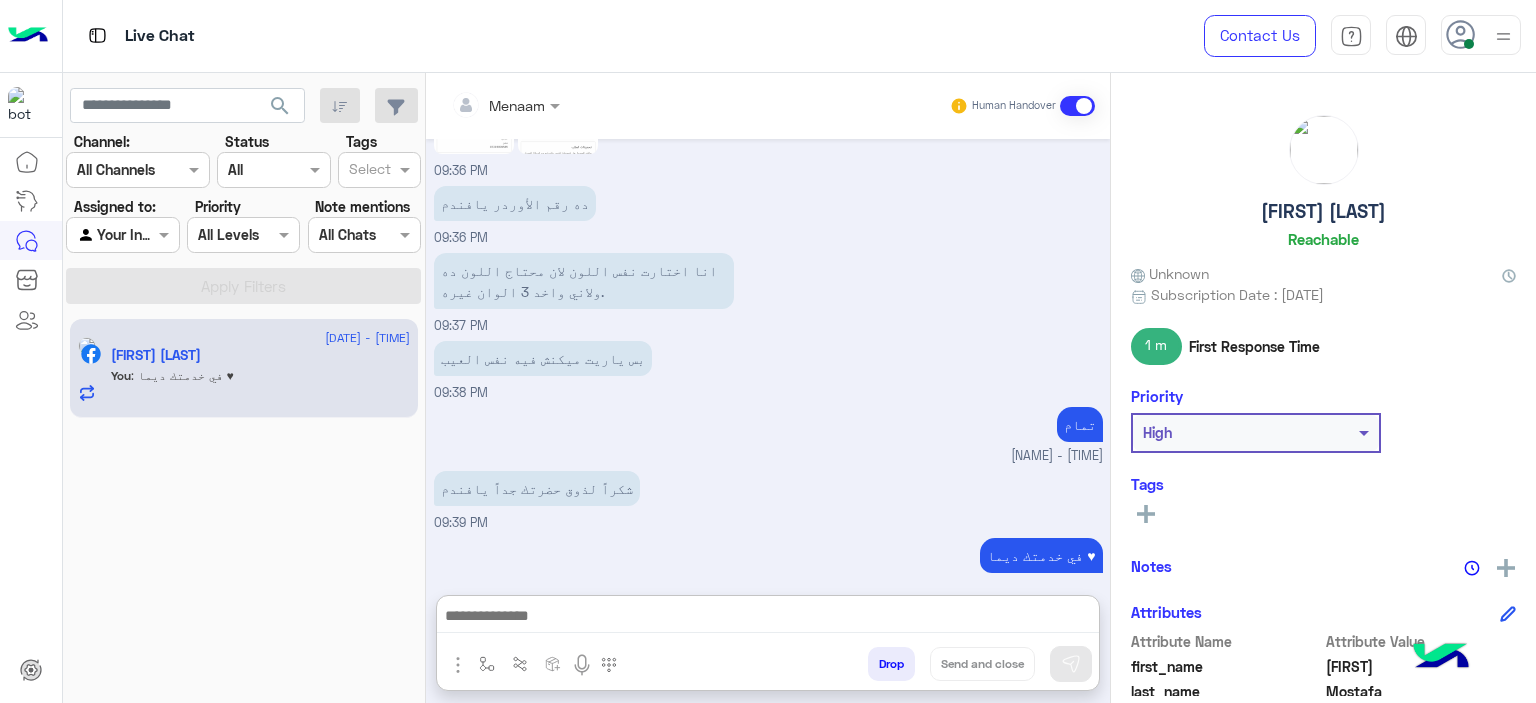 click on "Drop" at bounding box center [891, 664] 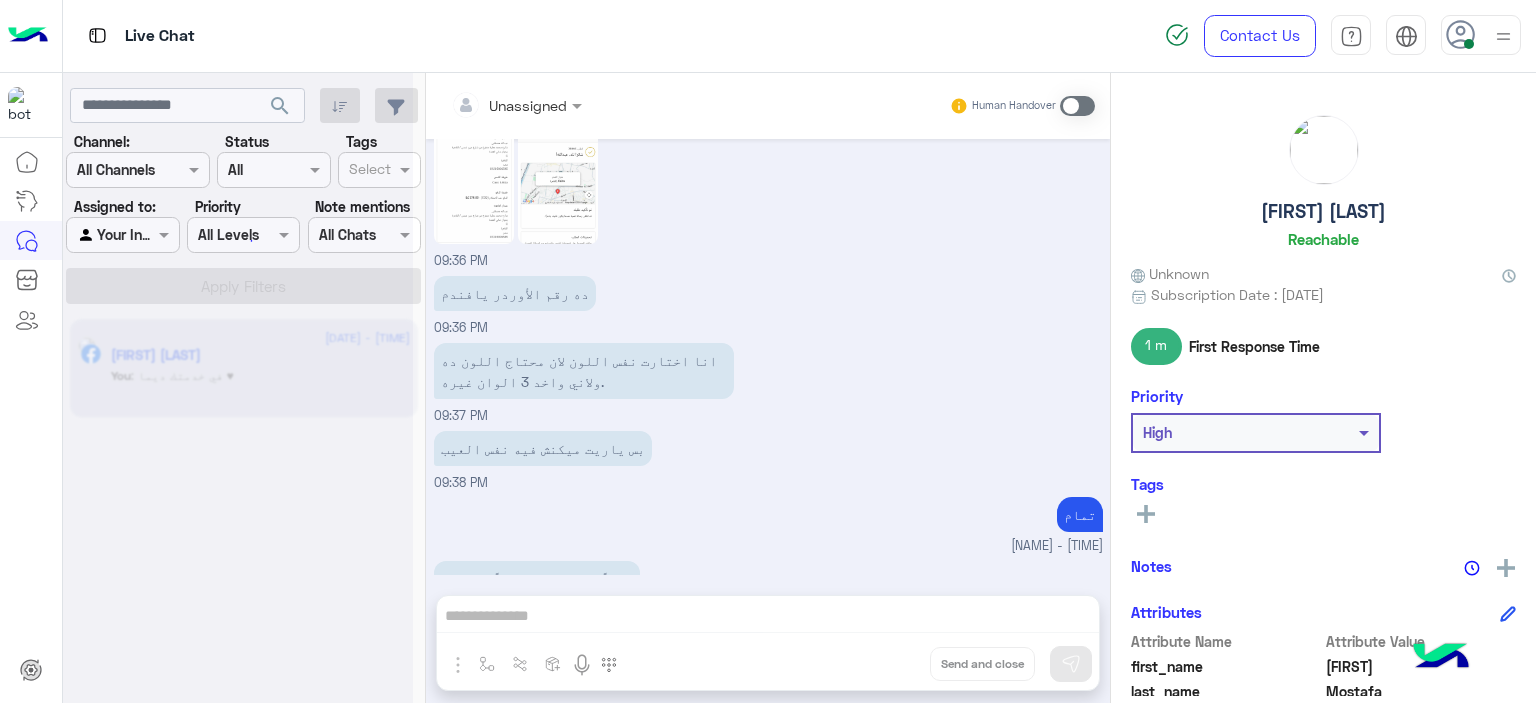 scroll, scrollTop: 2528, scrollLeft: 0, axis: vertical 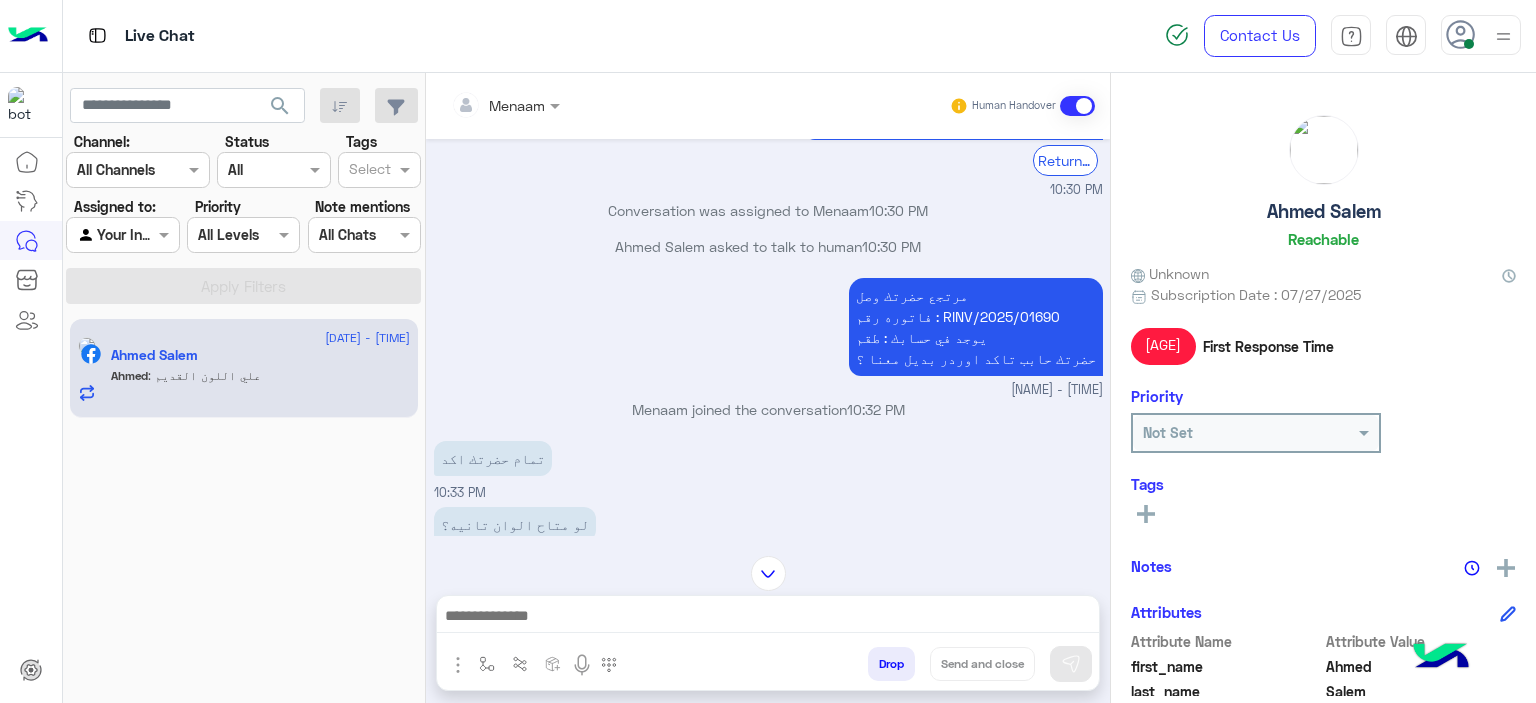 drag, startPoint x: 966, startPoint y: 252, endPoint x: 1060, endPoint y: 255, distance: 94.04786 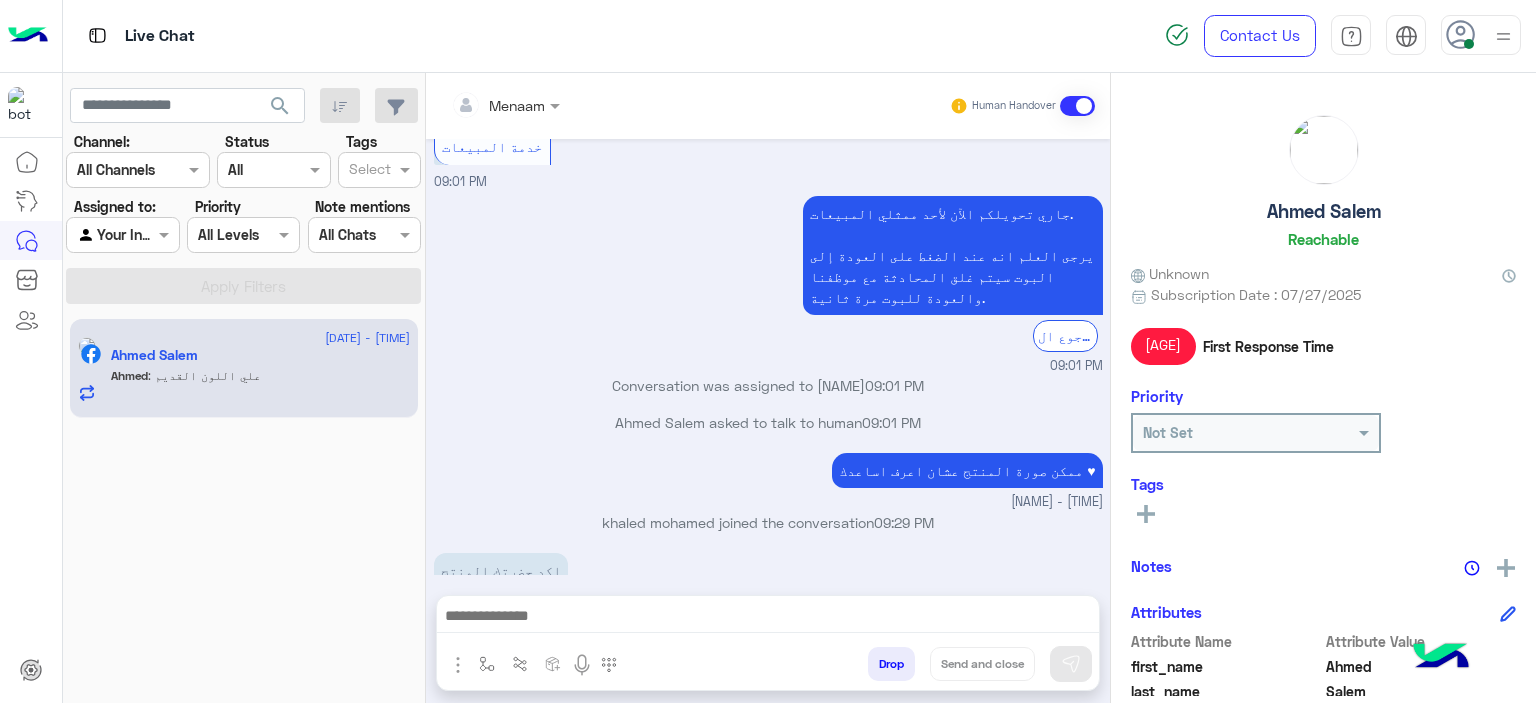 scroll, scrollTop: 3004, scrollLeft: 0, axis: vertical 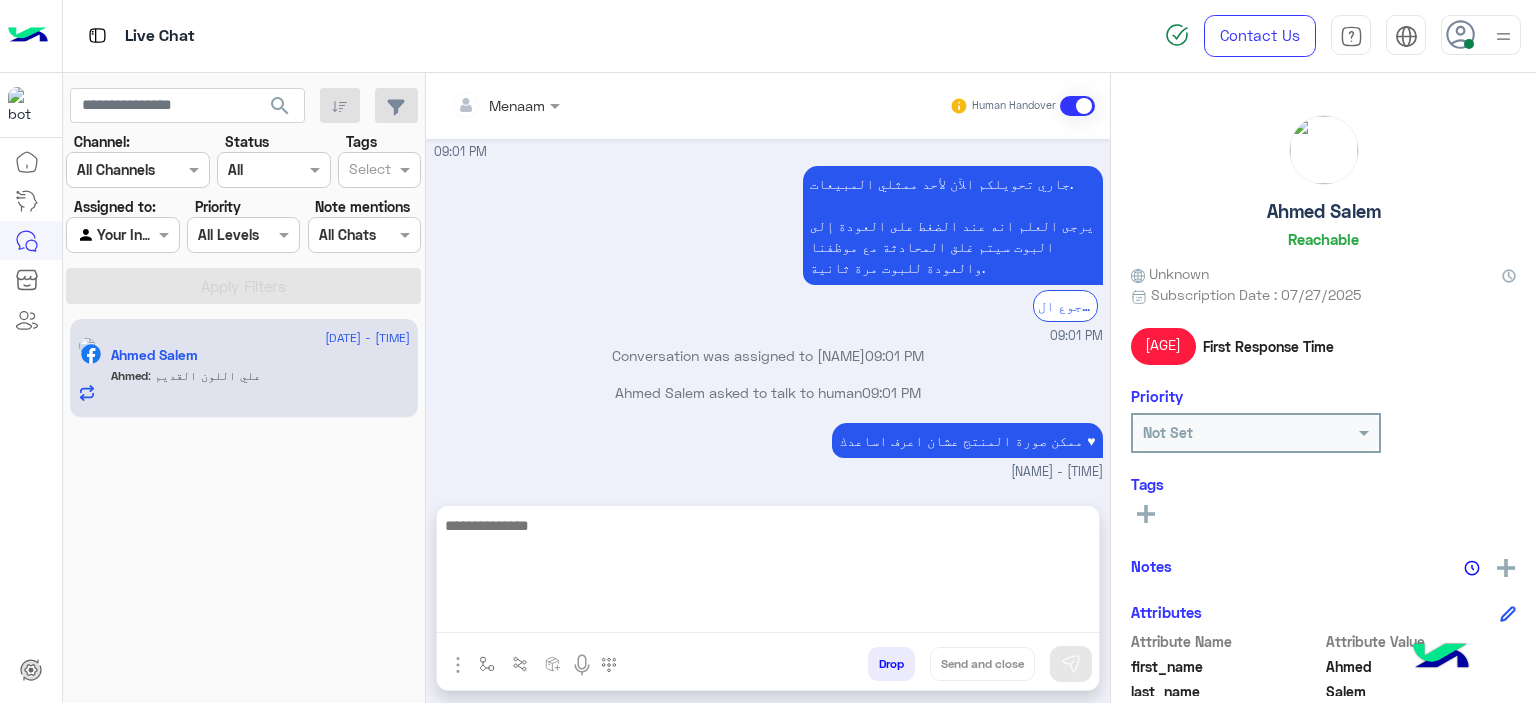 click at bounding box center [768, 573] 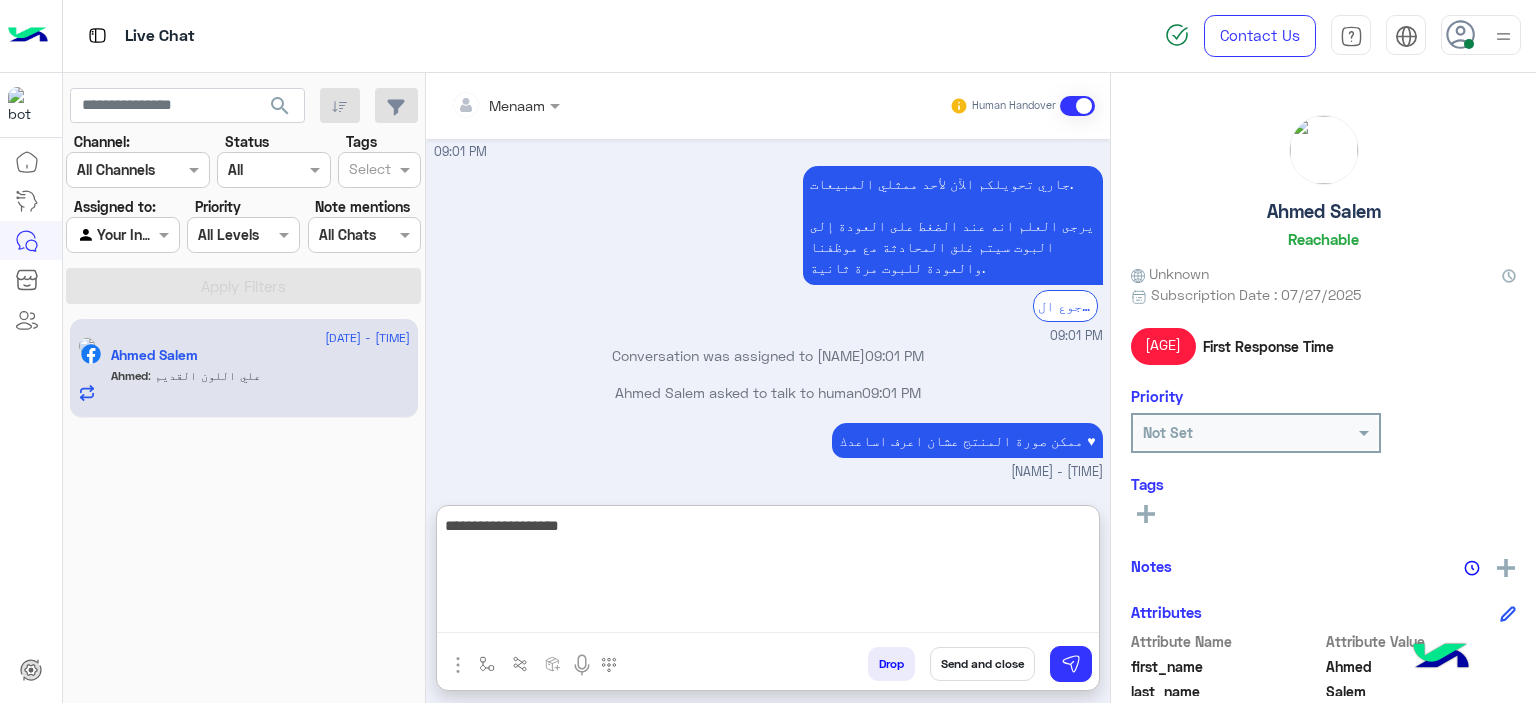 type on "**********" 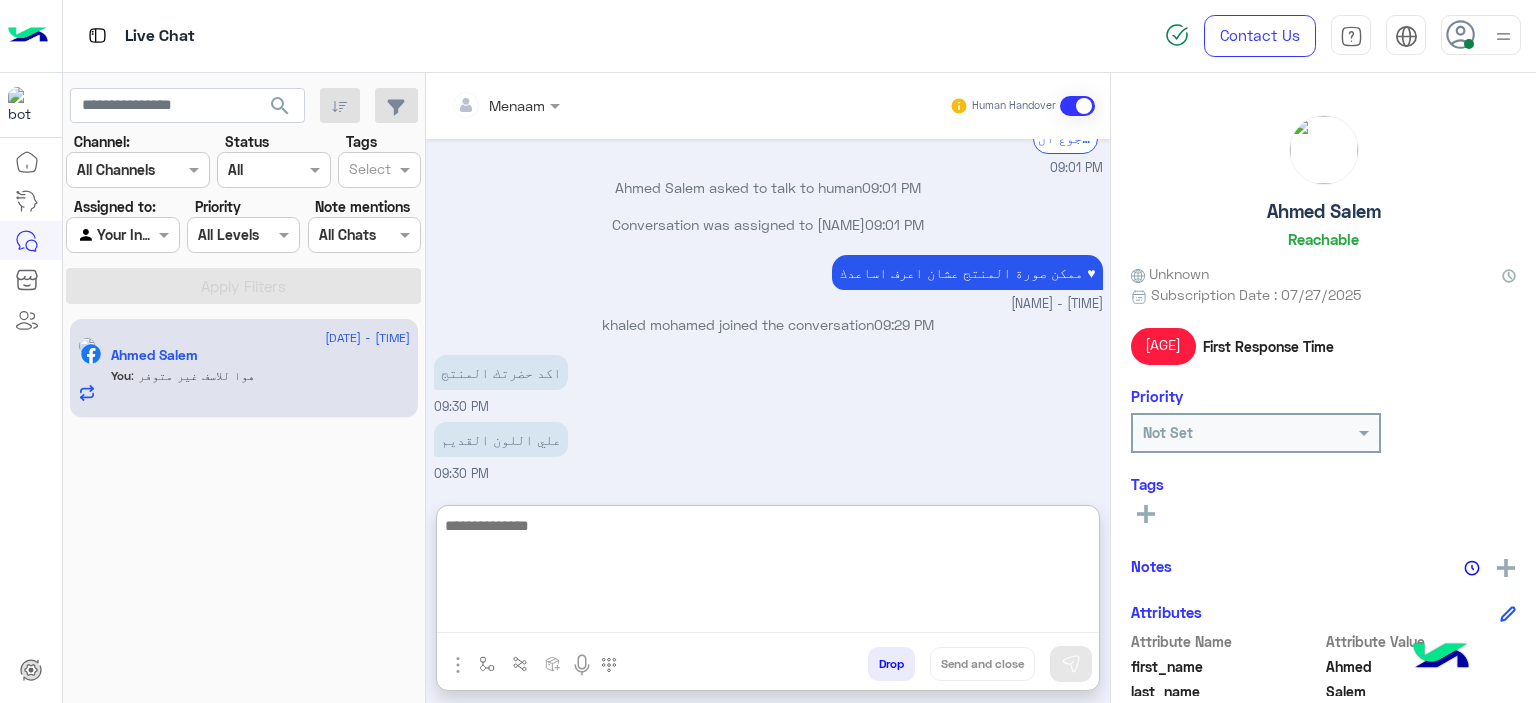 scroll, scrollTop: 3195, scrollLeft: 0, axis: vertical 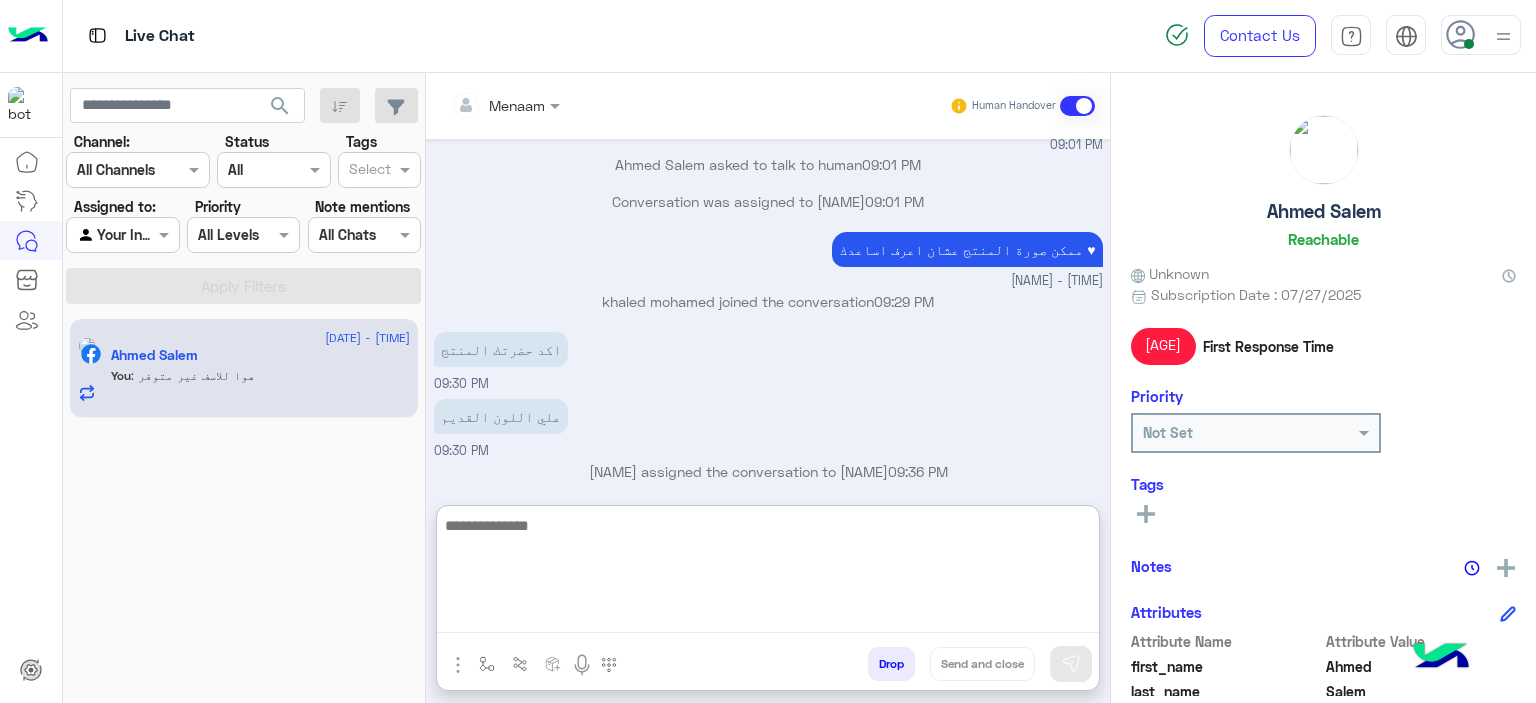 click at bounding box center (768, 573) 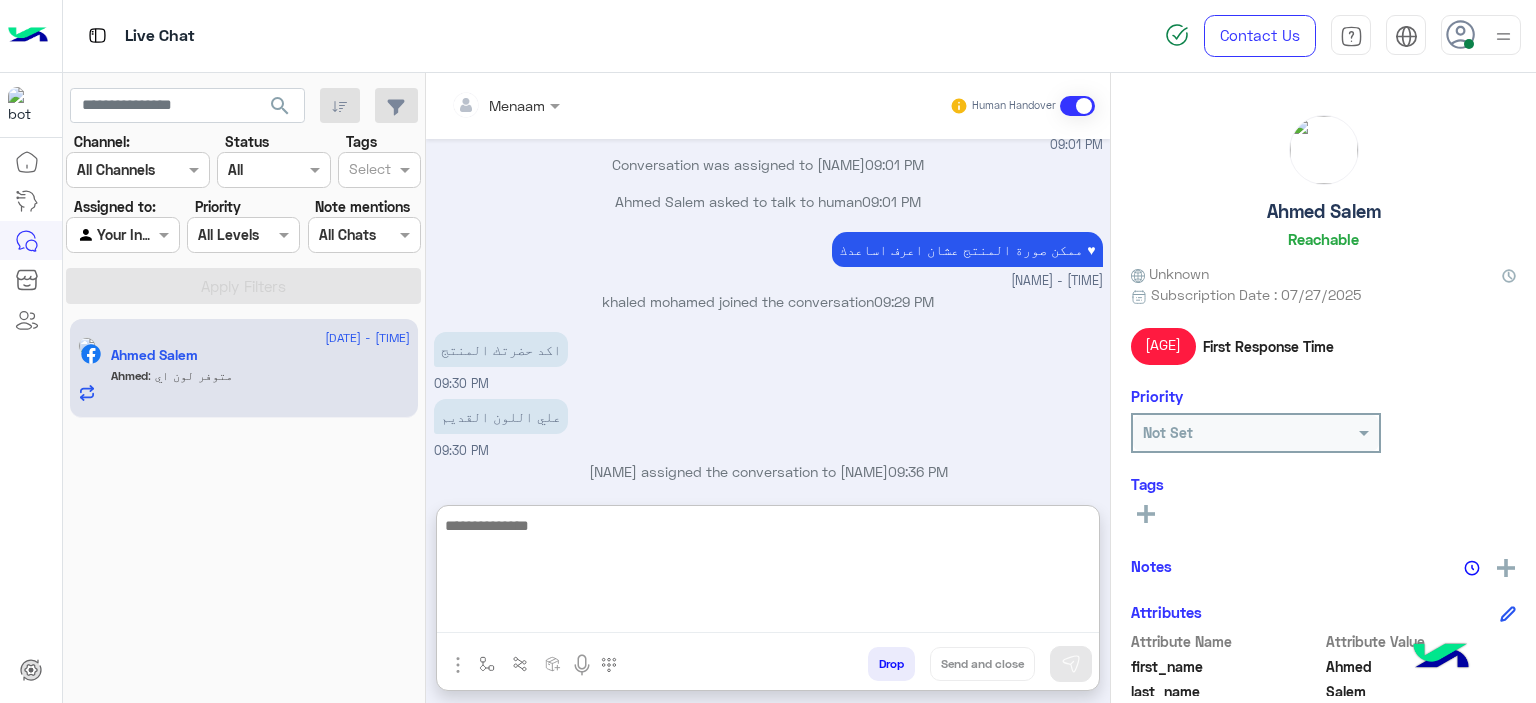 scroll, scrollTop: 3261, scrollLeft: 0, axis: vertical 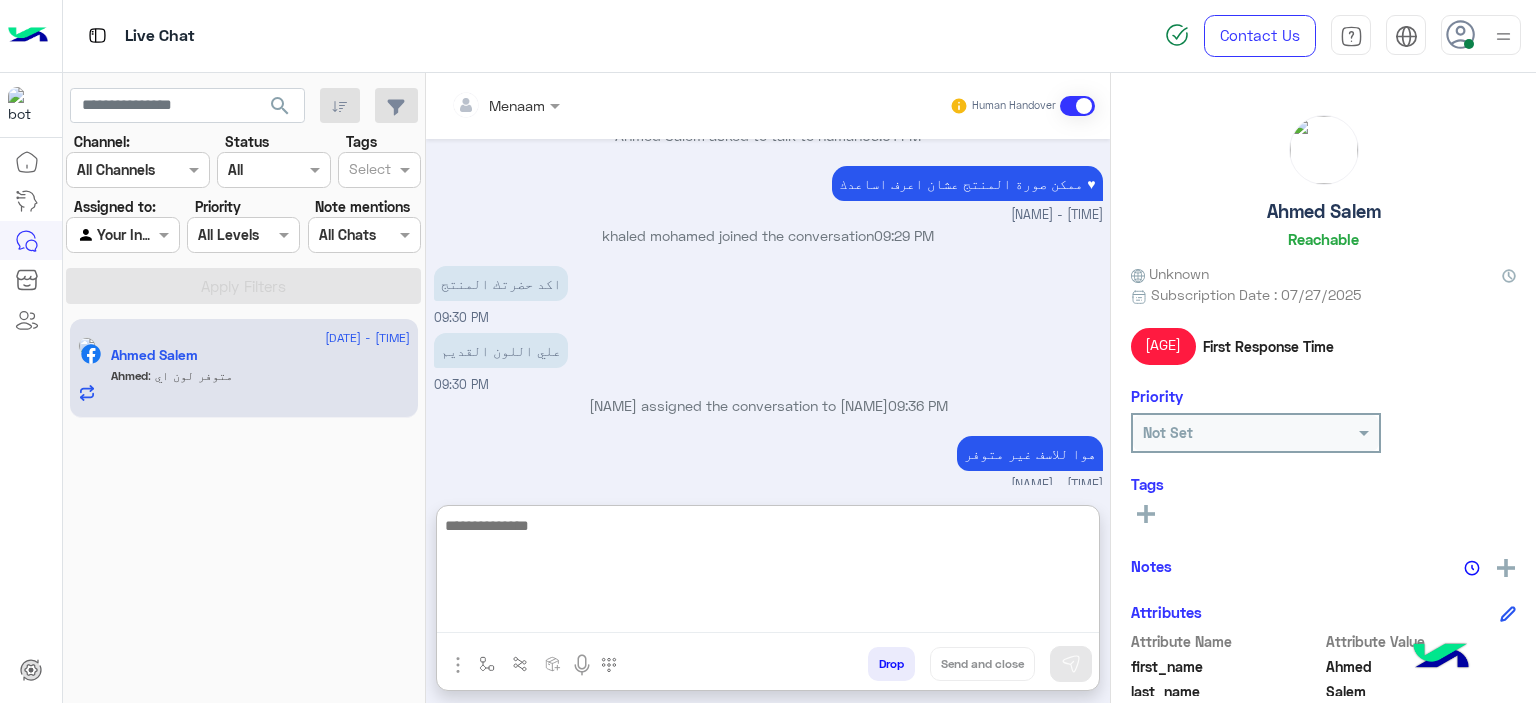 click at bounding box center (768, 573) 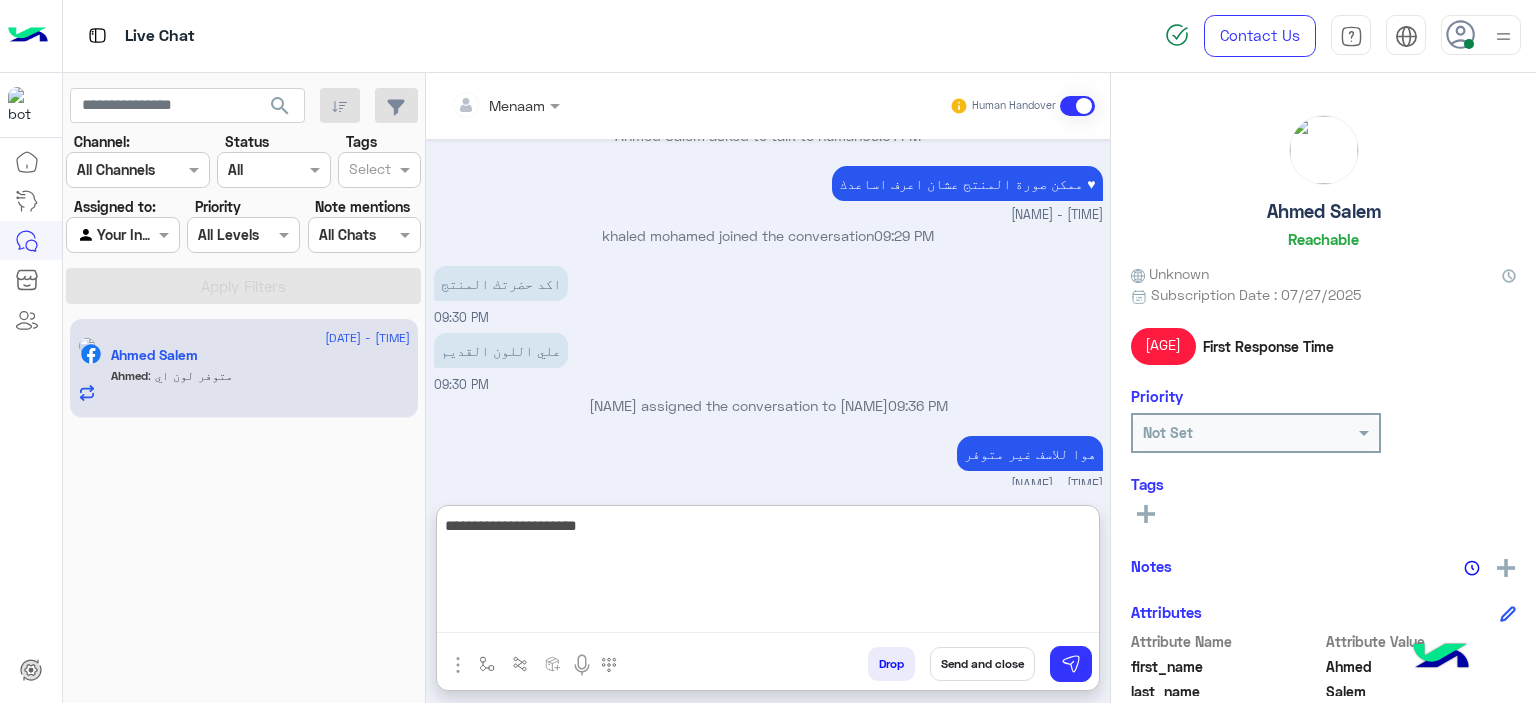 type on "**********" 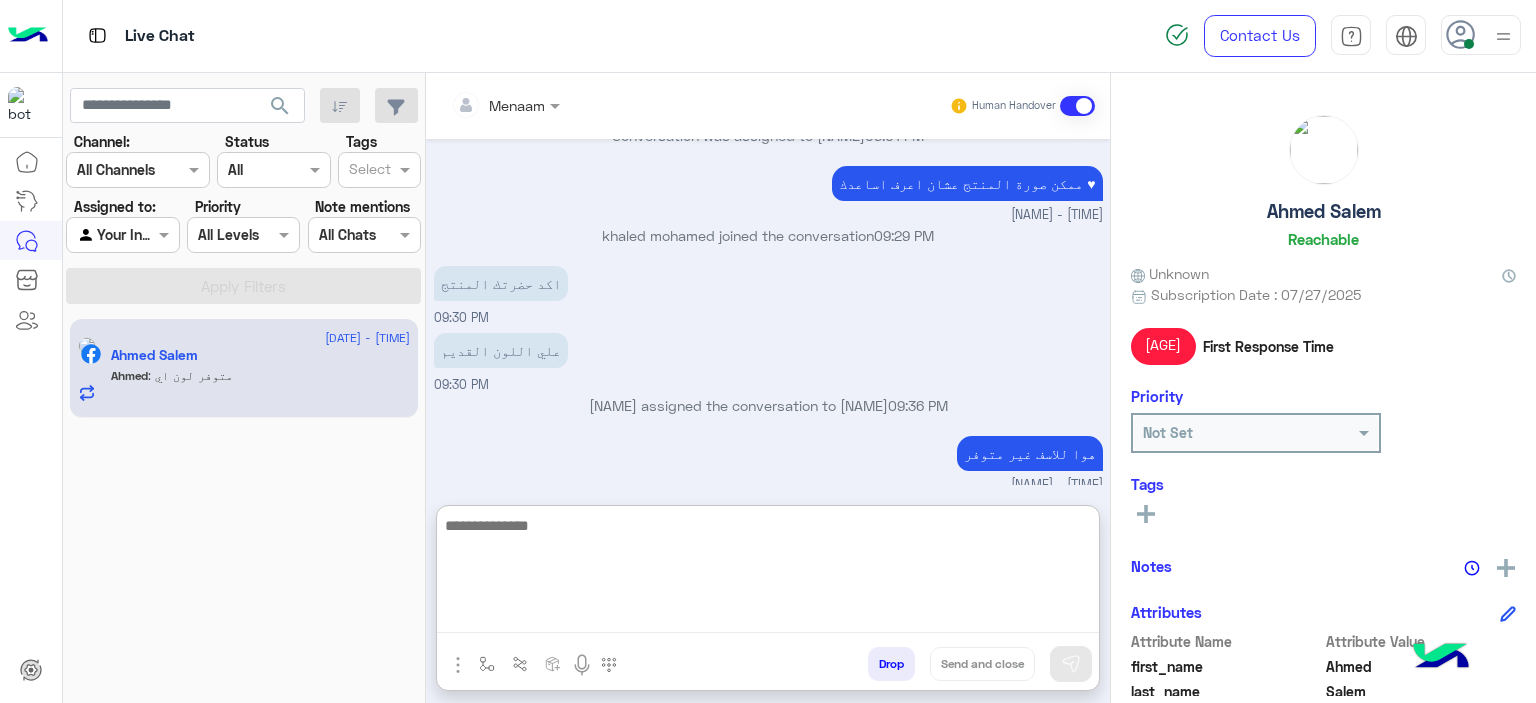 scroll, scrollTop: 3325, scrollLeft: 0, axis: vertical 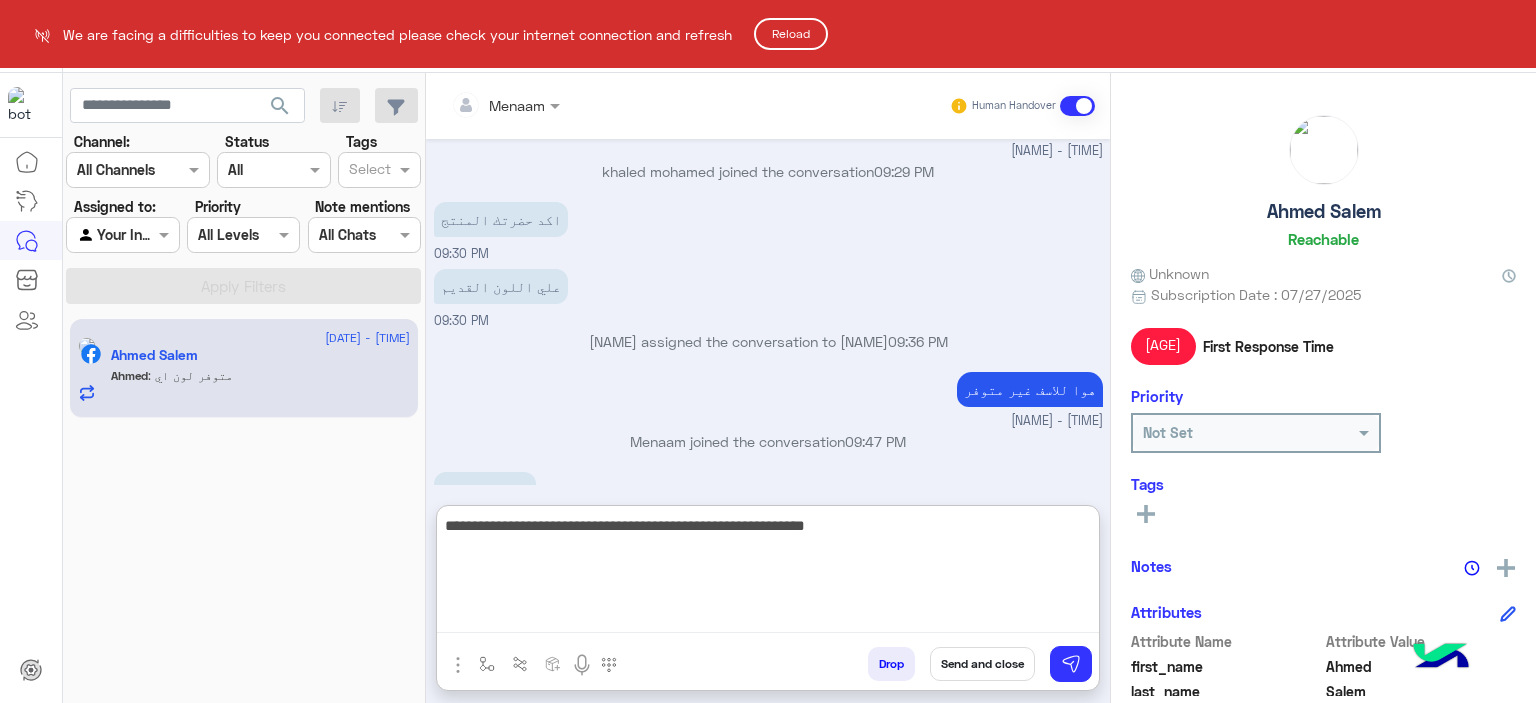 type on "**********" 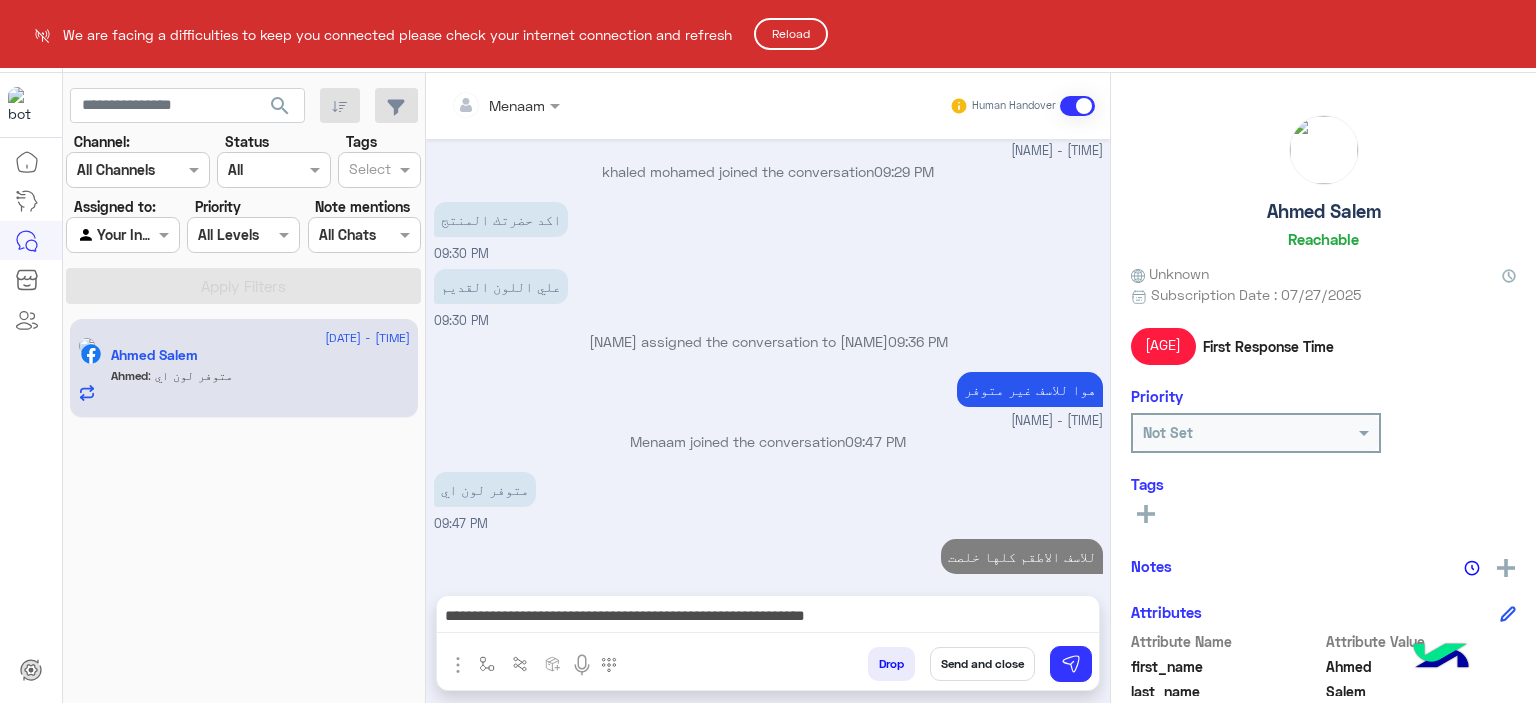 scroll, scrollTop: 3235, scrollLeft: 0, axis: vertical 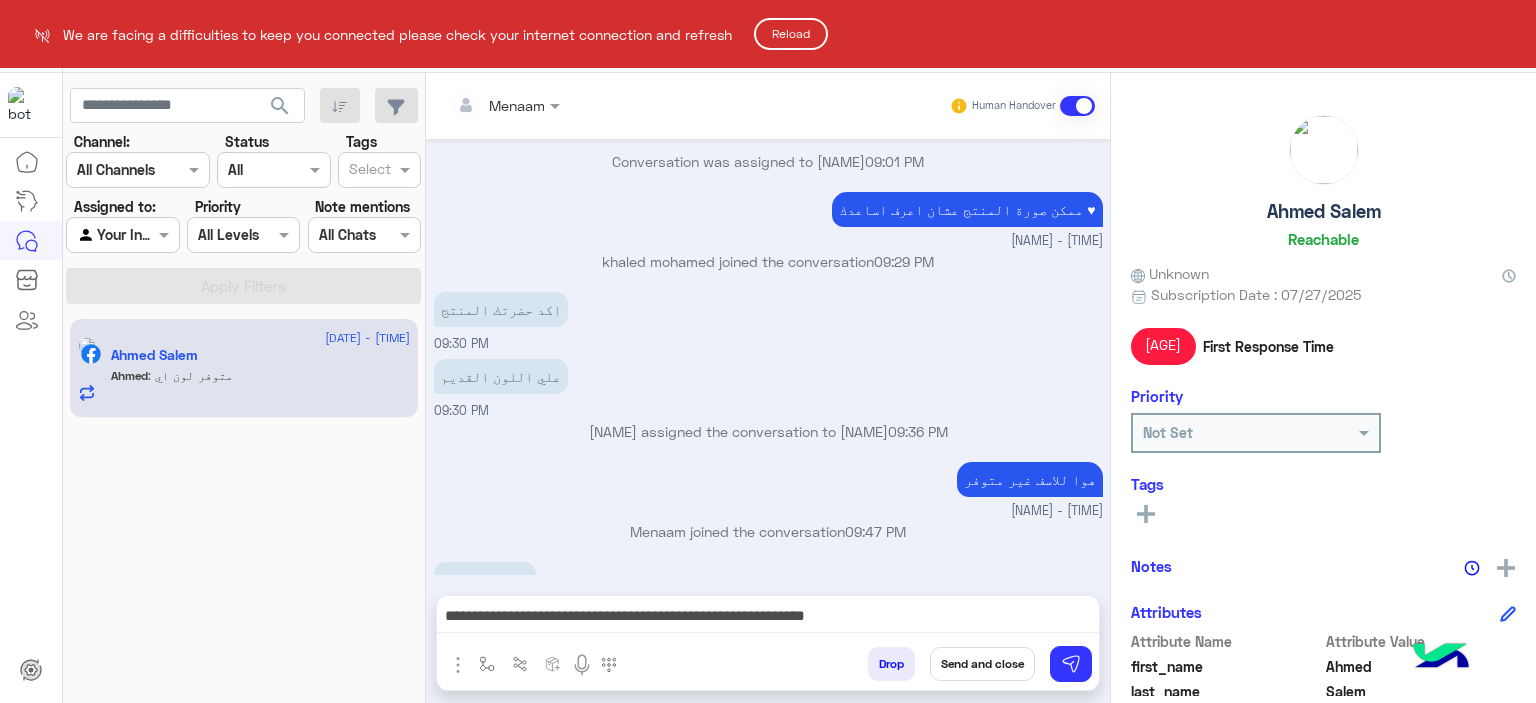 click on "We are facing a difficulties to keep you connected please check your internet connection and refresh Reload  Live Chat   Contact Us  Help Center عربي English search Channel: Channel All Channels Status Channel All Tags Select Assigned to: Agent Filter Your Inbox Priority All Levels All Levels Note mentions Select All Chats Apply Filters 7 August - 9:47 PM  Ahmed Salem  Ahmed : متوفر لون اي Menaam  Human Handover     Aug 6, 2025  عميلنا العزيز Ahmed اهلا بيك في إيجل، برجاء الضغط على القائمة التالية للجواب عن إستفسارك  للتسوق و الاستفسارات     10:28 PM  لو مش هتبعتو غيرو ممكن ترجعو الفلوس   10:29 PM  عميلنا العزيز Ahmed اهلا بيك في إيجل، برجاء الضغط على القائمة التالية للجواب عن إستفسارك  للتسوق و الاستفسارات     10:29 PM   للتسوق و الاستفسارات    10:29 PM     10:29 PM" at bounding box center [768, 351] 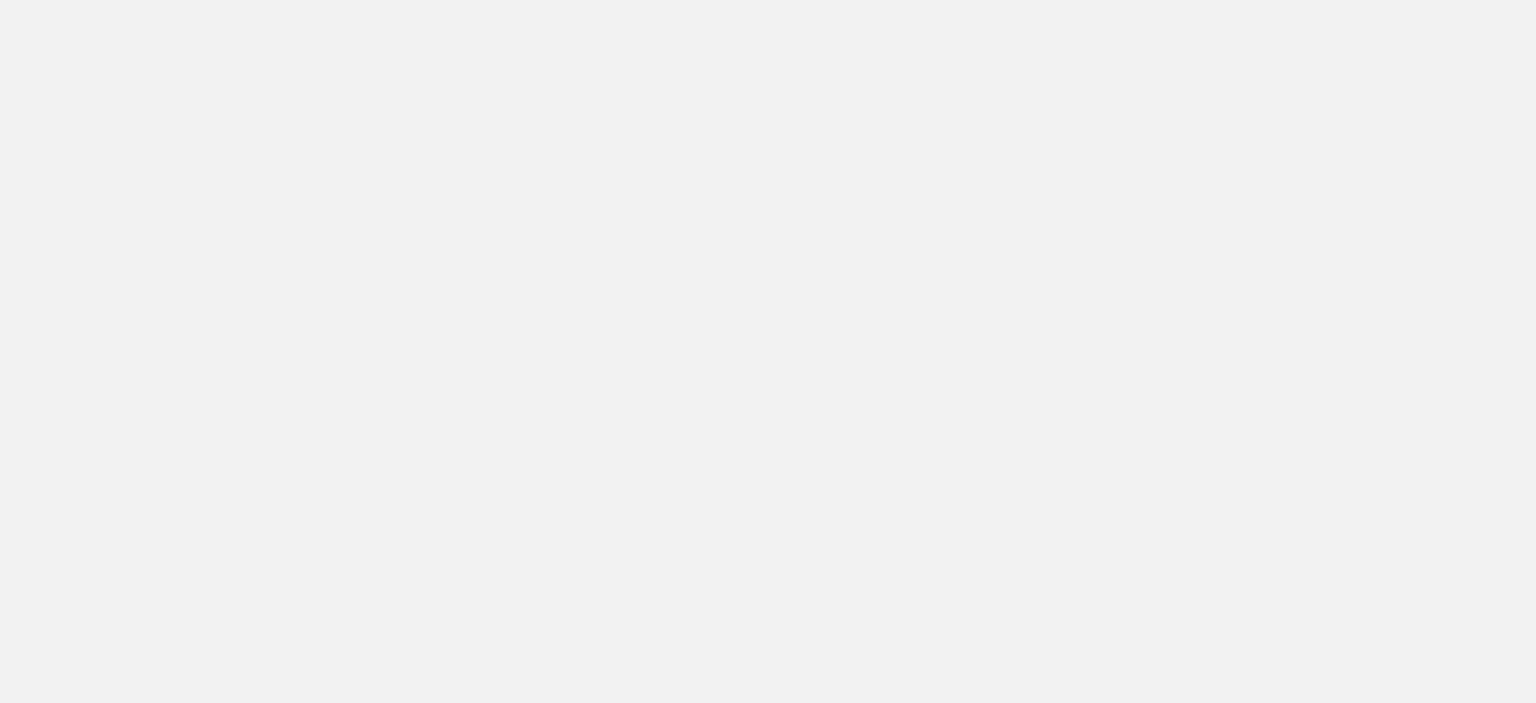scroll, scrollTop: 0, scrollLeft: 0, axis: both 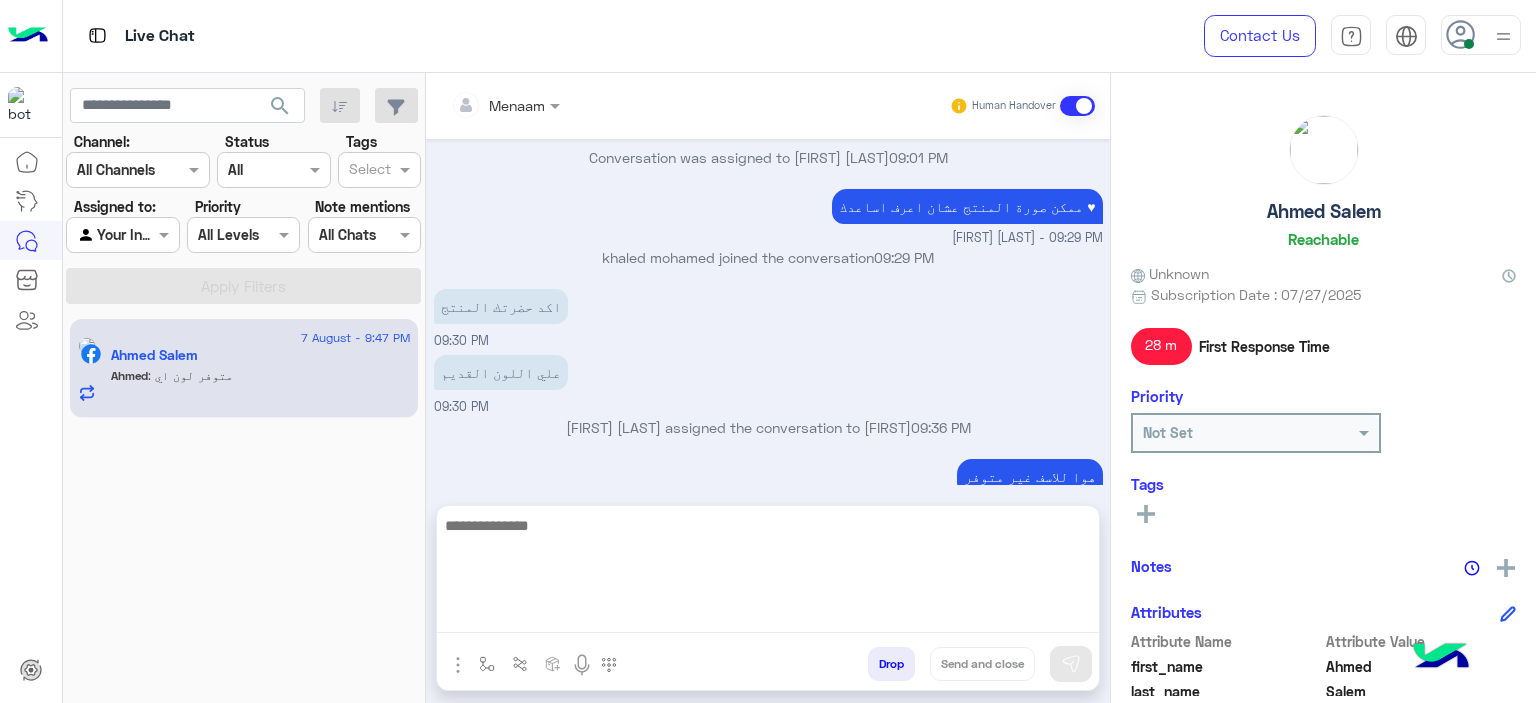 click at bounding box center [768, 573] 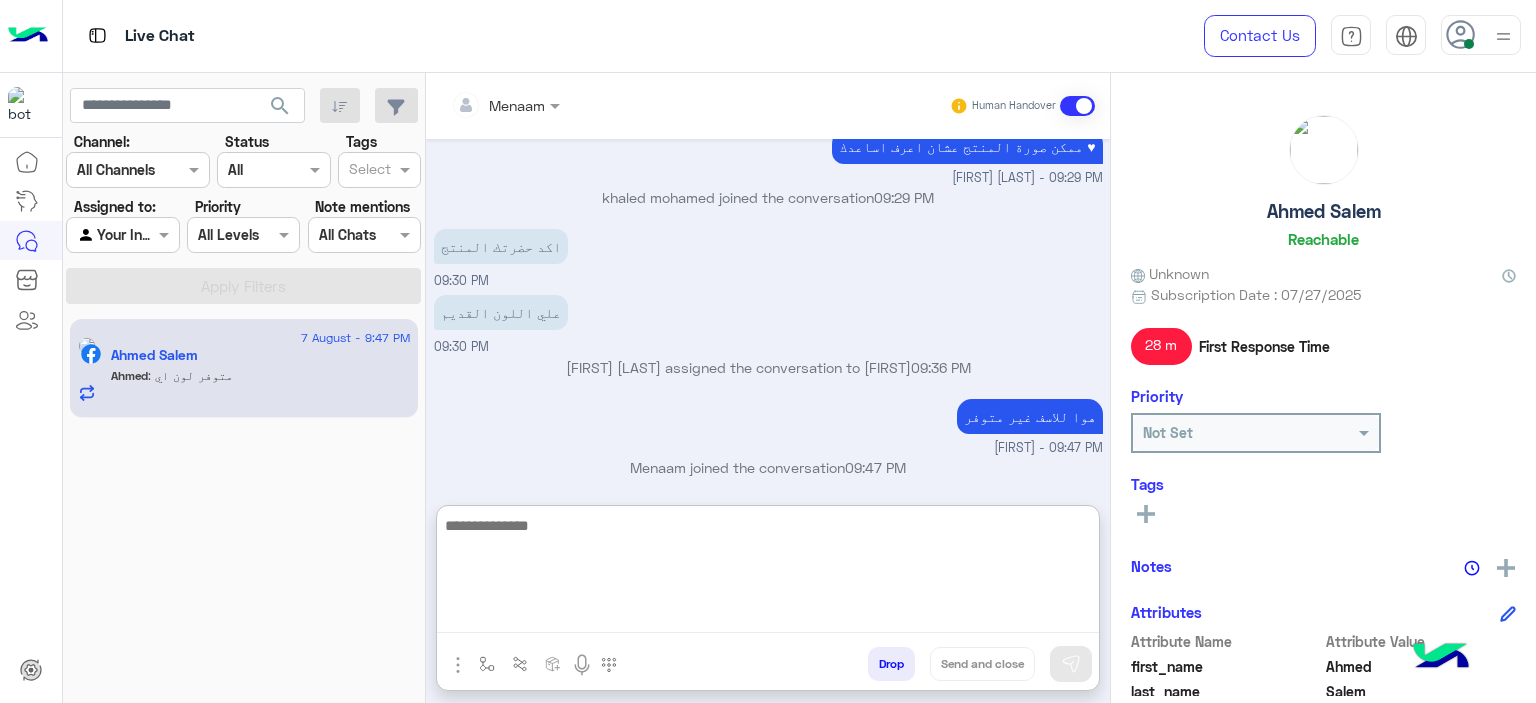 scroll, scrollTop: 1164, scrollLeft: 0, axis: vertical 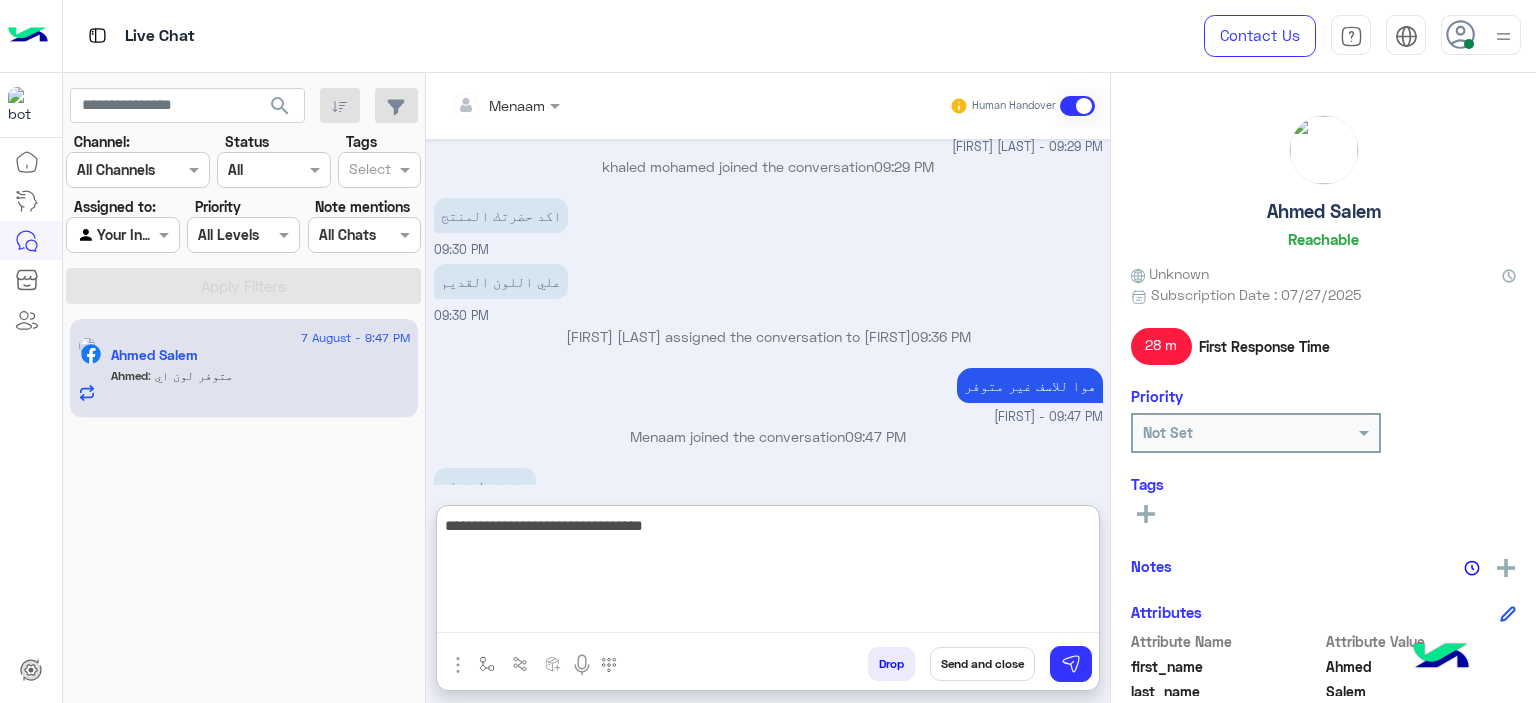 type on "**********" 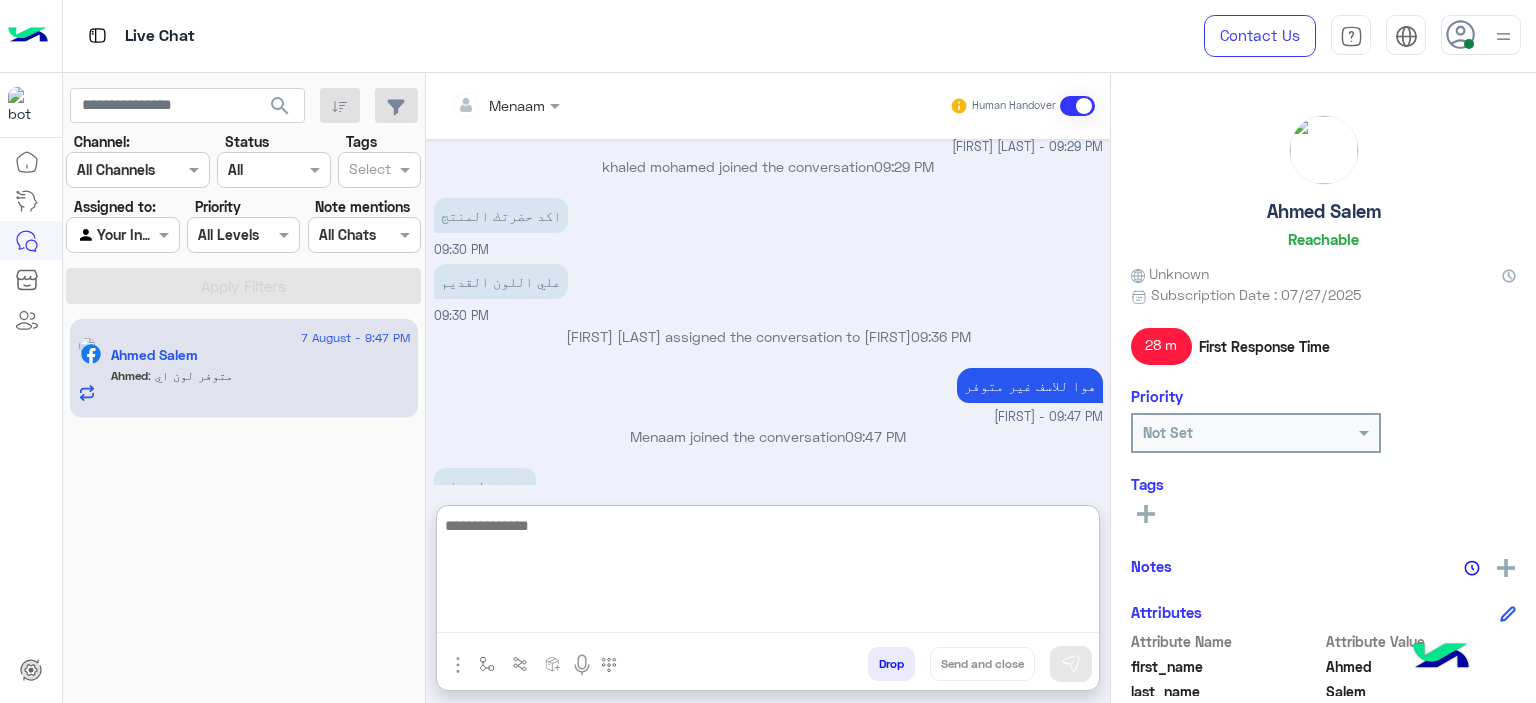 scroll, scrollTop: 1227, scrollLeft: 0, axis: vertical 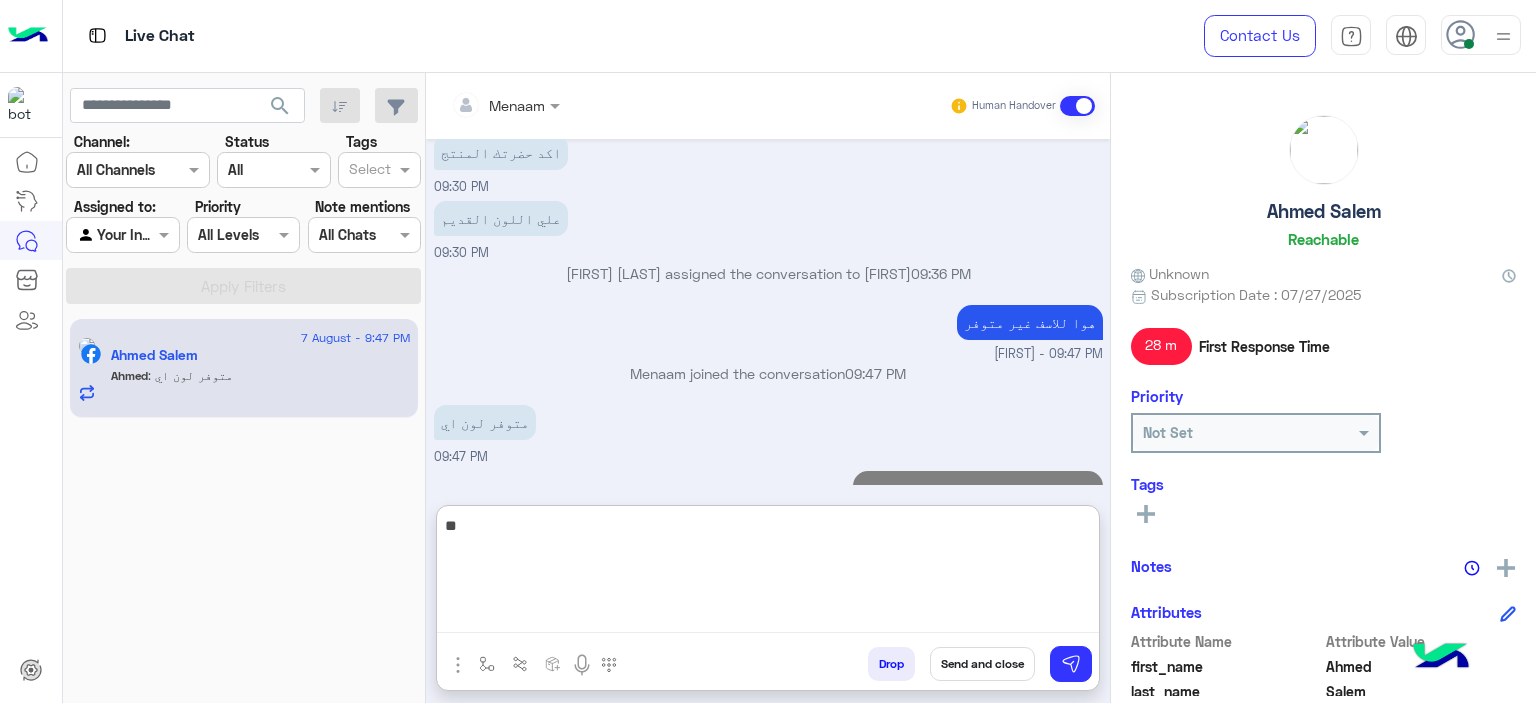 type on "*" 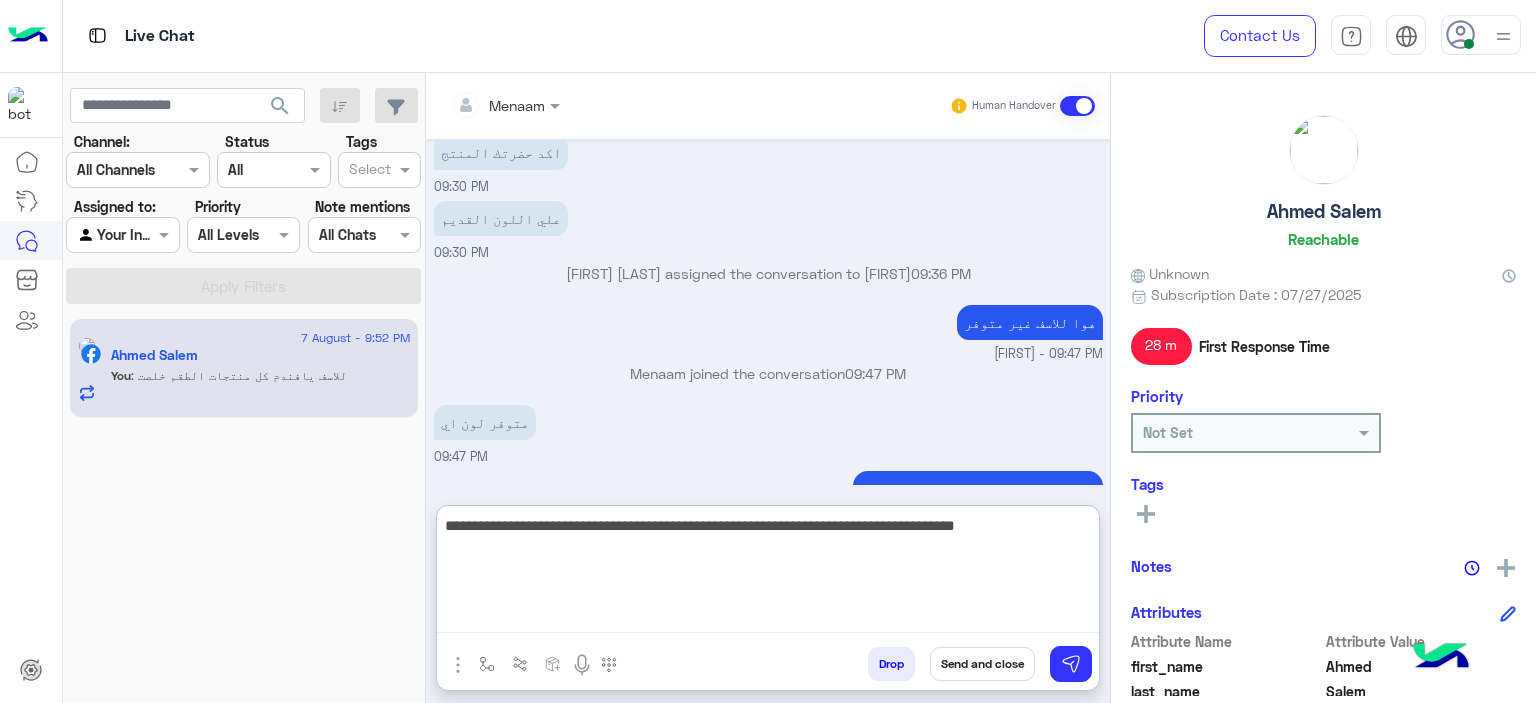 type on "**********" 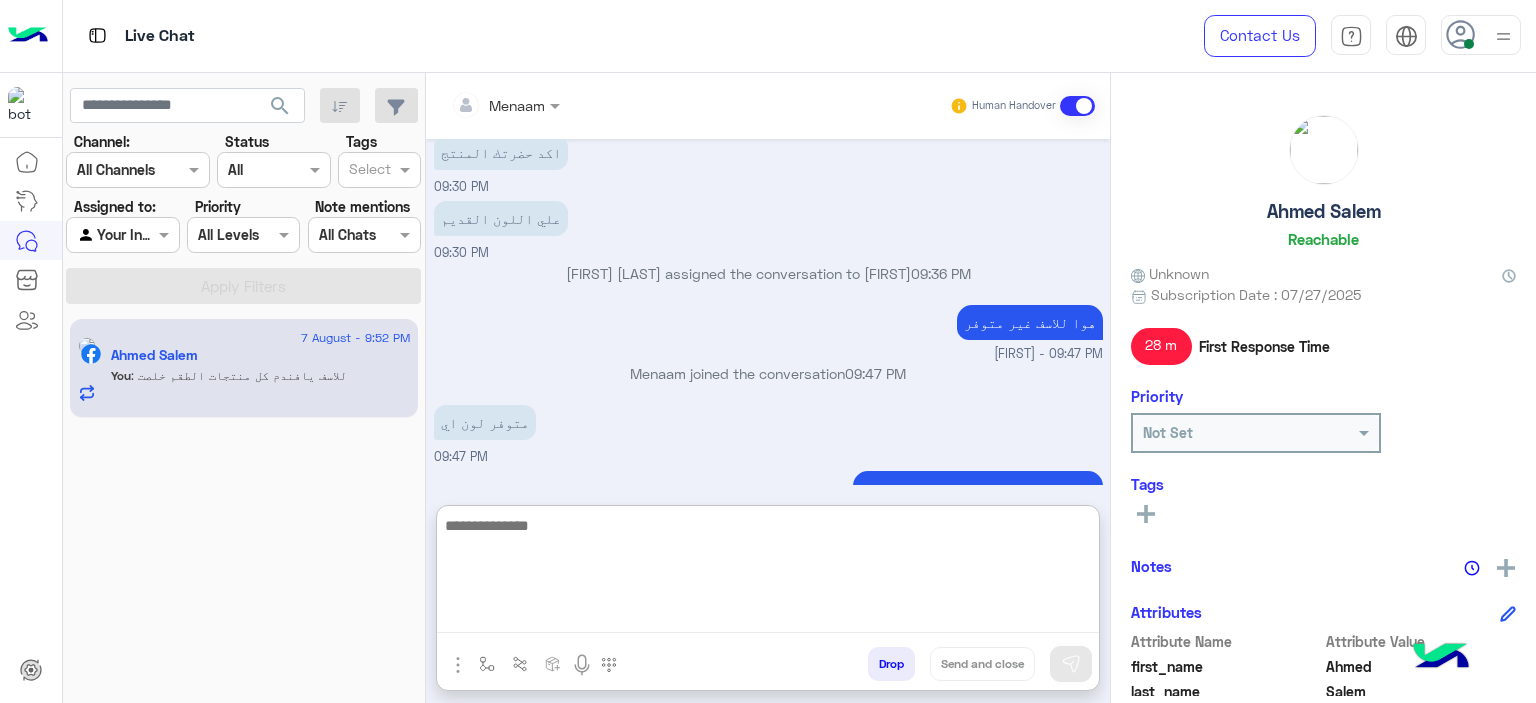 scroll, scrollTop: 1332, scrollLeft: 0, axis: vertical 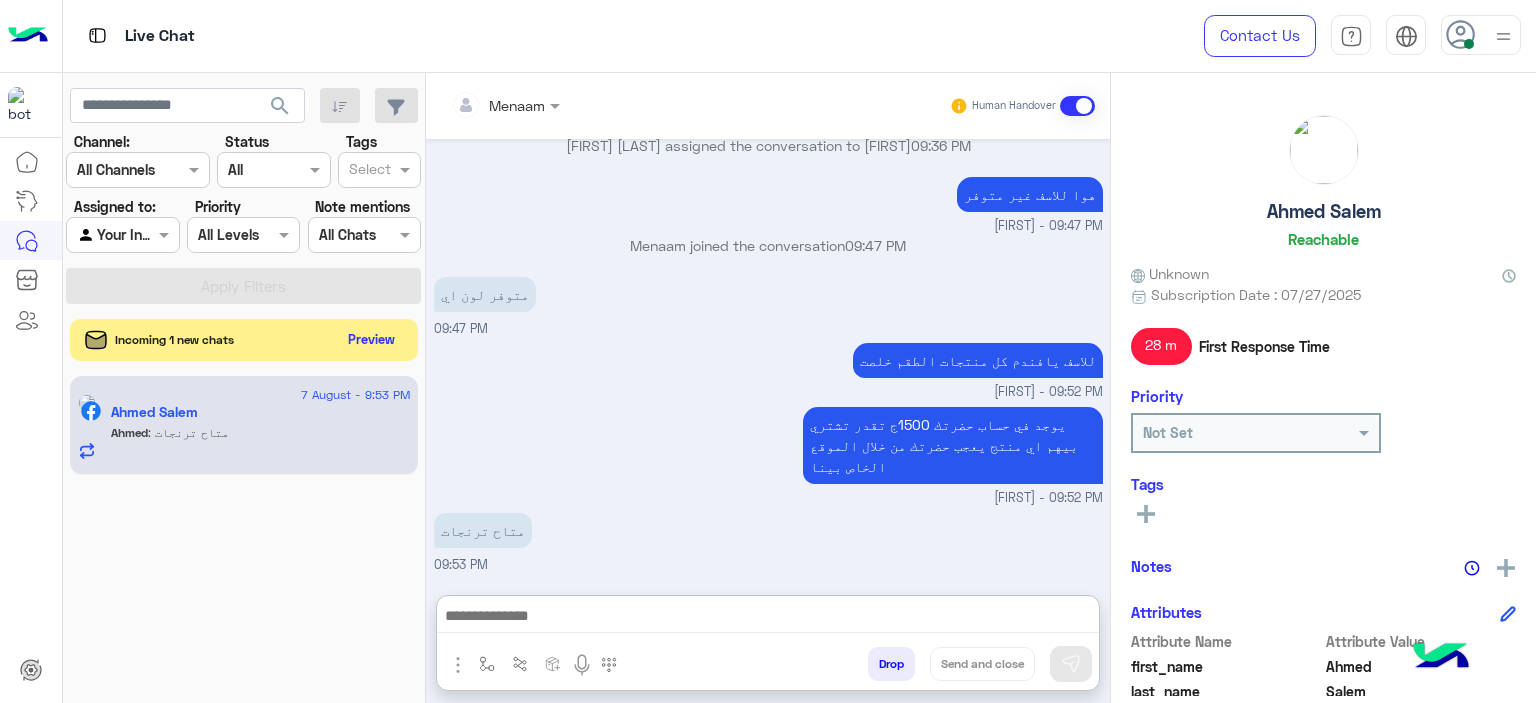 click on "Preview" 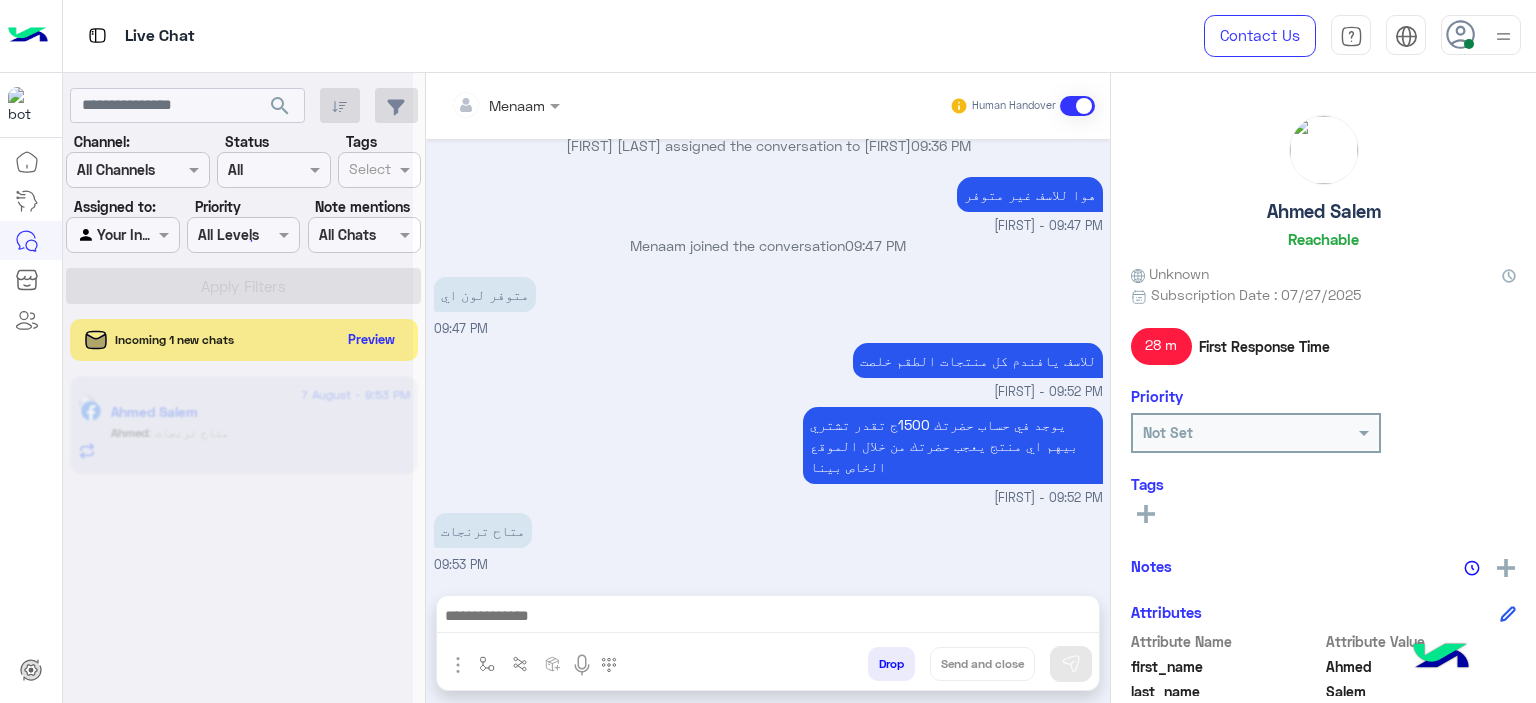 scroll, scrollTop: 1308, scrollLeft: 0, axis: vertical 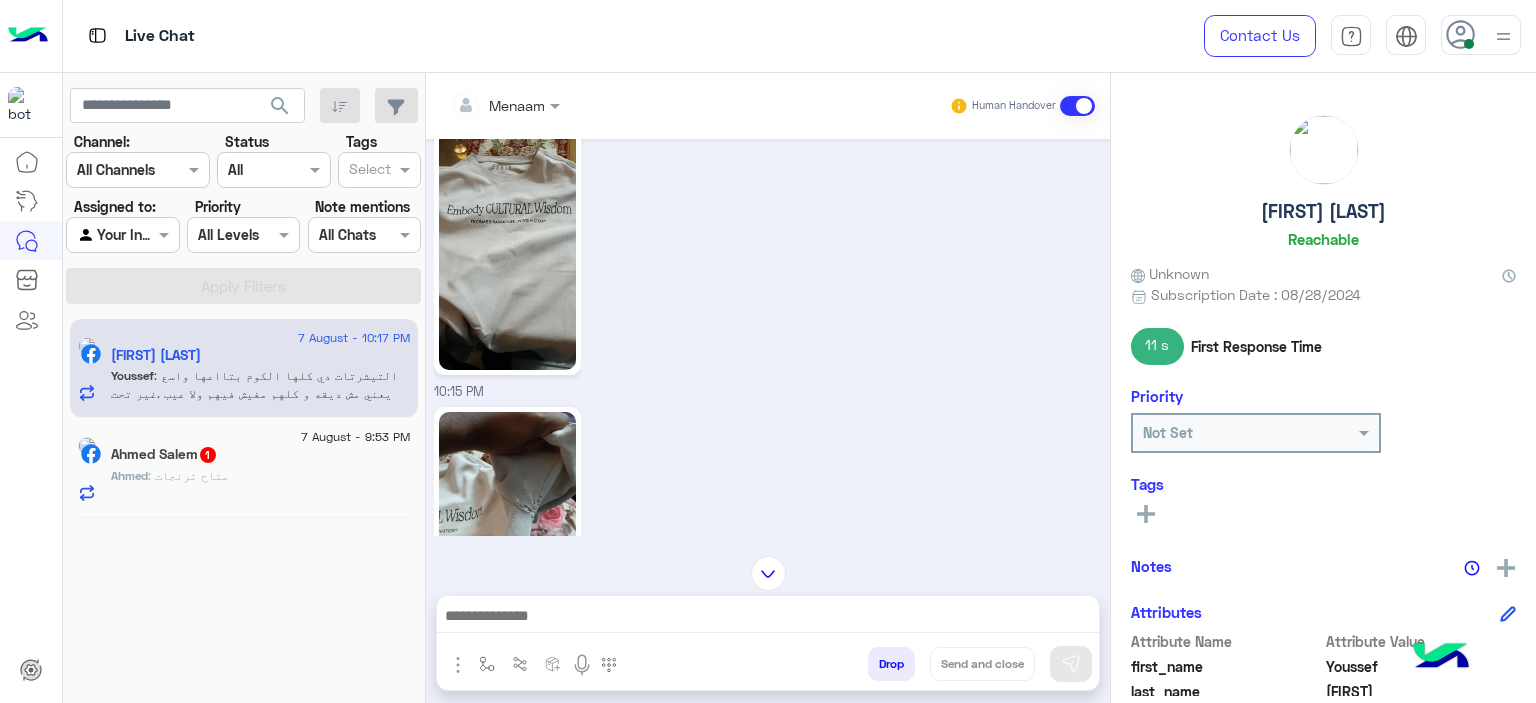 click 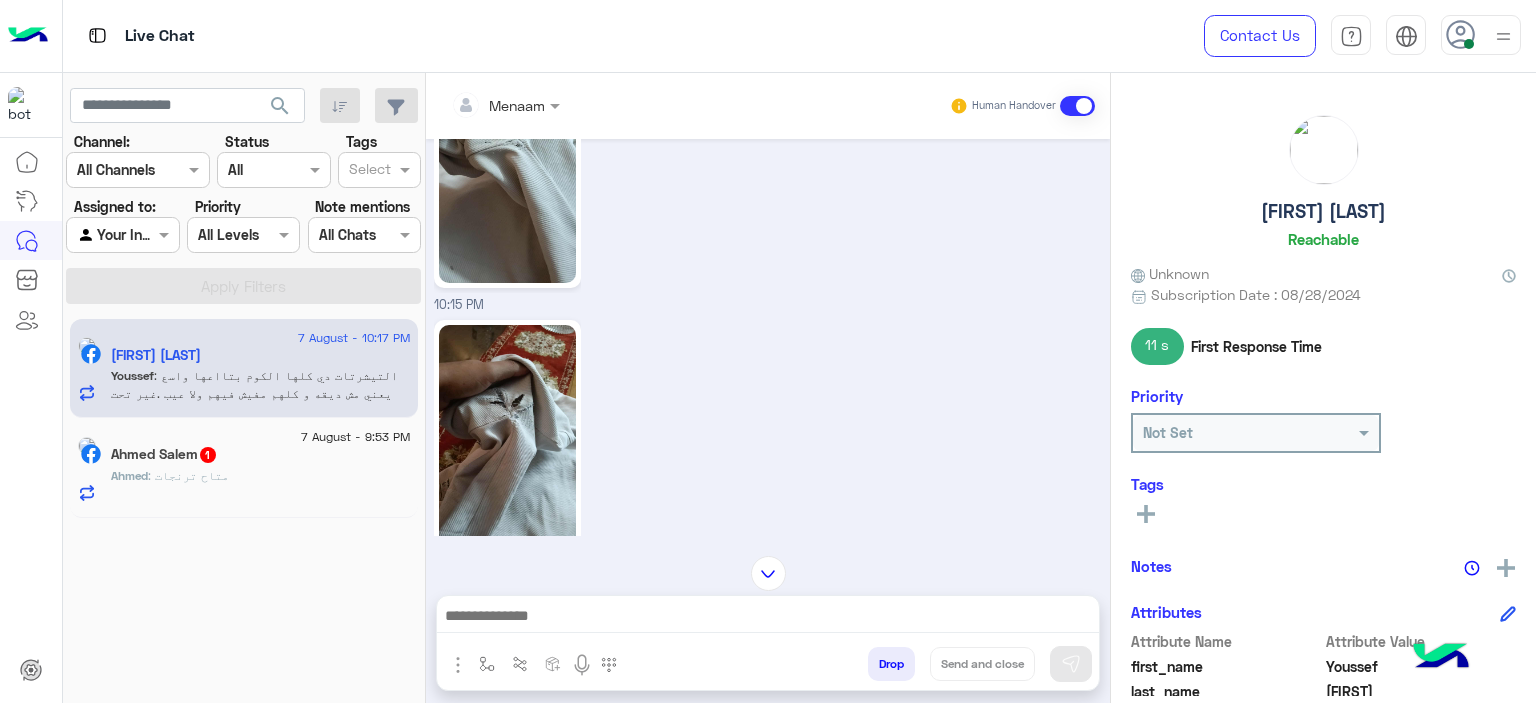 scroll, scrollTop: 6683, scrollLeft: 0, axis: vertical 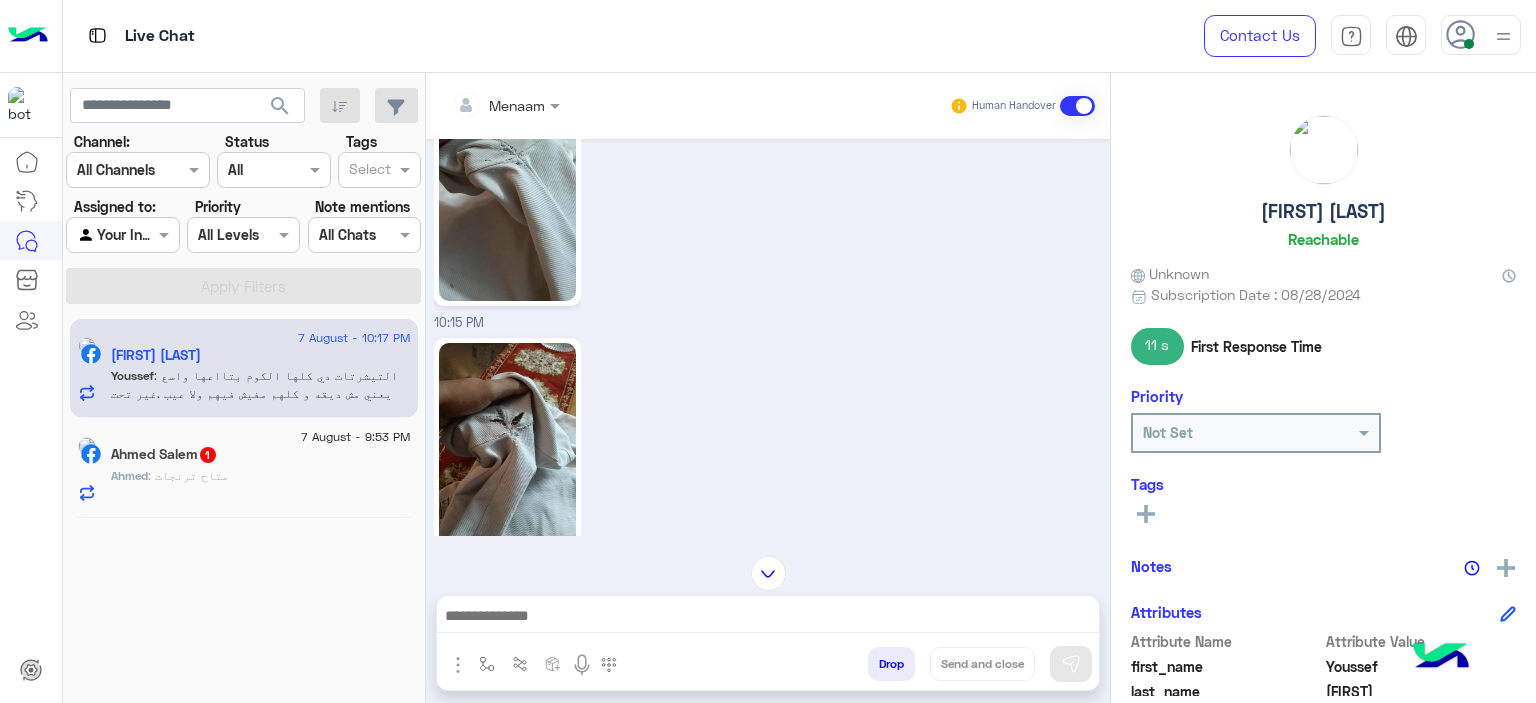 click 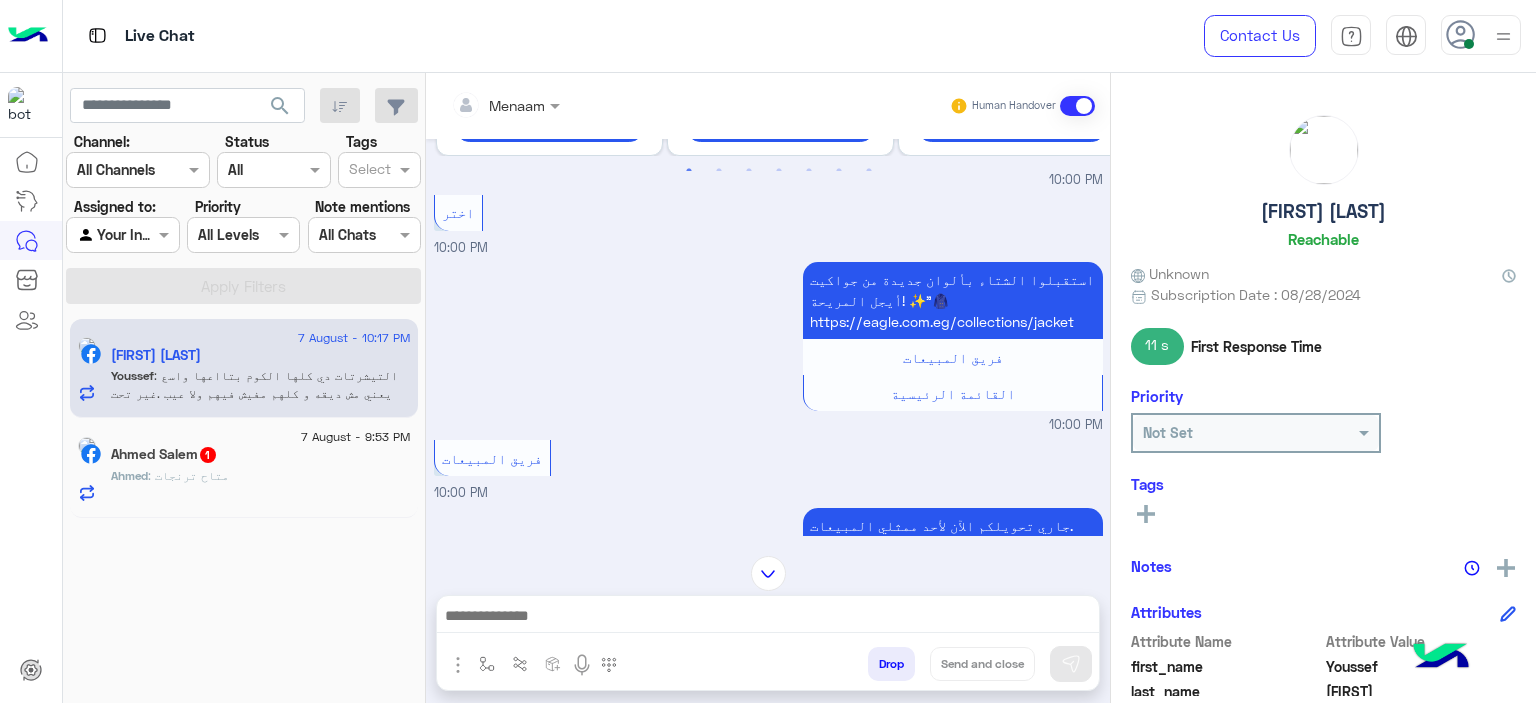 scroll, scrollTop: 2183, scrollLeft: 0, axis: vertical 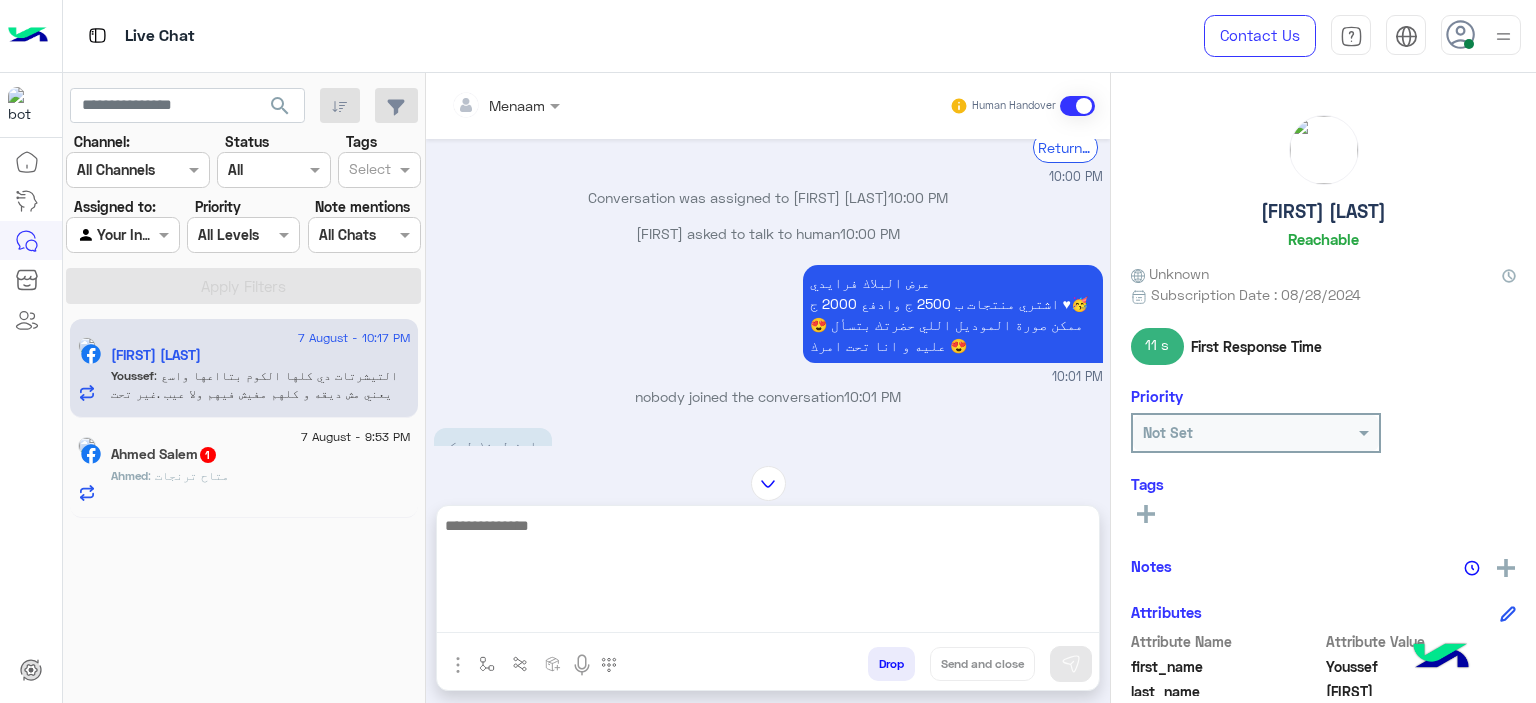 click at bounding box center (768, 573) 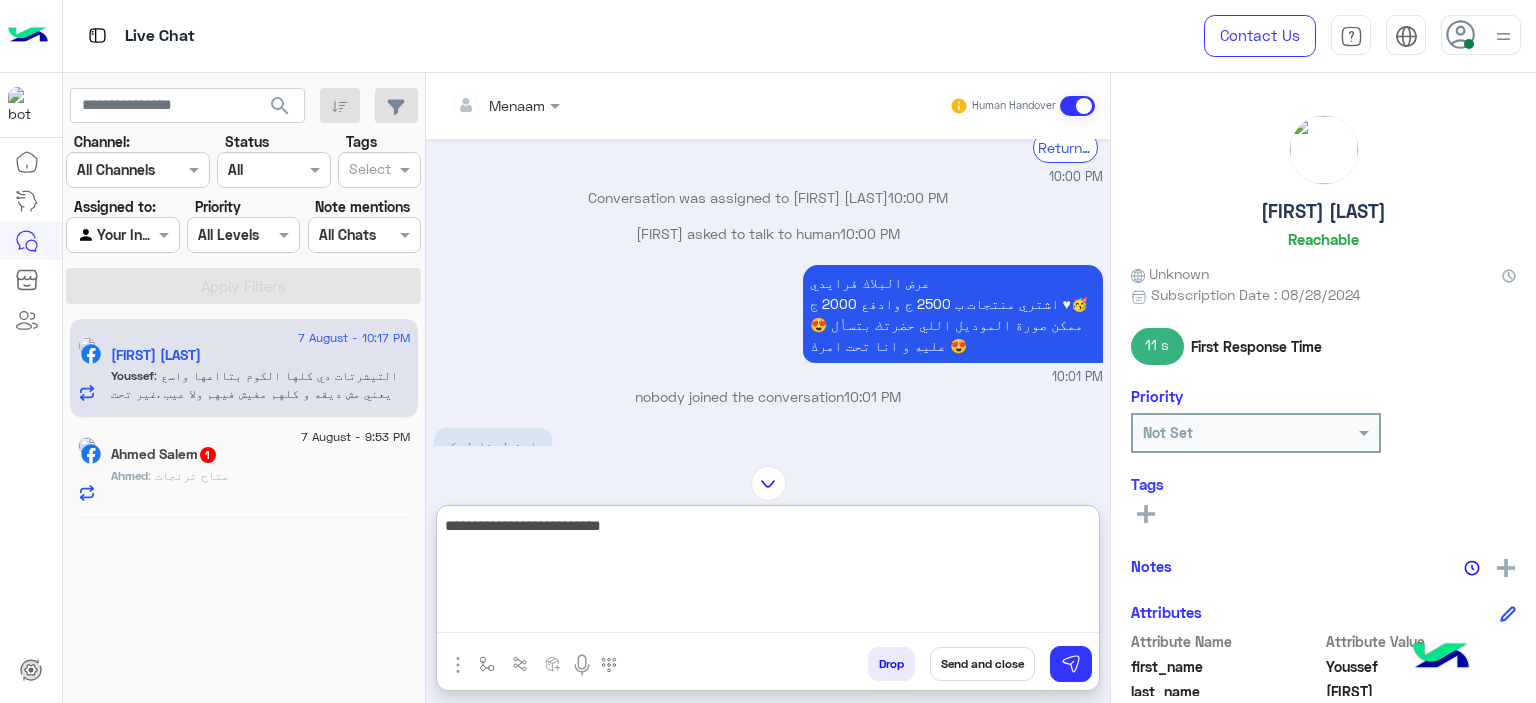 type on "**********" 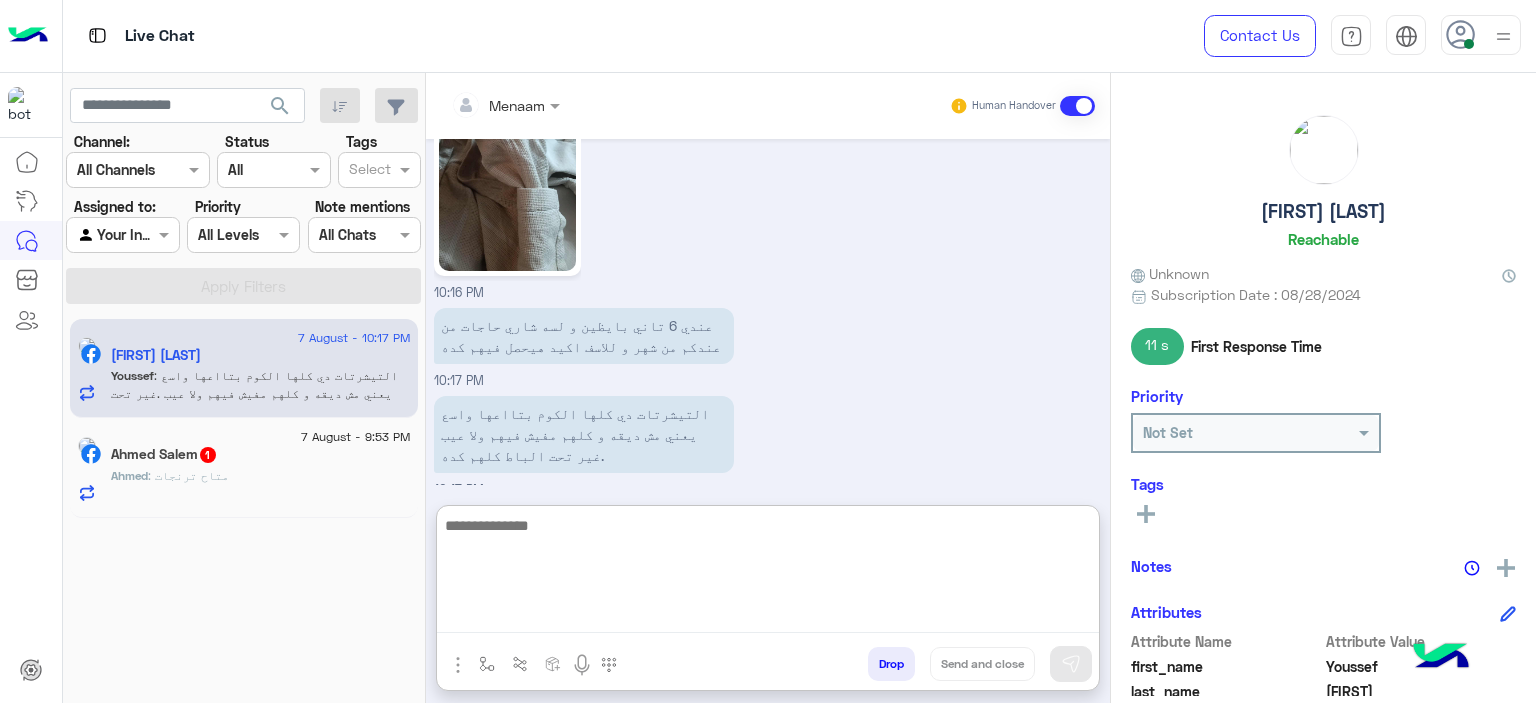 scroll, scrollTop: 8173, scrollLeft: 0, axis: vertical 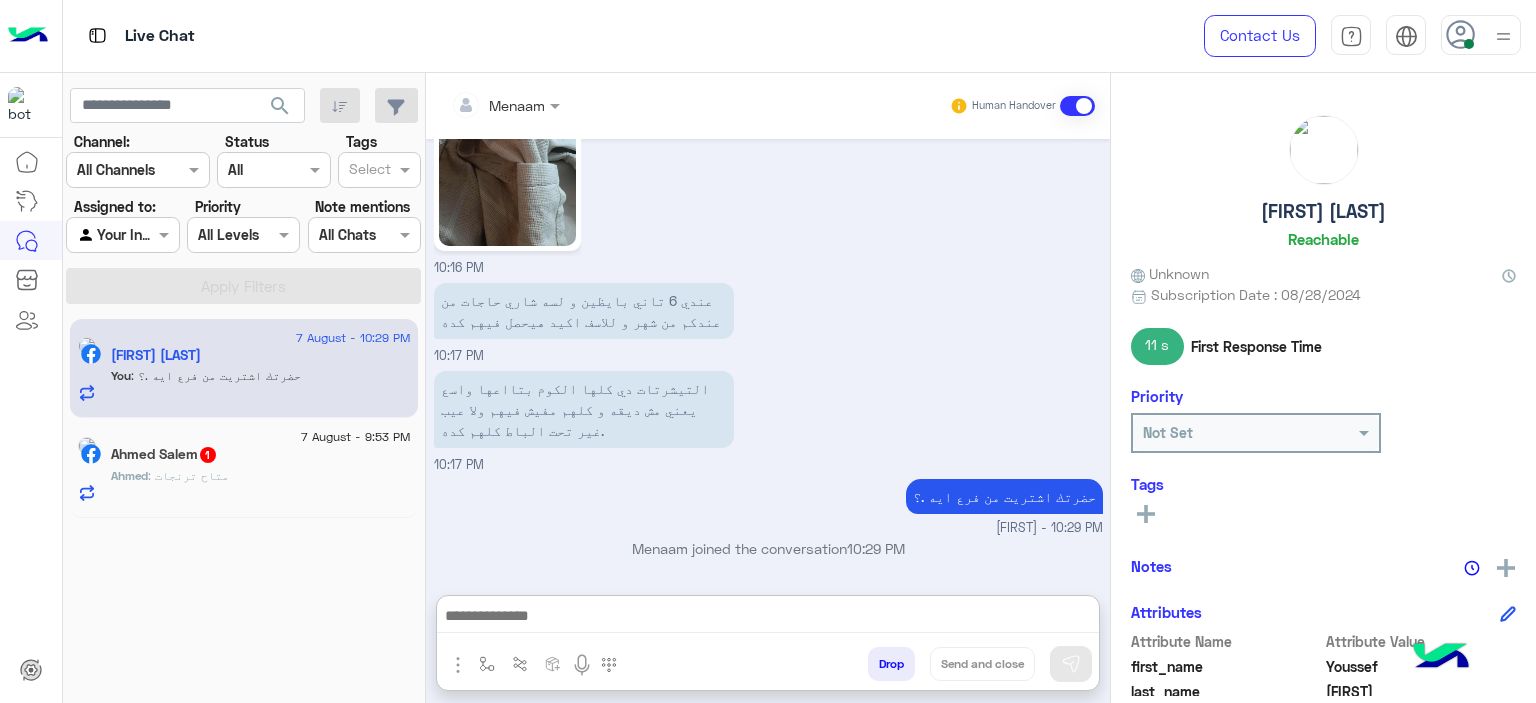 click on ": متاح ترنجات" 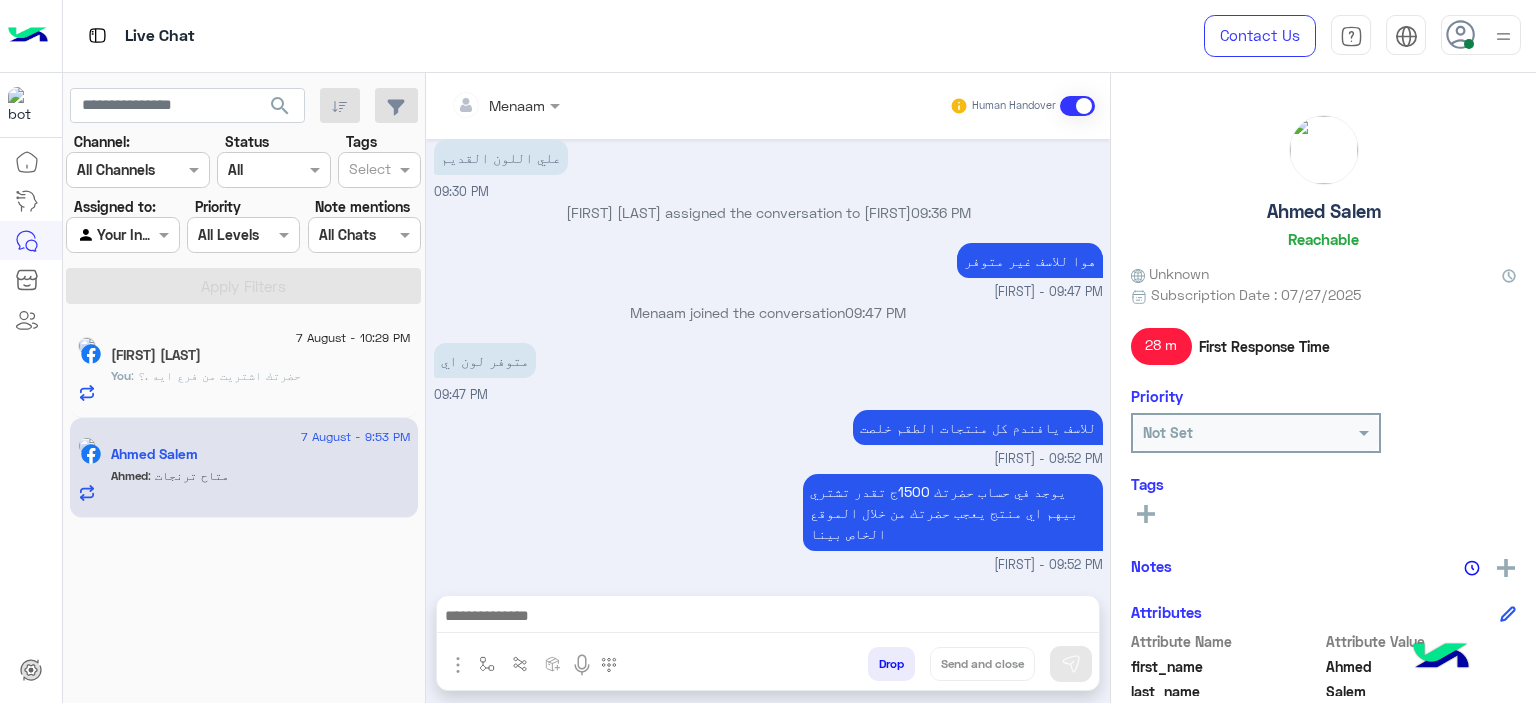 scroll, scrollTop: 1065, scrollLeft: 0, axis: vertical 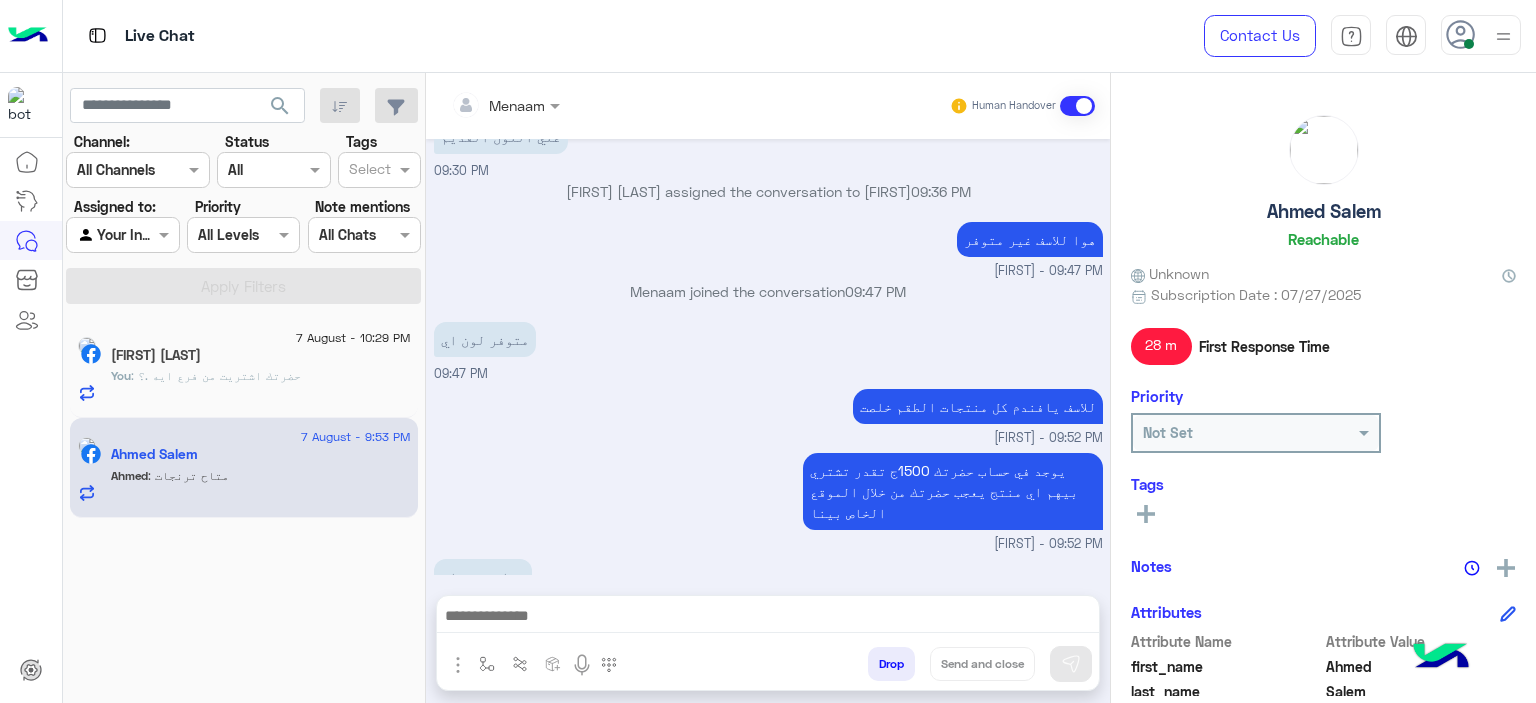 click on ": حضرتك اشتريت من فرع ايه .؟" 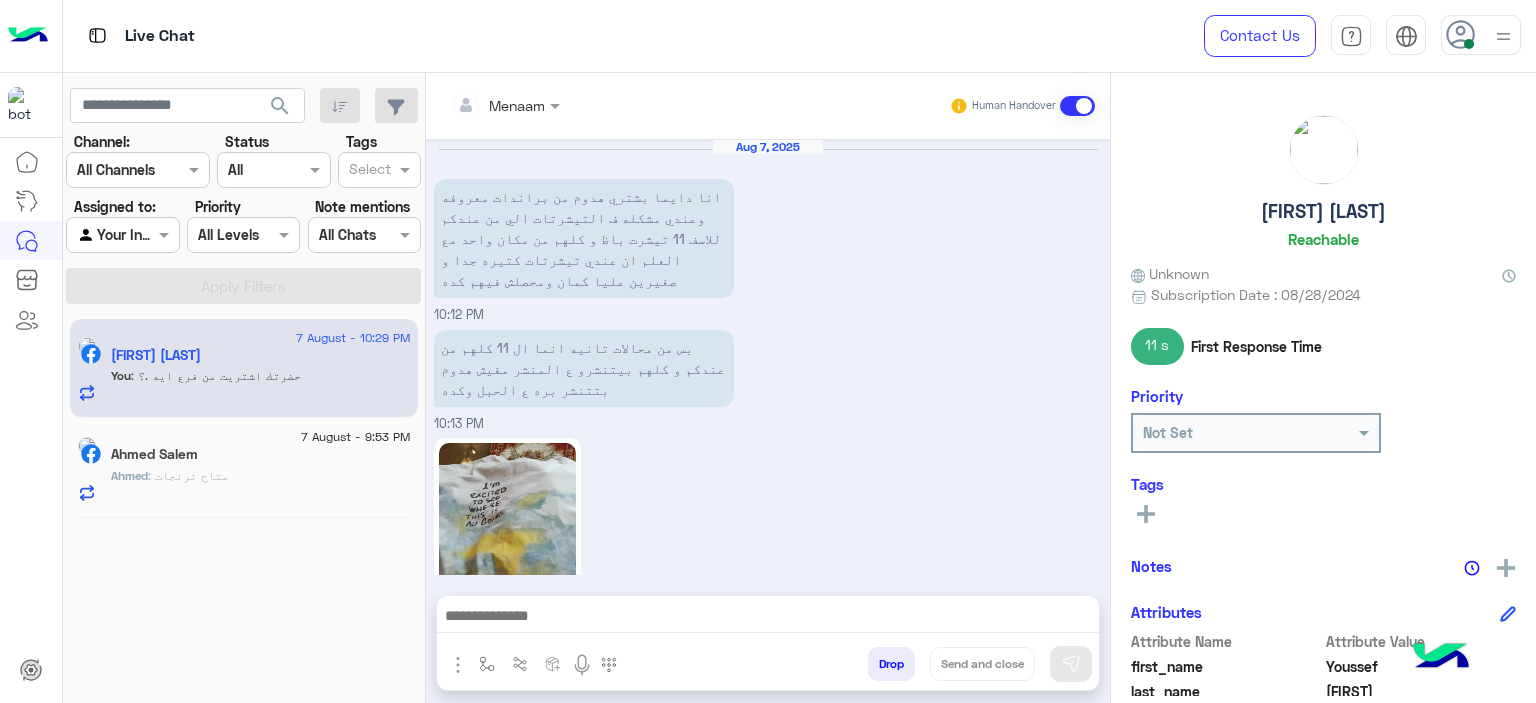 scroll, scrollTop: 3907, scrollLeft: 0, axis: vertical 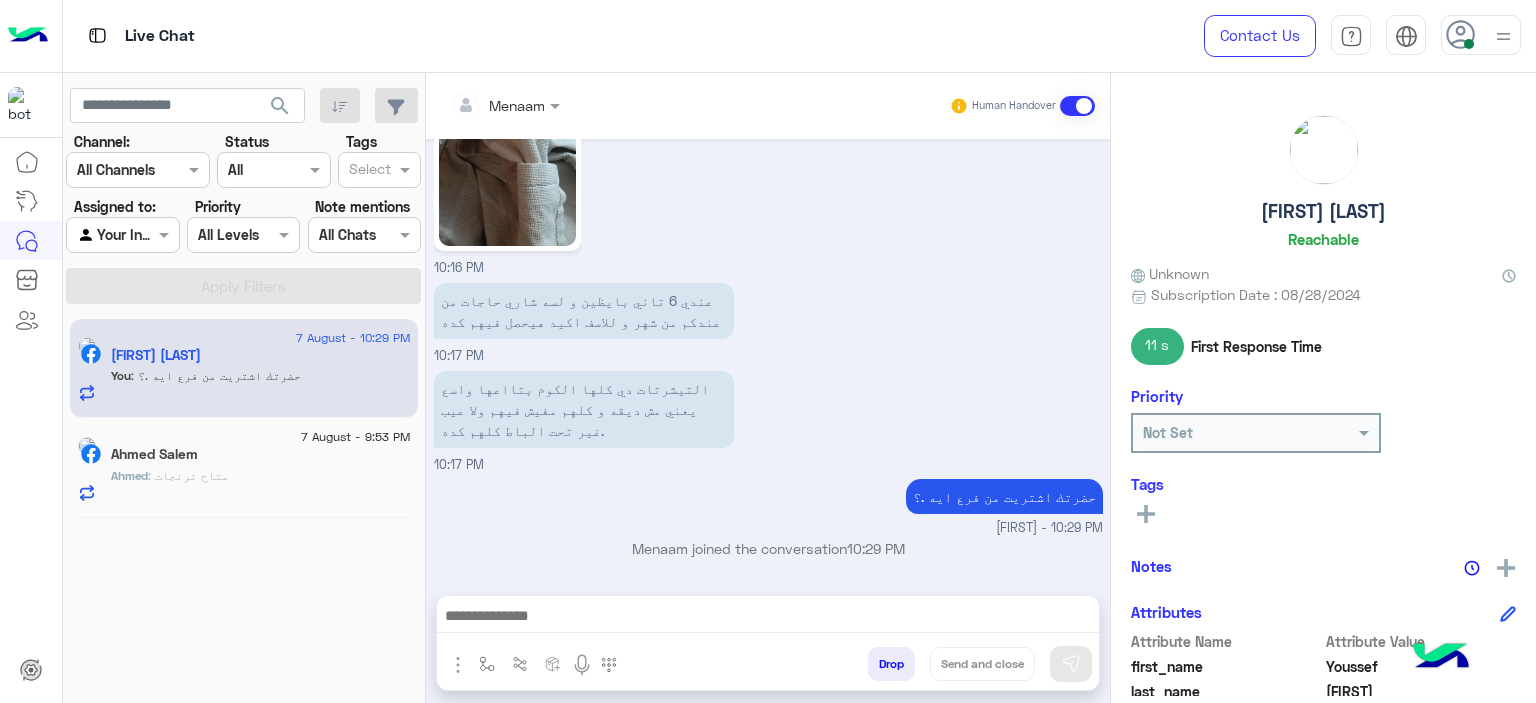 click on "Ahmed Salem" 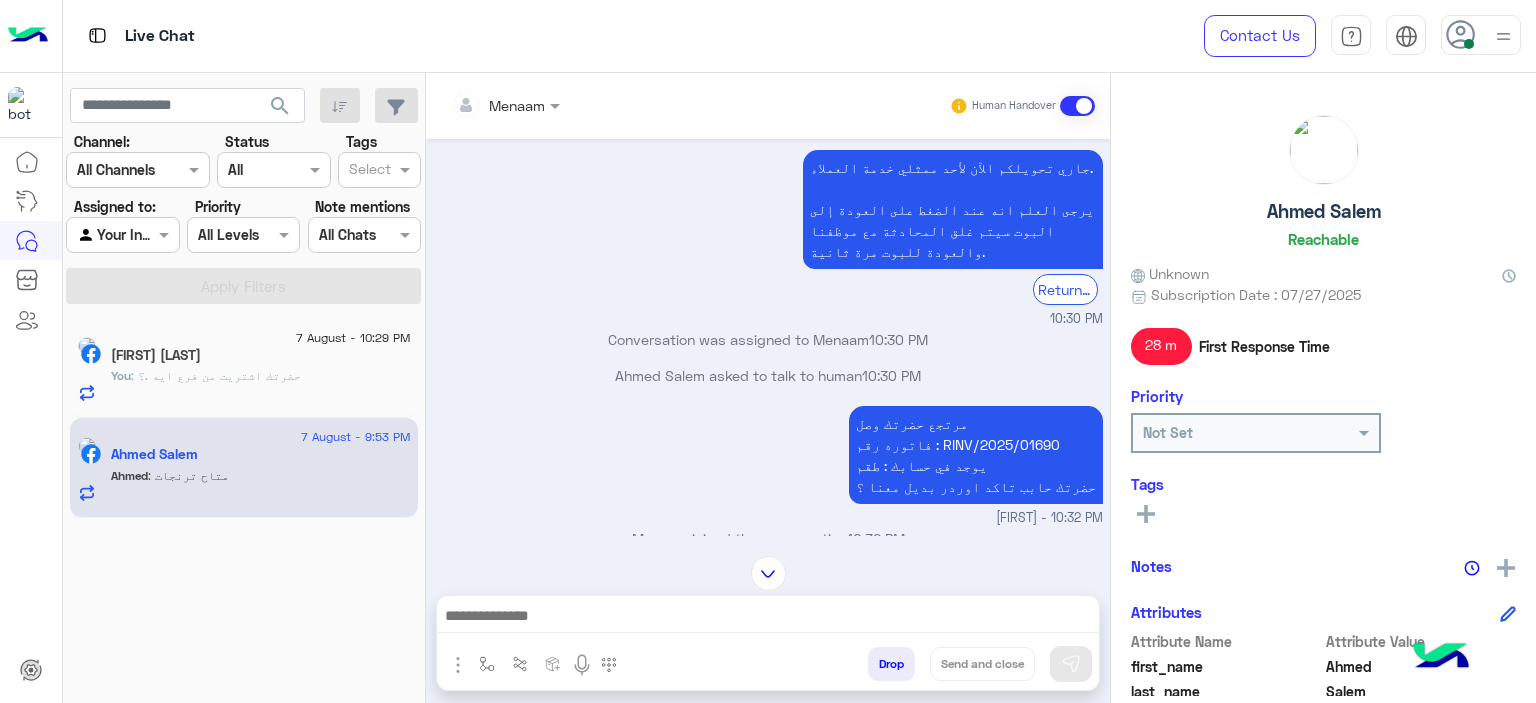 scroll, scrollTop: 571, scrollLeft: 0, axis: vertical 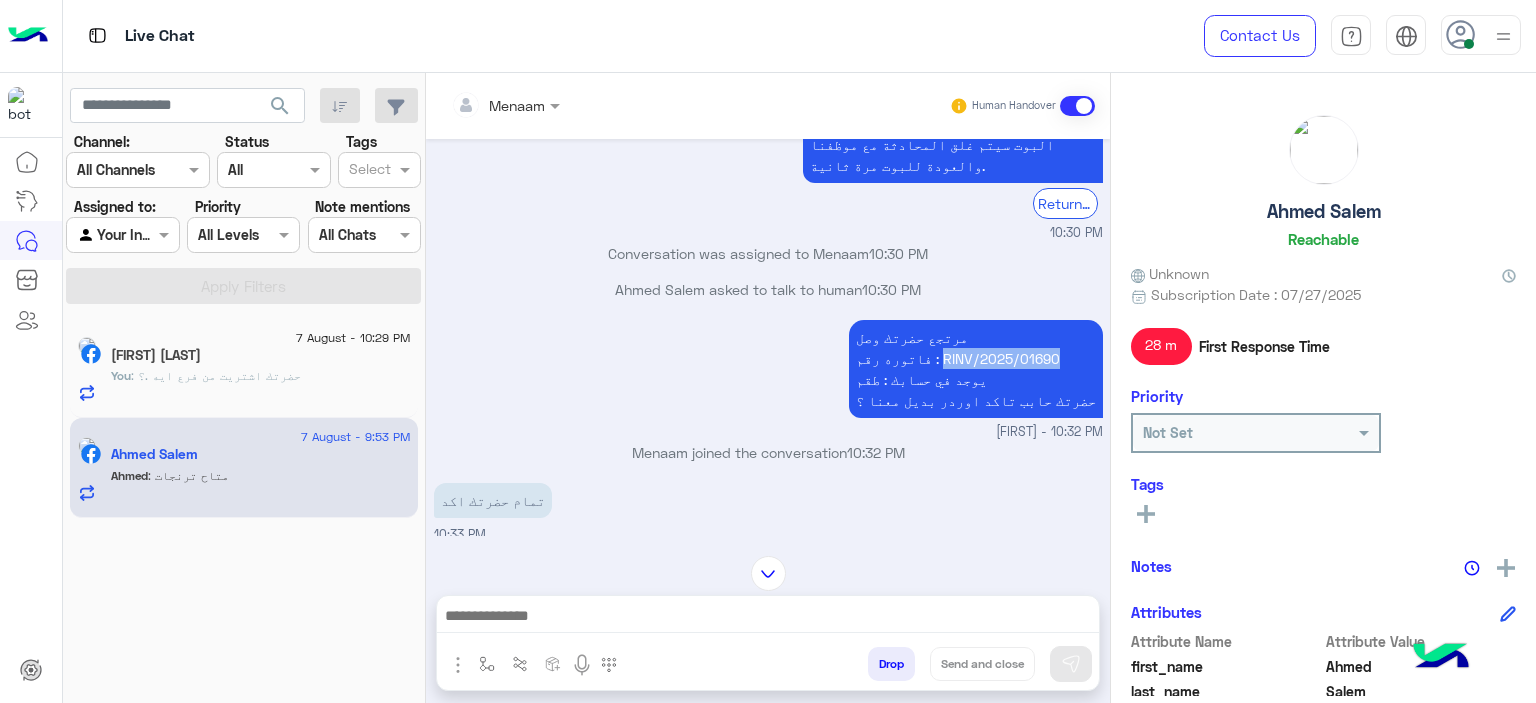 drag, startPoint x: 968, startPoint y: 356, endPoint x: 1084, endPoint y: 363, distance: 116.21101 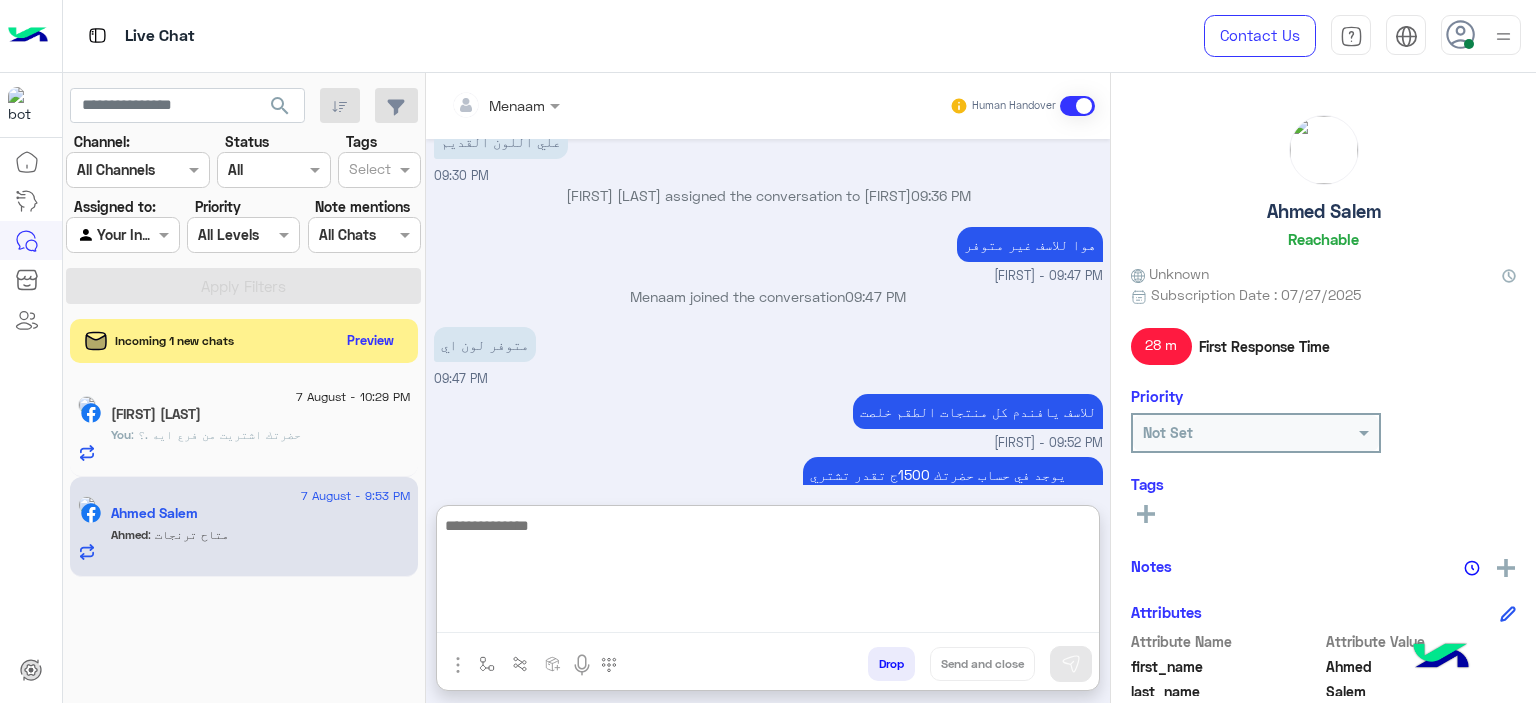 click at bounding box center (768, 573) 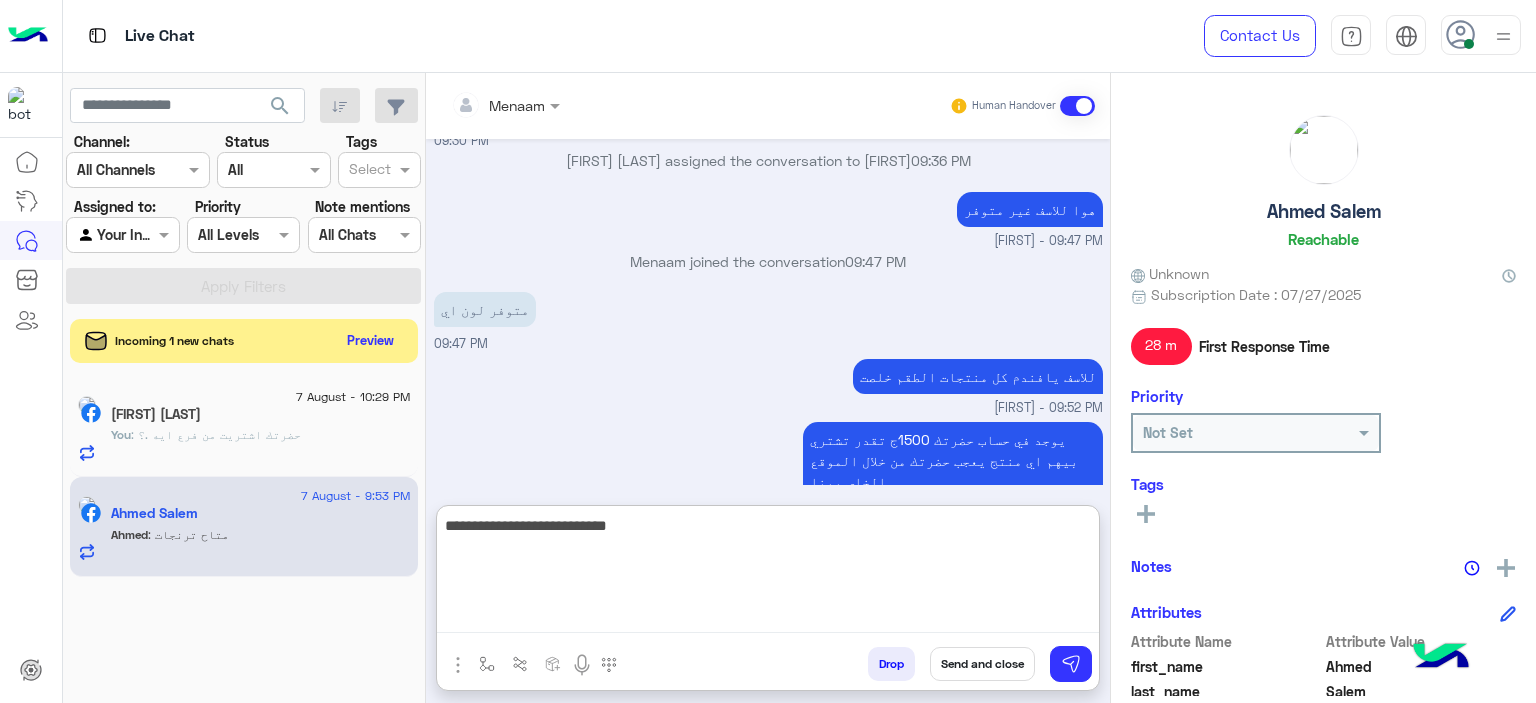 type on "**********" 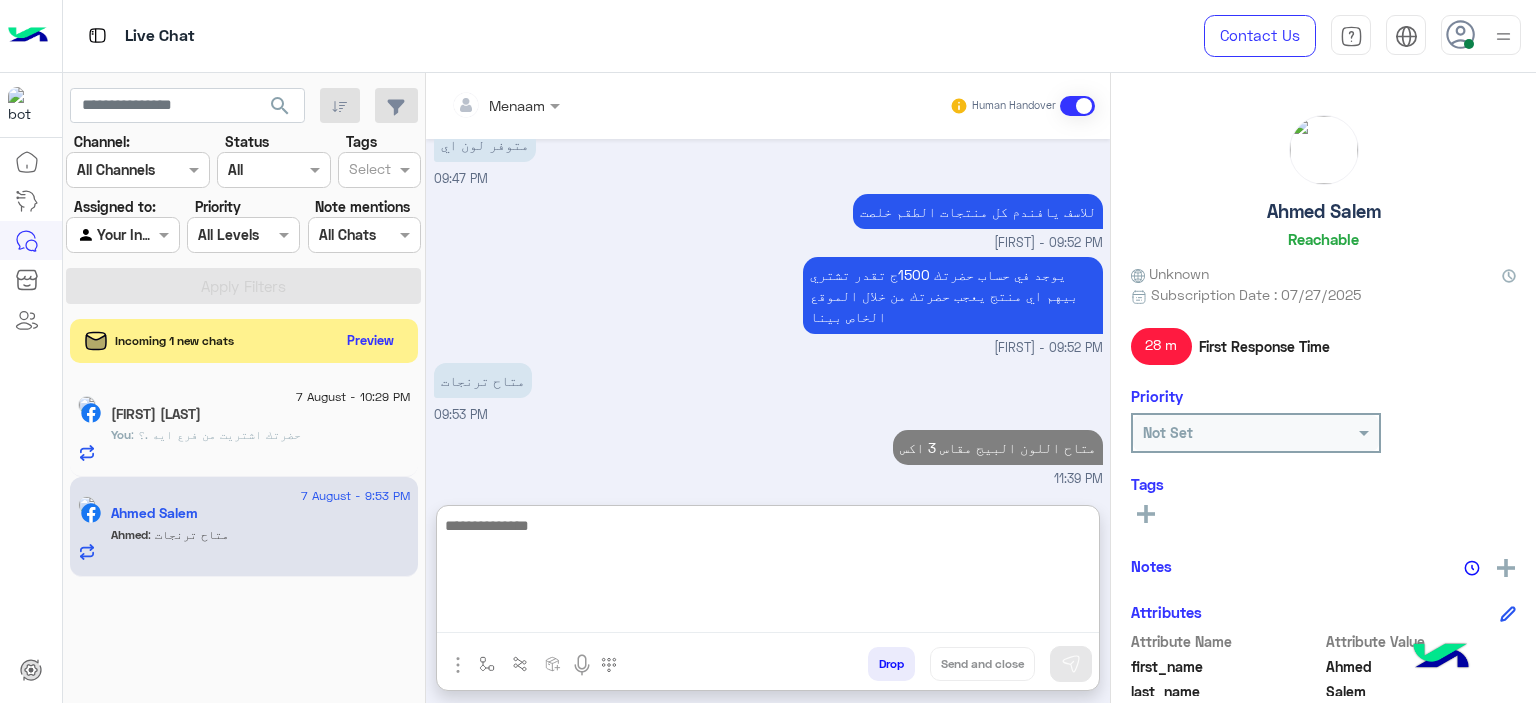 scroll, scrollTop: 2835, scrollLeft: 0, axis: vertical 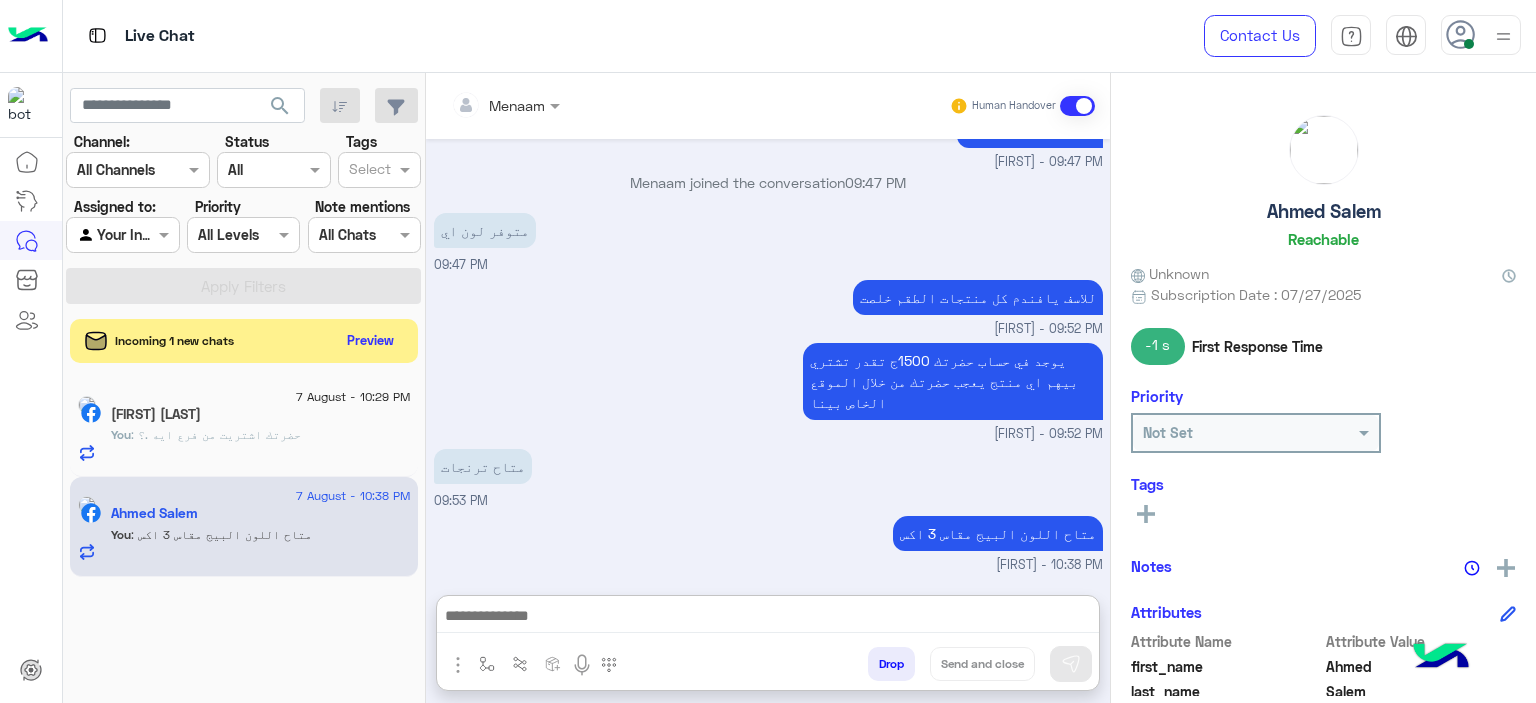 click at bounding box center (505, 104) 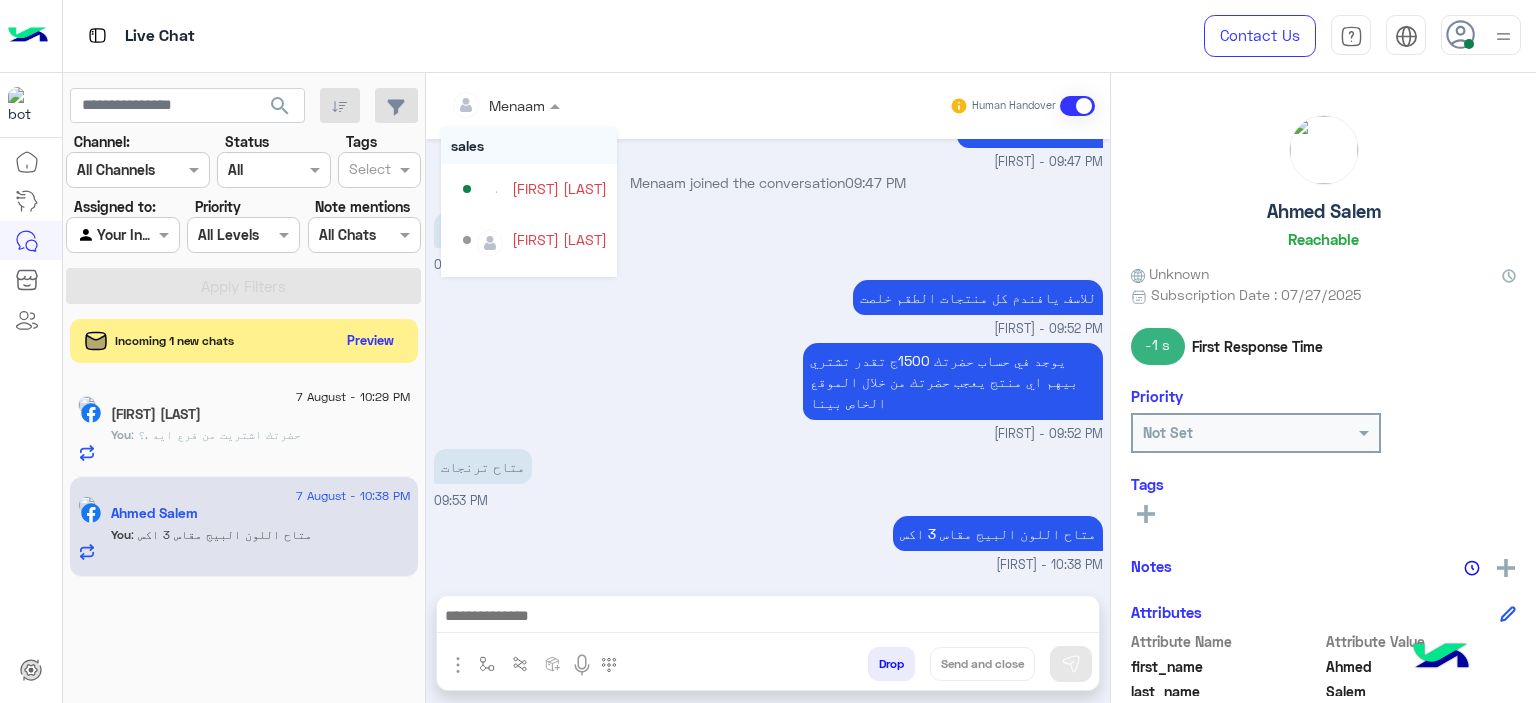 scroll, scrollTop: 2744, scrollLeft: 0, axis: vertical 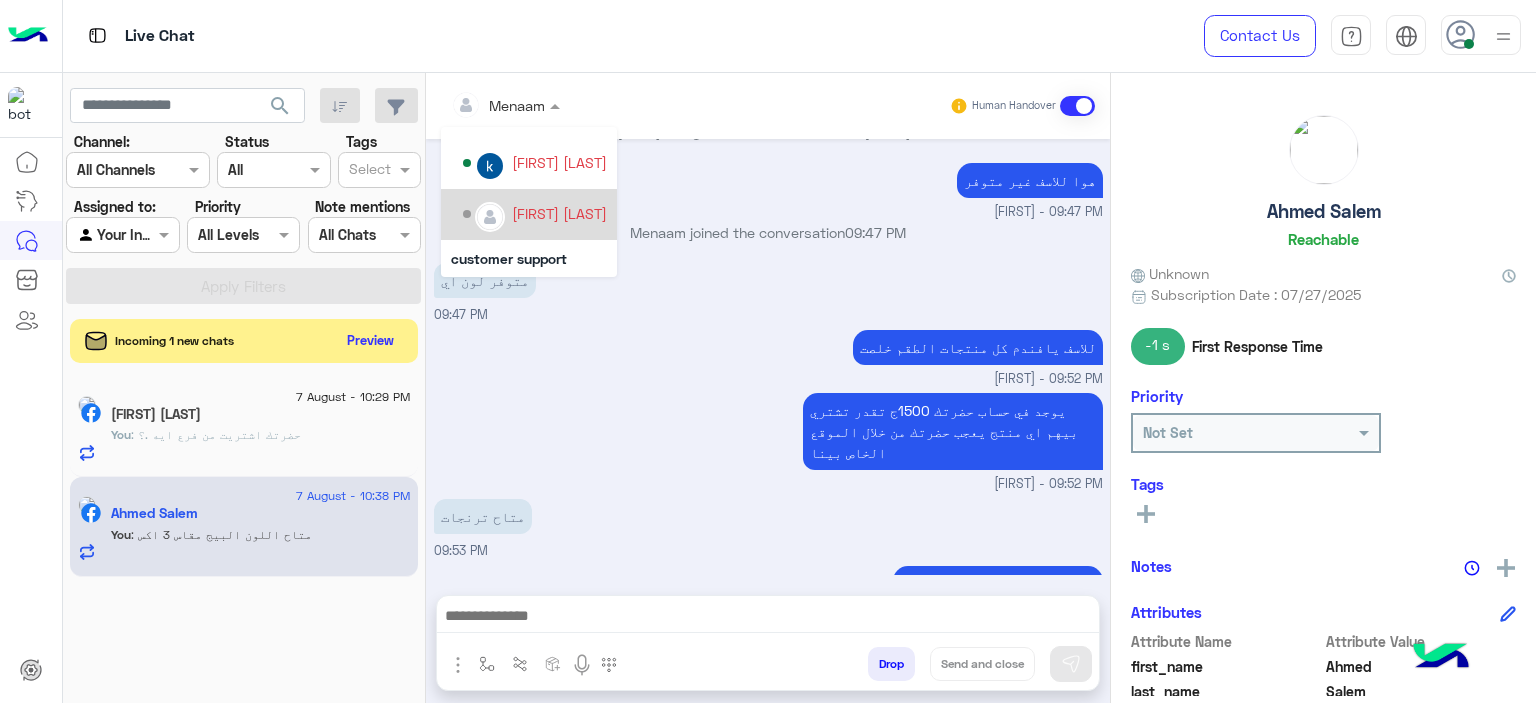 click on "[FIRST] [LAST]" at bounding box center [559, 213] 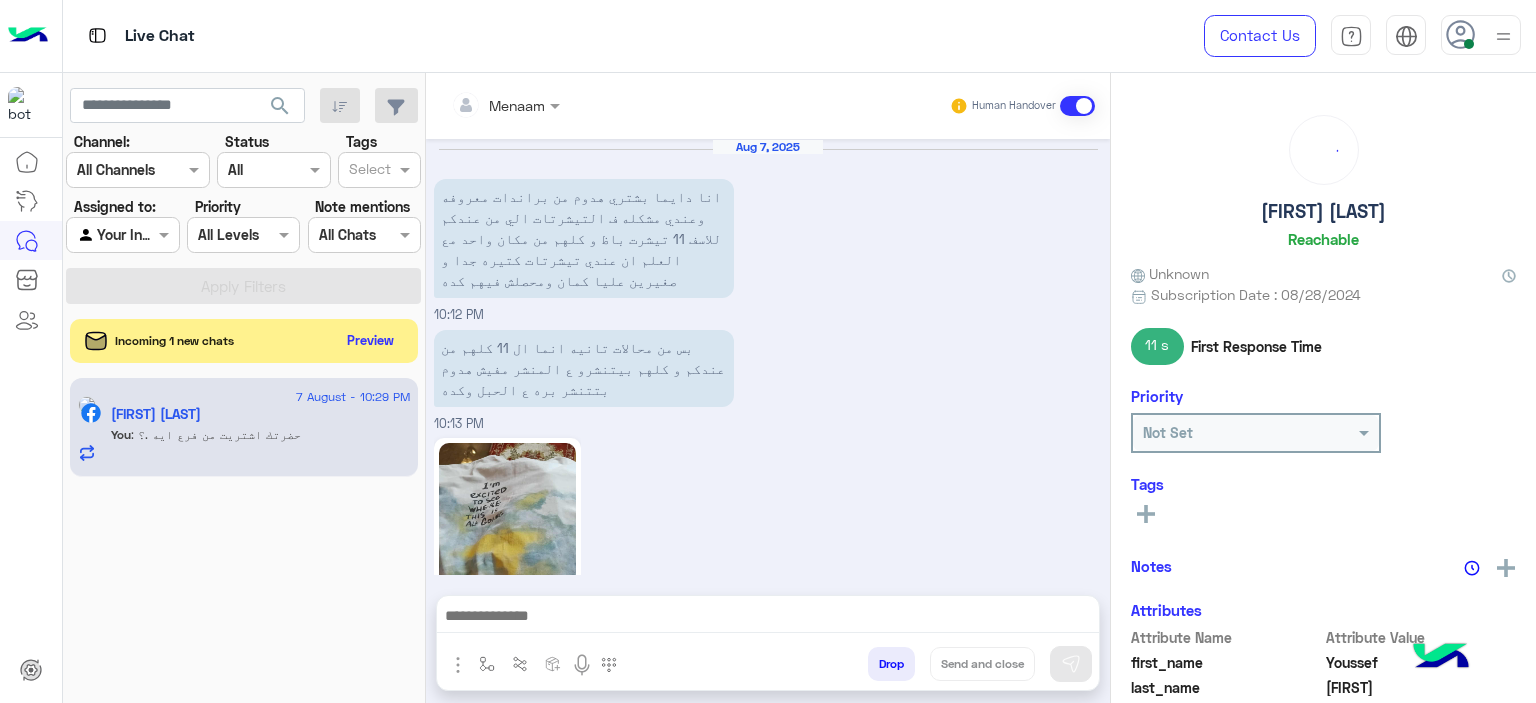 scroll, scrollTop: 3907, scrollLeft: 0, axis: vertical 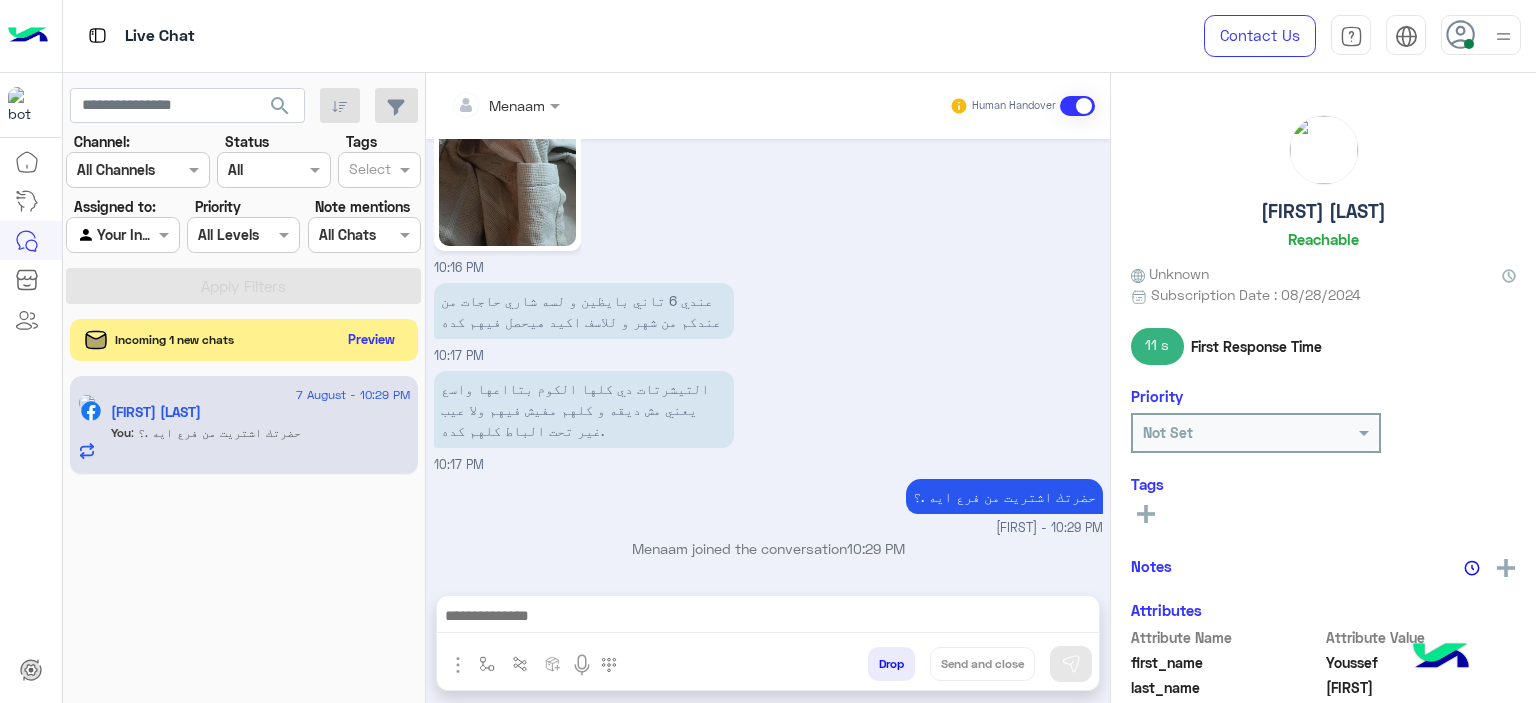 click on "Preview" 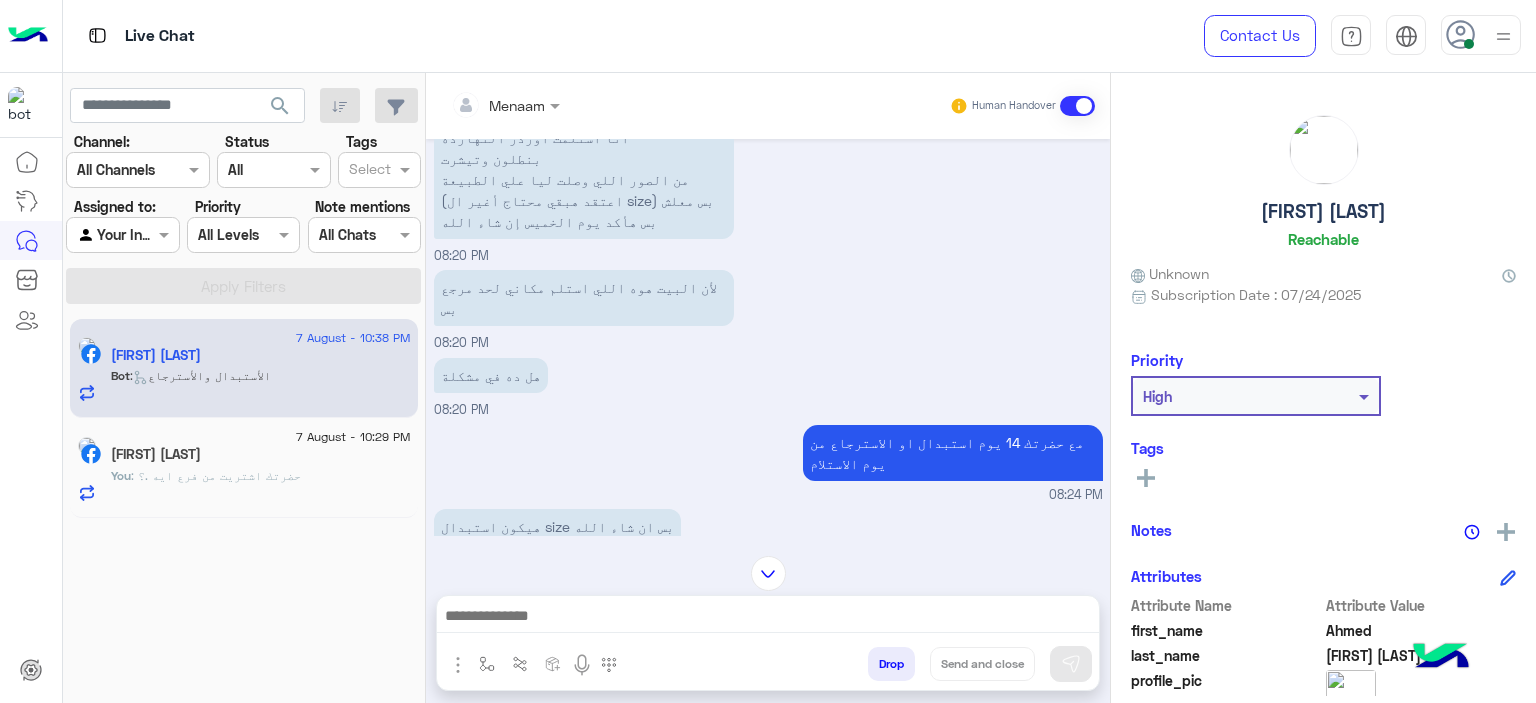 scroll, scrollTop: 212, scrollLeft: 0, axis: vertical 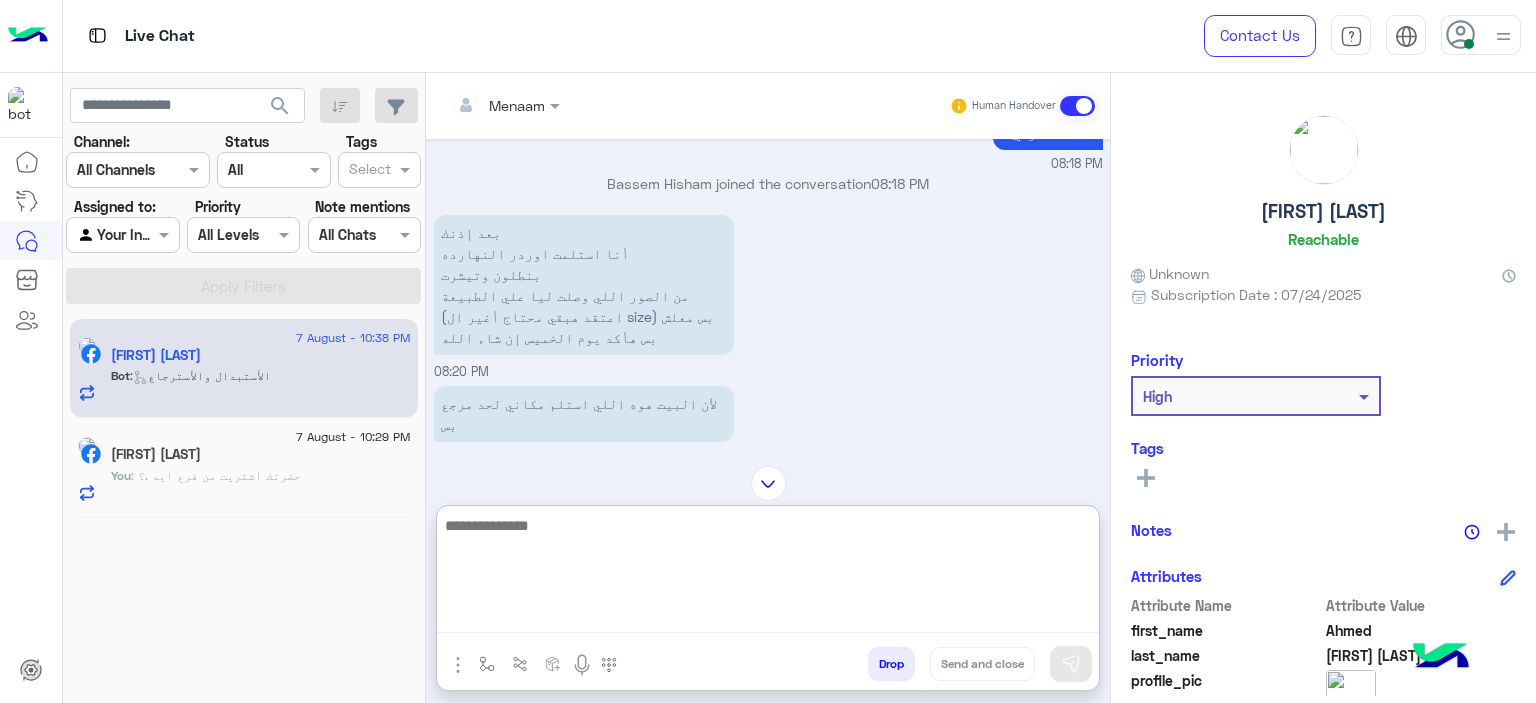 click at bounding box center [768, 573] 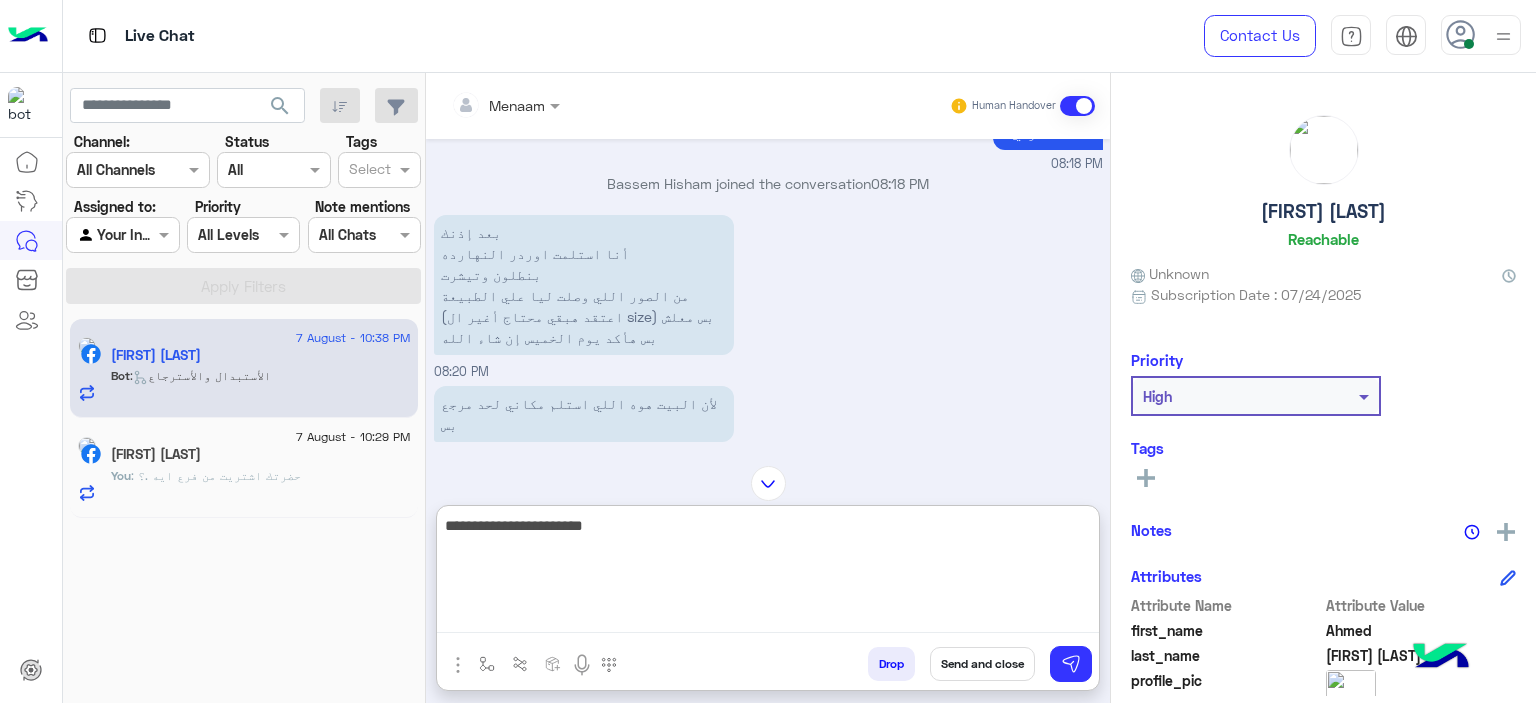 type on "**********" 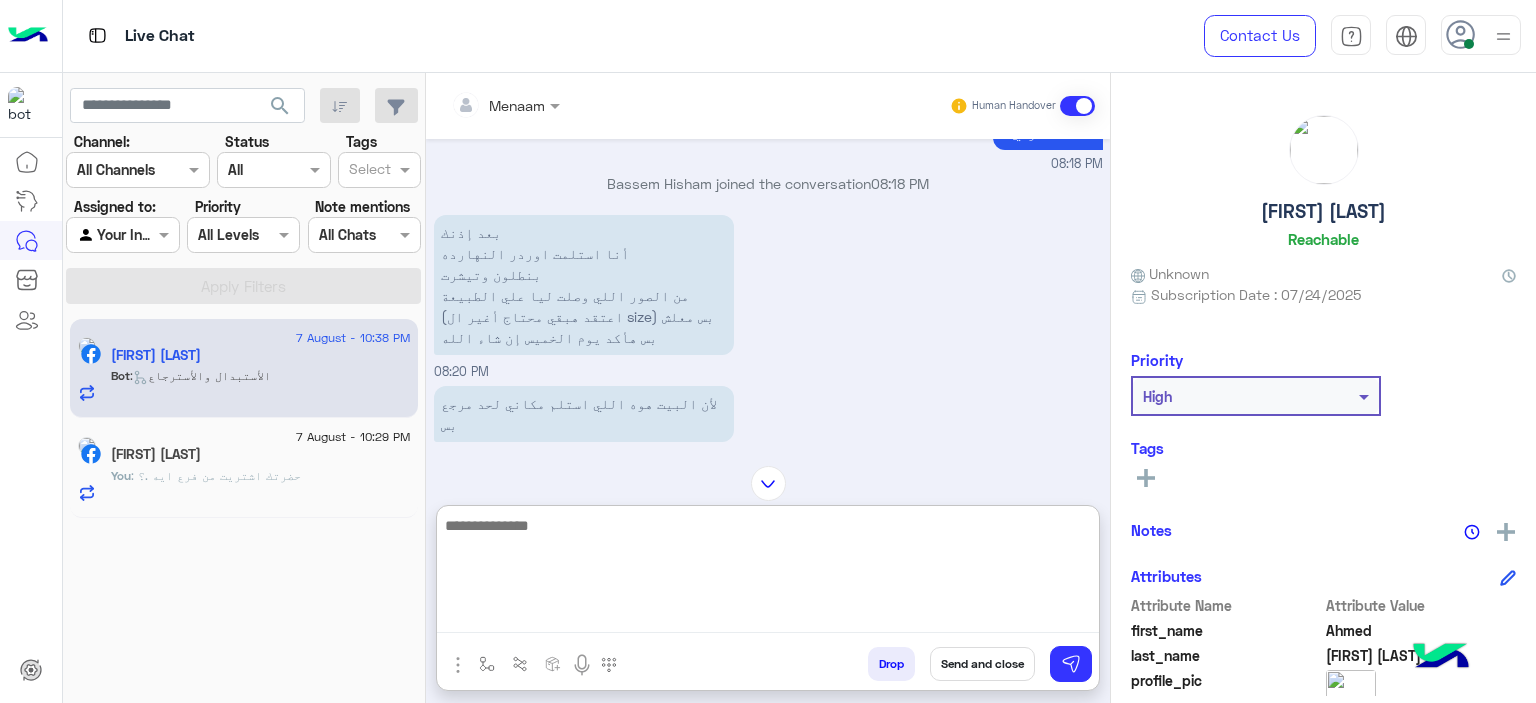 scroll, scrollTop: 2067, scrollLeft: 0, axis: vertical 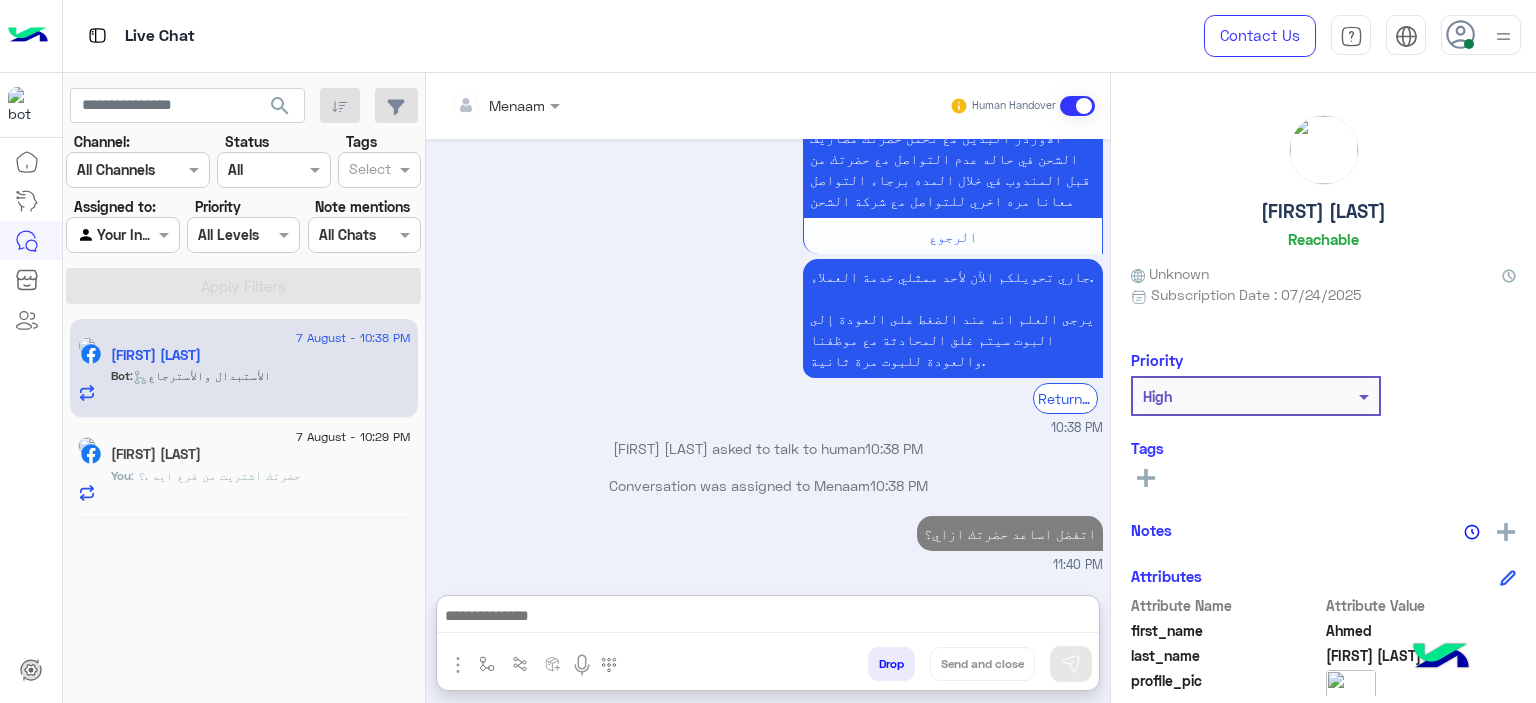 click on "You  : حضرتك اشتريت من فرع ايه .؟" 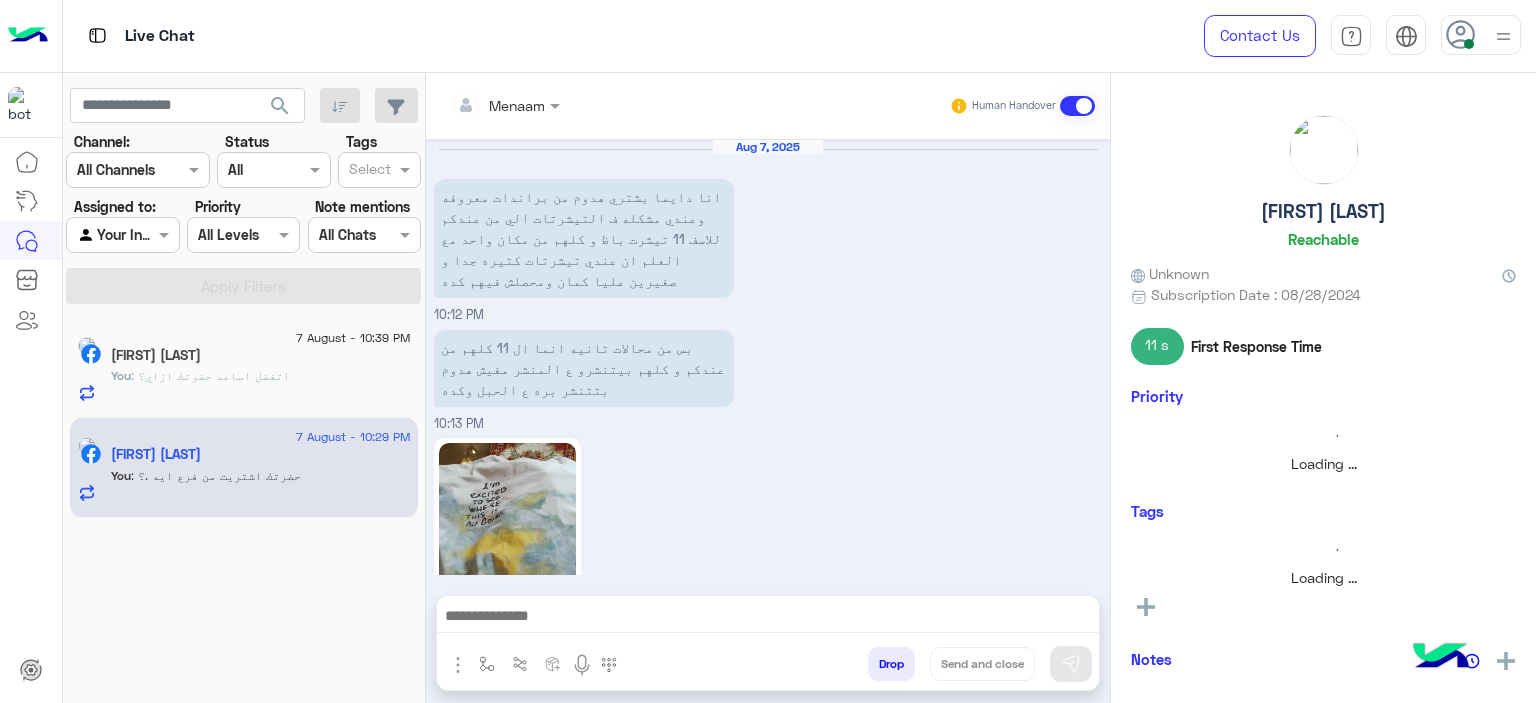 scroll, scrollTop: 3907, scrollLeft: 0, axis: vertical 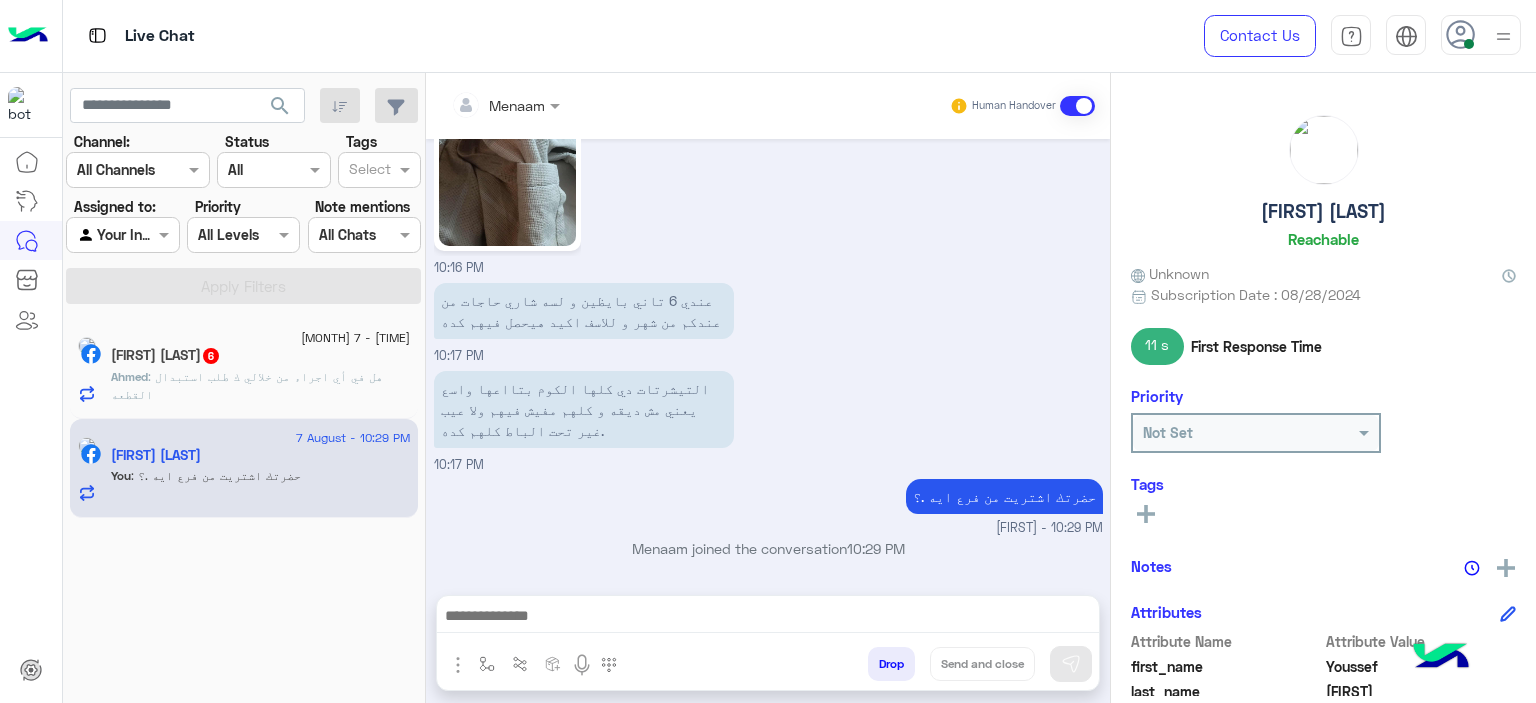 click on "[FIRST] [LAST]  6" 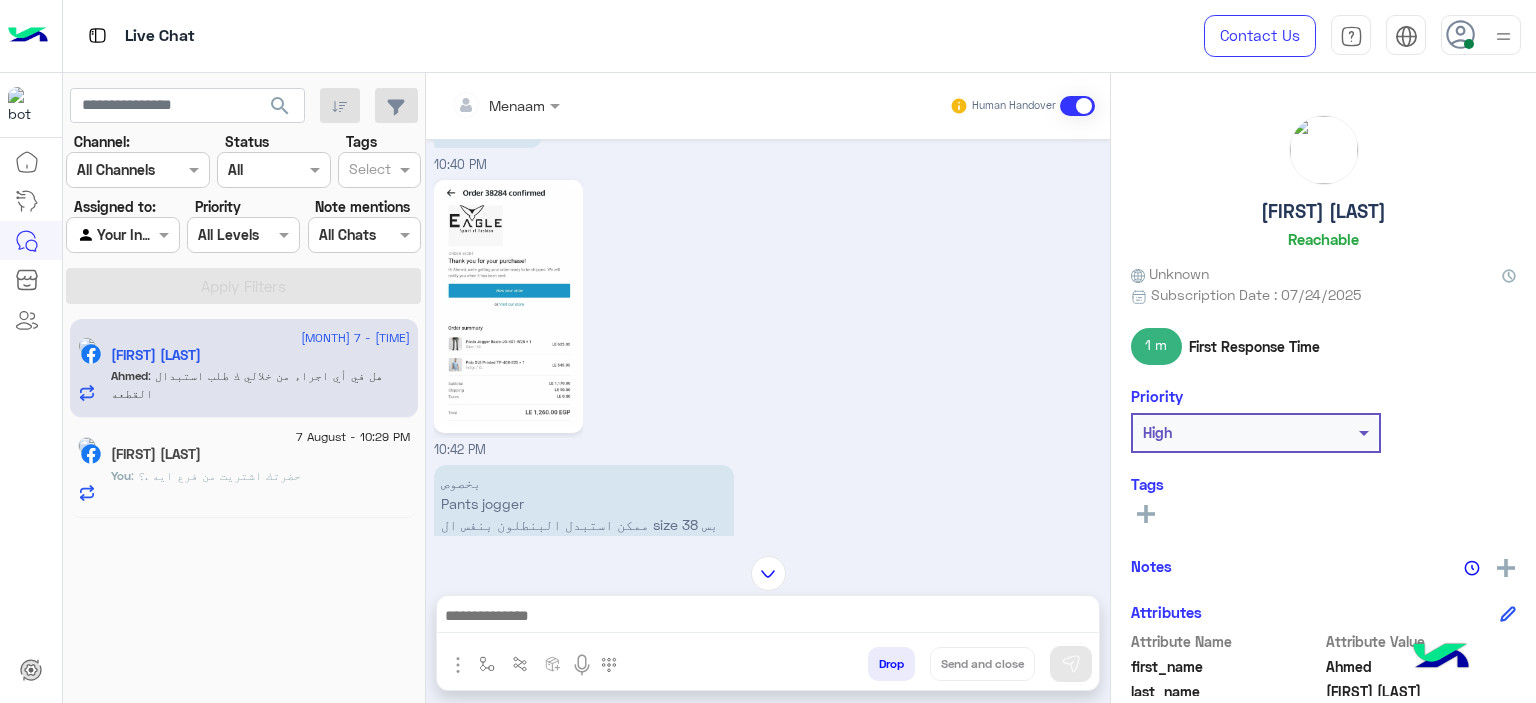 scroll, scrollTop: 1731, scrollLeft: 0, axis: vertical 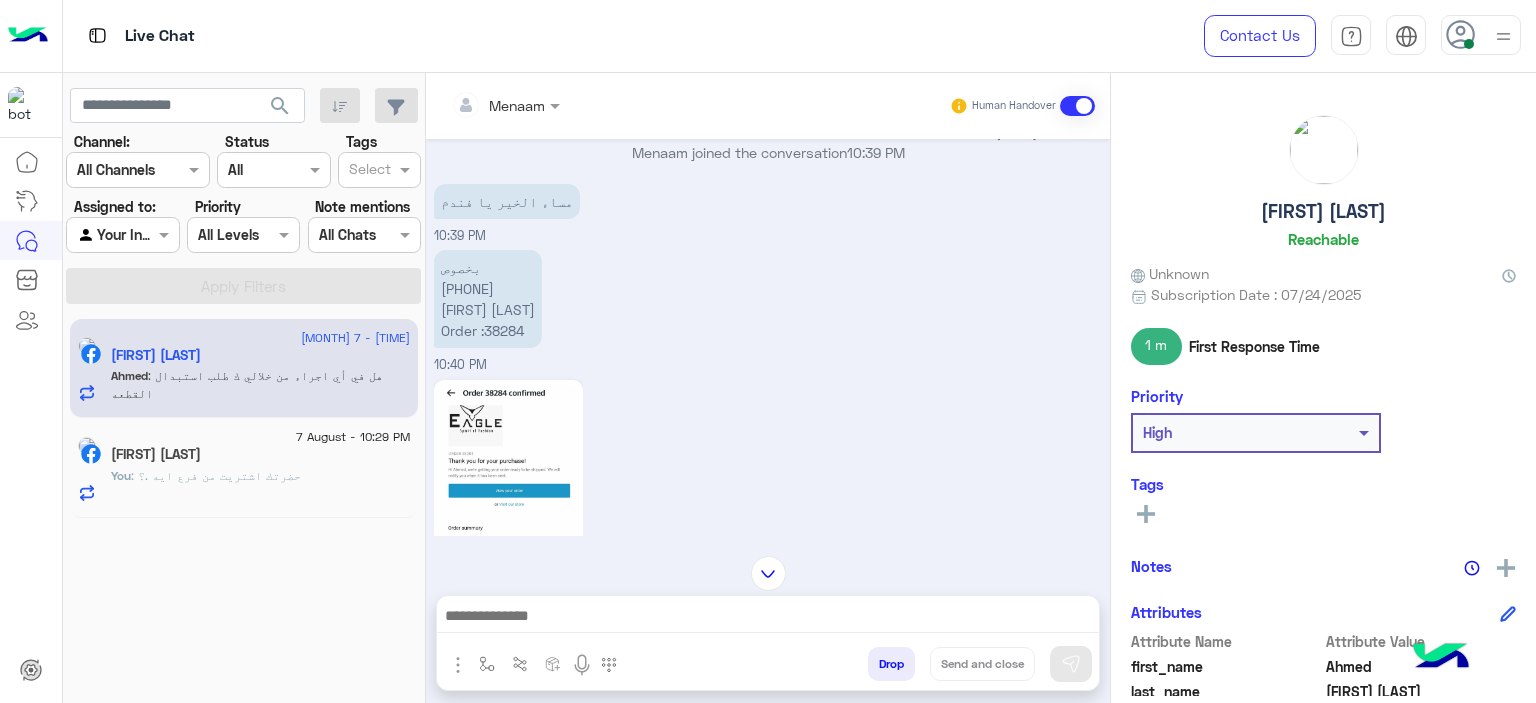 click on "بخصوص 010-945-11661 [FIRST] [LAST] Order :38284" at bounding box center [488, 299] 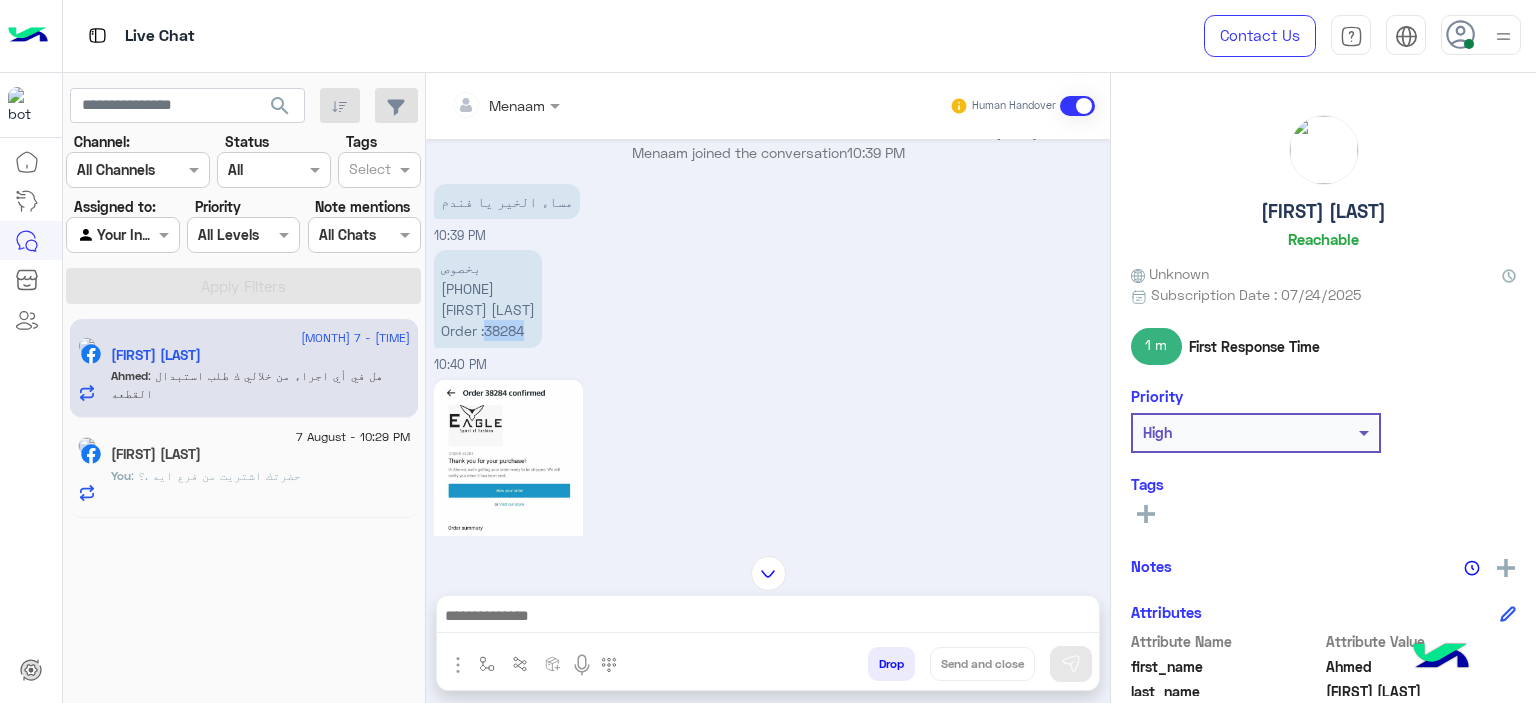 click on "بخصوص 010-945-11661 [FIRST] [LAST] Order :38284" at bounding box center [488, 299] 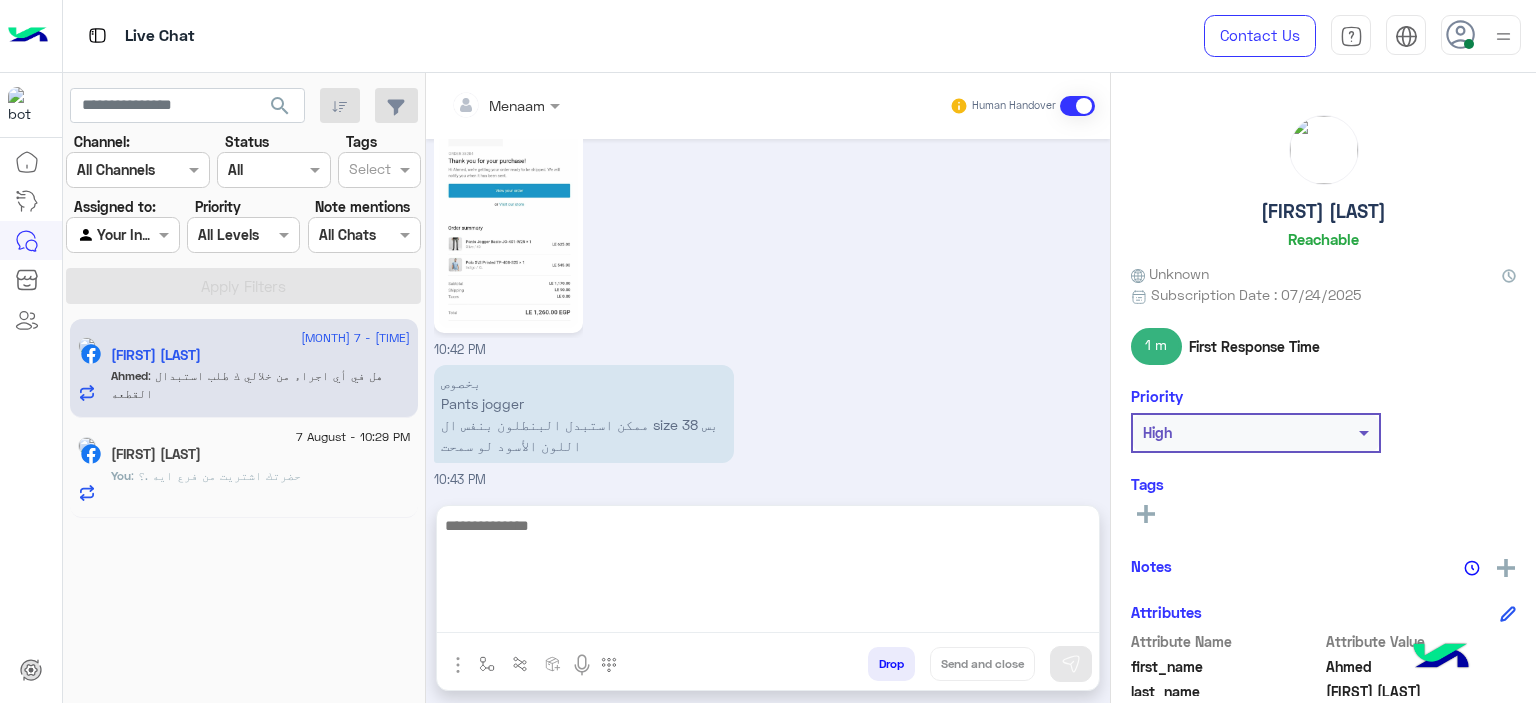 click at bounding box center [768, 573] 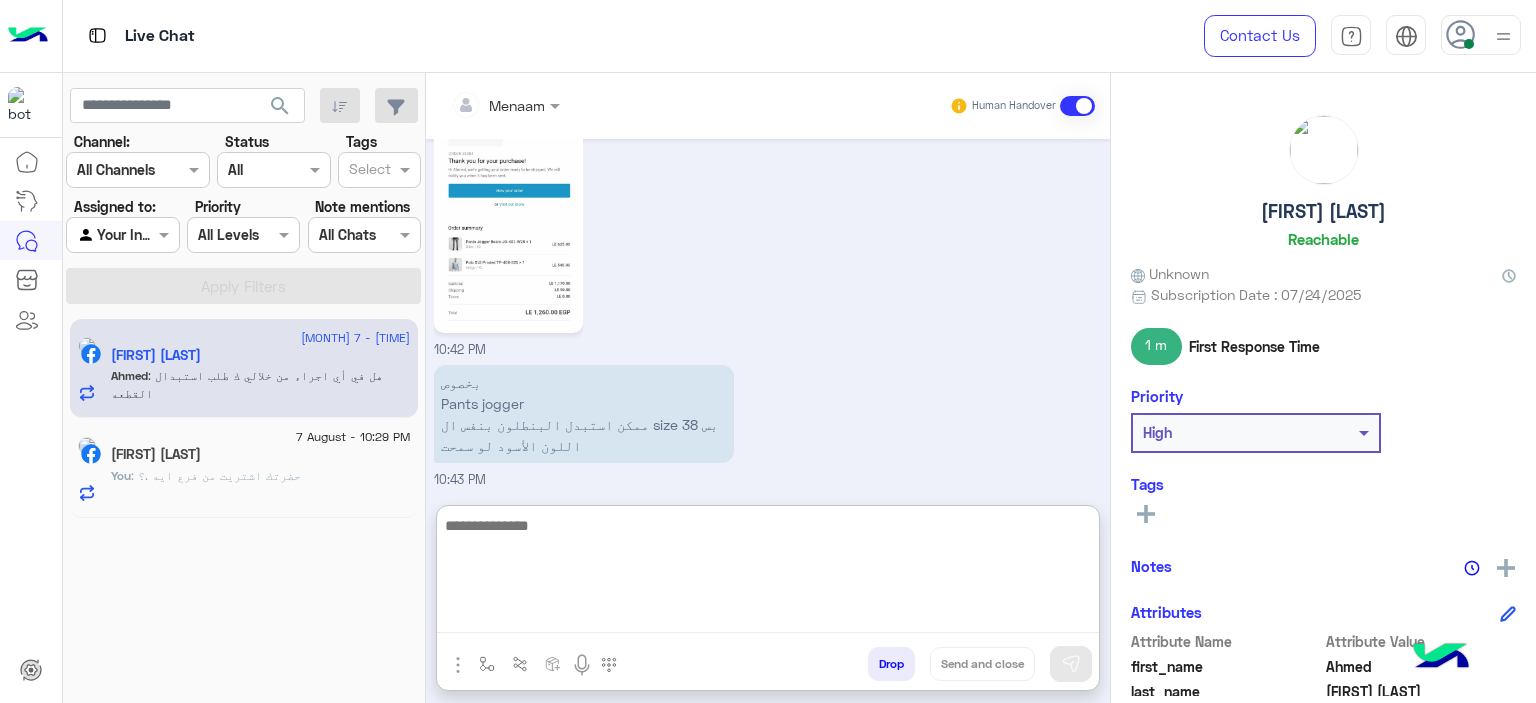 paste on "**********" 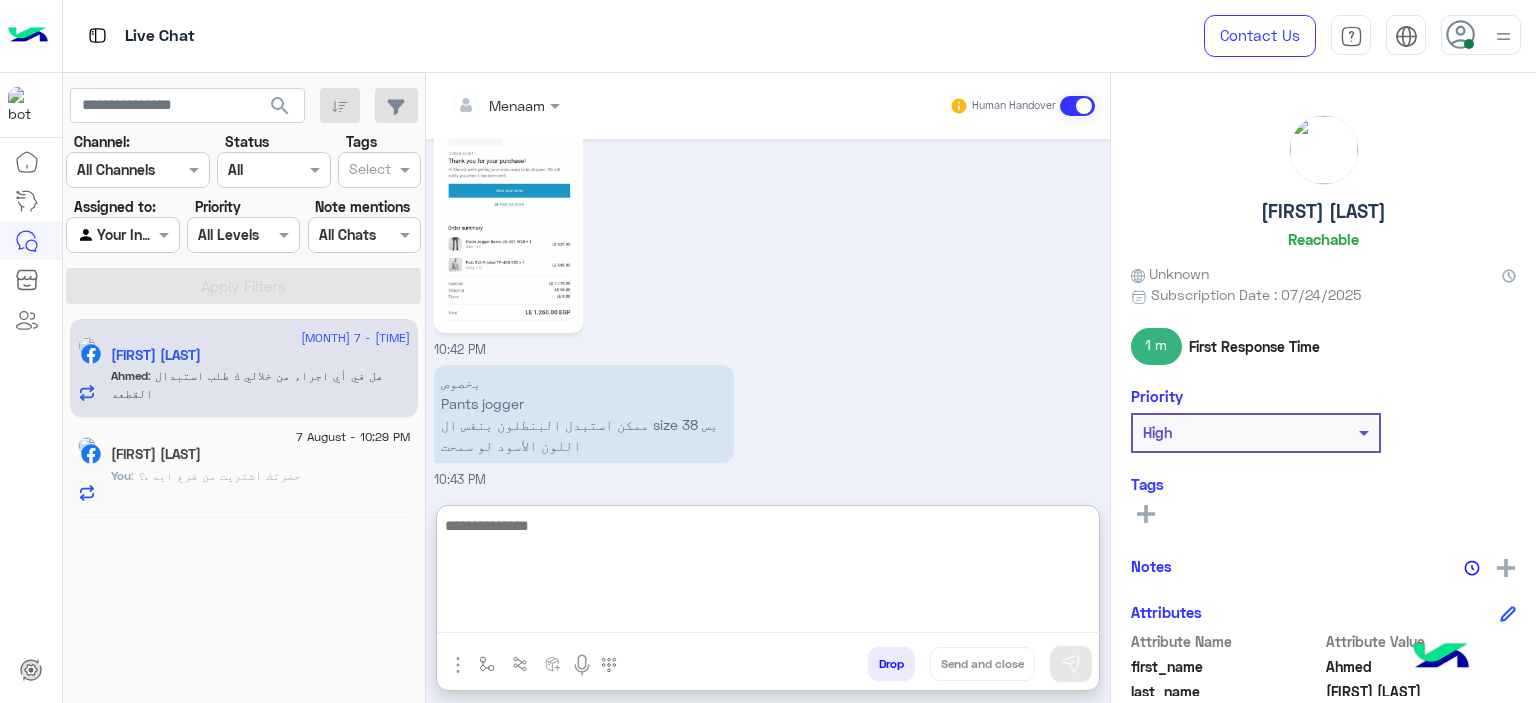 scroll, scrollTop: 0, scrollLeft: 0, axis: both 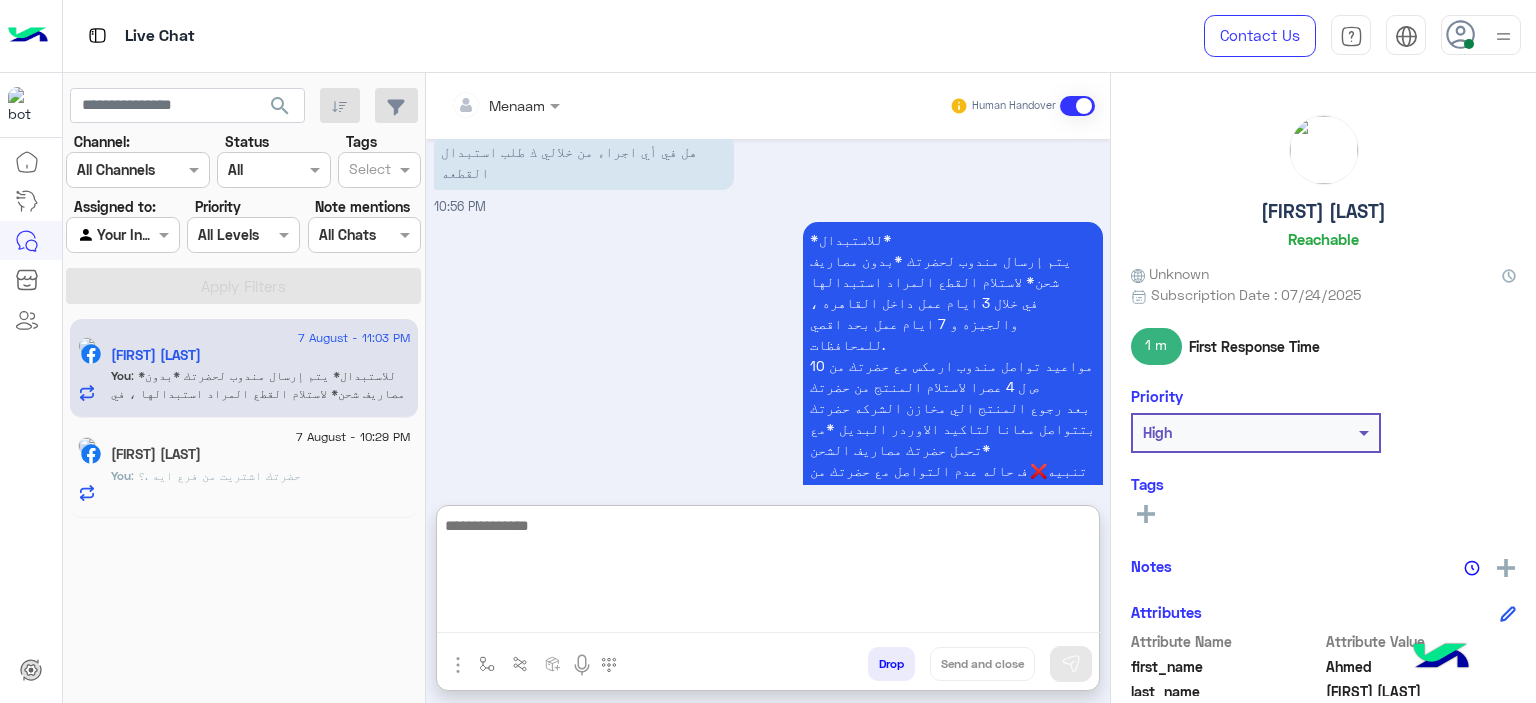 click on ": حضرتك اشتريت من فرع ايه .؟" 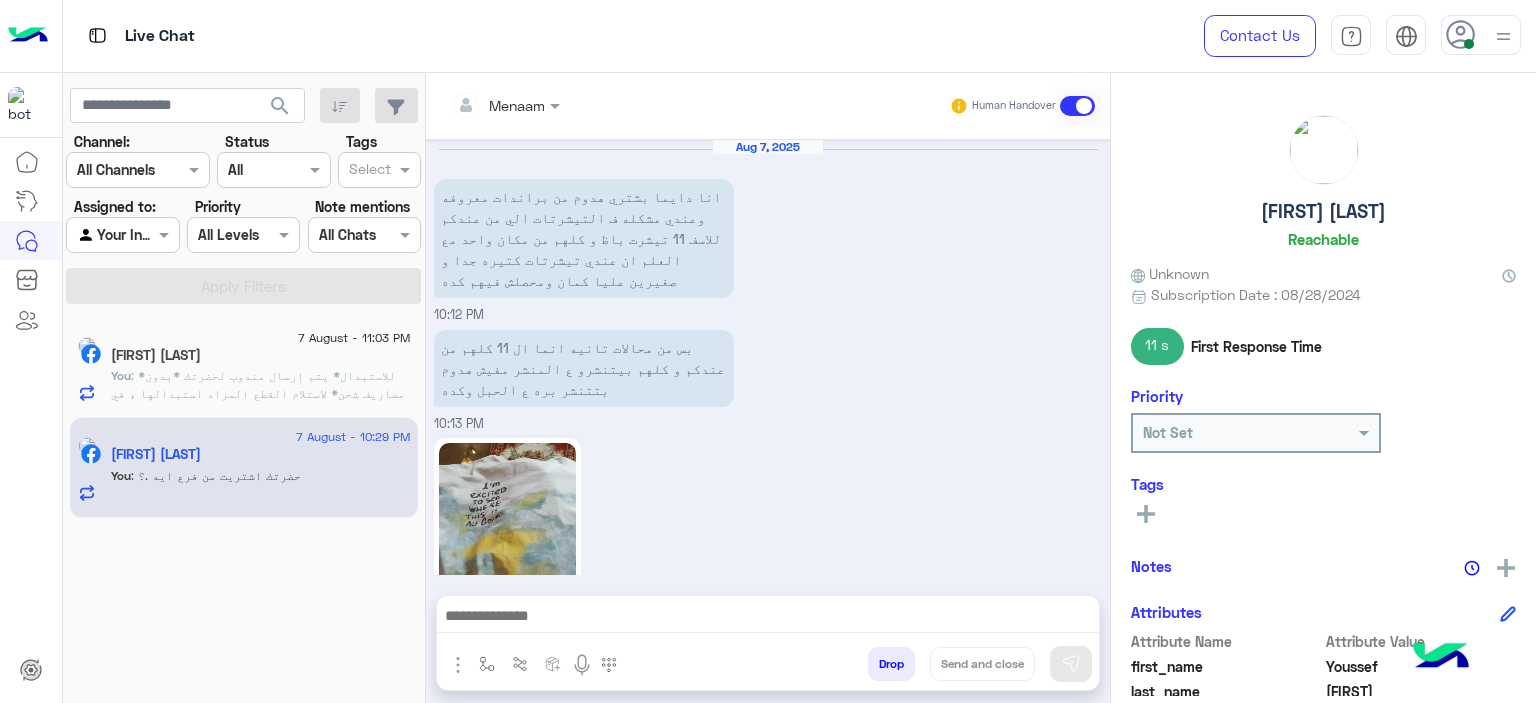 scroll, scrollTop: 3907, scrollLeft: 0, axis: vertical 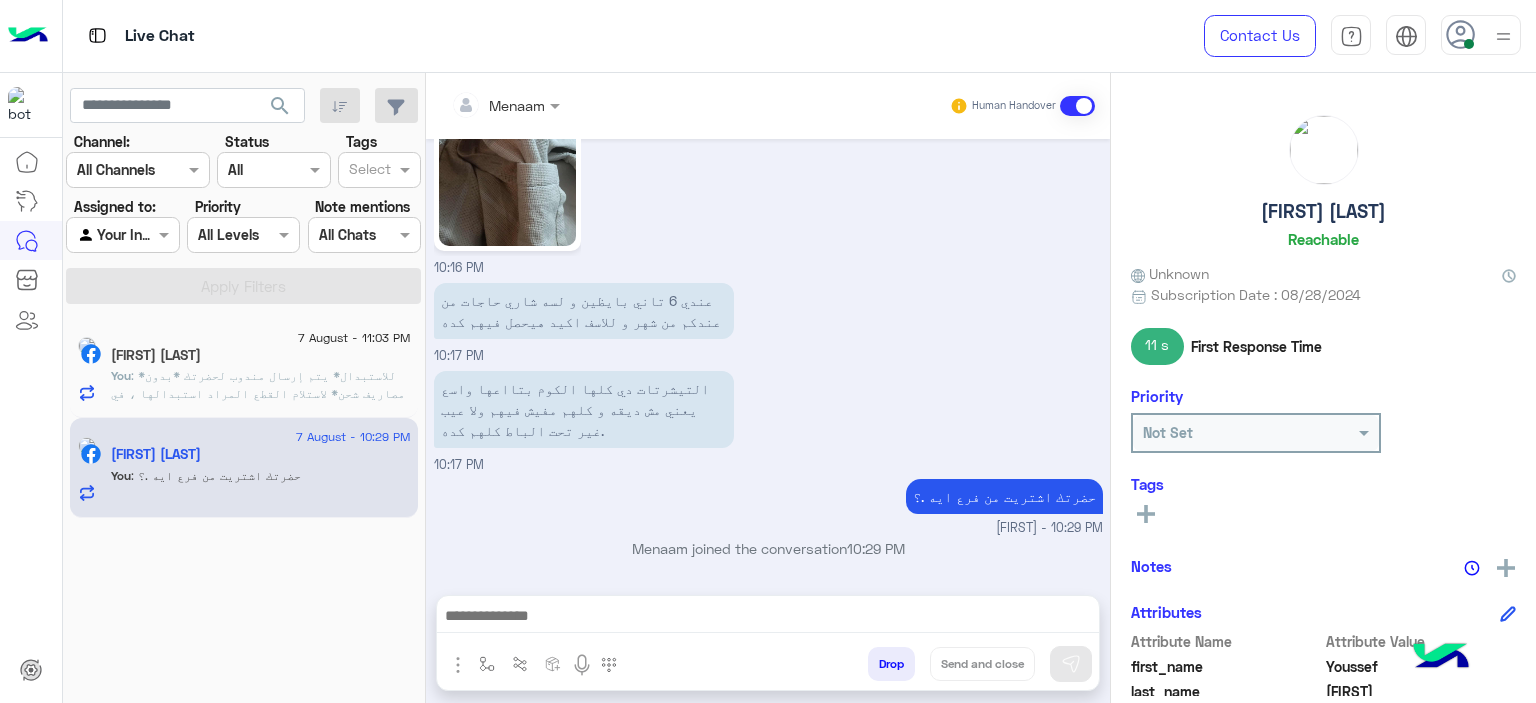 click on ": *للاستبدال*
يتم إرسال مندوب لحضرتك *بدون مصاريف شحن*  لاستلام القطع المراد استبدالها
، في خلال 3 ايام عمل داخل القاهره والجيزه و 7 ايام عمل بحد اقصي للمحافظات.
مواعيد تواصل مندوب ارمكس مع حضرتك من 10 ص ل 4 عصرا لاستلام المنتج من حضرتك
بعد رجوع المنتج الي مخازن الشركه  حضرتك بتتواصل معانا لتاكيد الاوردر البديل *مع تحمل حضرتك مصاريف الشحن*
تنبيه❌  ف حاله عدم التواصل مع حضرتك من قبل المندوب ف خلال المده برجاء التواصل معانا مره اخري للتواصل مع شركه الشحن
ااكد لحضرتك الطلب يافندم ؟" 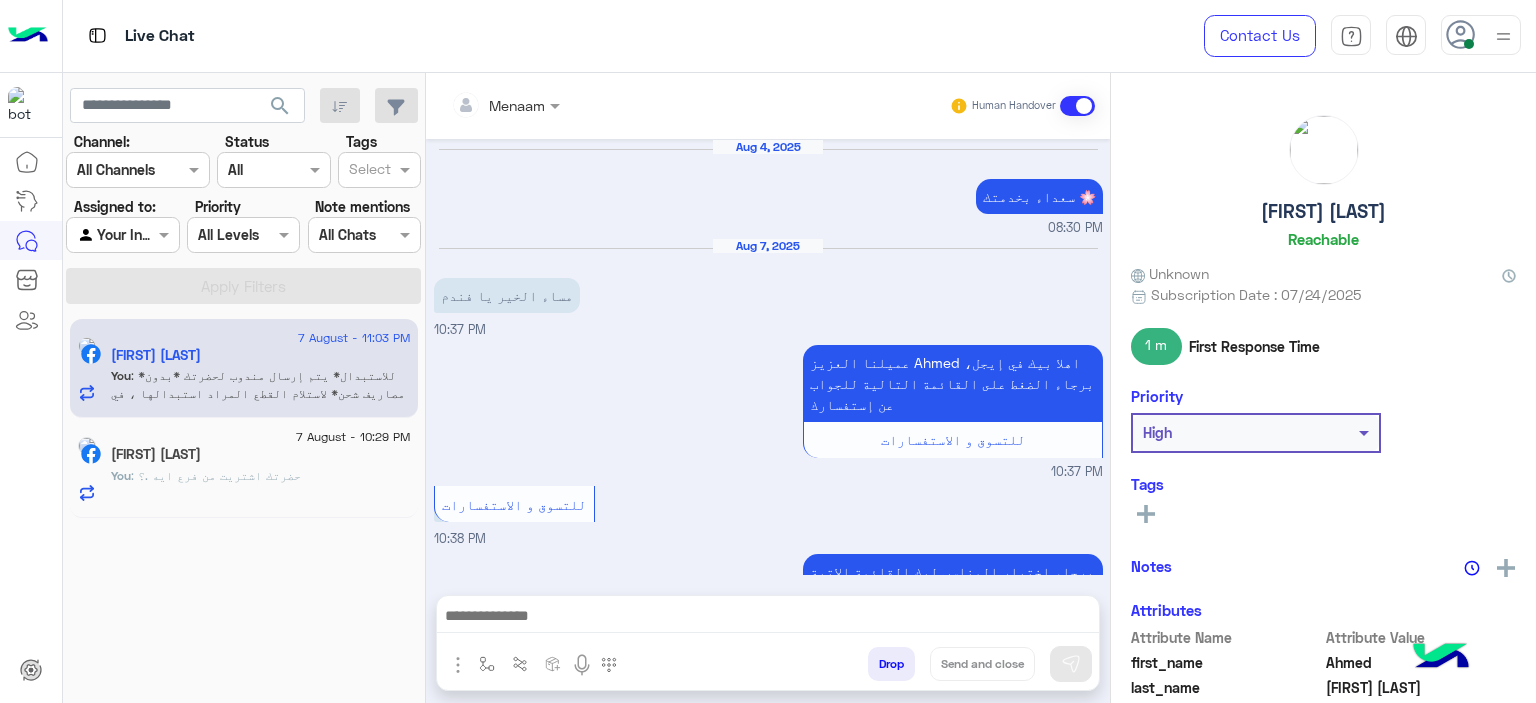 scroll, scrollTop: 2332, scrollLeft: 0, axis: vertical 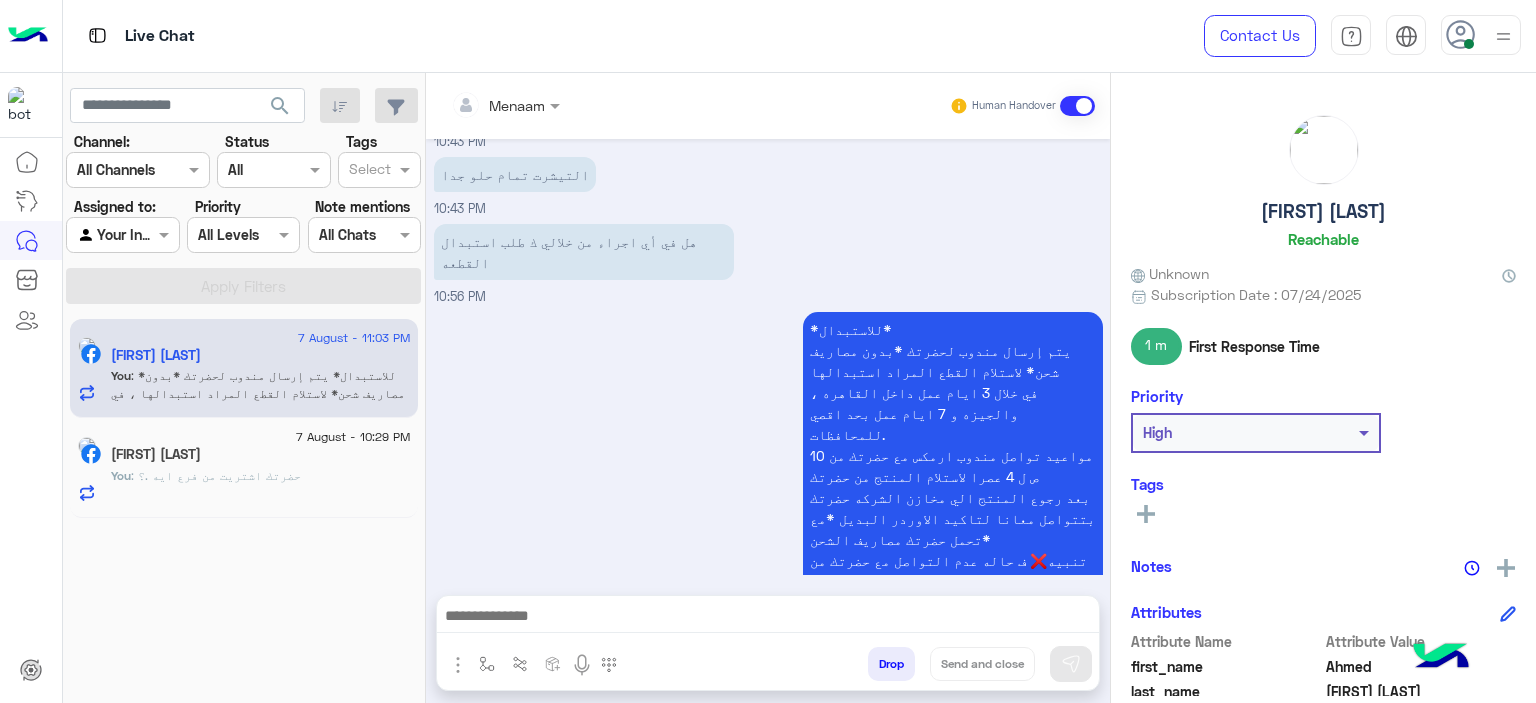 click on "*للاستبدال* يتم إرسال مندوب لحضرتك *بدون مصاريف شحن*  لاستلام القطع المراد استبدالها ، في خلال 3 ايام عمل داخل [CITY] و [CITY] و 7 ايام عمل بحد اقصي للمحافظات.  مواعيد تواصل مندوب ارمكس مع حضرتك من 10 ص ل 4 عصرا لاستلام المنتج من حضرتك  بعد رجوع المنتج الي مخازن الشركه  حضرتك بتتواصل معانا لتاكيد الاوردر البديل *مع تحمل حضرتك مصاريف الشحن* تنبيه❌  ف حاله عدم التواصل مع حضرتك من قبل المندوب ف خلال المده برجاء التواصل معانا مره اخري للتواصل مع شركه الشحن  ااكد لحضرتك الطلب يافندم ؟  [FIRST]  -  11:03 PM" at bounding box center [768, 486] 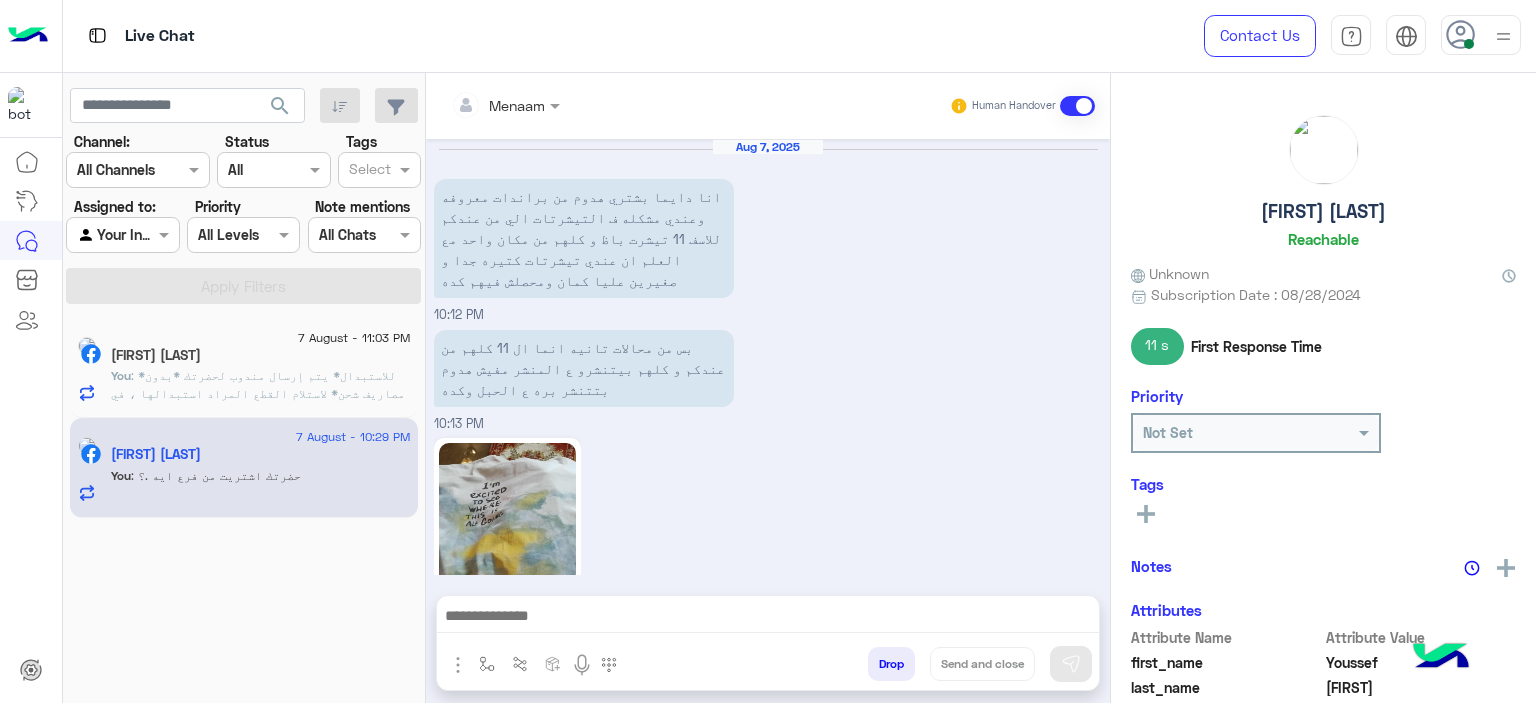 scroll, scrollTop: 3907, scrollLeft: 0, axis: vertical 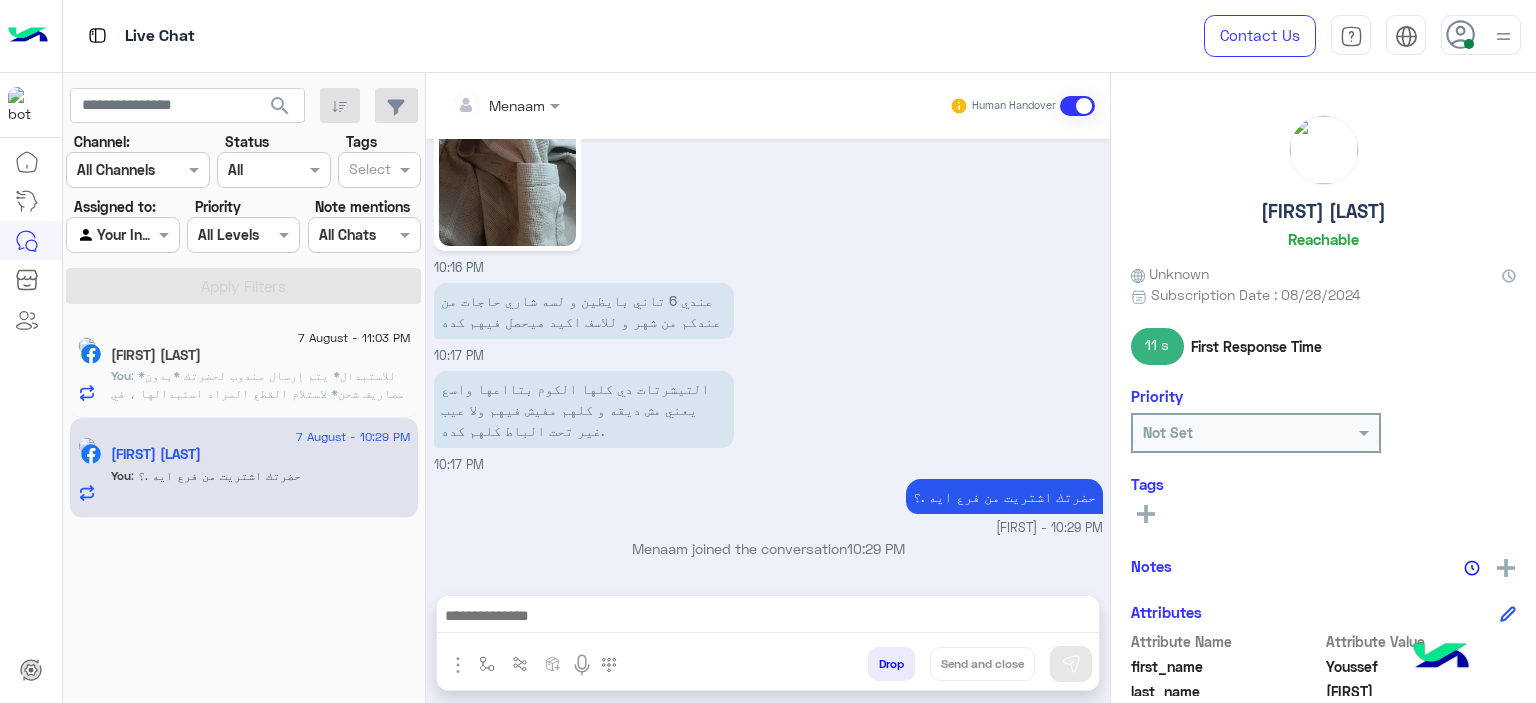 click on "[FIRST] [LAST]" 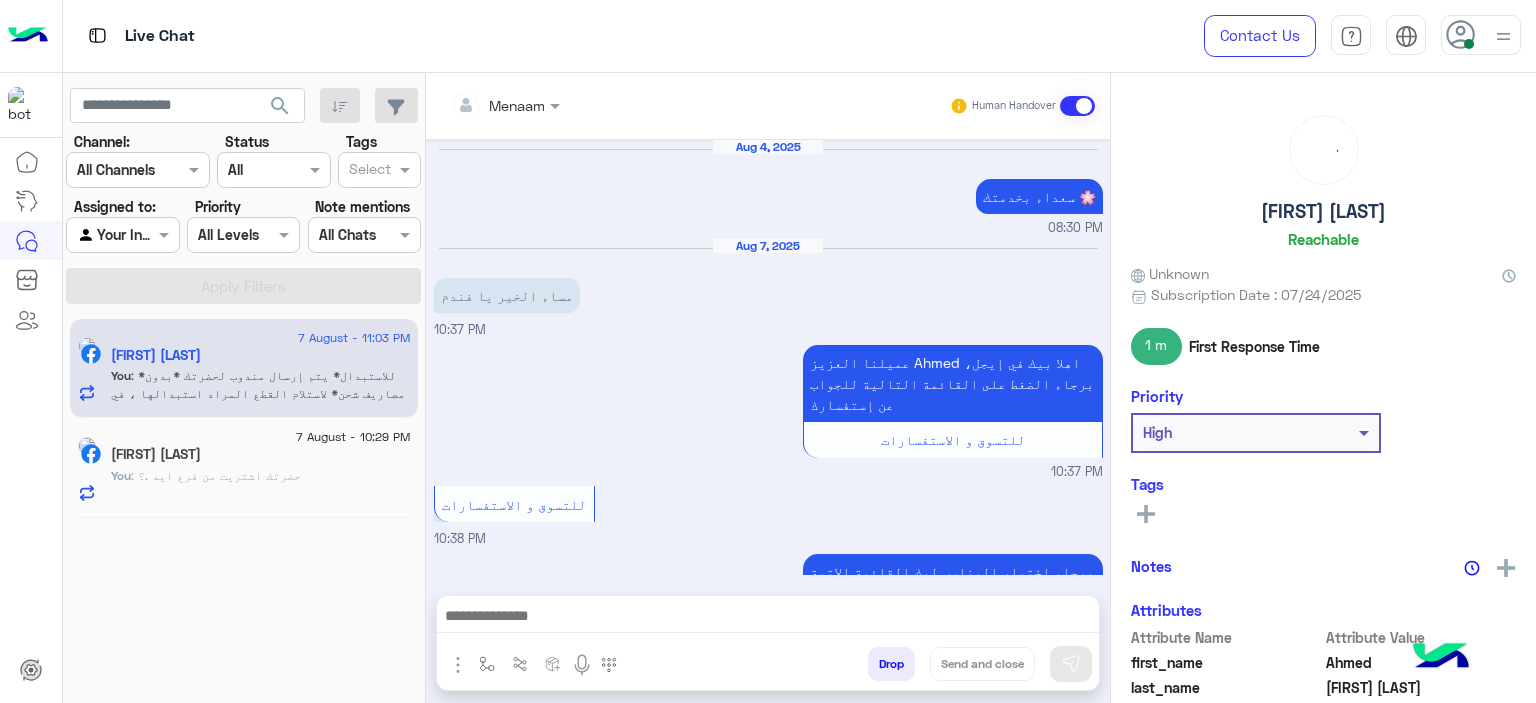 scroll, scrollTop: 2332, scrollLeft: 0, axis: vertical 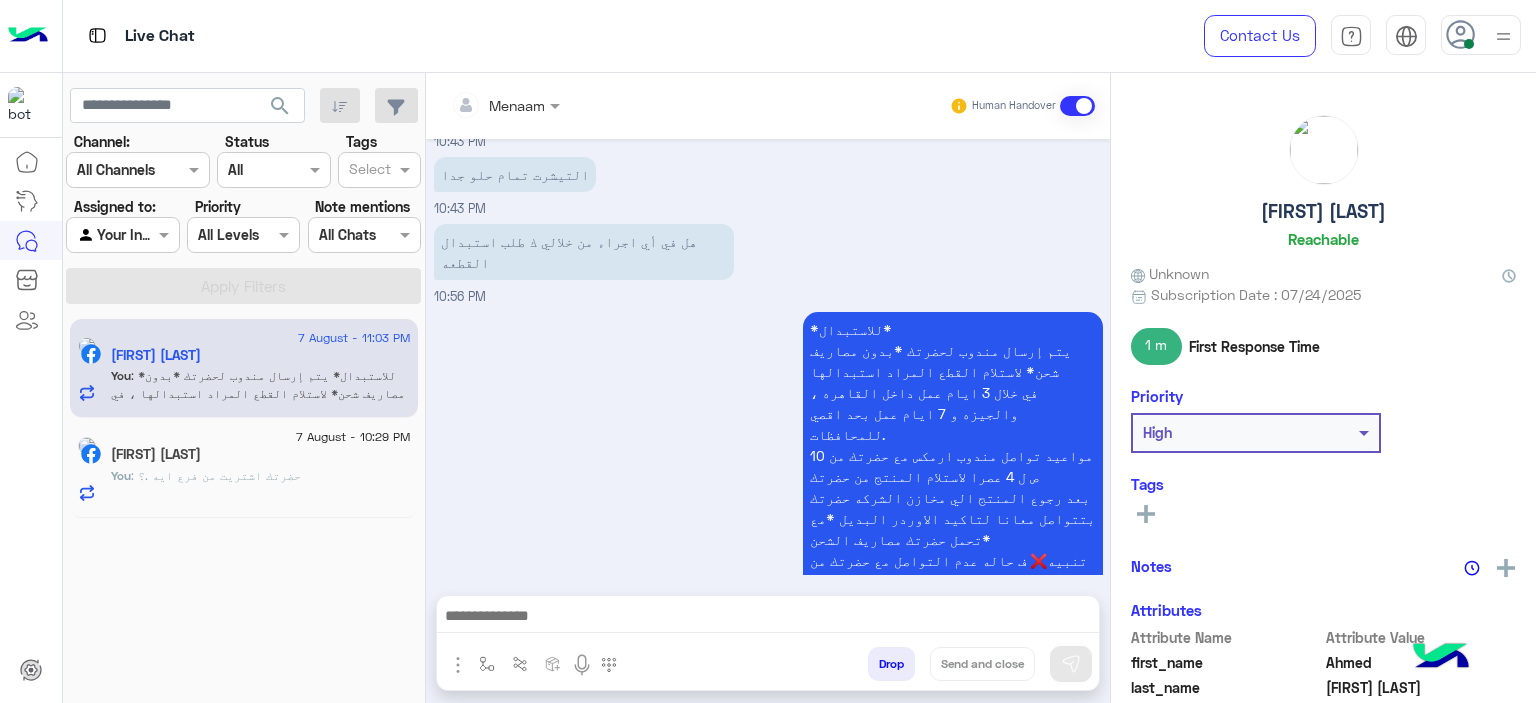 click on "[FIRST] [LAST]" 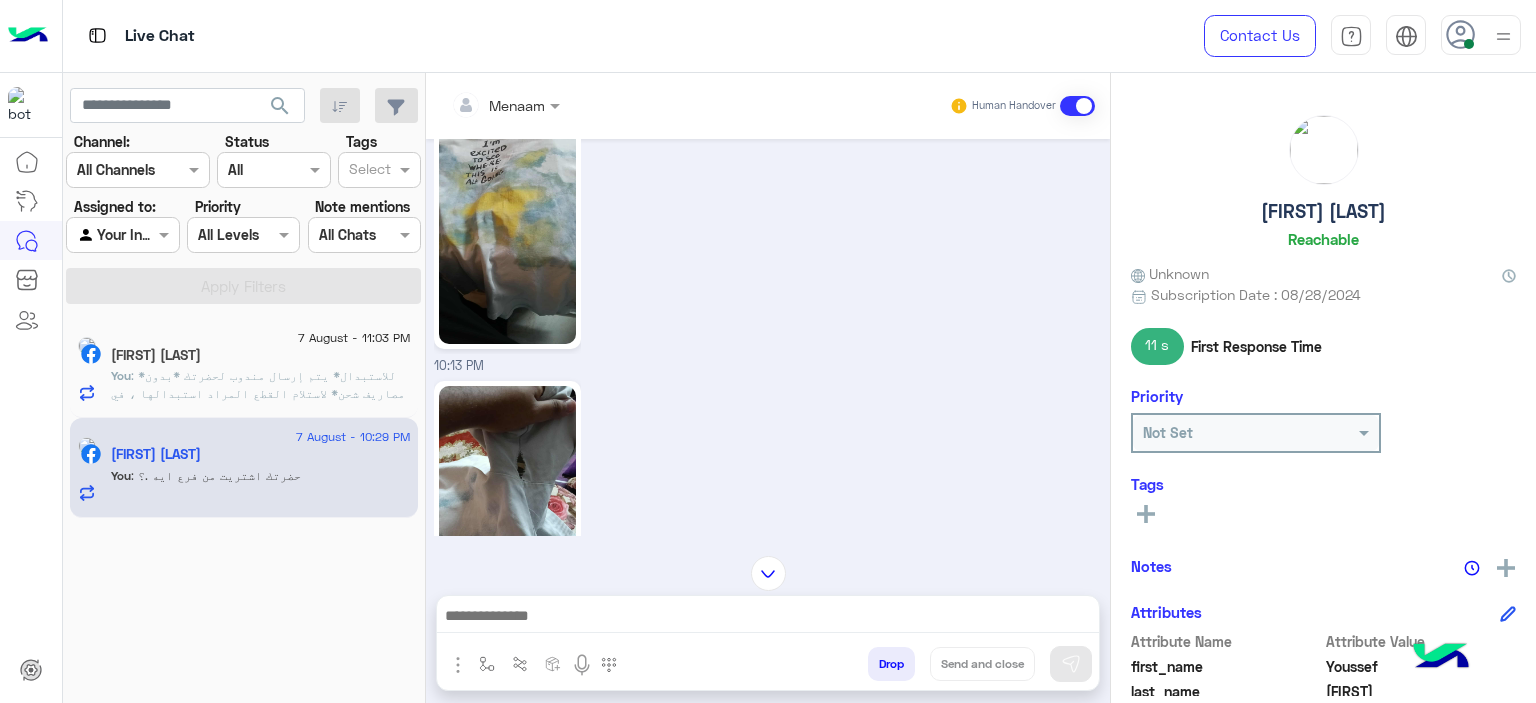 scroll, scrollTop: 1979, scrollLeft: 0, axis: vertical 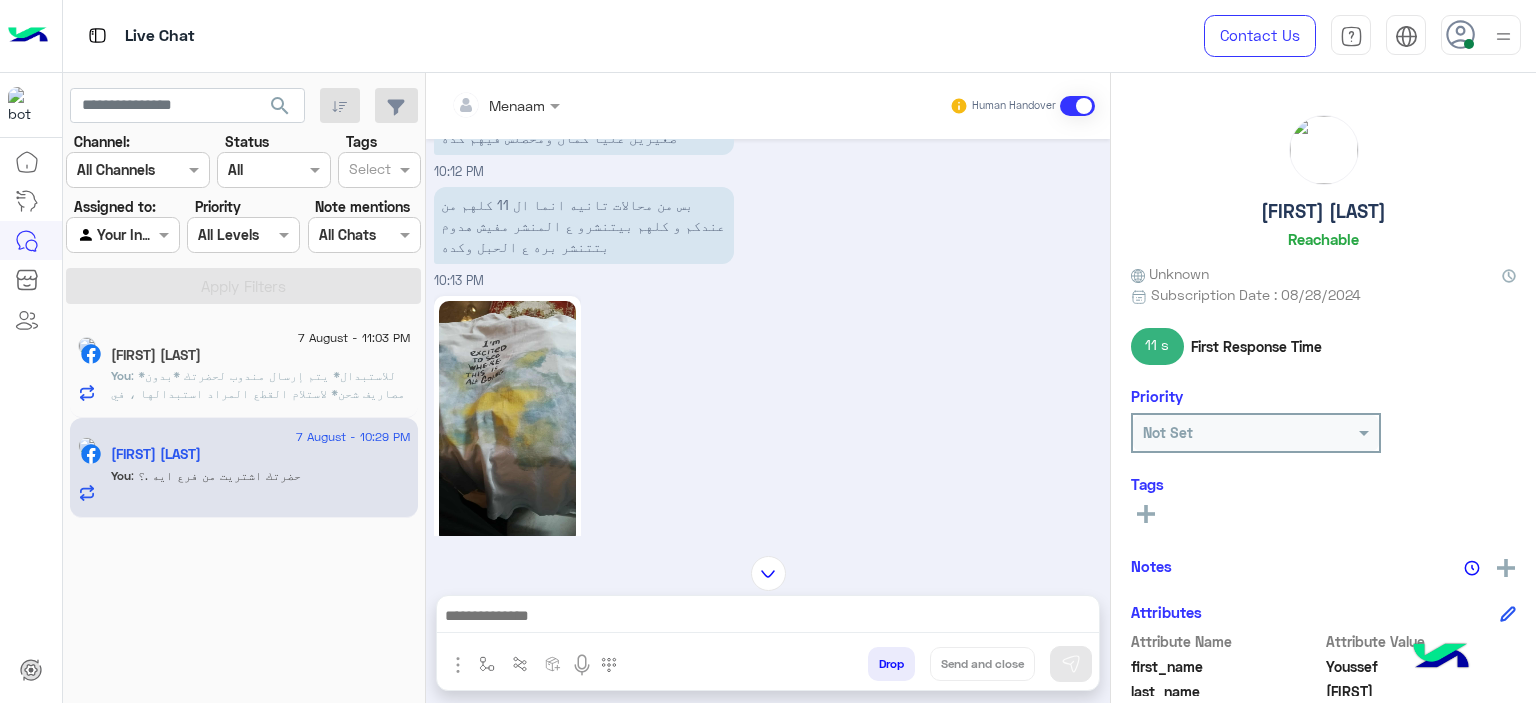 click 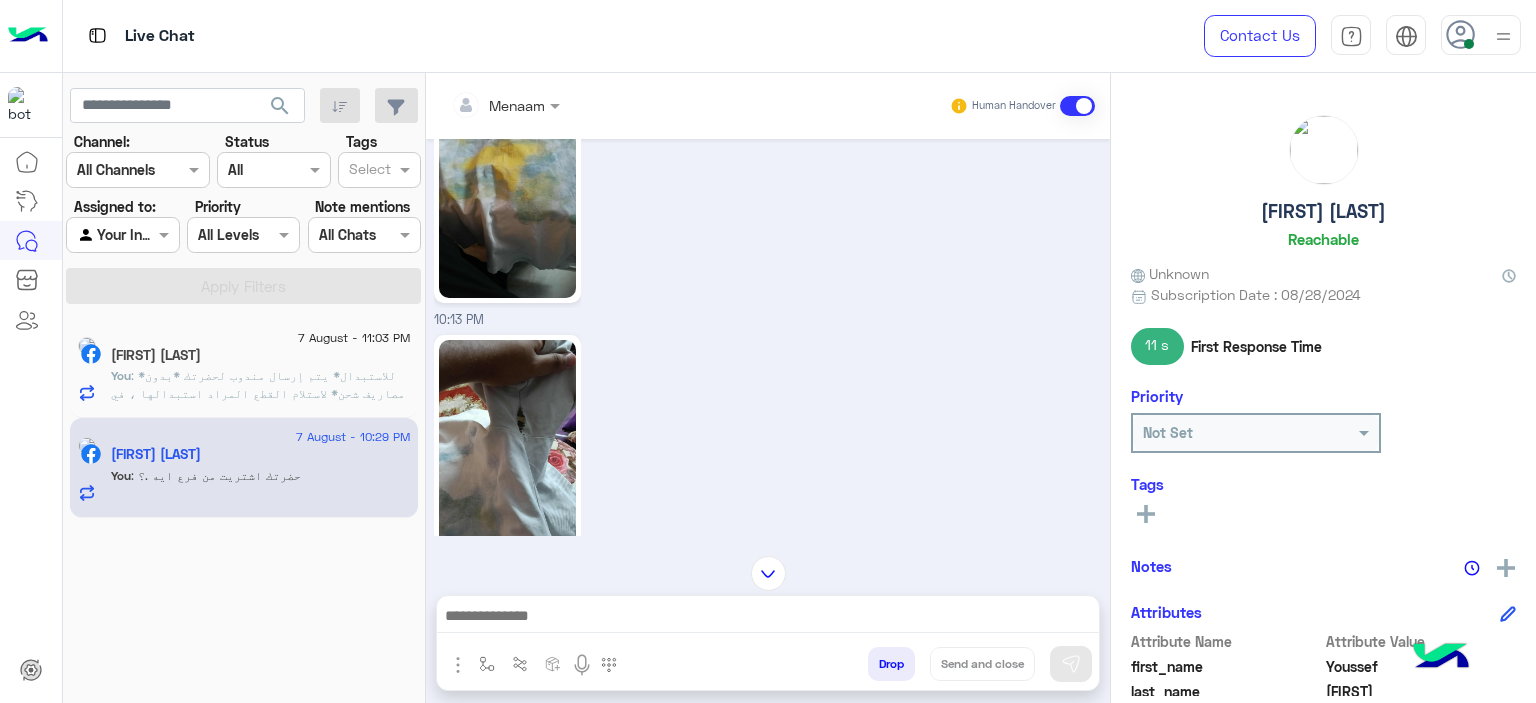 scroll, scrollTop: 2379, scrollLeft: 0, axis: vertical 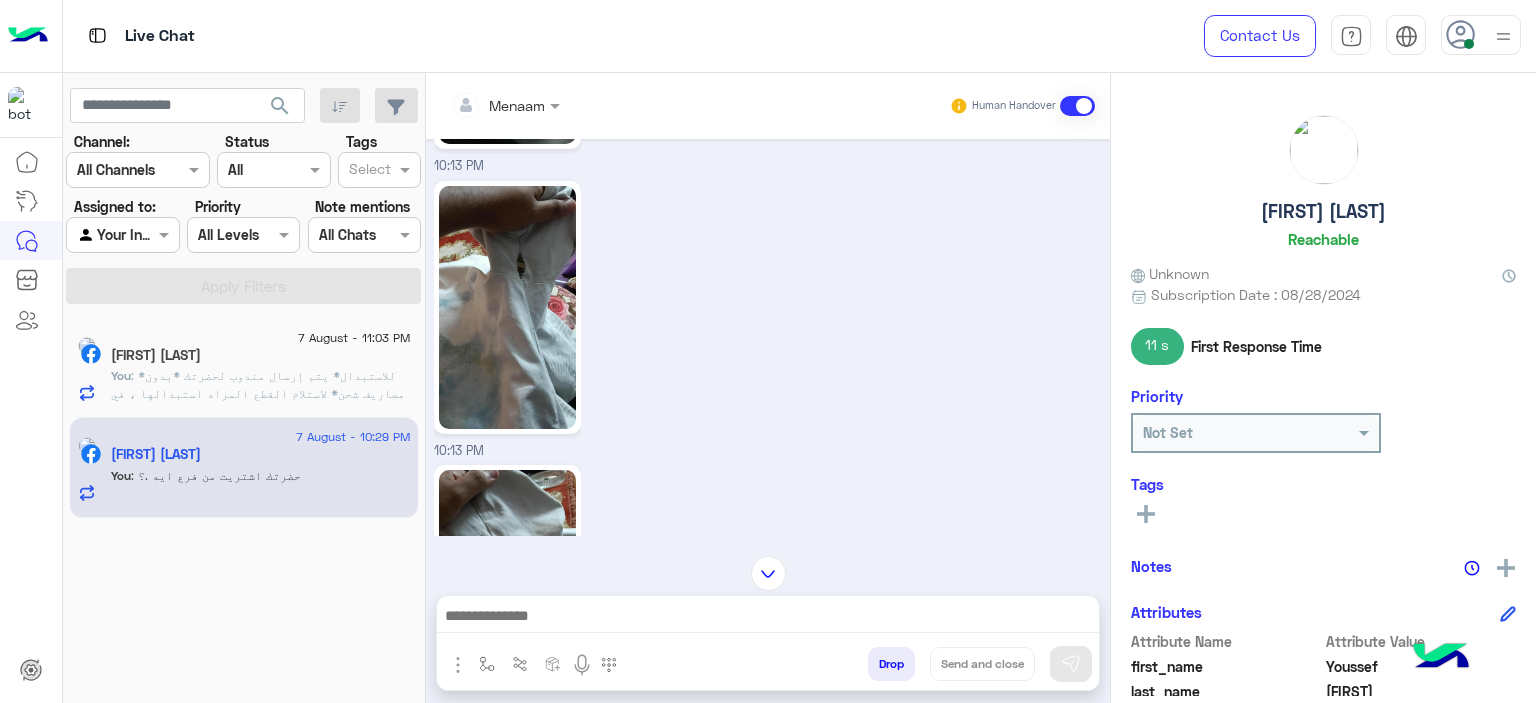 click 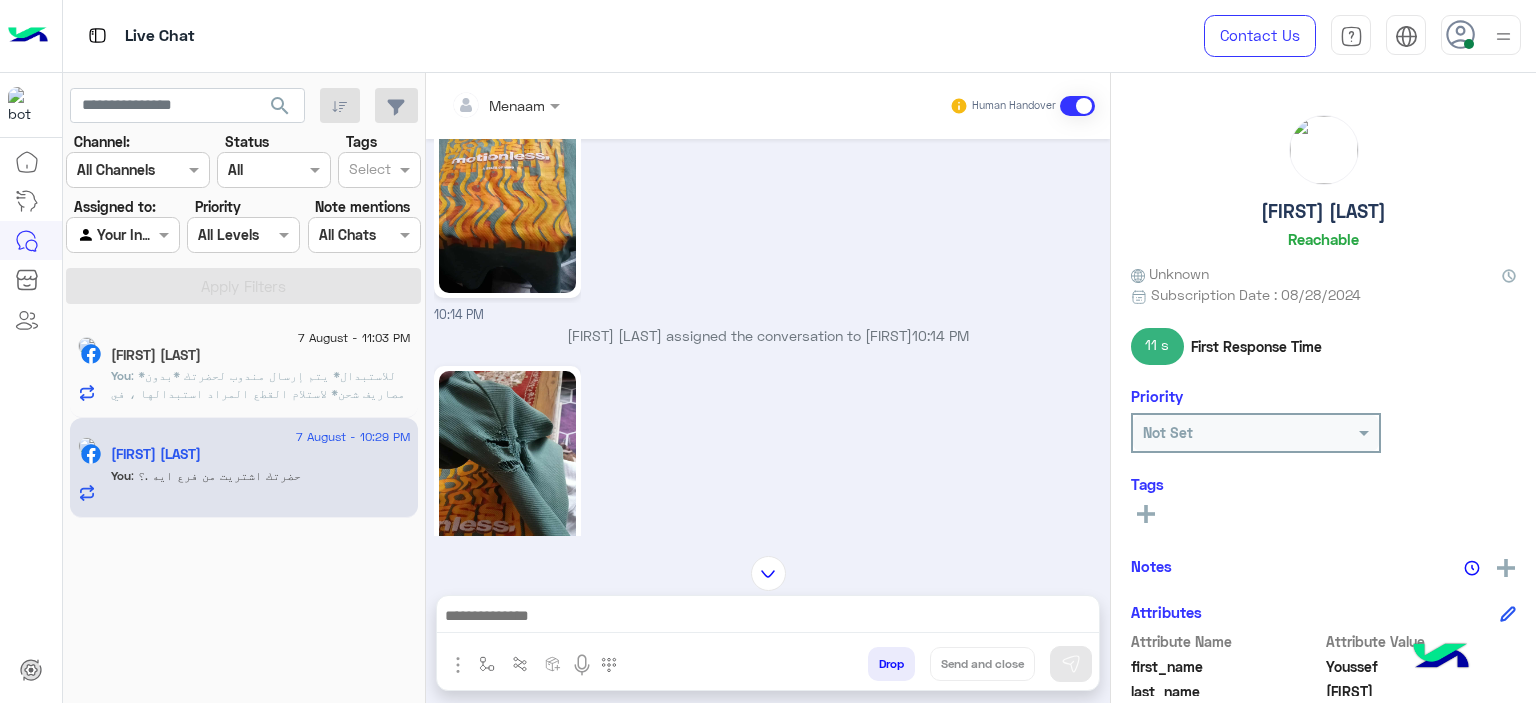 scroll, scrollTop: 3179, scrollLeft: 0, axis: vertical 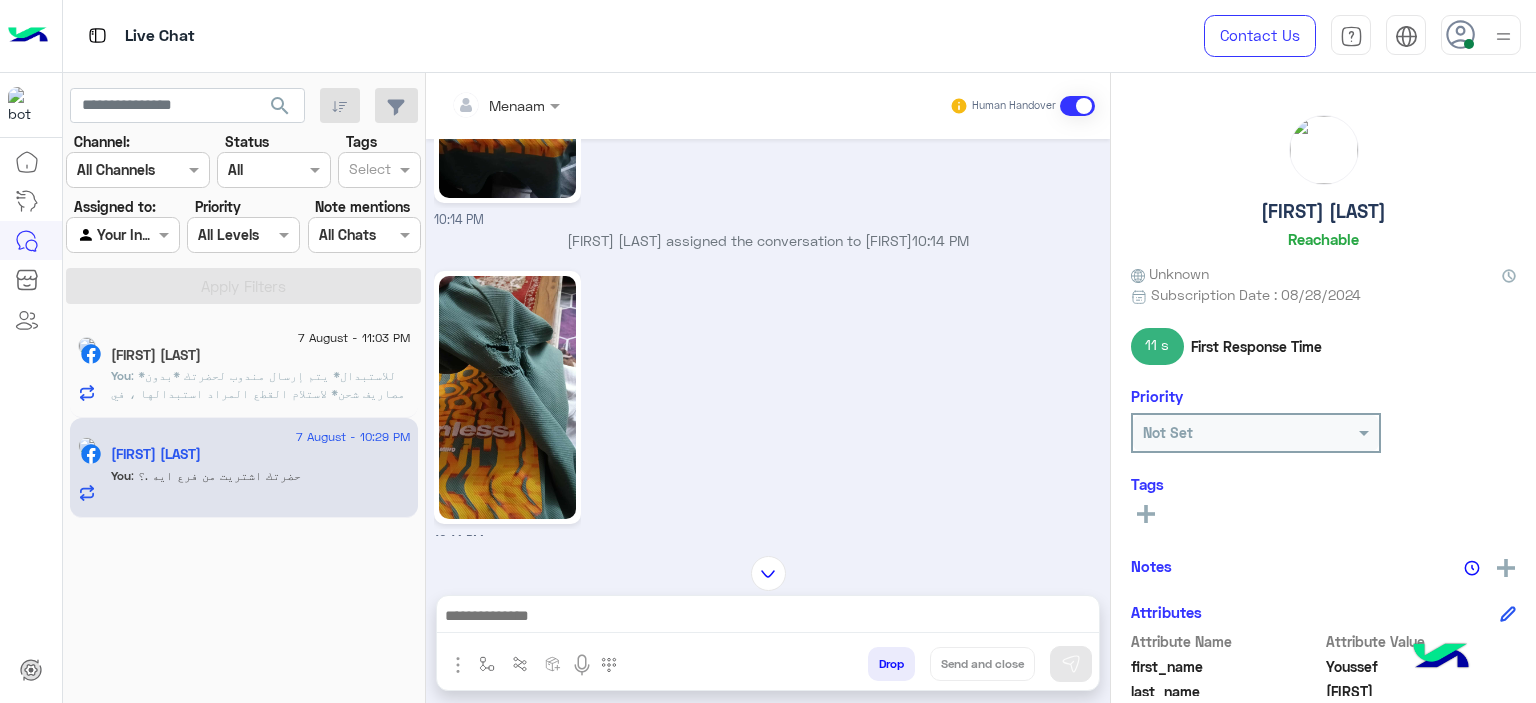 drag, startPoint x: 506, startPoint y: 342, endPoint x: 517, endPoint y: 341, distance: 11.045361 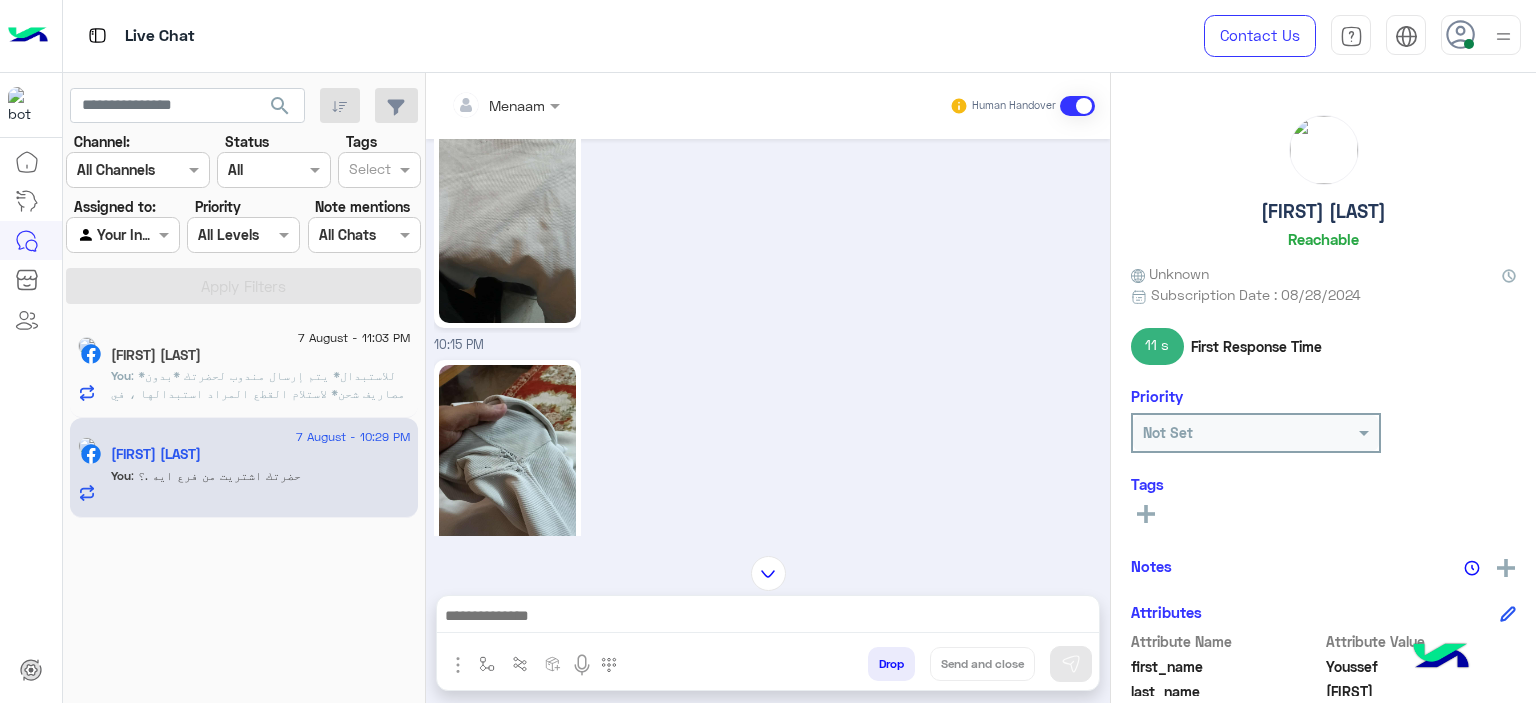 scroll, scrollTop: 3979, scrollLeft: 0, axis: vertical 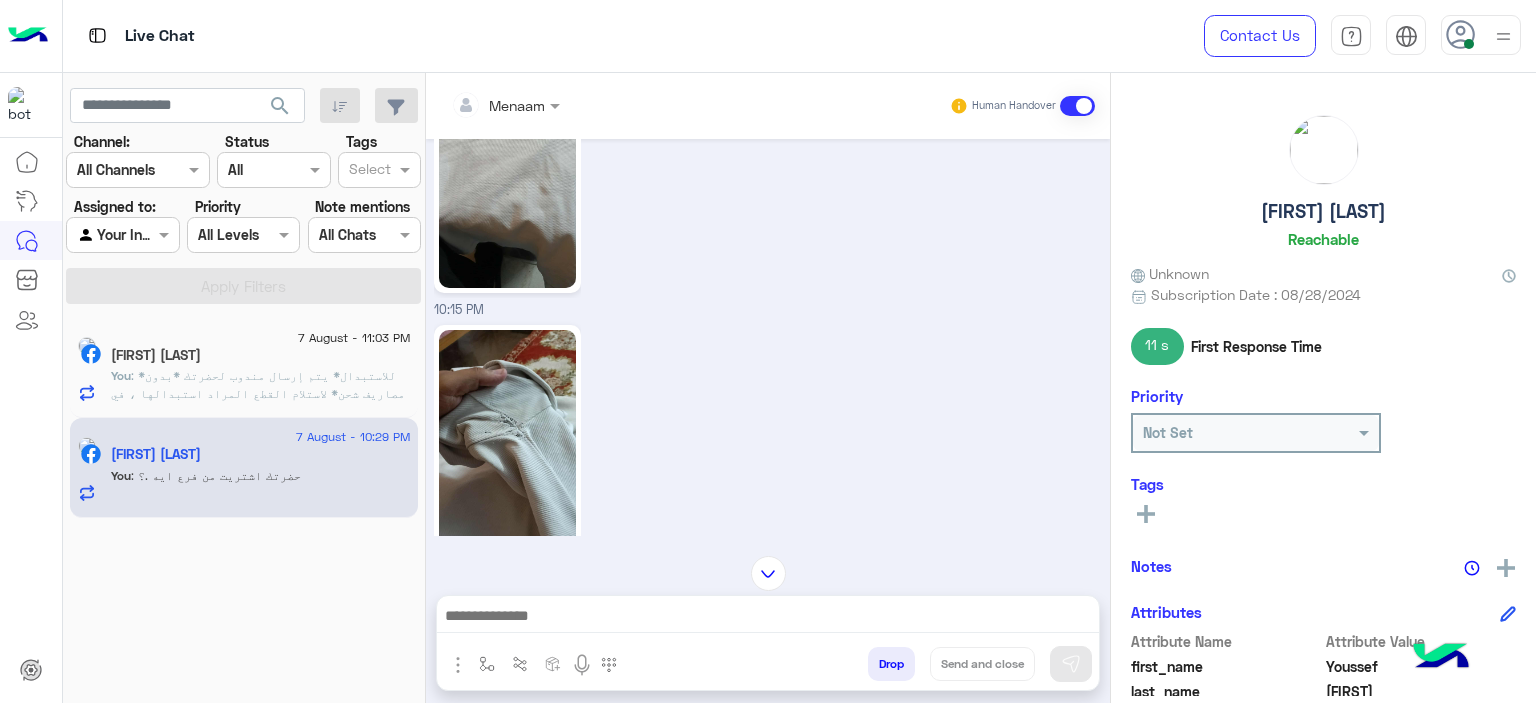 click 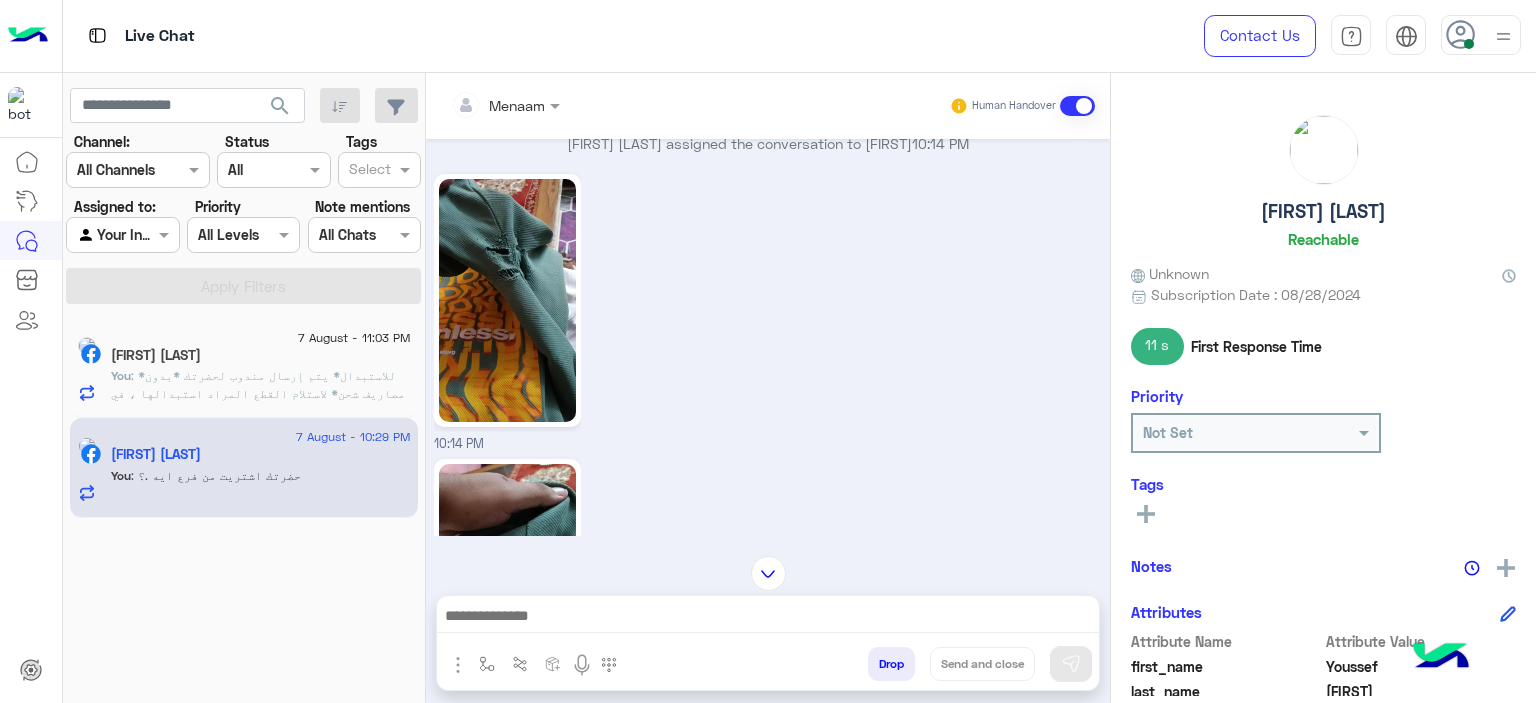 scroll, scrollTop: 3179, scrollLeft: 0, axis: vertical 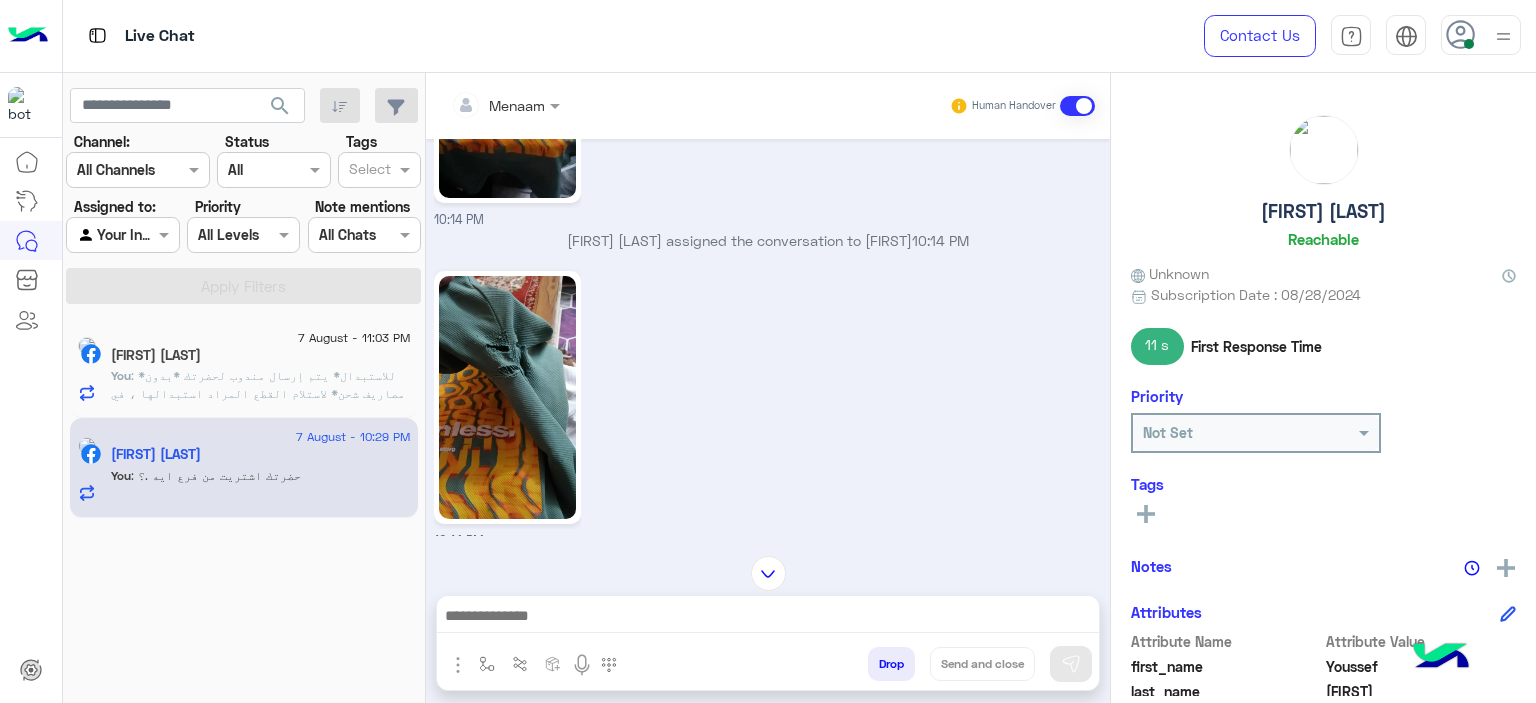 click 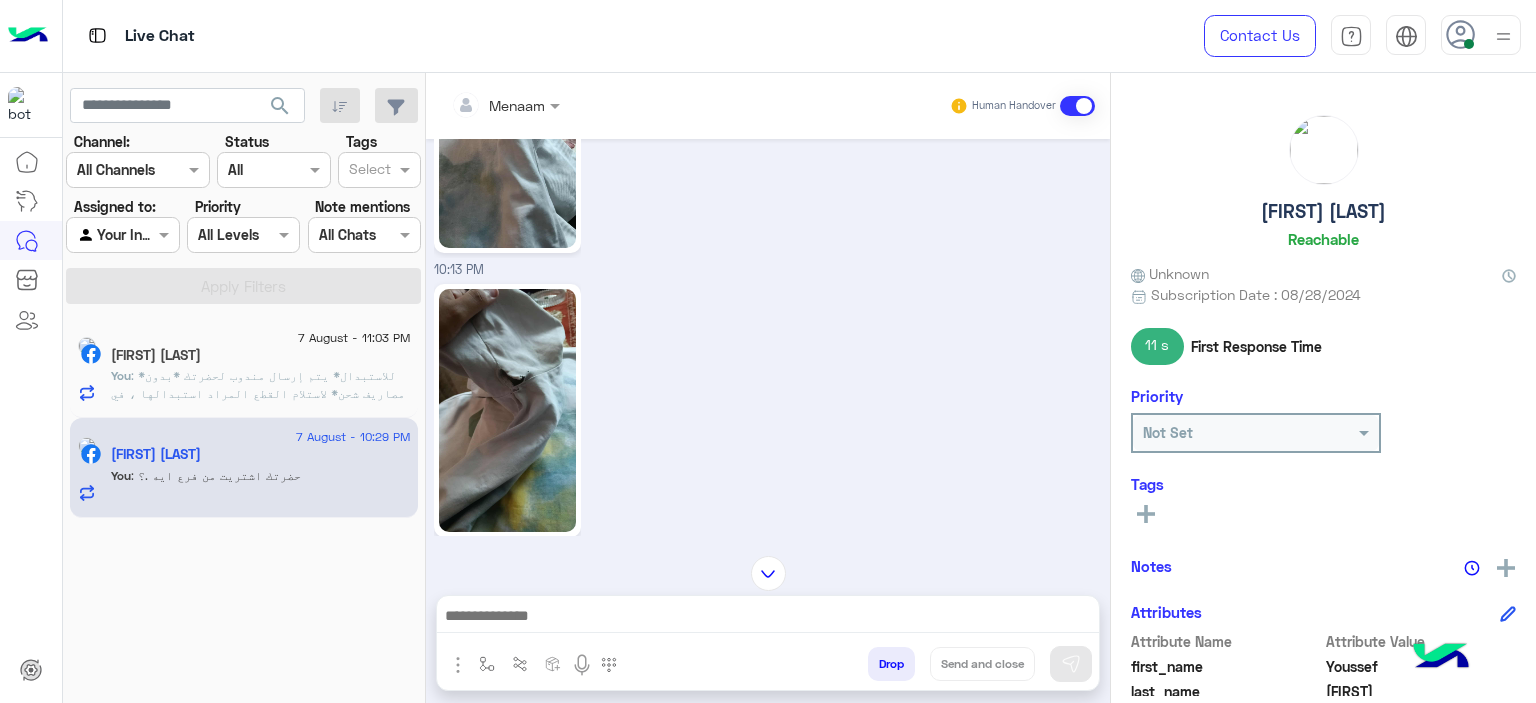 scroll, scrollTop: 2479, scrollLeft: 0, axis: vertical 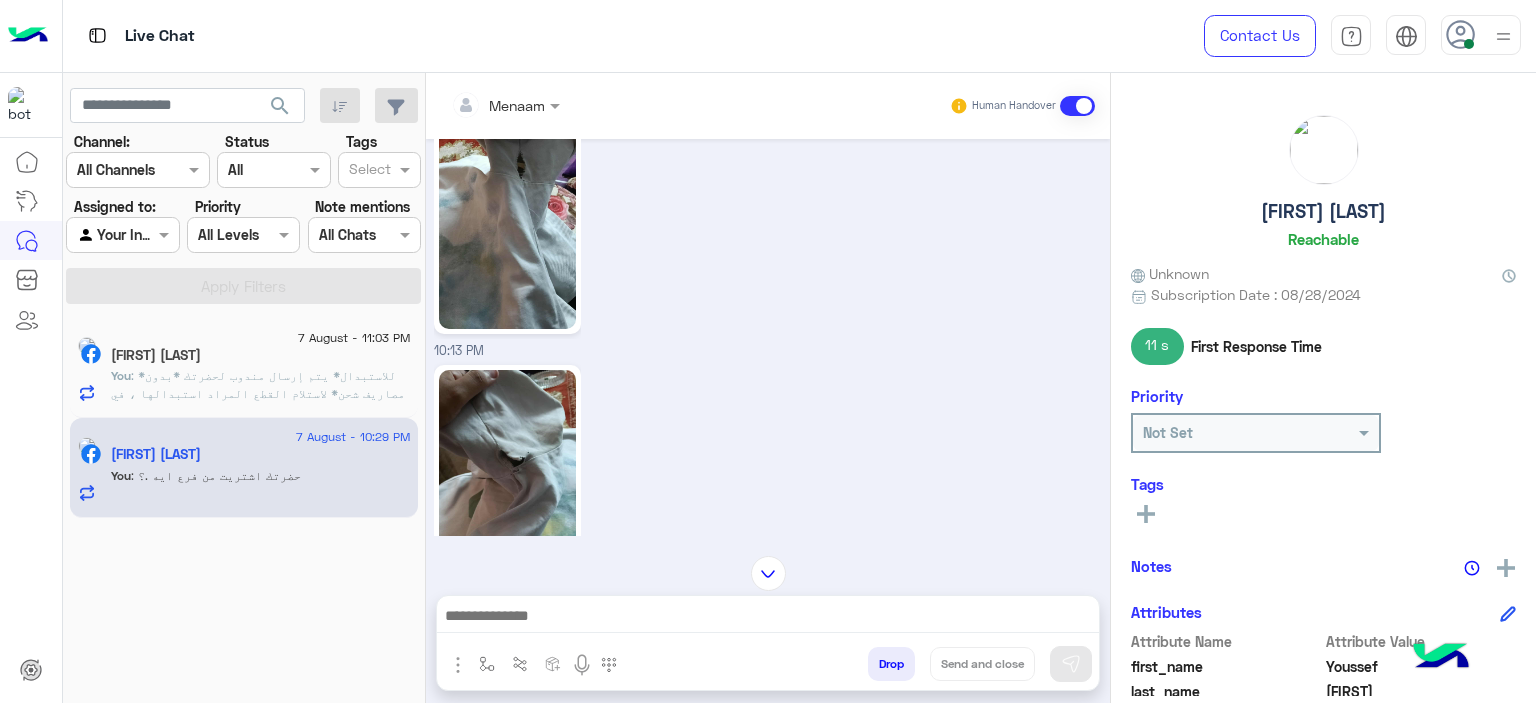 click 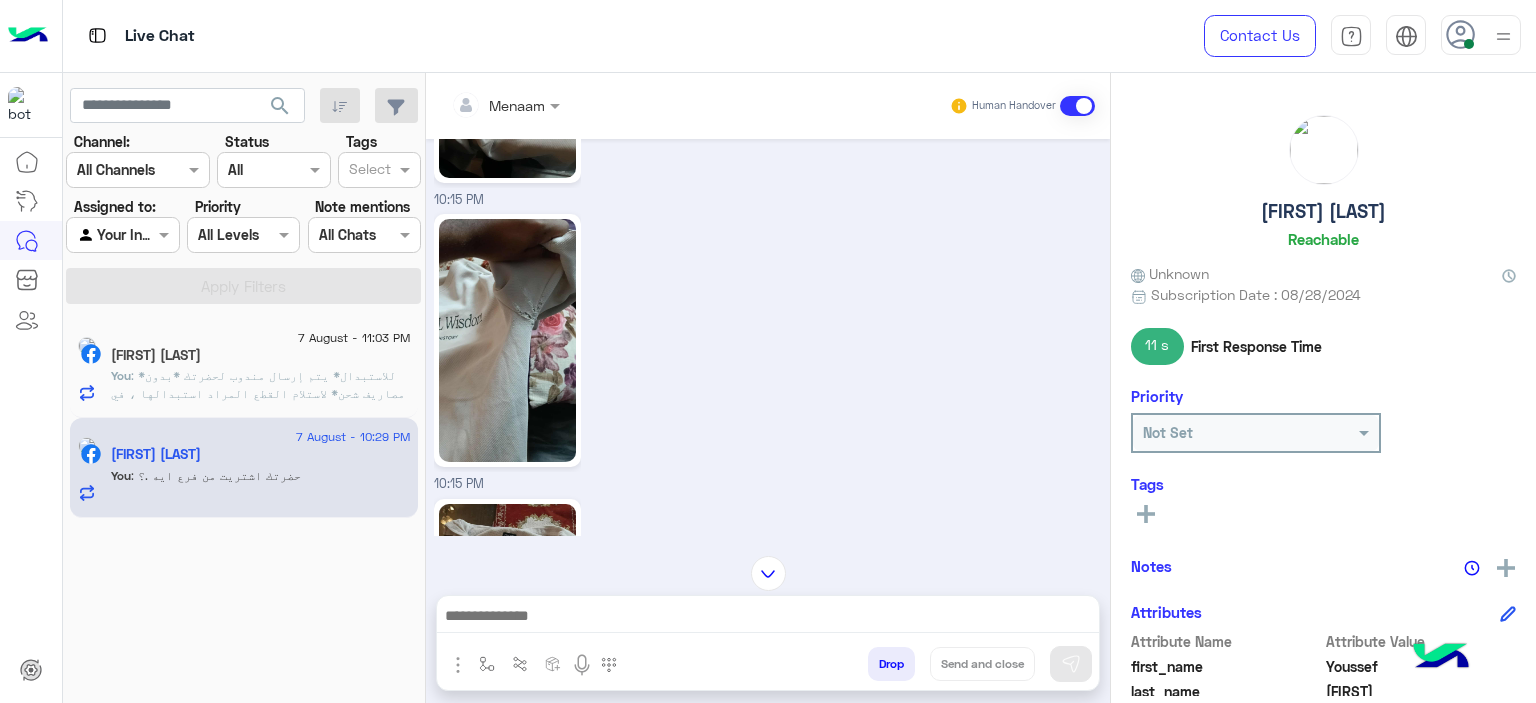 scroll, scrollTop: 4979, scrollLeft: 0, axis: vertical 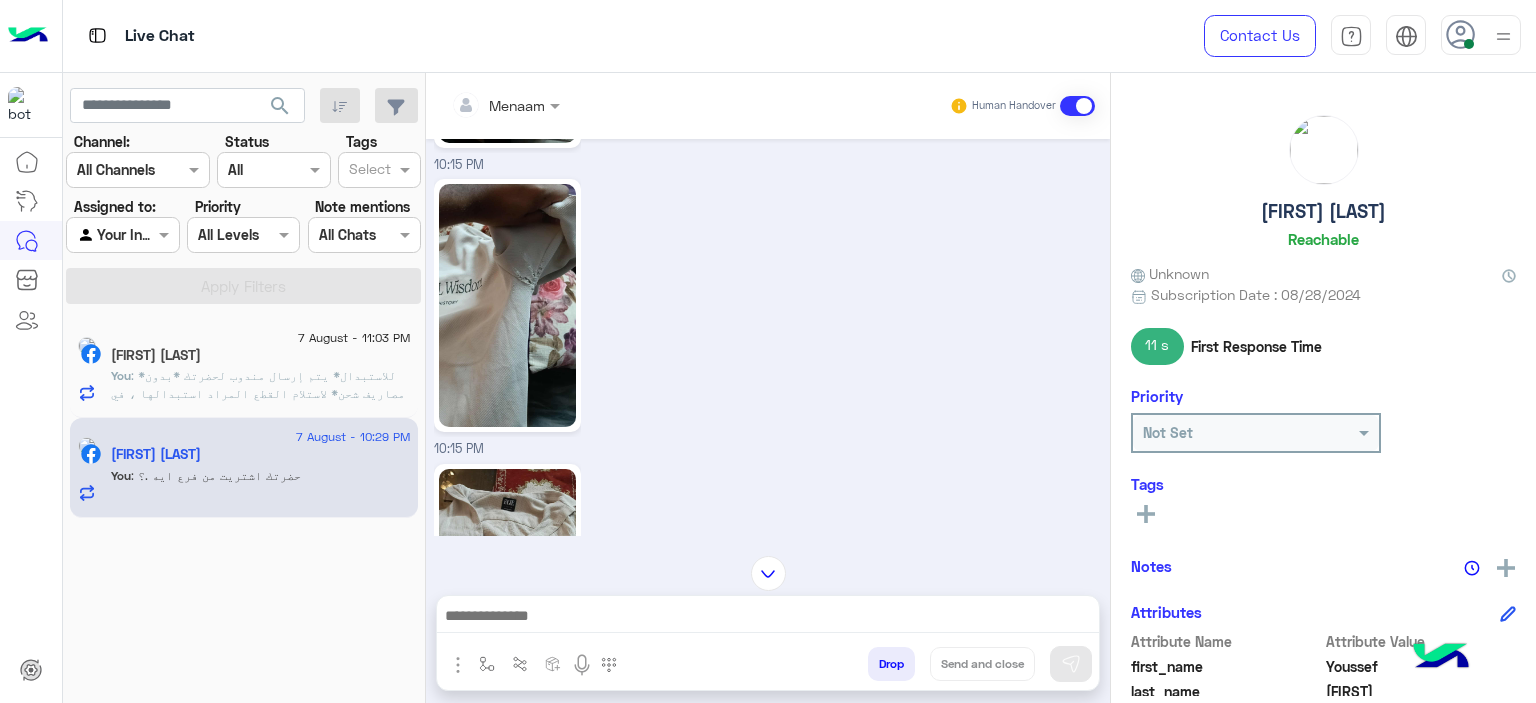 drag, startPoint x: 527, startPoint y: 276, endPoint x: 544, endPoint y: 279, distance: 17.262676 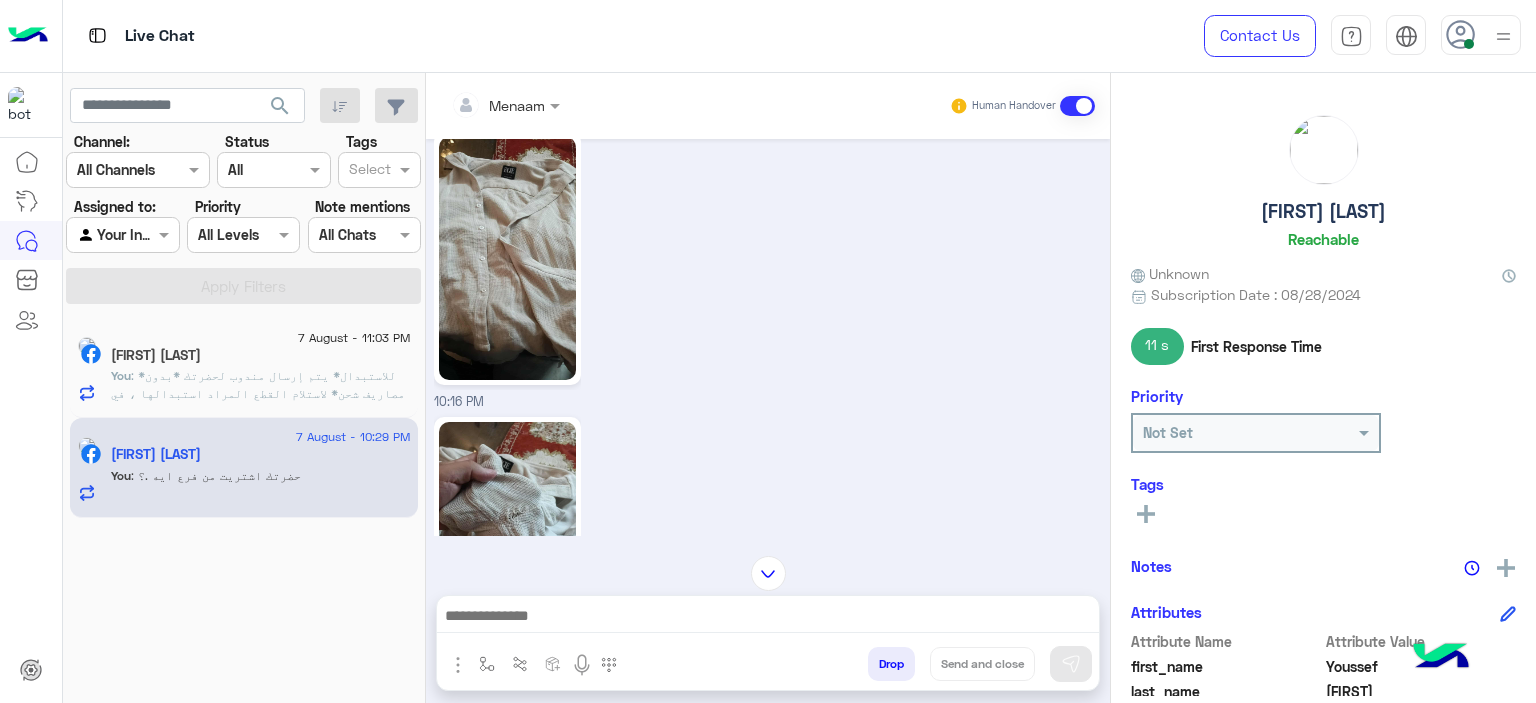 scroll, scrollTop: 5379, scrollLeft: 0, axis: vertical 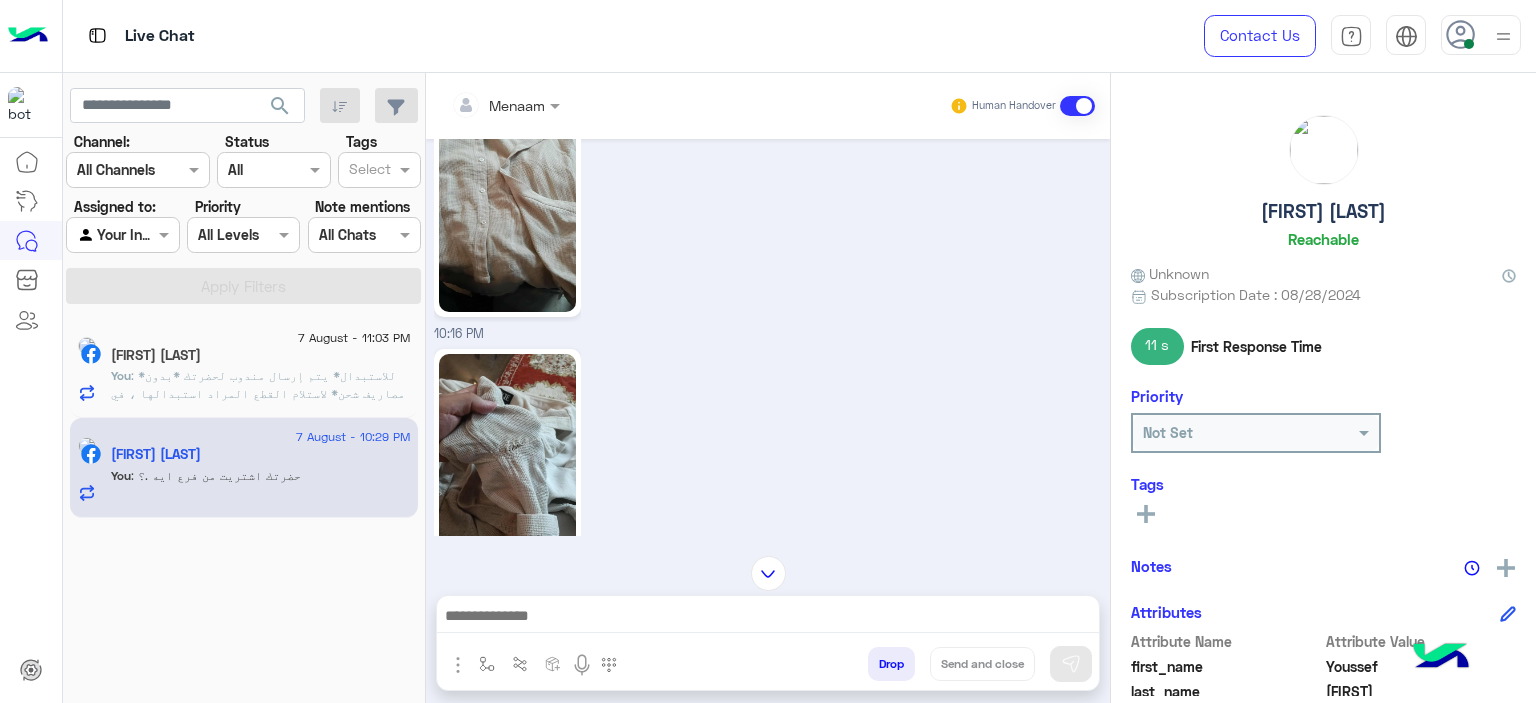 click 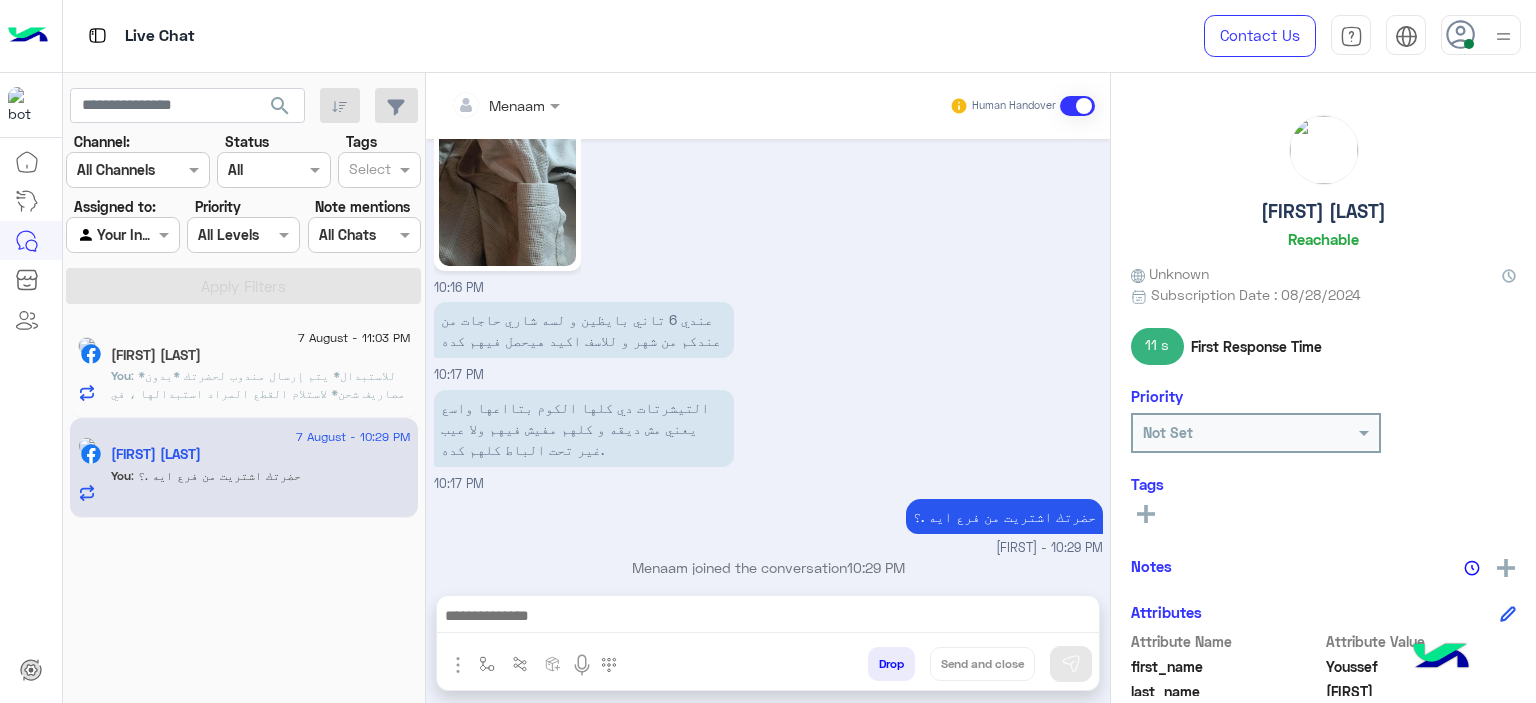 scroll, scrollTop: 5719, scrollLeft: 0, axis: vertical 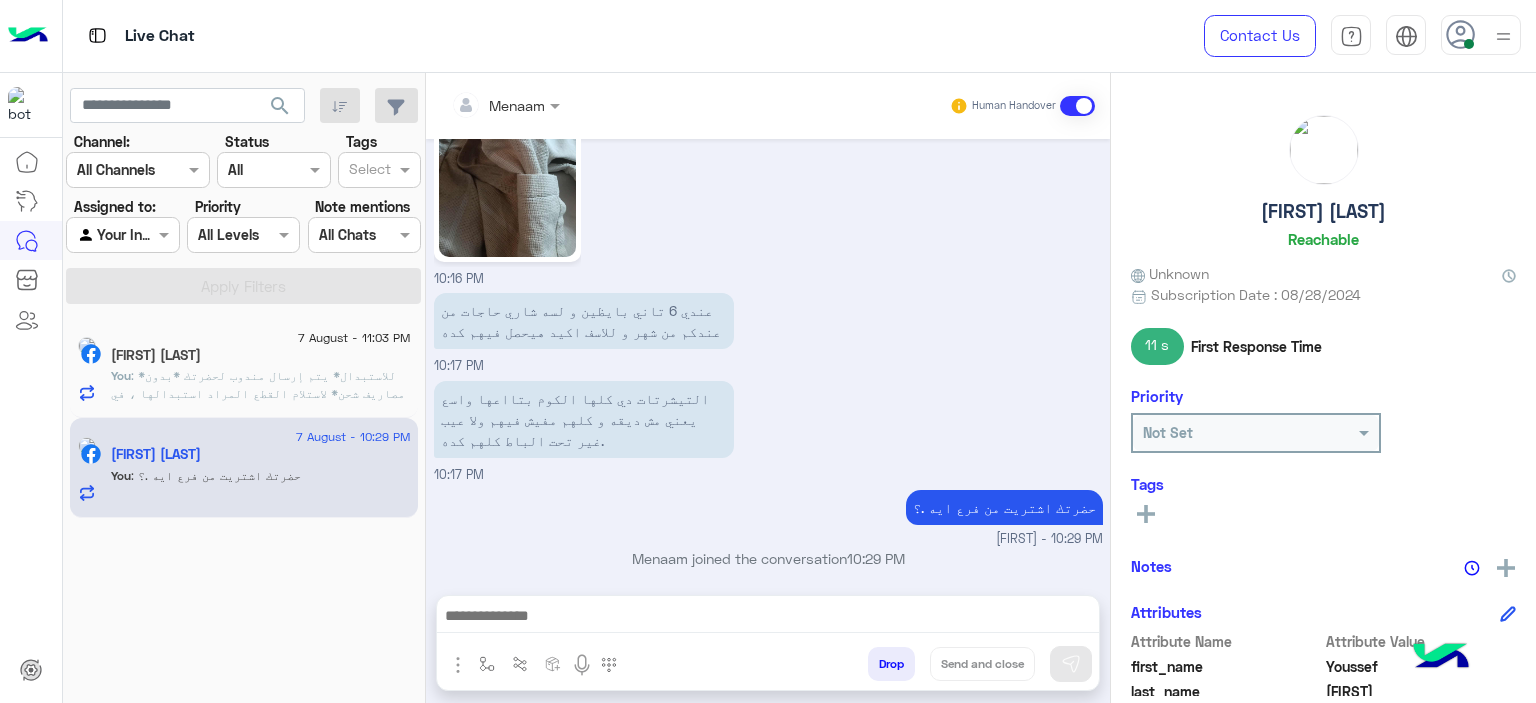 click on "[FIRST] [LAST]" 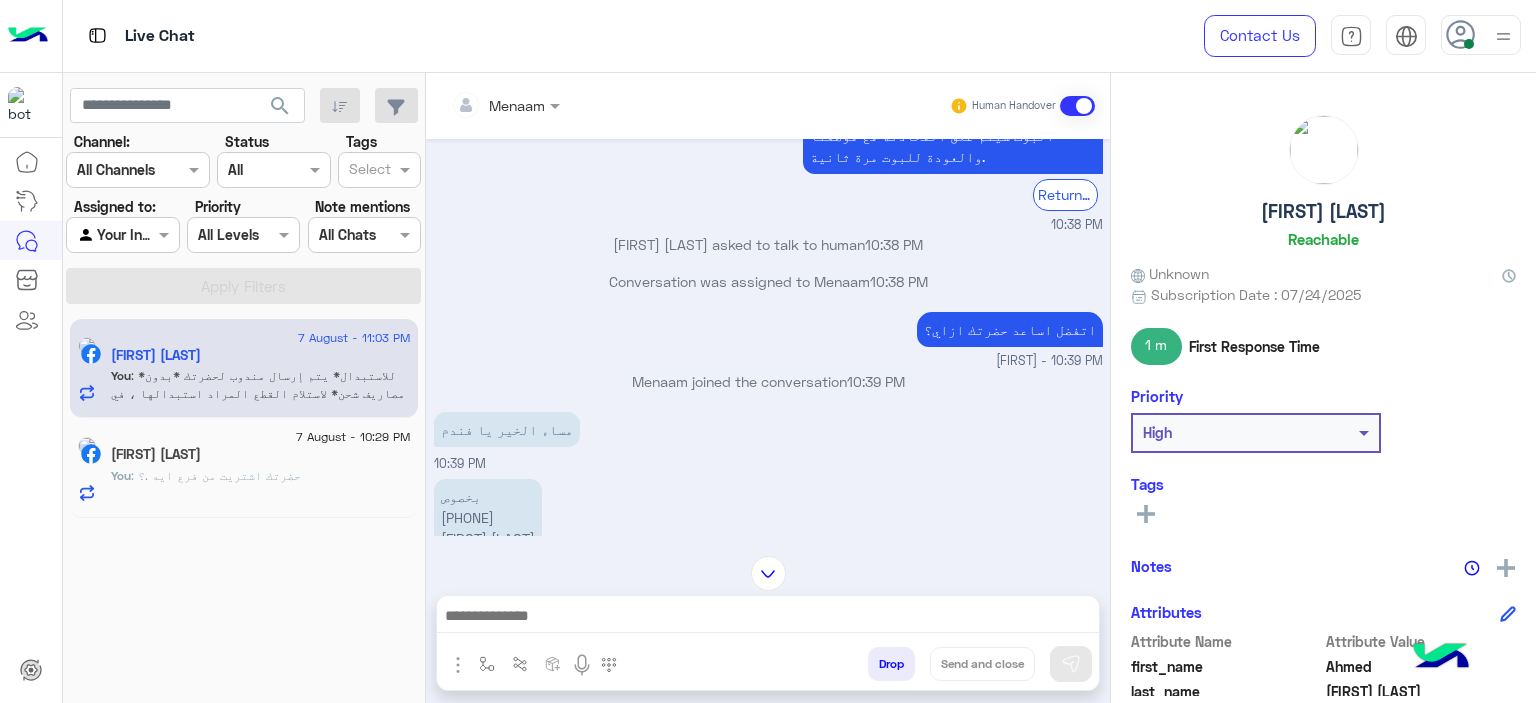 scroll, scrollTop: 1432, scrollLeft: 0, axis: vertical 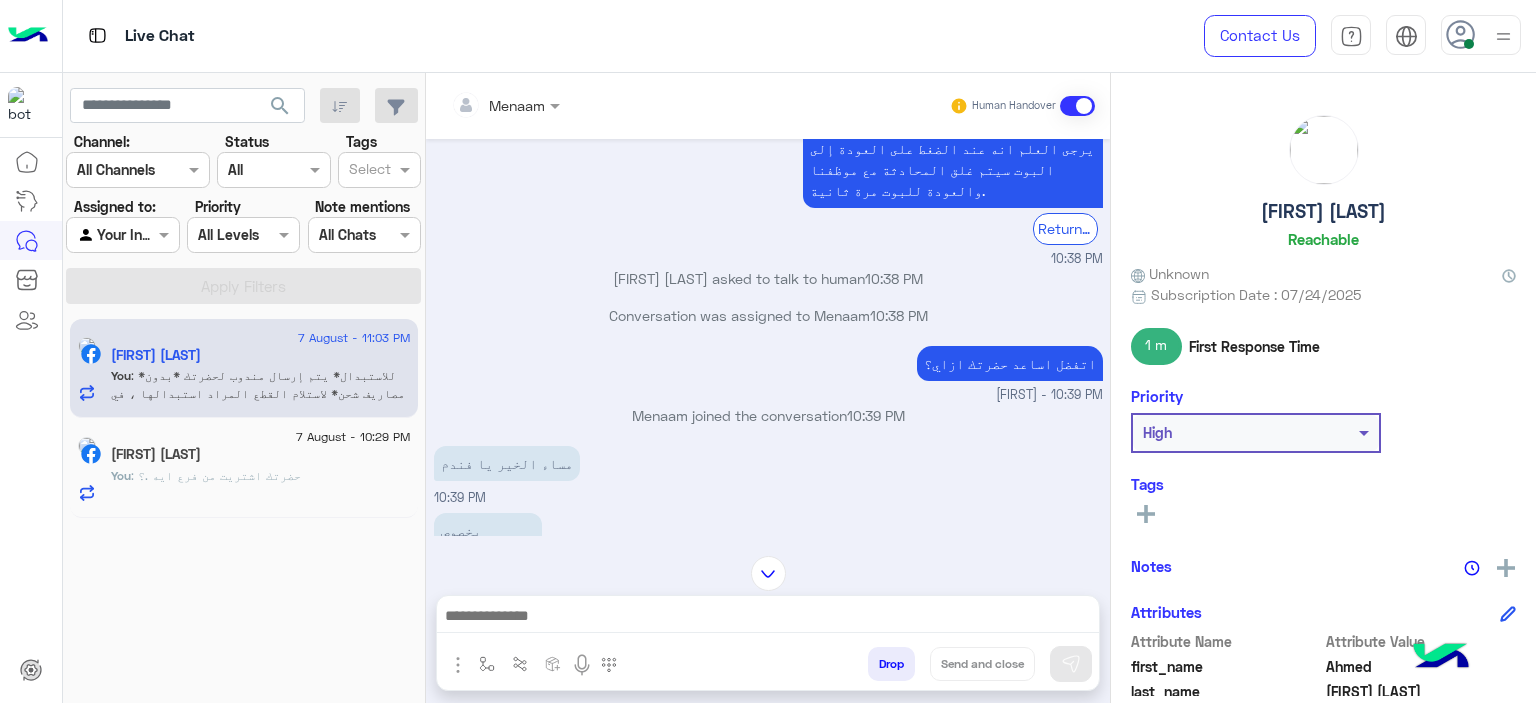 click on "[FIRST] [LAST]" 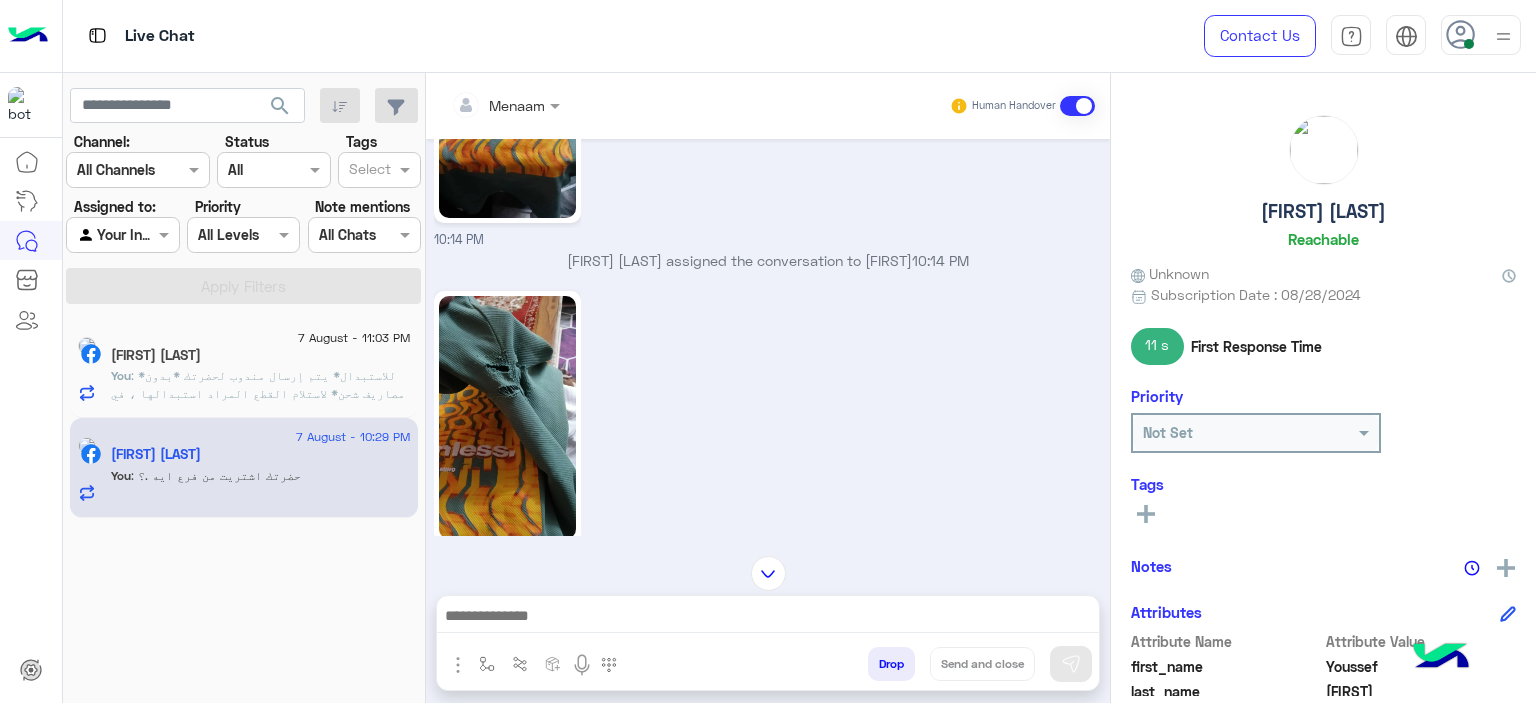 scroll, scrollTop: 1407, scrollLeft: 0, axis: vertical 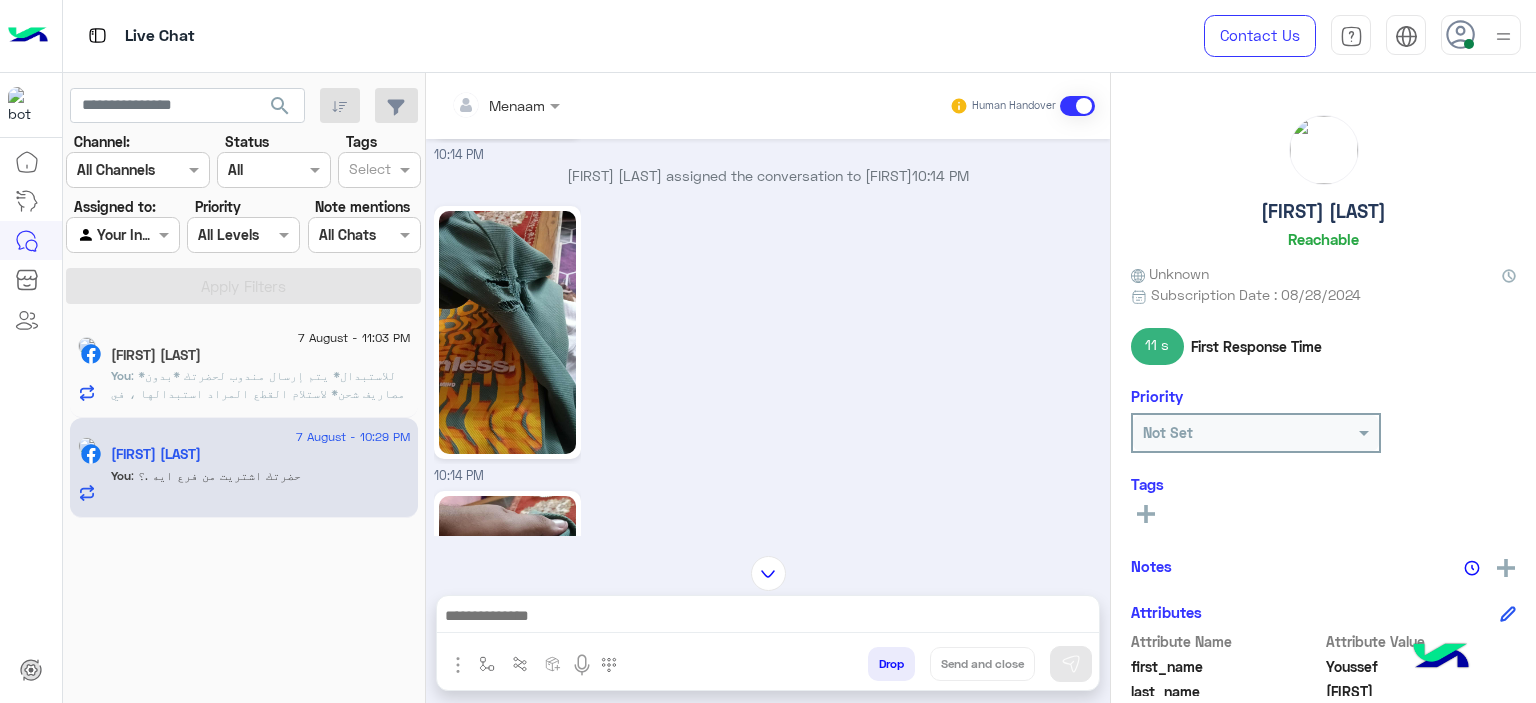 click 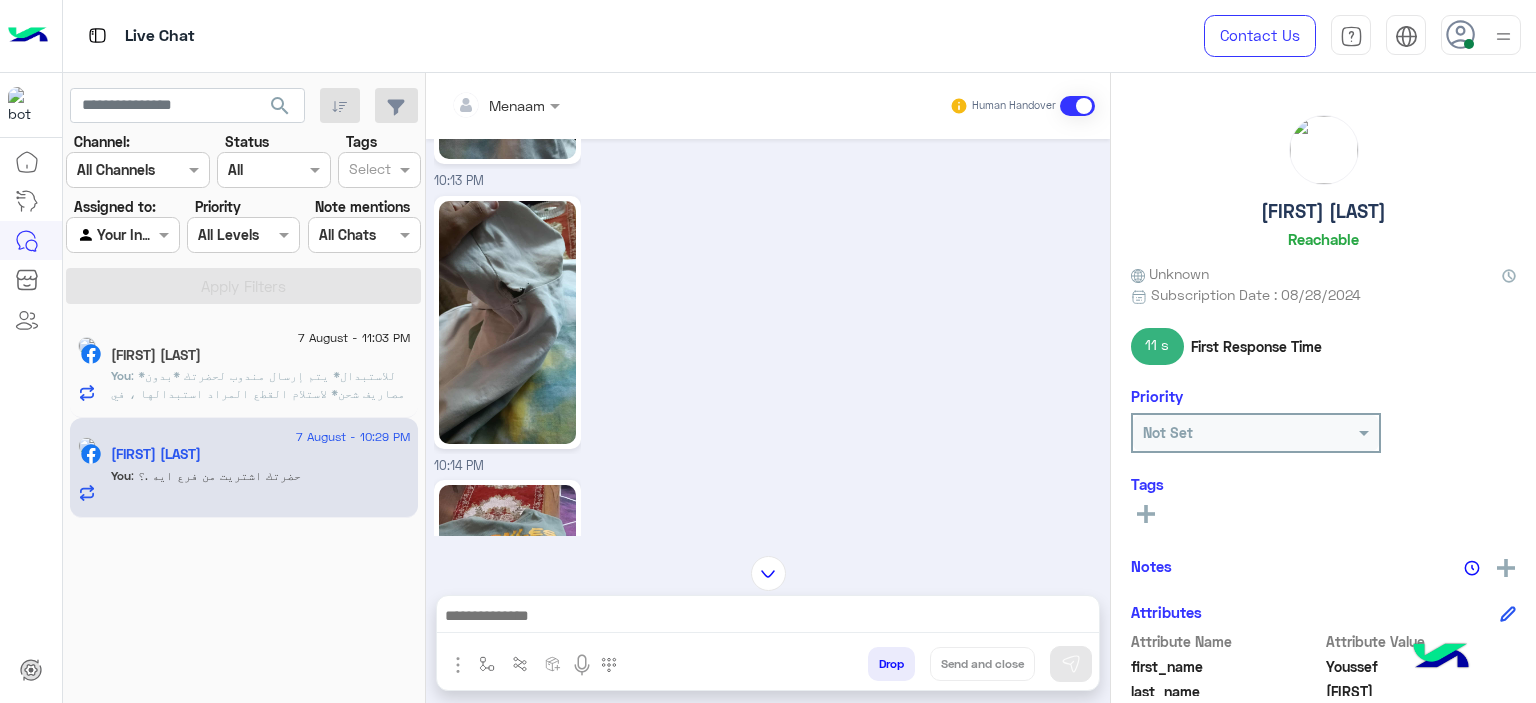 scroll, scrollTop: 807, scrollLeft: 0, axis: vertical 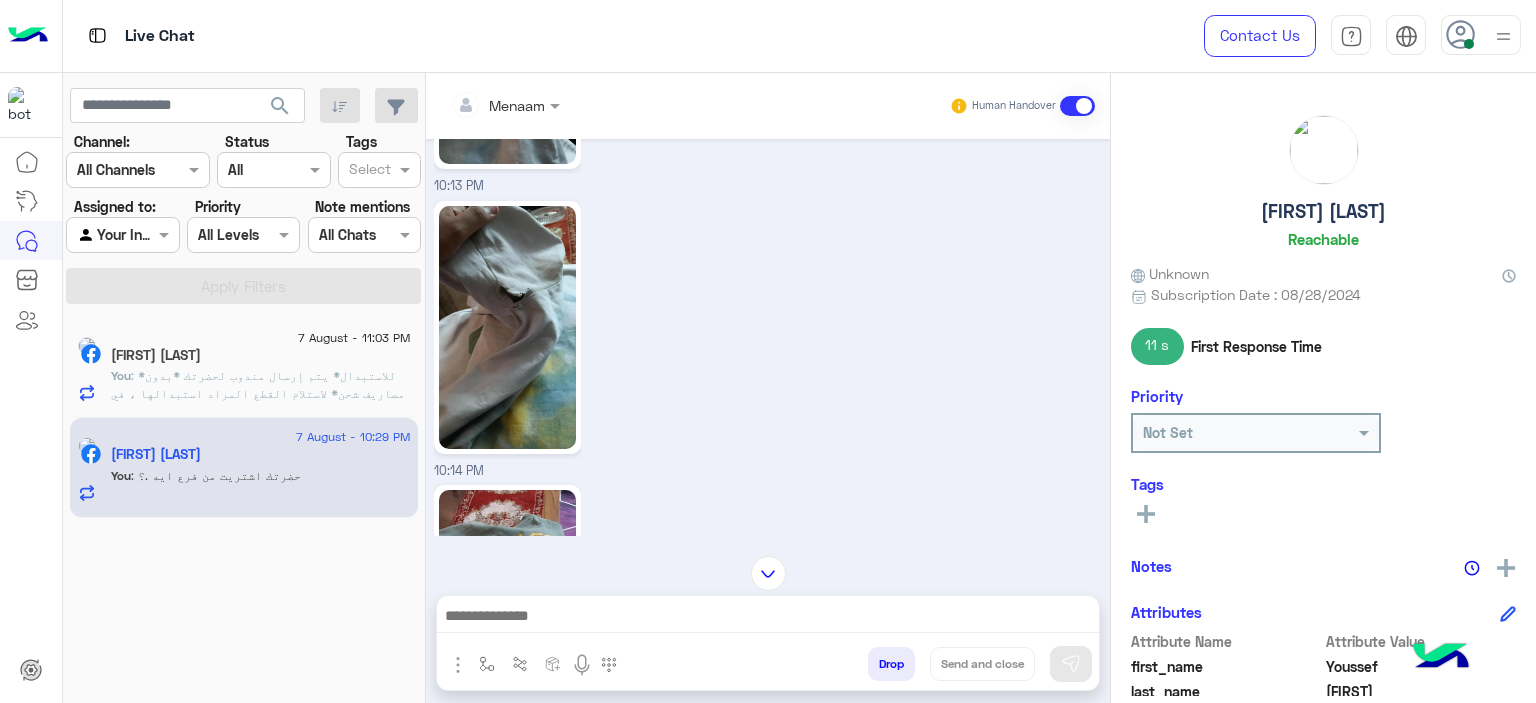 click 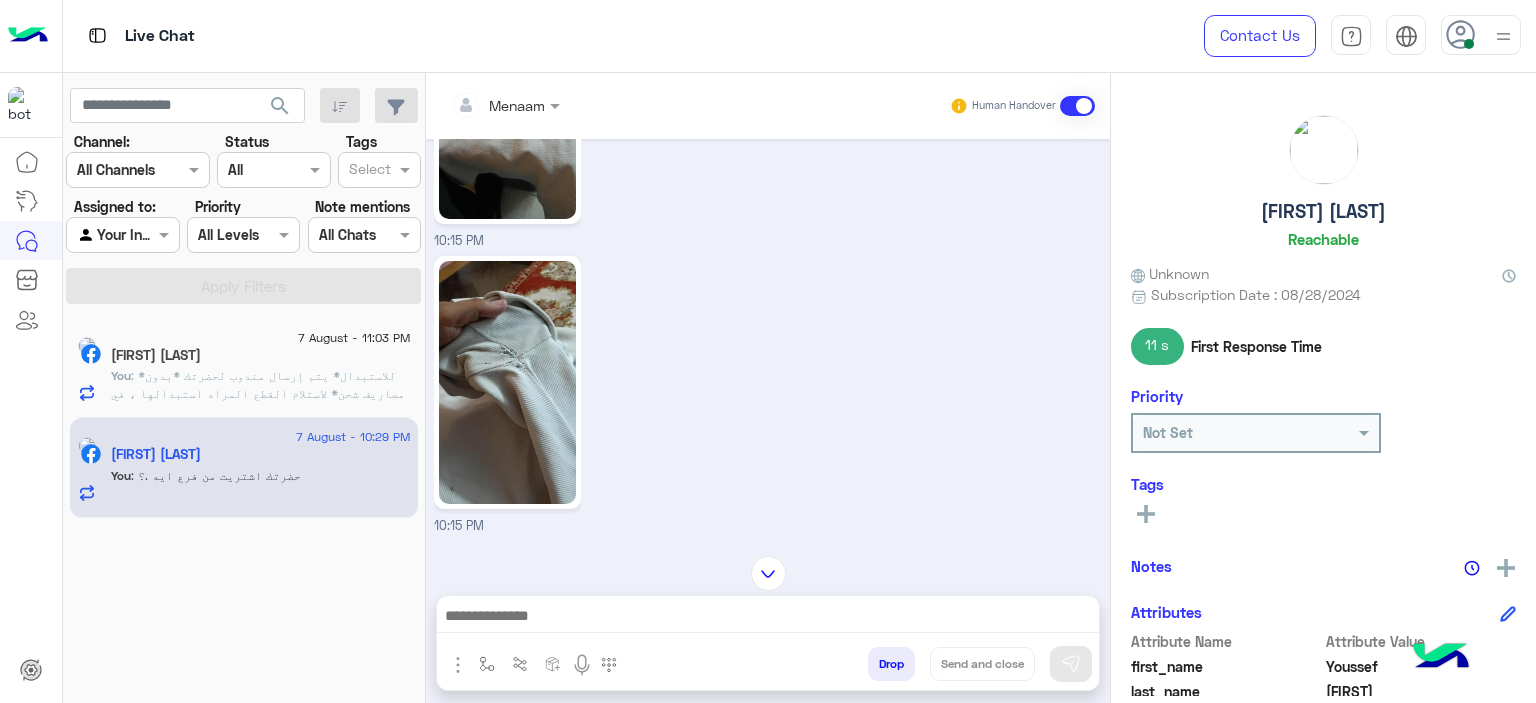 scroll, scrollTop: 4067, scrollLeft: 0, axis: vertical 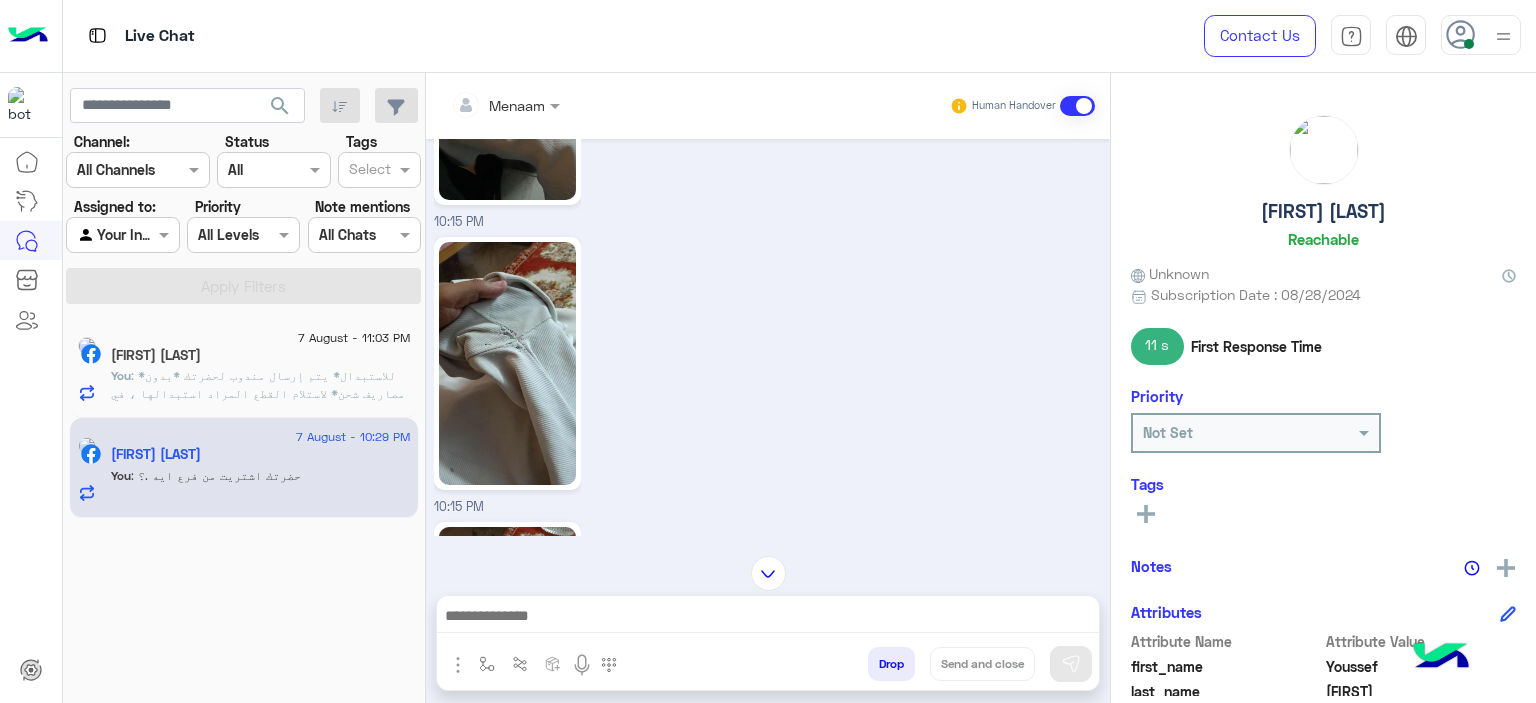 click 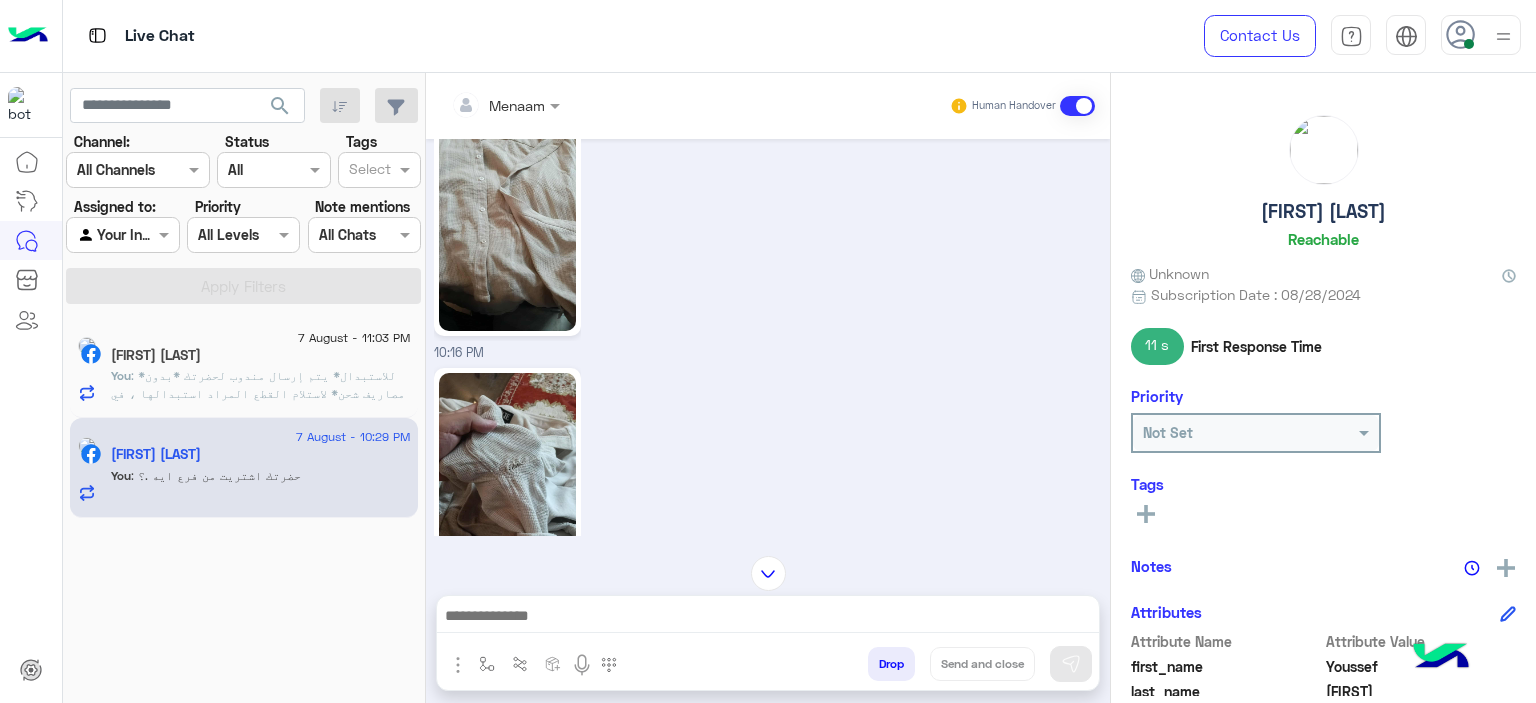 scroll, scrollTop: 5467, scrollLeft: 0, axis: vertical 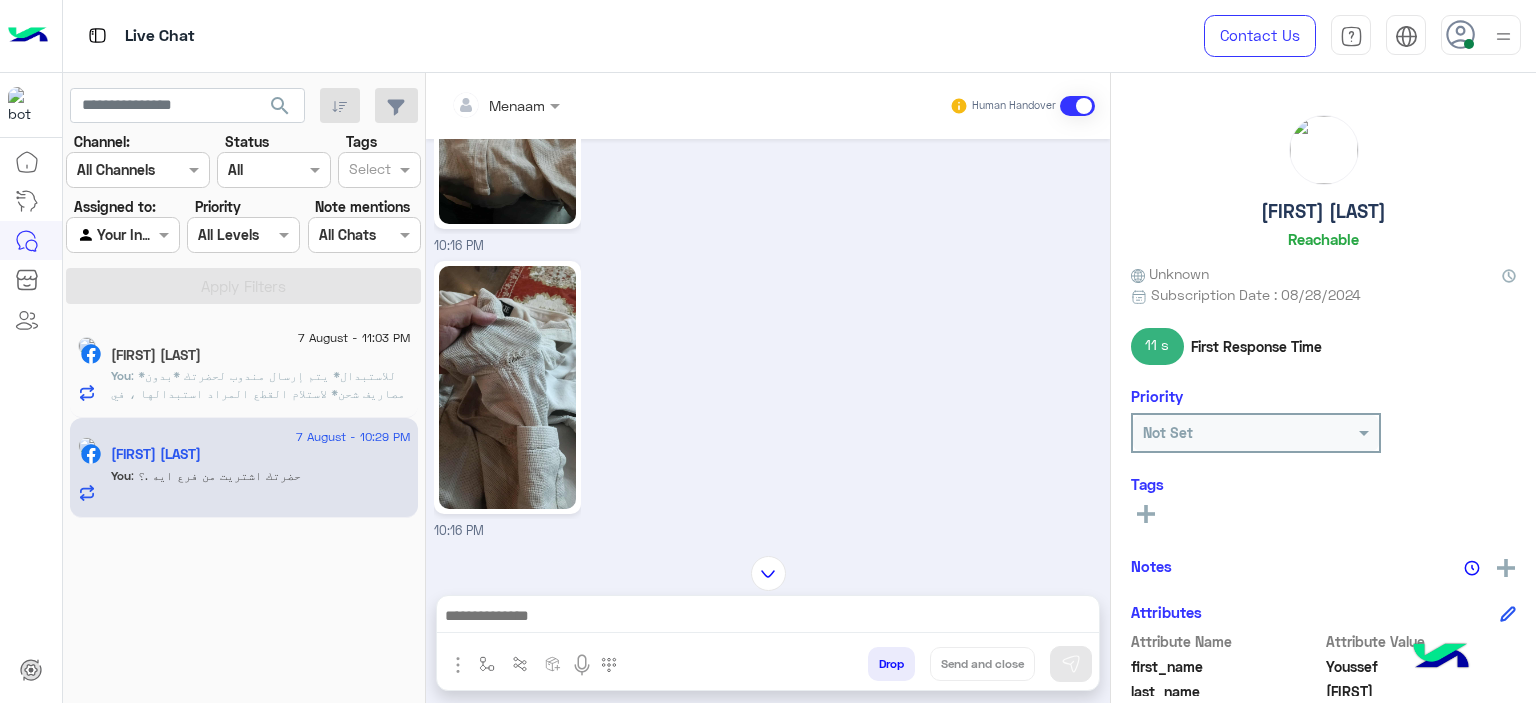 click 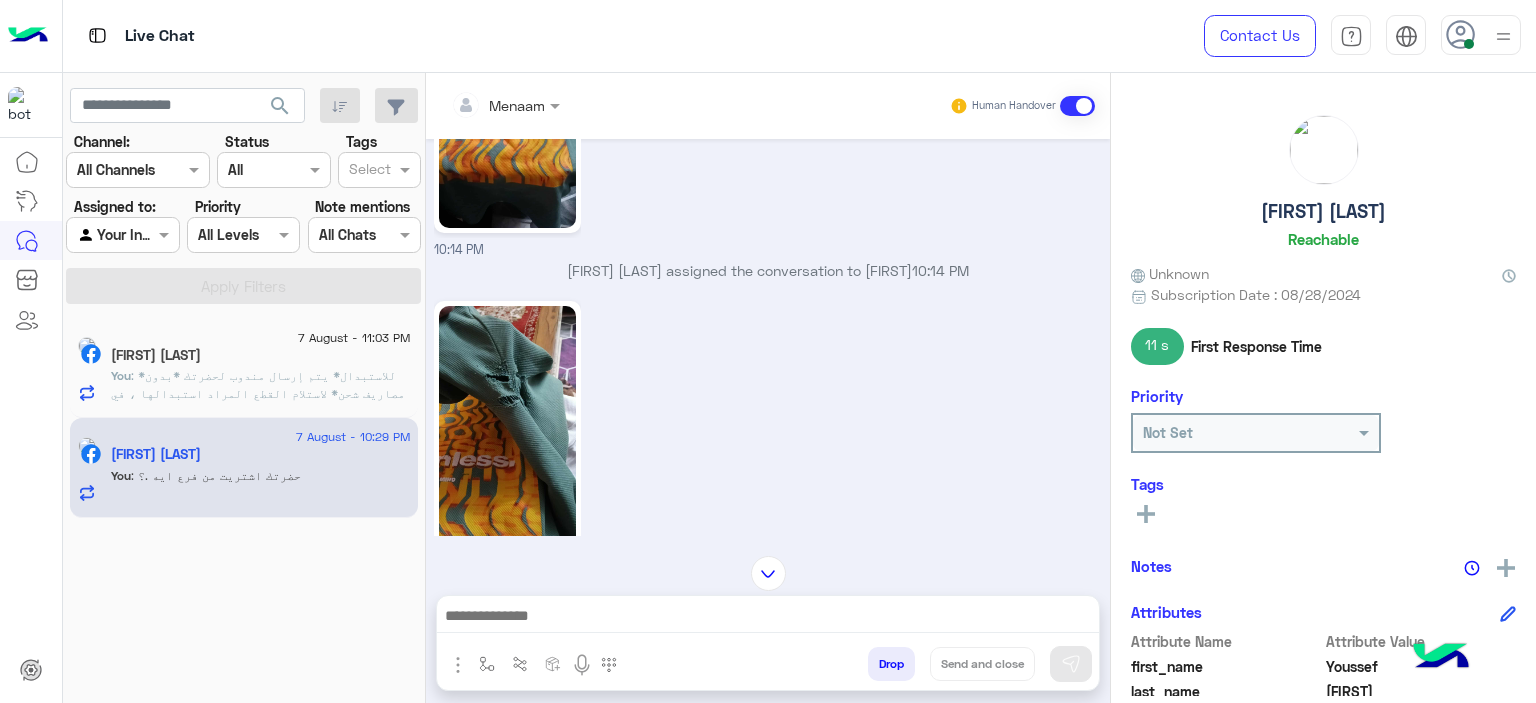 scroll, scrollTop: 3119, scrollLeft: 0, axis: vertical 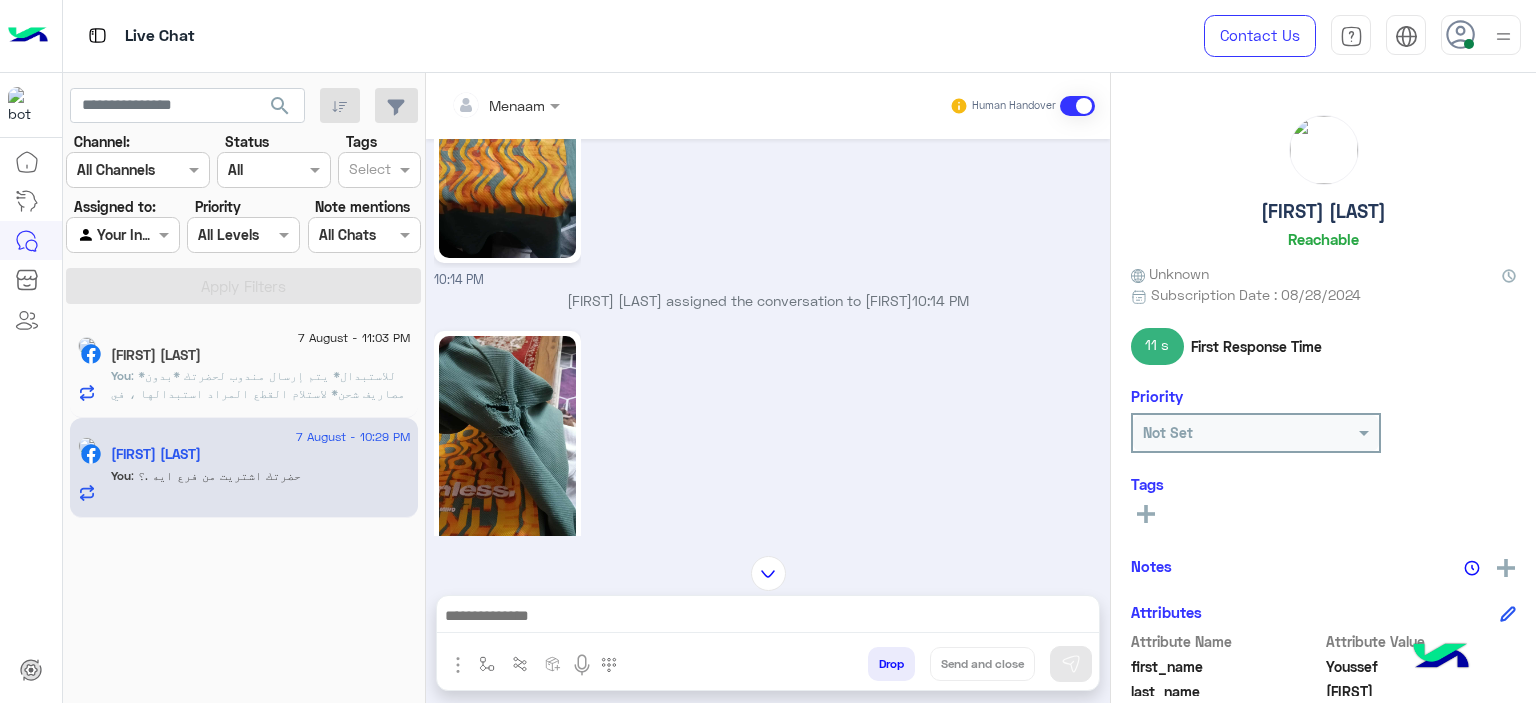 click 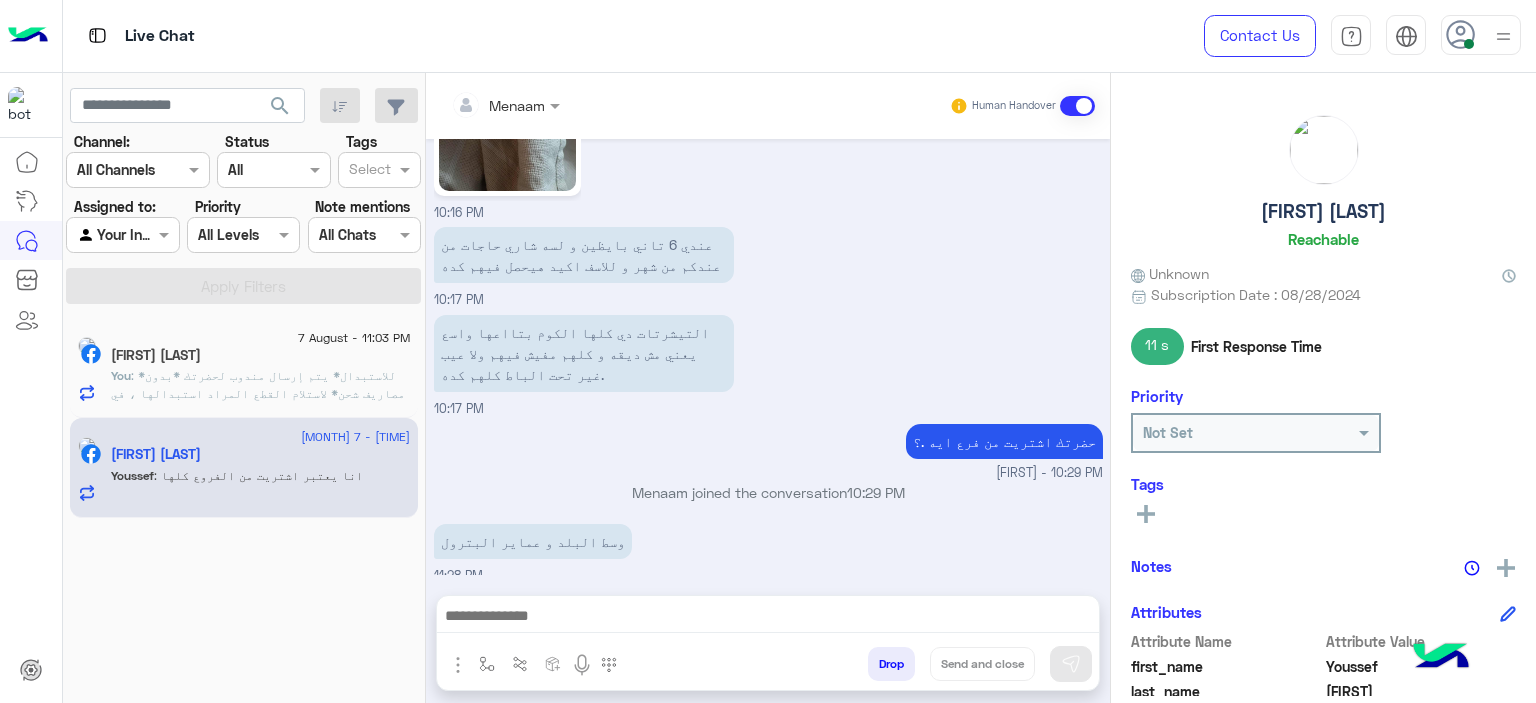 scroll, scrollTop: 5852, scrollLeft: 0, axis: vertical 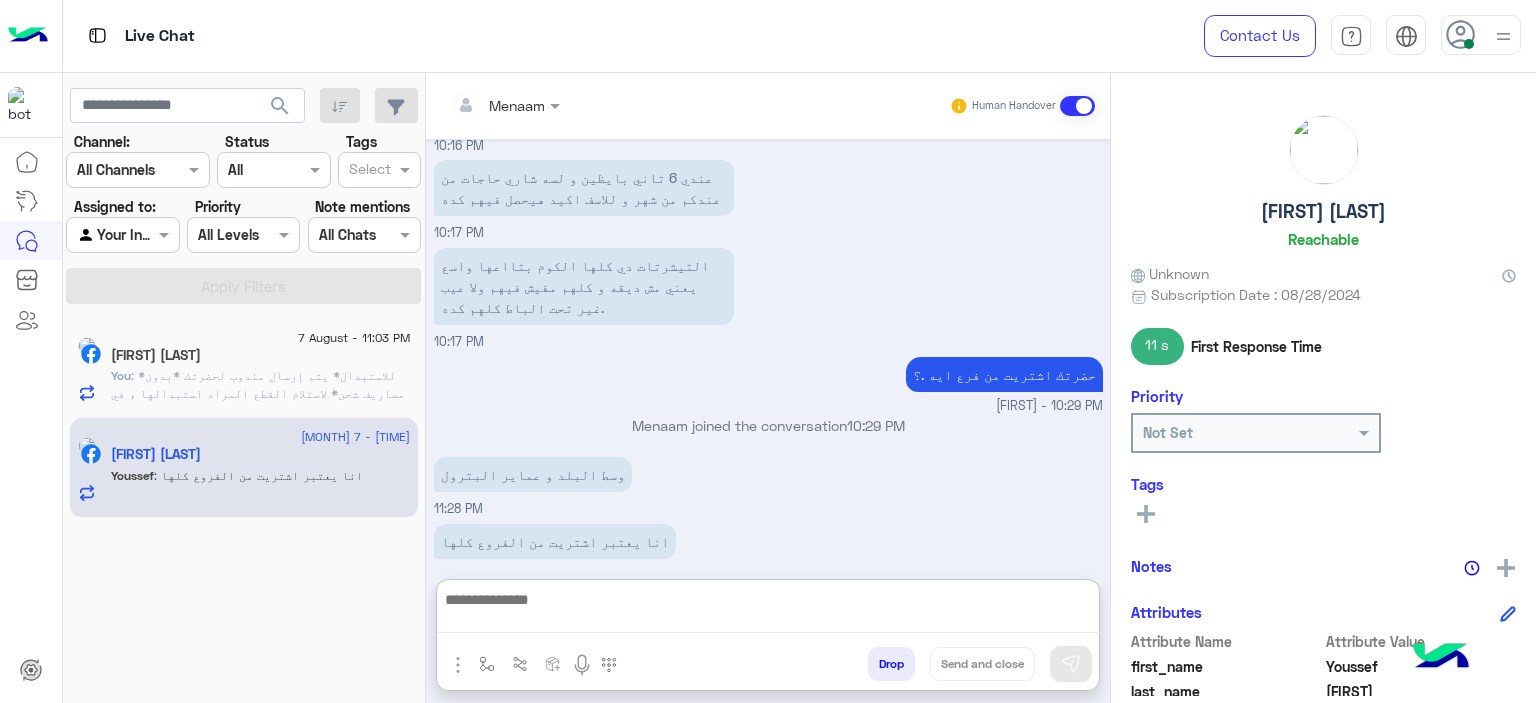 click at bounding box center (768, 610) 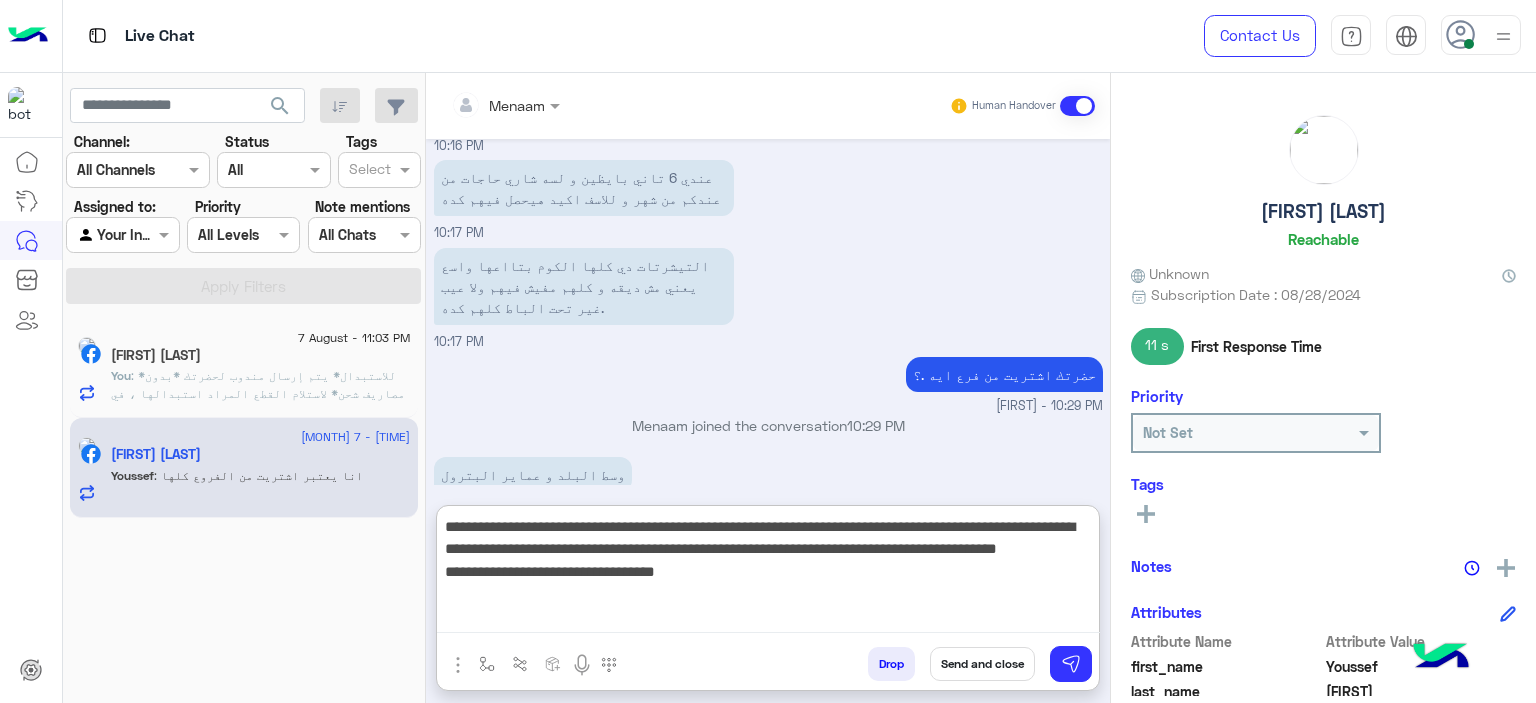 scroll, scrollTop: 0, scrollLeft: 0, axis: both 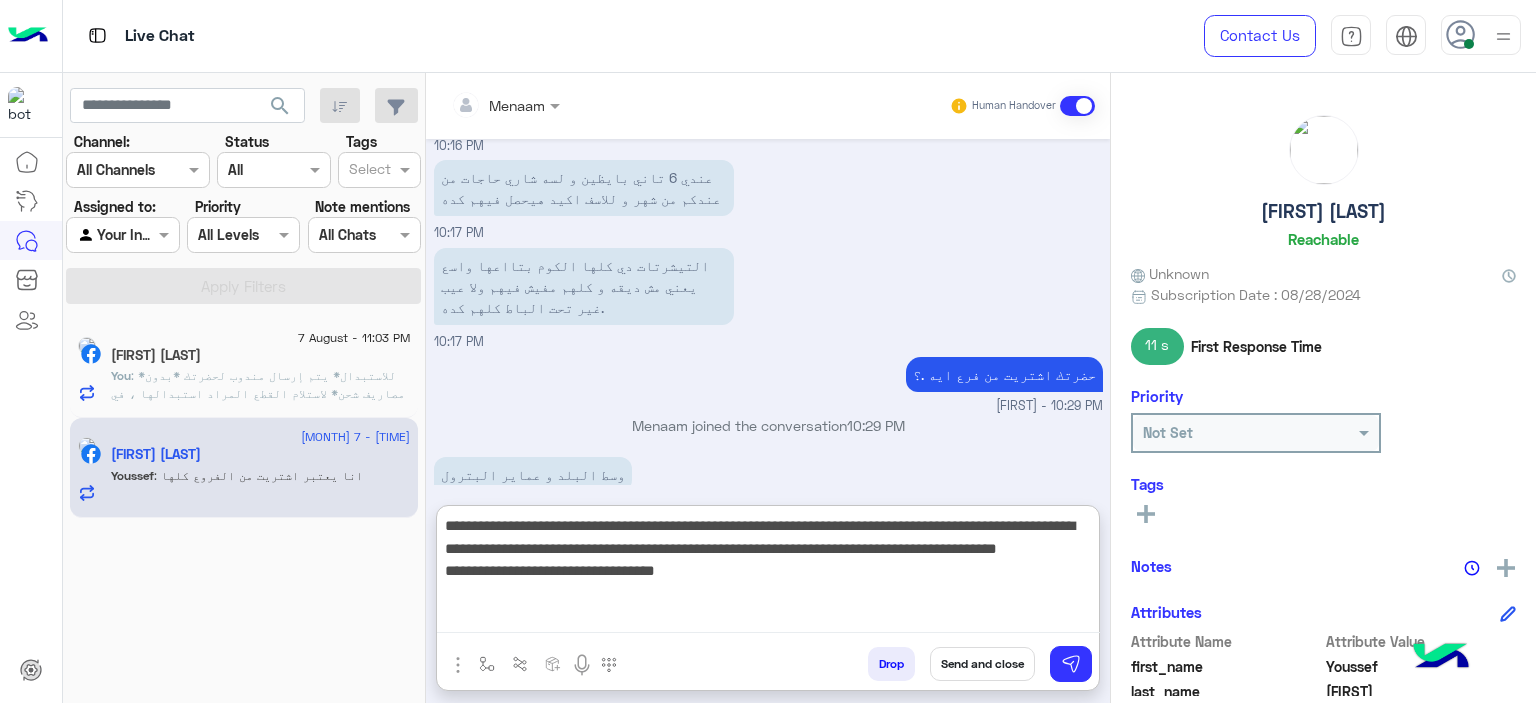 drag, startPoint x: 728, startPoint y: 572, endPoint x: 740, endPoint y: 575, distance: 12.369317 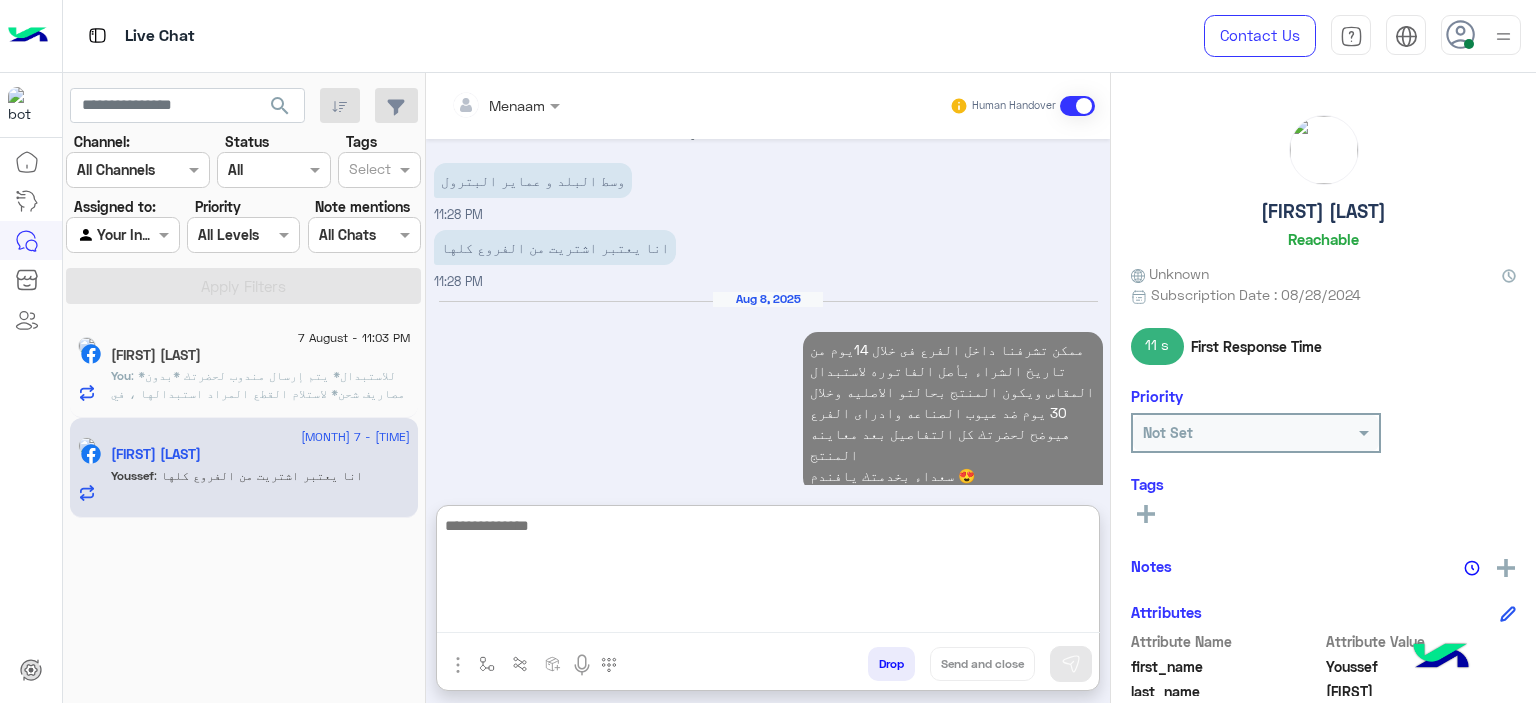 scroll, scrollTop: 6111, scrollLeft: 0, axis: vertical 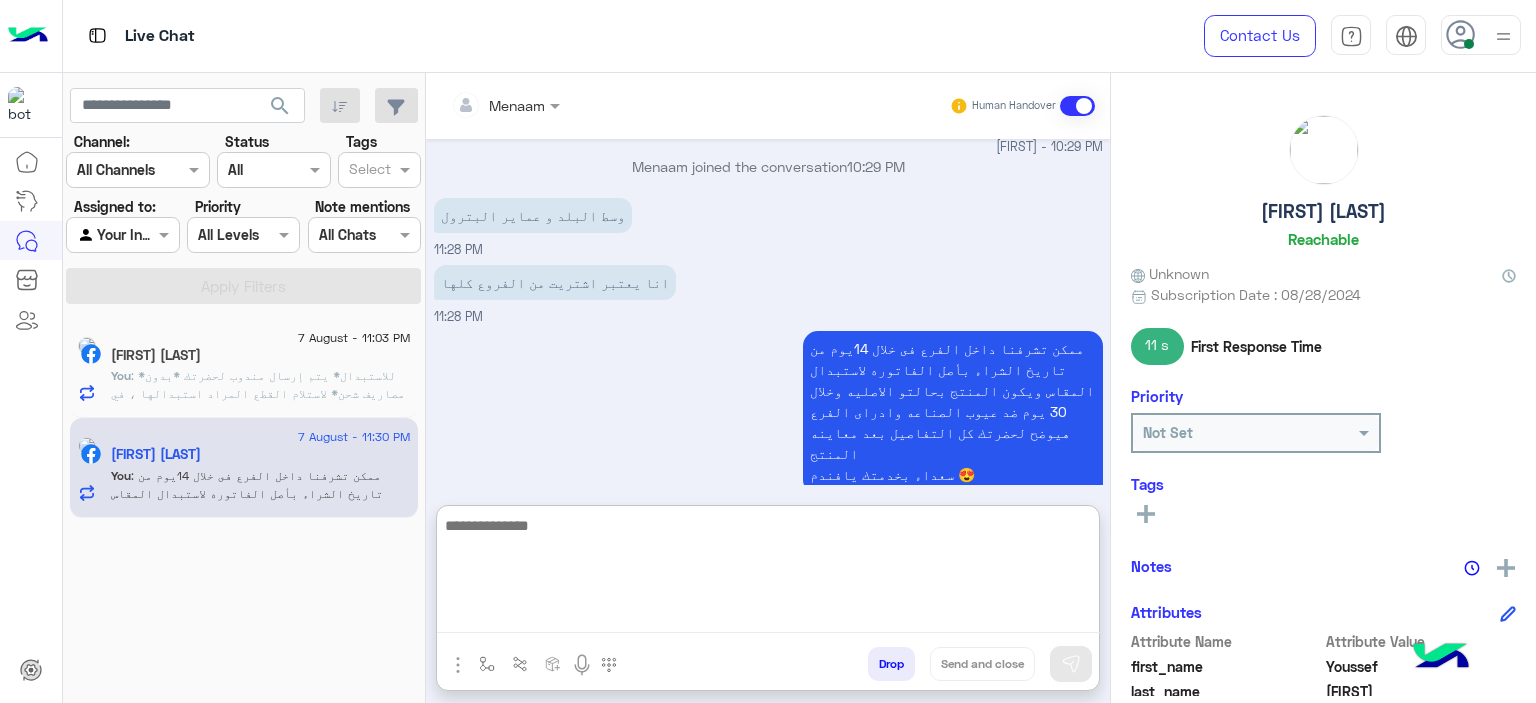 click on "7 August - 11:03 PM [FIRST] [LAST]  You  : *للاستبدال*
يتم إرسال مندوب لحضرتك *بدون مصاريف شحن*  لاستلام القطع المراد استبدالها
، في خلال 3 ايام عمل داخل [CITY] و [CITY] و 7 ايام عمل بحد اقصي للمحافظات.
مواعيد تواصل مندوب ارمكس مع حضرتك من 10 ص ل 4 عصرا لاستلام المنتج من حضرتك
بعد رجوع المنتج الي مخازن الشركه  حضرتك بتتواصل معانا لتاكيد الاوردر البديل *مع تحمل حضرتك مصاريف الشحن*
تنبيه❌  ف حاله عدم التواصل مع حضرتك من قبل المندوب ف خلال المده برجاء التواصل معانا مره اخري للتواصل مع شركه الشحن
ااكد لحضرتك الطلب يافندم ؟" 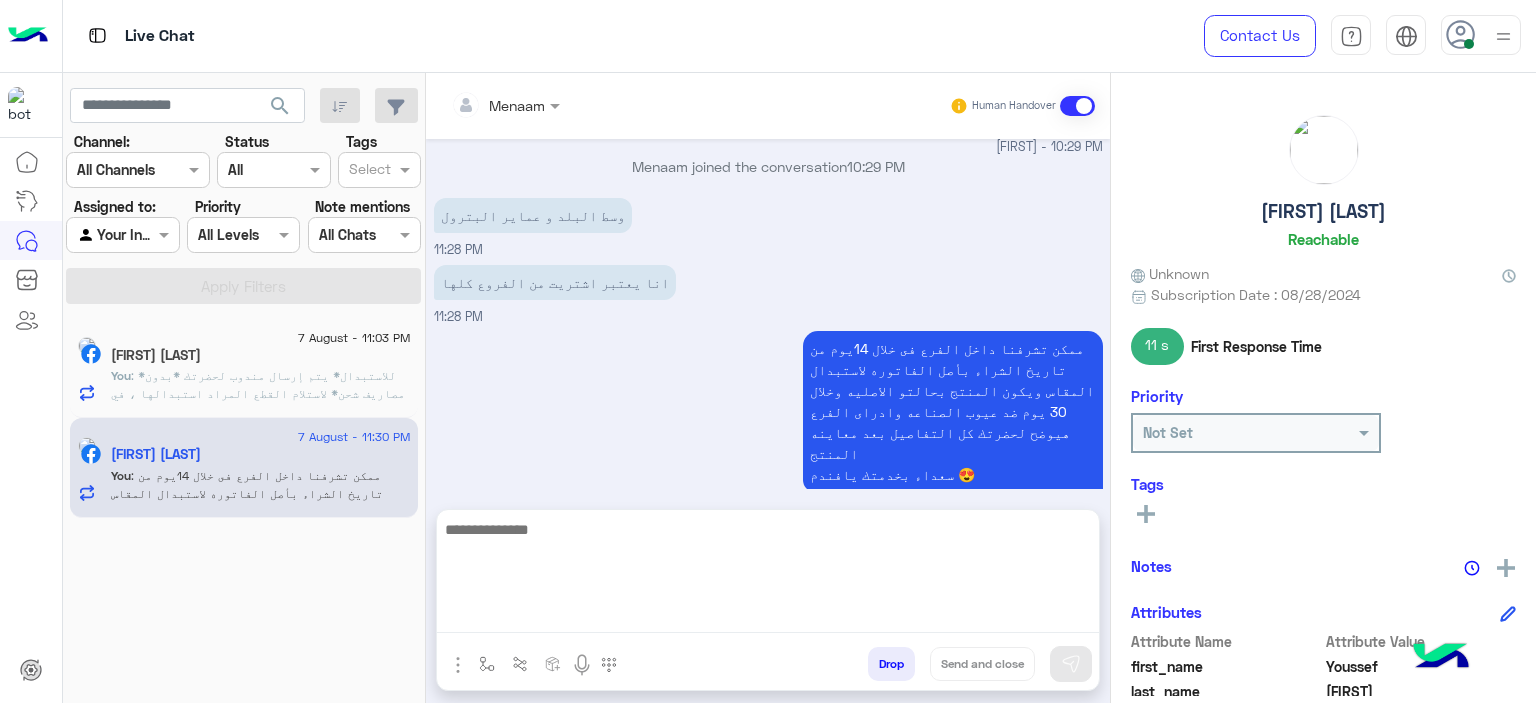 scroll, scrollTop: 6020, scrollLeft: 0, axis: vertical 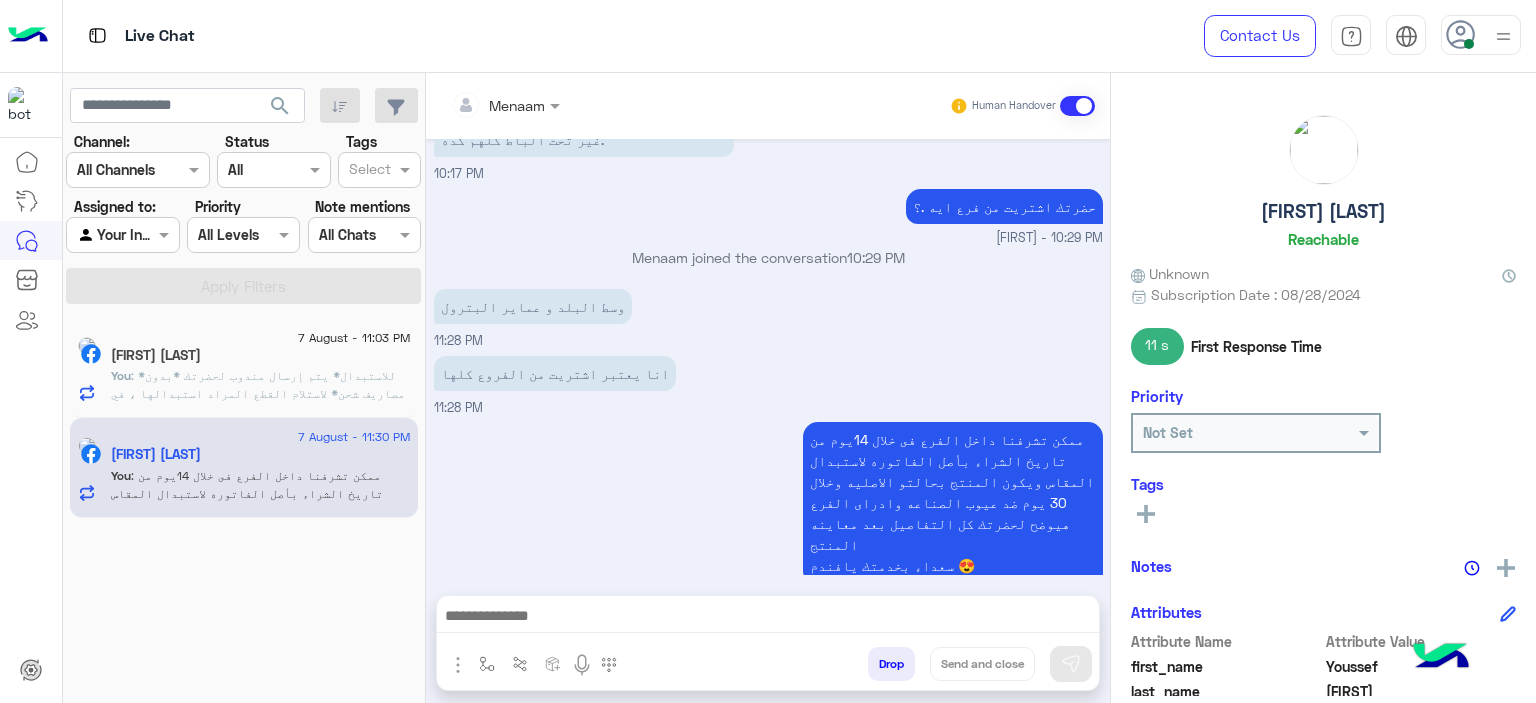 click on ": *للاستبدال*
يتم إرسال مندوب لحضرتك *بدون مصاريف شحن*  لاستلام القطع المراد استبدالها
، في خلال 3 ايام عمل داخل القاهره والجيزه و 7 ايام عمل بحد اقصي للمحافظات.
مواعيد تواصل مندوب ارمكس مع حضرتك من 10 ص ل 4 عصرا لاستلام المنتج من حضرتك
بعد رجوع المنتج الي مخازن الشركه  حضرتك بتتواصل معانا لتاكيد الاوردر البديل *مع تحمل حضرتك مصاريف الشحن*
تنبيه❌  ف حاله عدم التواصل مع حضرتك من قبل المندوب ف خلال المده برجاء التواصل معانا مره اخري للتواصل مع شركه الشحن
ااكد لحضرتك الطلب يافندم ؟" 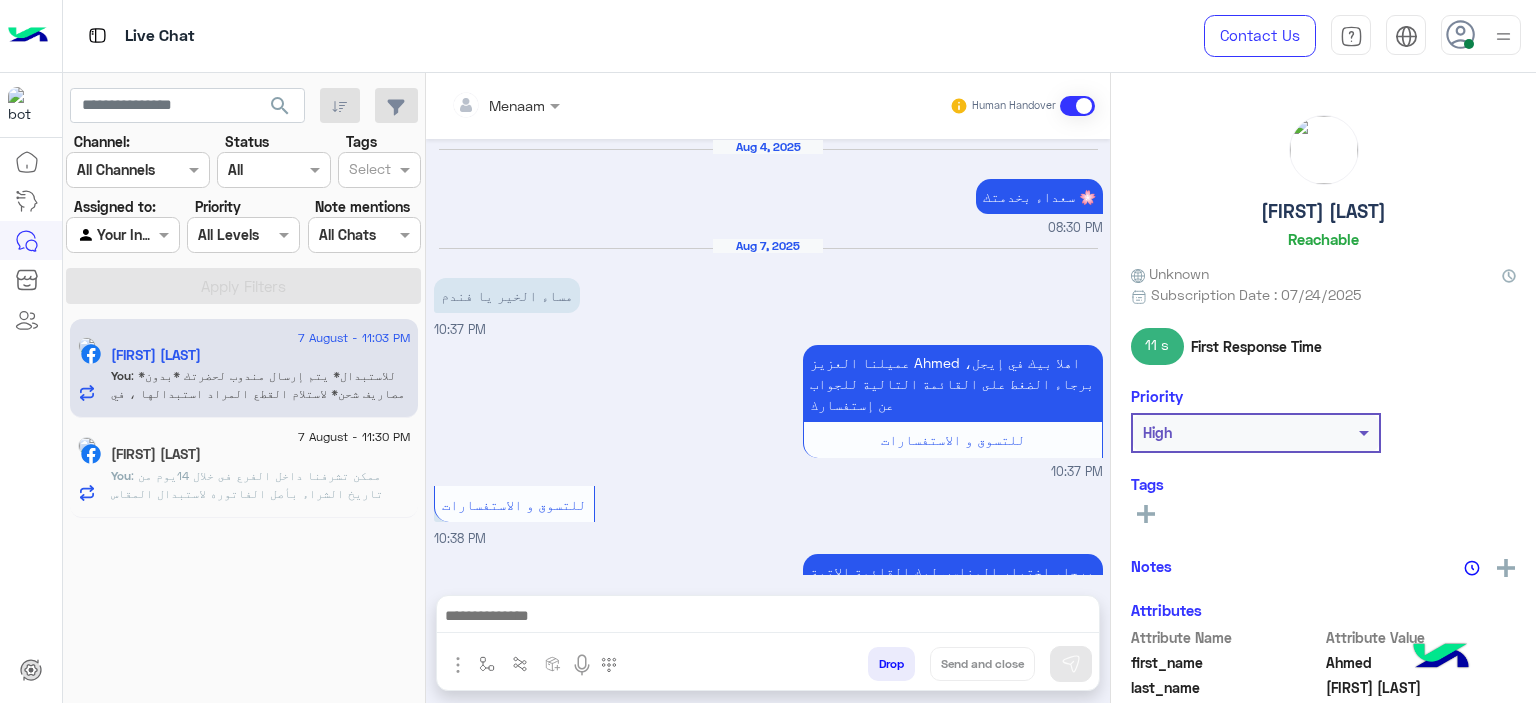 scroll, scrollTop: 2332, scrollLeft: 0, axis: vertical 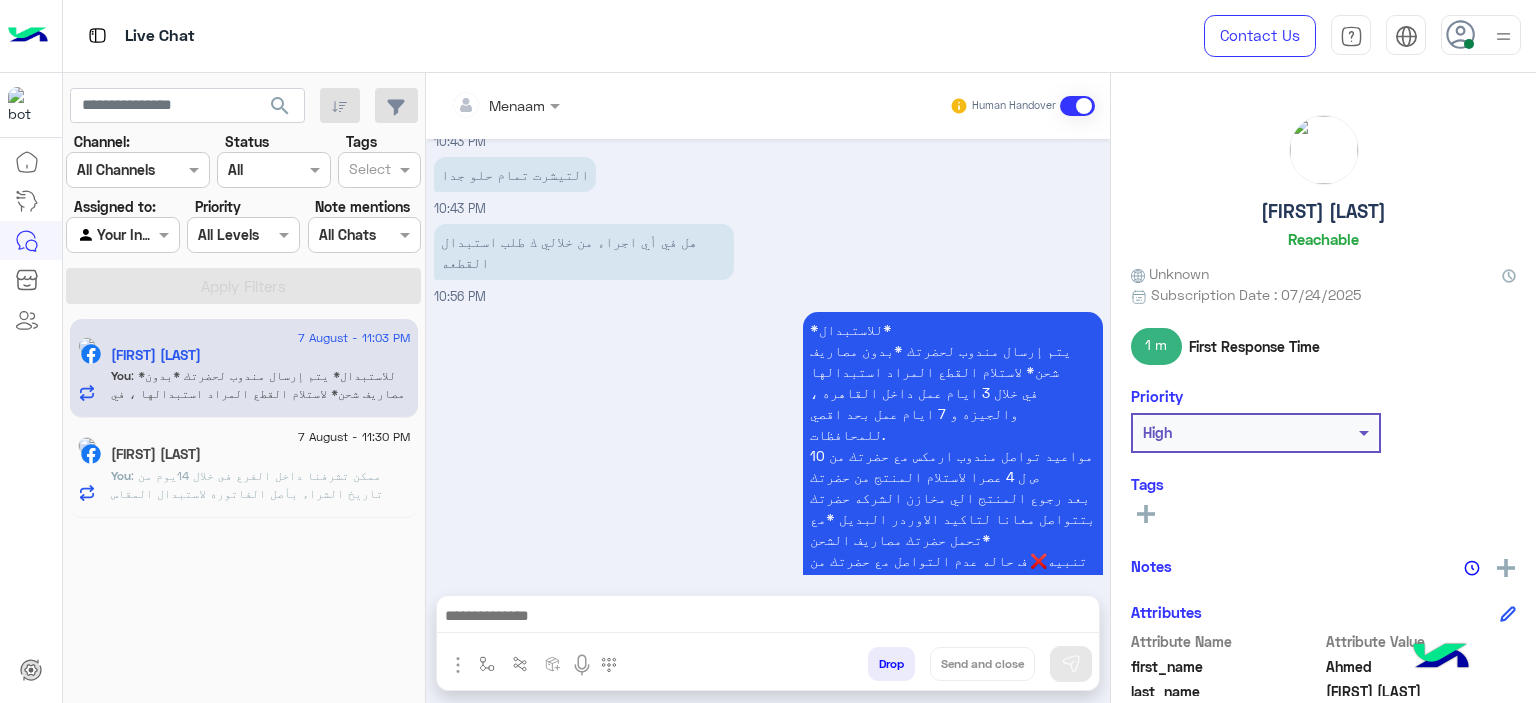 click on "You  : ممكن تشرفنا داخل الفرع فى خلال 14يوم من تاريخ الشراء بأصل الفاتوره لاستبدال المقاس ويكون المنتج بحالتو الاصليه وخلال 30 يوم ضد عيوب الصناعه وادراى الفرع هيوضح لحضرتك كل التفاصيل بعد معاينه المنتج
سعداء بخدمتك يافندم 😍" 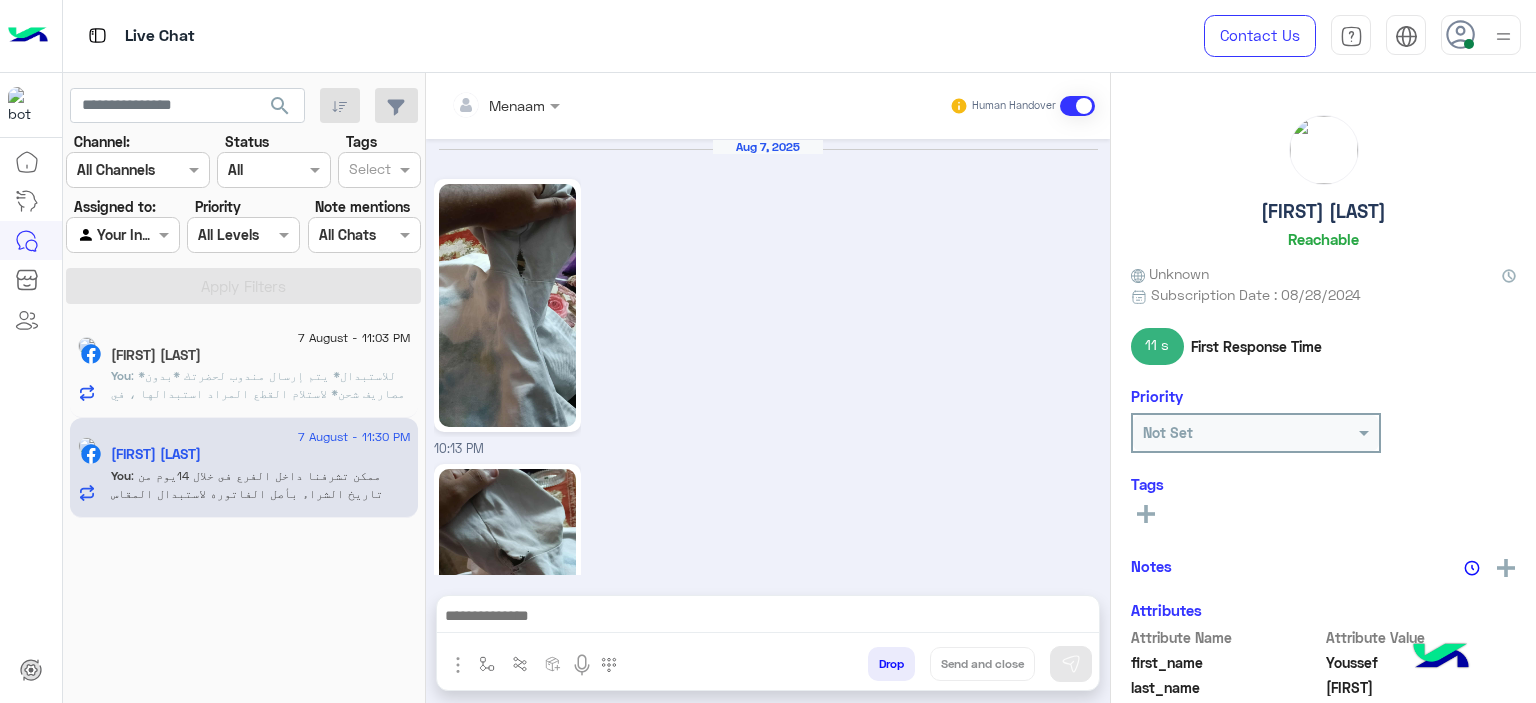 scroll, scrollTop: 3665, scrollLeft: 0, axis: vertical 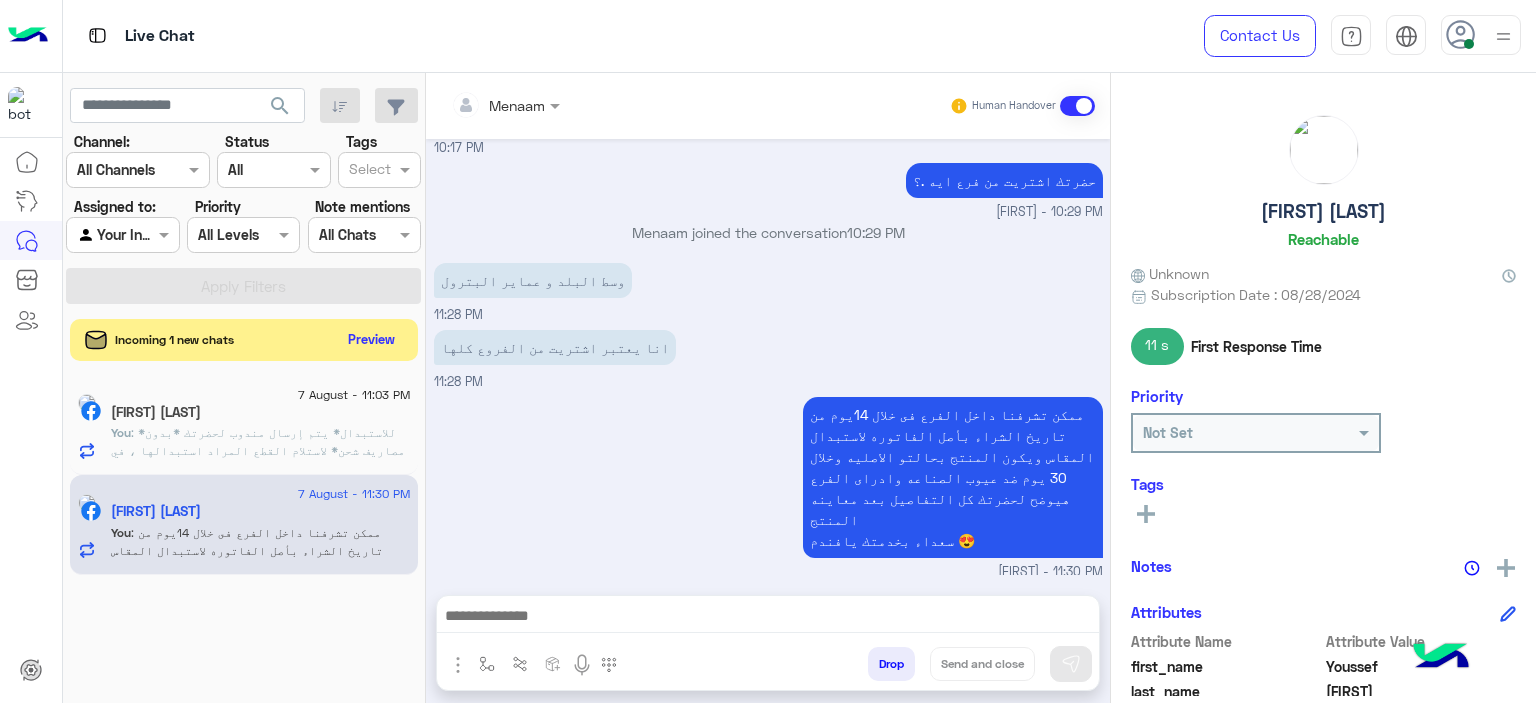click on "Preview" 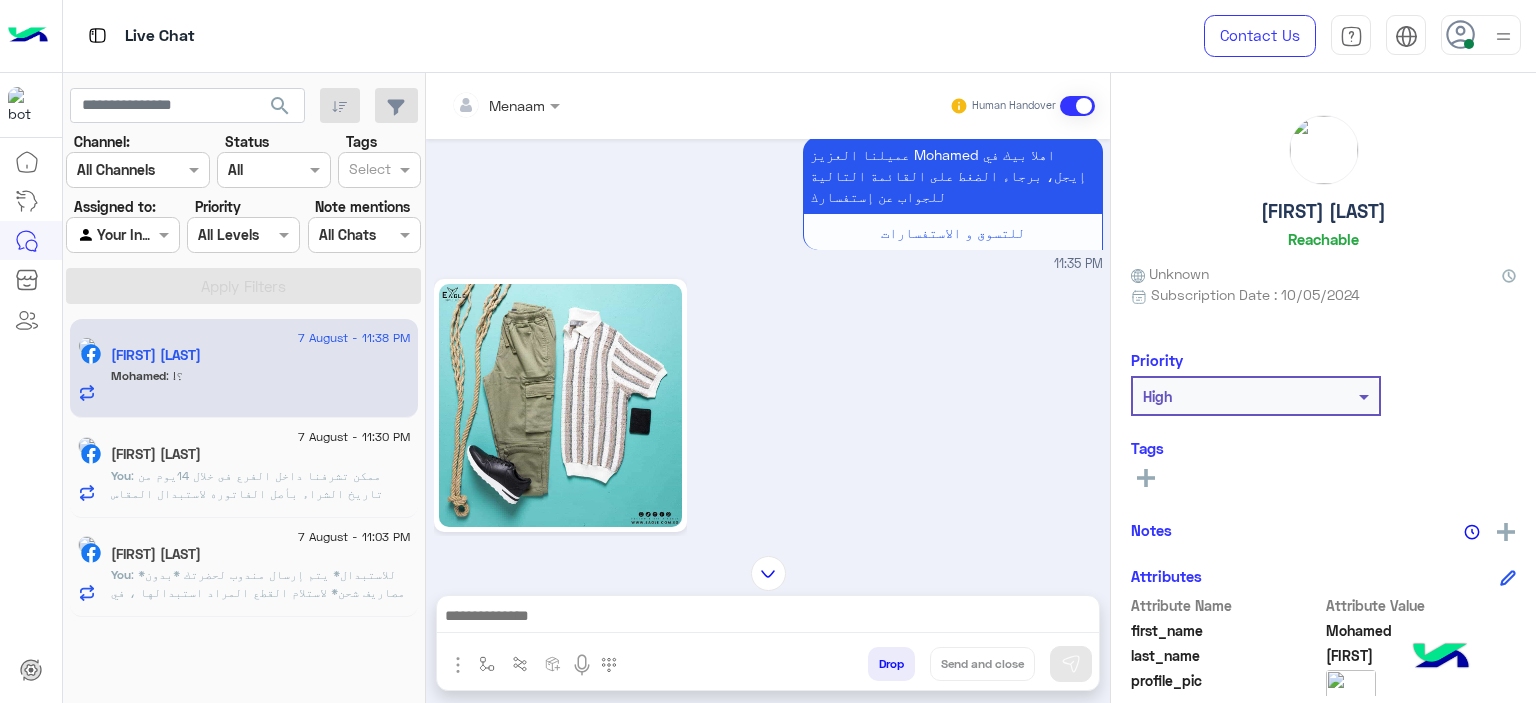 scroll, scrollTop: 2492, scrollLeft: 0, axis: vertical 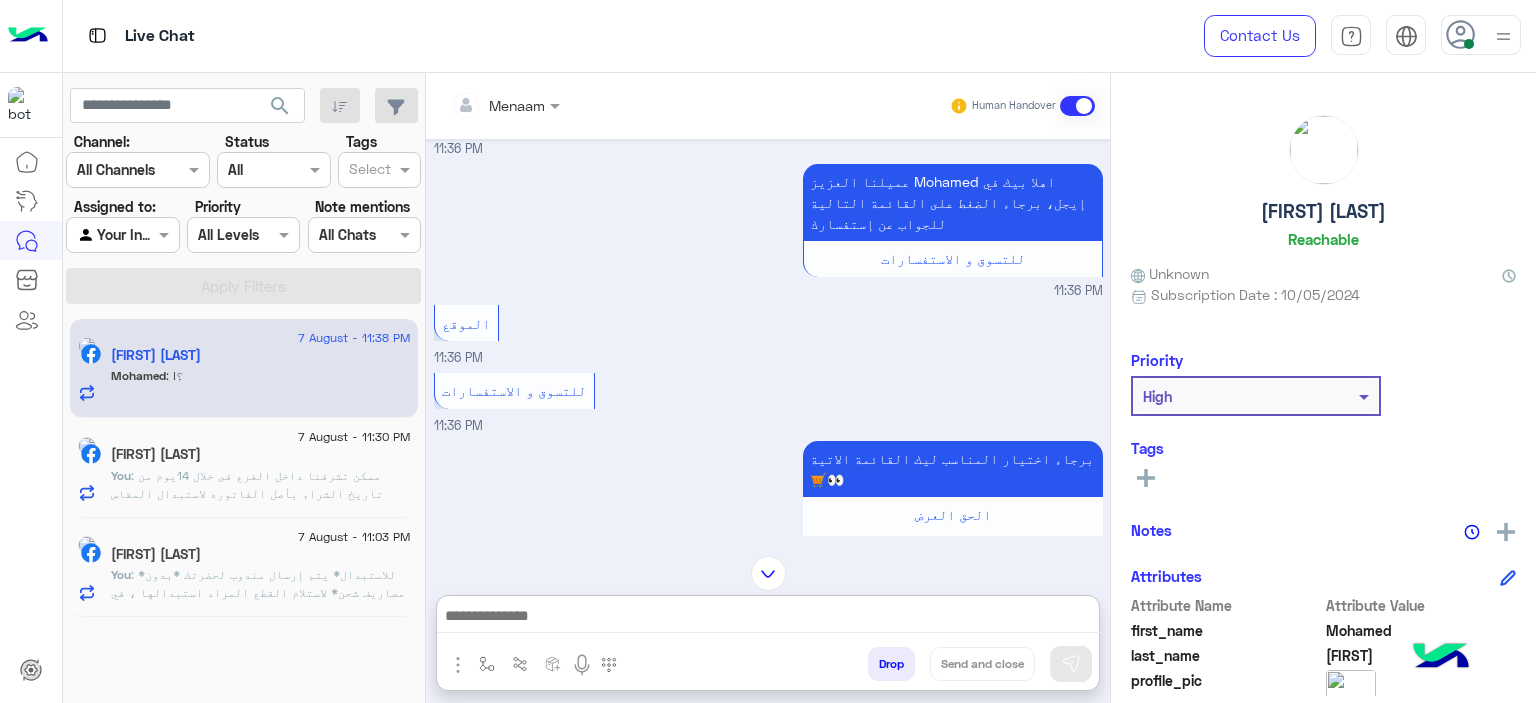 click at bounding box center [768, 618] 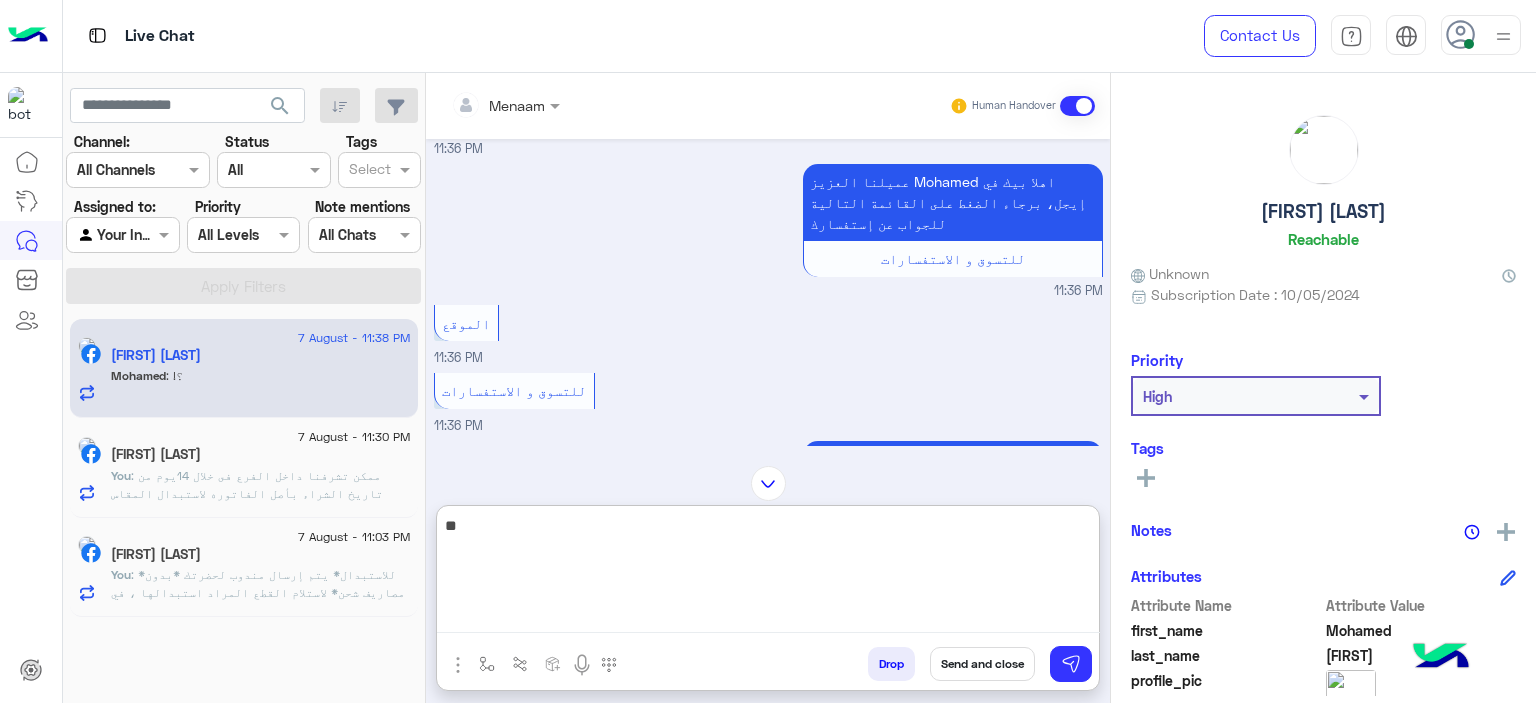 type on "*" 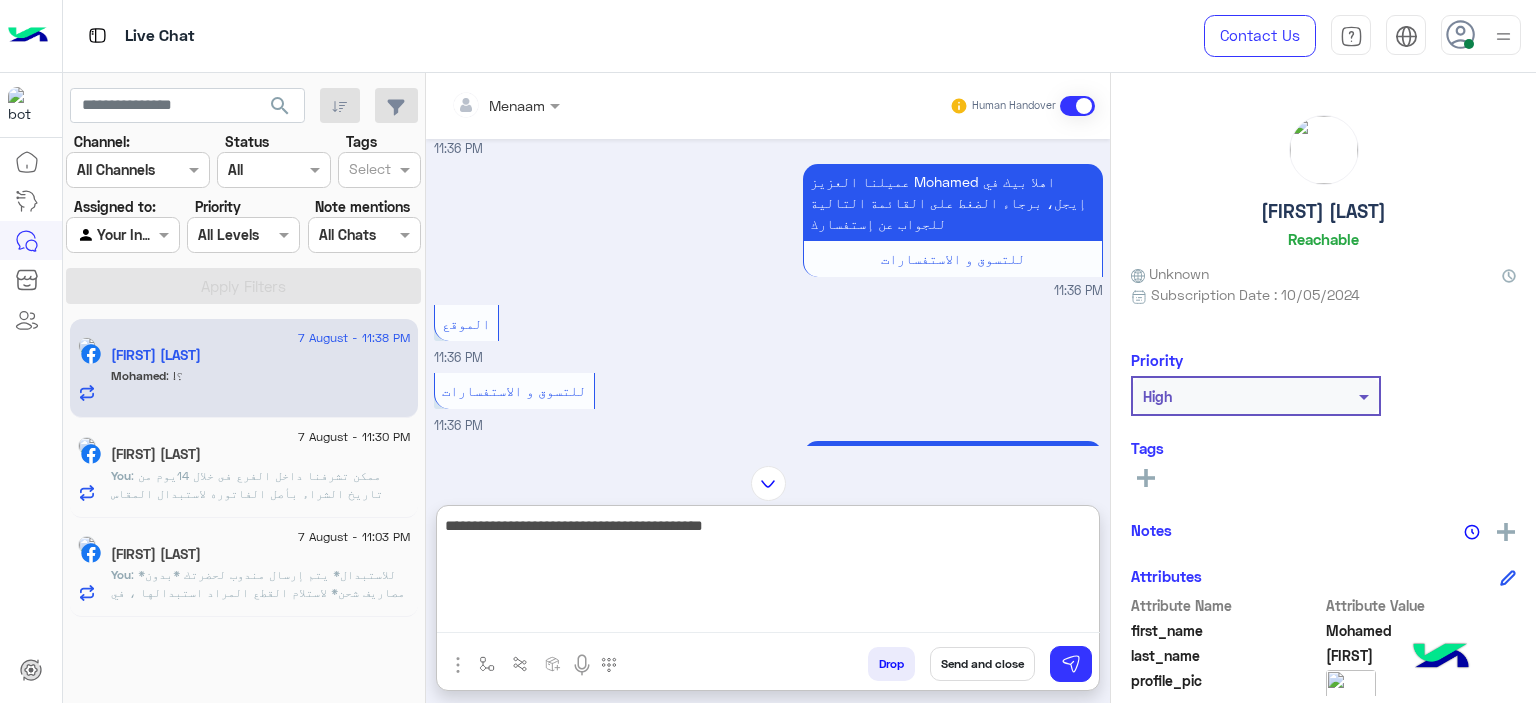type on "**********" 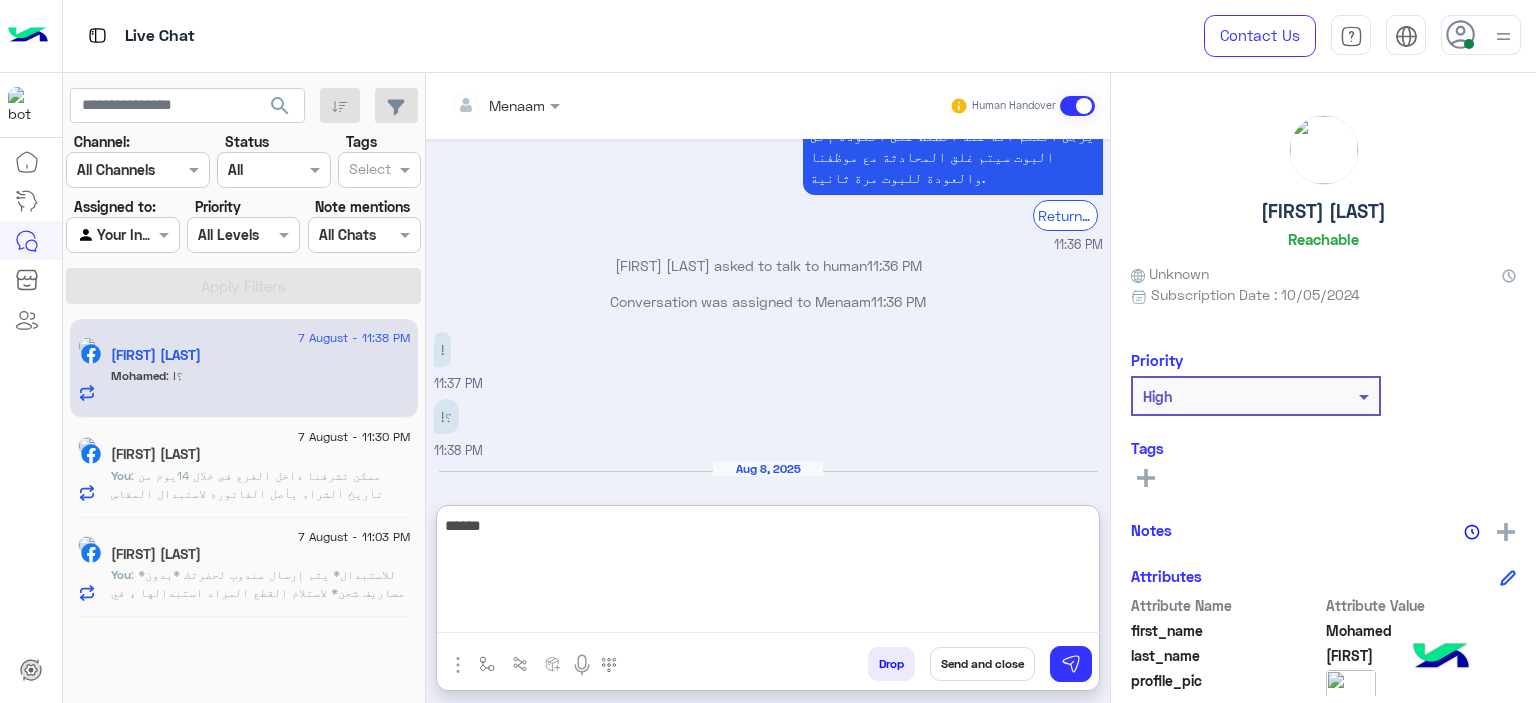 scroll, scrollTop: 3503, scrollLeft: 0, axis: vertical 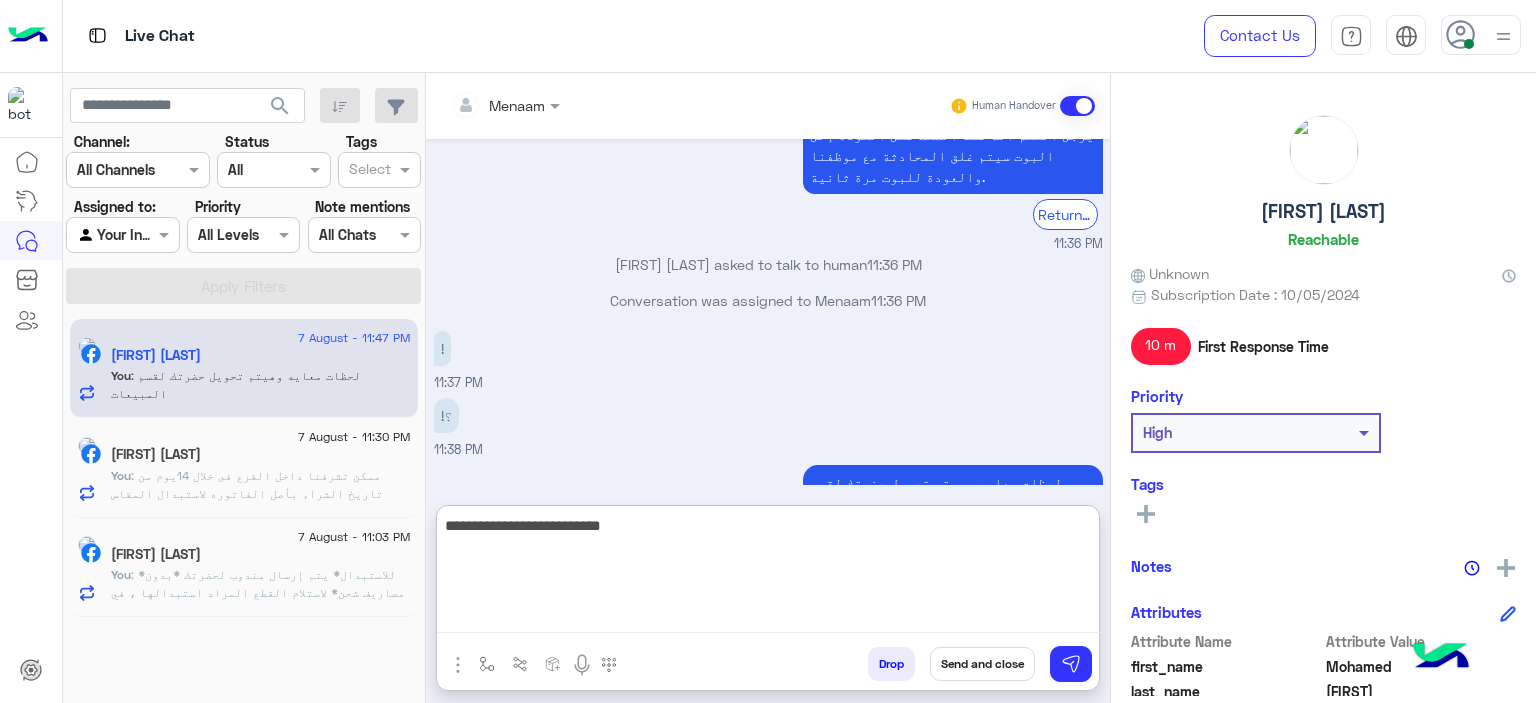 type on "**********" 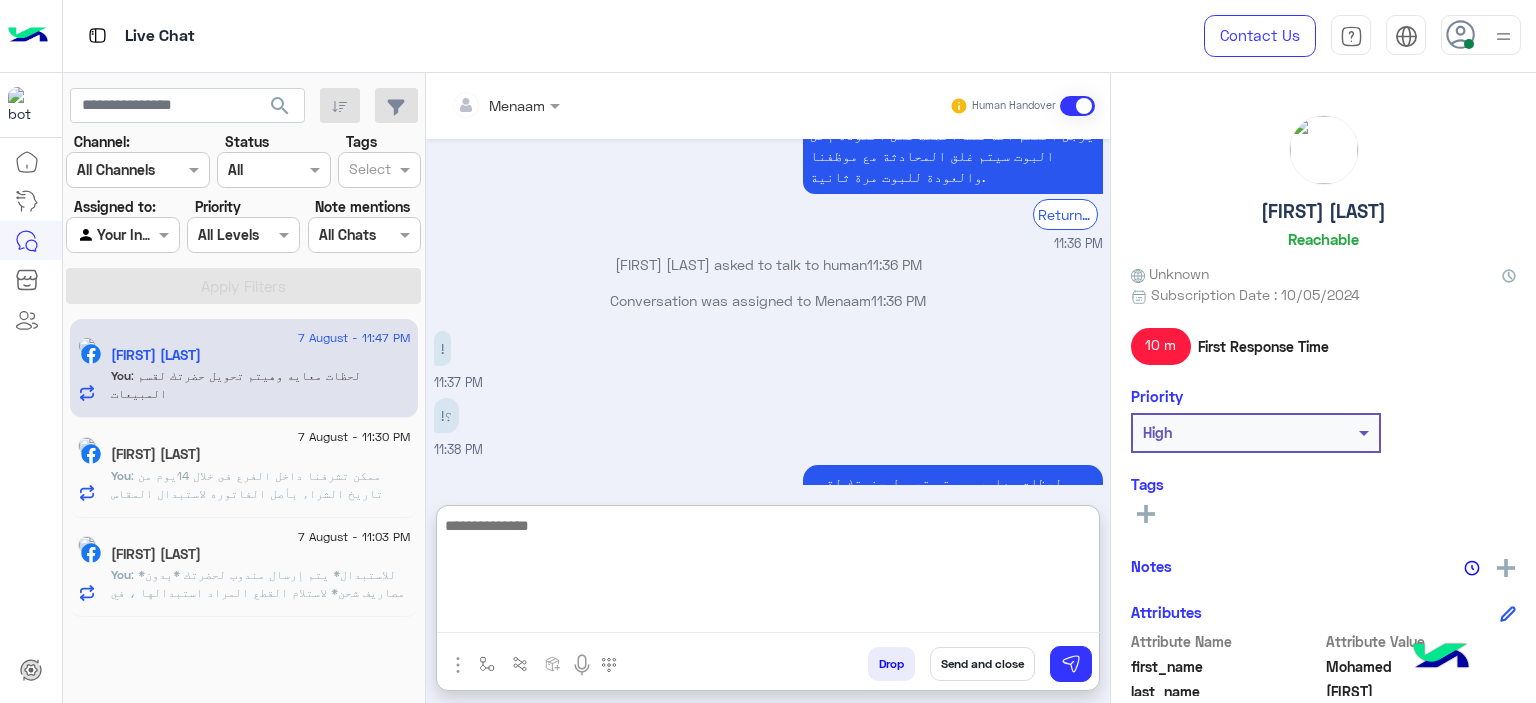 scroll, scrollTop: 3602, scrollLeft: 0, axis: vertical 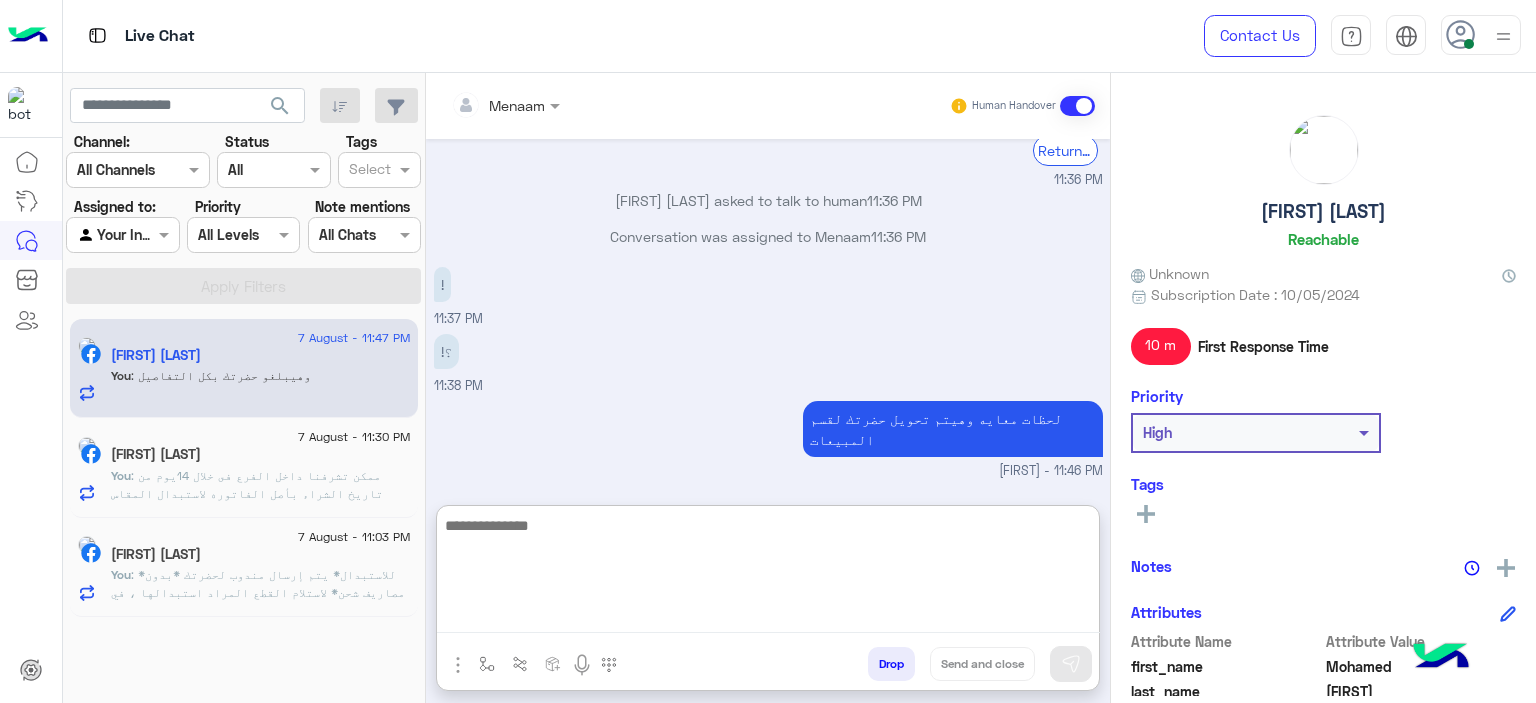 click on "[FIRST] [LAST]" 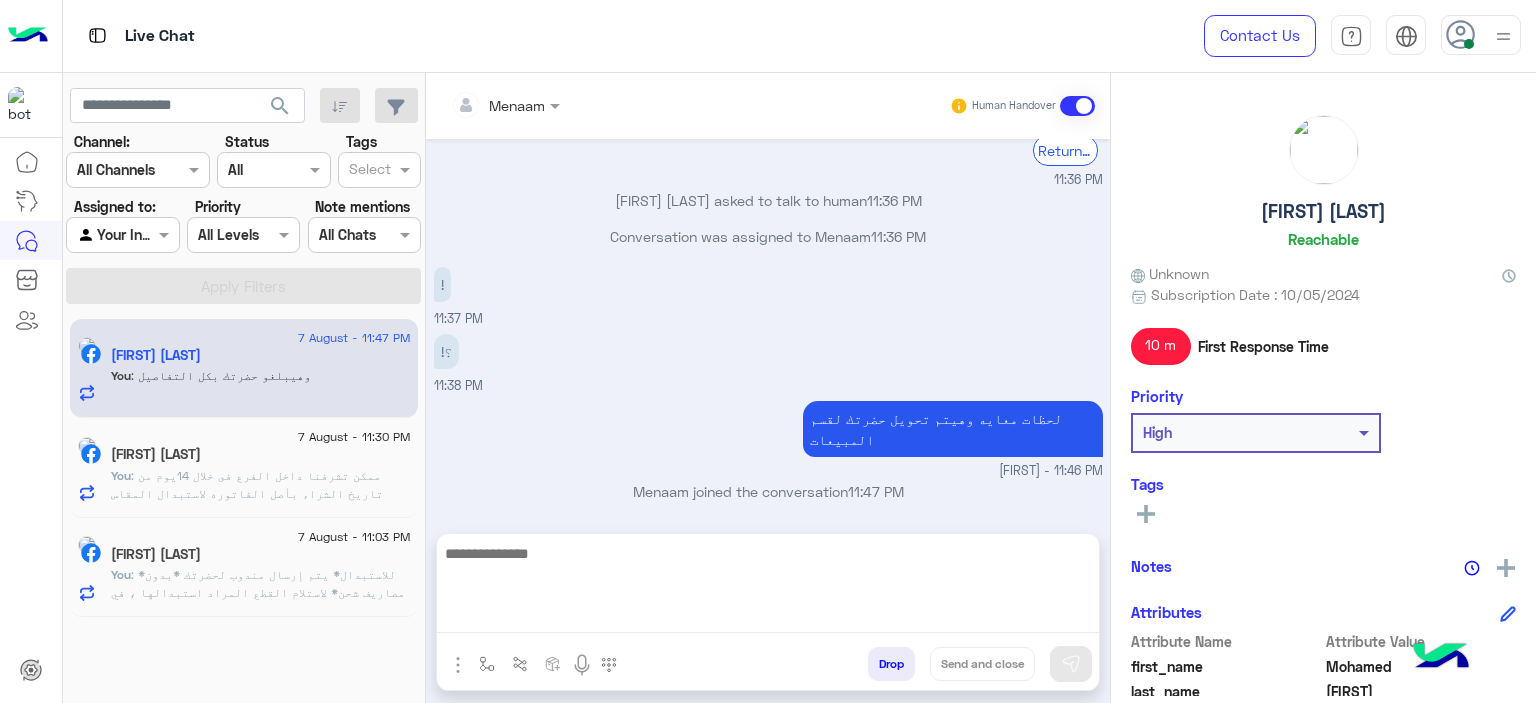 scroll, scrollTop: 3476, scrollLeft: 0, axis: vertical 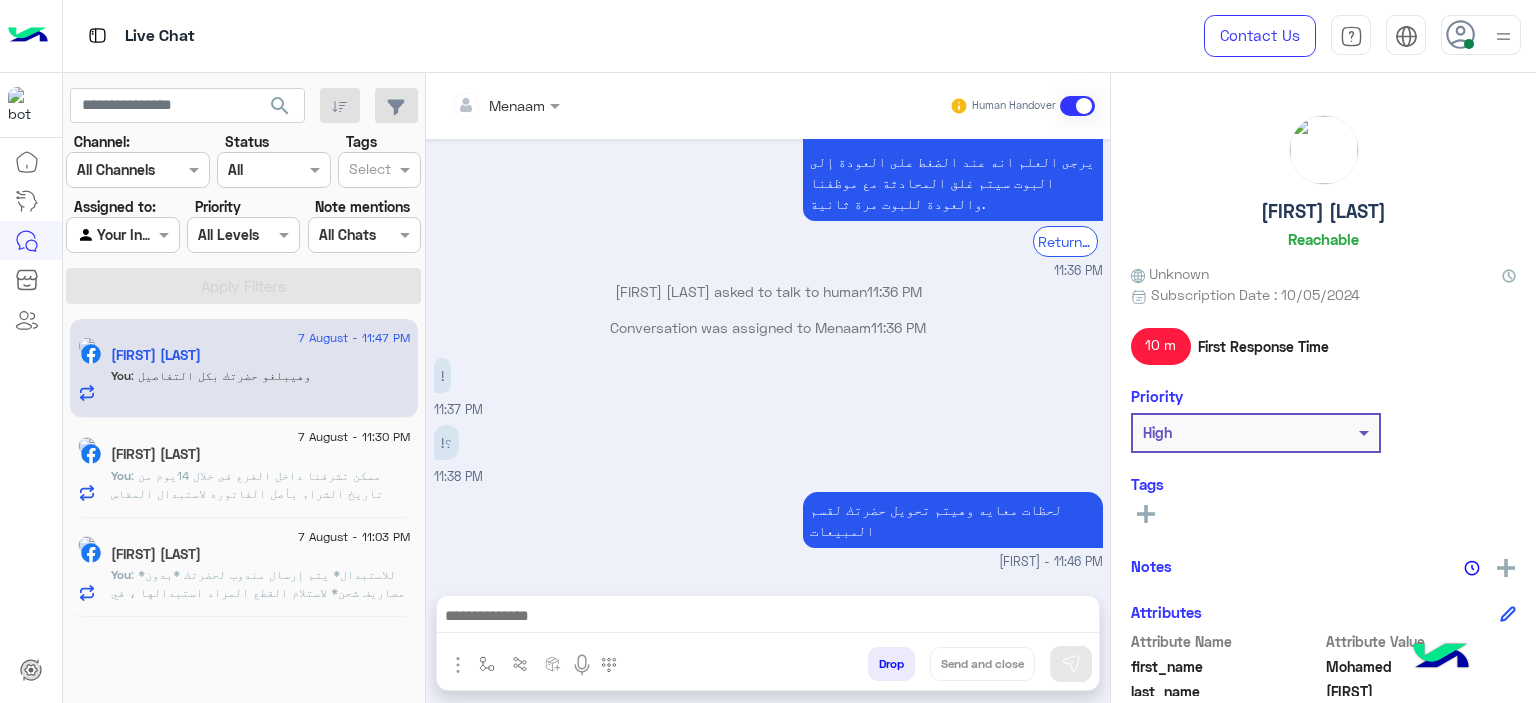 click on "[FIRST] [LAST]" 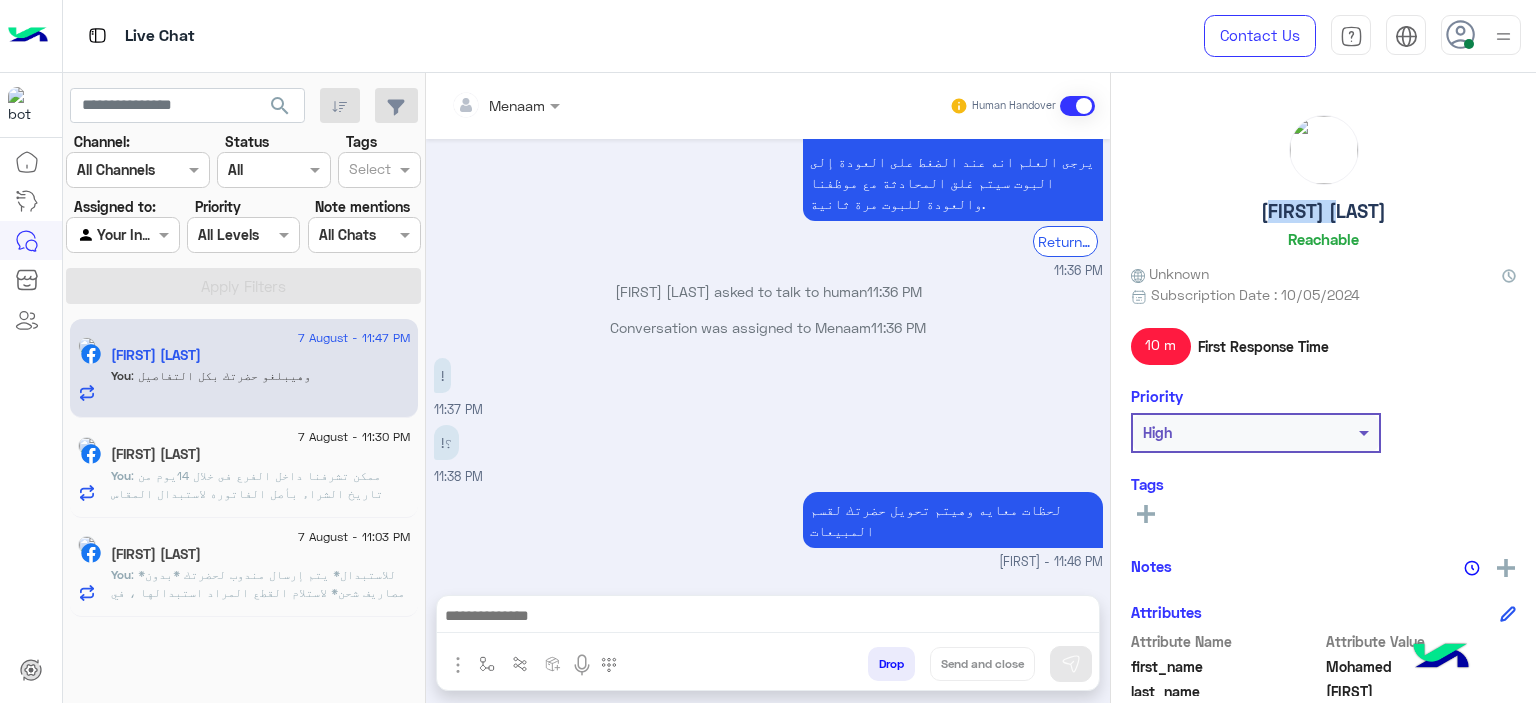 click on "[FIRST] [LAST]" 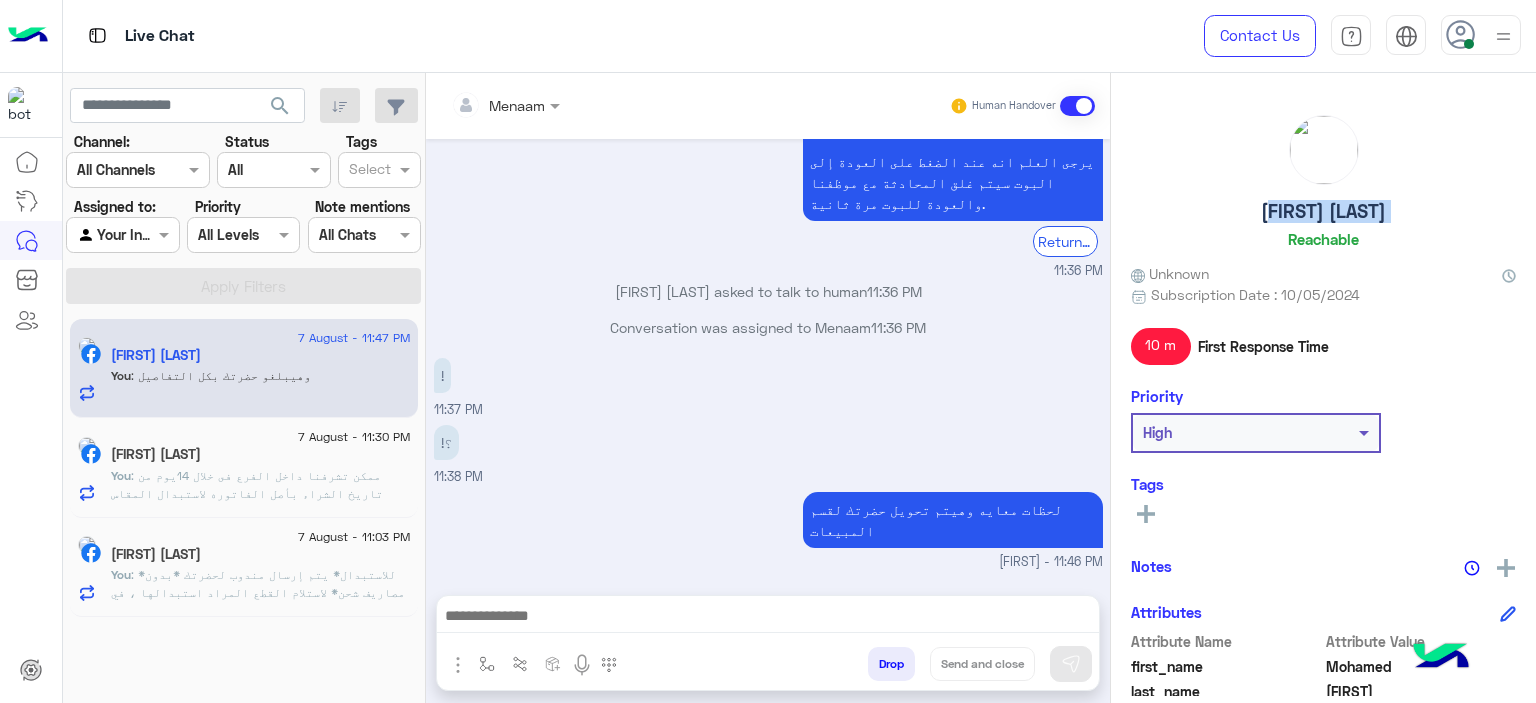 click on "[FIRST] [LAST]" 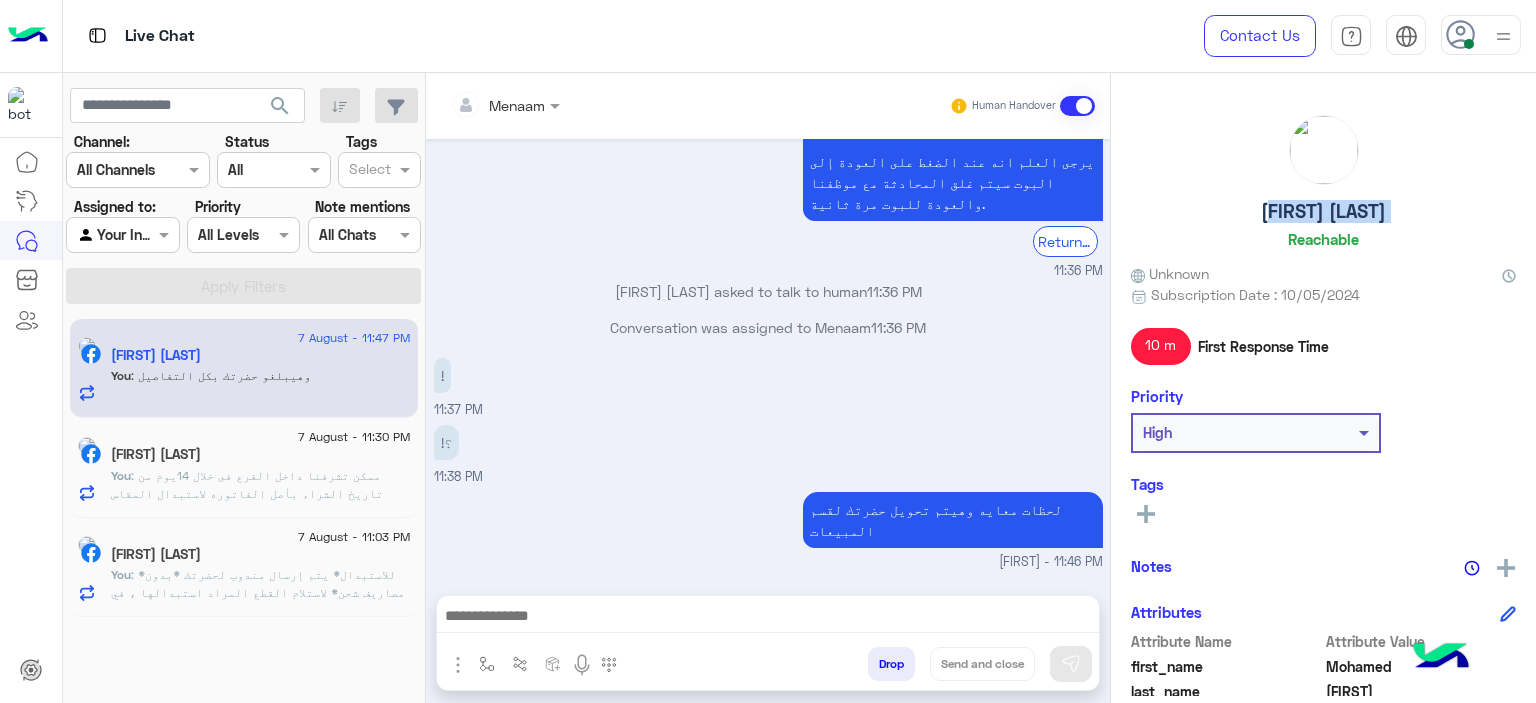 scroll, scrollTop: 456, scrollLeft: 0, axis: vertical 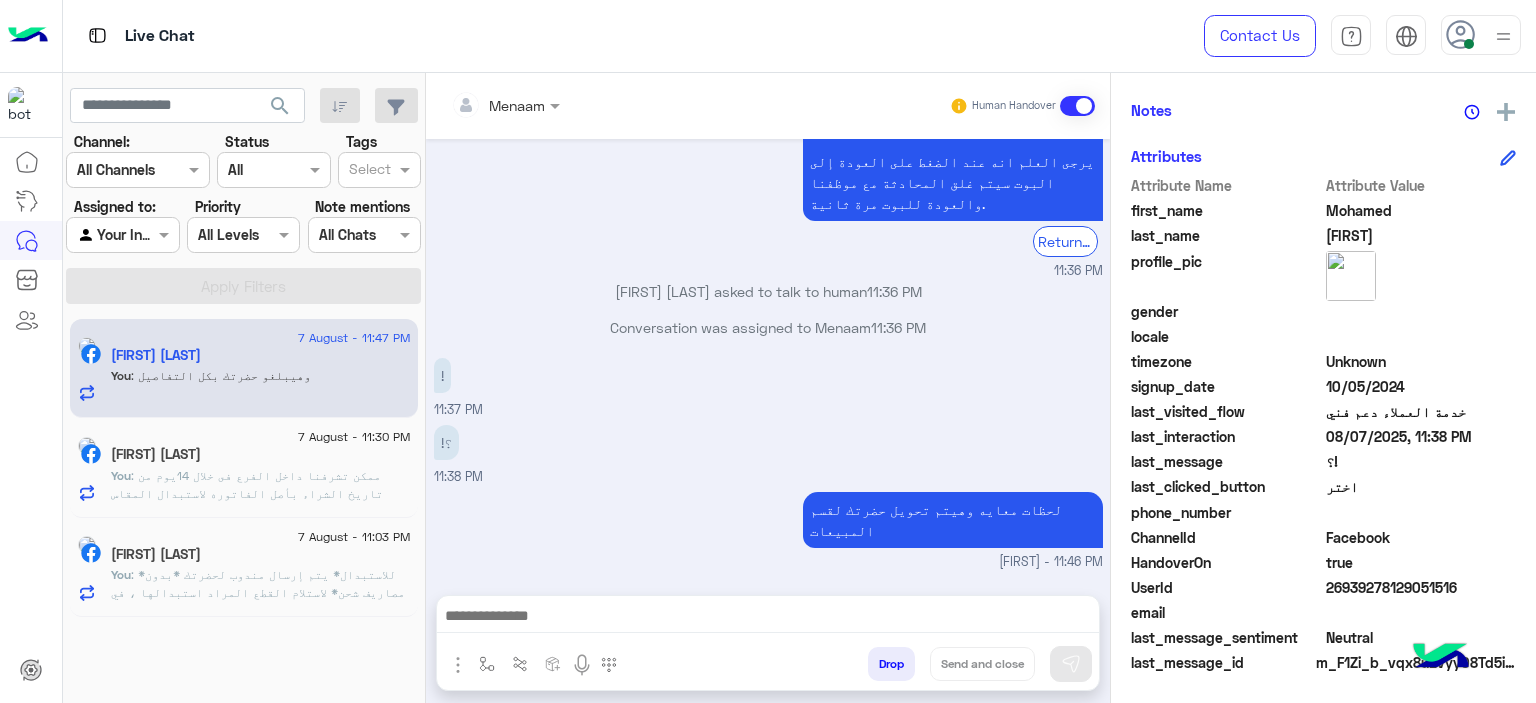 click on "26939278129051516" 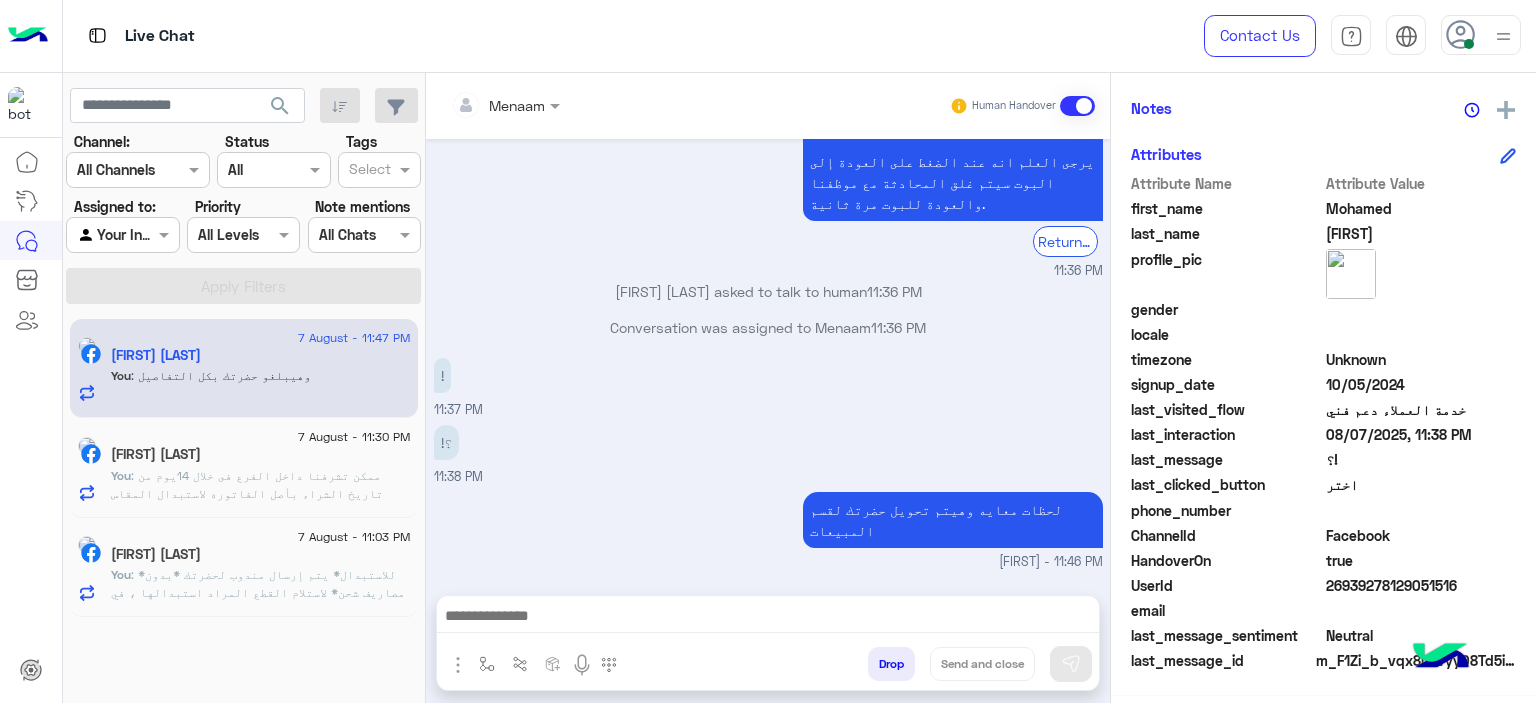 scroll, scrollTop: 0, scrollLeft: 0, axis: both 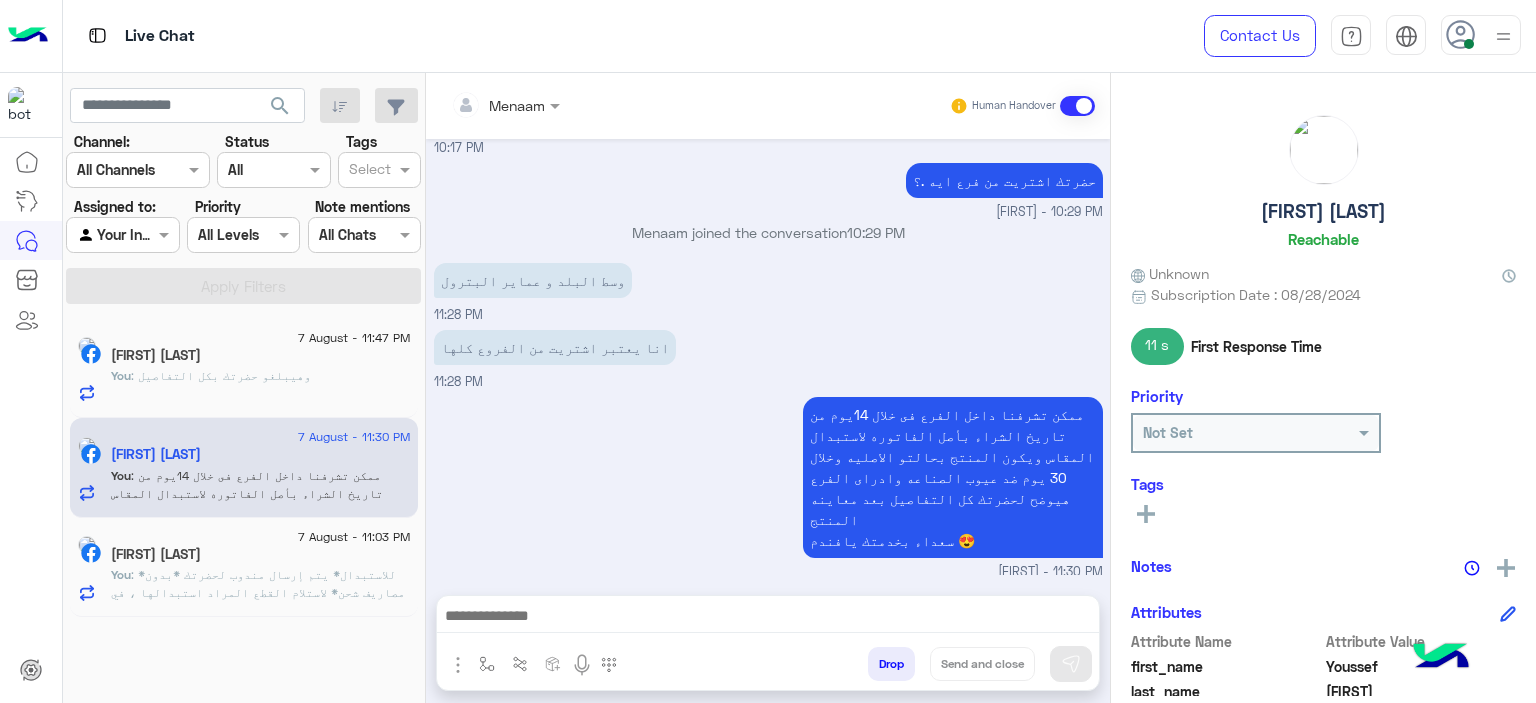 click on "[FIRST] [LAST]" 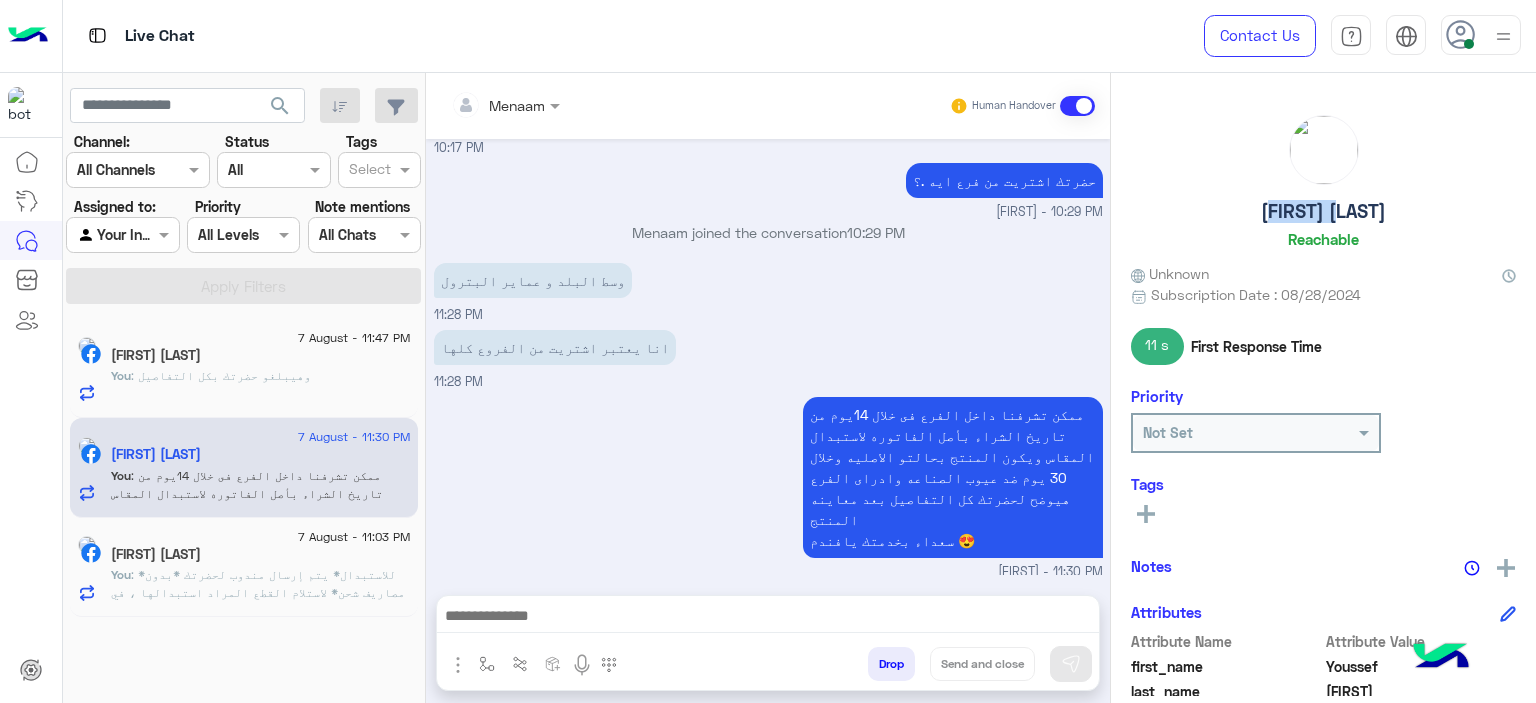 click on "[FIRST] [LAST]" 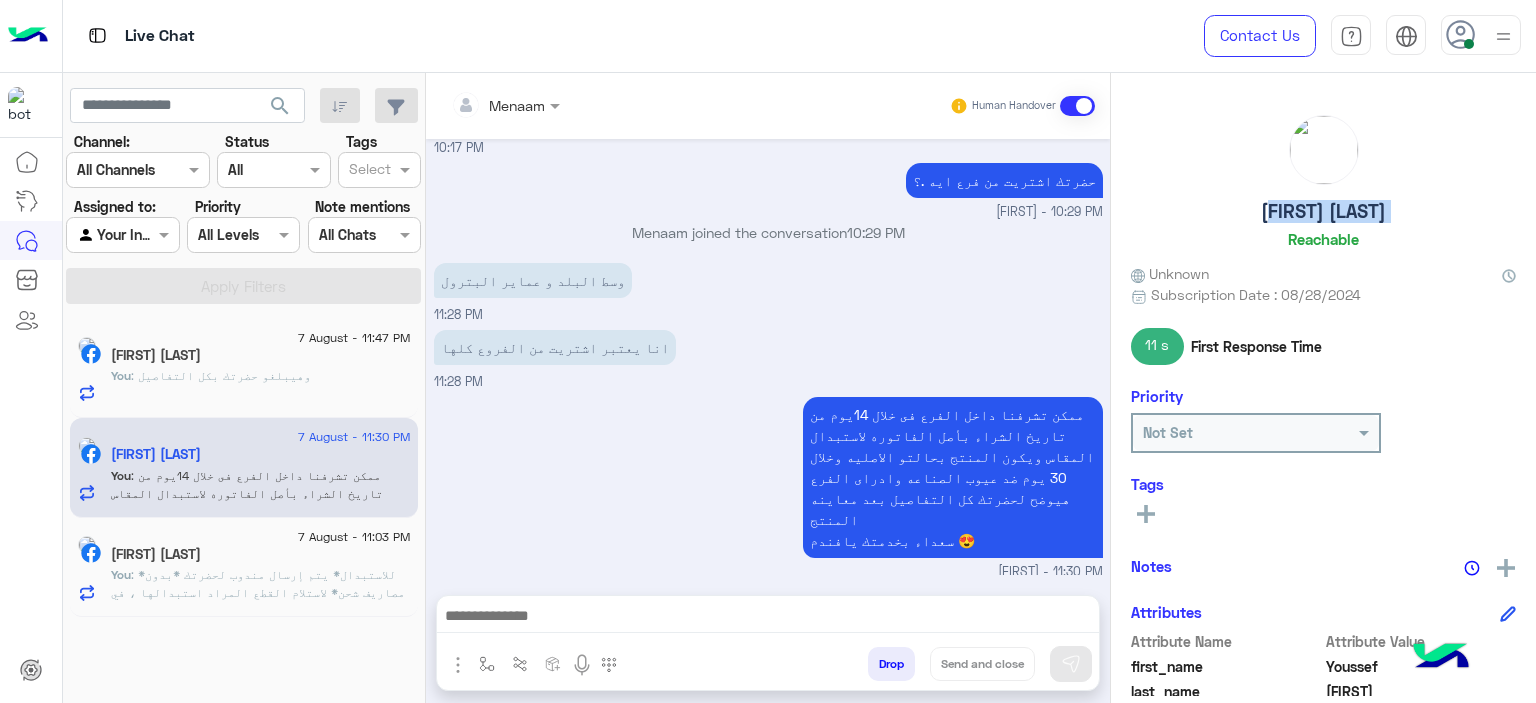click on "[FIRST] [LAST]" 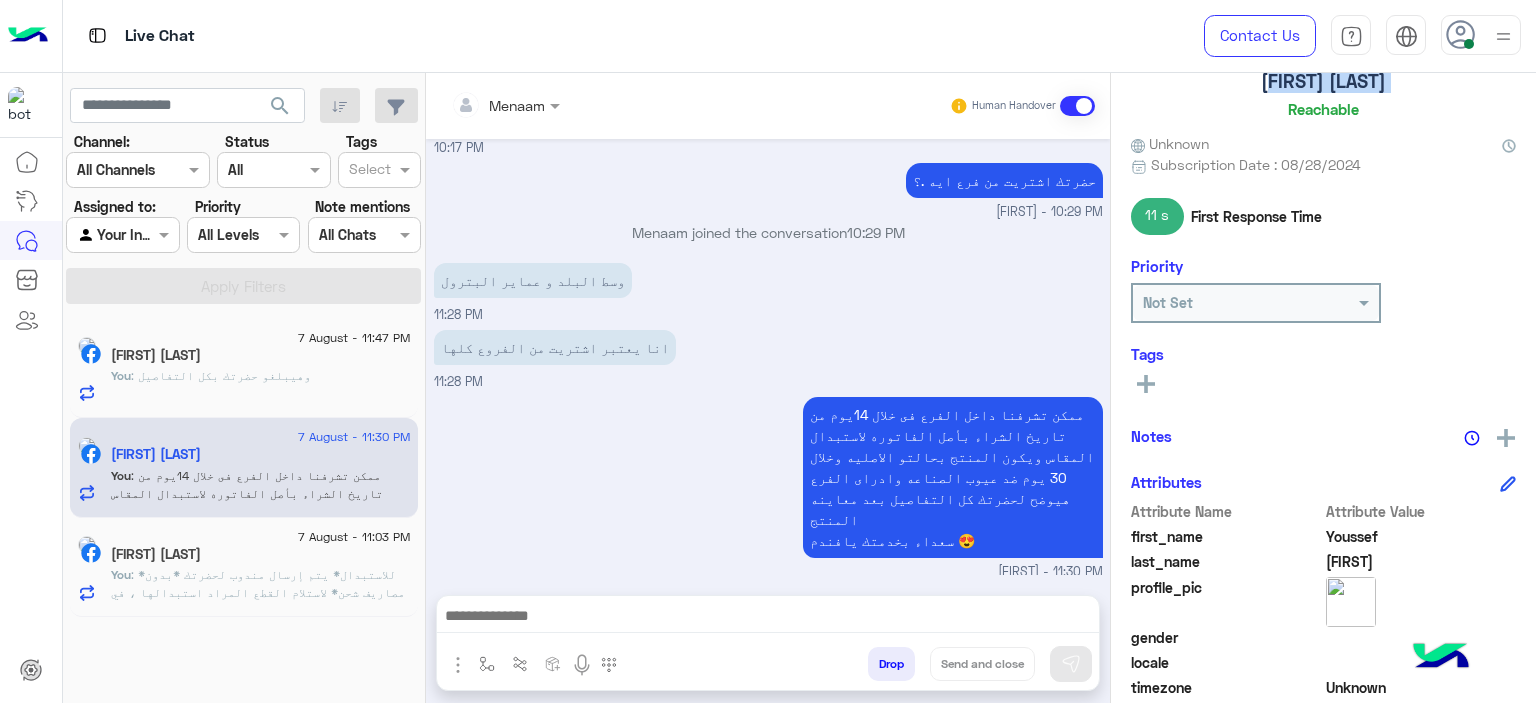 scroll, scrollTop: 456, scrollLeft: 0, axis: vertical 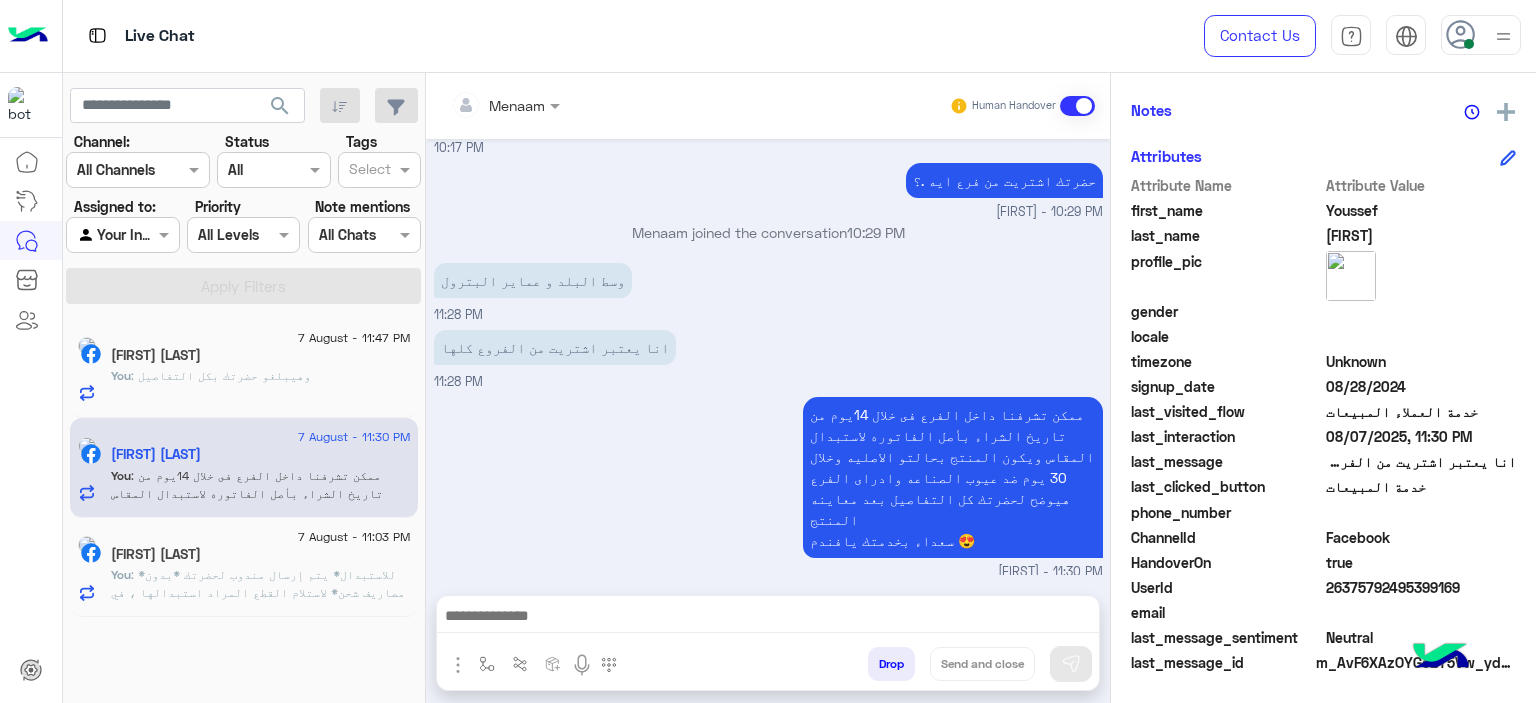 click on "26375792495399169" 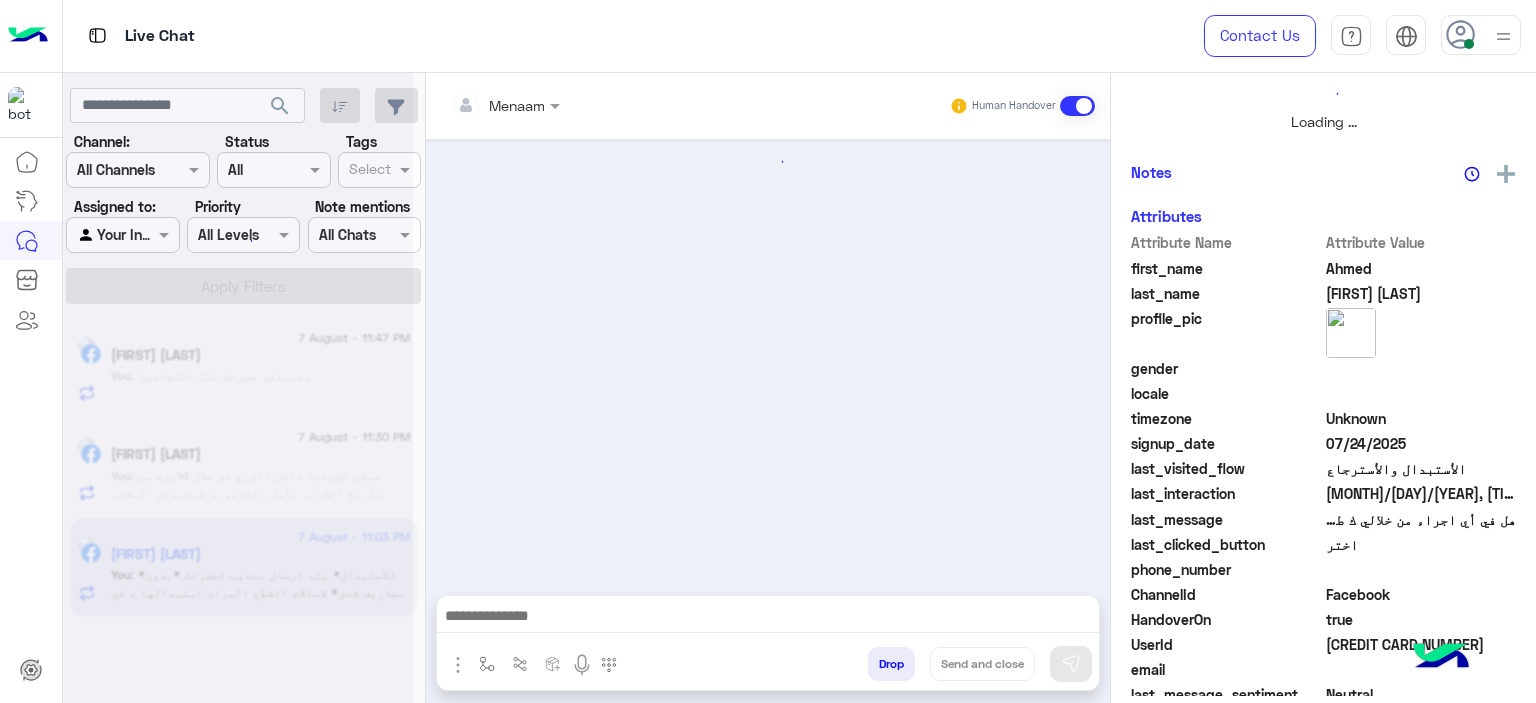 scroll, scrollTop: 514, scrollLeft: 0, axis: vertical 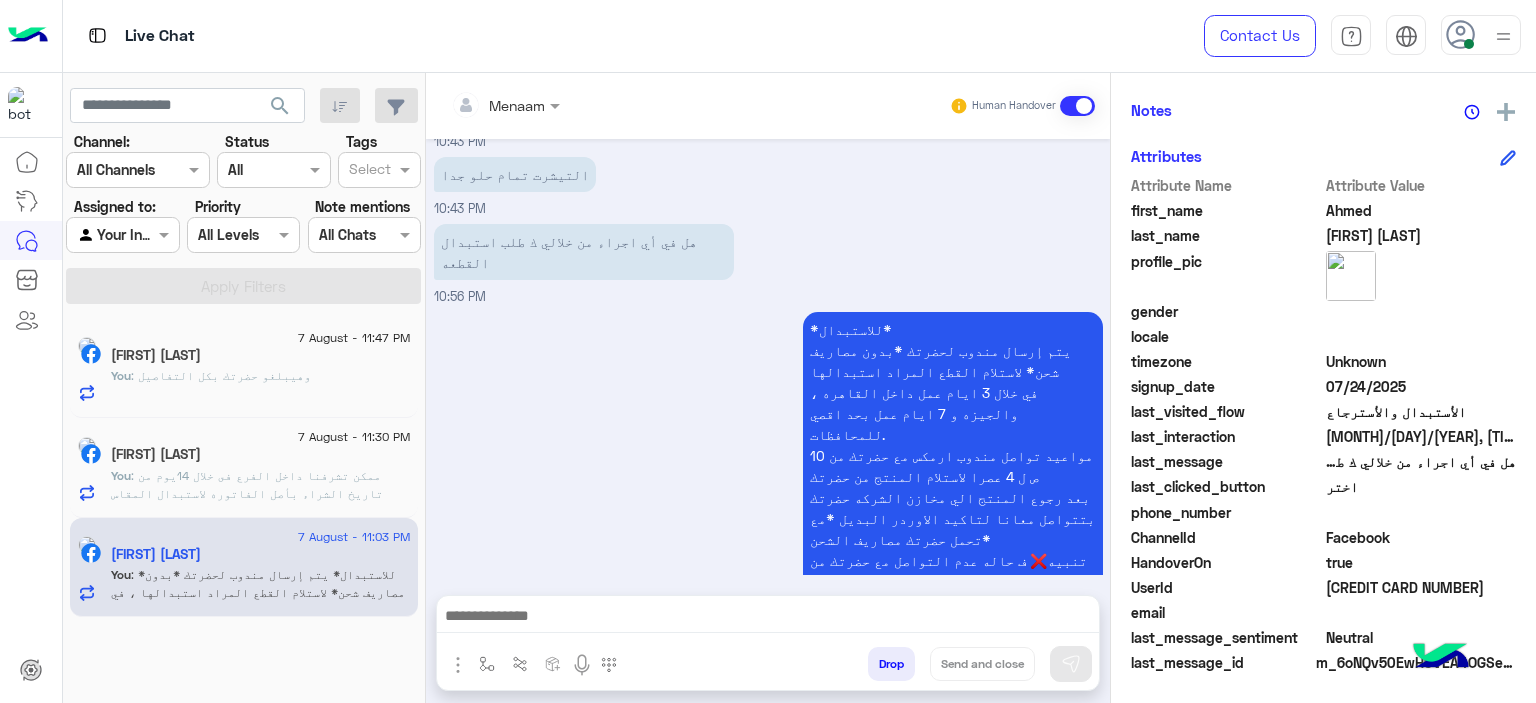 click on "[FIRST] [LAST]" 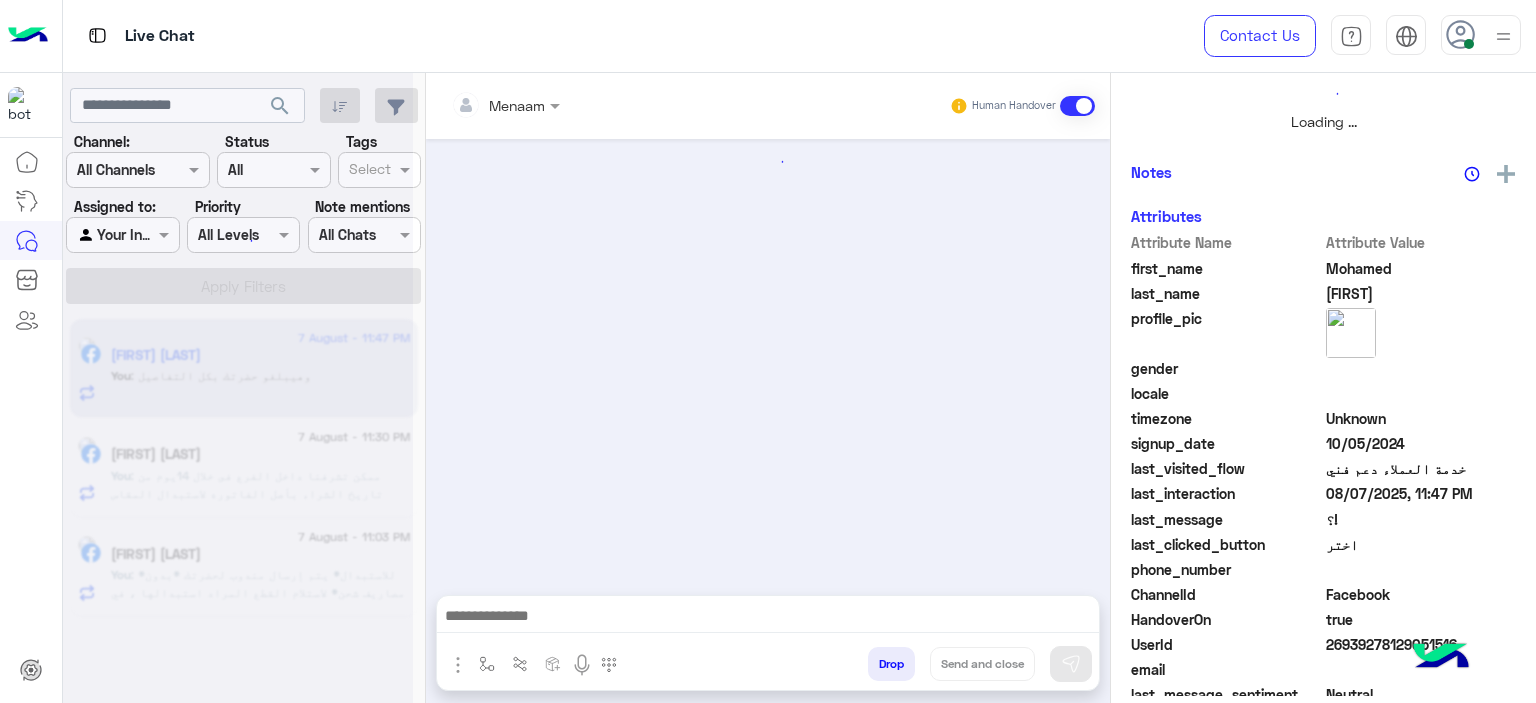 scroll, scrollTop: 514, scrollLeft: 0, axis: vertical 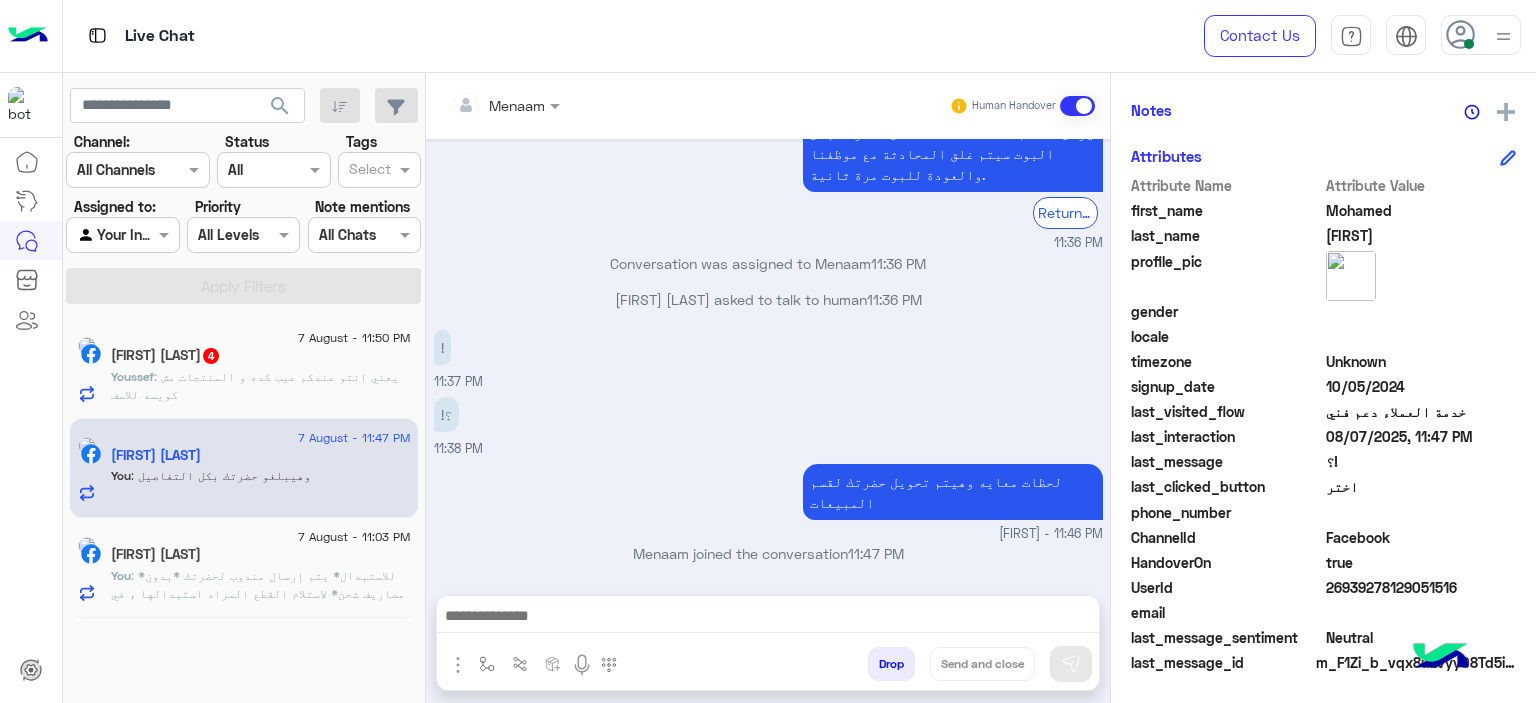 click on ": يعني انتو عندكم عيب كده و المنتجات مش كويسه للاسف" 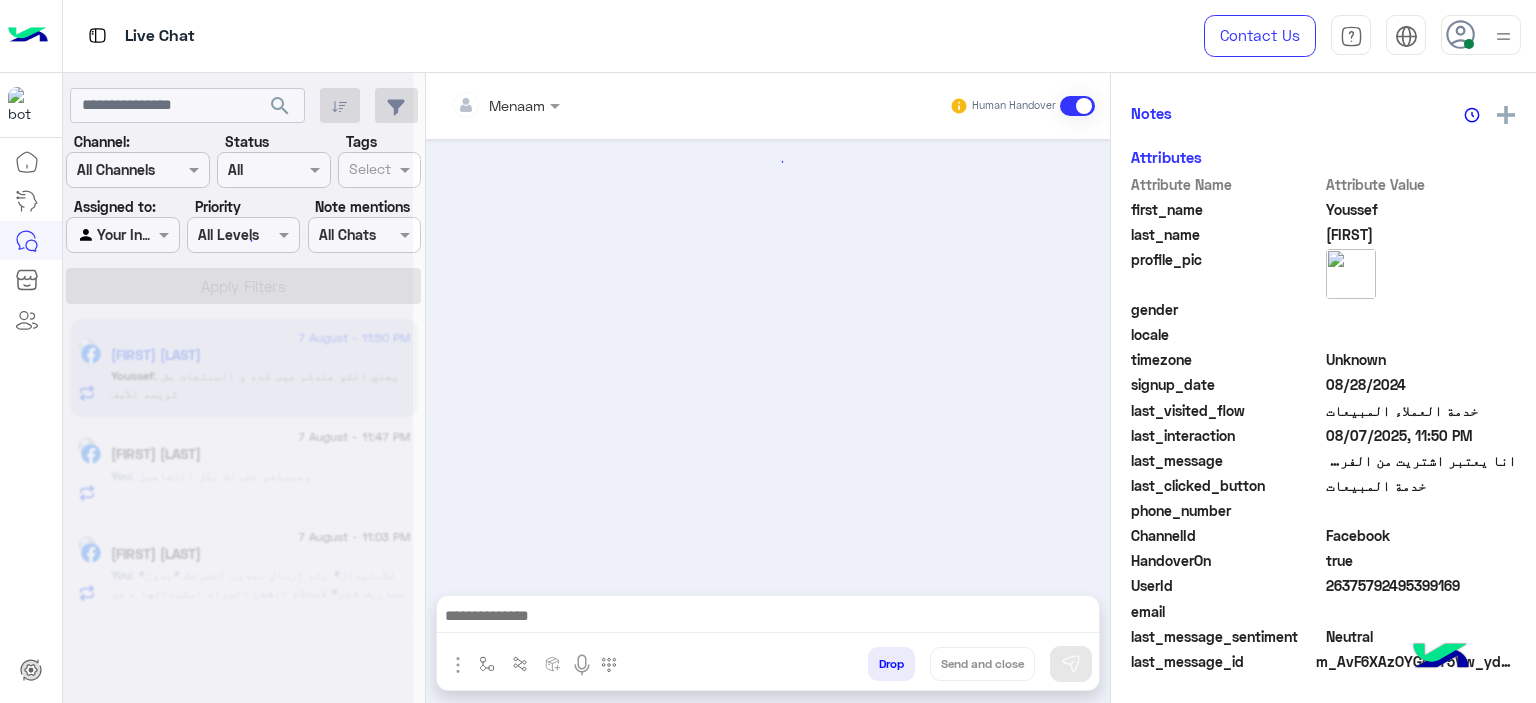 scroll, scrollTop: 452, scrollLeft: 0, axis: vertical 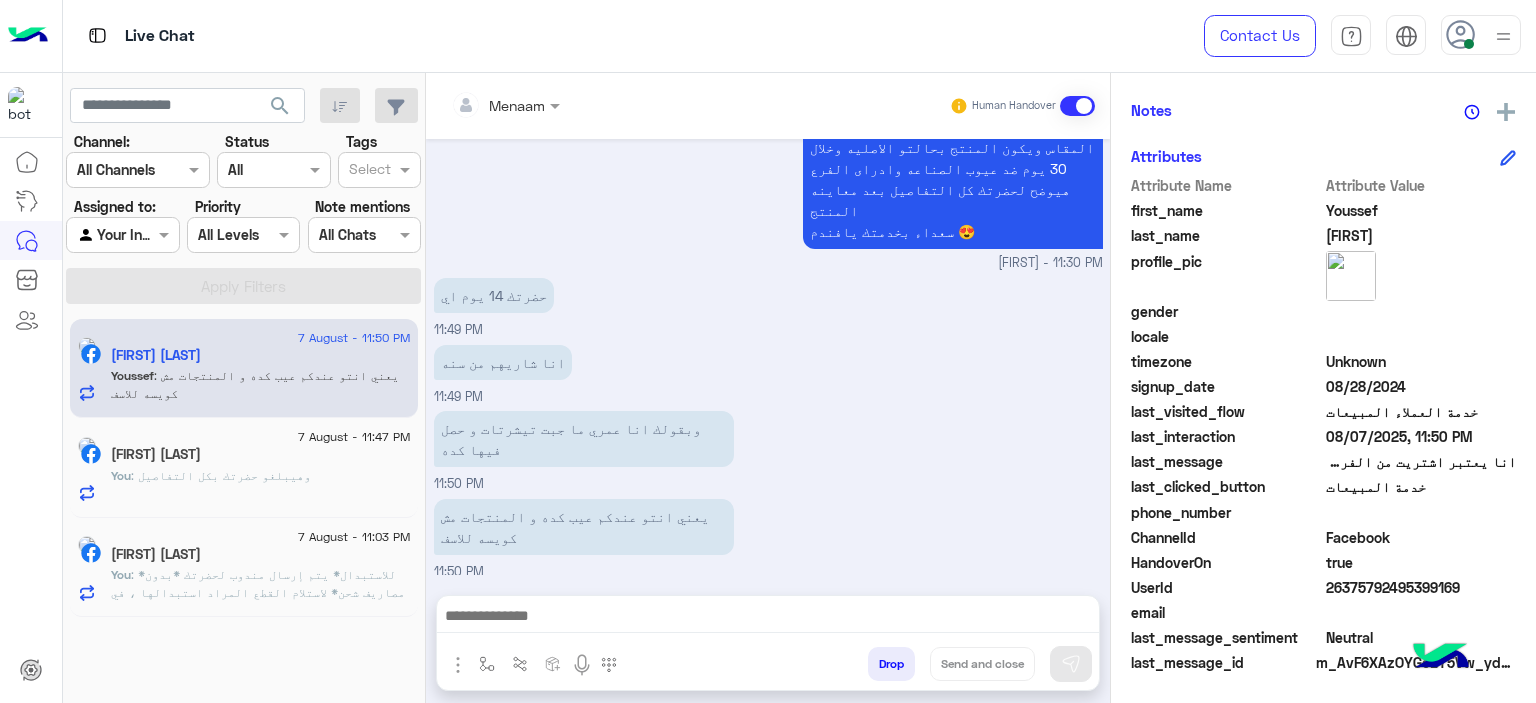 click at bounding box center [768, 621] 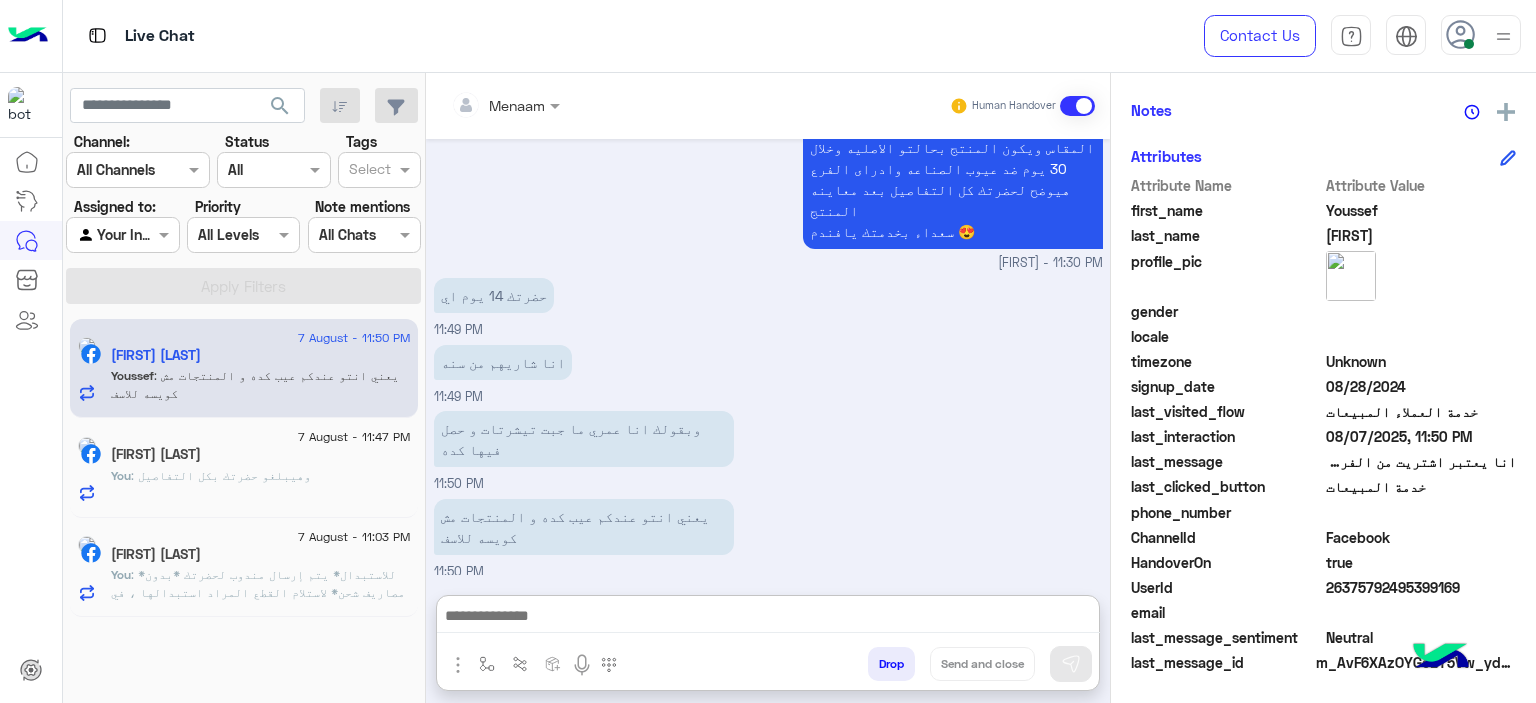 click at bounding box center (768, 618) 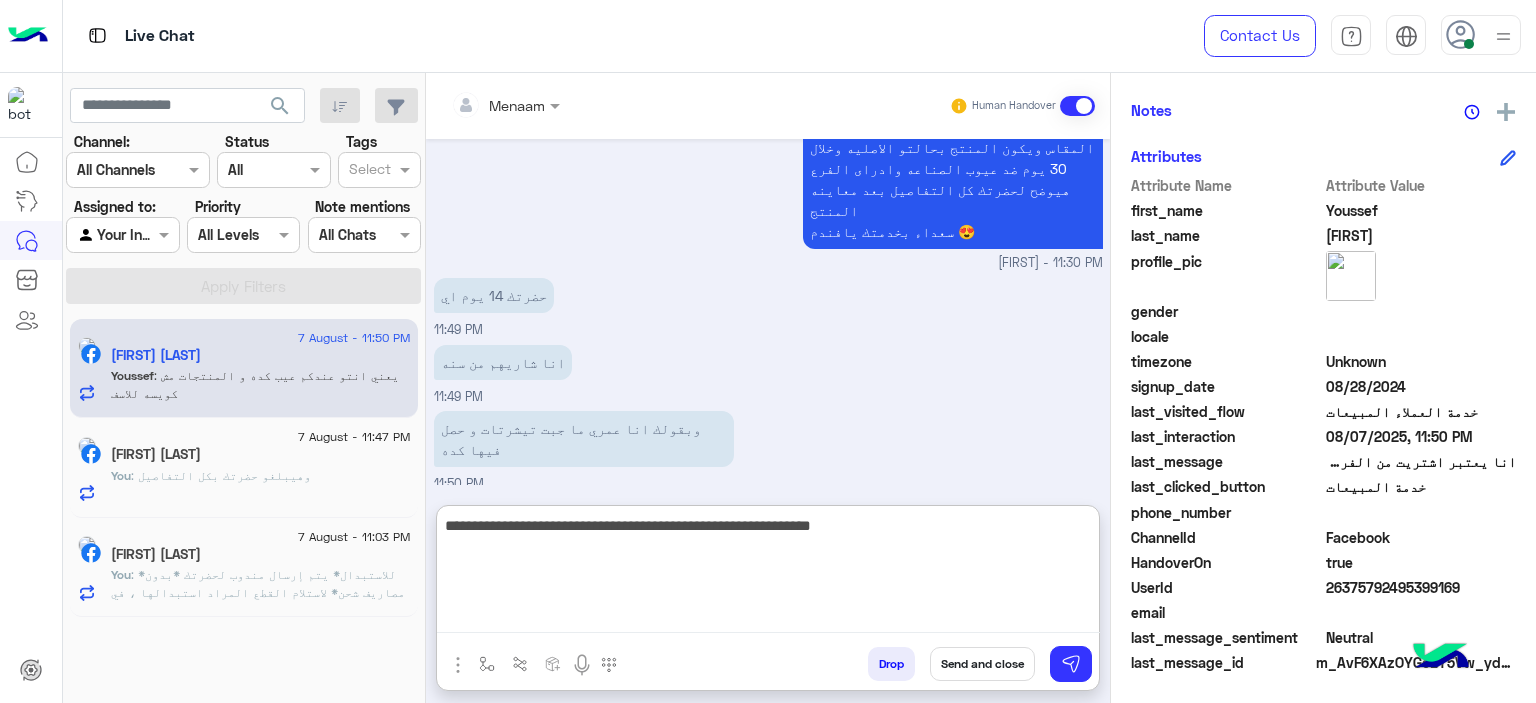 type on "**********" 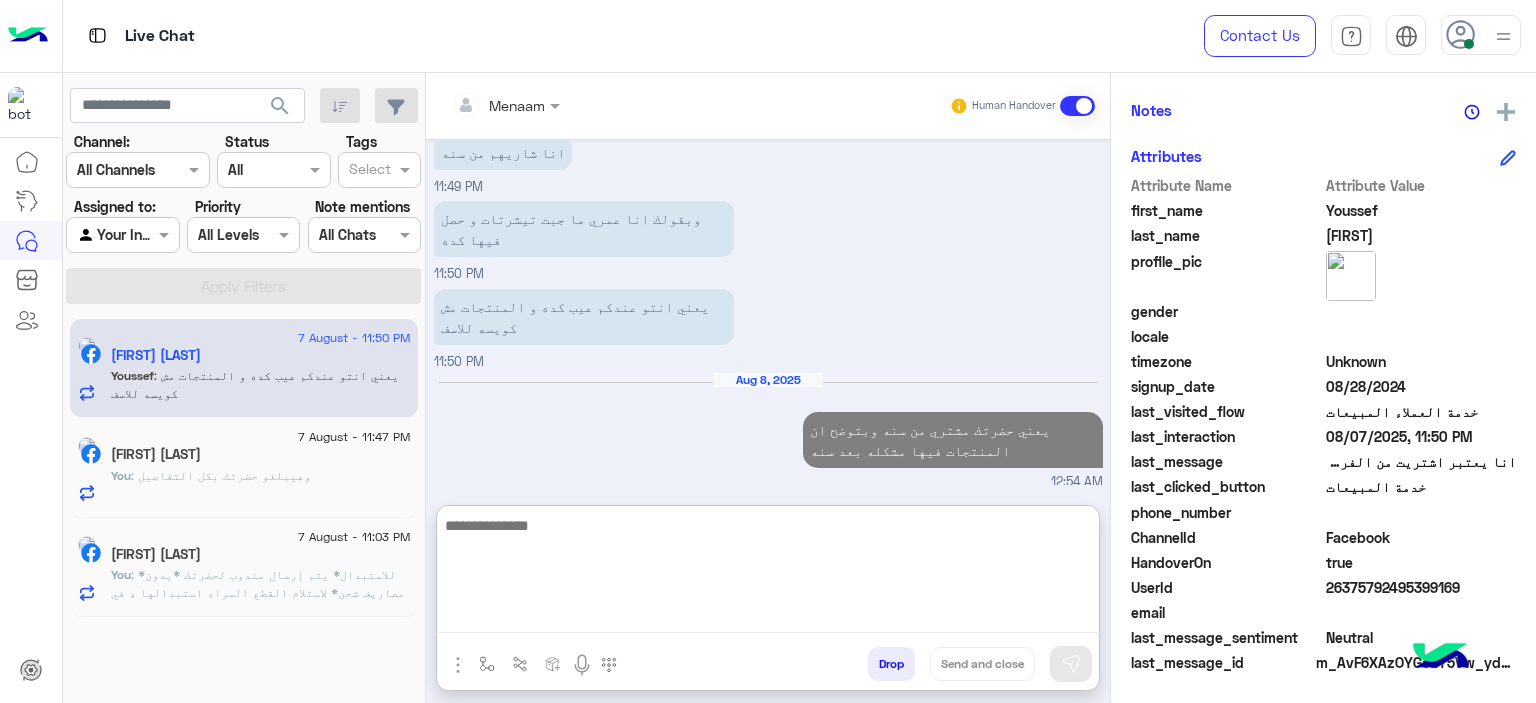 scroll, scrollTop: 3258, scrollLeft: 0, axis: vertical 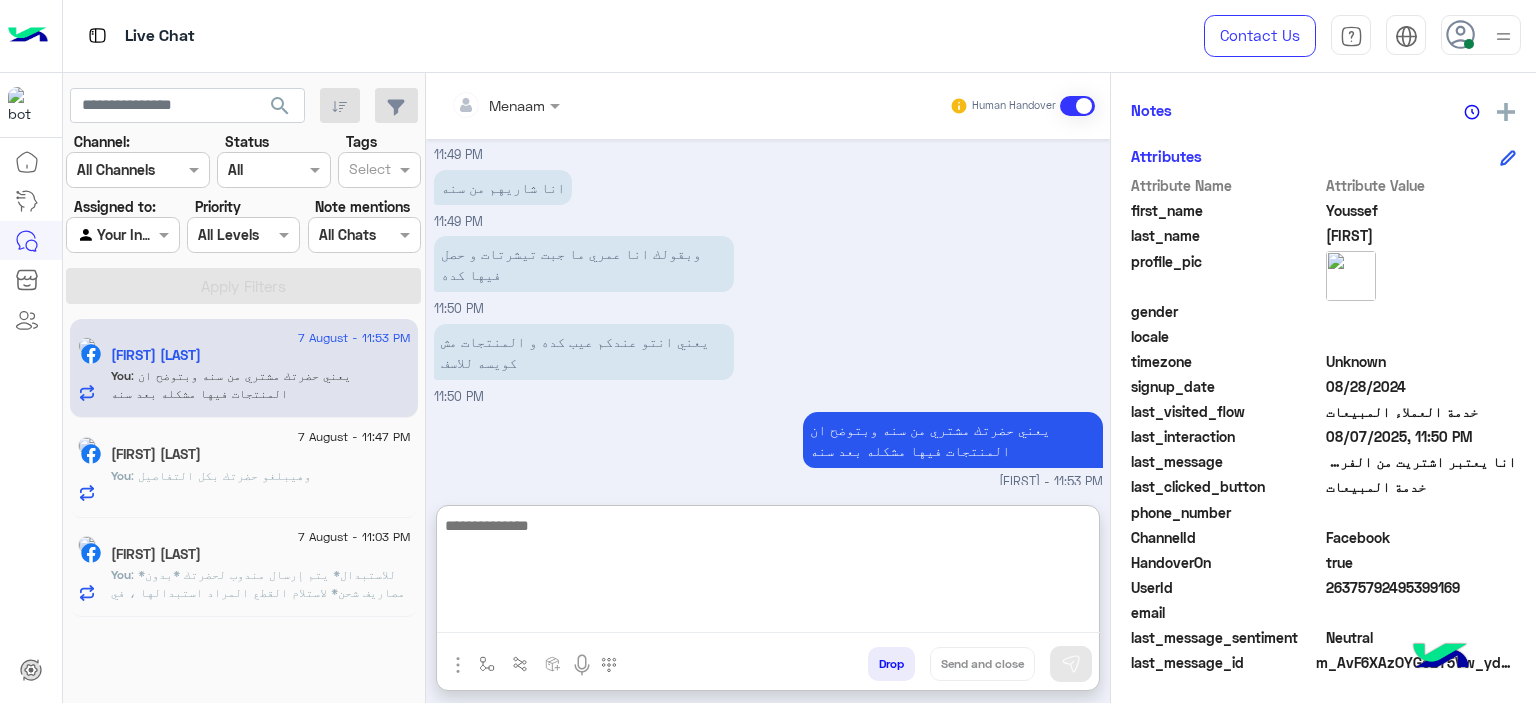 click on "[FIRST] [LAST]" 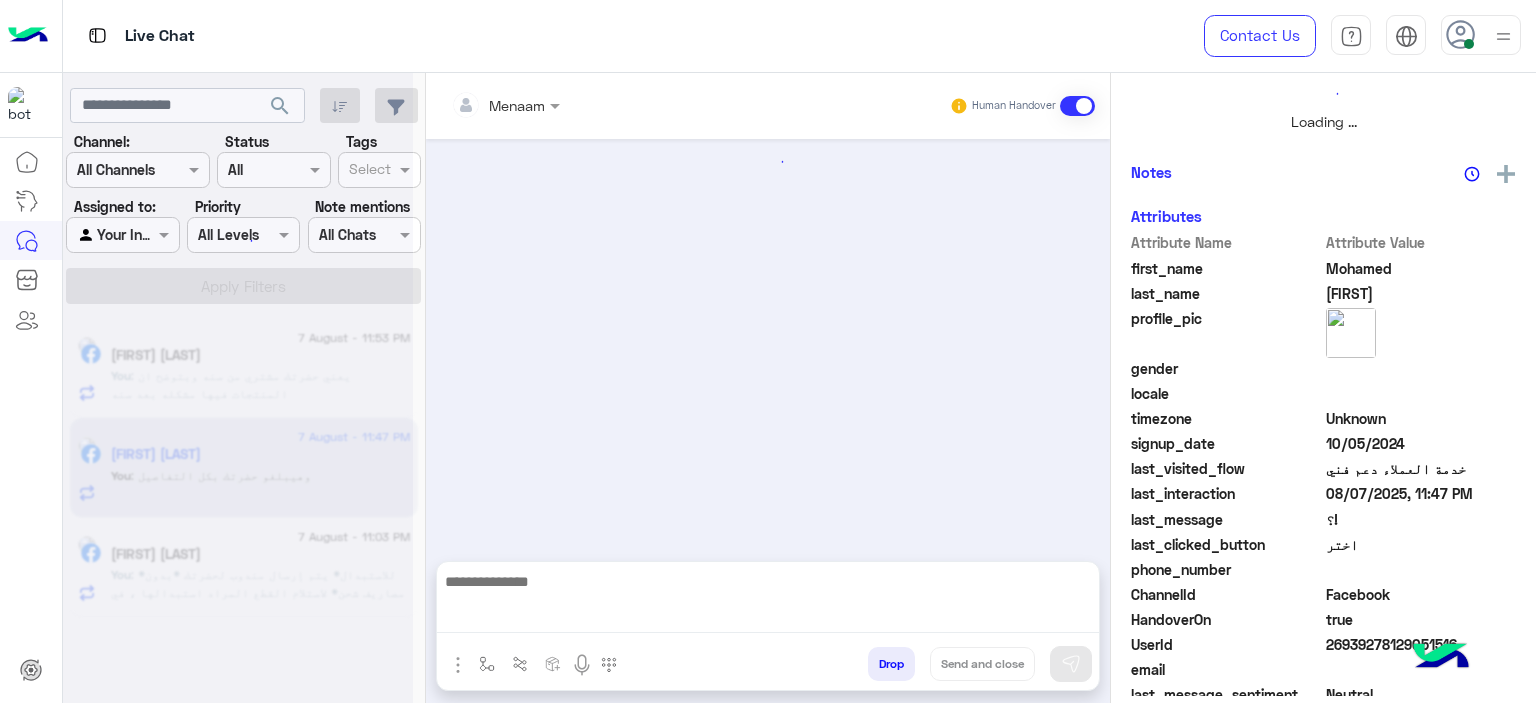 scroll, scrollTop: 0, scrollLeft: 0, axis: both 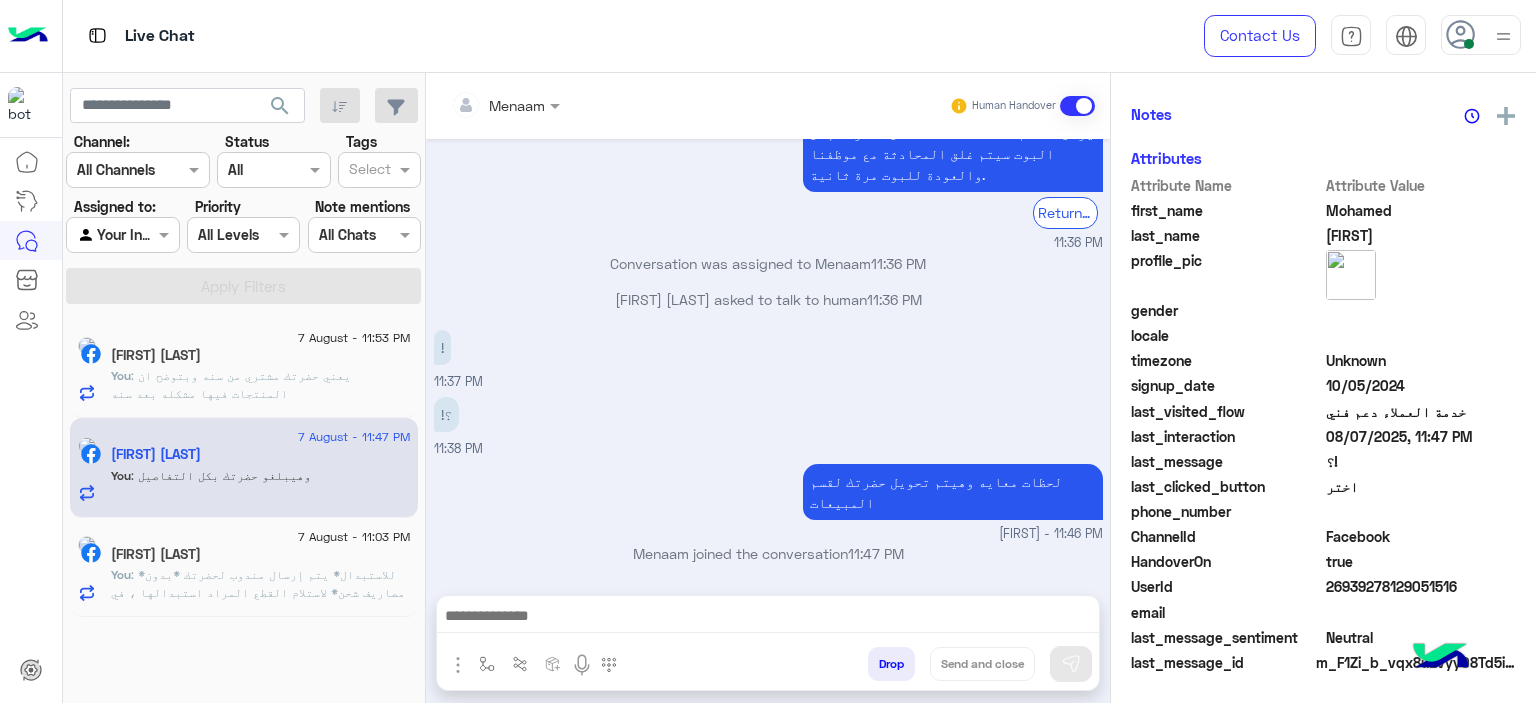 click on ": *للاستبدال*
يتم إرسال مندوب لحضرتك *بدون مصاريف شحن*  لاستلام القطع المراد استبدالها
، في خلال 3 ايام عمل داخل القاهره والجيزه و 7 ايام عمل بحد اقصي للمحافظات.
مواعيد تواصل مندوب ارمكس مع حضرتك من 10 ص ل 4 عصرا لاستلام المنتج من حضرتك
بعد رجوع المنتج الي مخازن الشركه  حضرتك بتتواصل معانا لتاكيد الاوردر البديل *مع تحمل حضرتك مصاريف الشحن*
تنبيه❌  ف حاله عدم التواصل مع حضرتك من قبل المندوب ف خلال المده برجاء التواصل معانا مره اخري للتواصل مع شركه الشحن
ااكد لحضرتك الطلب يافندم ؟" 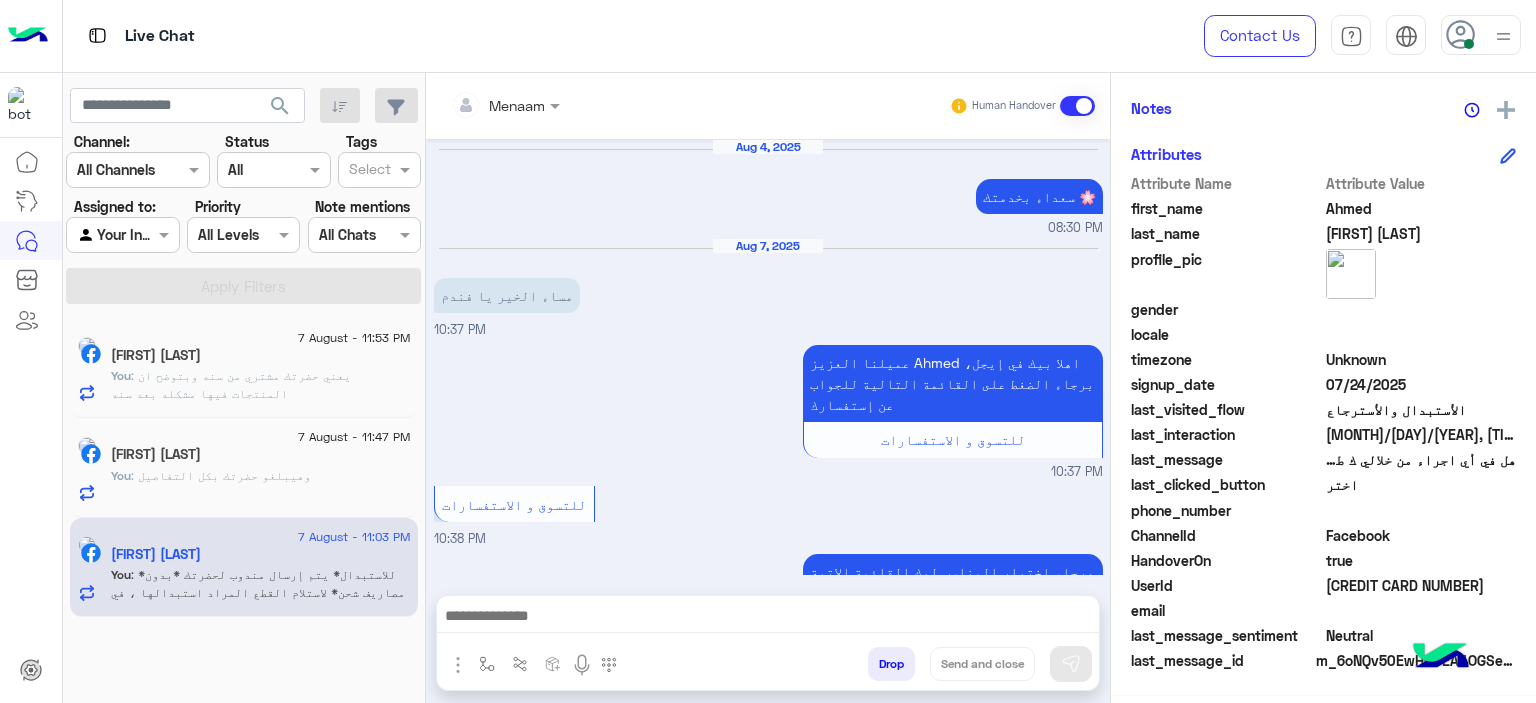 scroll, scrollTop: 456, scrollLeft: 0, axis: vertical 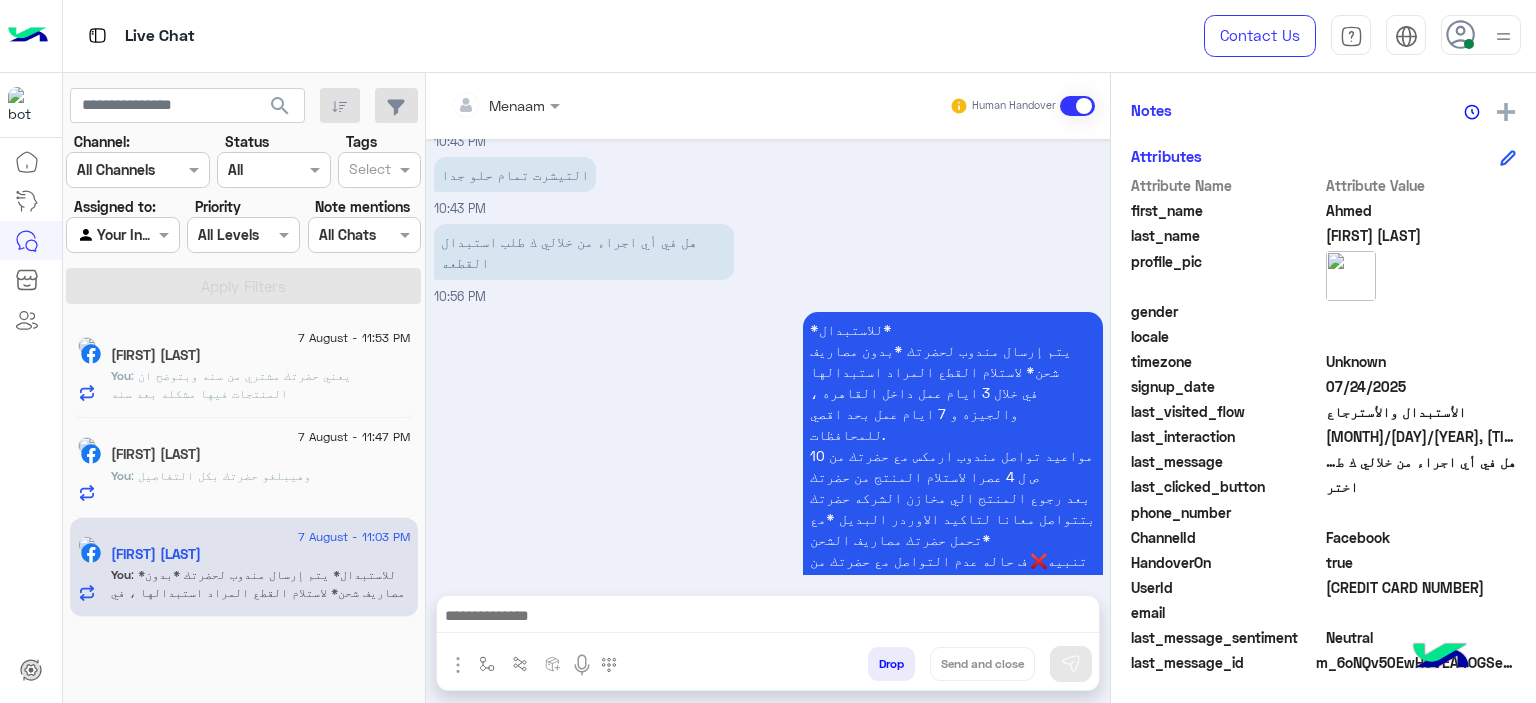 click on "You  : وهيبلغو حضرتك بكل التفاصيل" 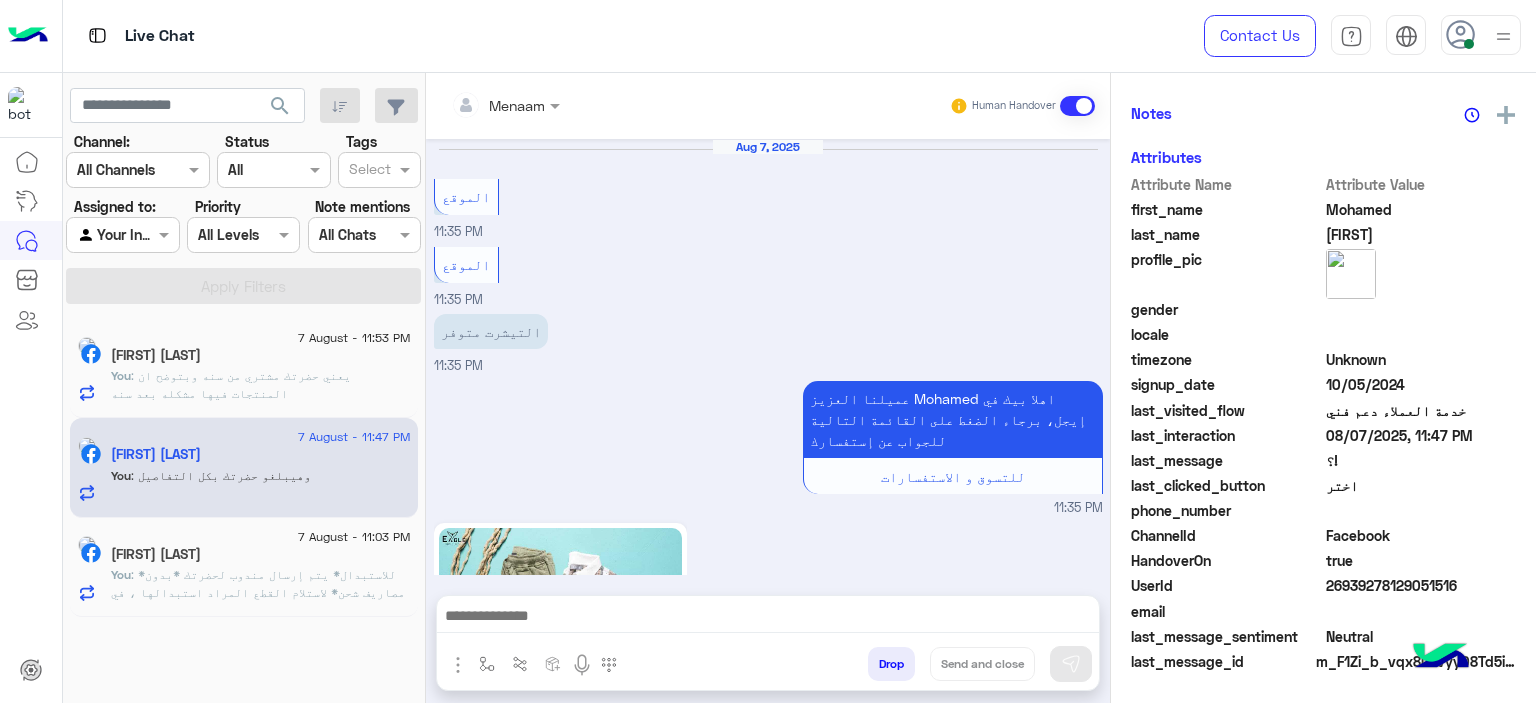 scroll, scrollTop: 456, scrollLeft: 0, axis: vertical 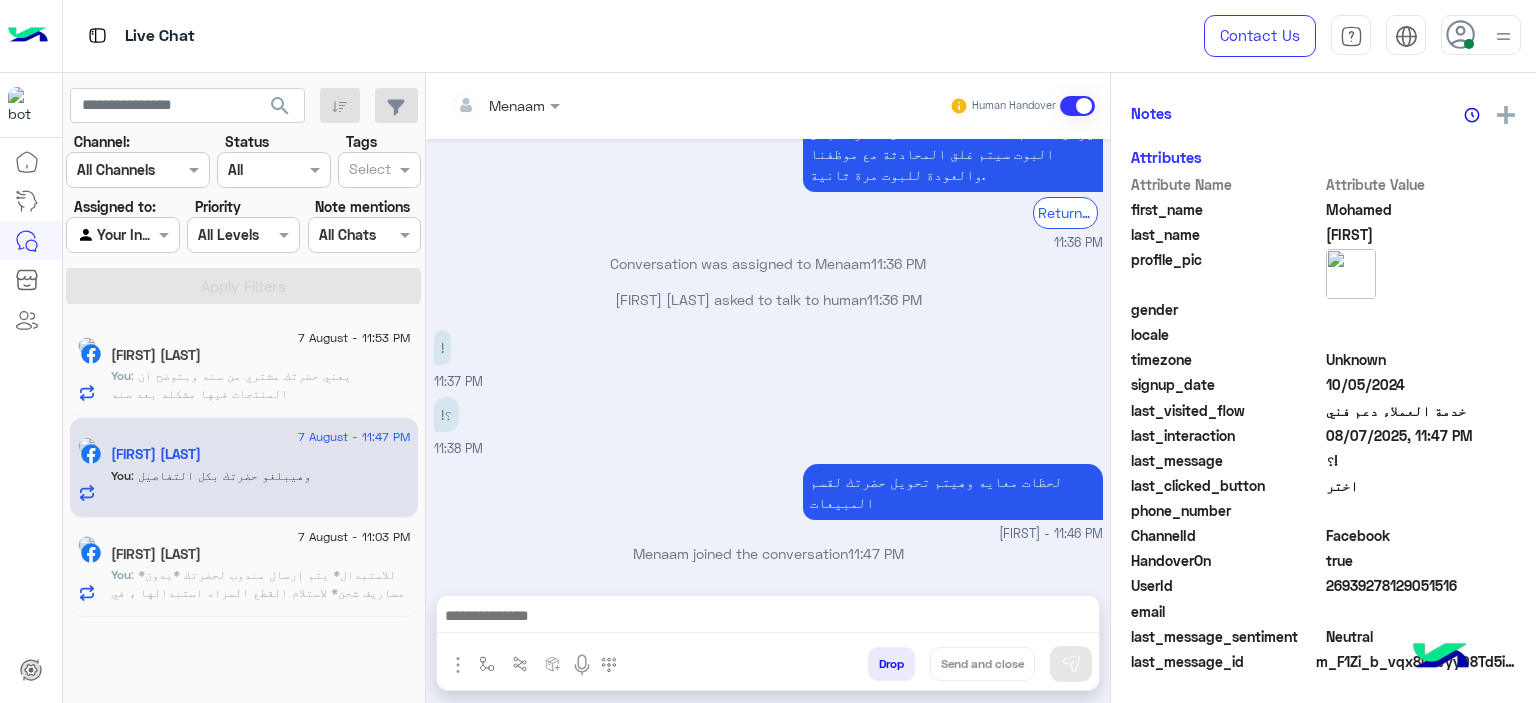 click on "[FIRST] [LAST]" 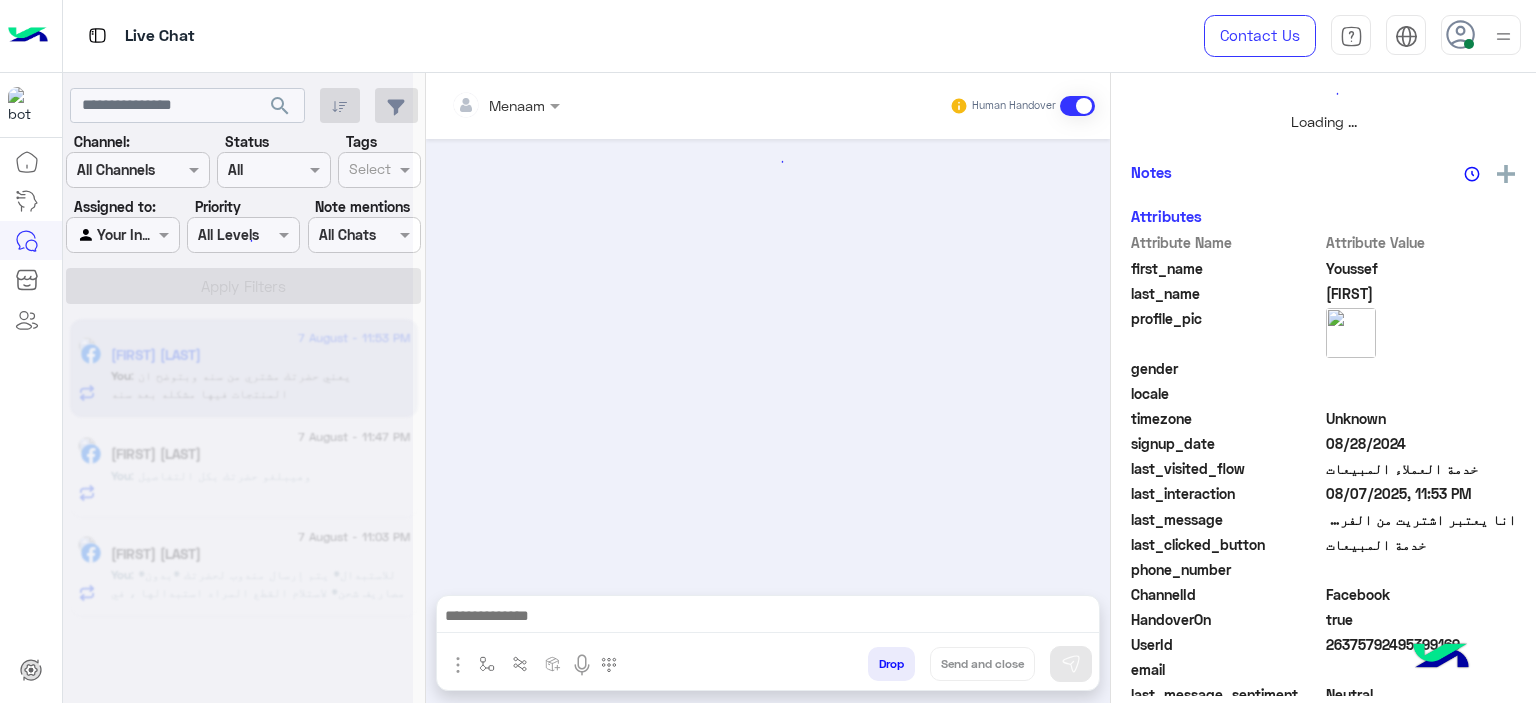 scroll, scrollTop: 514, scrollLeft: 0, axis: vertical 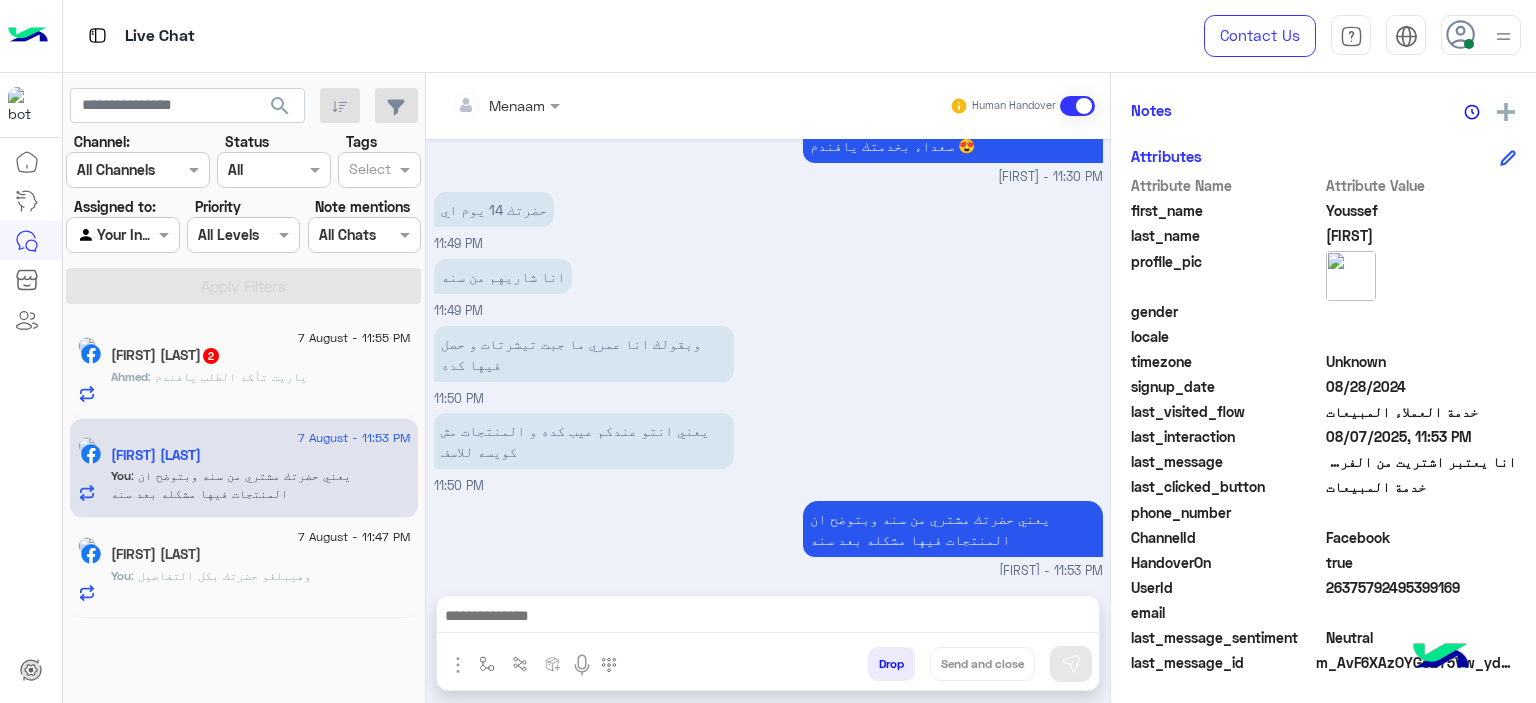 click on ": ياريت تأكد الطلب يافندم" 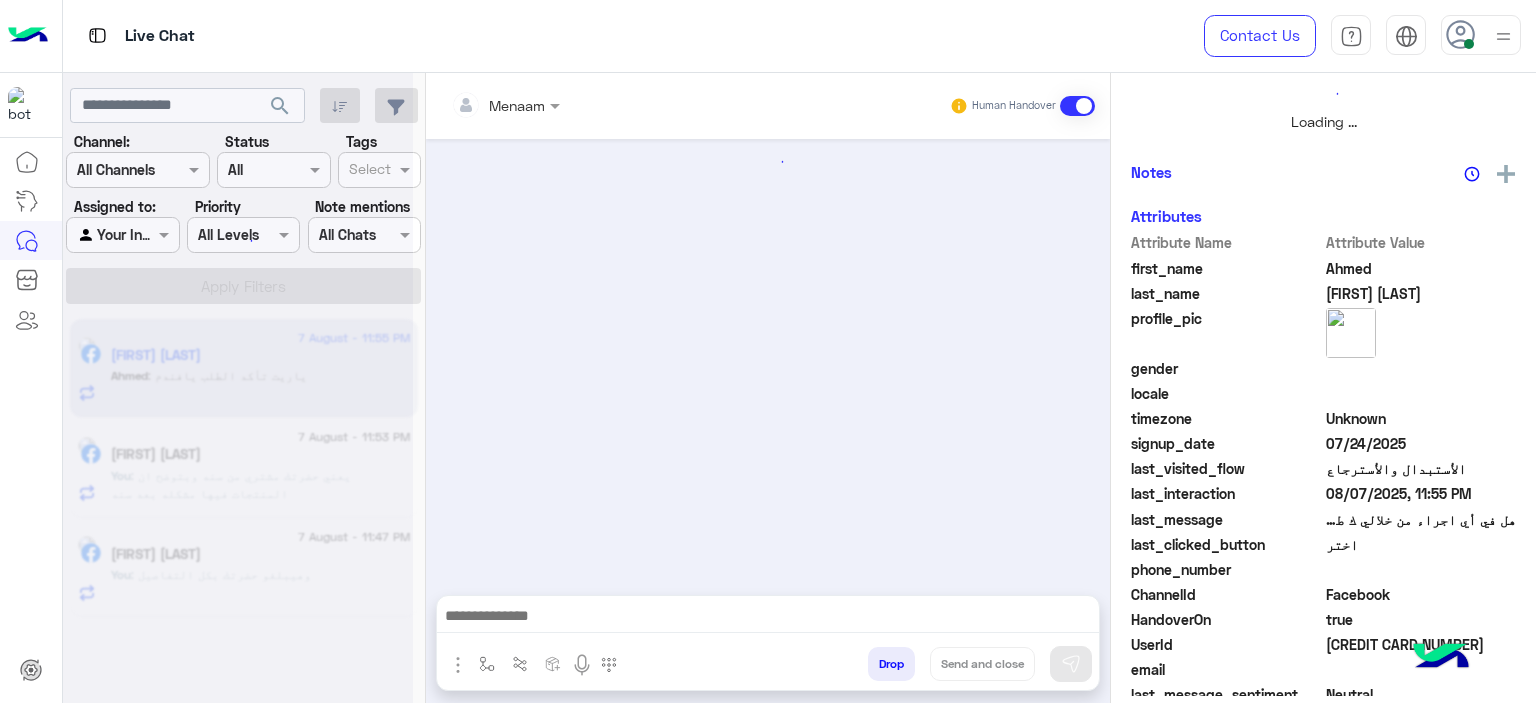 scroll, scrollTop: 514, scrollLeft: 0, axis: vertical 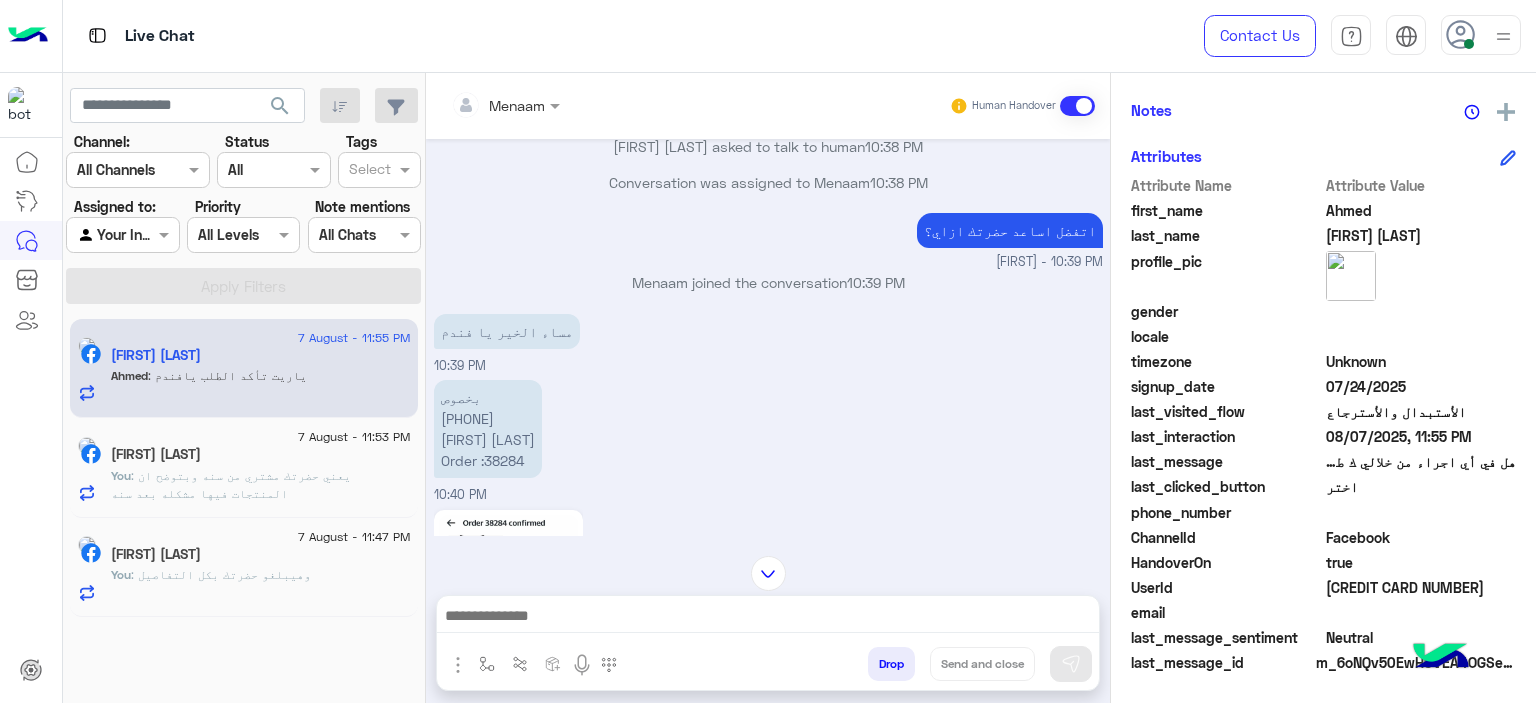 click on "بخصوص 010-945-11661 [FIRST] [LAST] Order :38284" at bounding box center [488, 429] 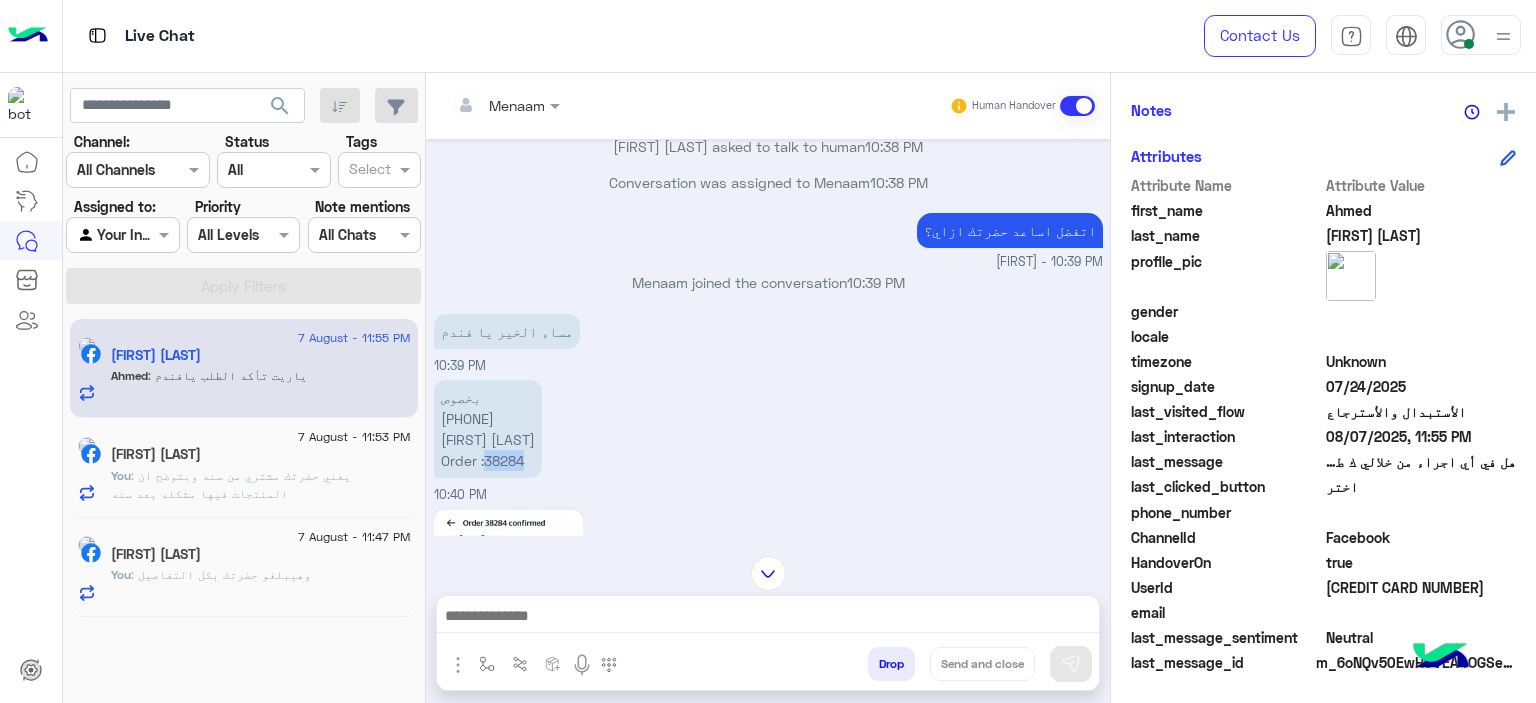 copy on "38284" 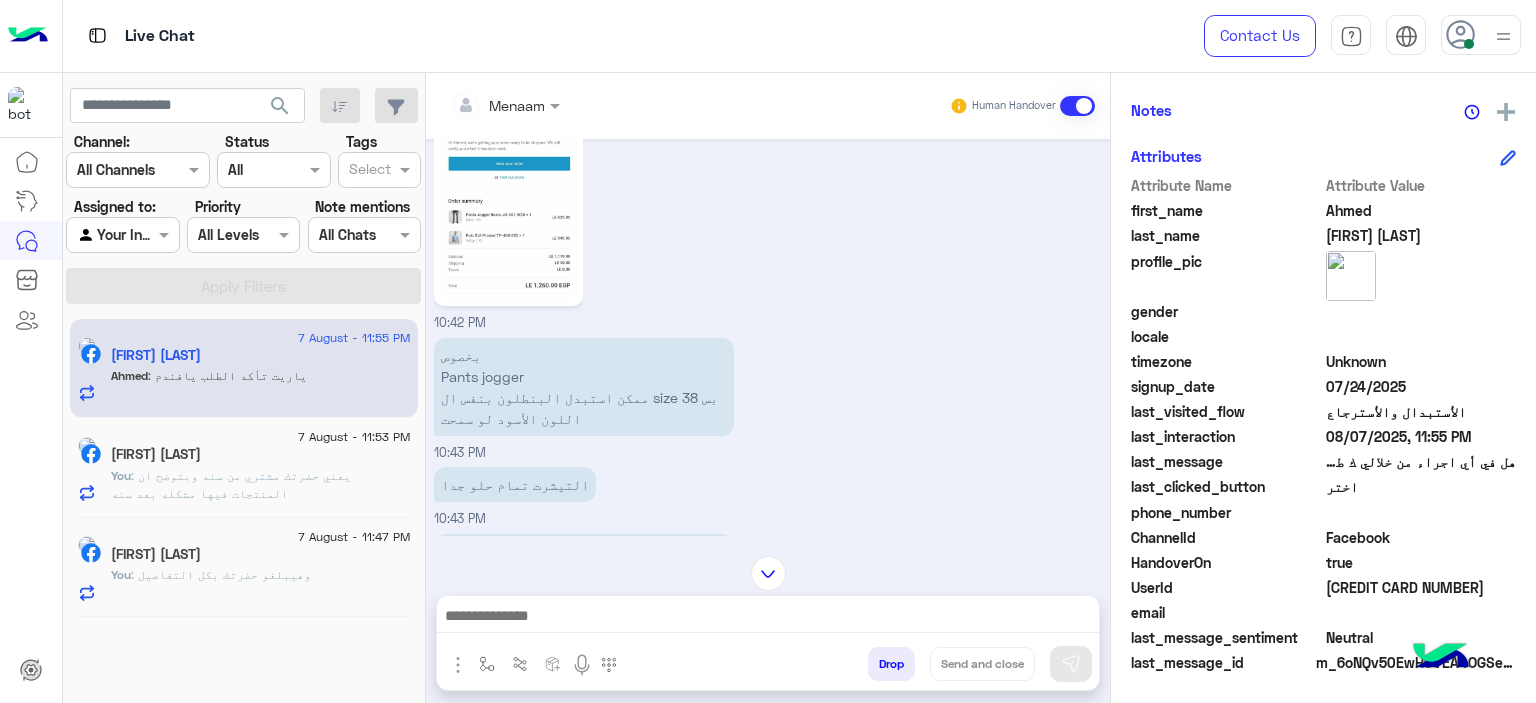 scroll, scrollTop: 1999, scrollLeft: 0, axis: vertical 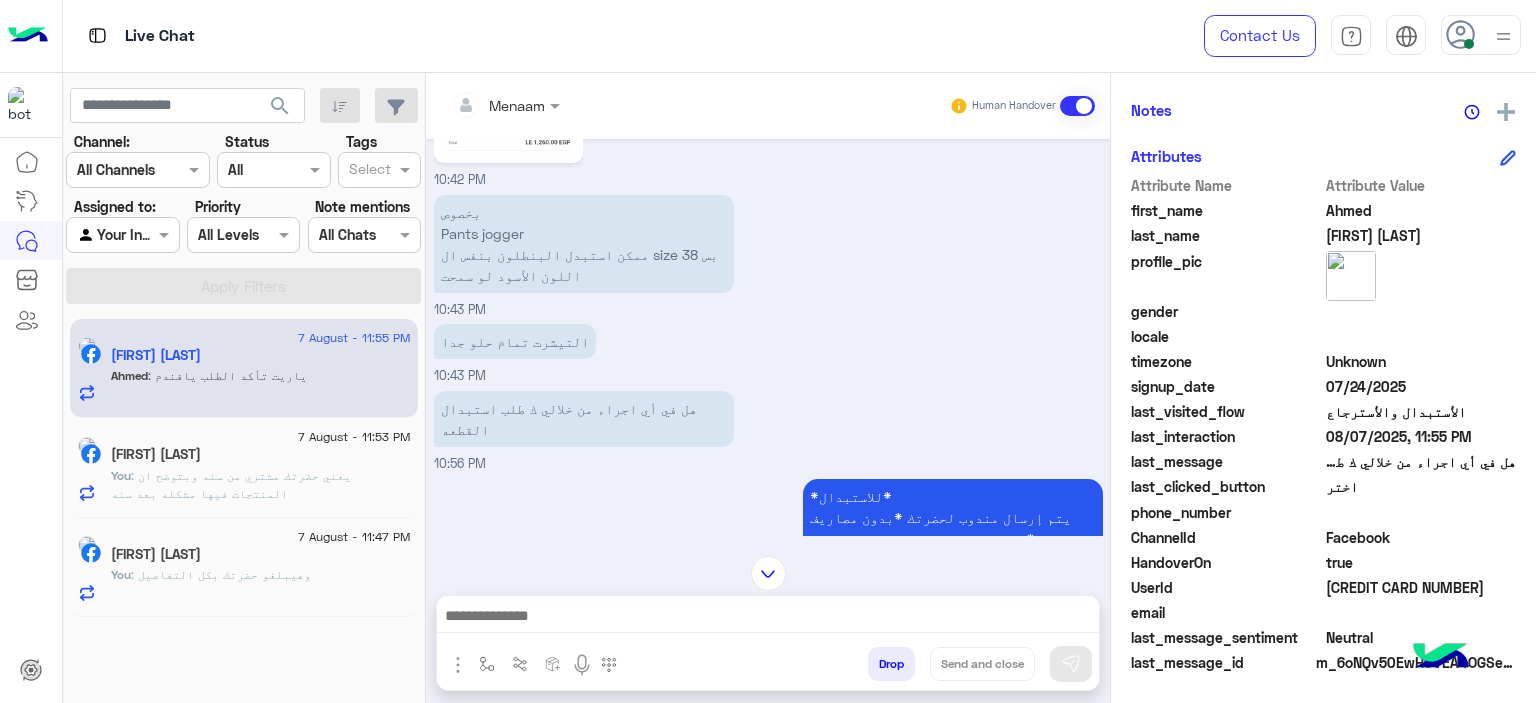 click at bounding box center [768, 618] 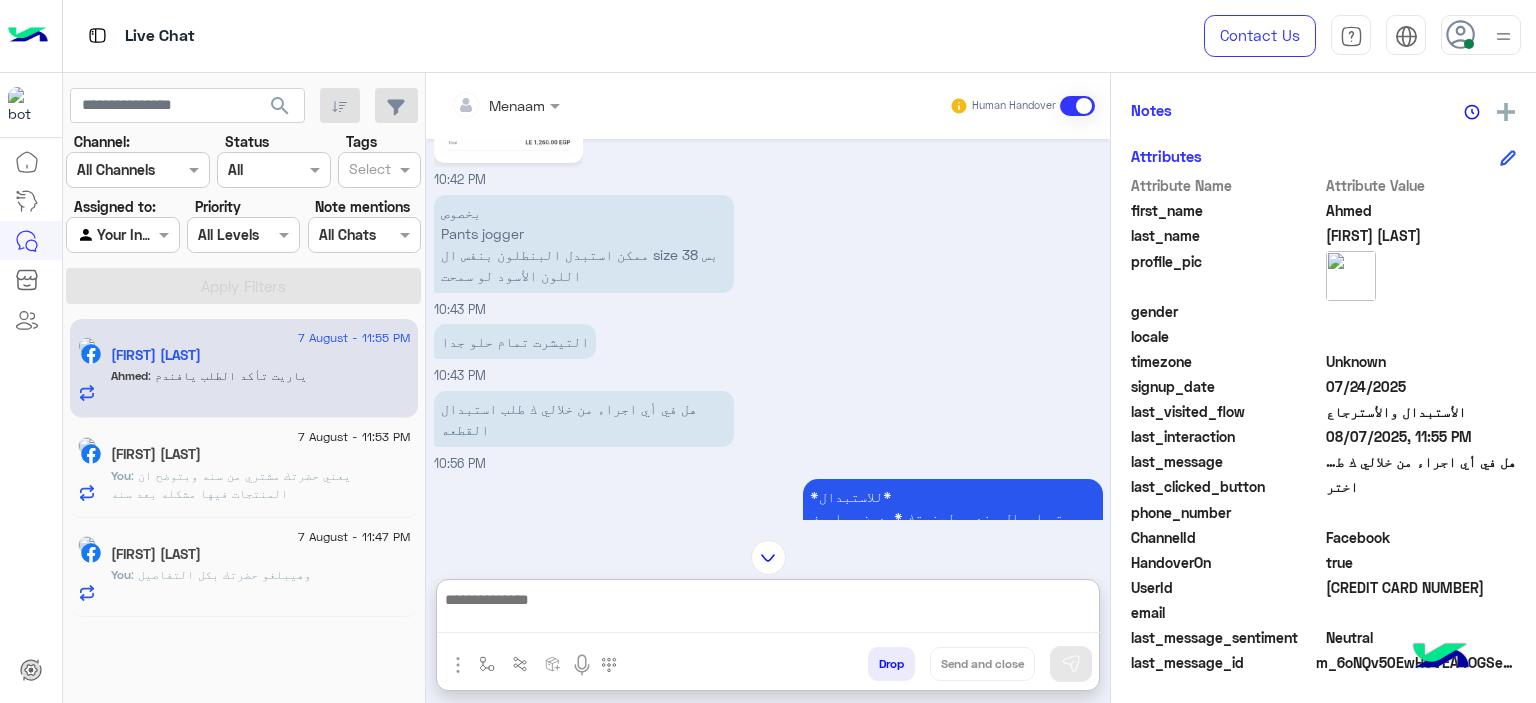 paste on "**********" 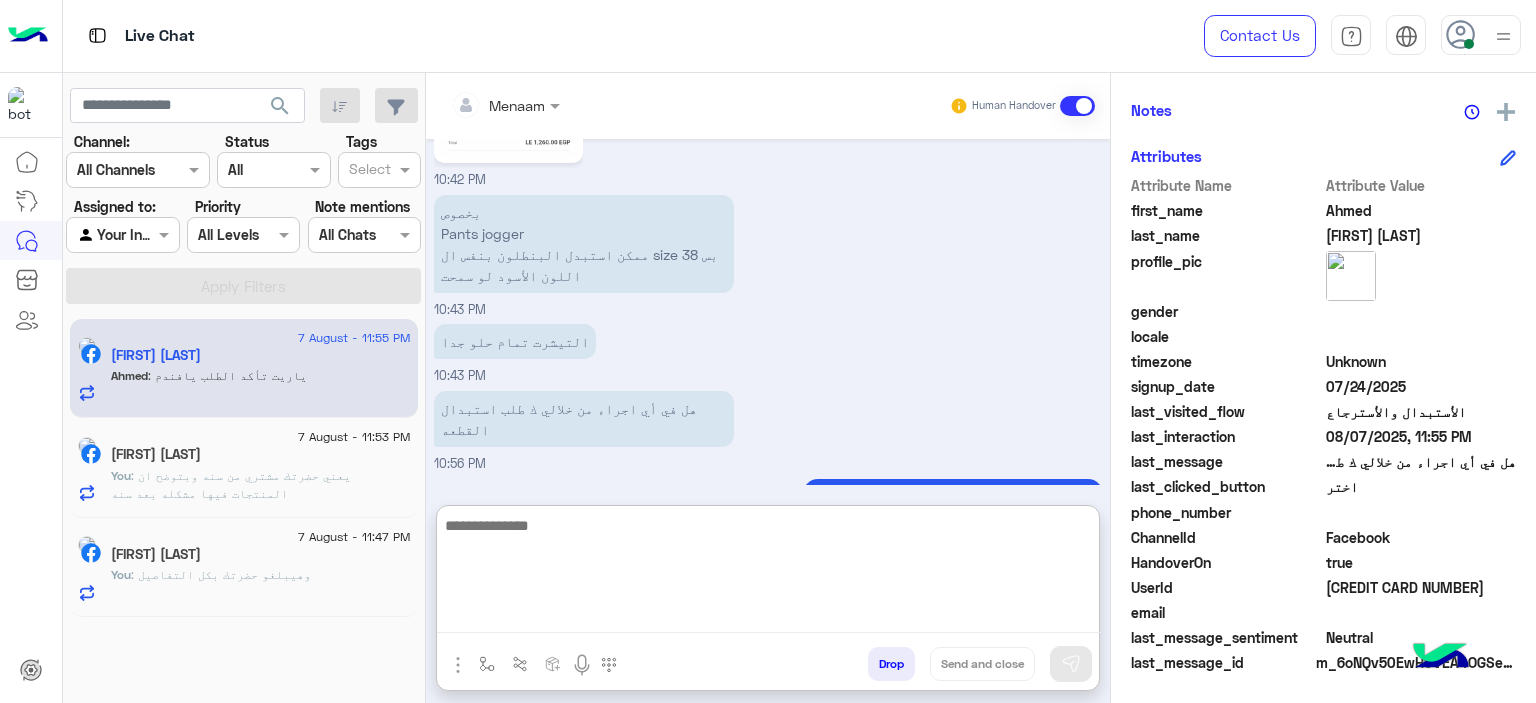 scroll, scrollTop: 0, scrollLeft: 0, axis: both 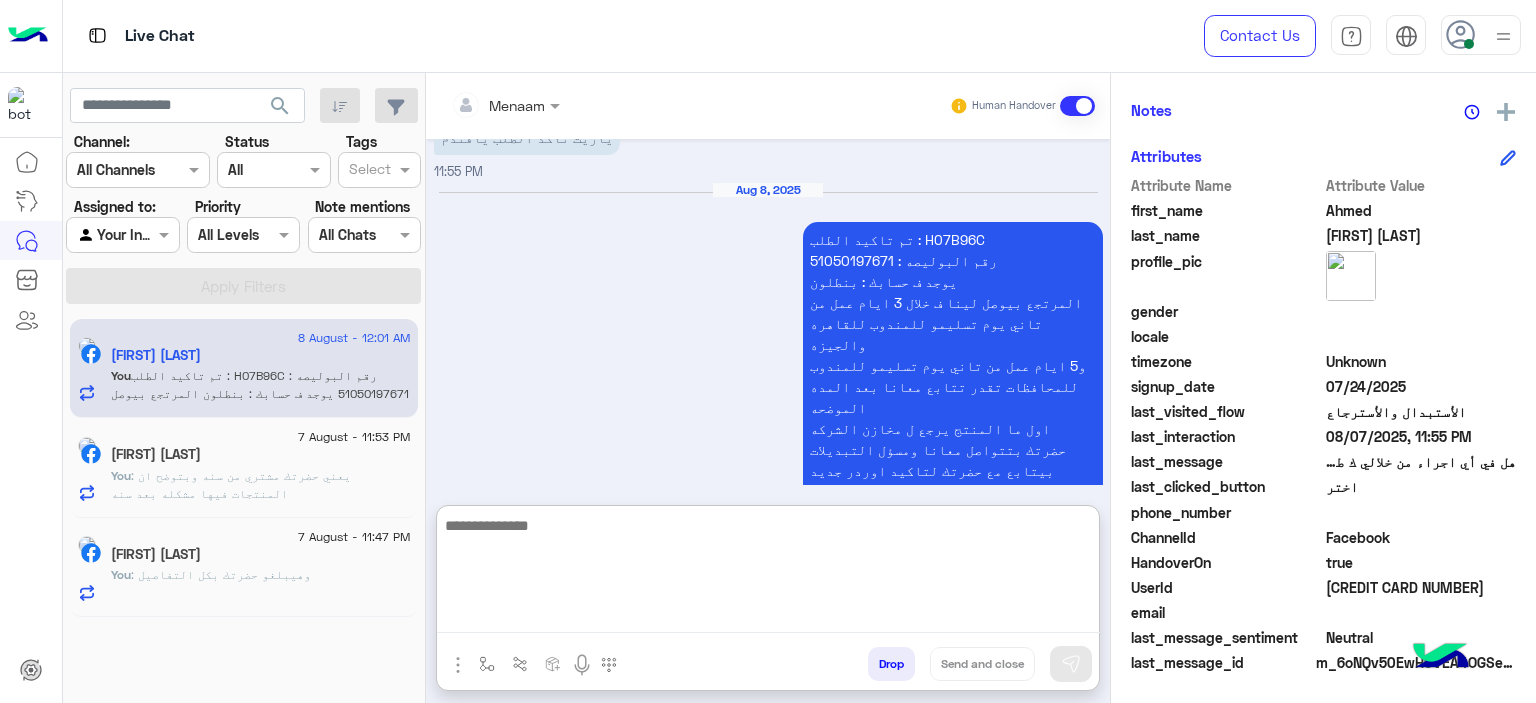 click on "تم تاكيد الطلب :   H07B96C رقم البوليصه :   51050197671 يوجد ف حسابك :   بنطلون  المرتجع بيوصل لينا ف خلال 3 ايام عمل من تاني يوم تسليمو للمندوب ل[CITY] و[CITY]  و5 ايام عمل من تاني يوم تسليمو للمندوب للمحافظات تقدر تتابع معانا بعد المده الموضحه اول ما المنتج يرجع ل مخازن الشركه    حضرتك بتتواصل معانا  ومسؤل التبديلات بيتابع مع حضرتك لتاكيد اوردر جديد  المندوب هيتواصل معاك خلال 3 ايام عمل بحد اقصي لاستلام المنتج من حضرتك  تنبيه❌  ف حاله عدم التواصل مع حضرتك من قبل المندوب ف خلال المده برجاء التواصل معانا مره اخري للتواصل مع شركه الشحن" at bounding box center [953, 407] 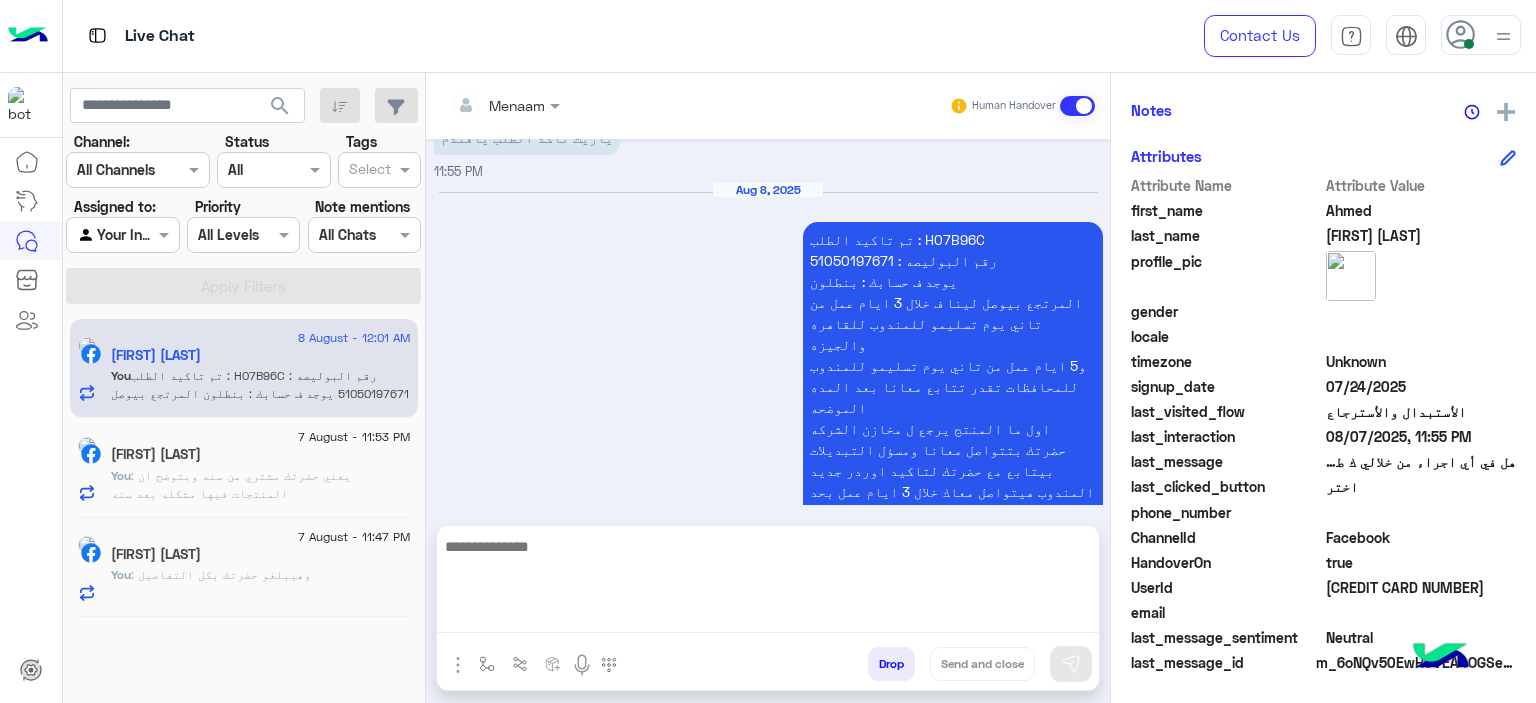 scroll, scrollTop: 2692, scrollLeft: 0, axis: vertical 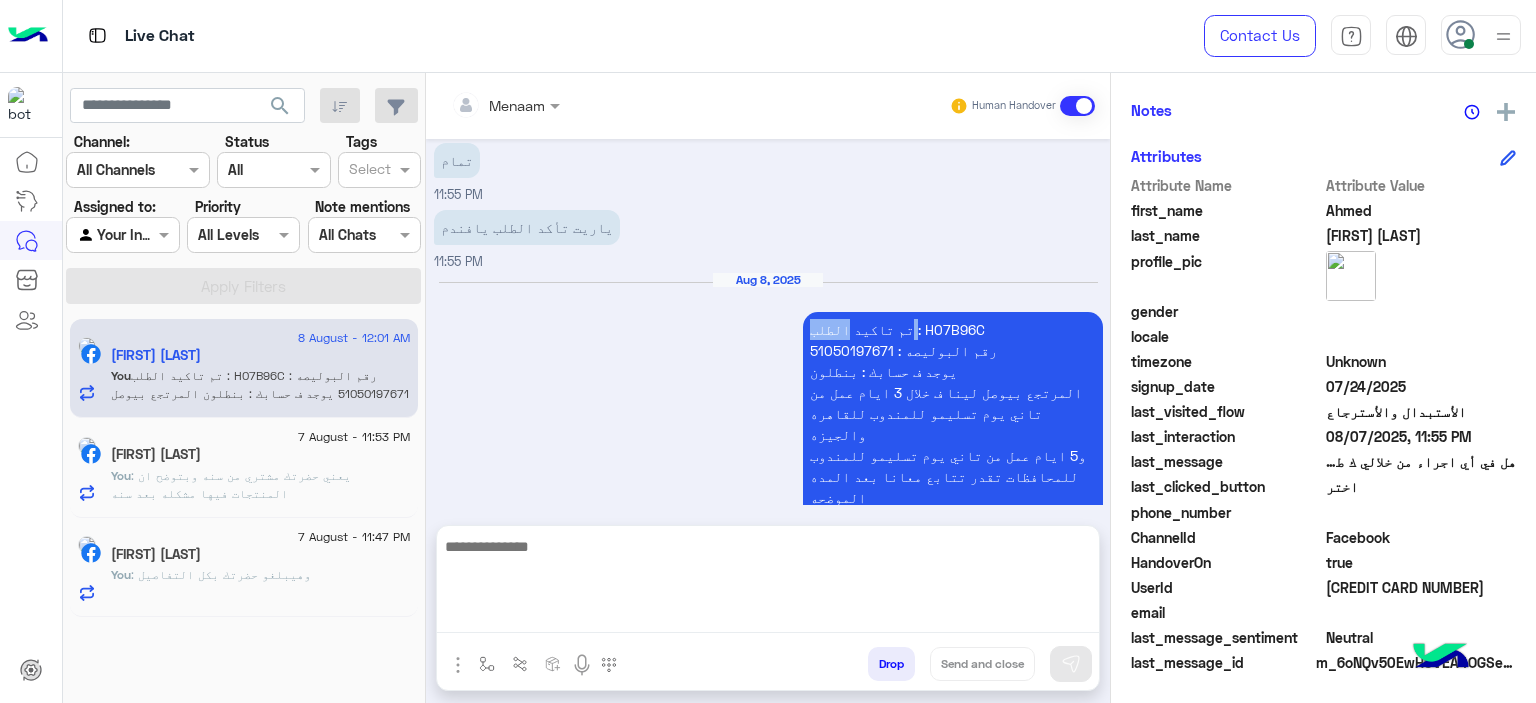 click on "[MONTH] 7, 2025  عميلنا العزيز [FIRST] اهلا بيك في إيجل، برجاء الضغط على القائمة التالية للجواب عن إستفسارك  للتسوق و الاستفسارات     10:37 PM   للتسوق و الاستفسارات    10:38 PM  برجاء اختيار المناسب ليك القائمة الاتية🛒👀  الحق العرض   الموديلات و الصور   الأسئلة الشائعة  و للتواصل مع فريقنا 👀  خدمة ما بعد البيع   خدمة المبيعات     10:38 PM   خدمة ما بعد البيع    10:38 PM  Previous متابعة الاوردر  اختر    الرجوع  الأستبدال والأسترجاع  اختر   الرجوع  الشكاوى  اختر   الرجوع  التحويلات المالية (فوادفون كاش)  اختر   الرجوع  الرجوع الي القائمة الرئيسية  الرجوع  Next 1 2 3    10:38 PM   اختر    10:38 PM   الرجوع   Return to Bot     10:38 PM" at bounding box center (768, 322) 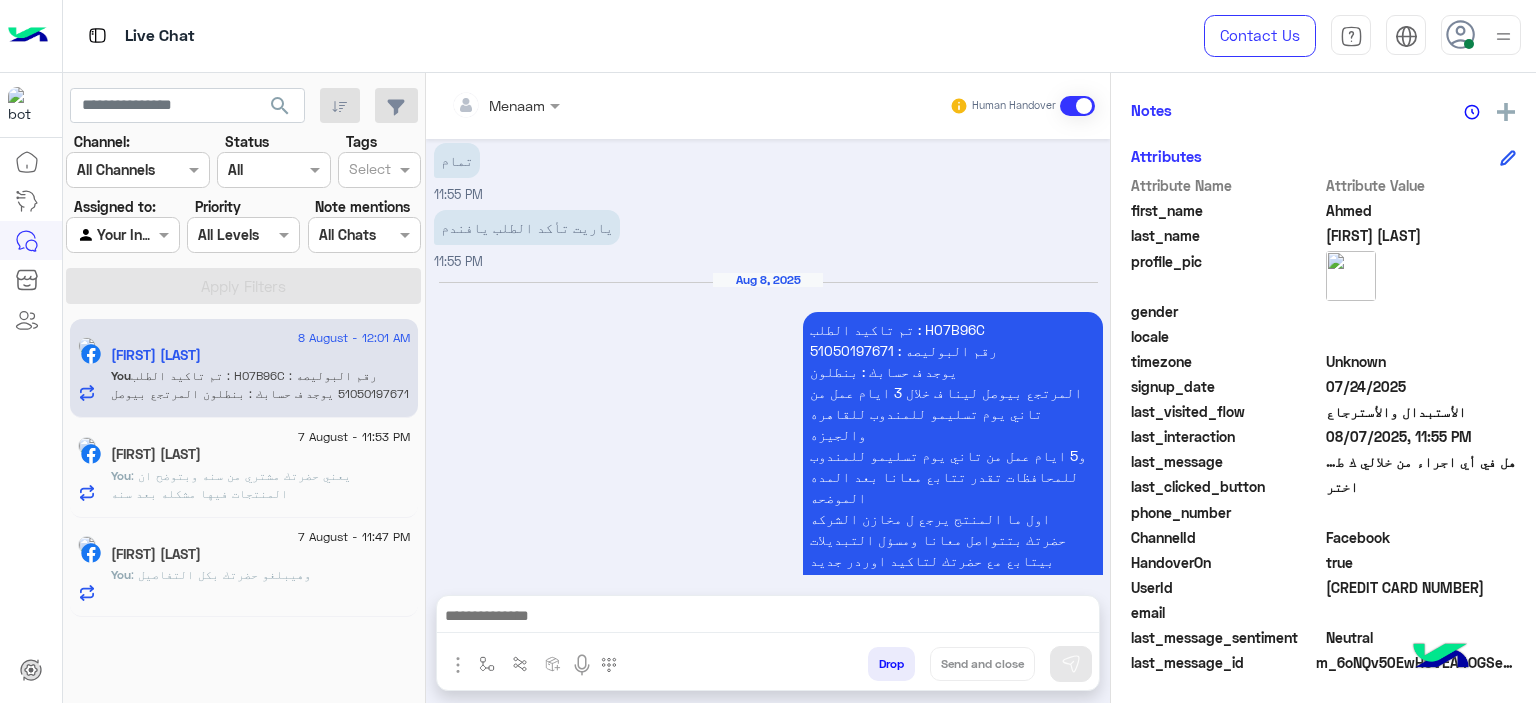 click on "تم تاكيد الطلب :   H07B96C رقم البوليصه :   51050197671 يوجد ف حسابك :   بنطلون  المرتجع بيوصل لينا ف خلال 3 ايام عمل من تاني يوم تسليمو للمندوب ل[CITY] و[CITY]  و5 ايام عمل من تاني يوم تسليمو للمندوب للمحافظات تقدر تتابع معانا بعد المده الموضحه اول ما المنتج يرجع ل مخازن الشركه    حضرتك بتتواصل معانا  ومسؤل التبديلات بيتابع مع حضرتك لتاكيد اوردر جديد  المندوب هيتواصل معاك خلال 3 ايام عمل بحد اقصي لاستلام المنتج من حضرتك  تنبيه❌  ف حاله عدم التواصل مع حضرتك من قبل المندوب ف خلال المده برجاء التواصل معانا مره اخري للتواصل مع شركه الشحن" at bounding box center [953, 497] 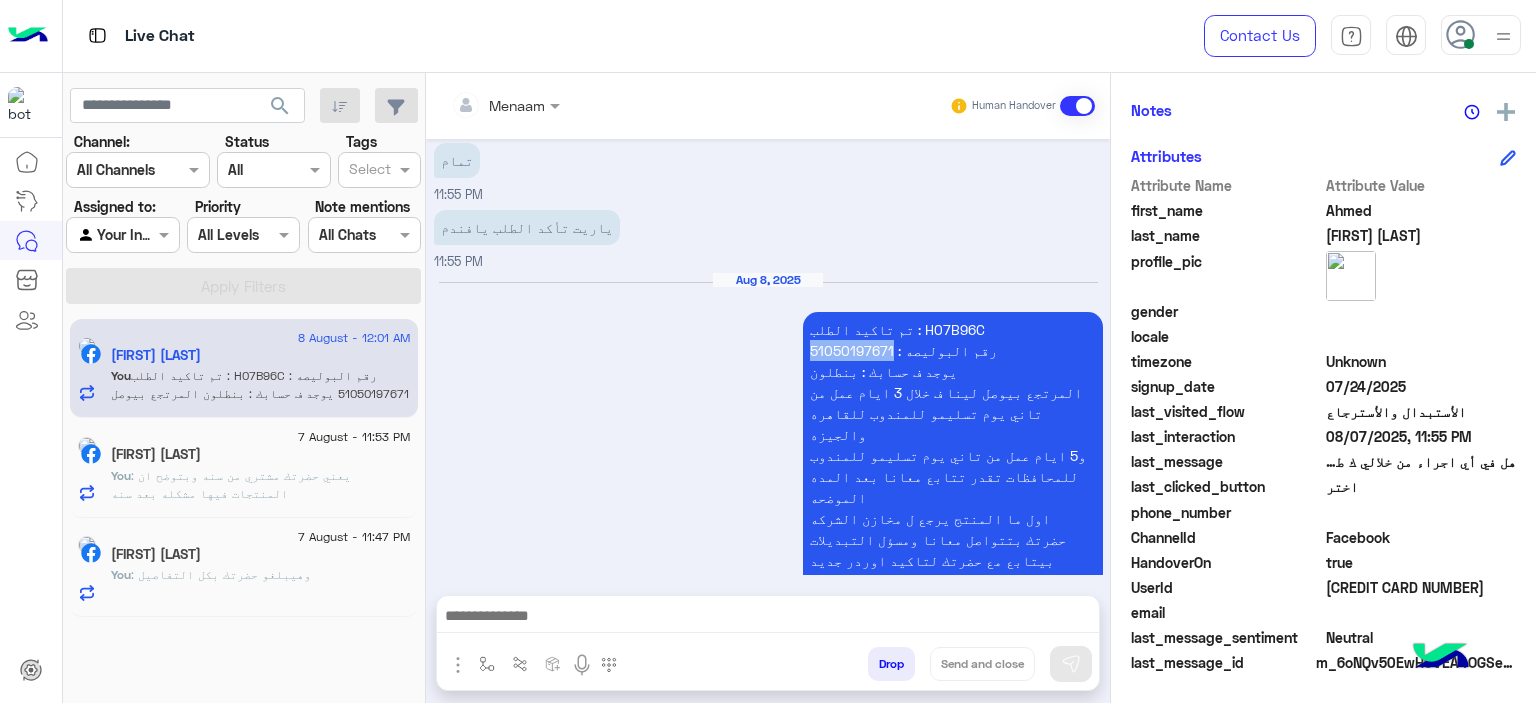 click on "تم تاكيد الطلب :   H07B96C رقم البوليصه :   51050197671 يوجد ف حسابك :   بنطلون  المرتجع بيوصل لينا ف خلال 3 ايام عمل من تاني يوم تسليمو للمندوب ل[CITY] و[CITY]  و5 ايام عمل من تاني يوم تسليمو للمندوب للمحافظات تقدر تتابع معانا بعد المده الموضحه اول ما المنتج يرجع ل مخازن الشركه    حضرتك بتتواصل معانا  ومسؤل التبديلات بيتابع مع حضرتك لتاكيد اوردر جديد  المندوب هيتواصل معاك خلال 3 ايام عمل بحد اقصي لاستلام المنتج من حضرتك  تنبيه❌  ف حاله عدم التواصل مع حضرتك من قبل المندوب ف خلال المده برجاء التواصل معانا مره اخري للتواصل مع شركه الشحن" at bounding box center (953, 497) 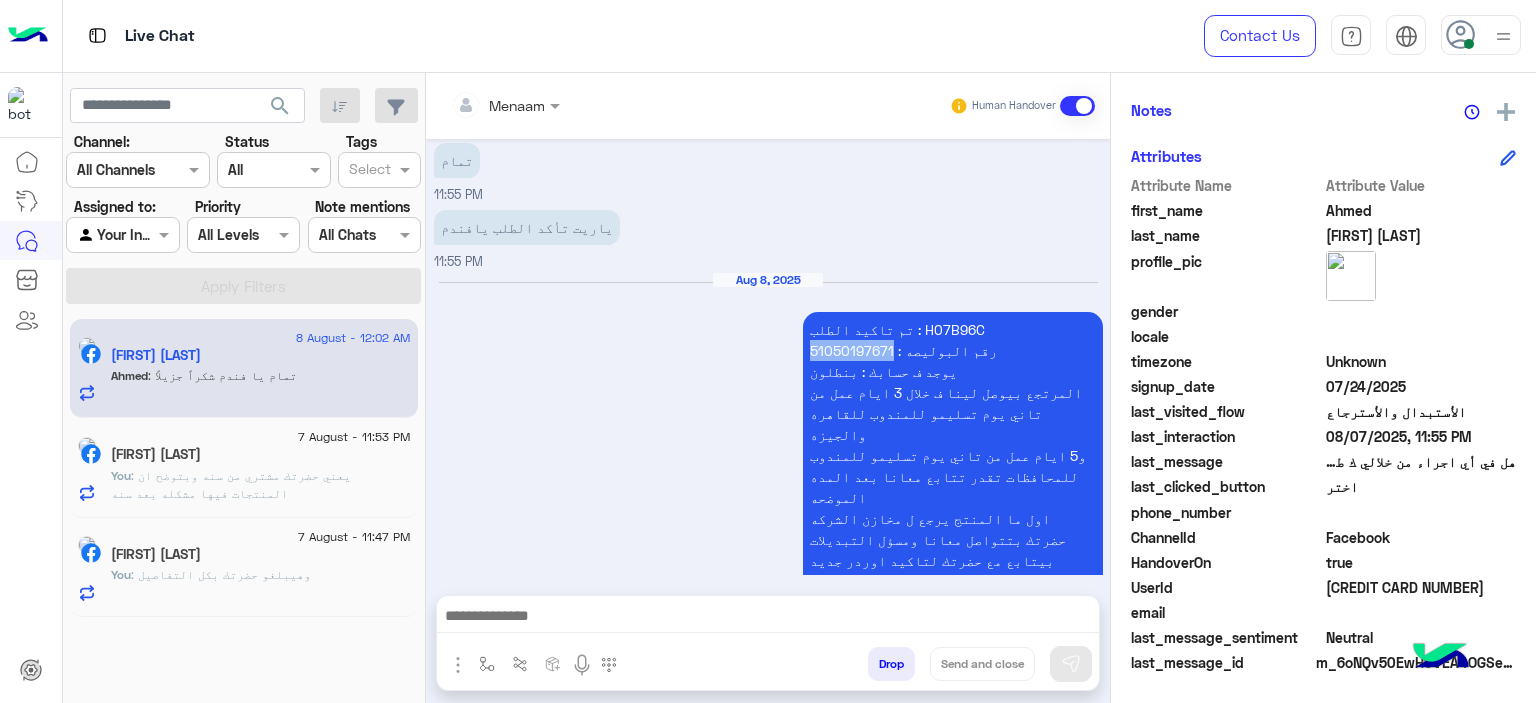 scroll, scrollTop: 2779, scrollLeft: 0, axis: vertical 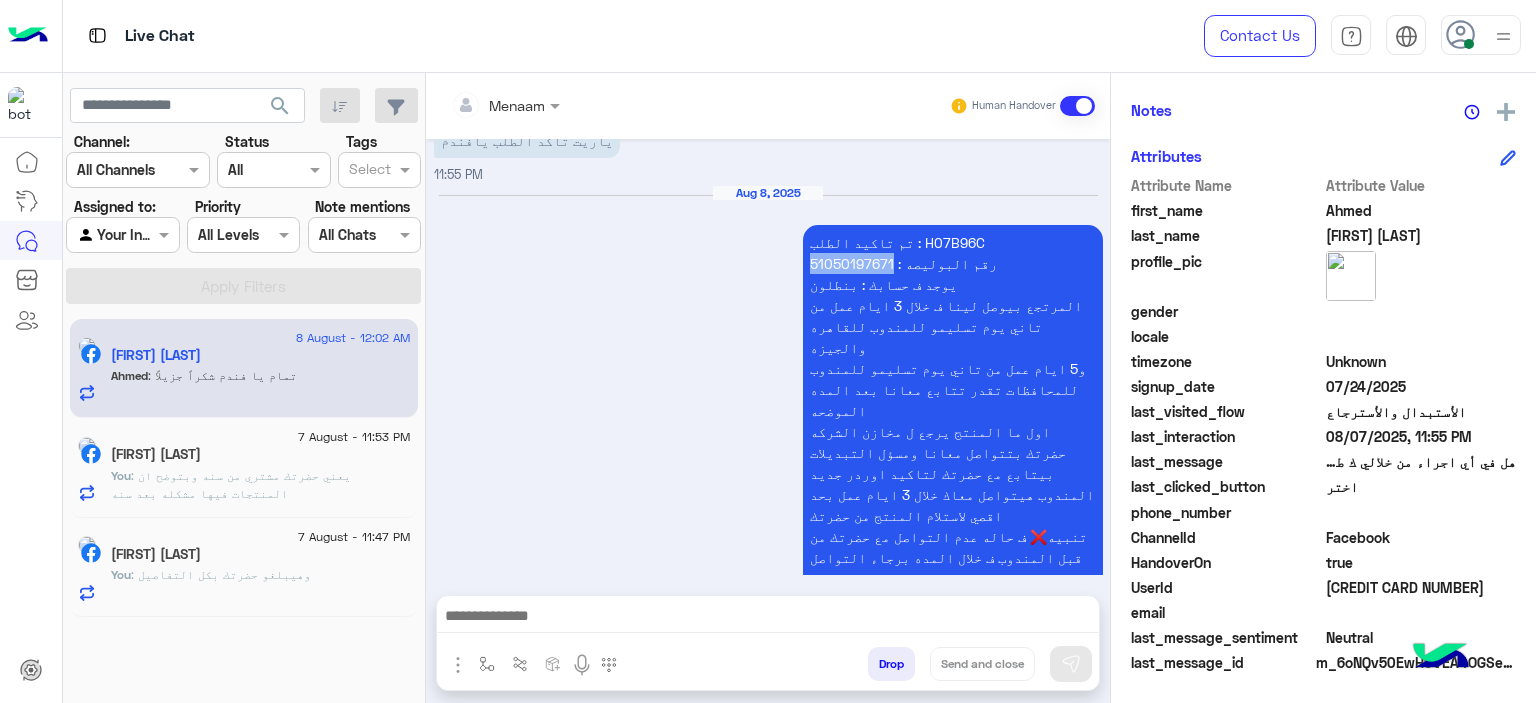 click at bounding box center [768, 618] 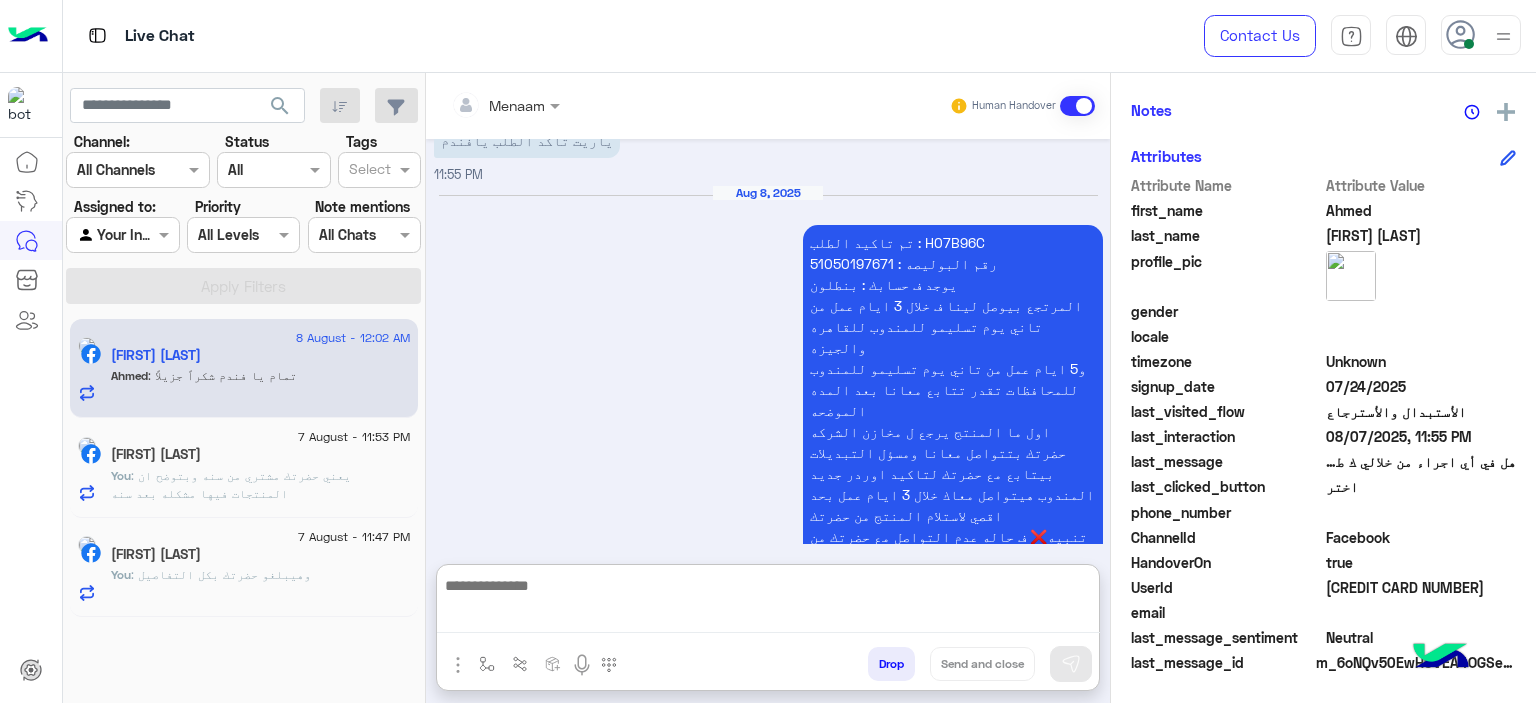 scroll, scrollTop: 2782, scrollLeft: 0, axis: vertical 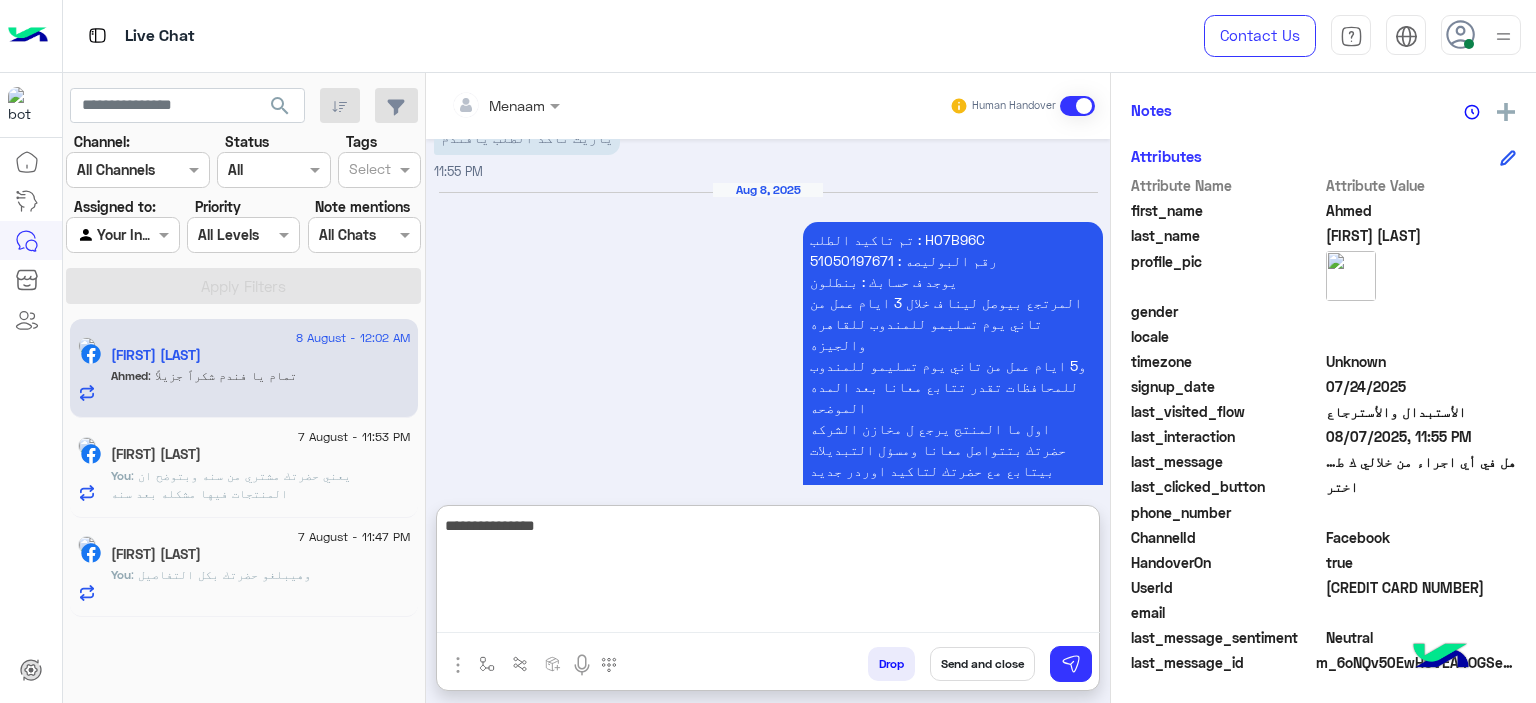 type on "**********" 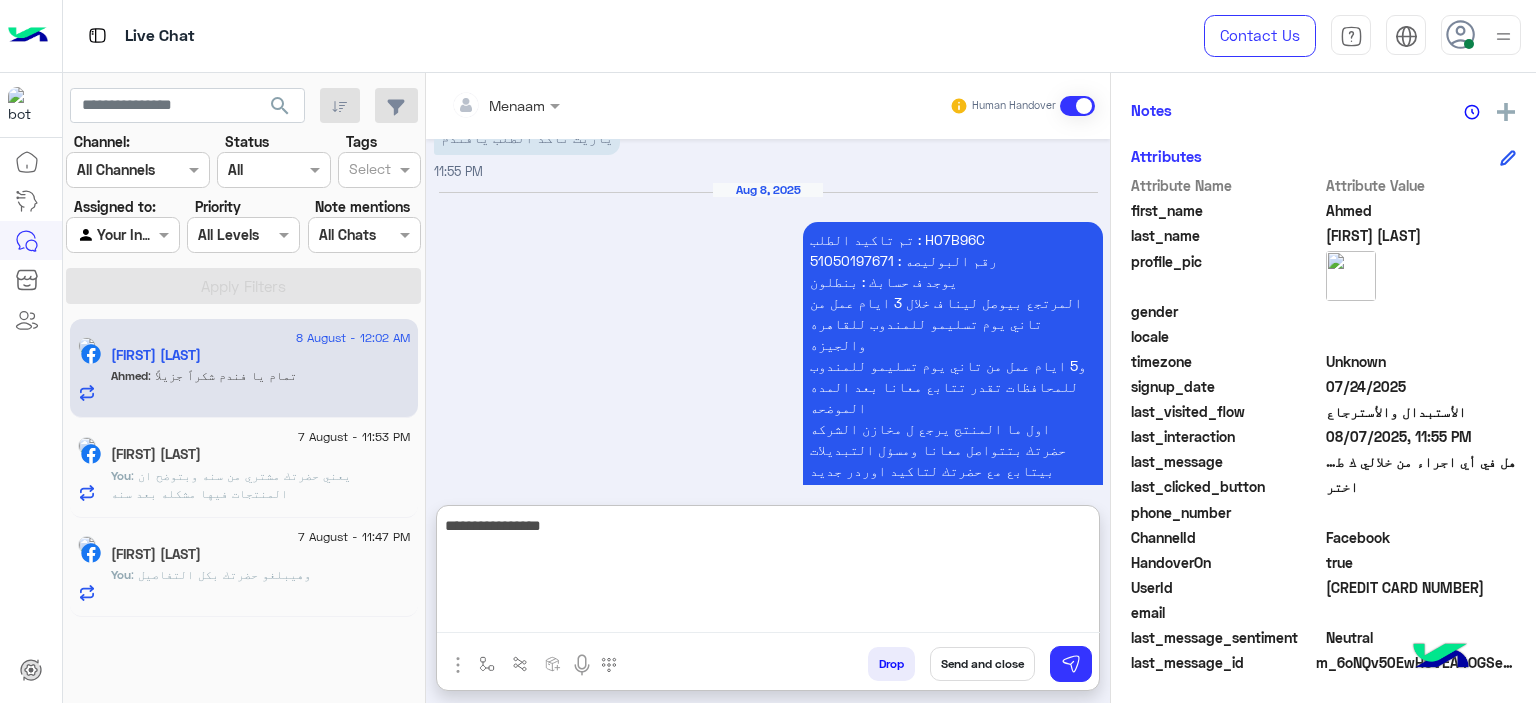 type 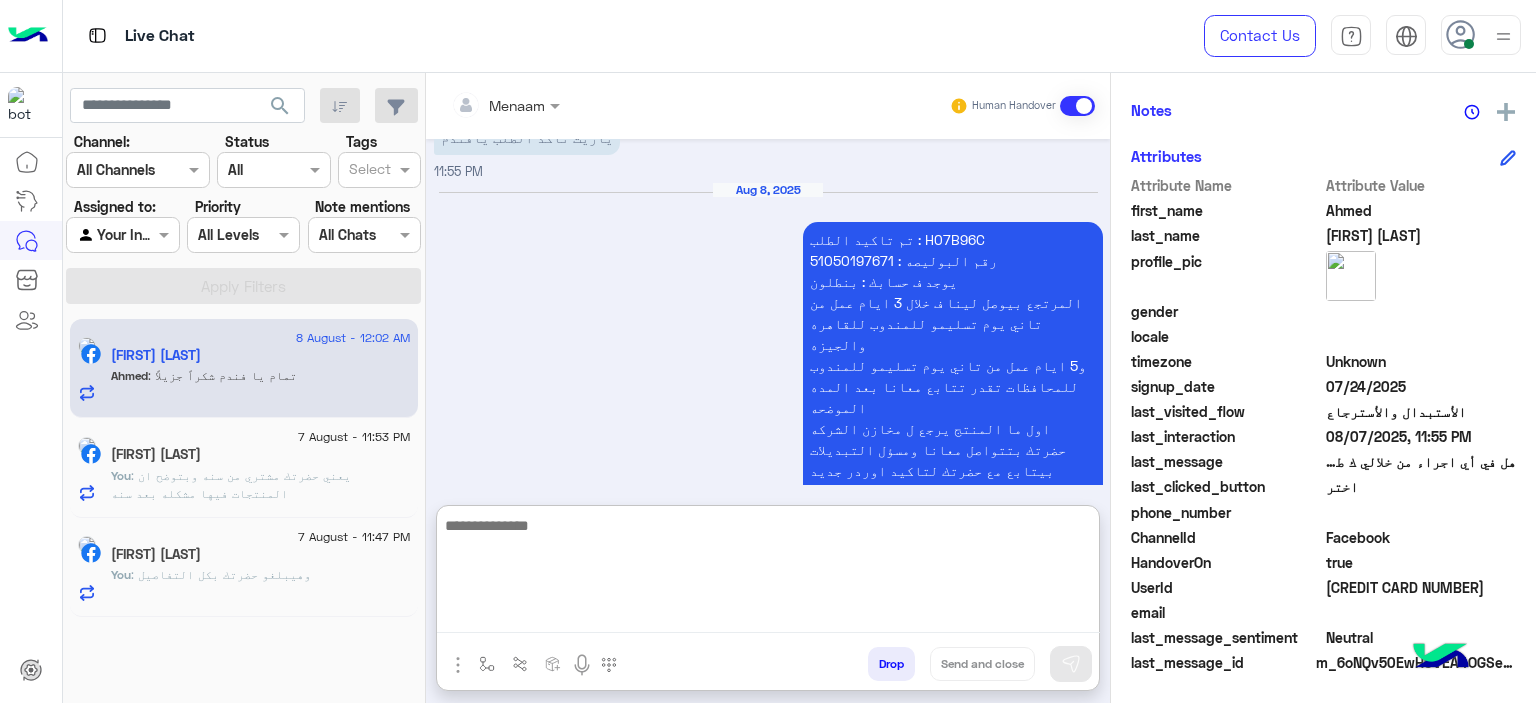 scroll, scrollTop: 2933, scrollLeft: 0, axis: vertical 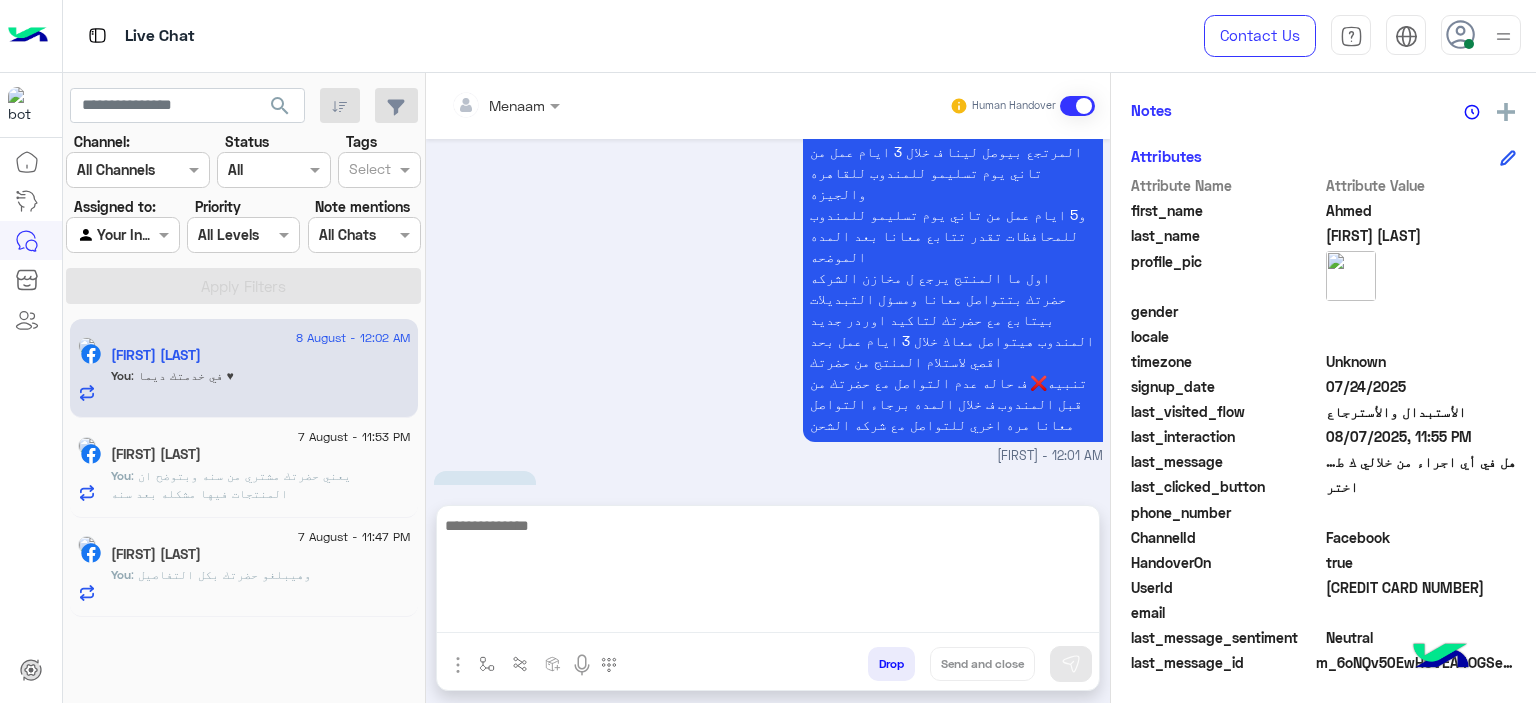 click on "Drop" at bounding box center (891, 664) 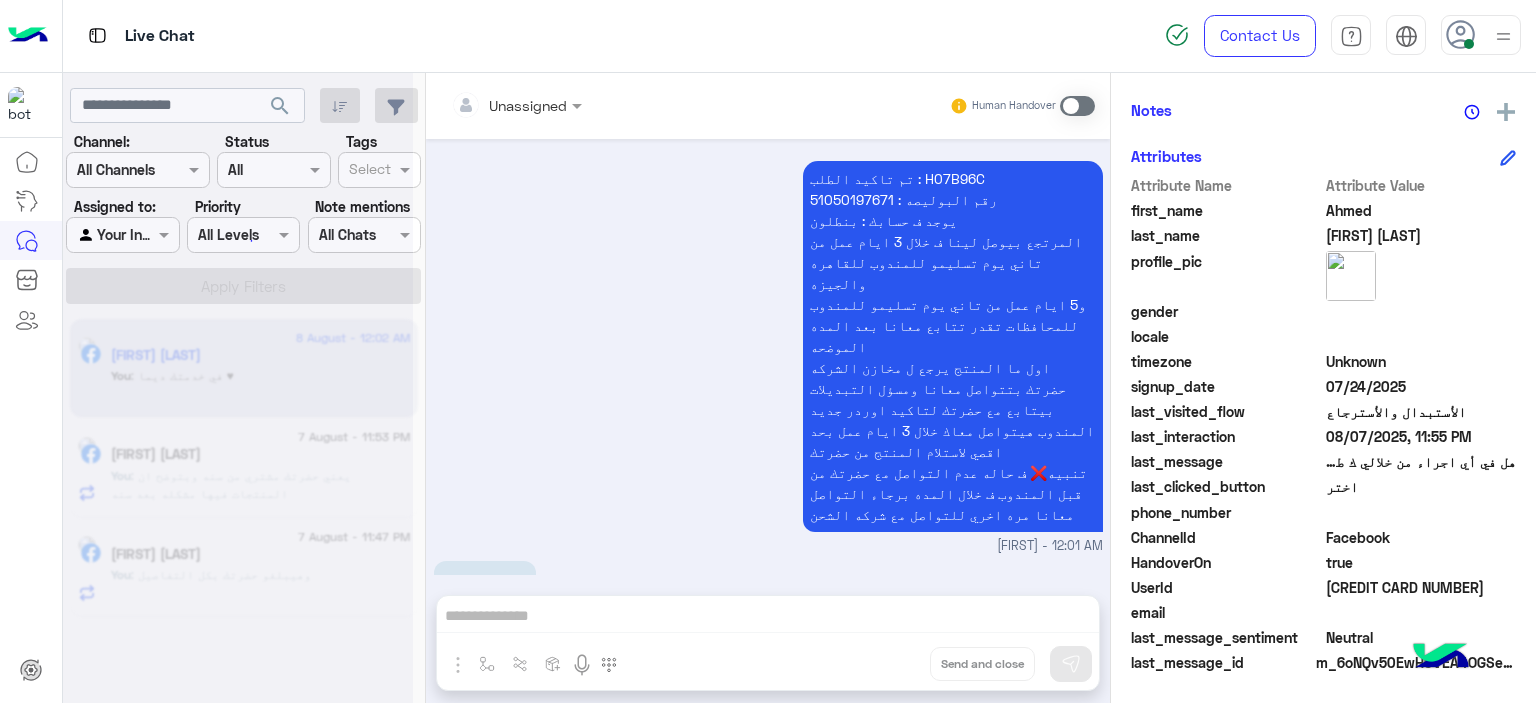scroll, scrollTop: 2879, scrollLeft: 0, axis: vertical 